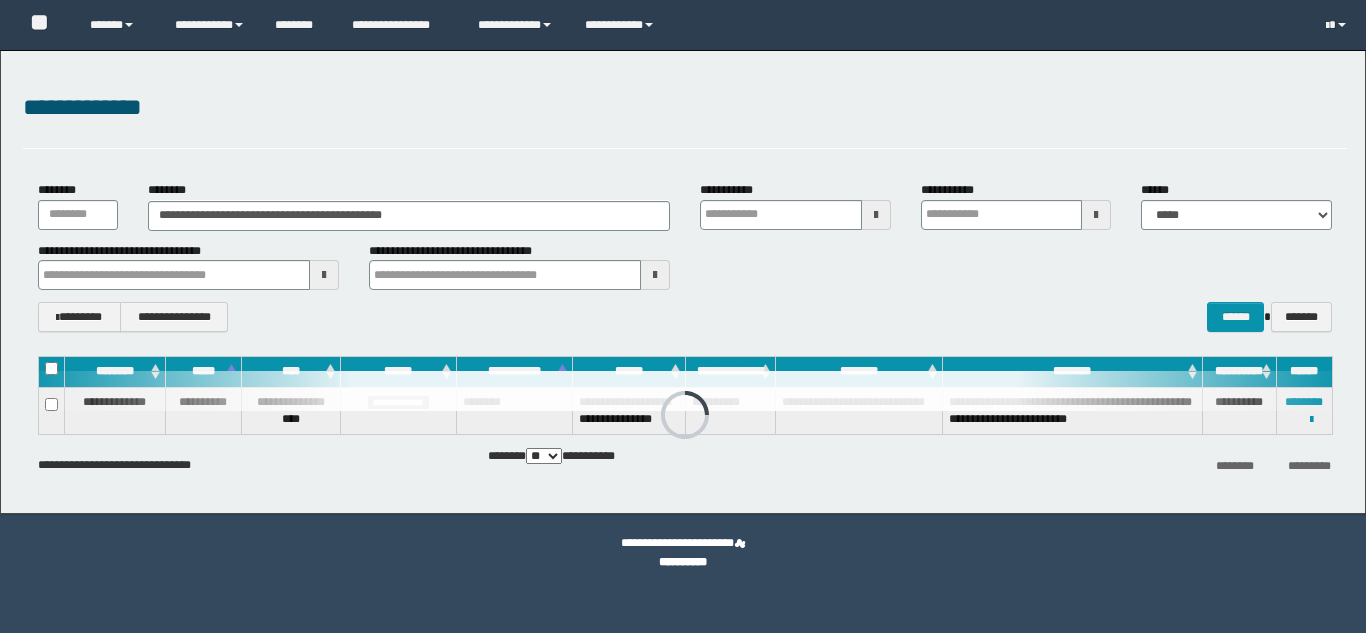 scroll, scrollTop: 0, scrollLeft: 0, axis: both 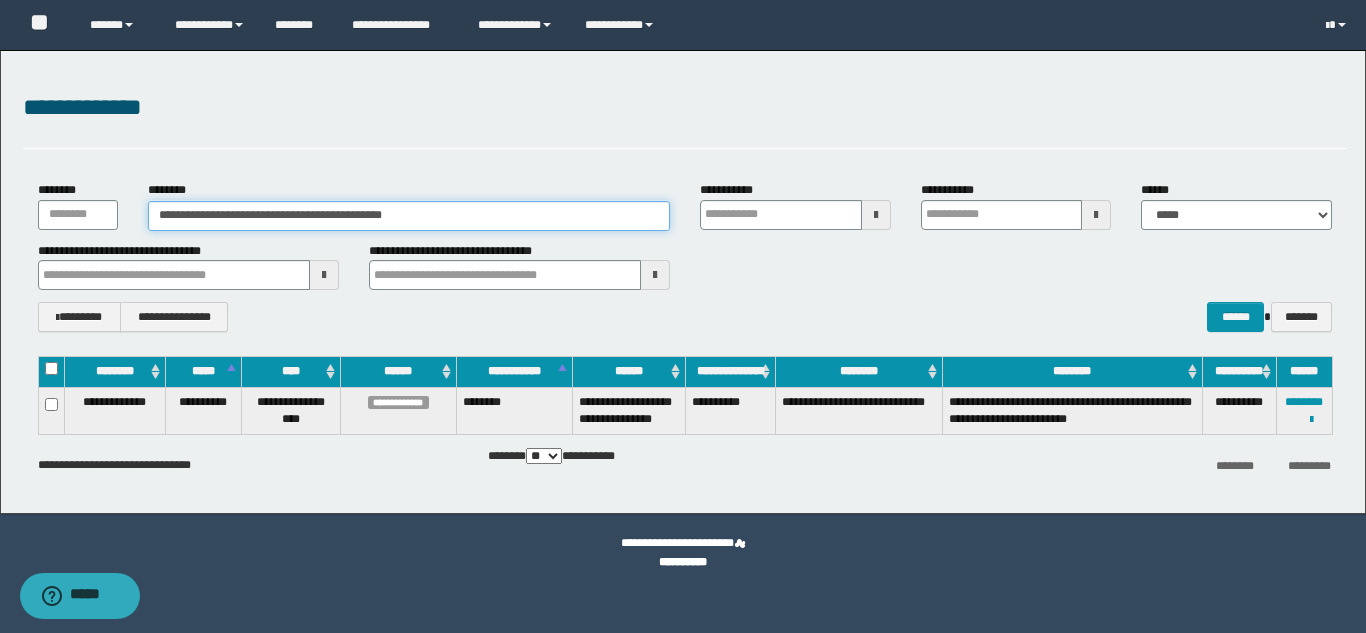 drag, startPoint x: 469, startPoint y: 211, endPoint x: 262, endPoint y: 225, distance: 207.47289 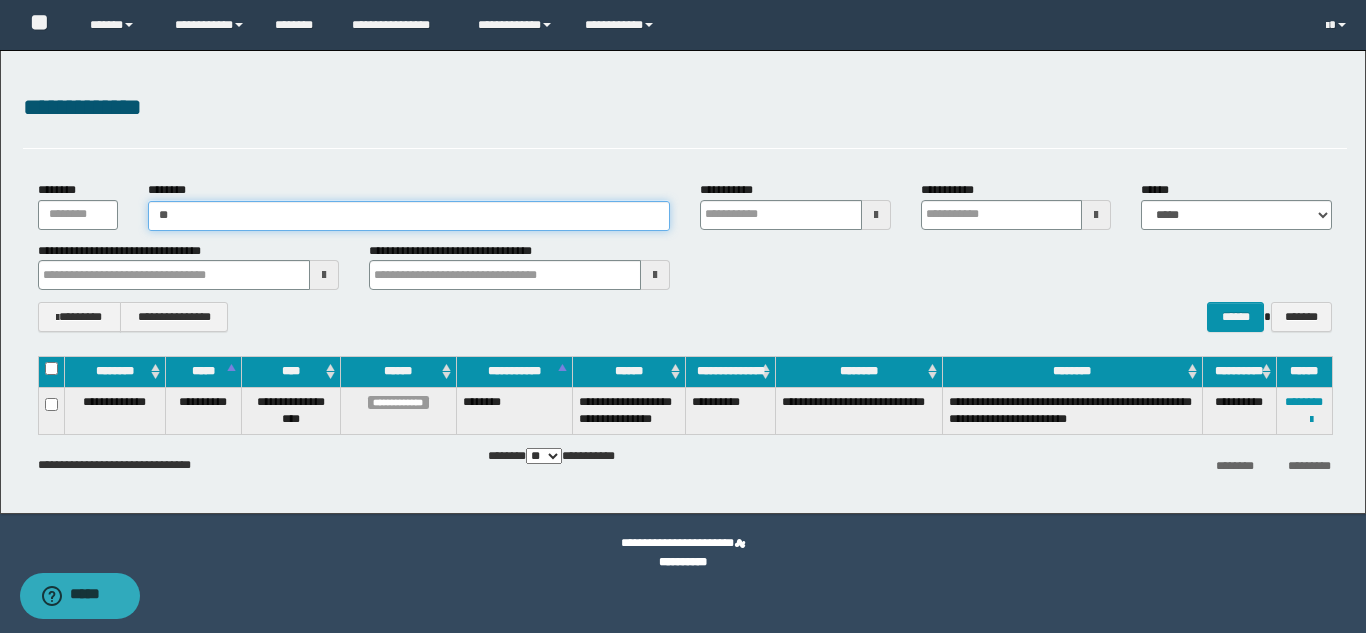 type on "*" 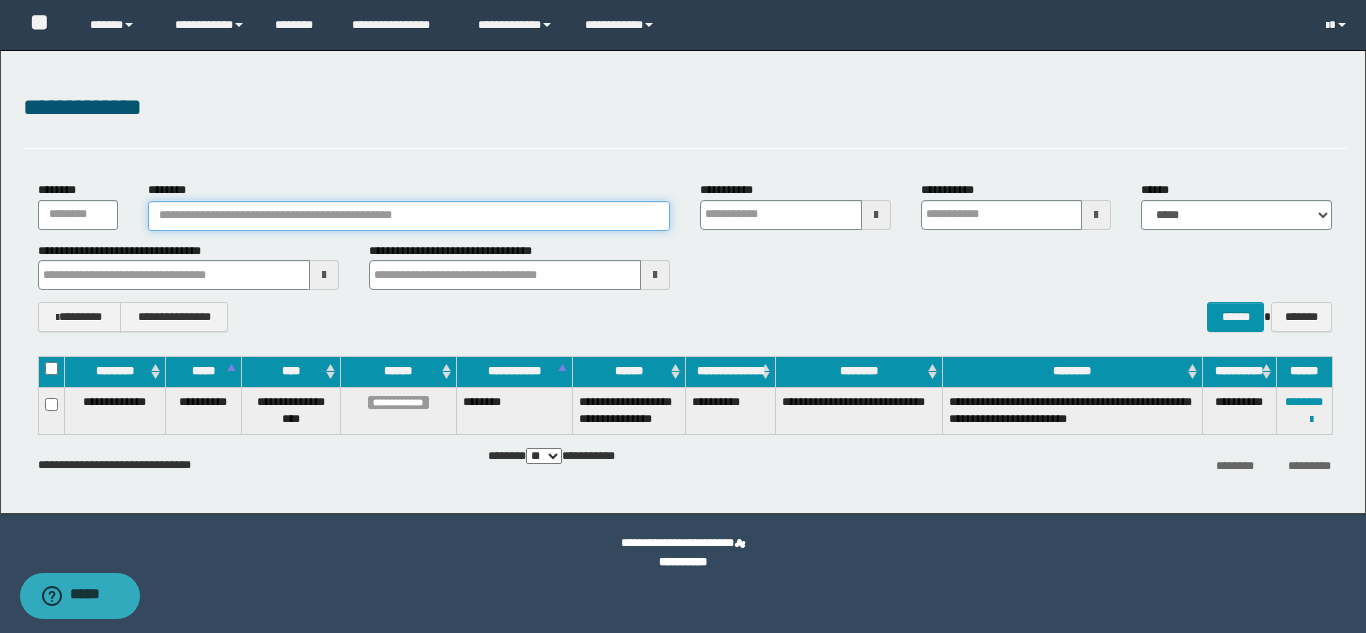 paste on "********" 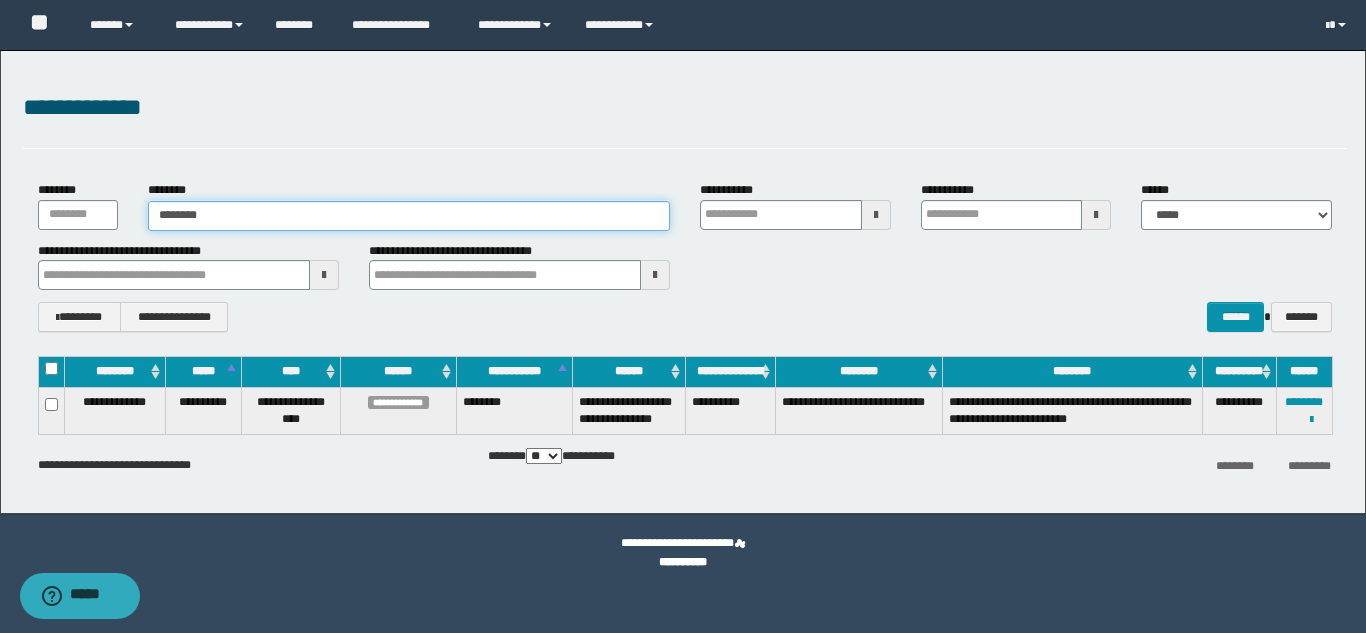 type on "********" 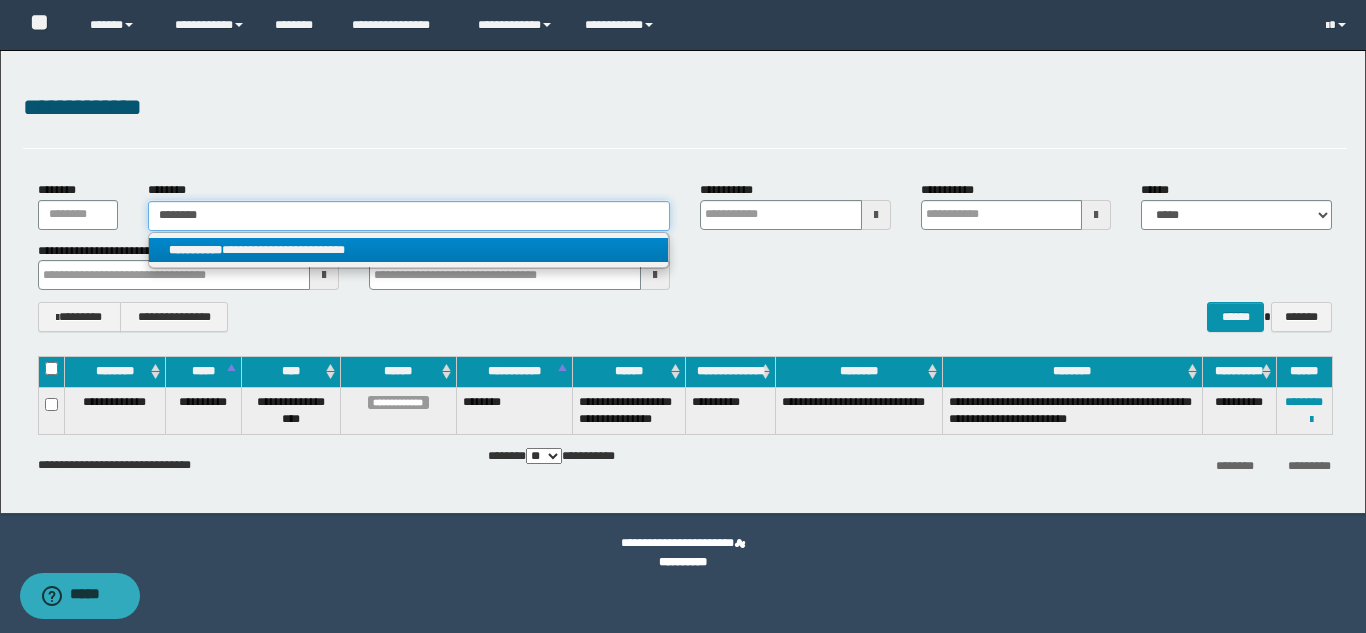 type on "********" 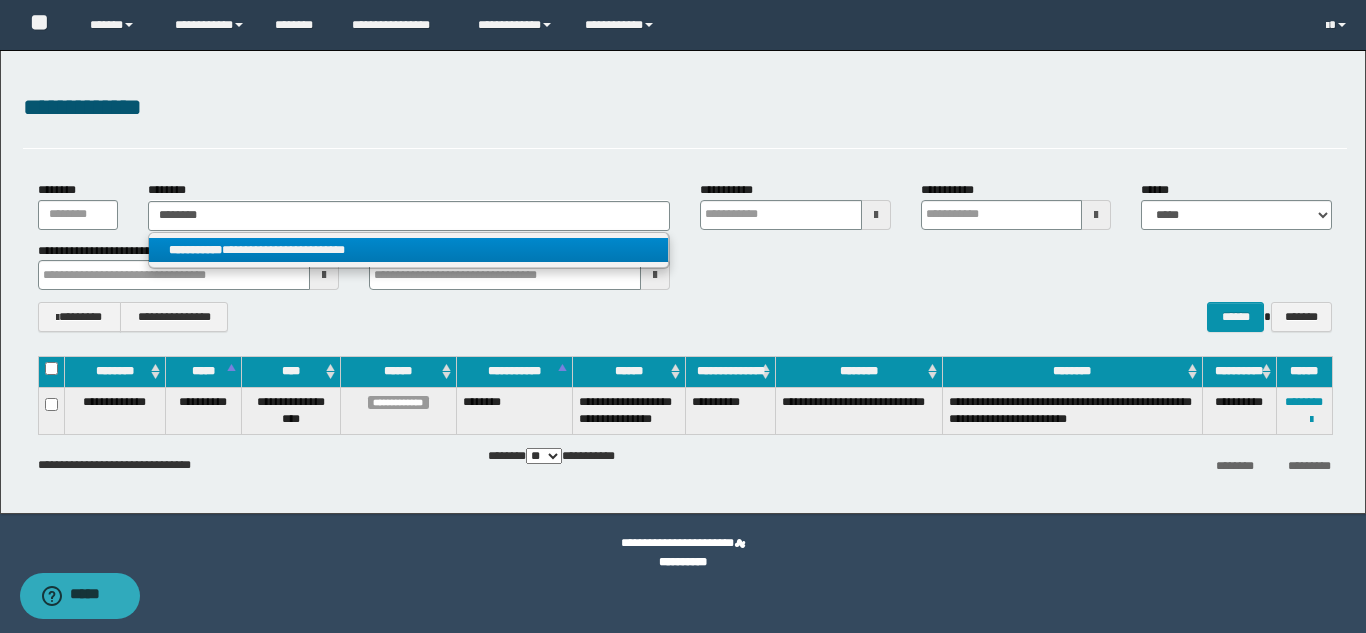 click on "**********" at bounding box center [408, 250] 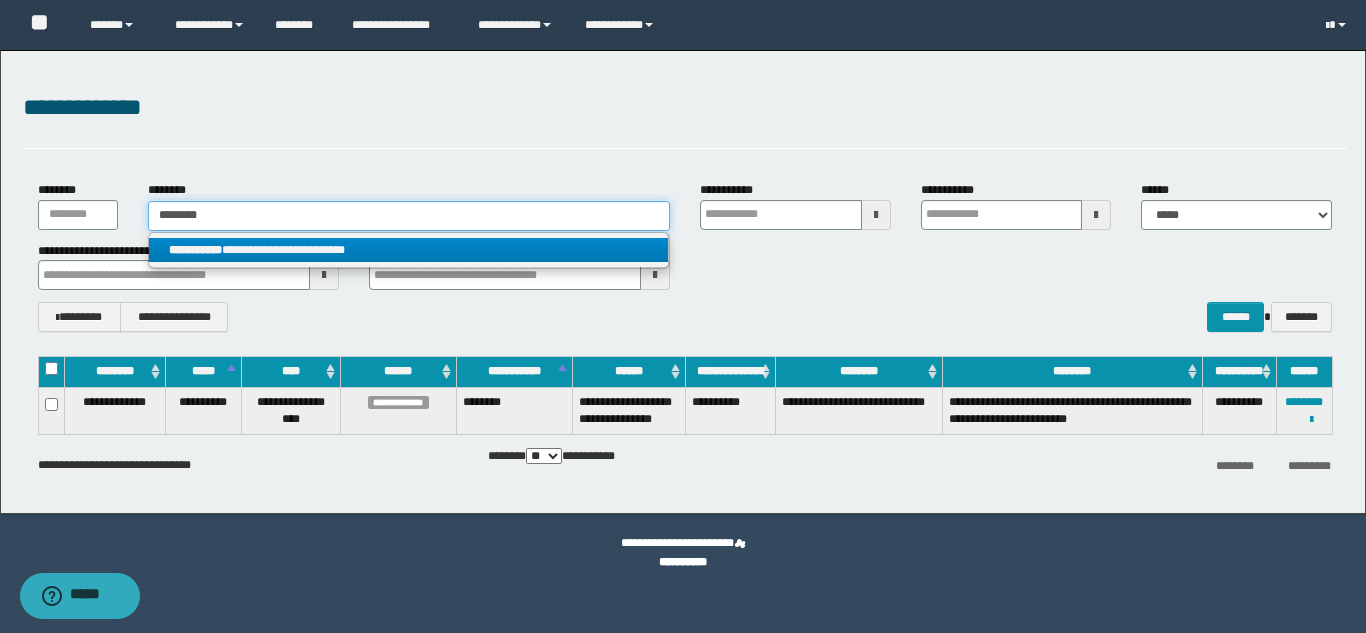 type 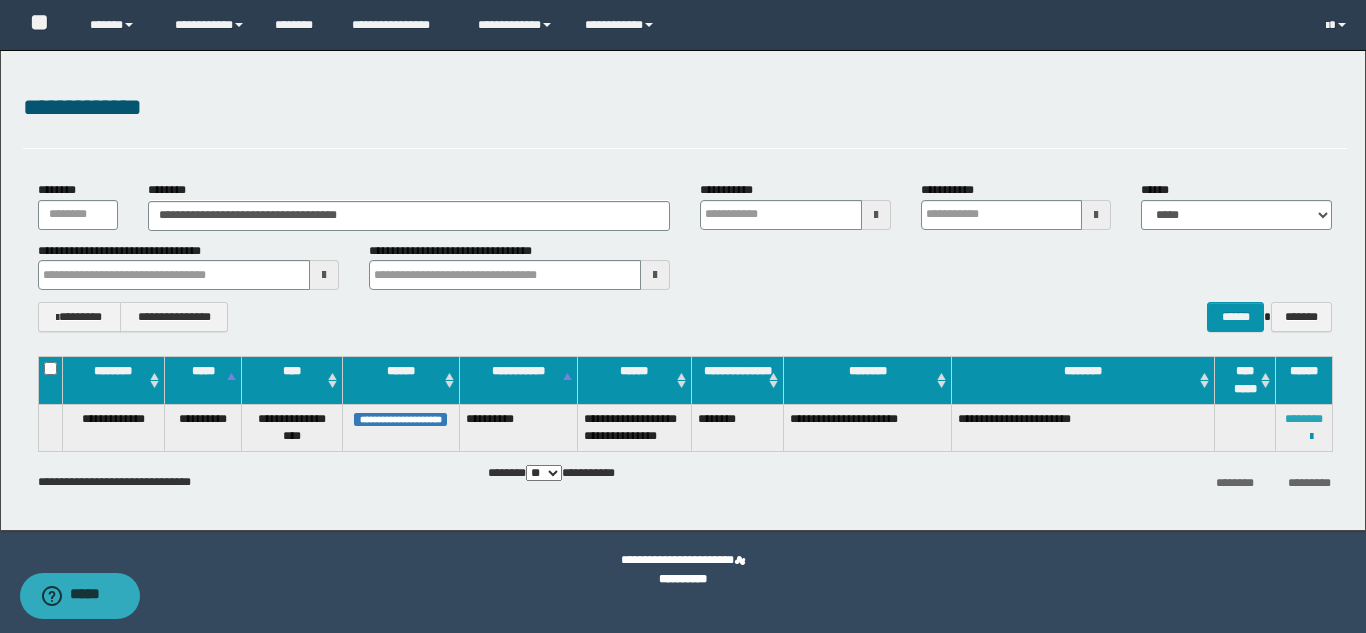 click on "********" at bounding box center (1304, 419) 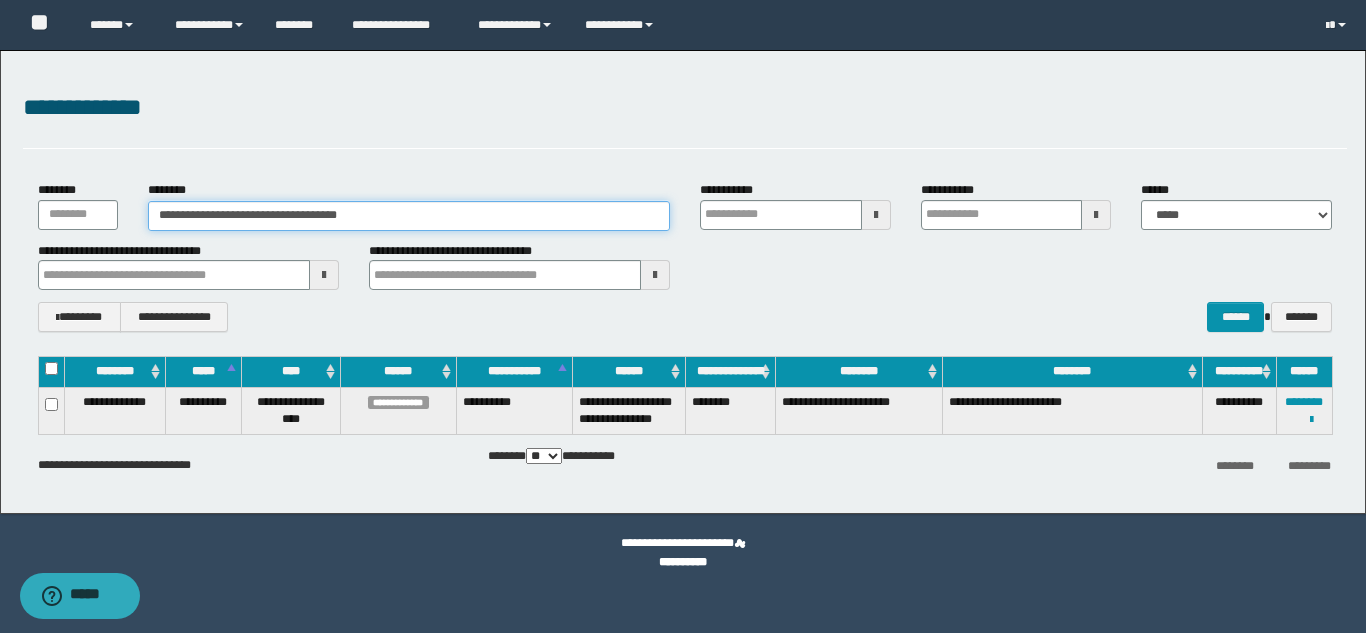 drag, startPoint x: 409, startPoint y: 214, endPoint x: 133, endPoint y: 192, distance: 276.87543 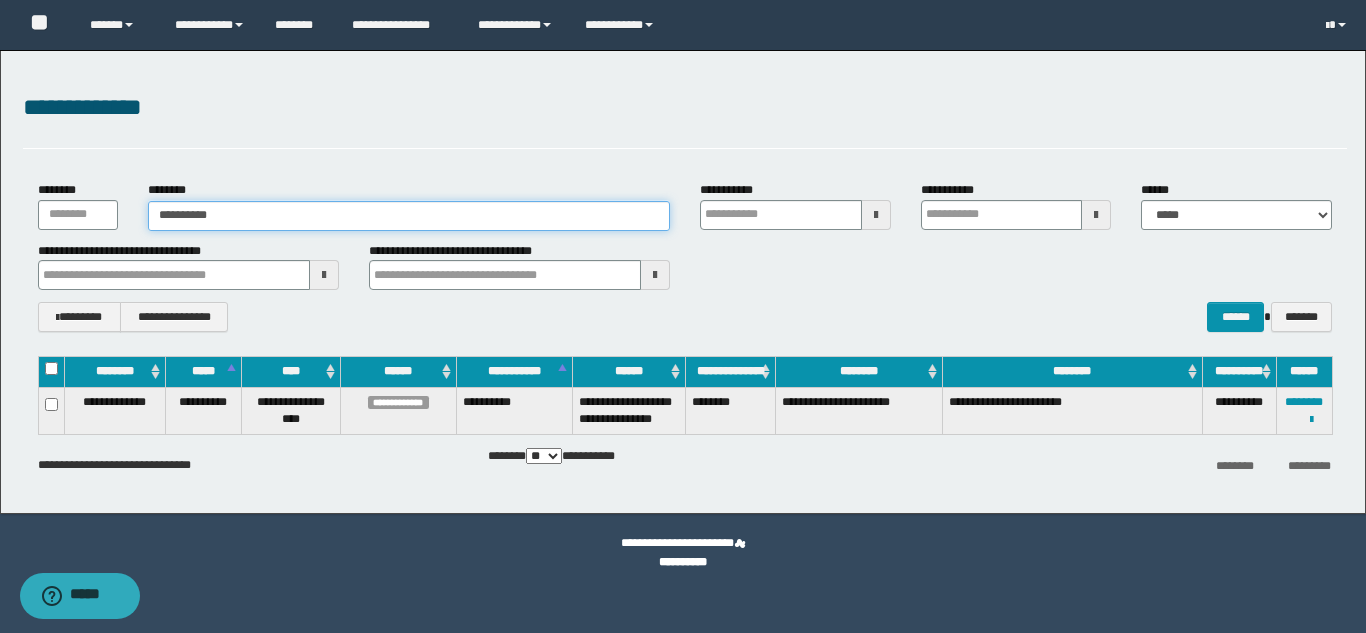 type on "**********" 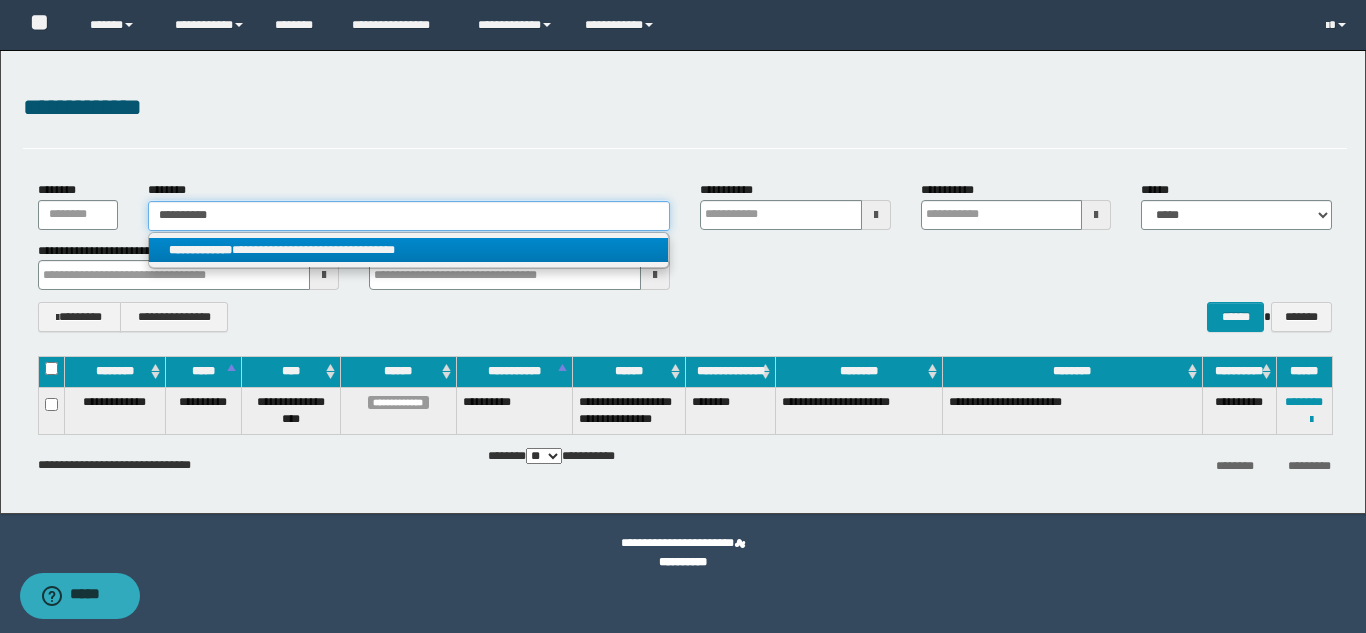 type on "**********" 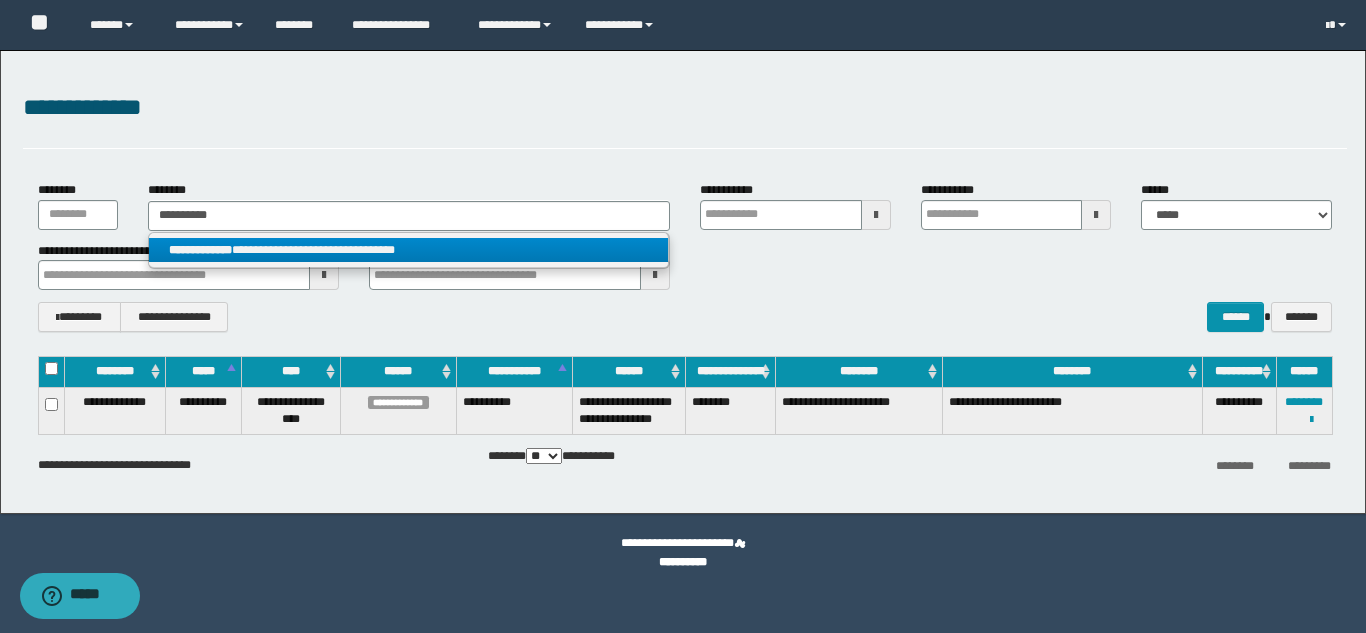 click on "**********" at bounding box center [408, 250] 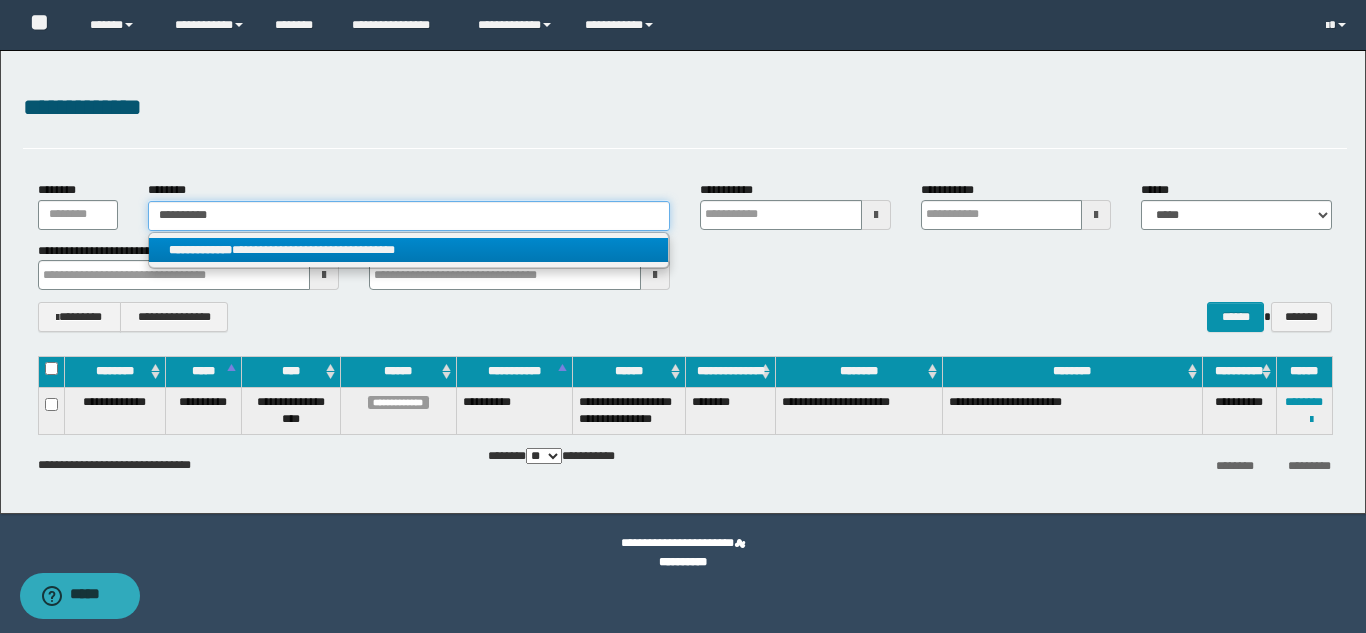 type 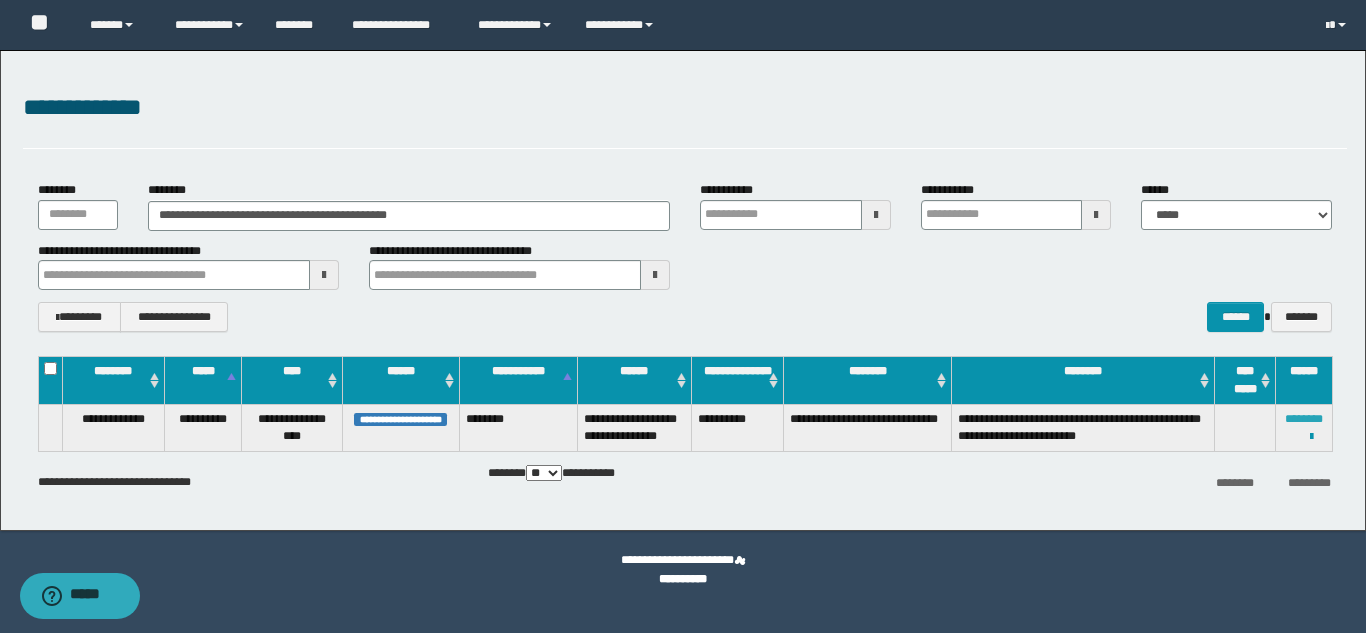 click on "********" at bounding box center (1304, 419) 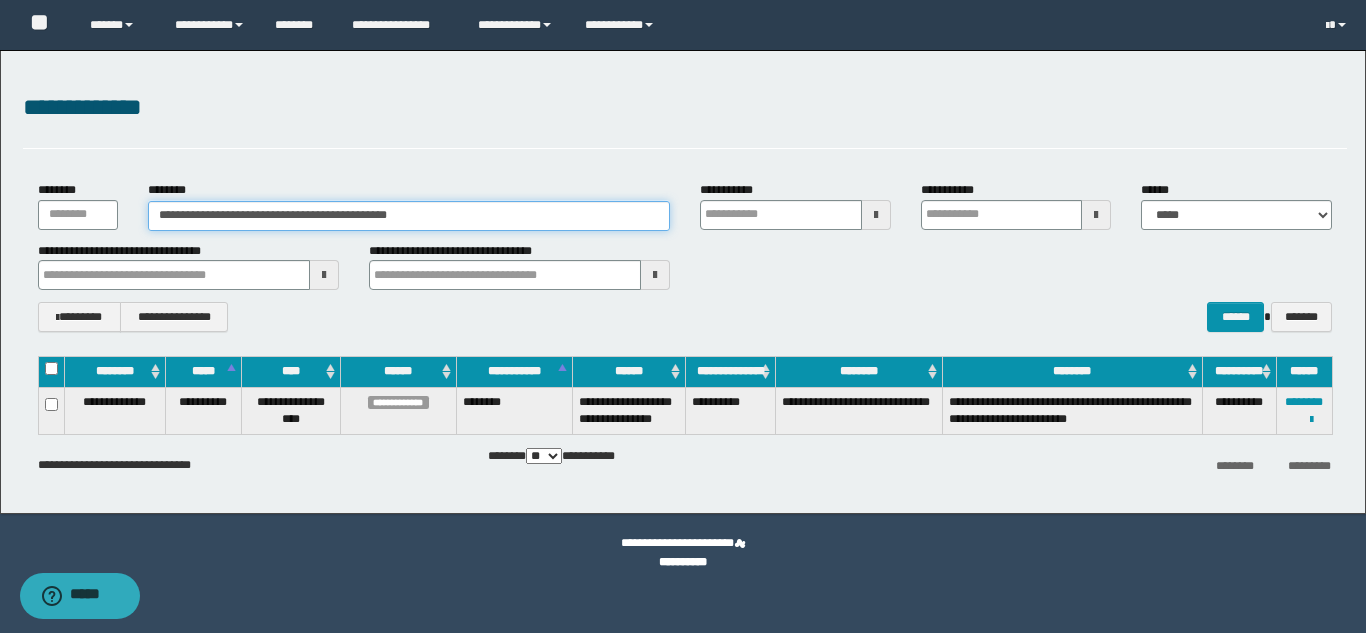 drag, startPoint x: 481, startPoint y: 215, endPoint x: 153, endPoint y: 211, distance: 328.02438 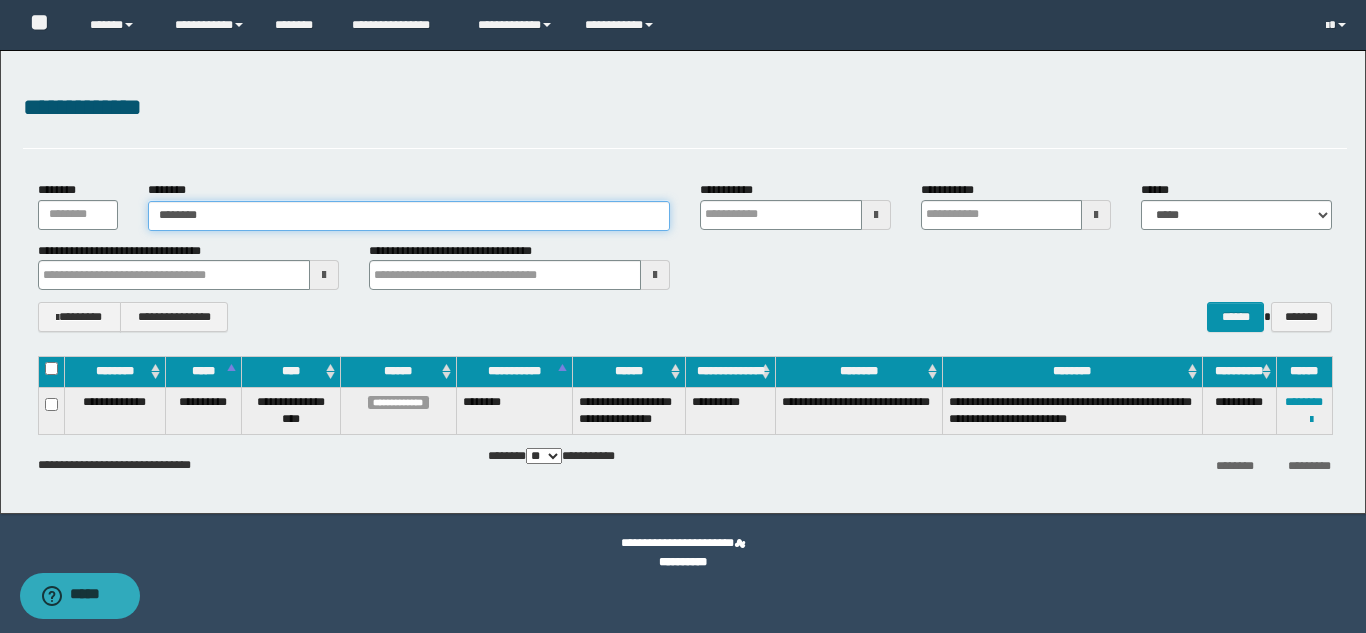 type on "********" 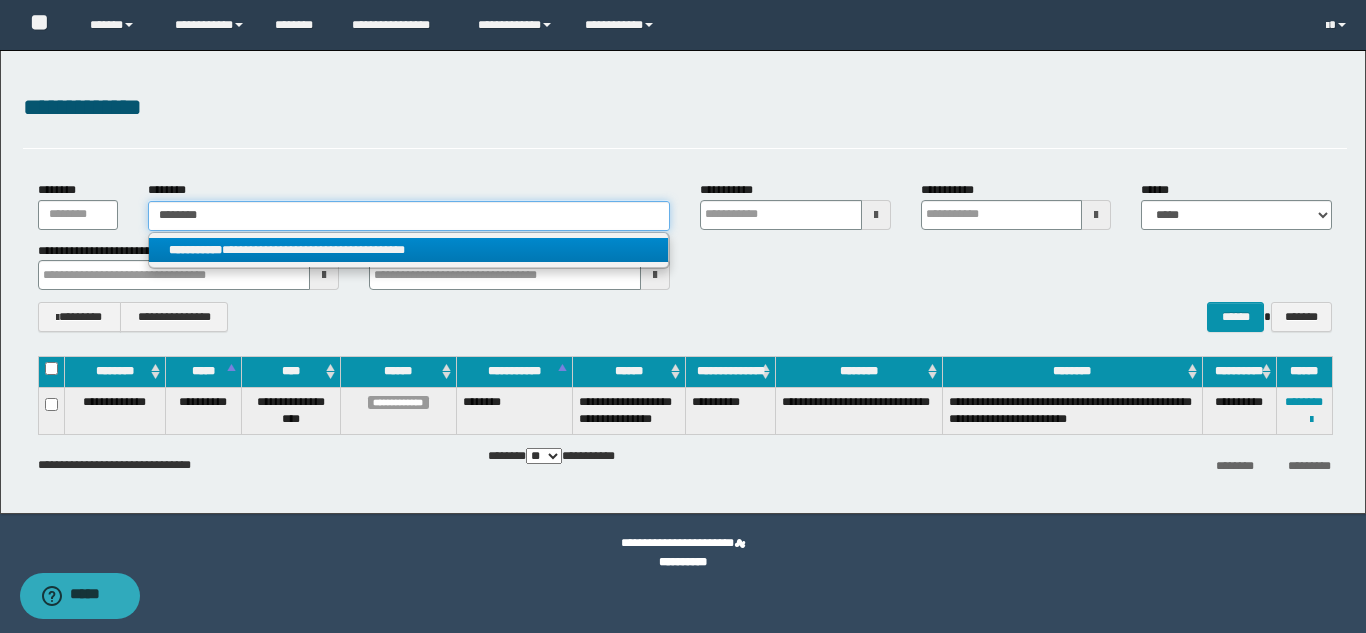 type on "********" 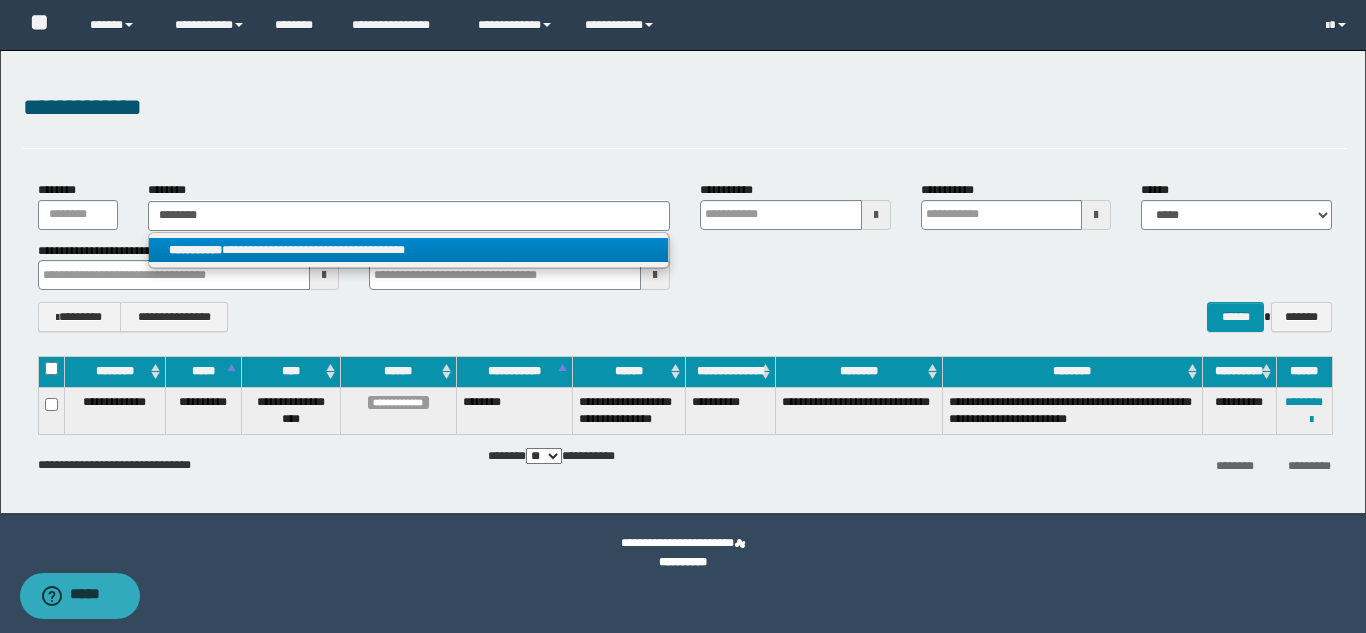 click on "**********" at bounding box center (408, 250) 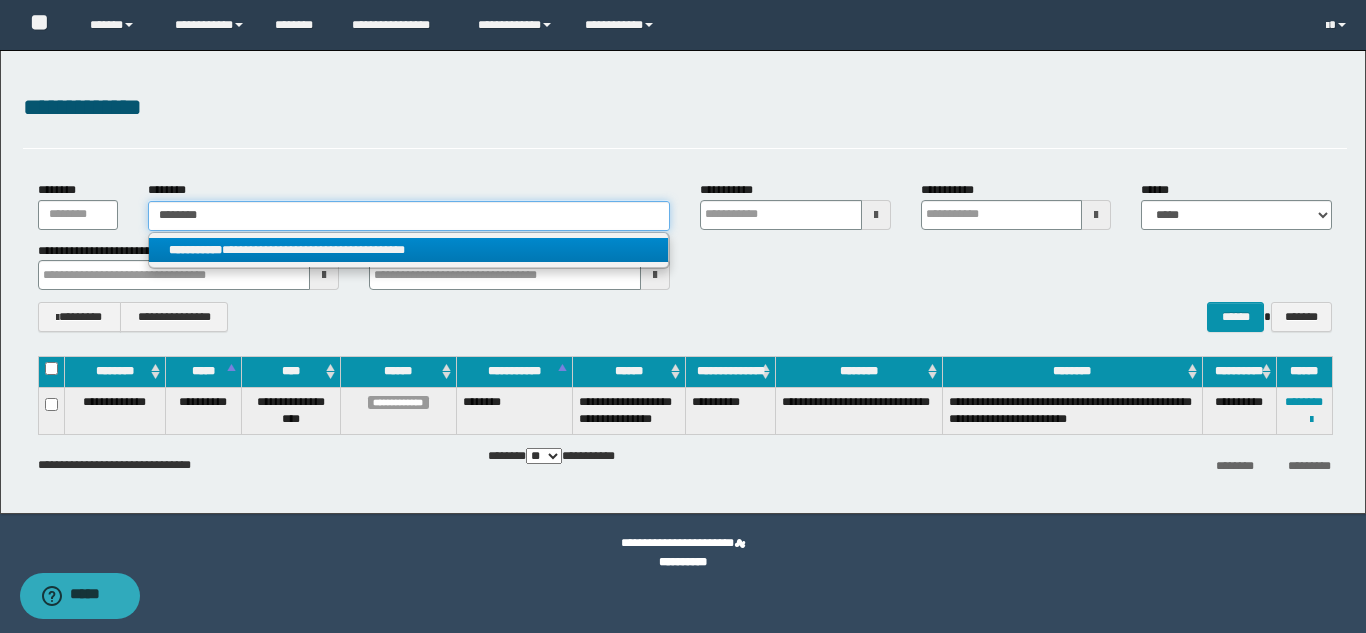 type 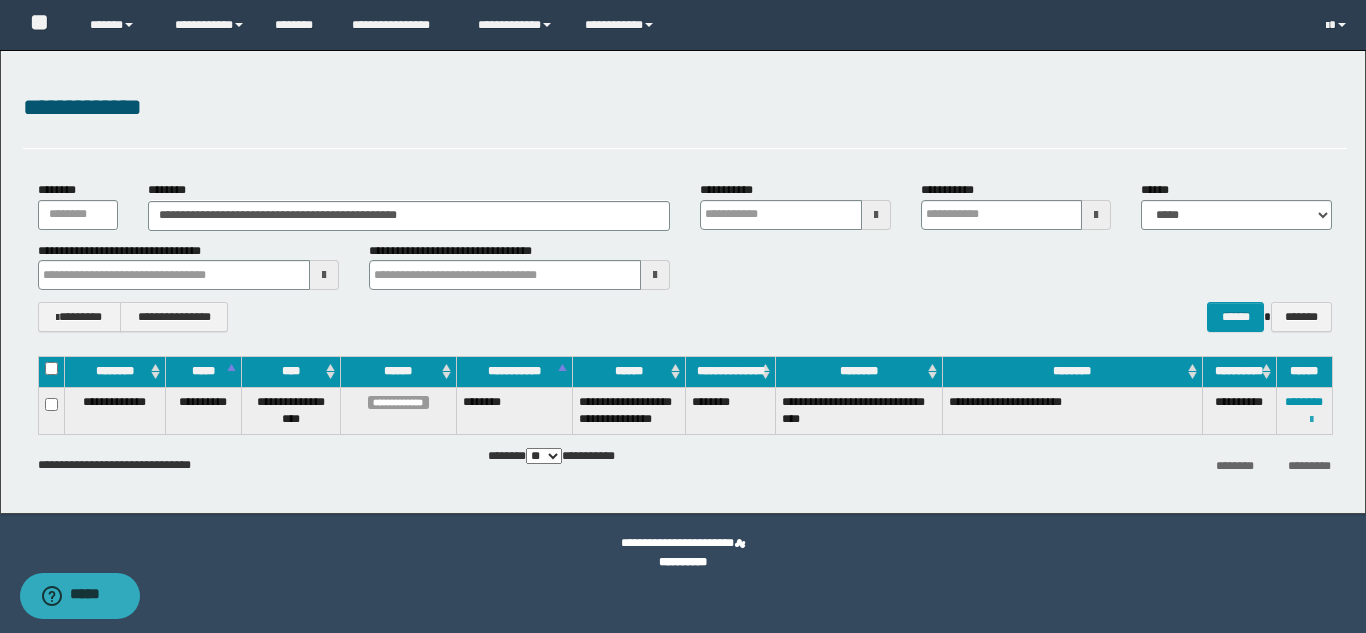 click at bounding box center (1311, 420) 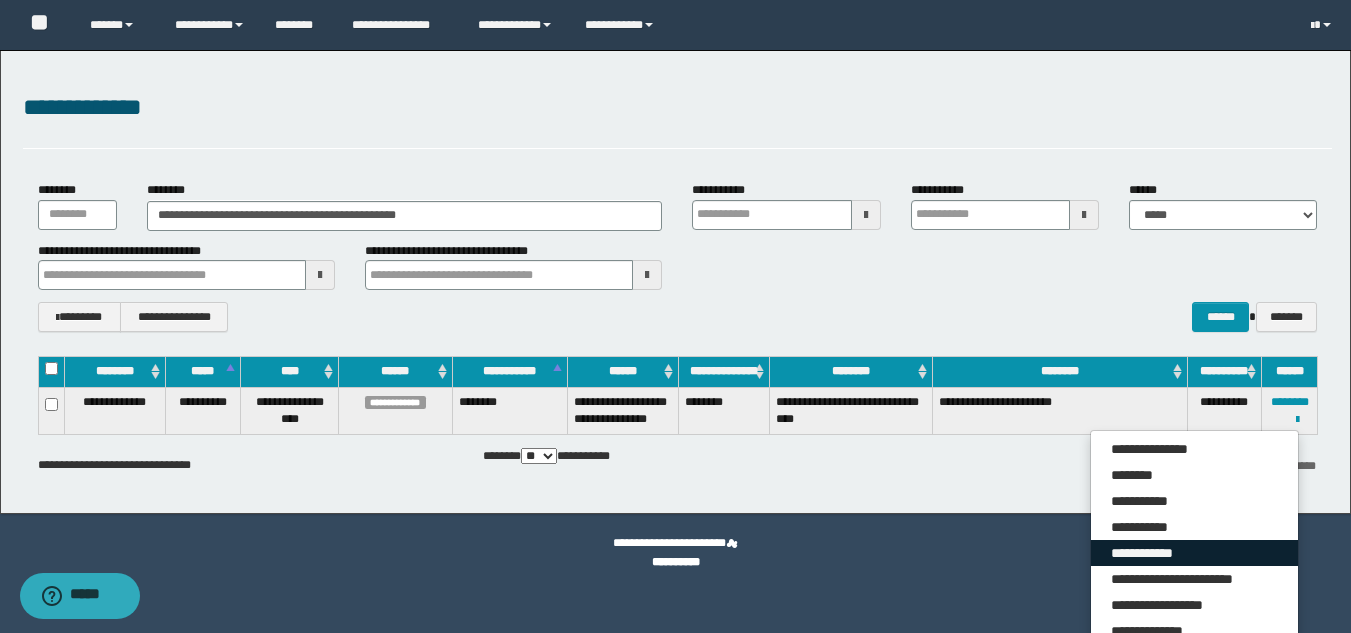 click on "**********" at bounding box center (1194, 553) 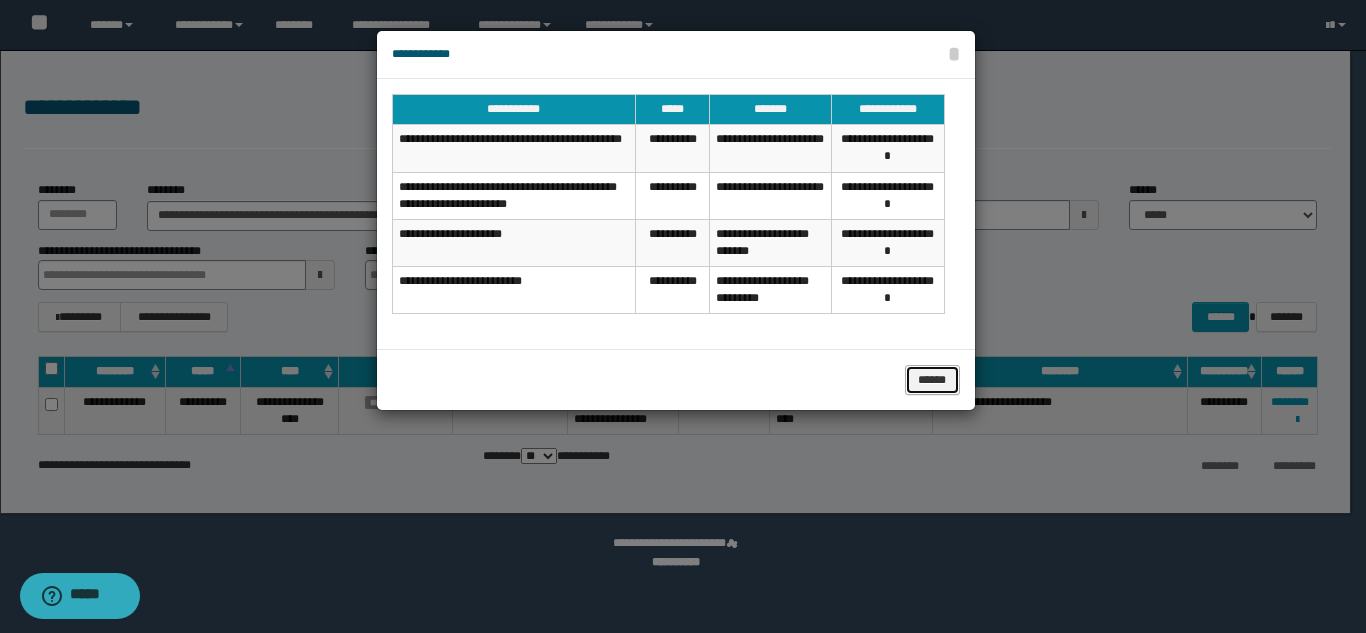 click on "******" at bounding box center [932, 380] 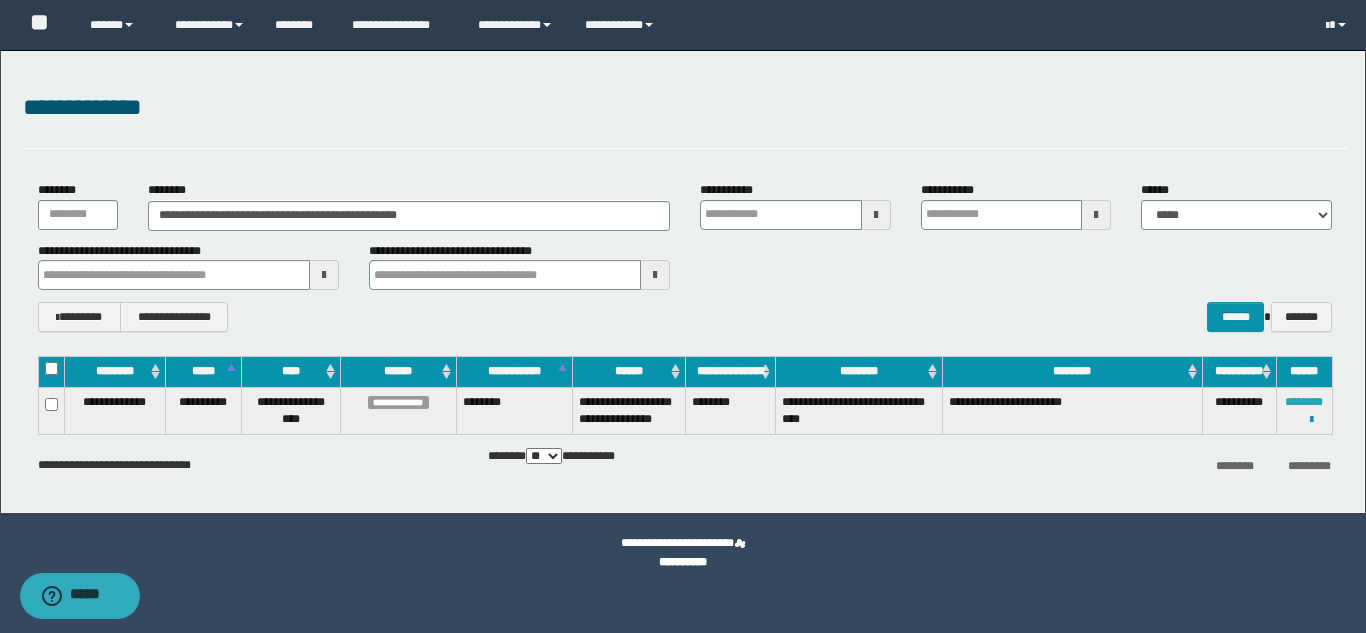 click on "********" at bounding box center [1304, 402] 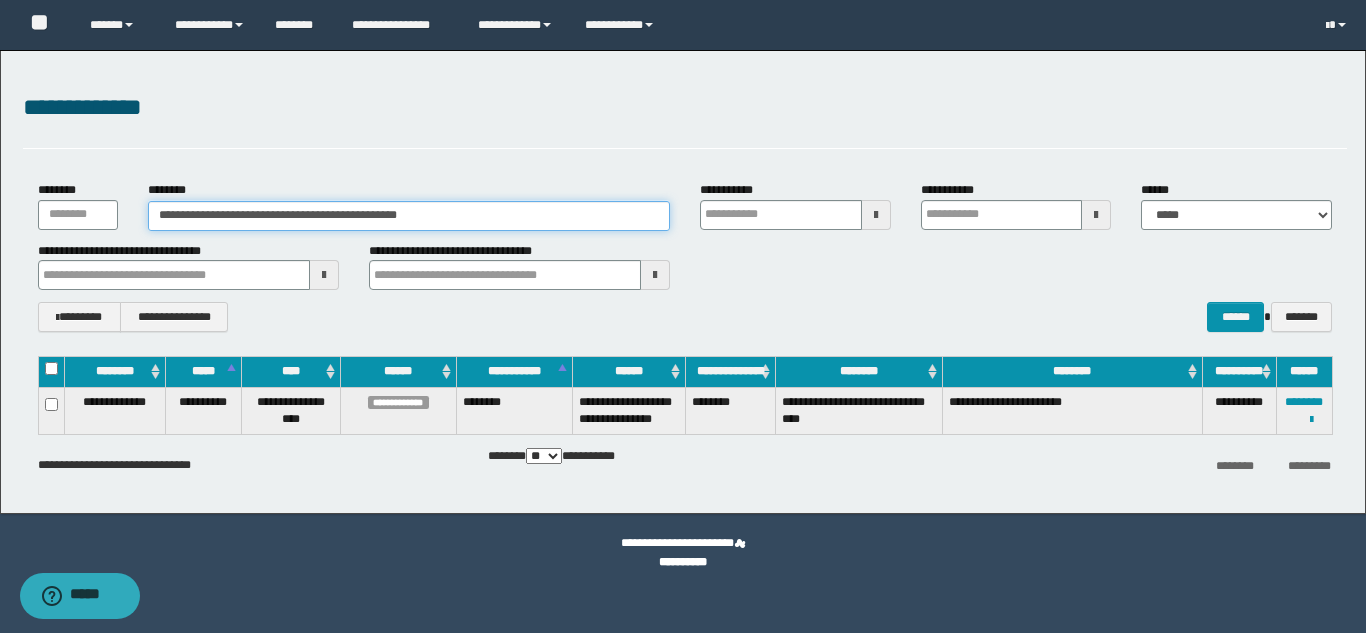 drag, startPoint x: 483, startPoint y: 217, endPoint x: 132, endPoint y: 209, distance: 351.09116 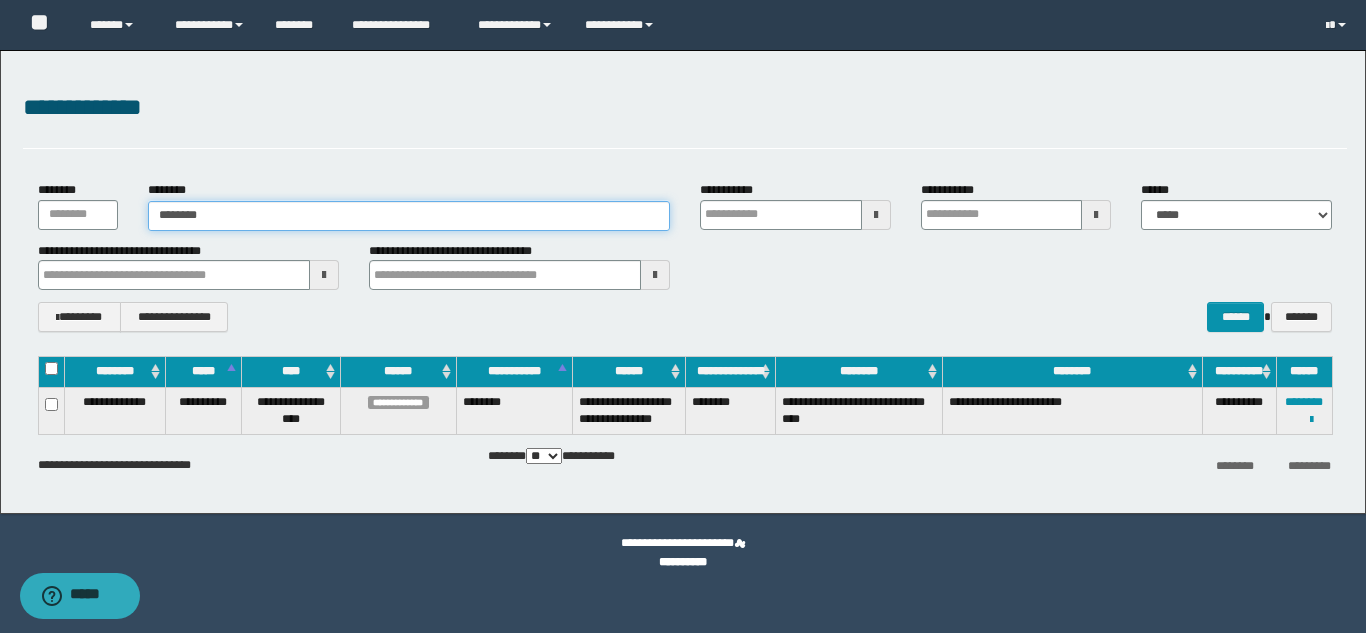 type on "********" 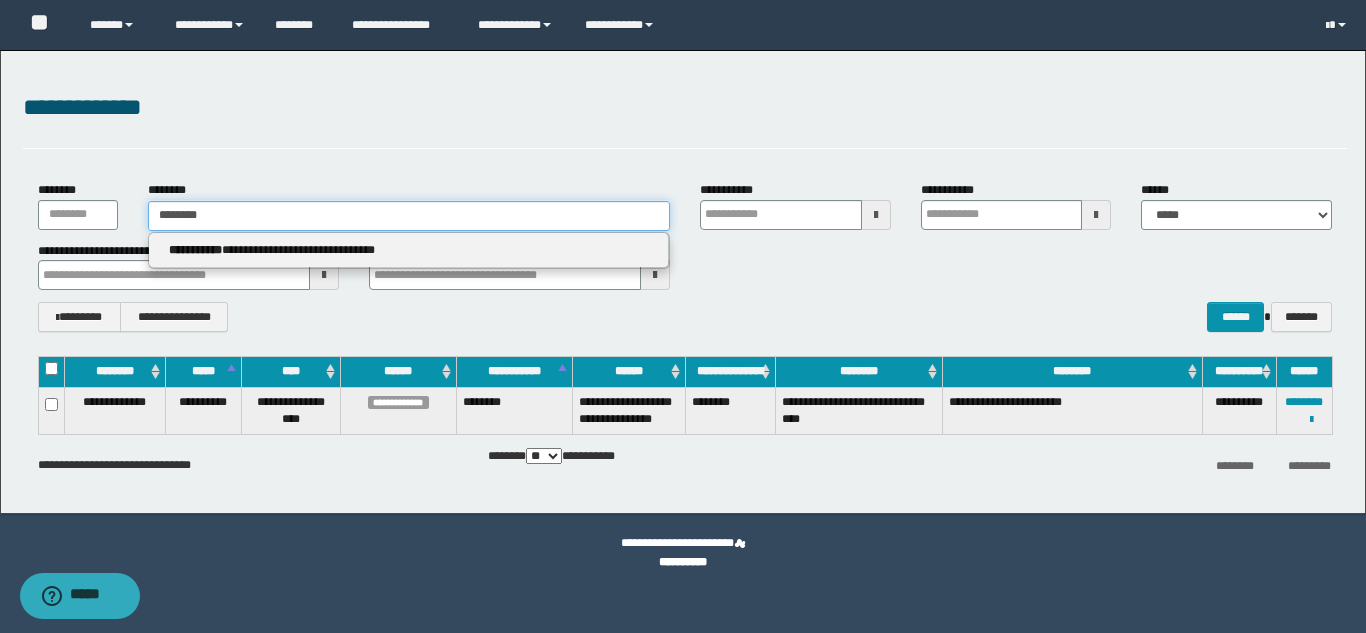 type on "********" 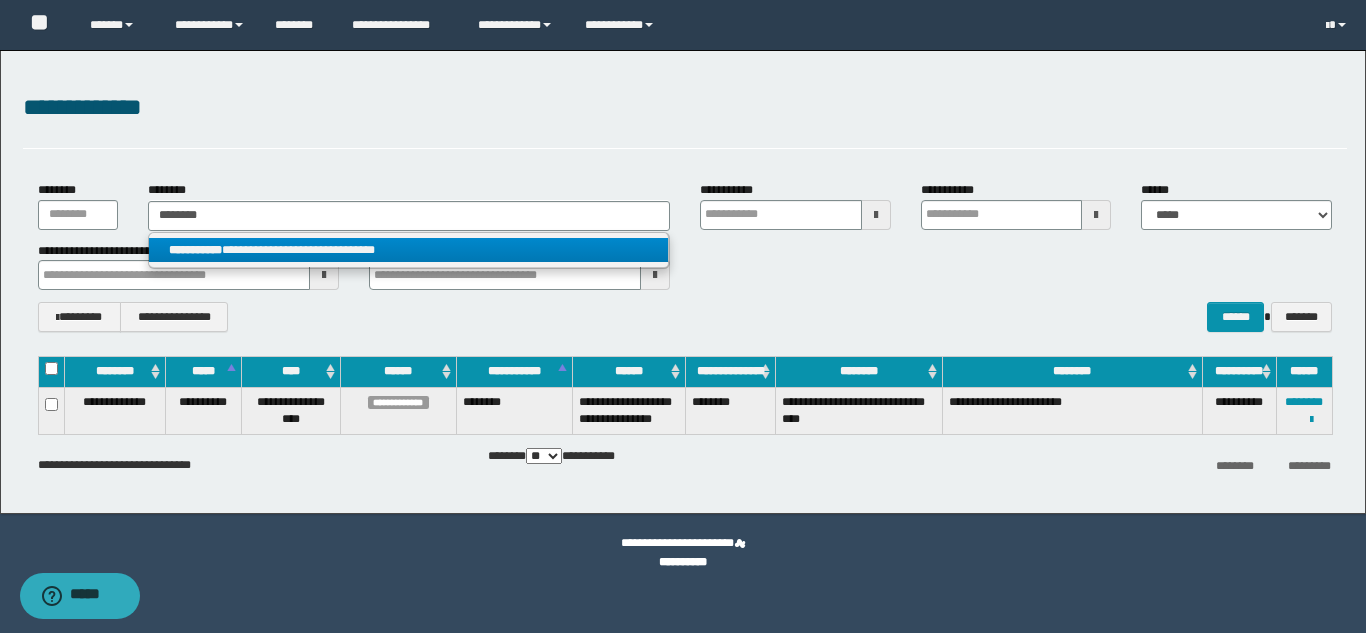 click on "**********" at bounding box center [408, 250] 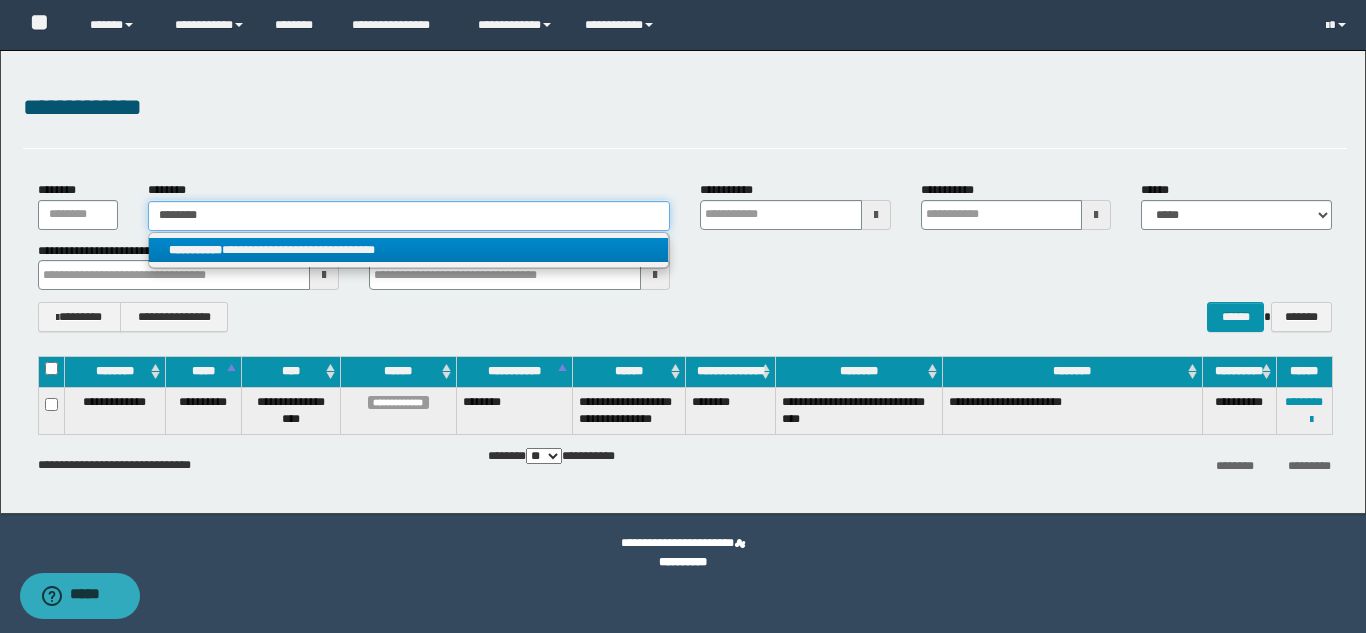 type 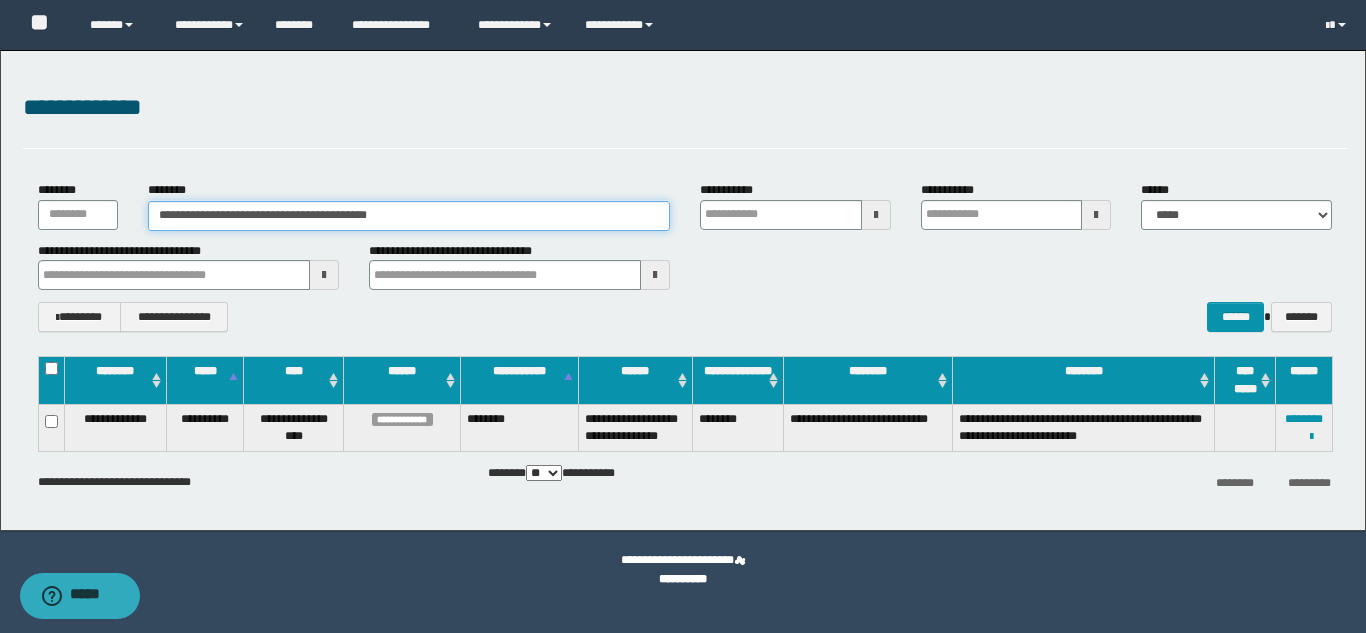 drag, startPoint x: 432, startPoint y: 219, endPoint x: 160, endPoint y: 215, distance: 272.02942 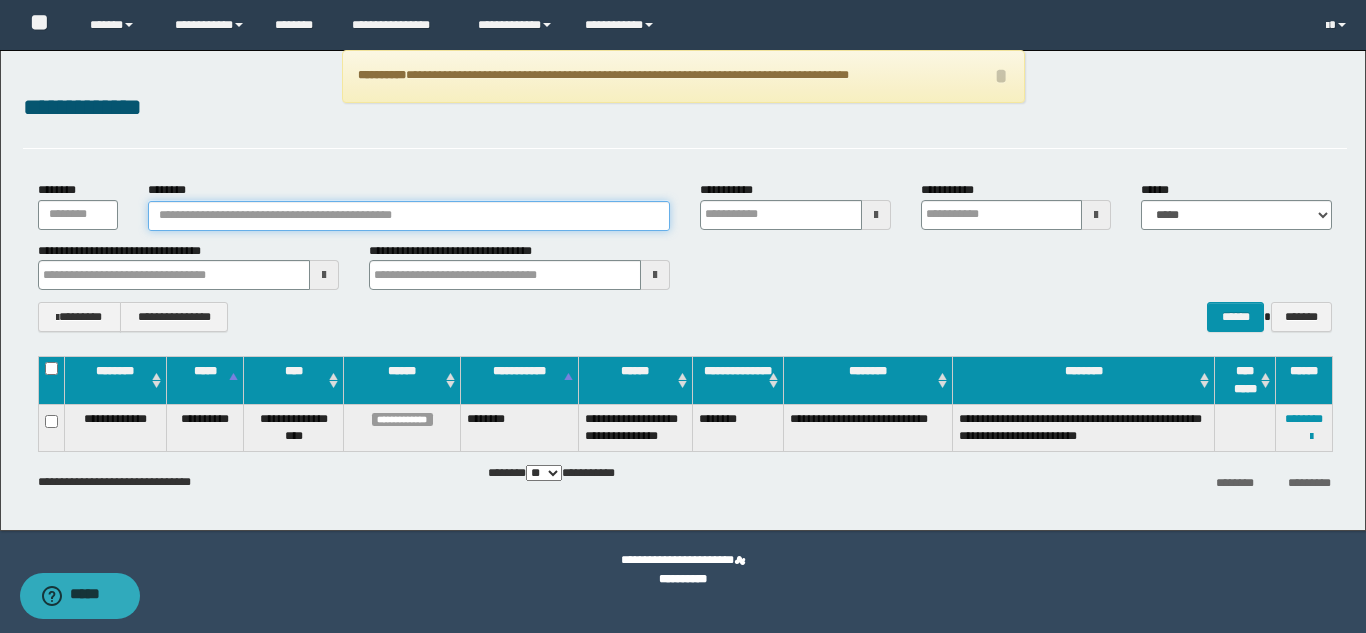 click on "********" at bounding box center [409, 216] 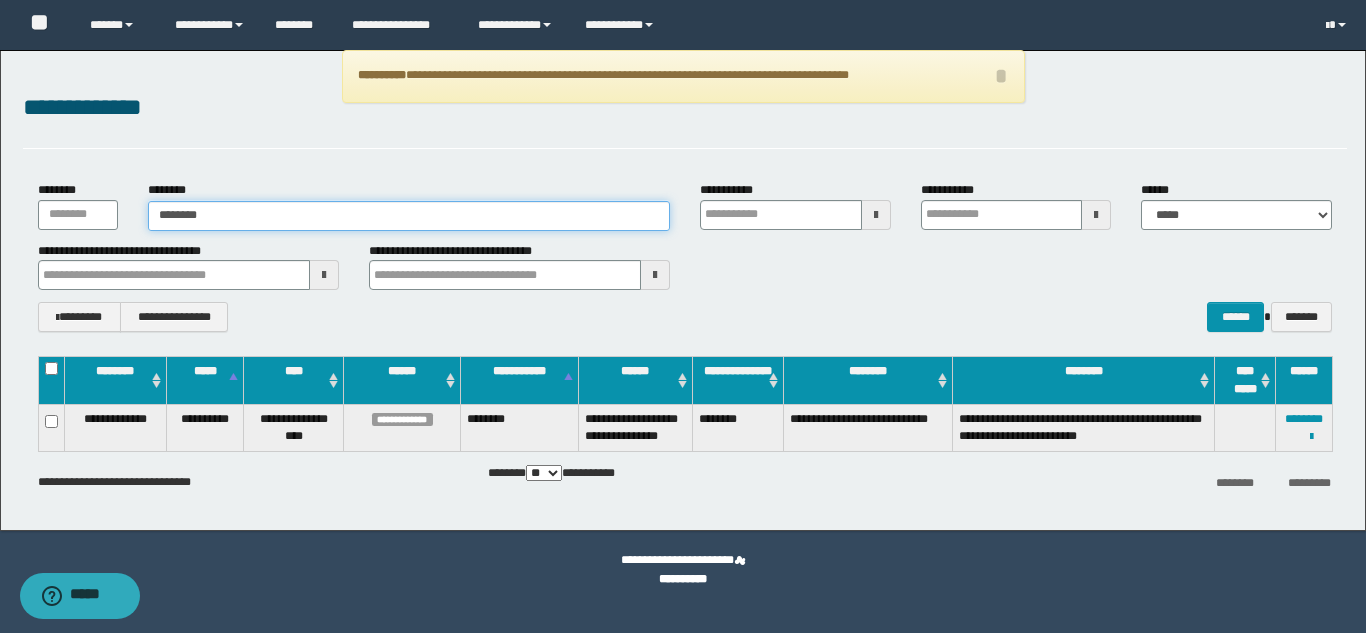 type on "********" 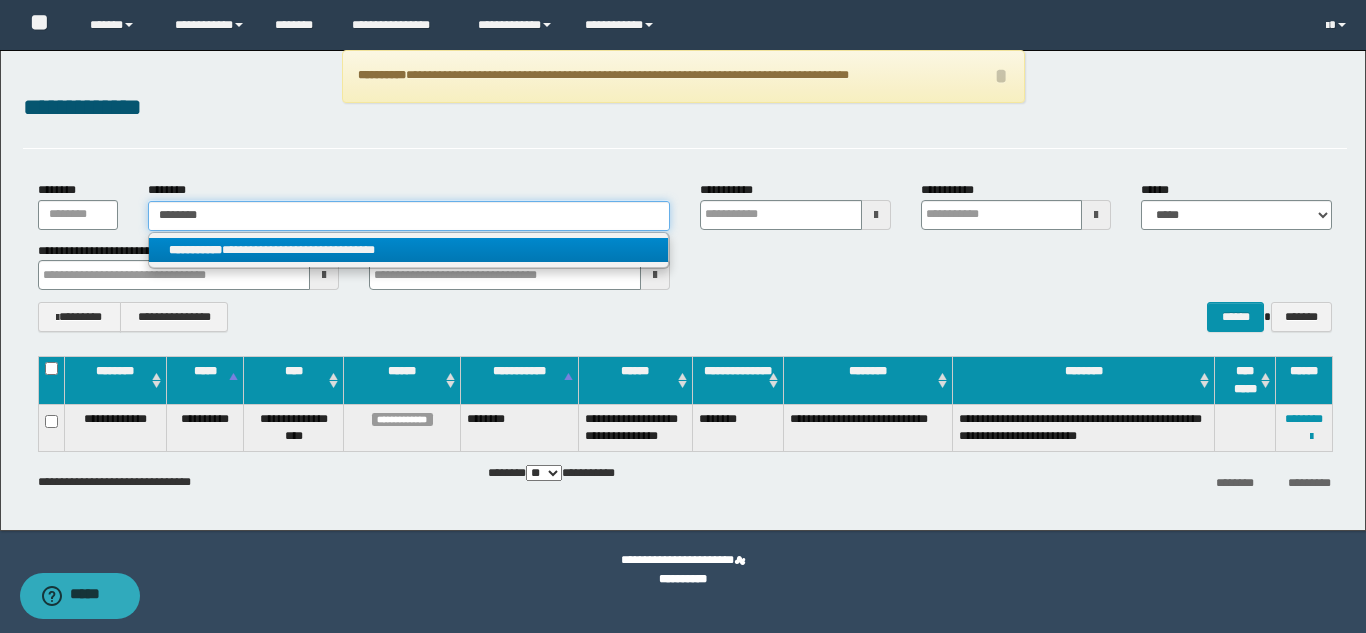 type on "********" 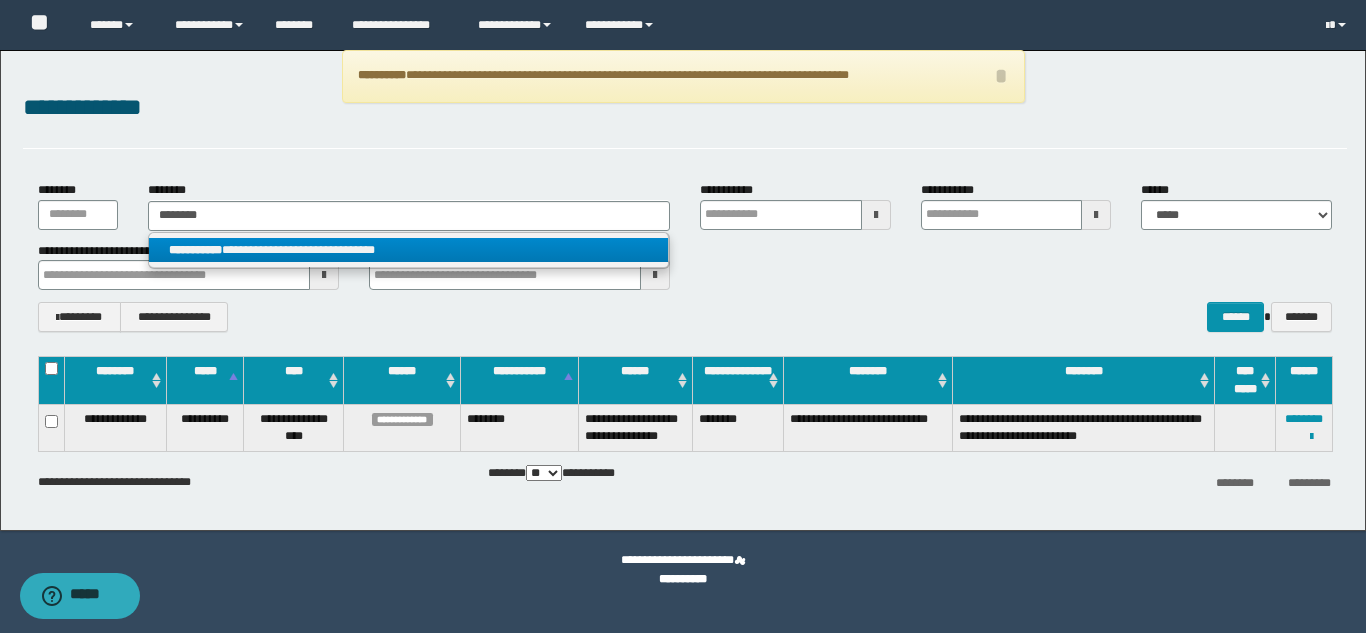 click on "**********" at bounding box center (408, 250) 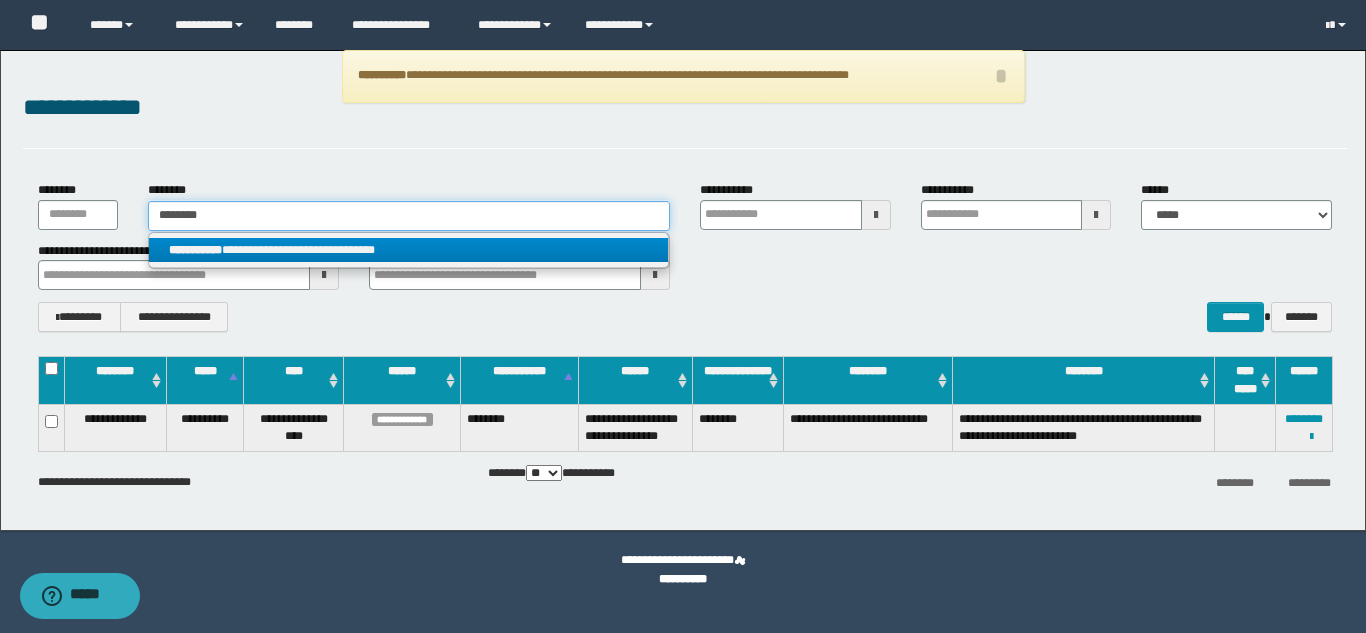 type 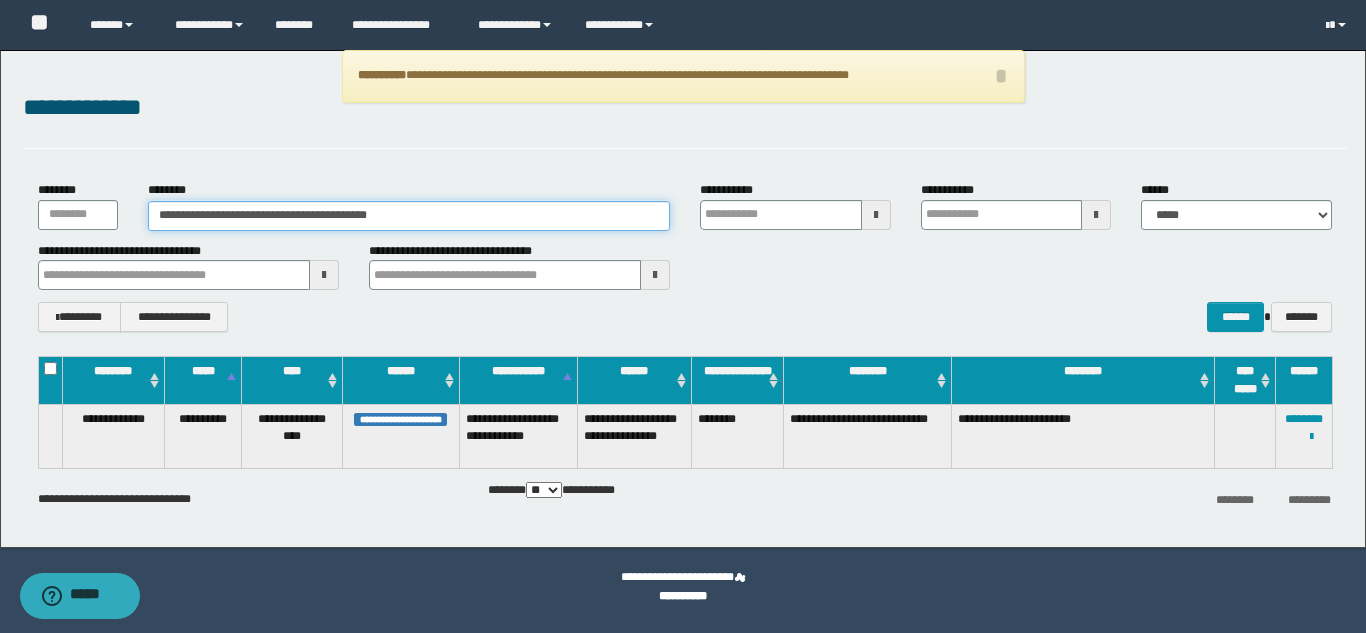 drag, startPoint x: 429, startPoint y: 213, endPoint x: 141, endPoint y: 223, distance: 288.17355 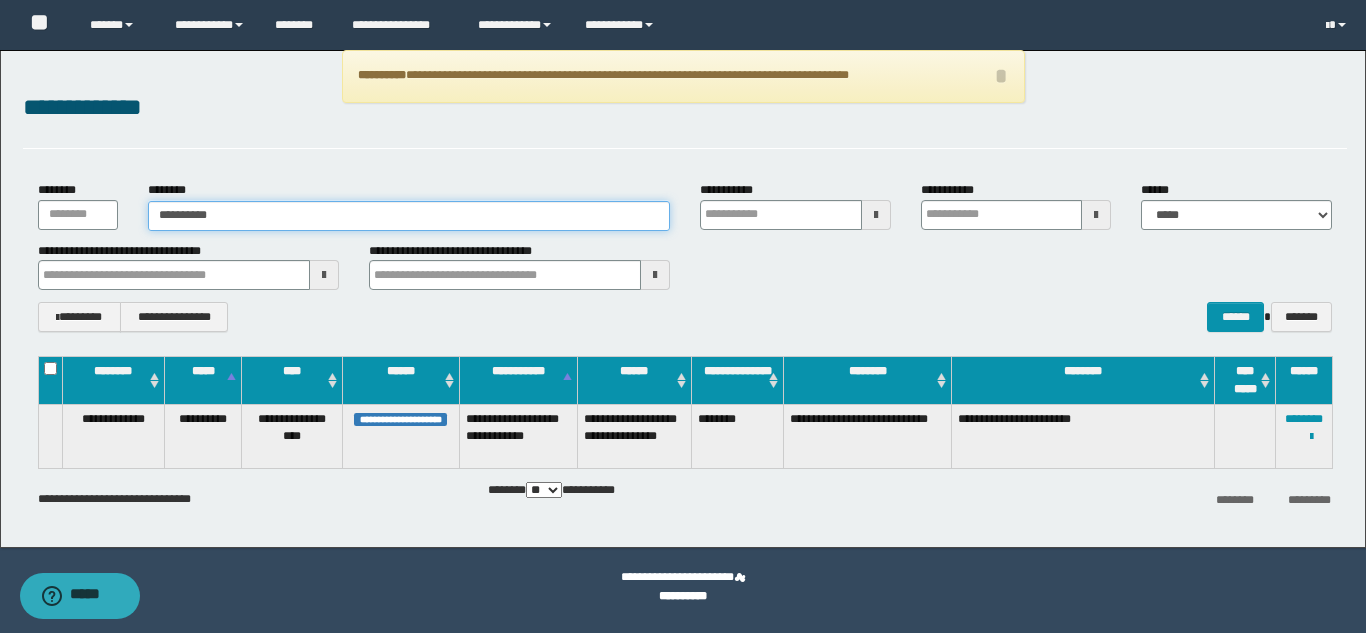 type on "**********" 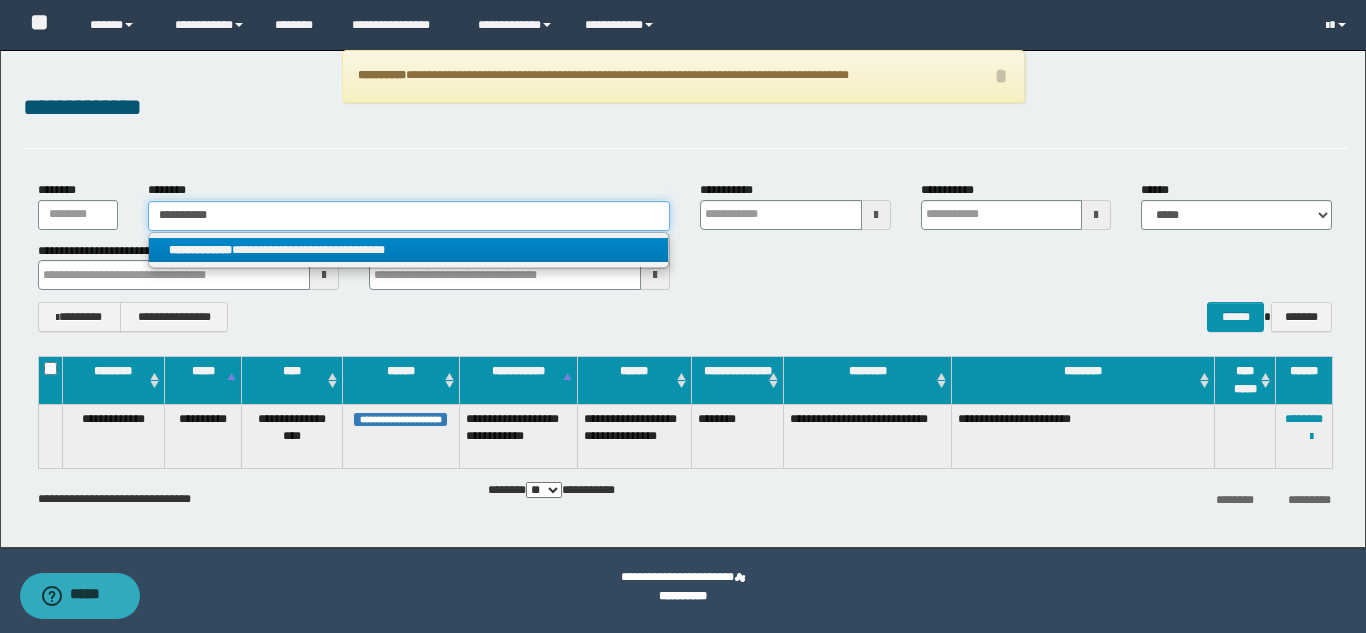 type on "**********" 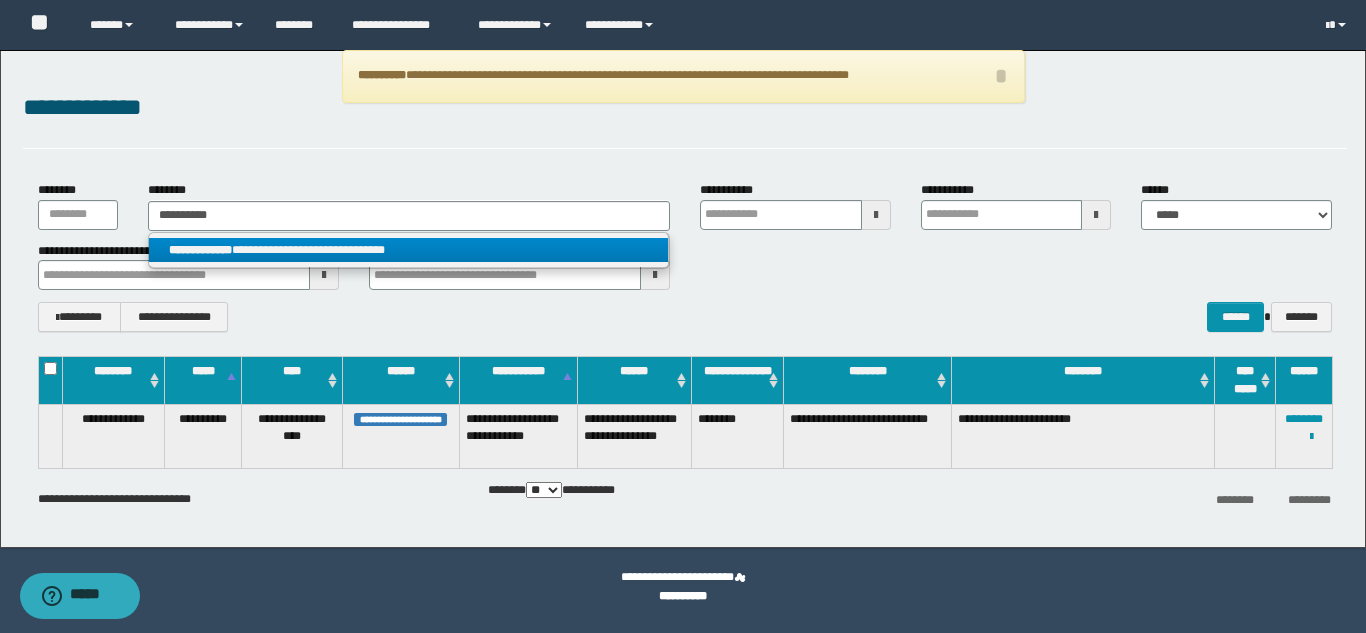 click on "**********" at bounding box center (408, 250) 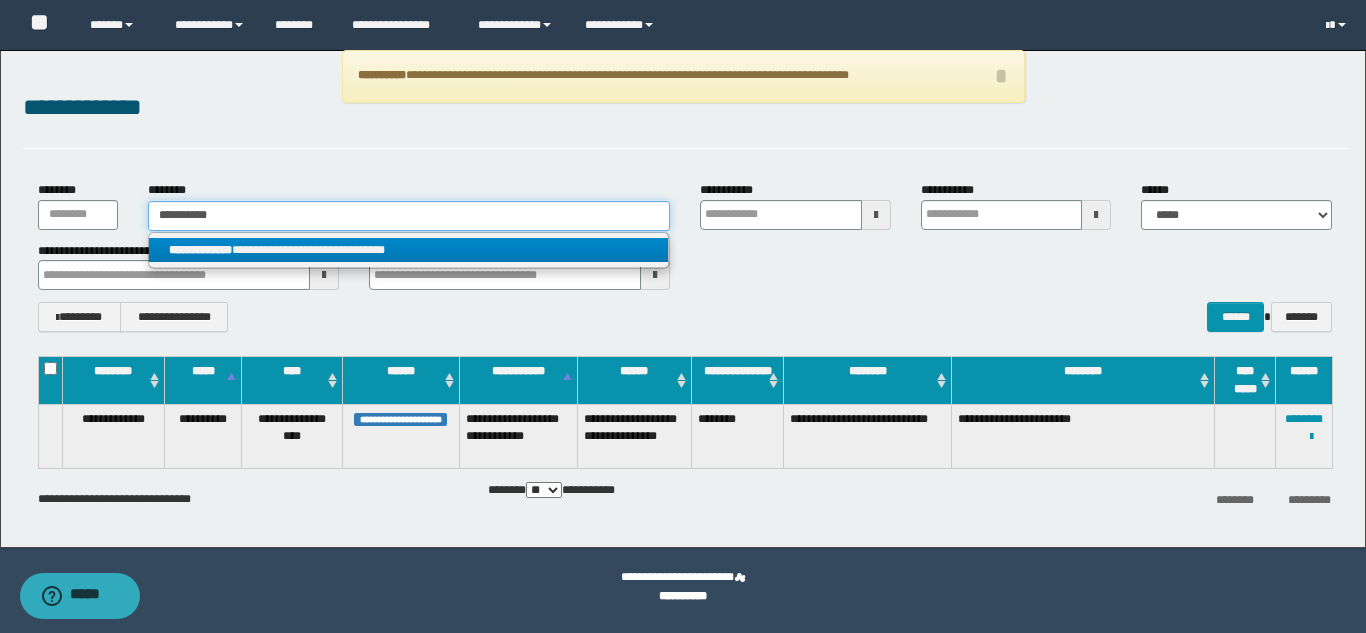 type 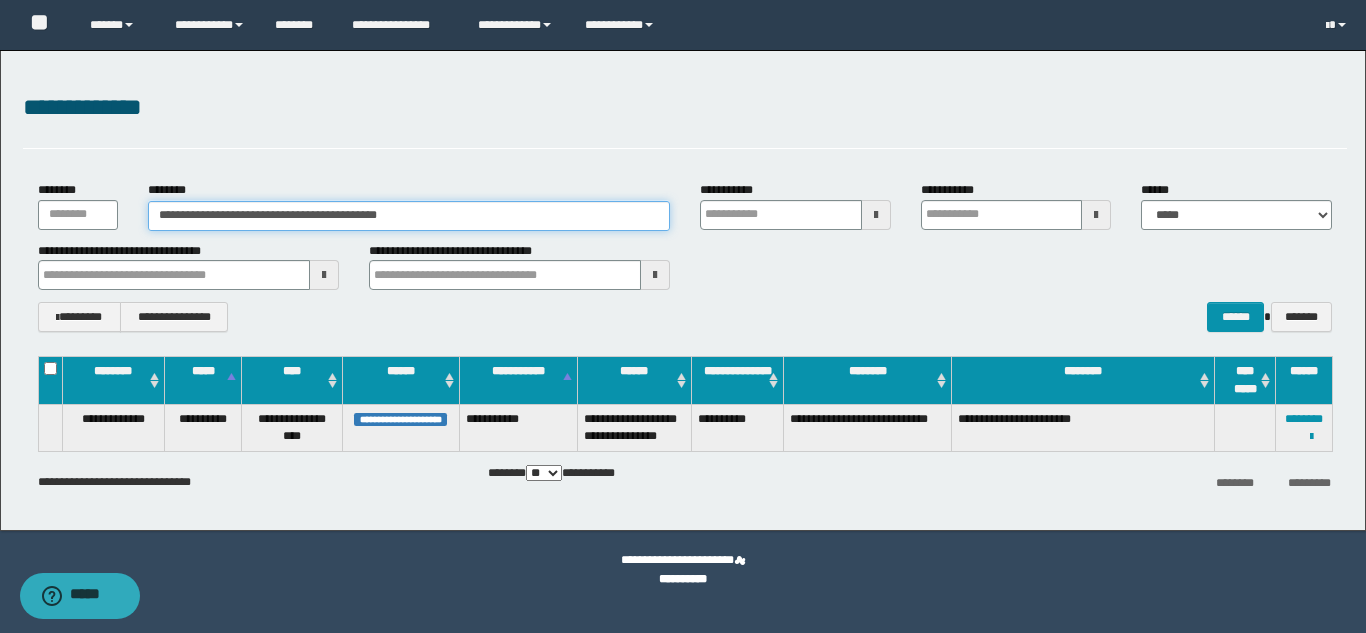 drag, startPoint x: 465, startPoint y: 215, endPoint x: 150, endPoint y: 220, distance: 315.03967 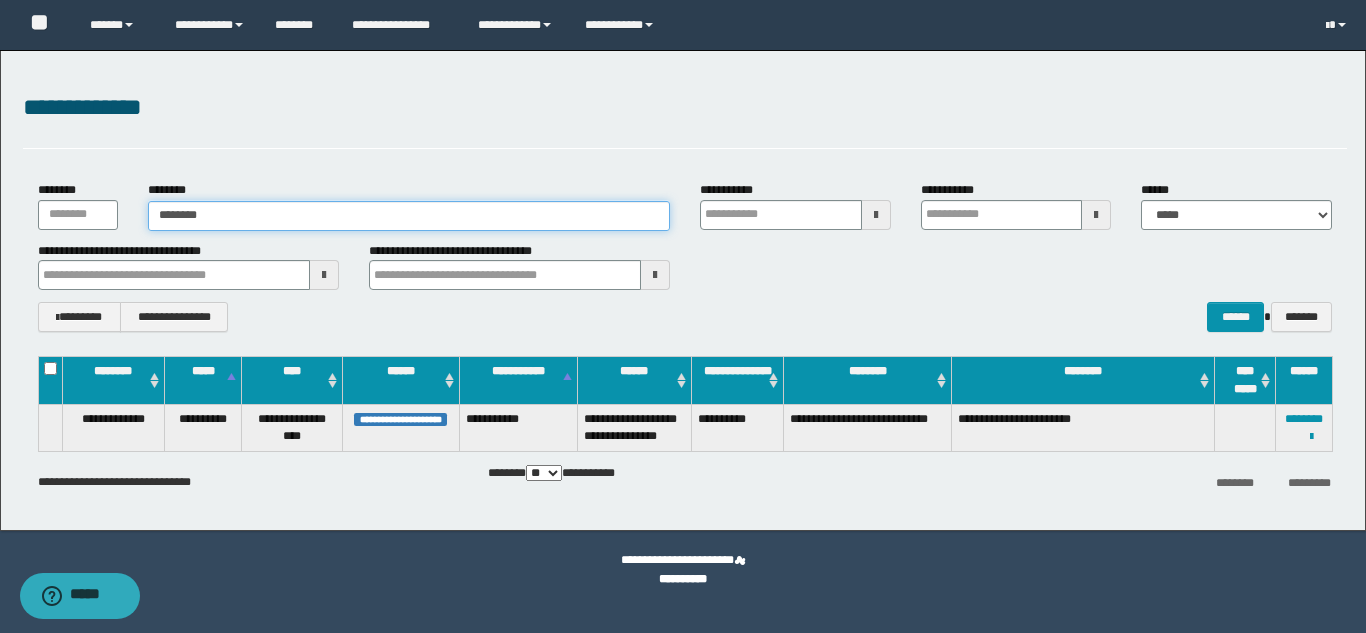 type on "********" 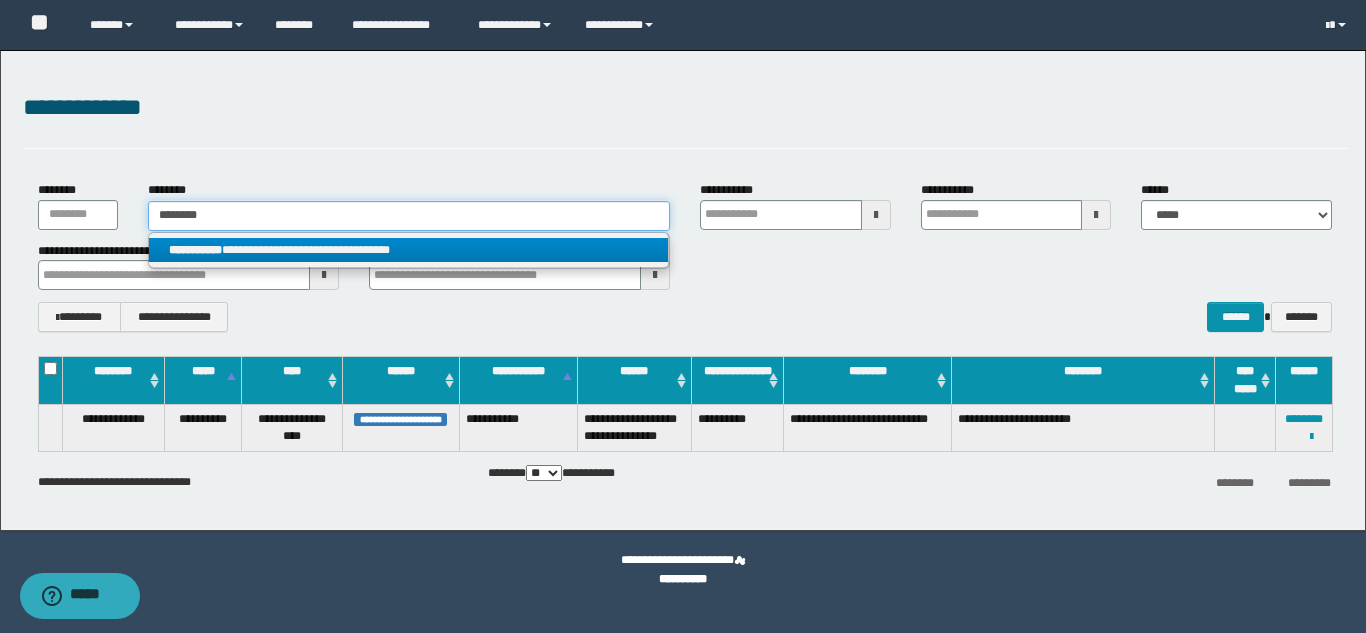 type on "********" 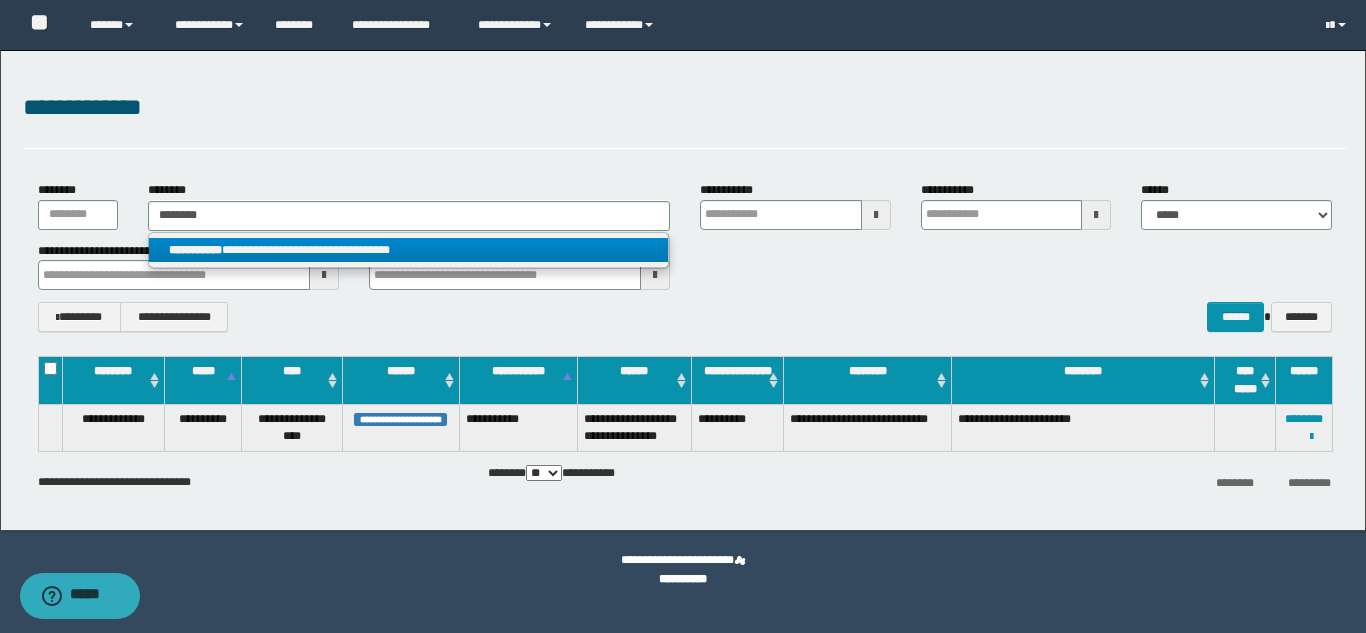 click on "**********" at bounding box center (408, 250) 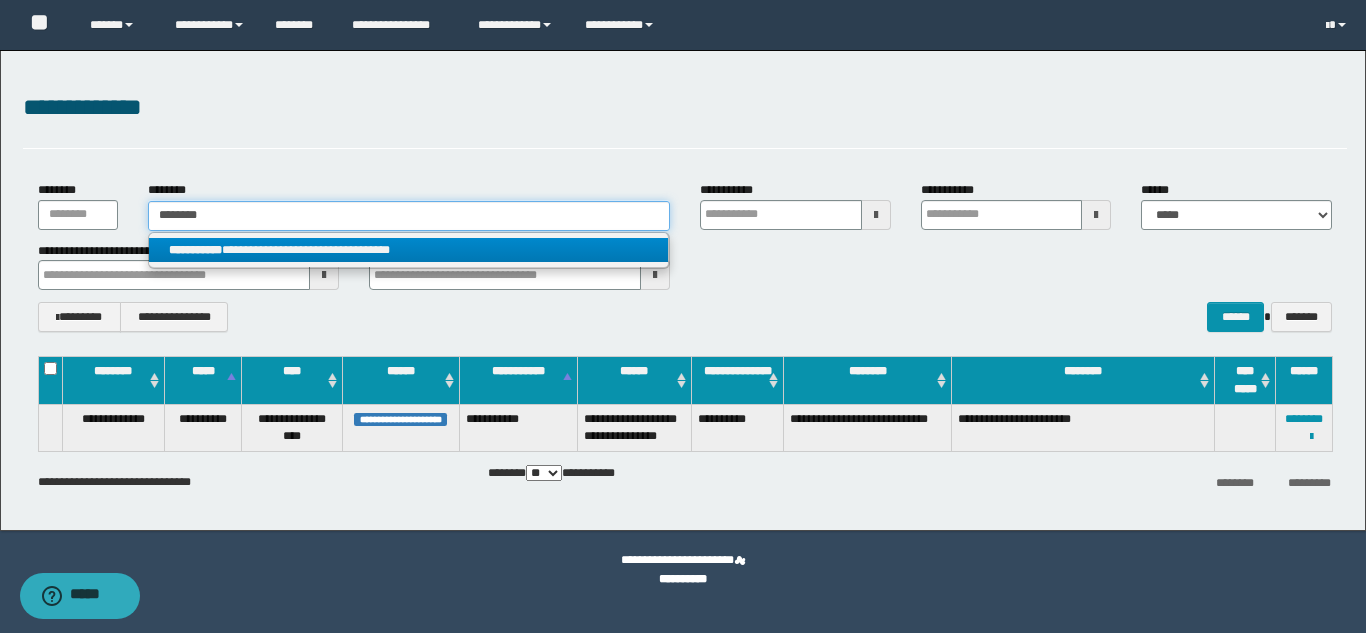 type 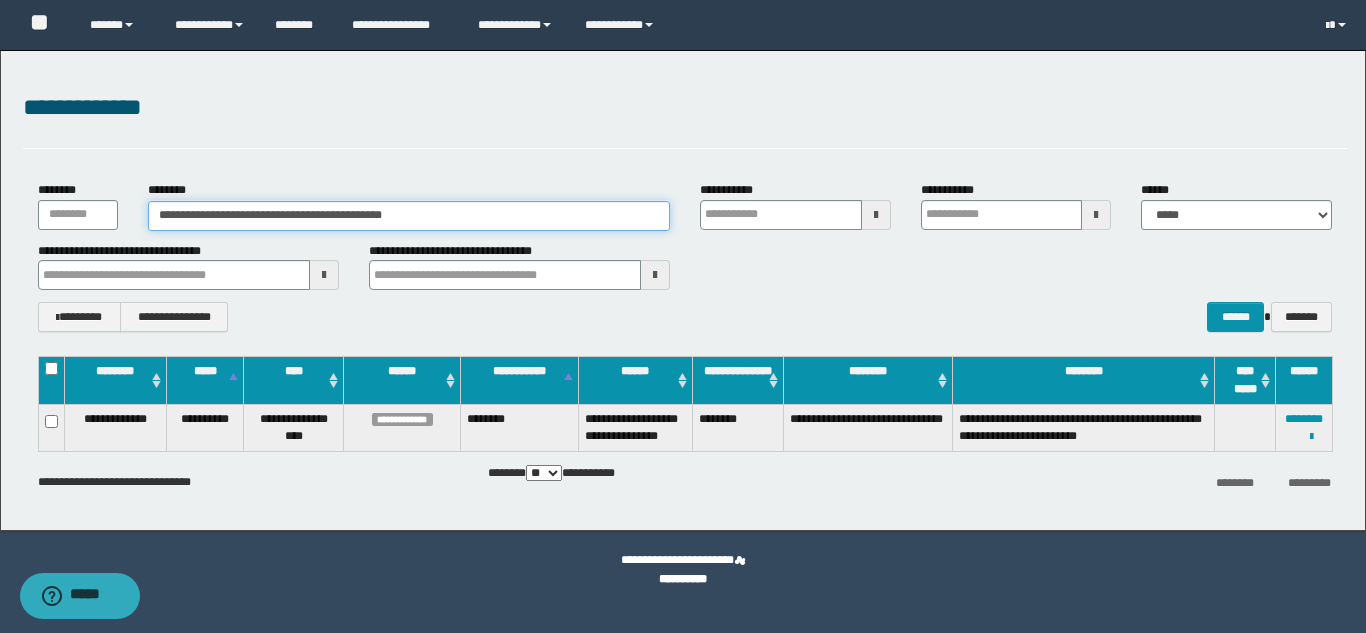 drag, startPoint x: 452, startPoint y: 219, endPoint x: 138, endPoint y: 220, distance: 314.0016 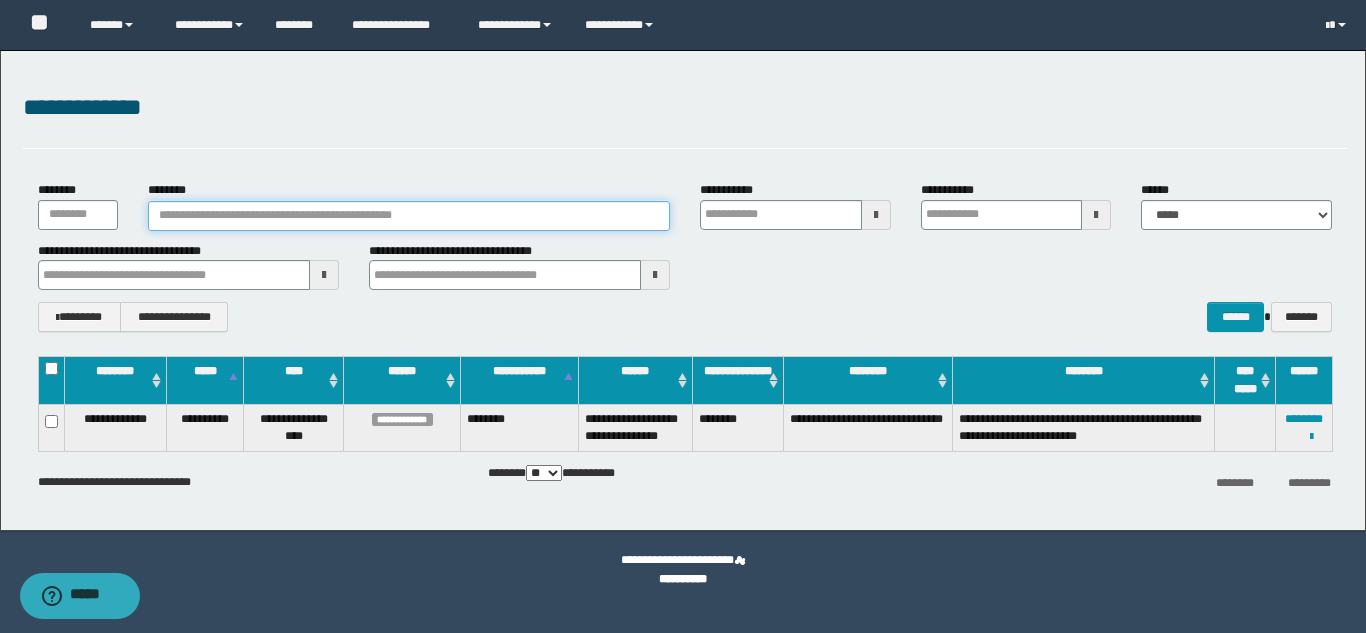 type 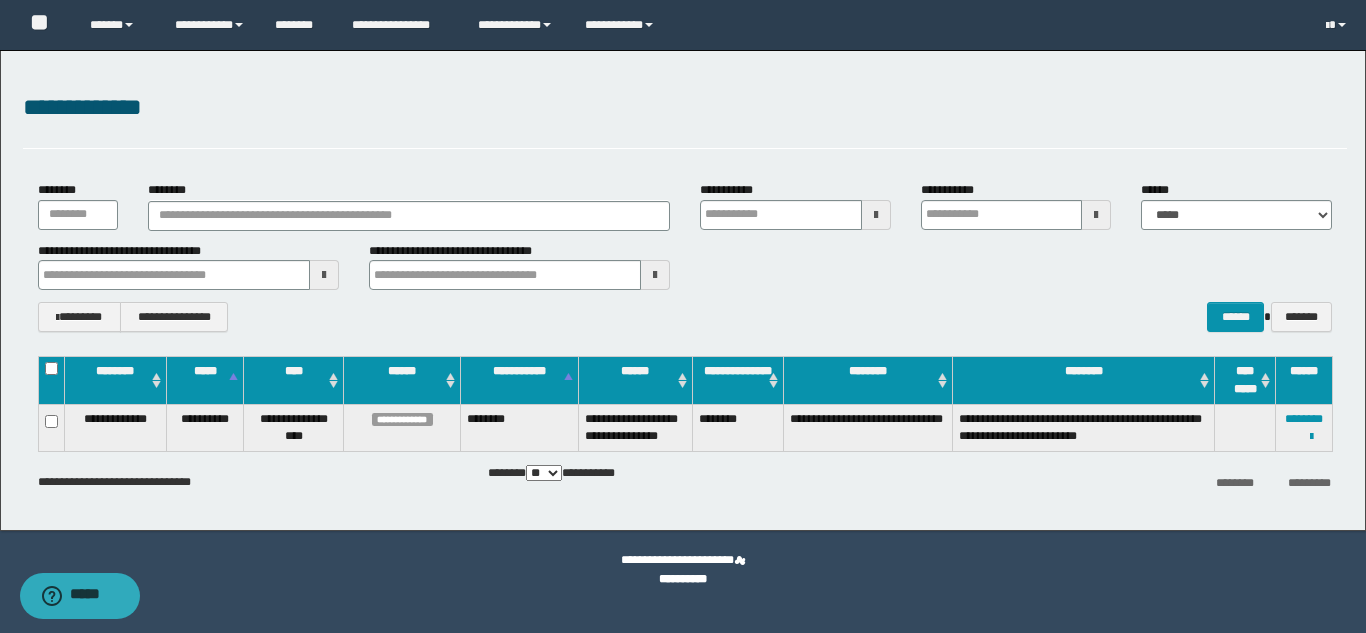 click on "**********" at bounding box center [683, 290] 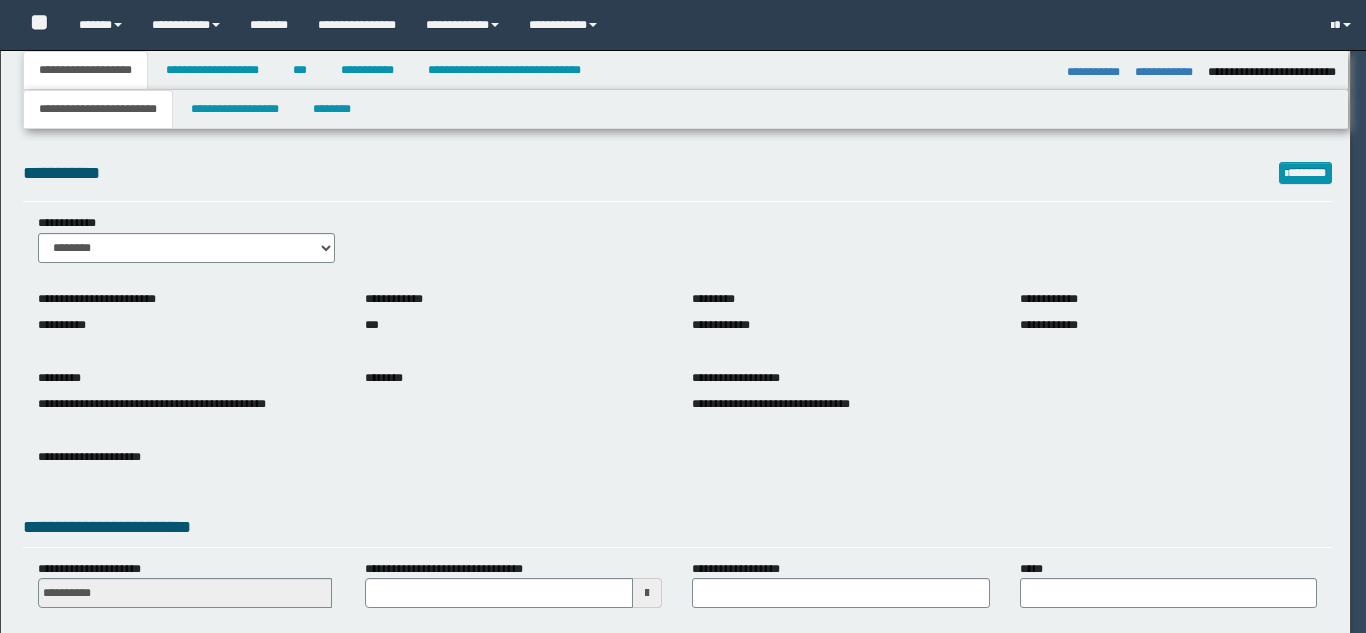 select on "*" 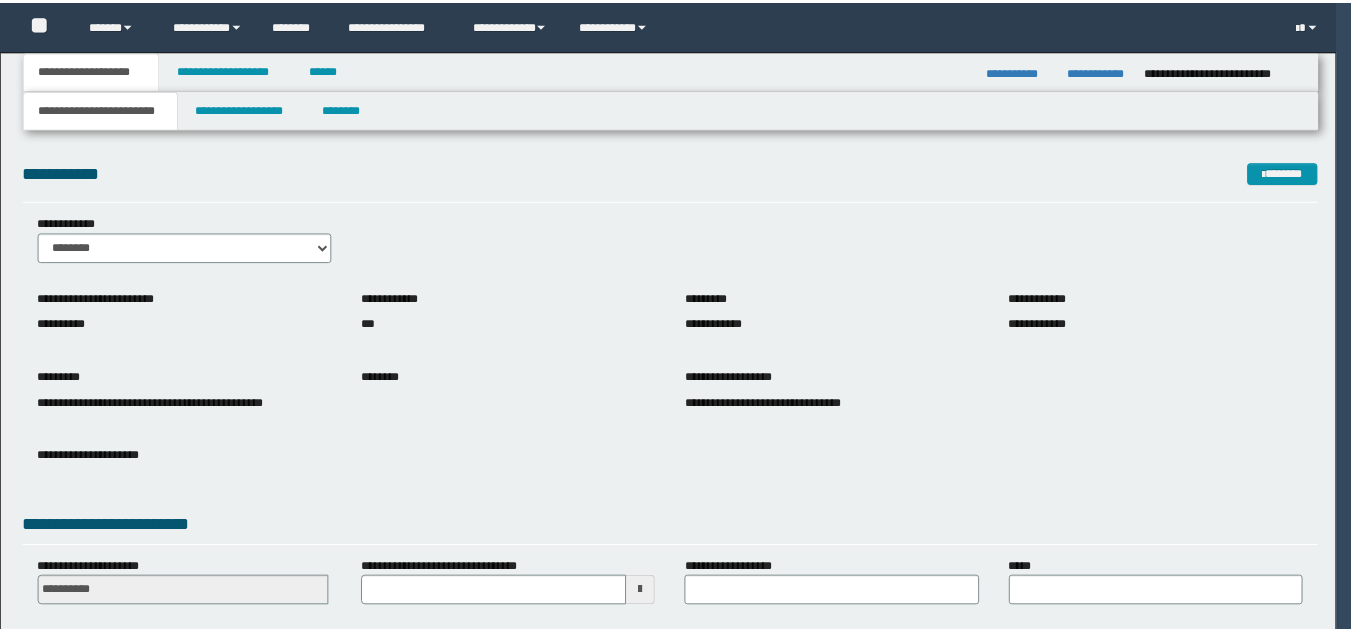 scroll, scrollTop: 0, scrollLeft: 0, axis: both 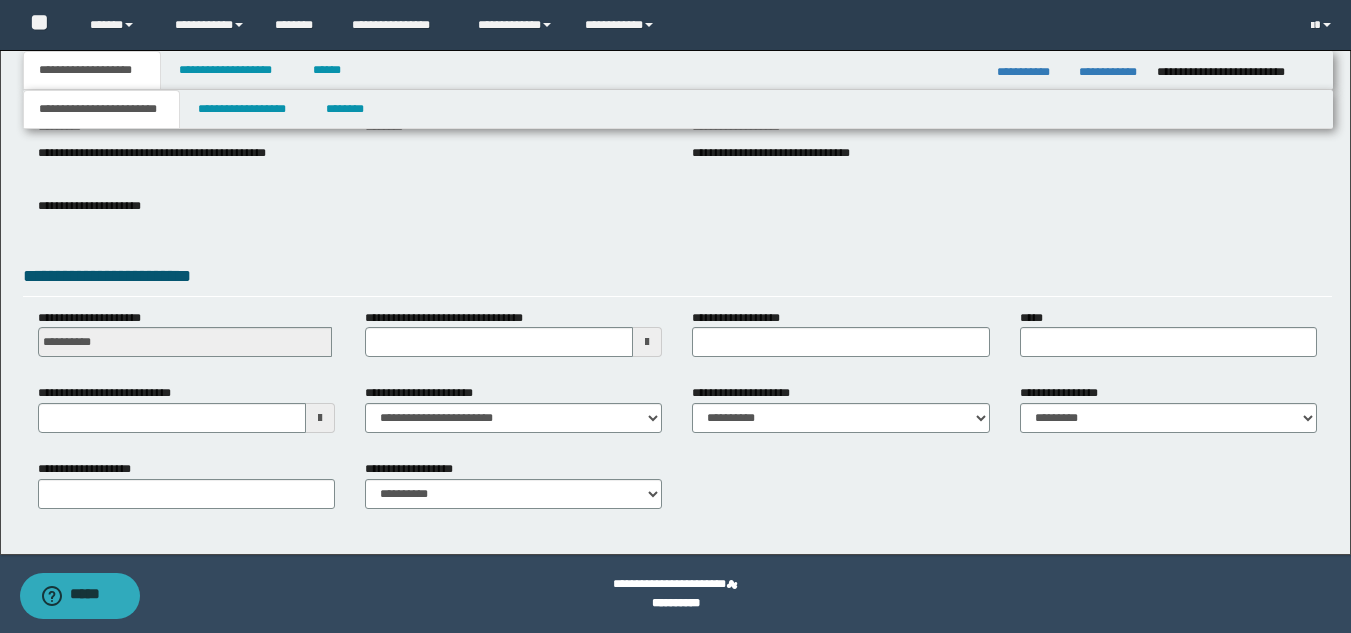 click at bounding box center [320, 418] 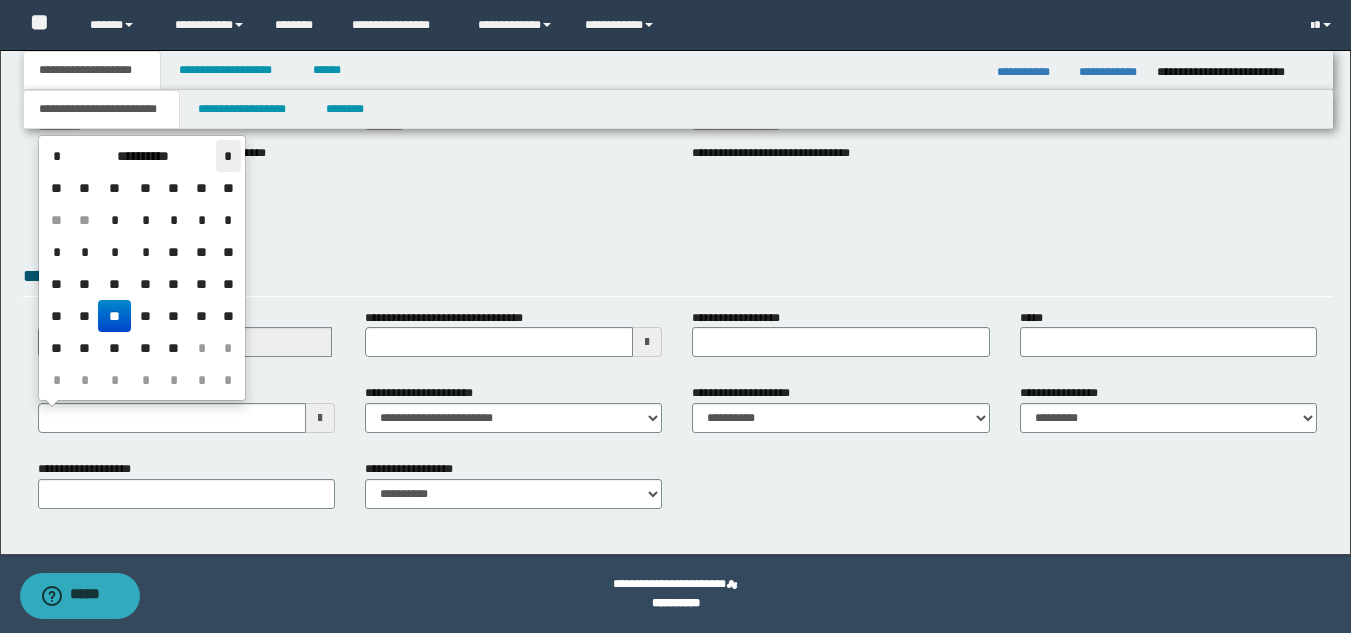 click on "*" at bounding box center [228, 156] 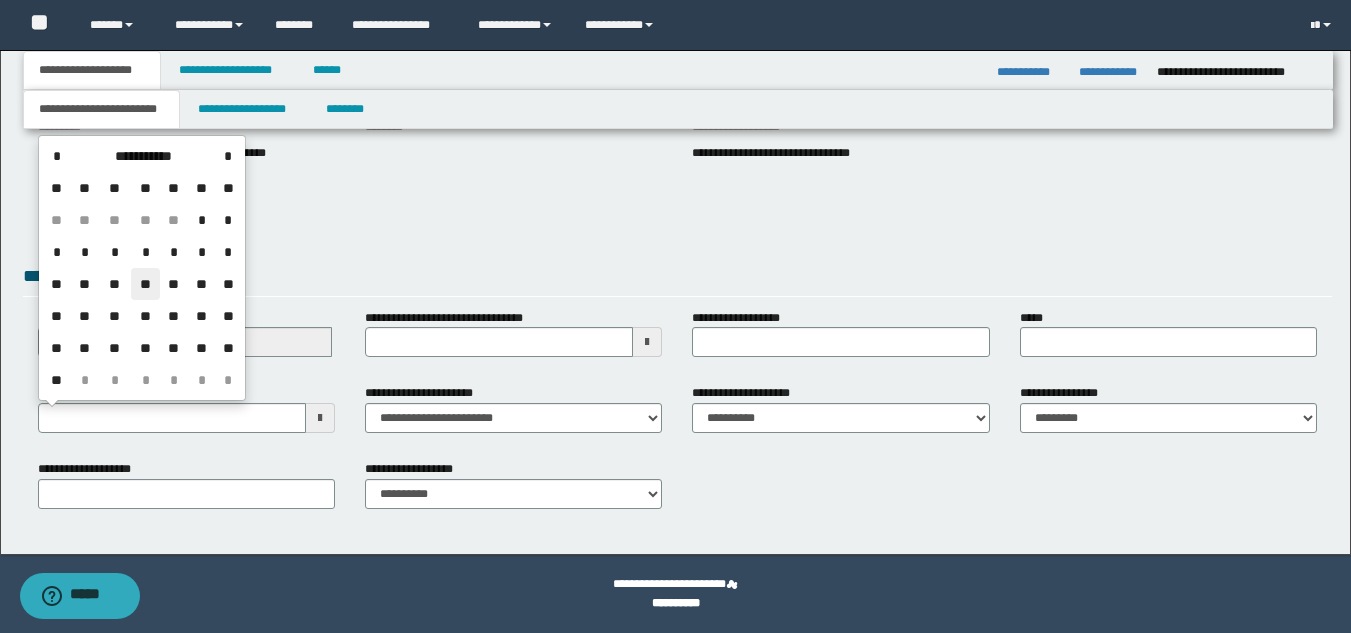 click on "**" at bounding box center (145, 284) 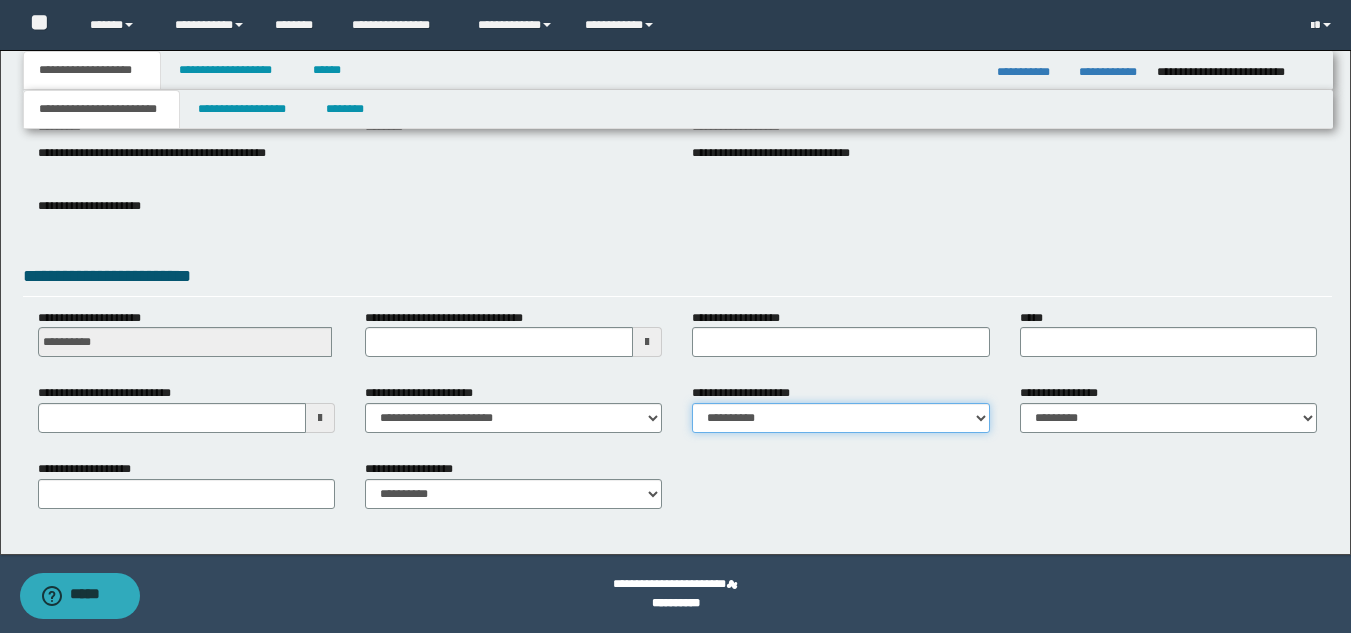 click on "**********" at bounding box center (840, 418) 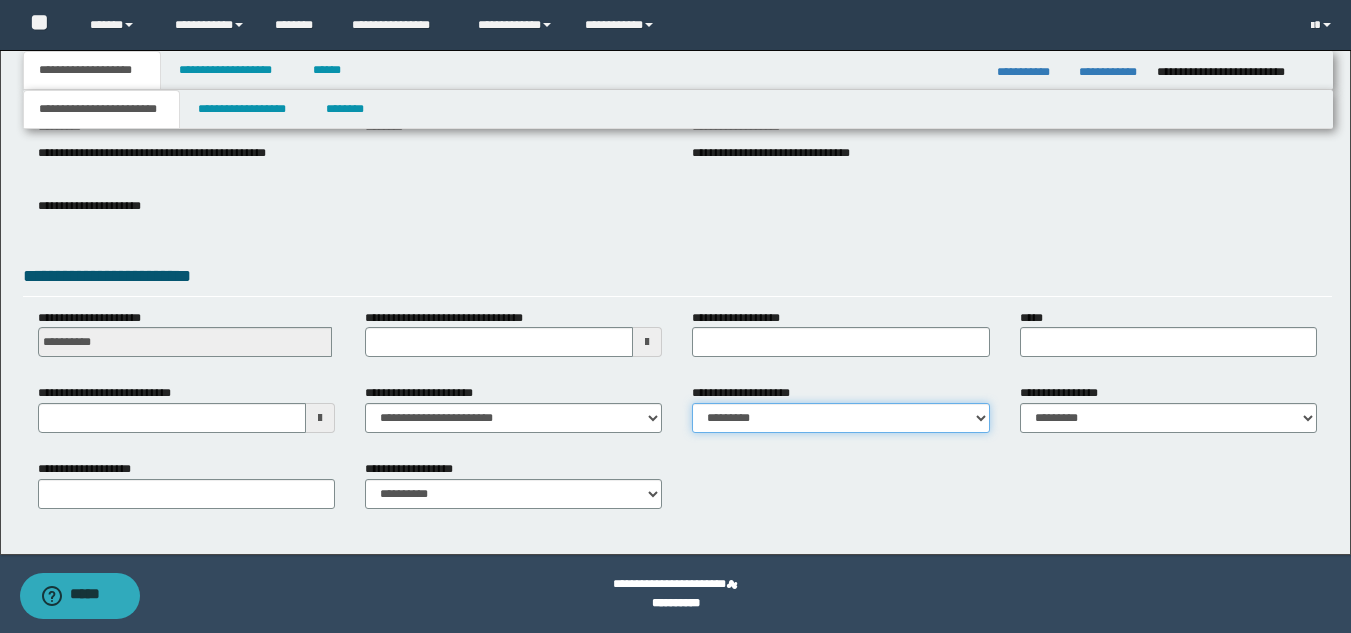 click on "**********" at bounding box center [840, 418] 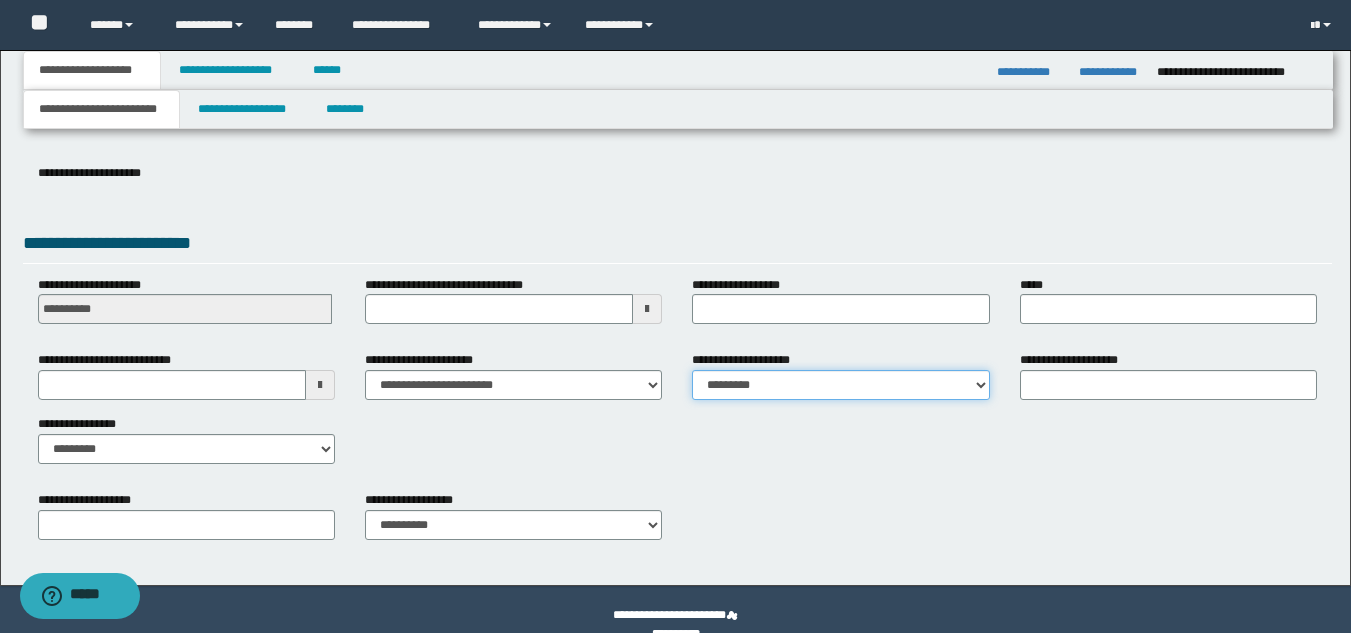 scroll, scrollTop: 315, scrollLeft: 0, axis: vertical 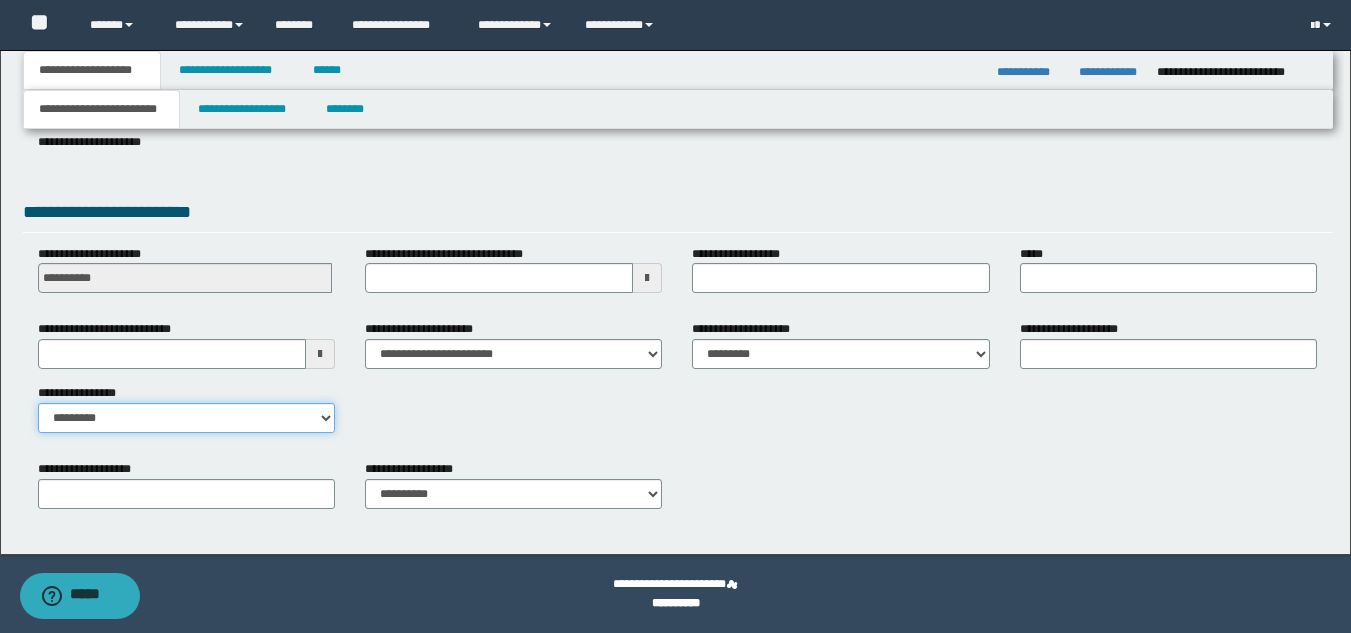 click on "**********" at bounding box center (186, 418) 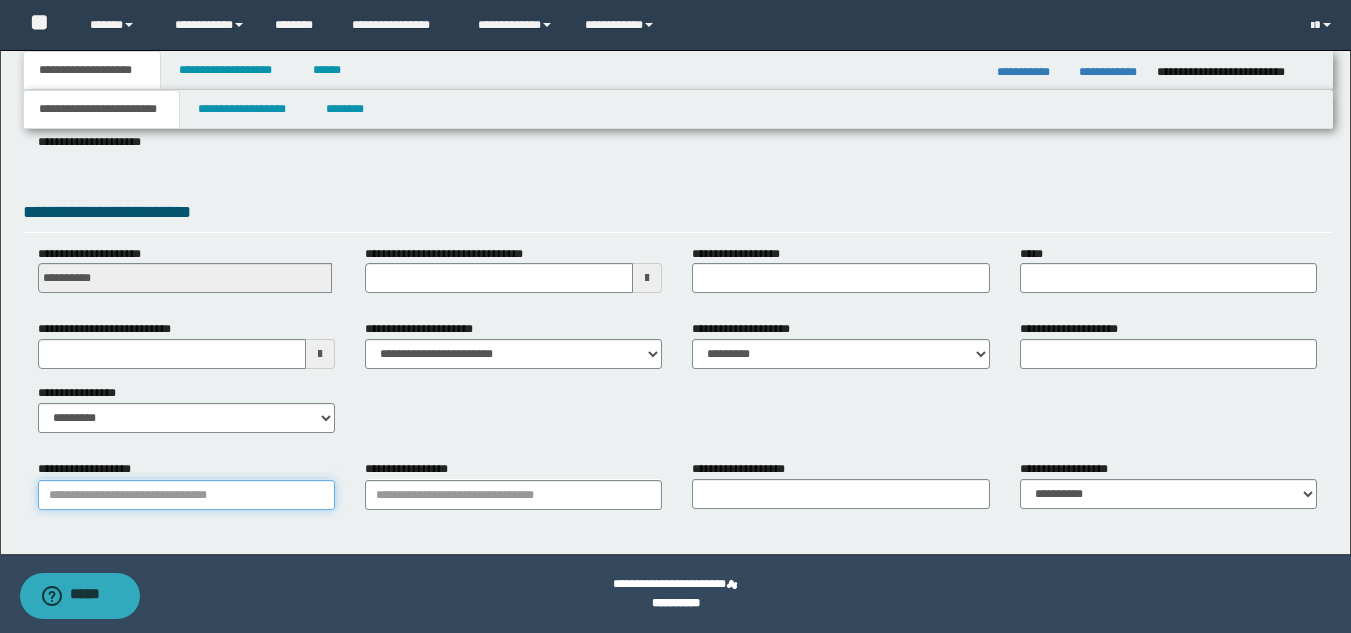 click on "**********" at bounding box center (186, 495) 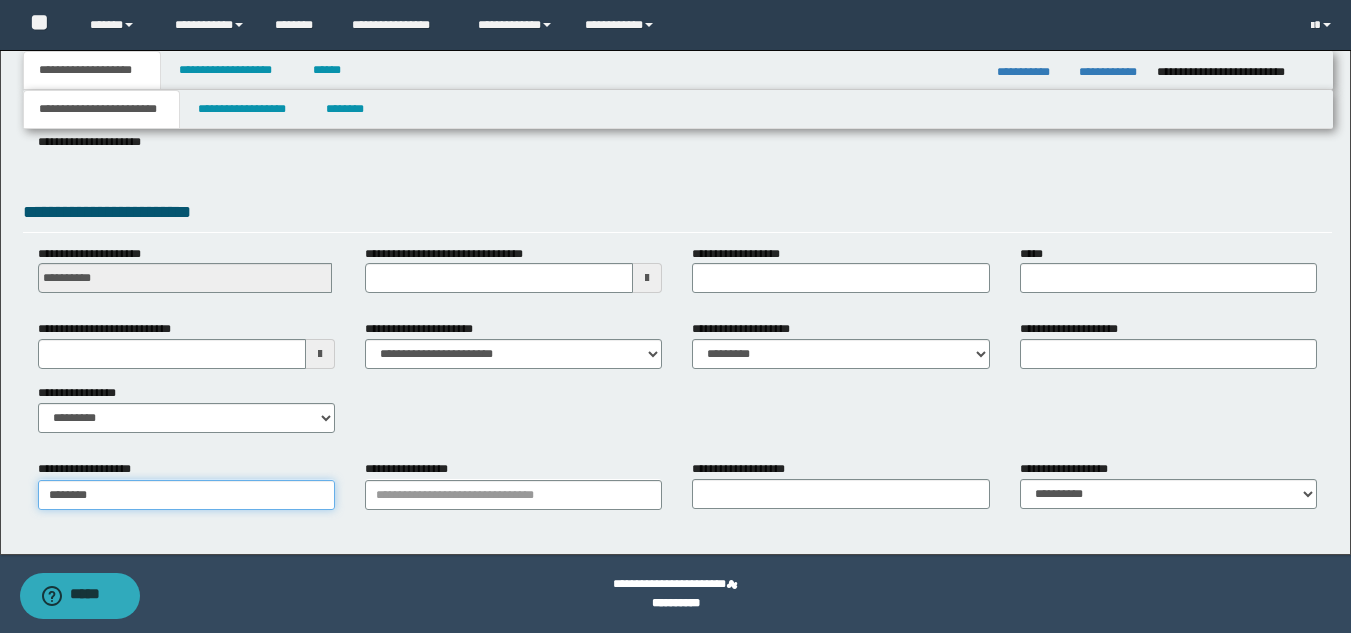 type on "*********" 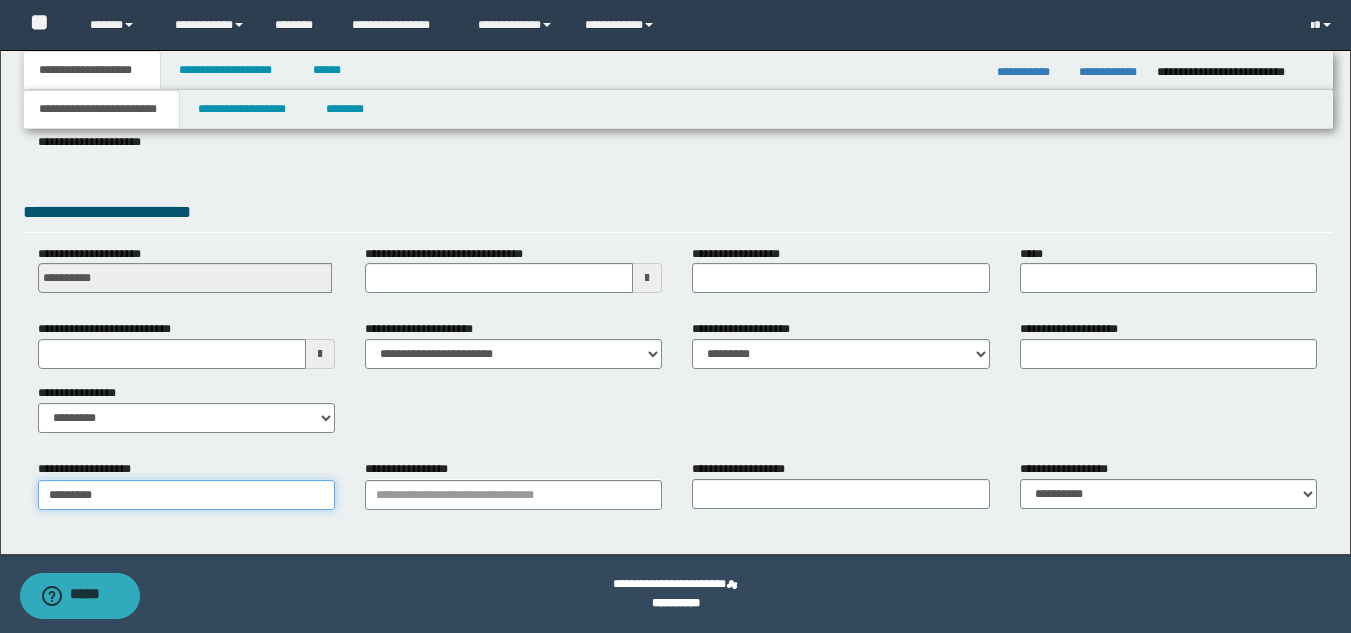 type on "*********" 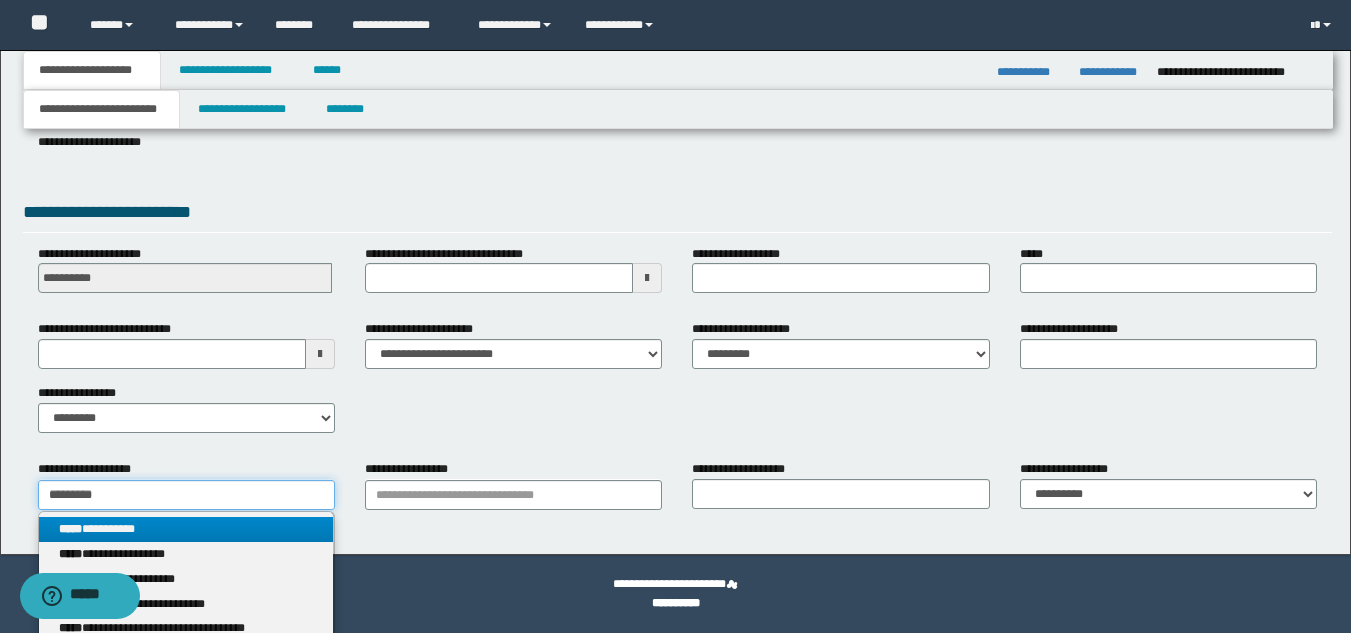 type on "*********" 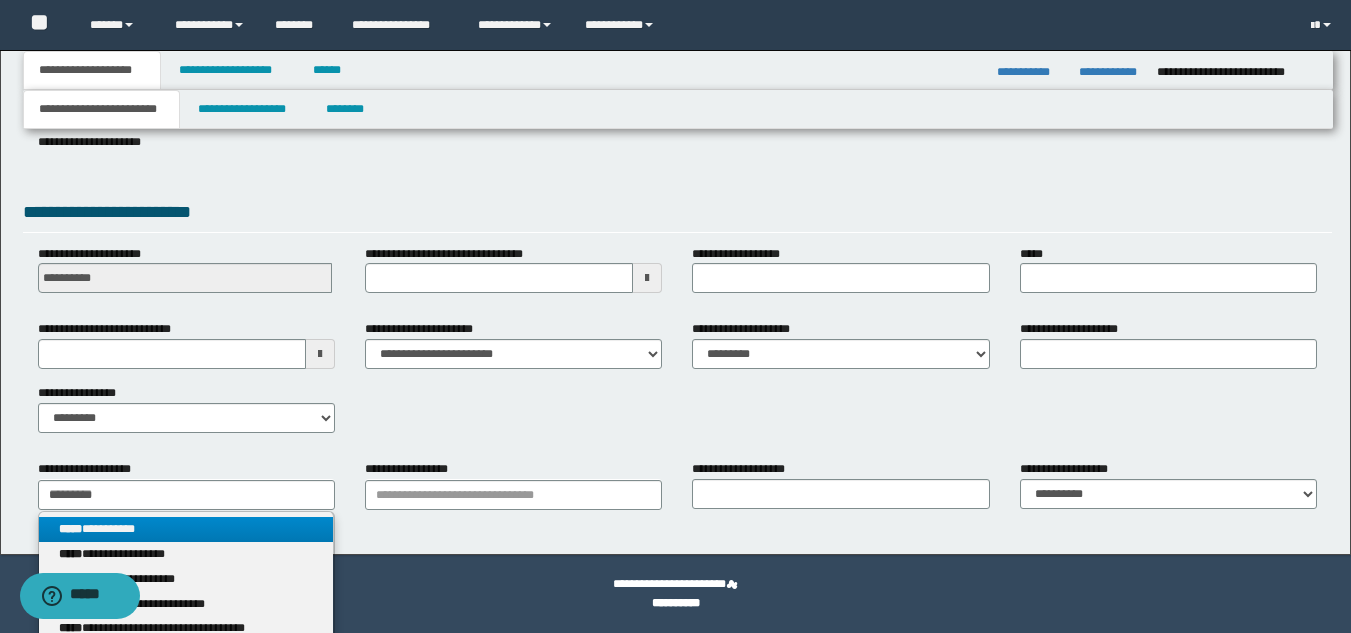 click on "**********" at bounding box center [186, 529] 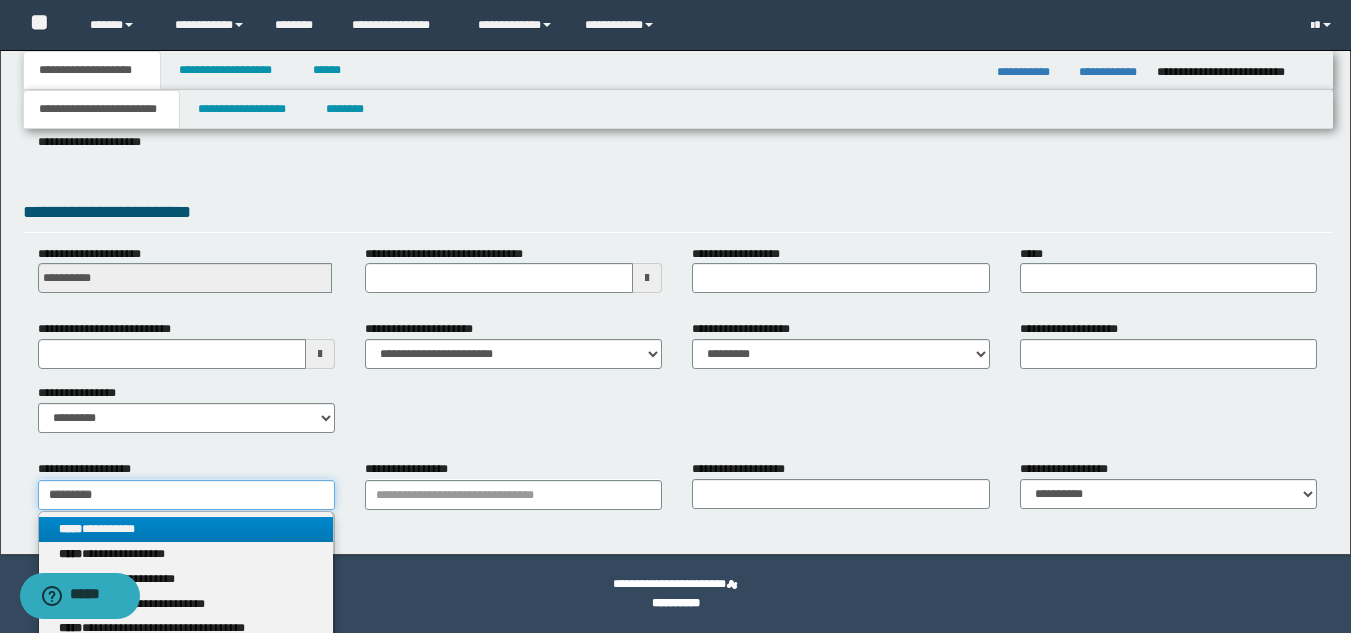 type 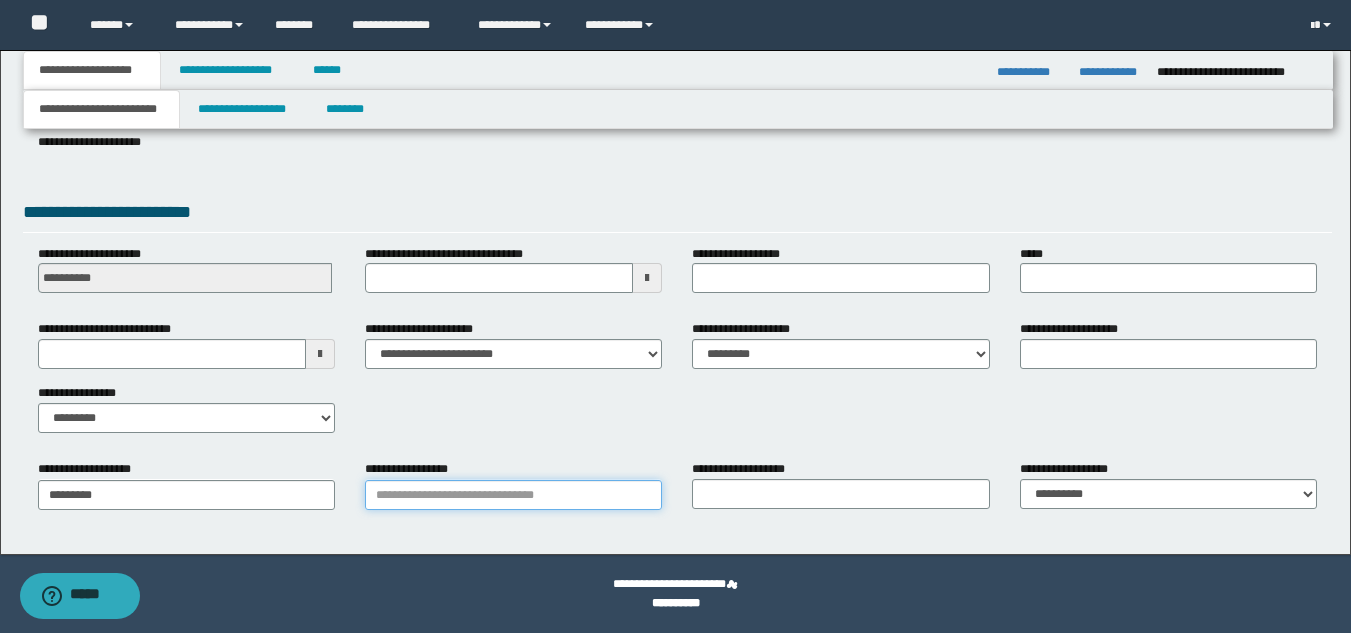 click on "**********" at bounding box center [513, 495] 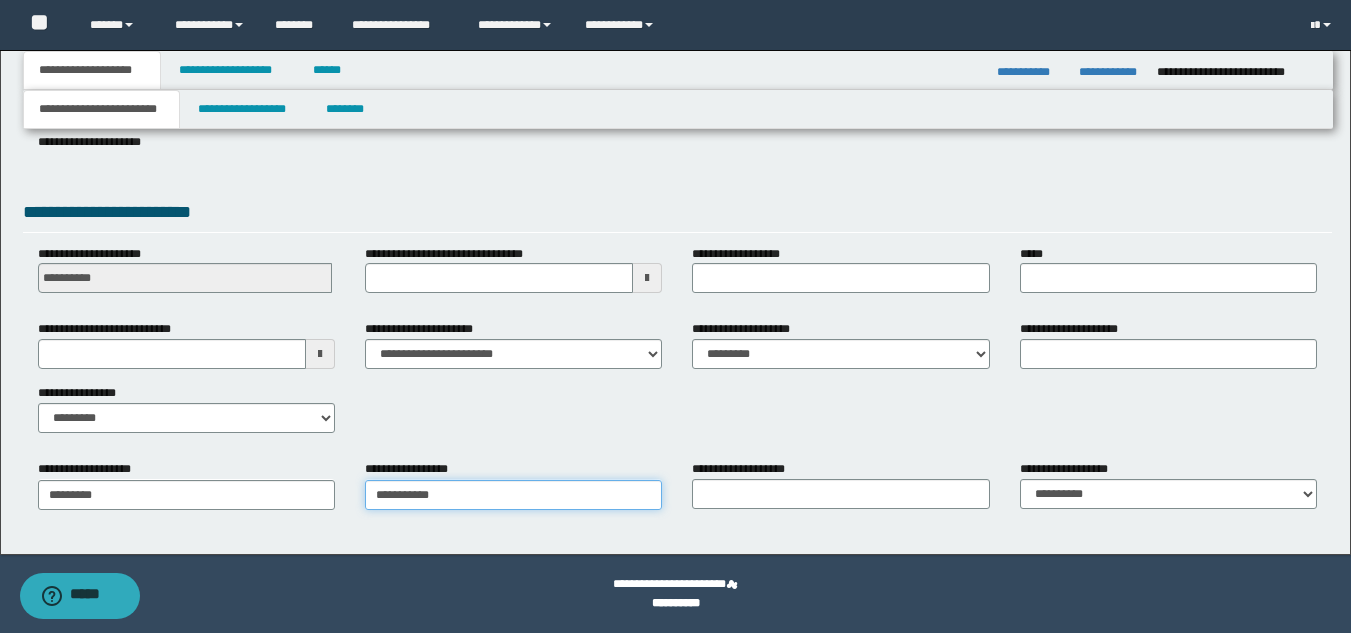 click on "**********" at bounding box center (513, 495) 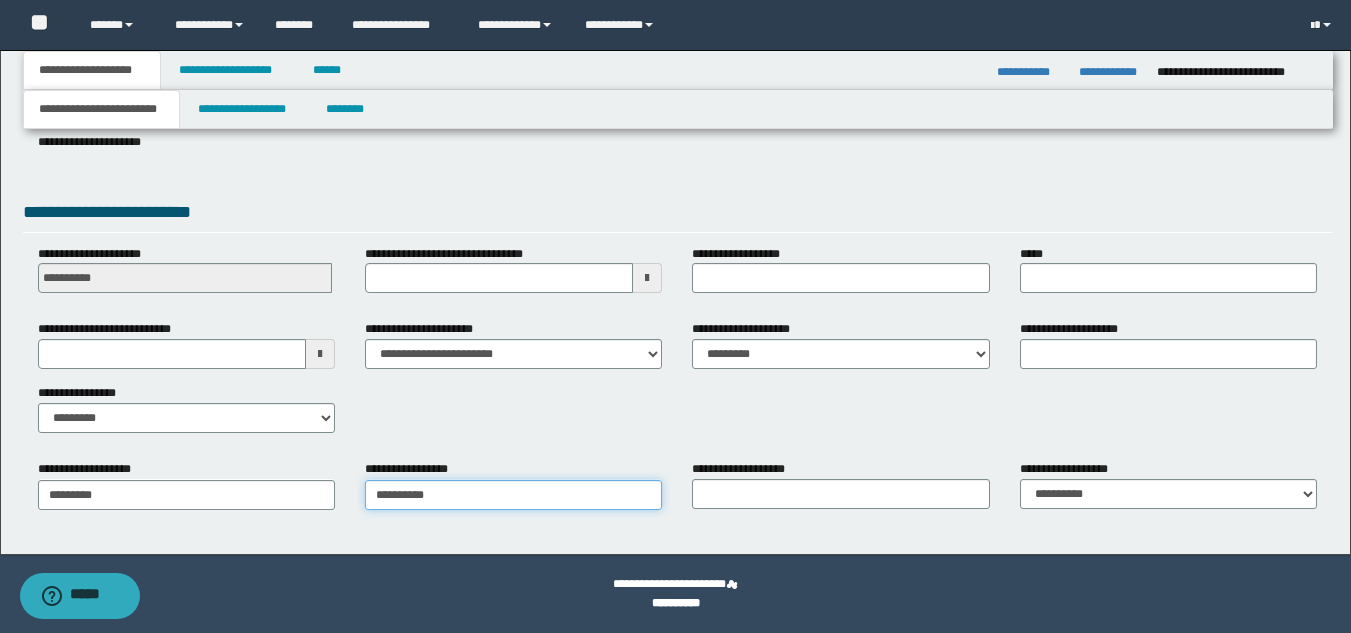type on "**********" 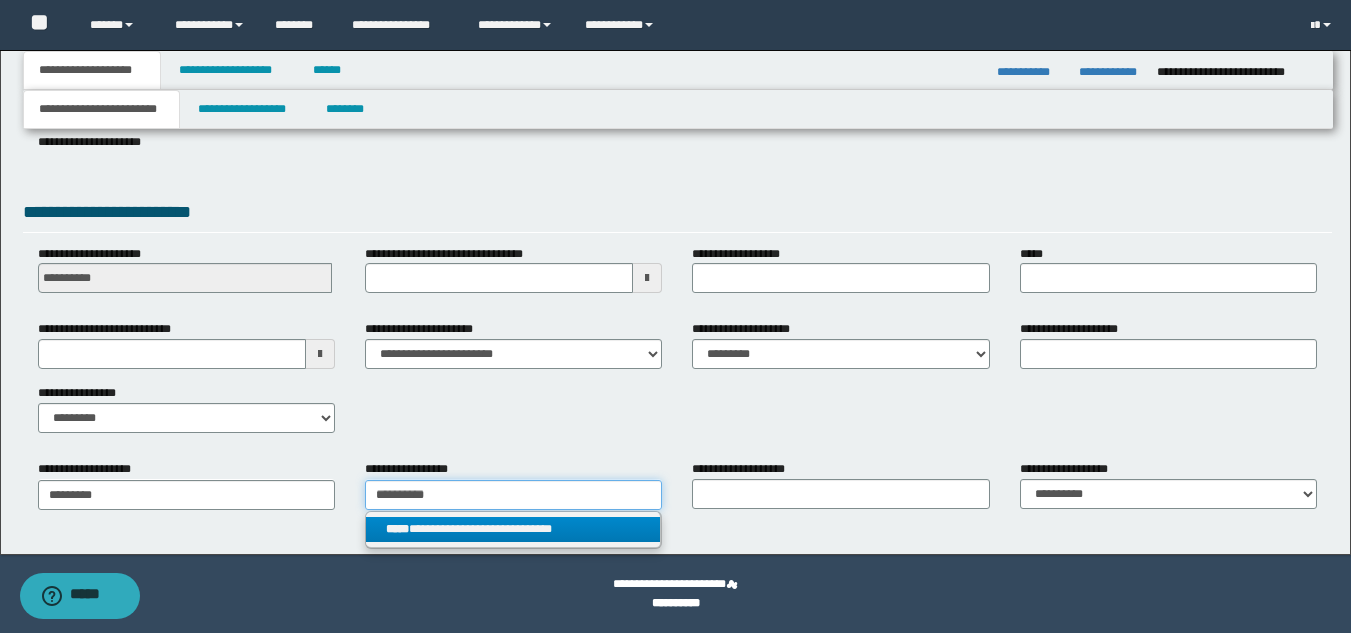 type on "**********" 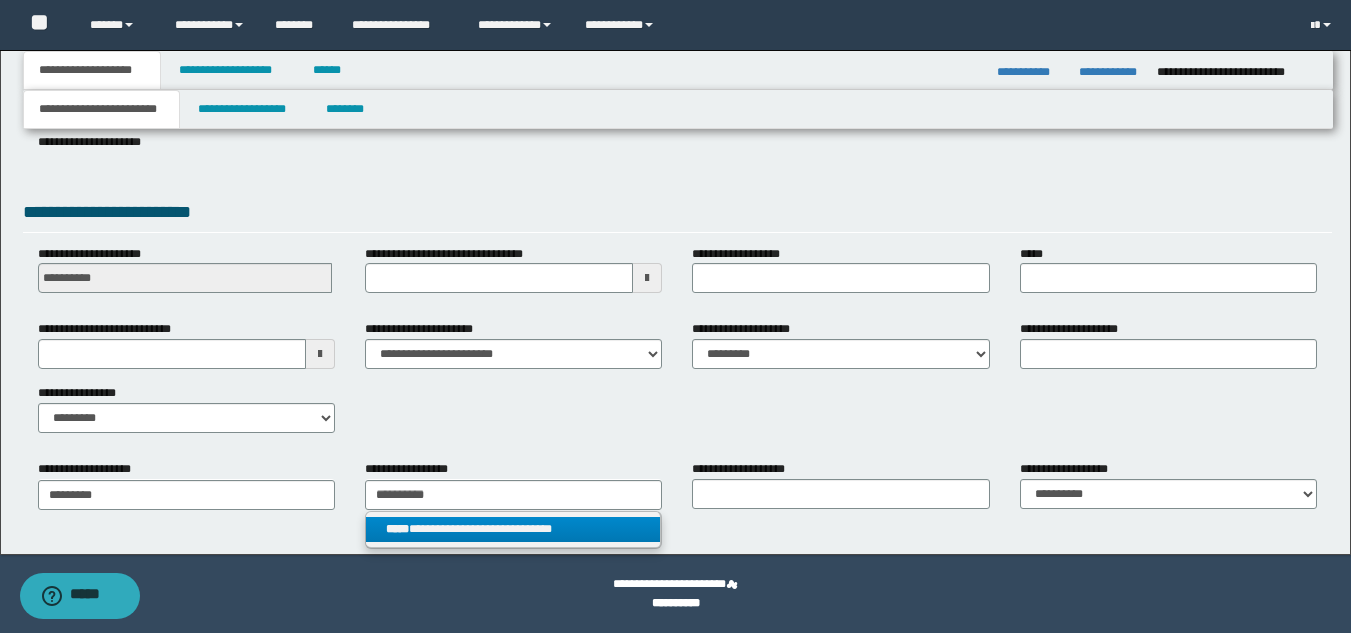 click on "**********" at bounding box center (513, 529) 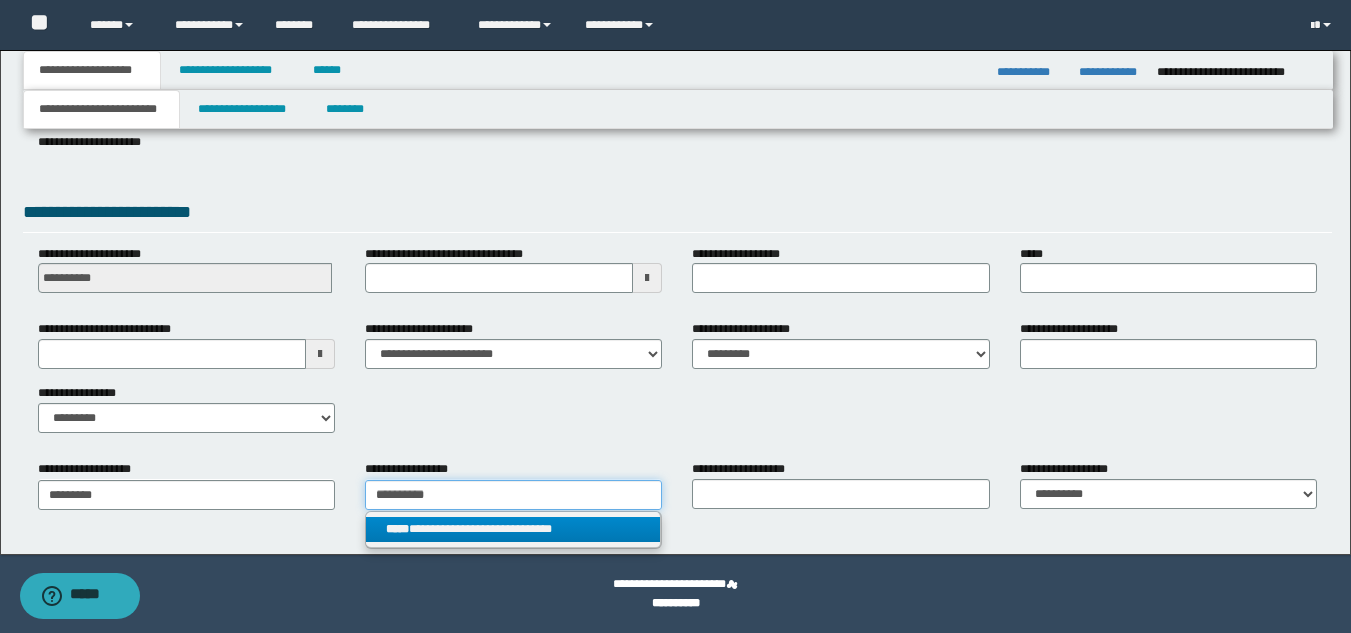 type 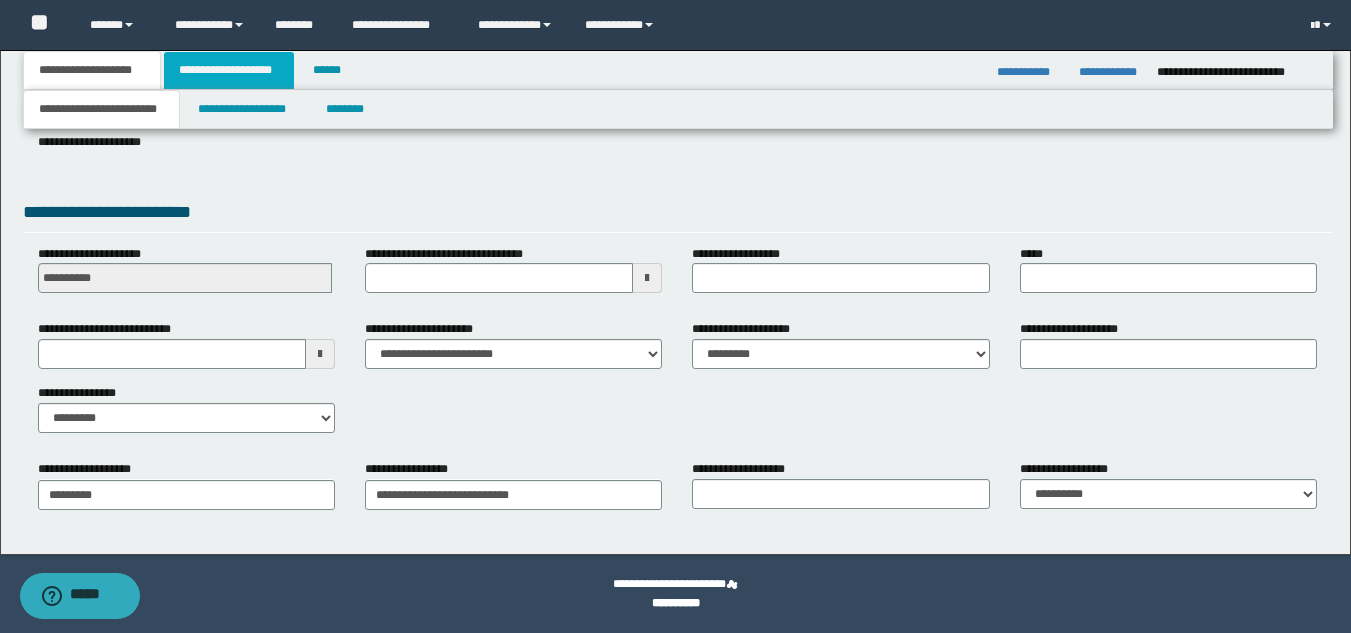 click on "**********" at bounding box center (229, 70) 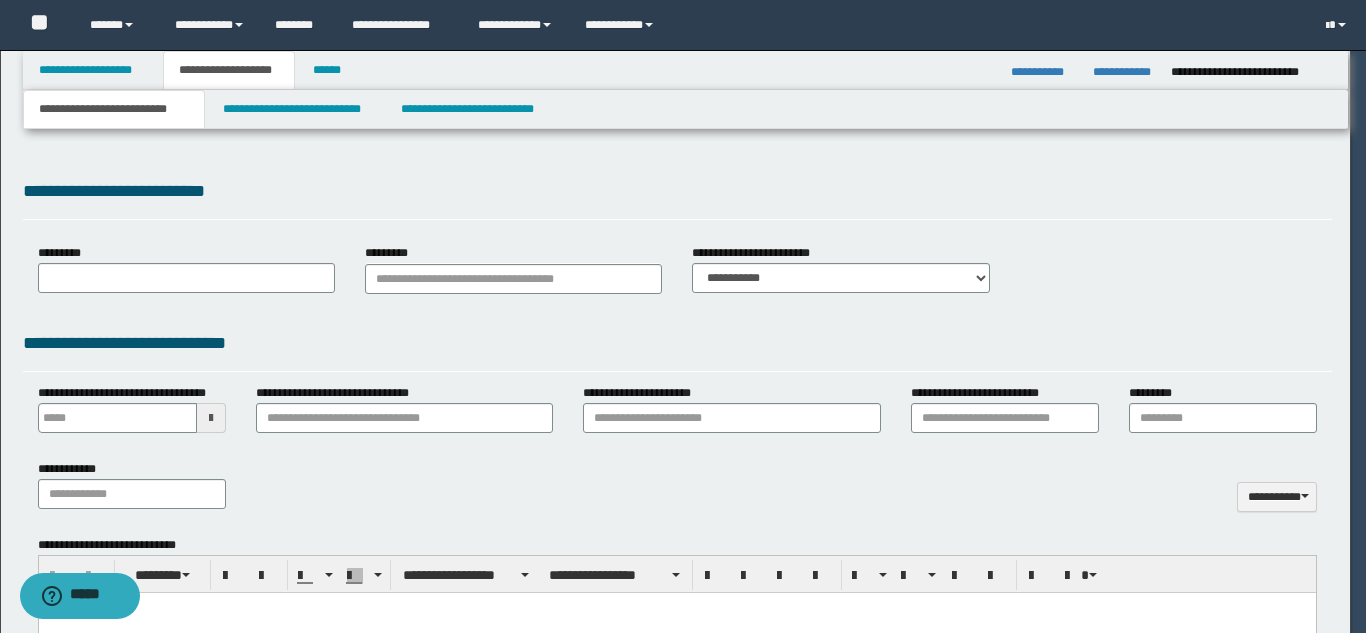 scroll, scrollTop: 0, scrollLeft: 0, axis: both 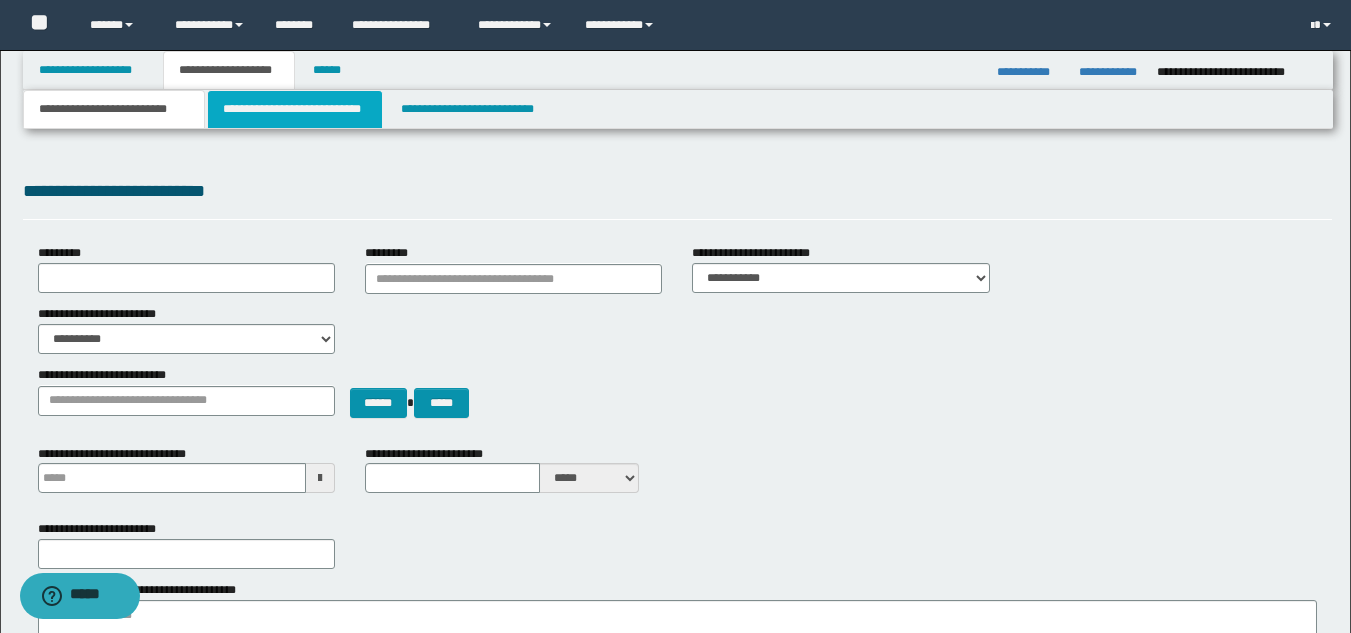 click on "**********" at bounding box center [295, 109] 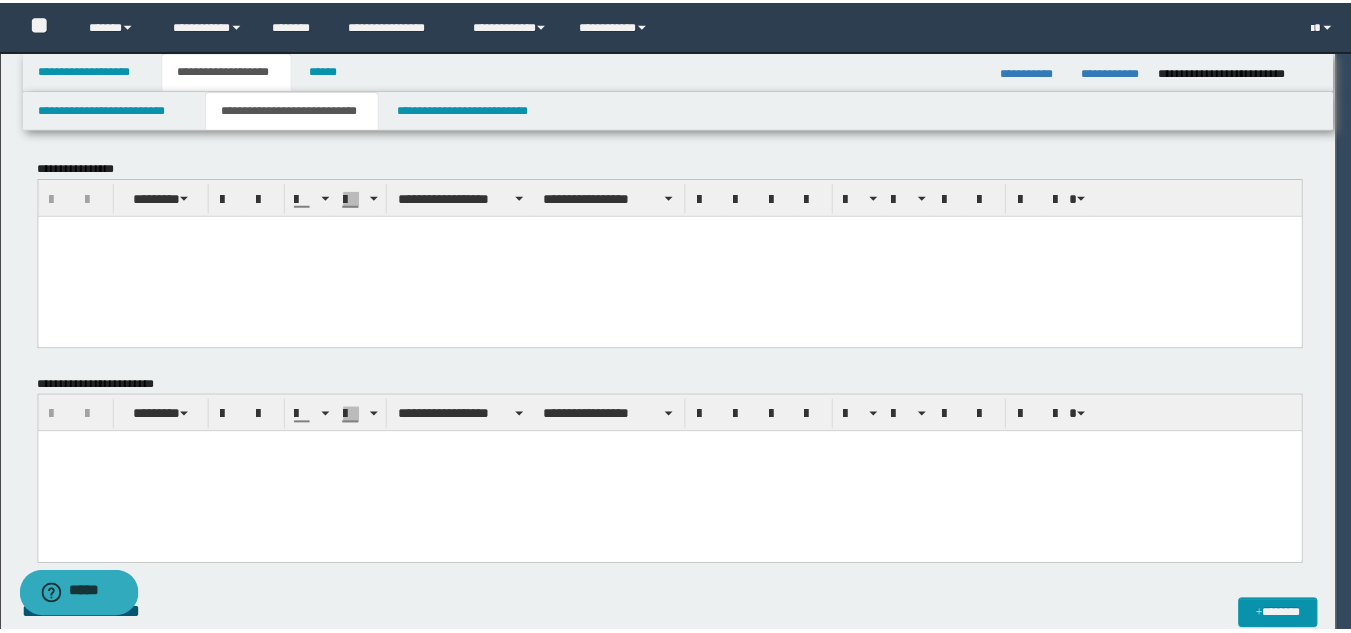 scroll, scrollTop: 0, scrollLeft: 0, axis: both 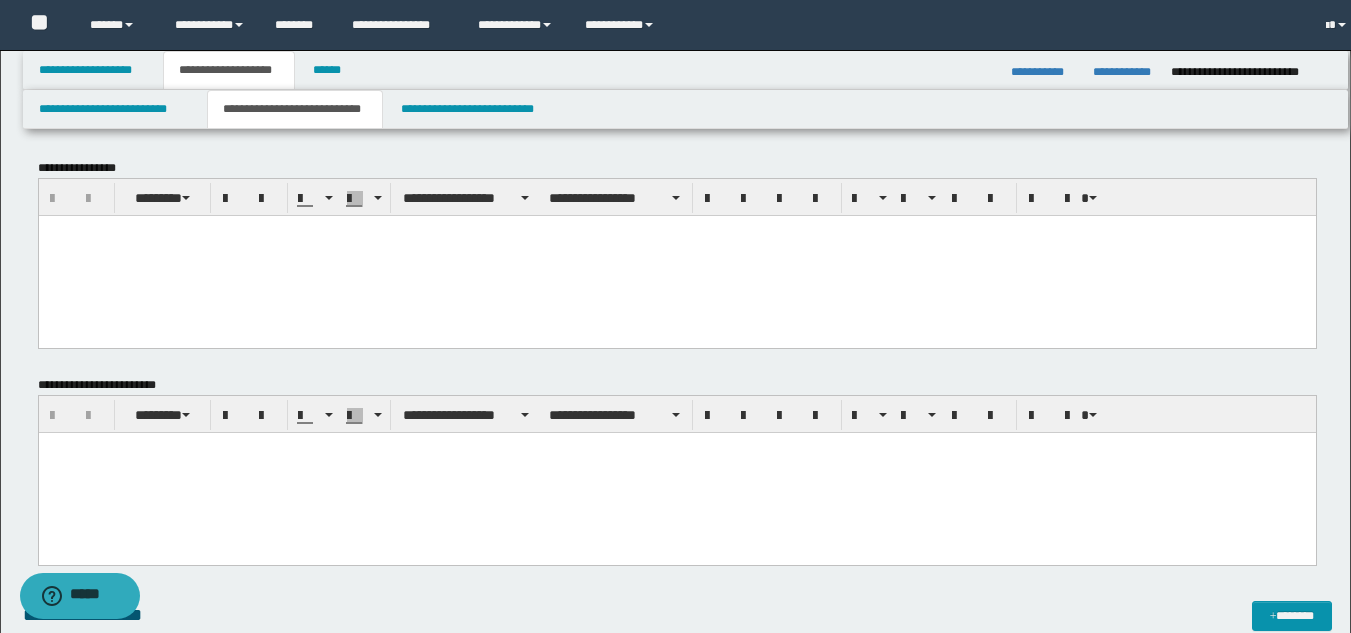 click at bounding box center [676, 255] 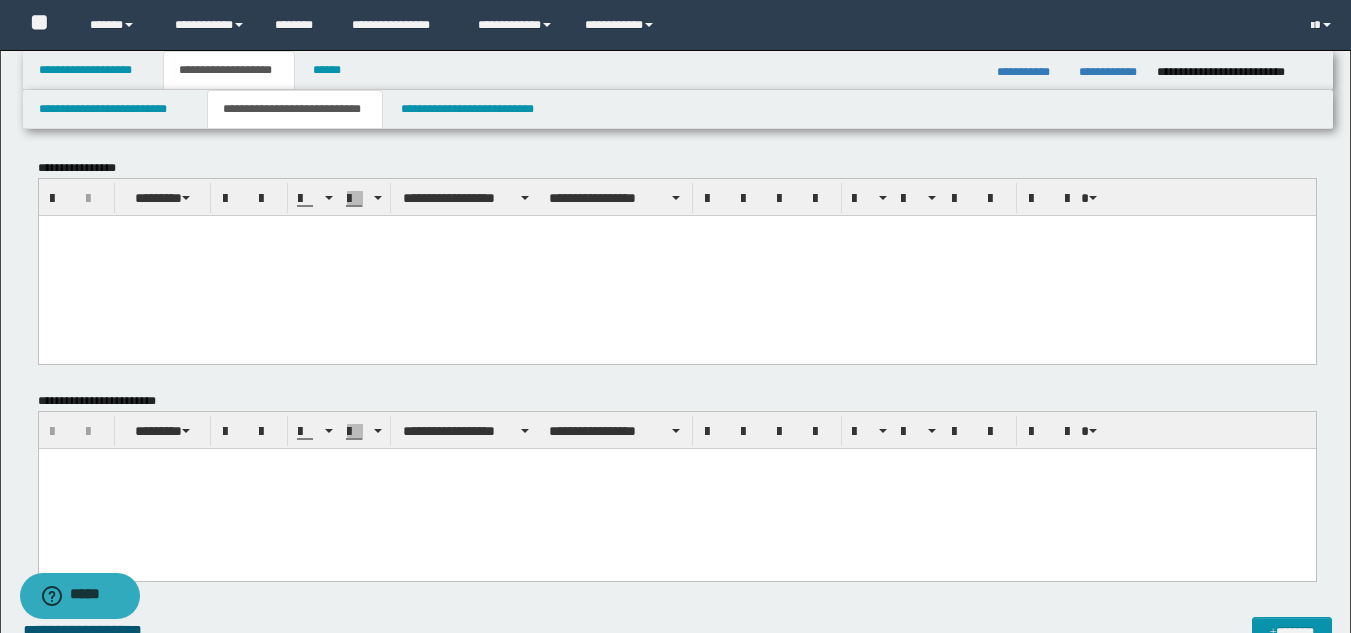 paste 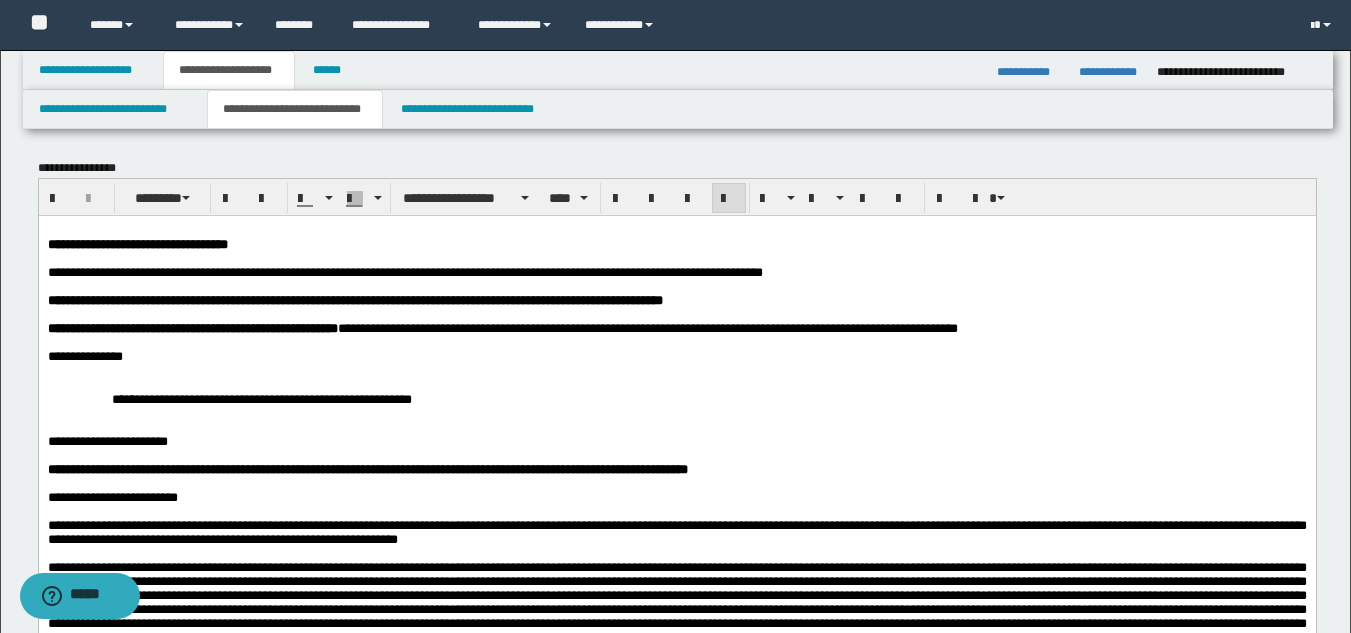 click at bounding box center [676, 258] 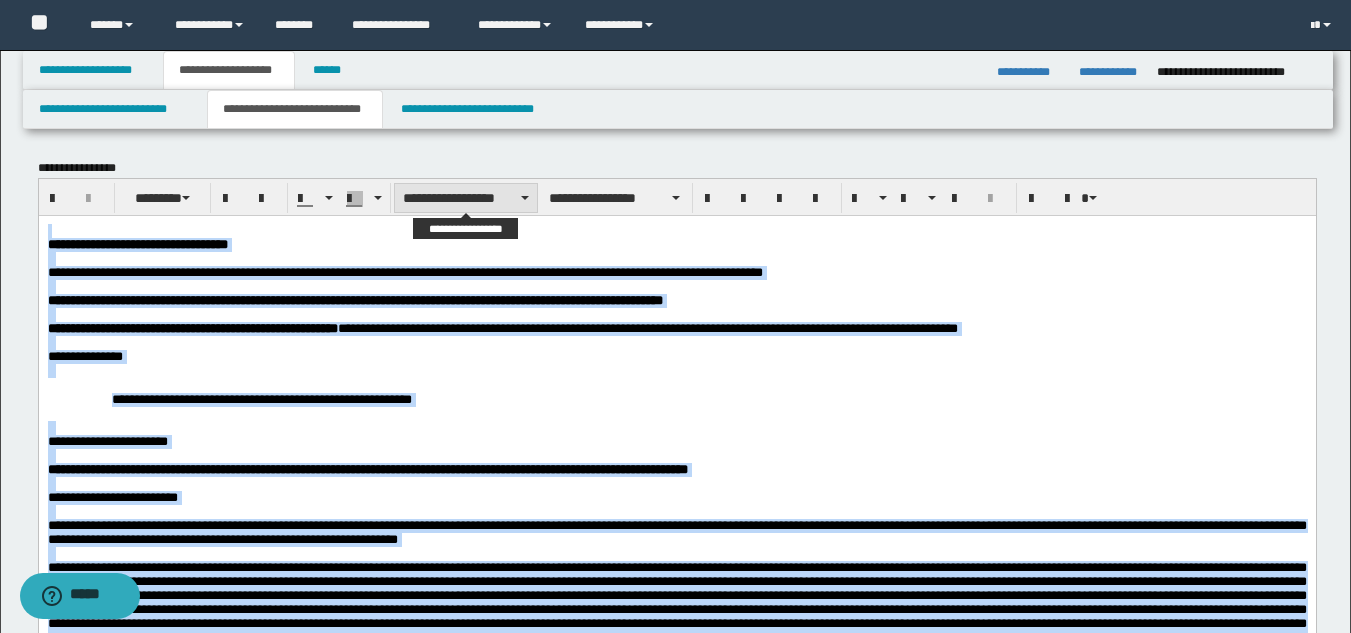 click on "**********" at bounding box center [466, 198] 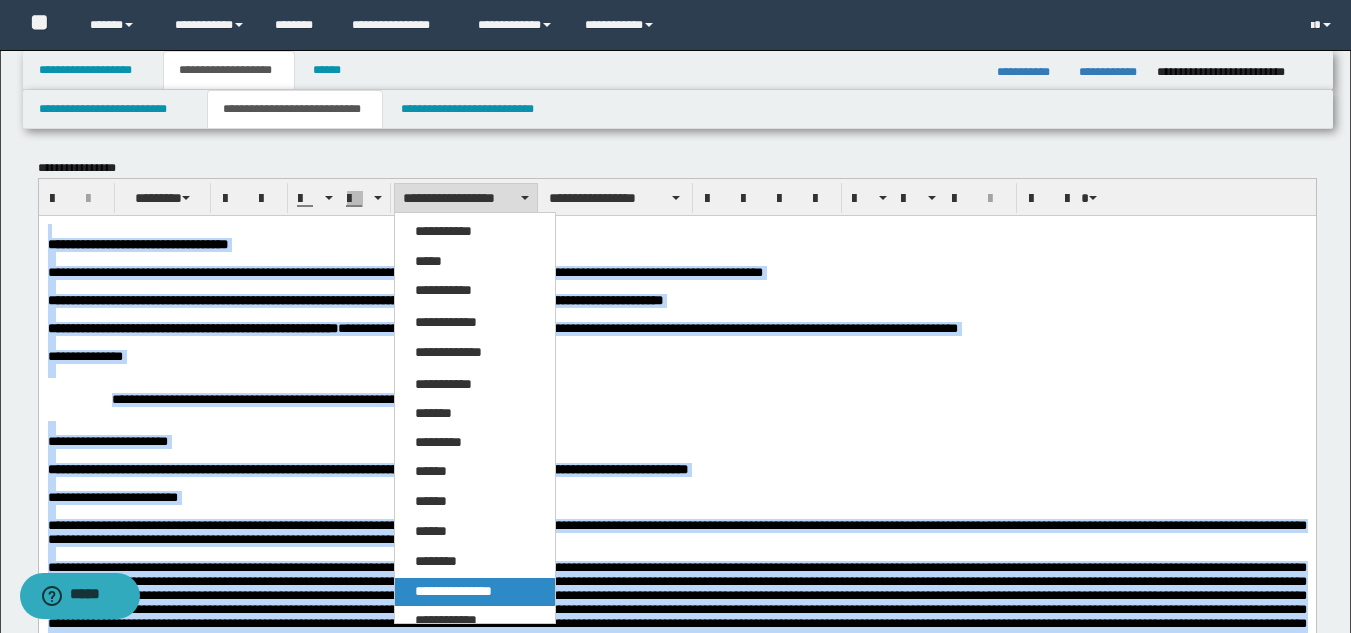 click on "**********" at bounding box center [475, 592] 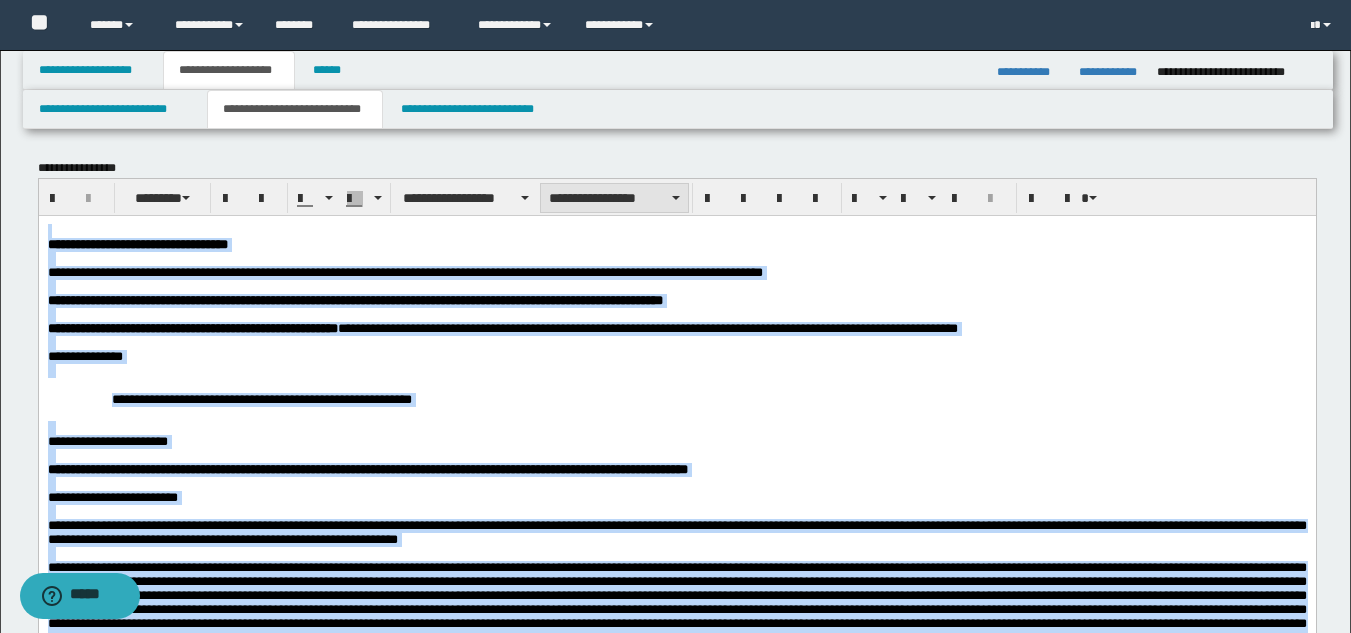 click on "**********" at bounding box center (614, 198) 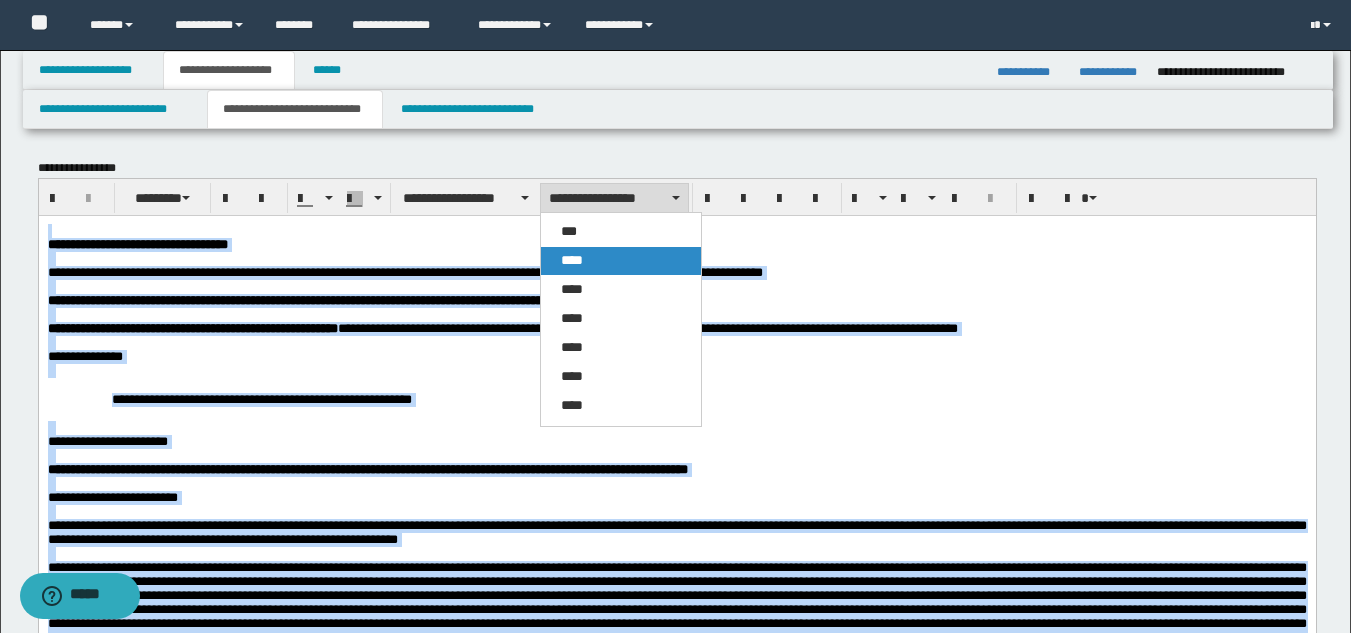 click on "****" at bounding box center (621, 261) 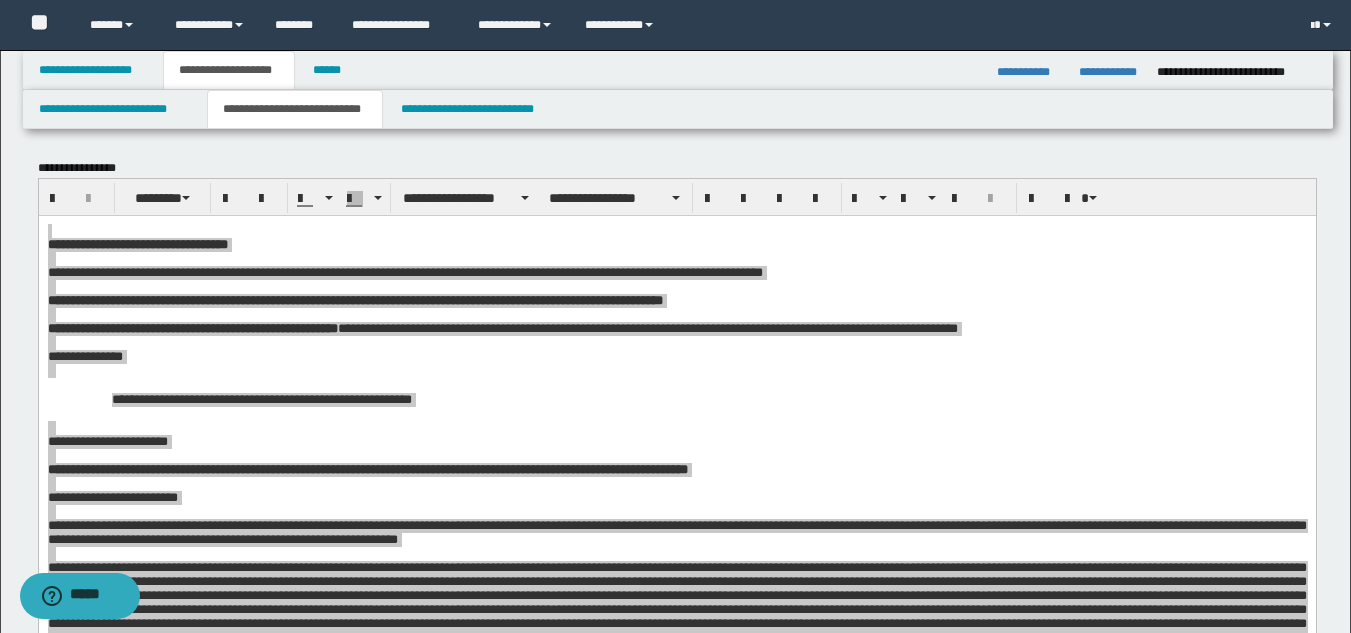click on "**********" at bounding box center [677, 197] 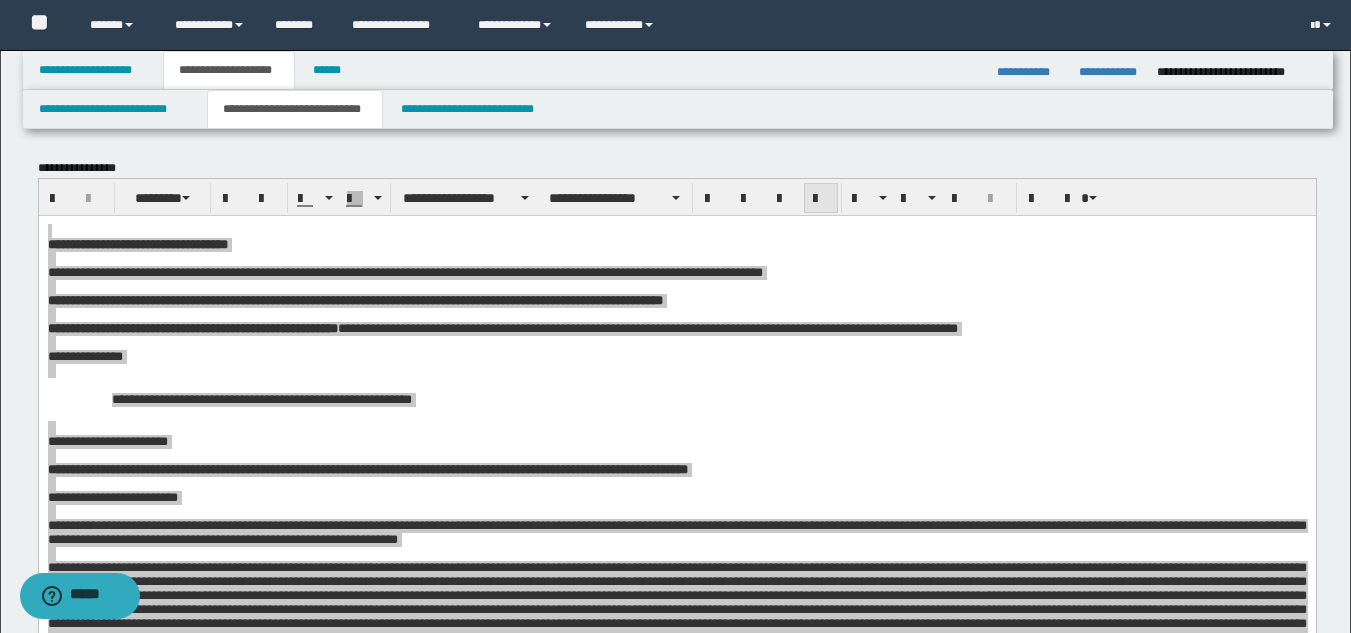 click at bounding box center (821, 198) 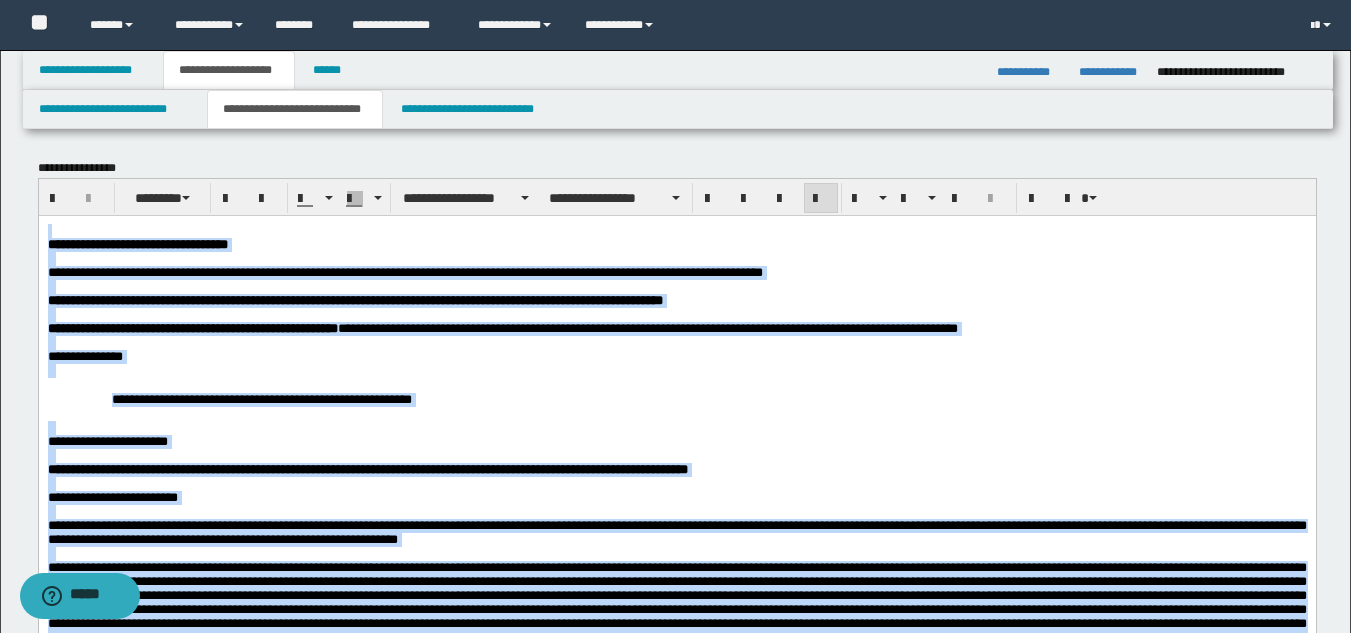 click on "**********" at bounding box center [676, 1060] 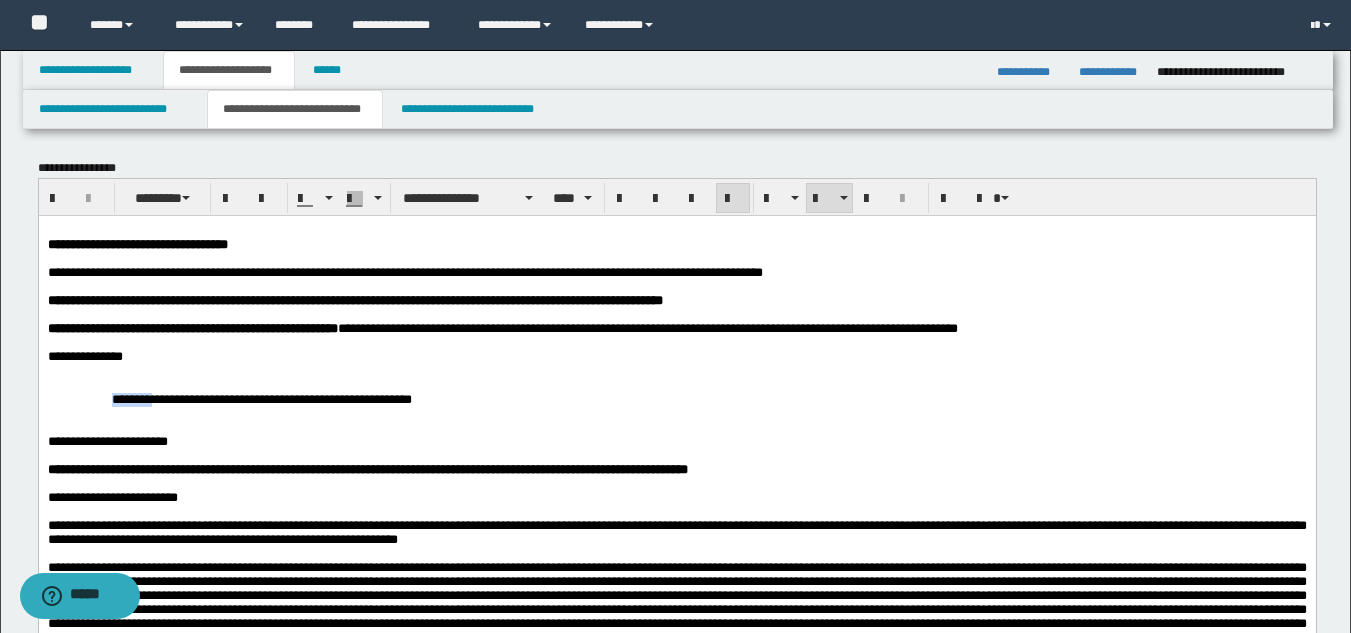 drag, startPoint x: 104, startPoint y: 422, endPoint x: 366, endPoint y: 352, distance: 271.18997 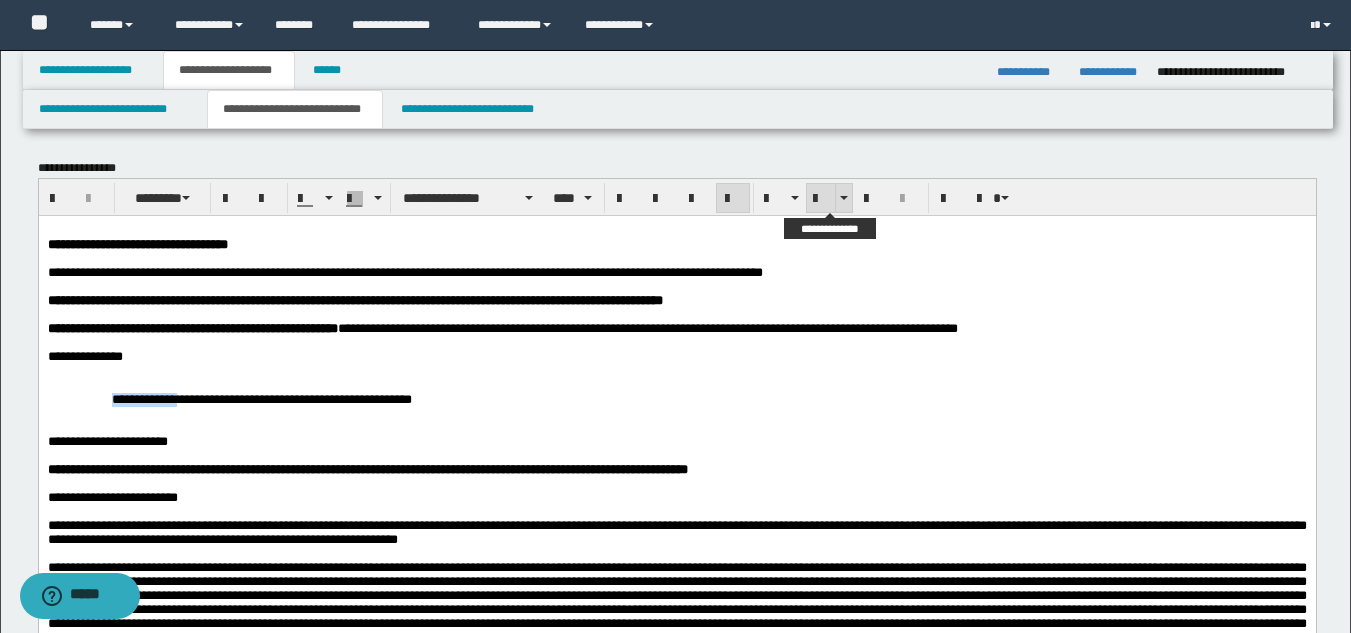 click at bounding box center (821, 199) 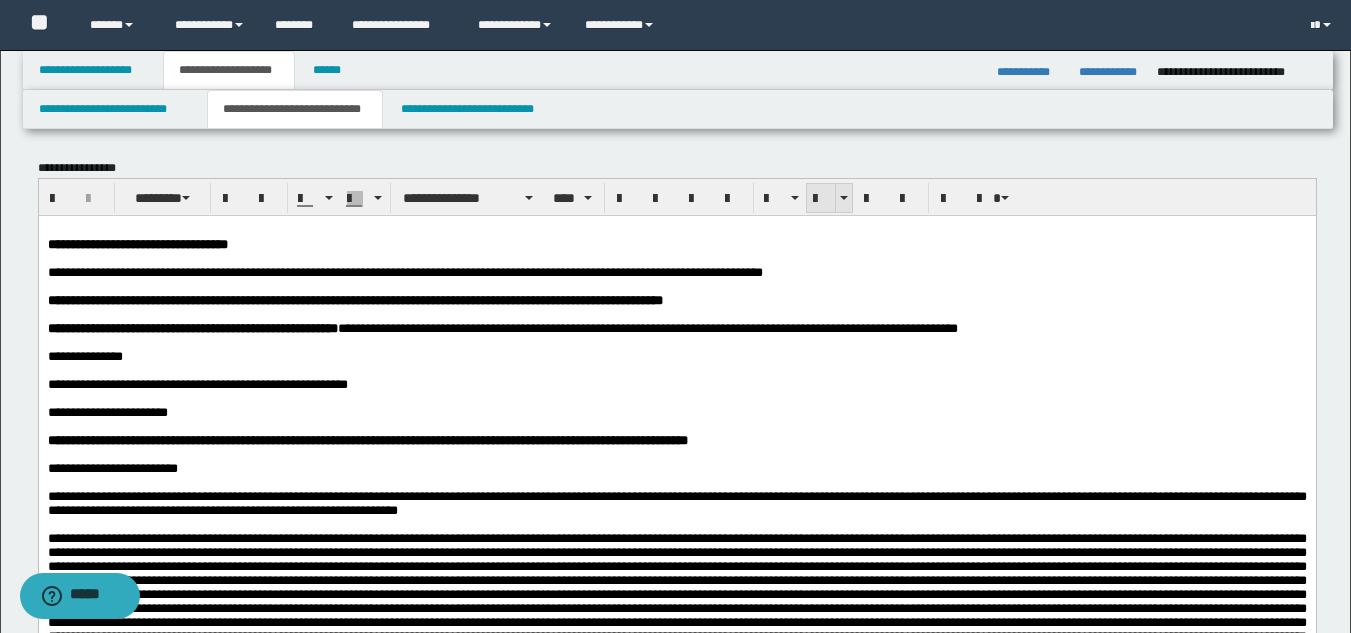 click at bounding box center [821, 199] 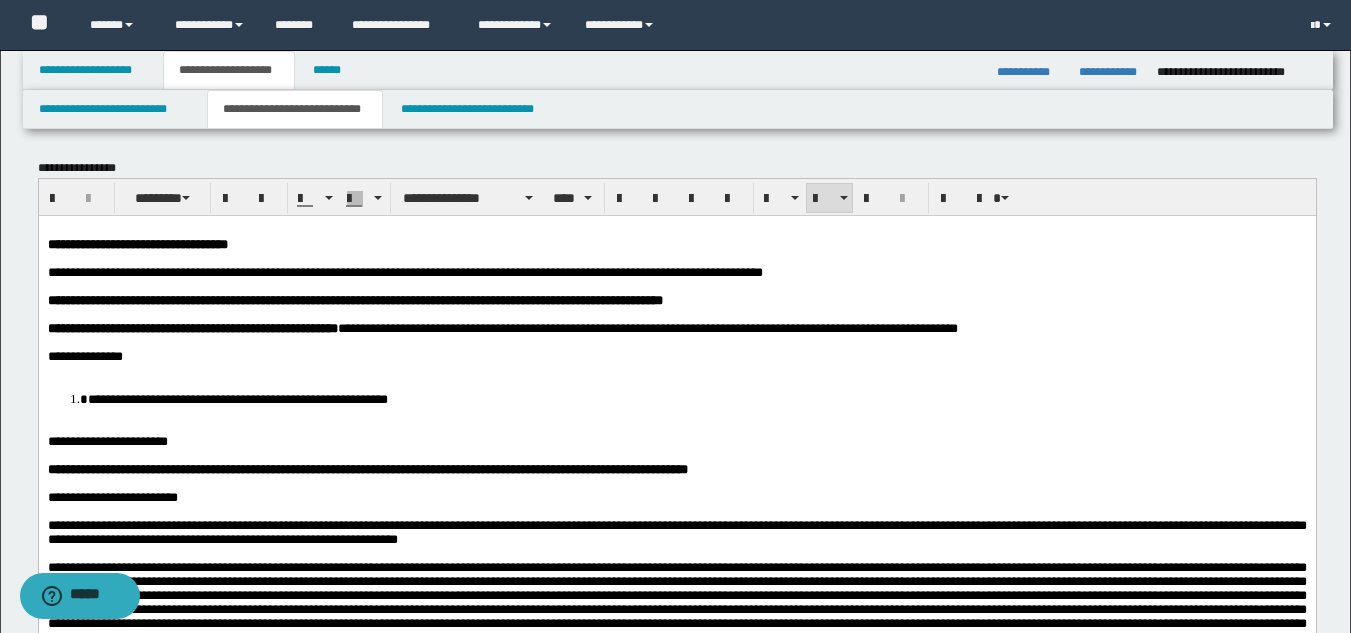 click at bounding box center [676, 370] 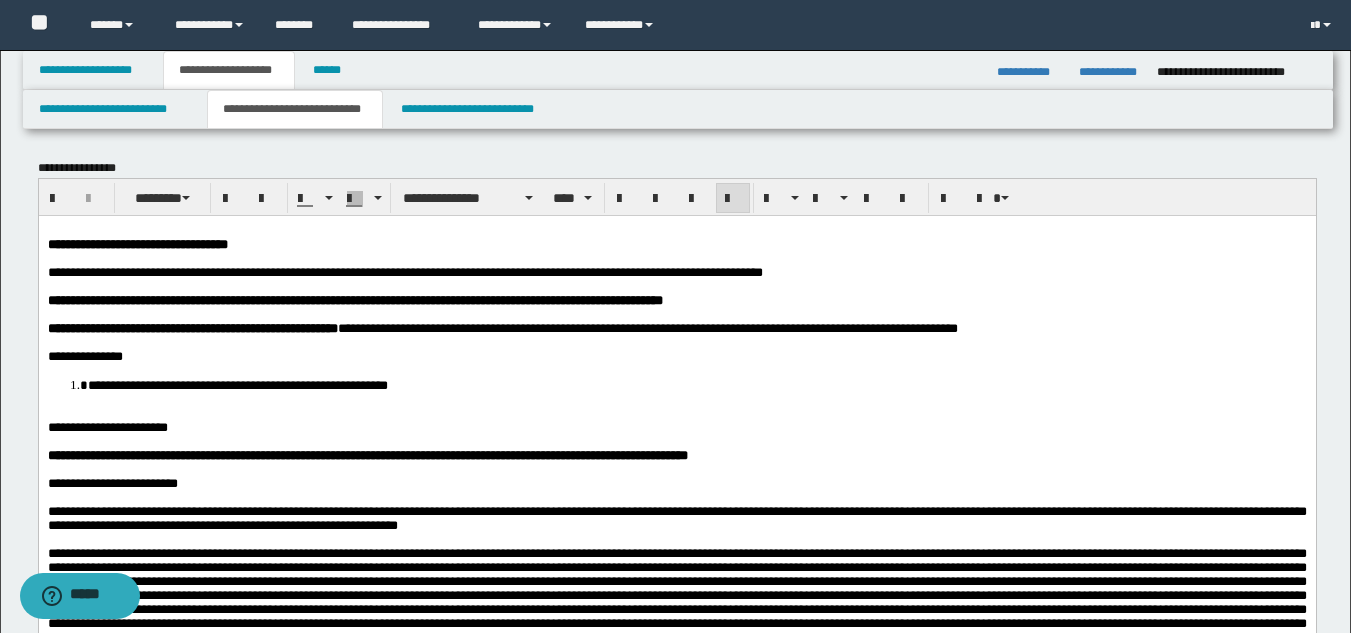 click at bounding box center [676, 413] 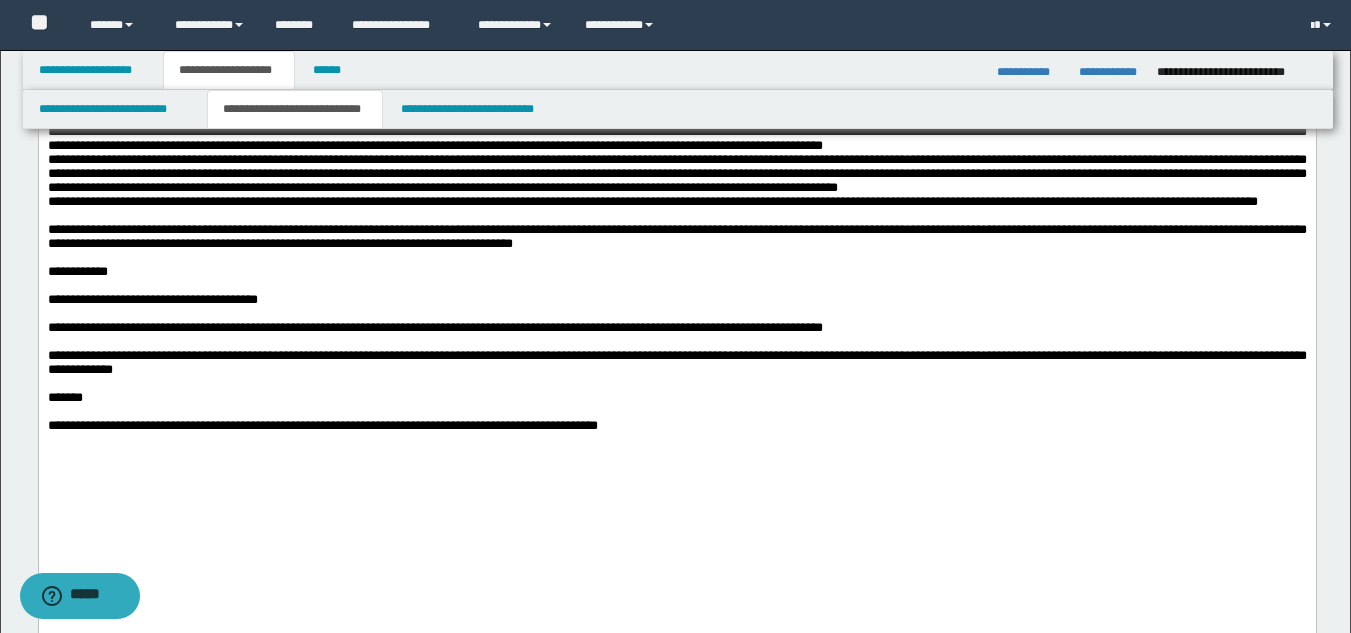 scroll, scrollTop: 1440, scrollLeft: 0, axis: vertical 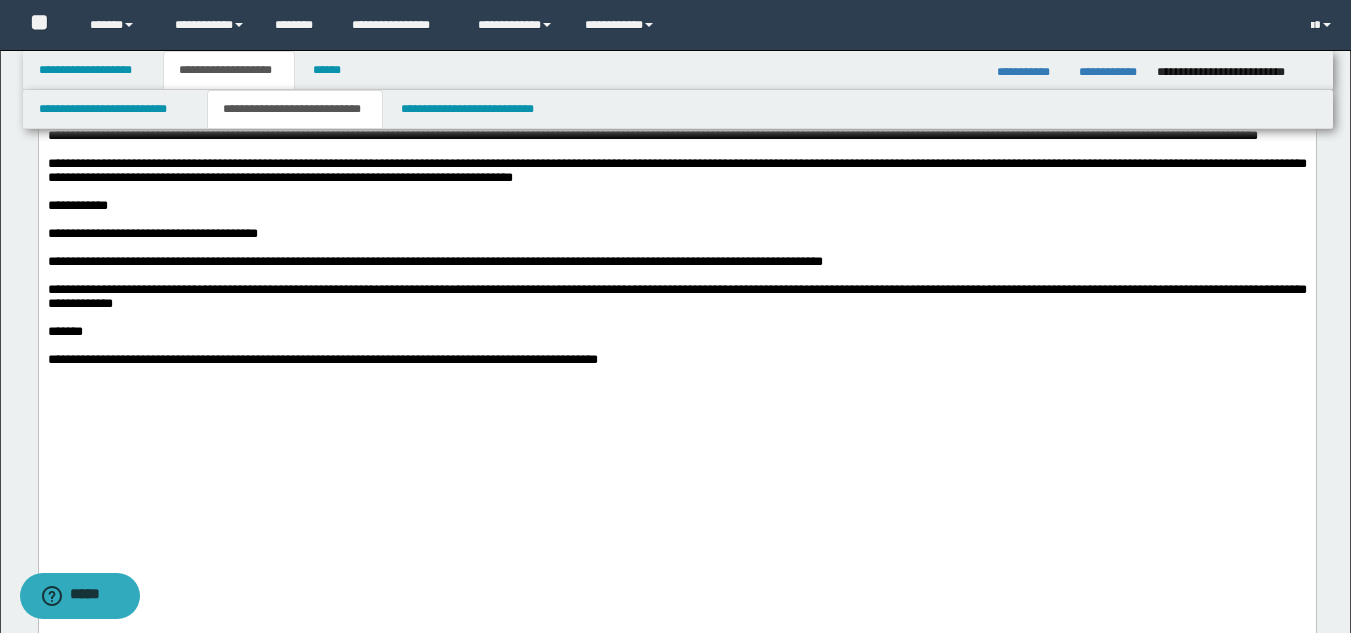 drag, startPoint x: 1361, startPoint y: 226, endPoint x: 1257, endPoint y: 1556, distance: 1334.0599 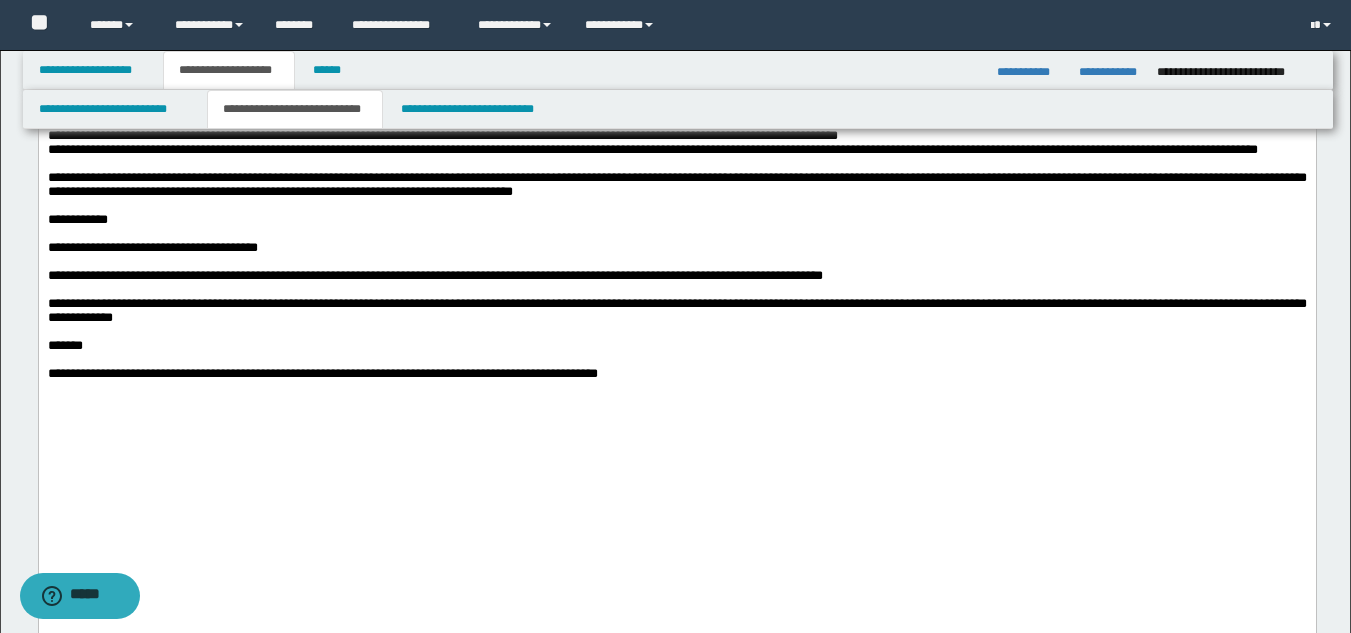 click on "**********" at bounding box center (652, 149) 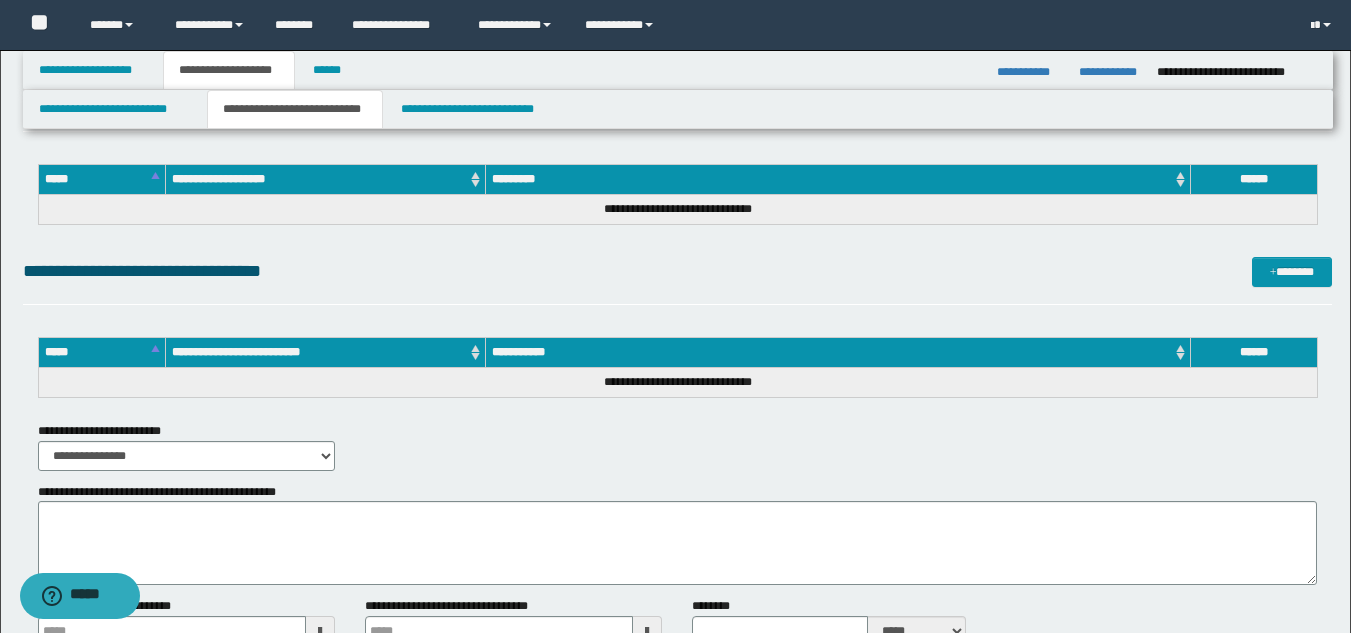 scroll, scrollTop: 2961, scrollLeft: 0, axis: vertical 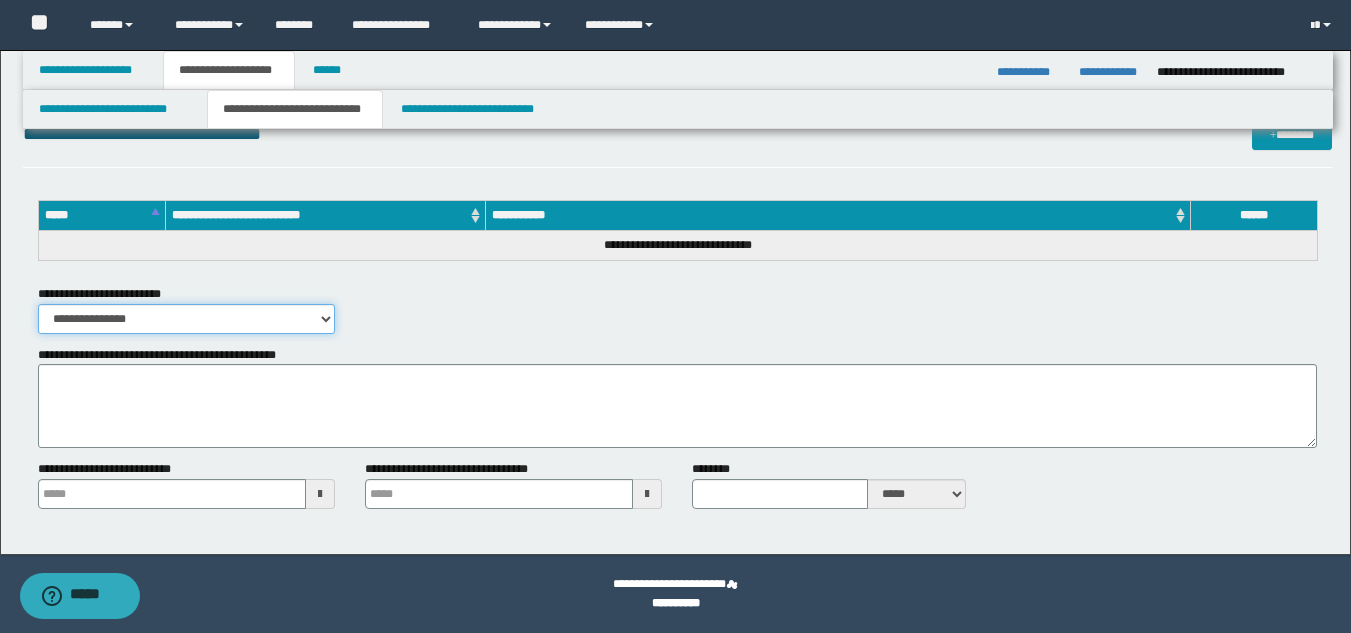 click on "**********" at bounding box center (186, 319) 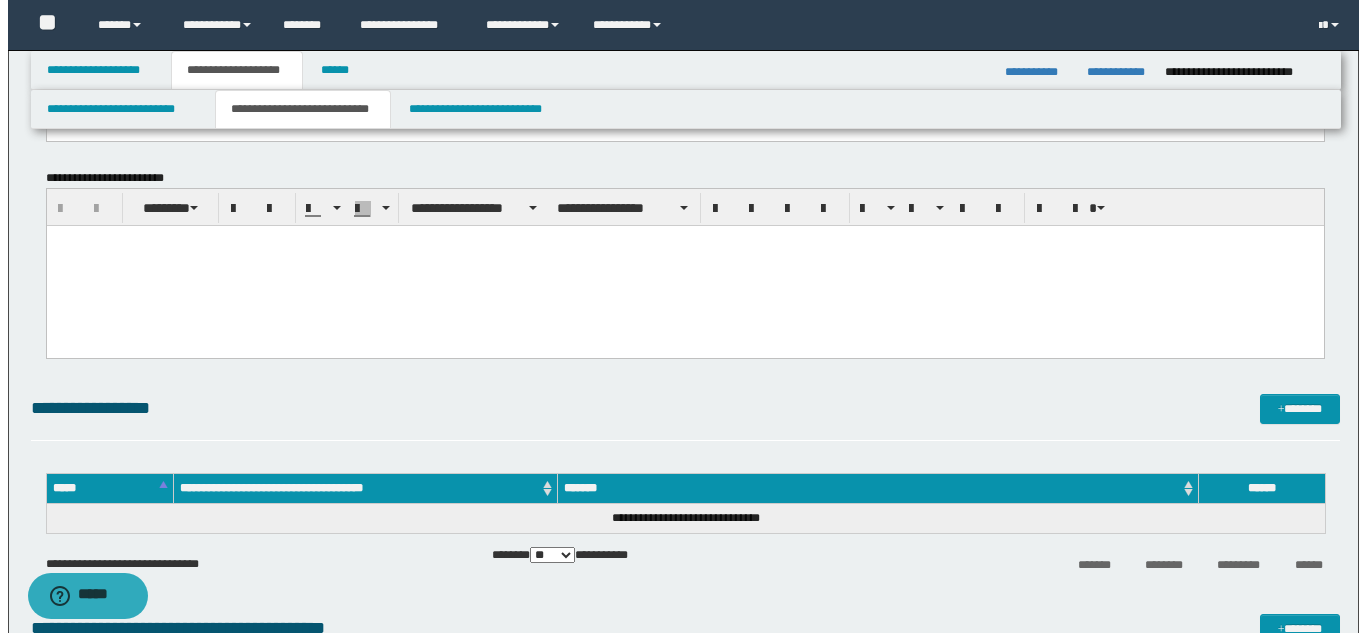 scroll, scrollTop: 2261, scrollLeft: 0, axis: vertical 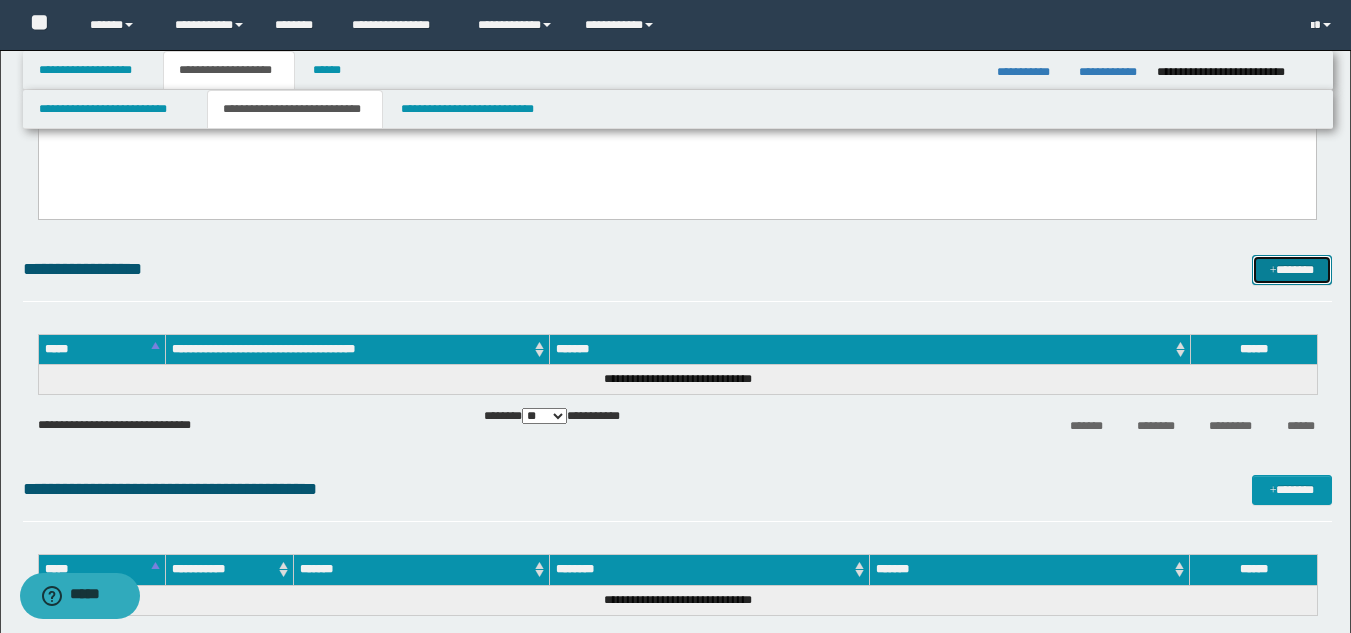 click on "*******" at bounding box center [1292, 270] 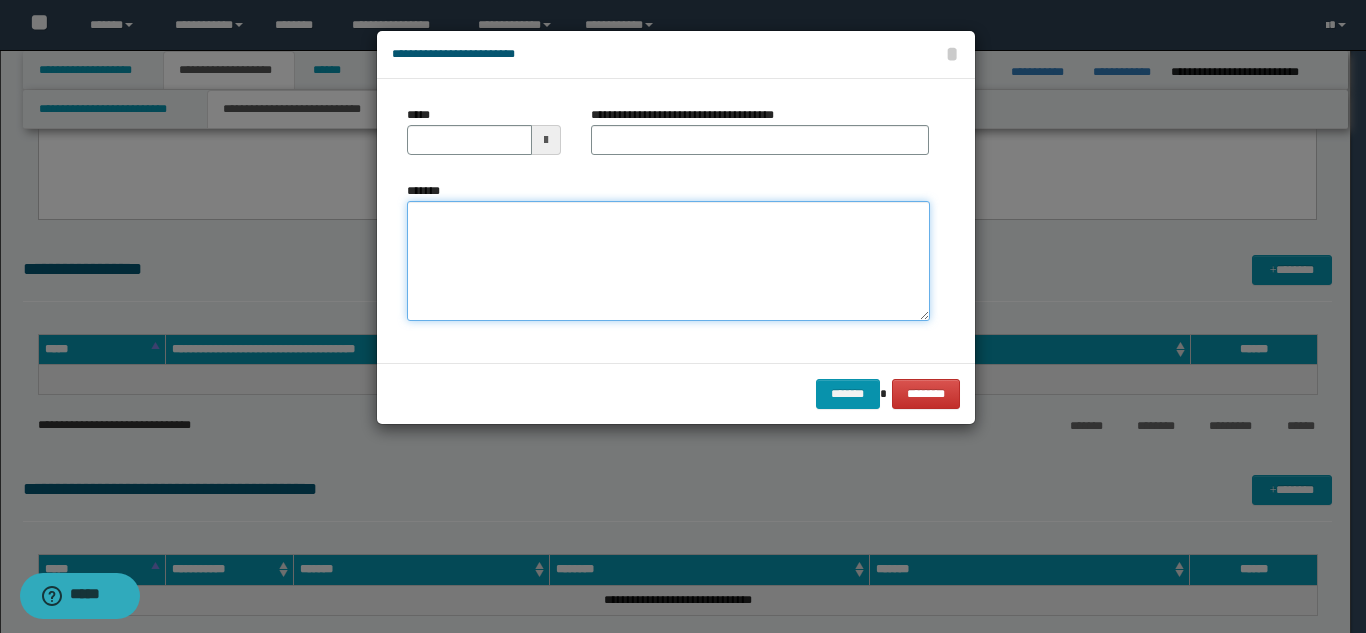 click on "*******" at bounding box center (668, 261) 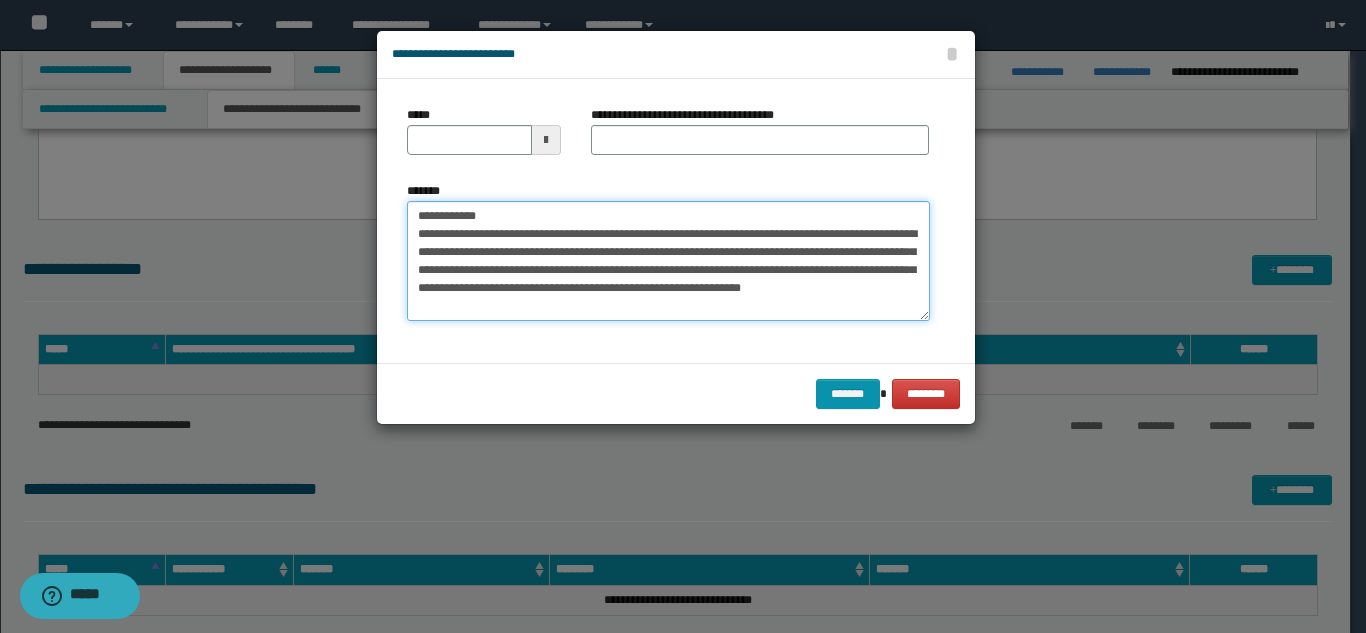 drag, startPoint x: 584, startPoint y: 219, endPoint x: 482, endPoint y: 210, distance: 102.396286 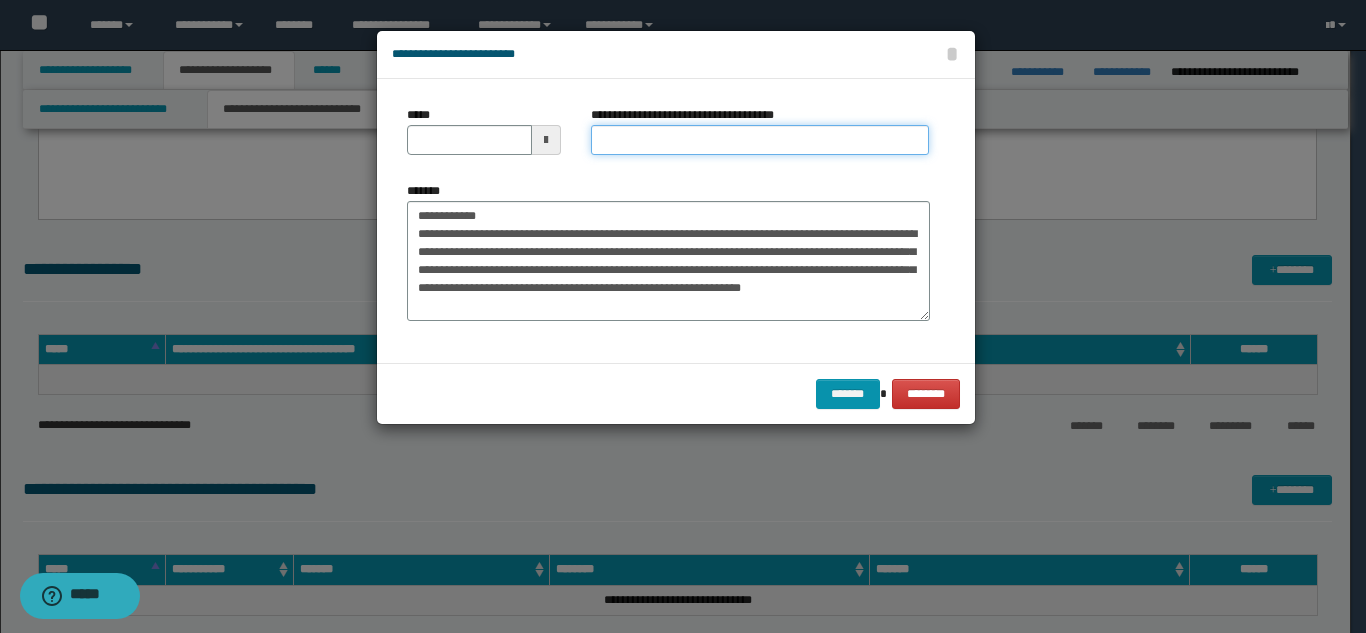 click on "**********" at bounding box center (760, 140) 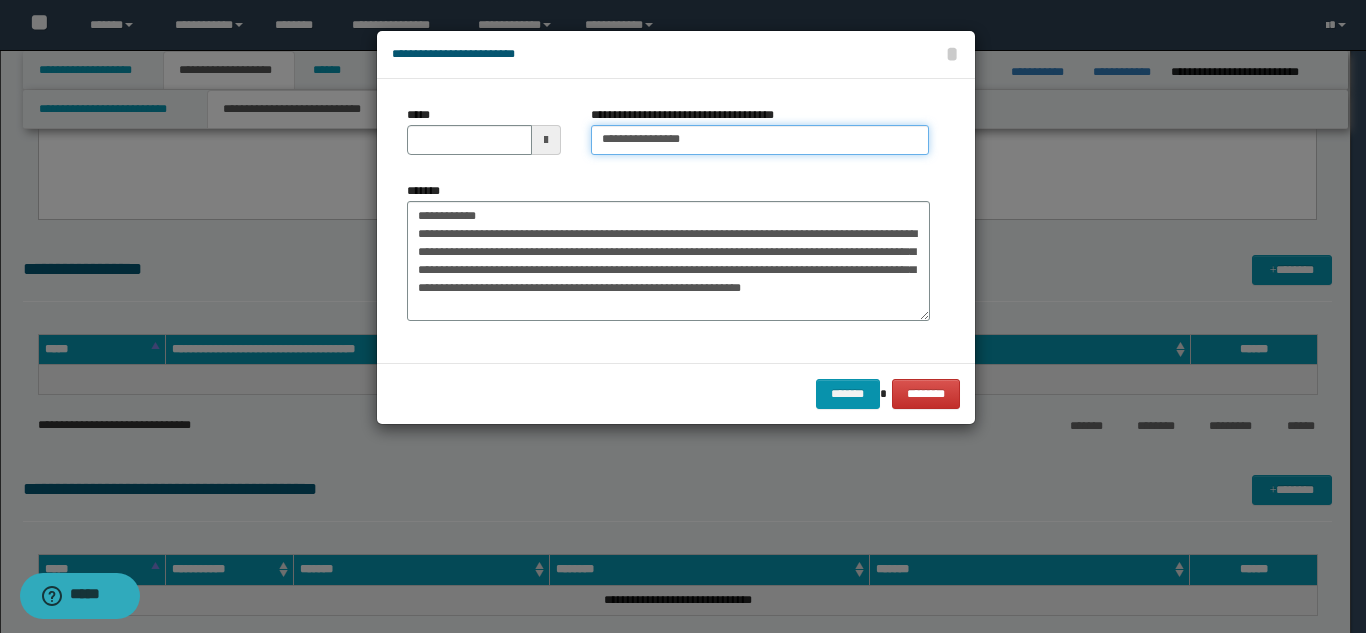 type on "**********" 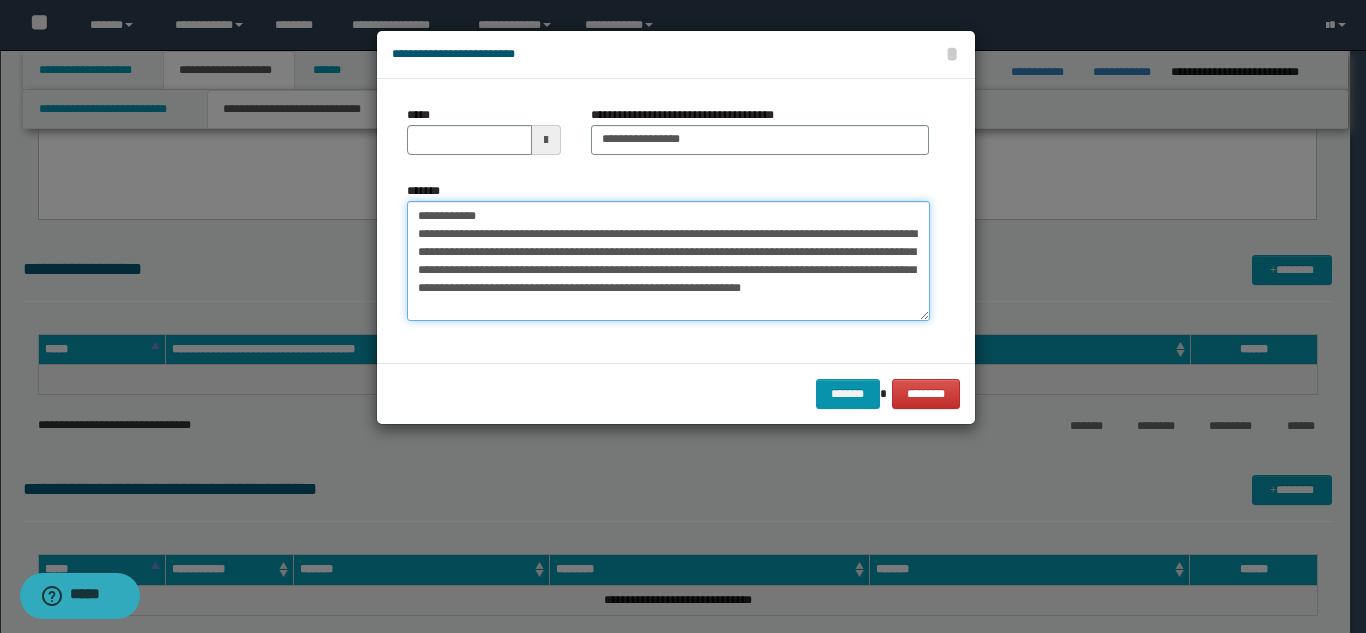 drag, startPoint x: 438, startPoint y: 212, endPoint x: 416, endPoint y: 191, distance: 30.413813 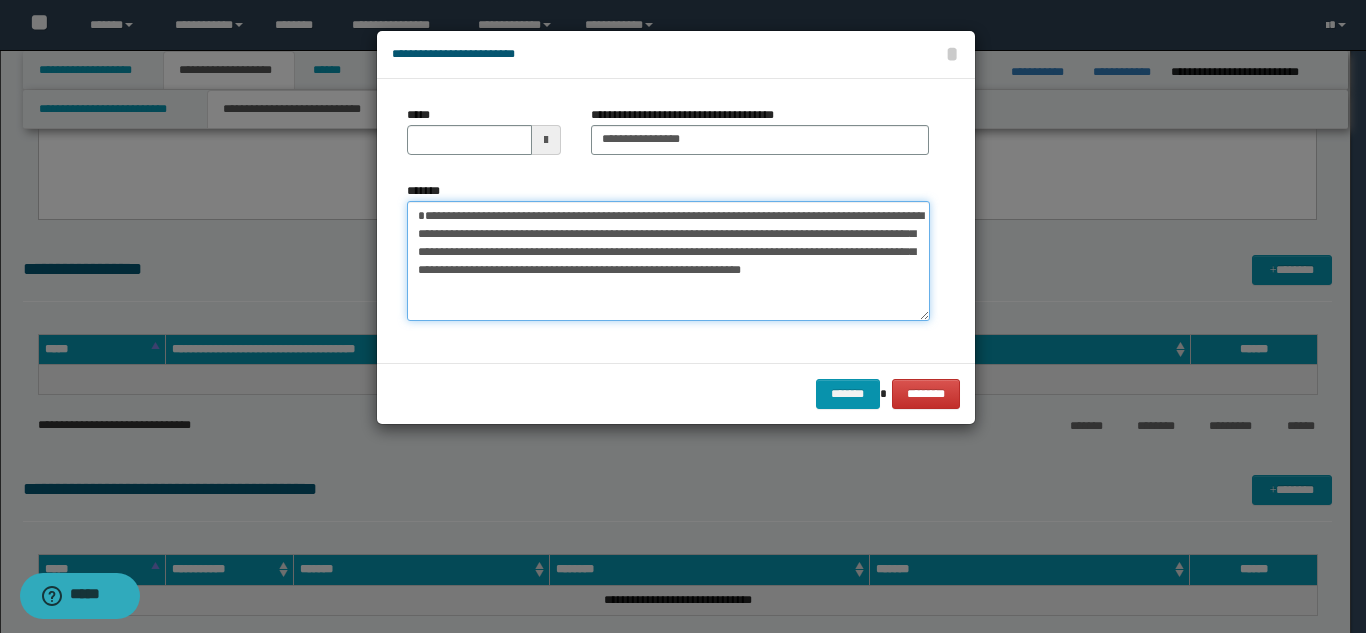 type 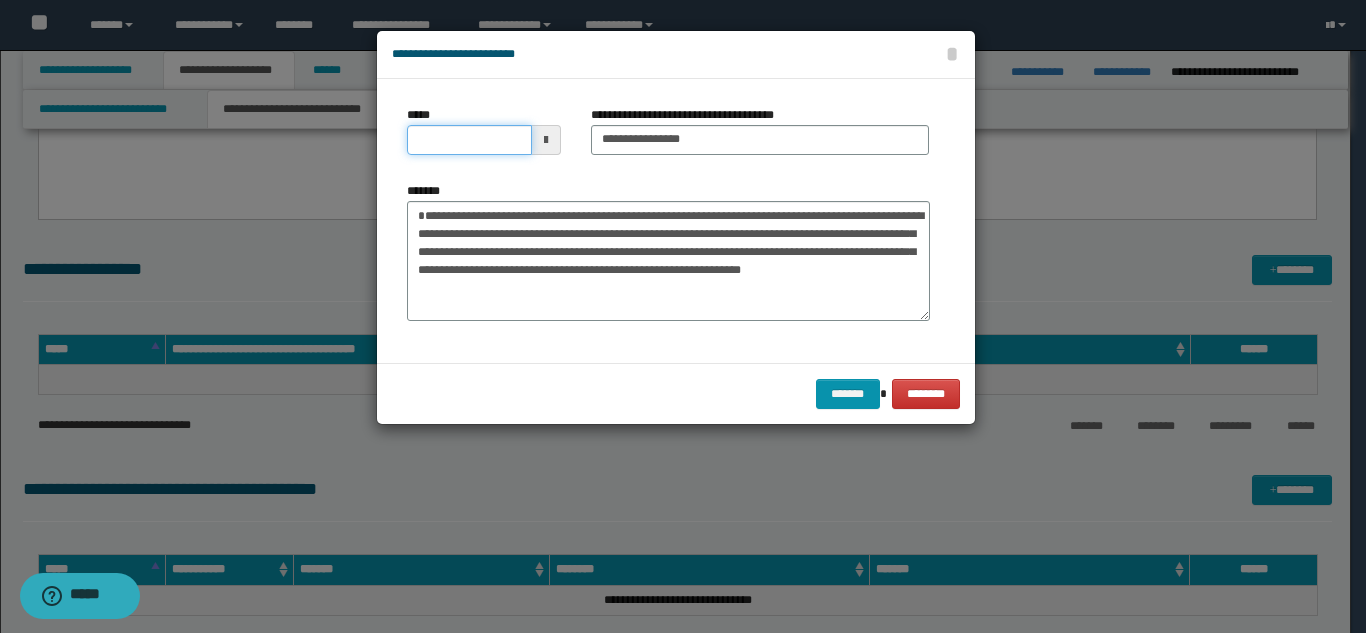 click on "*****" at bounding box center (469, 140) 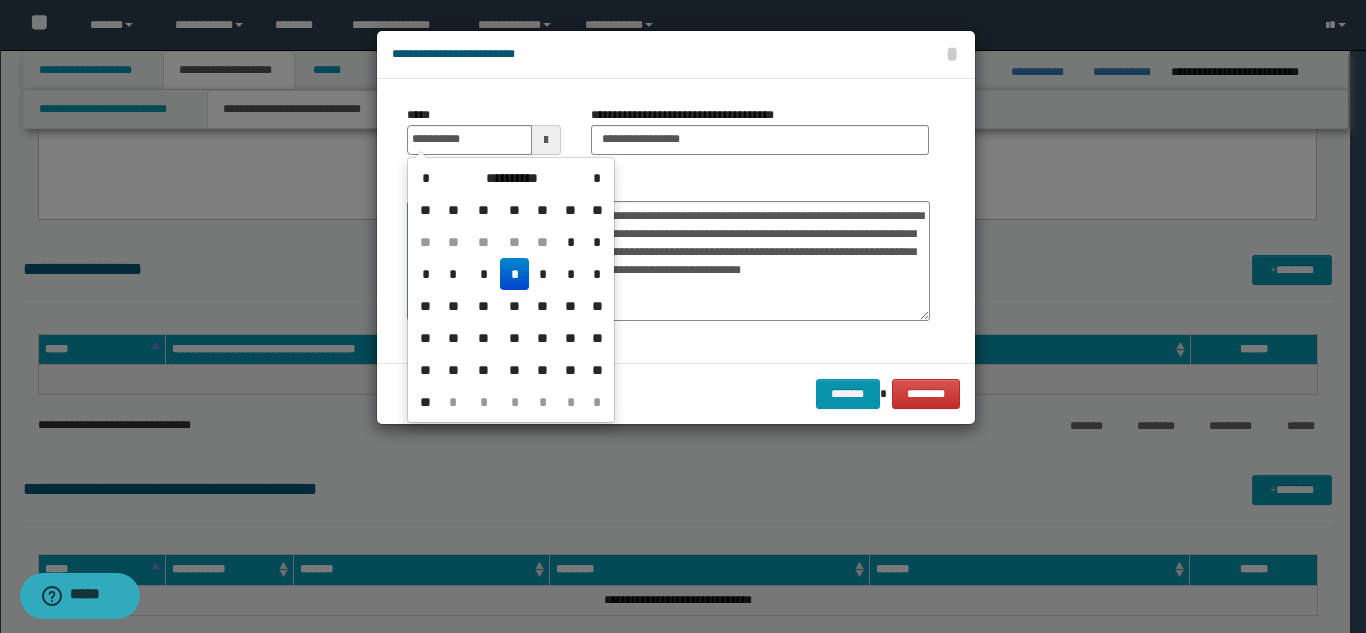 type on "**********" 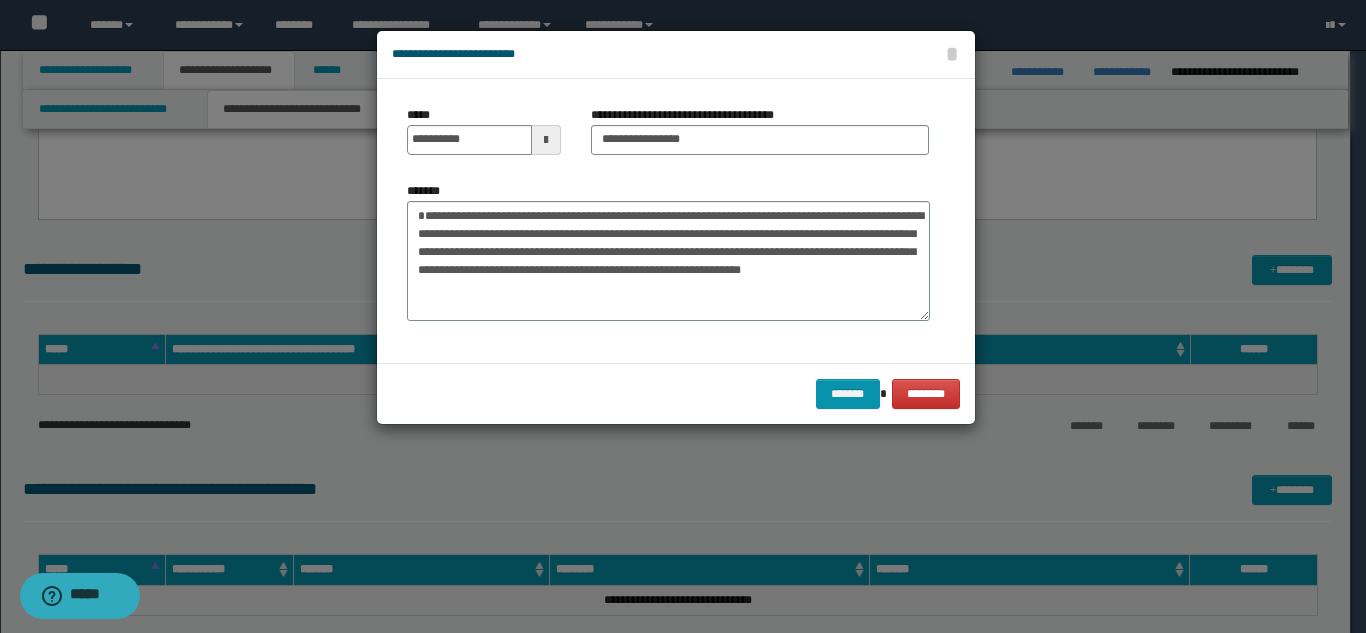 click on "**********" at bounding box center (668, 251) 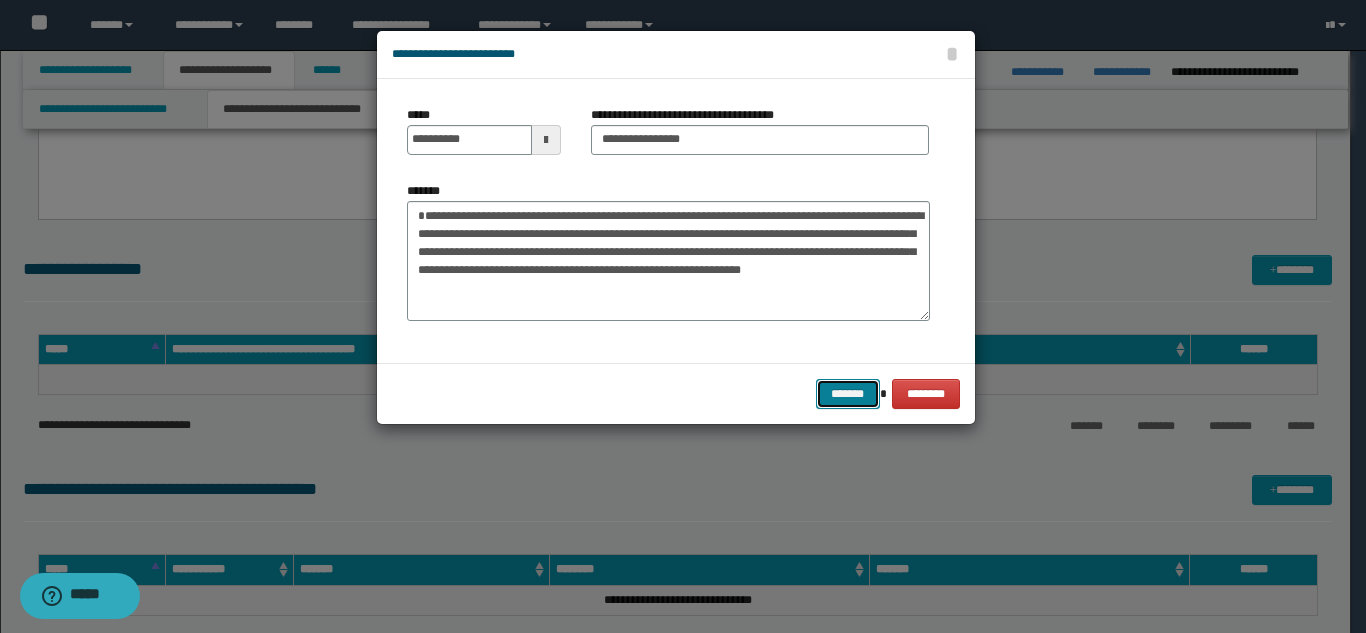 click on "*******" at bounding box center [848, 394] 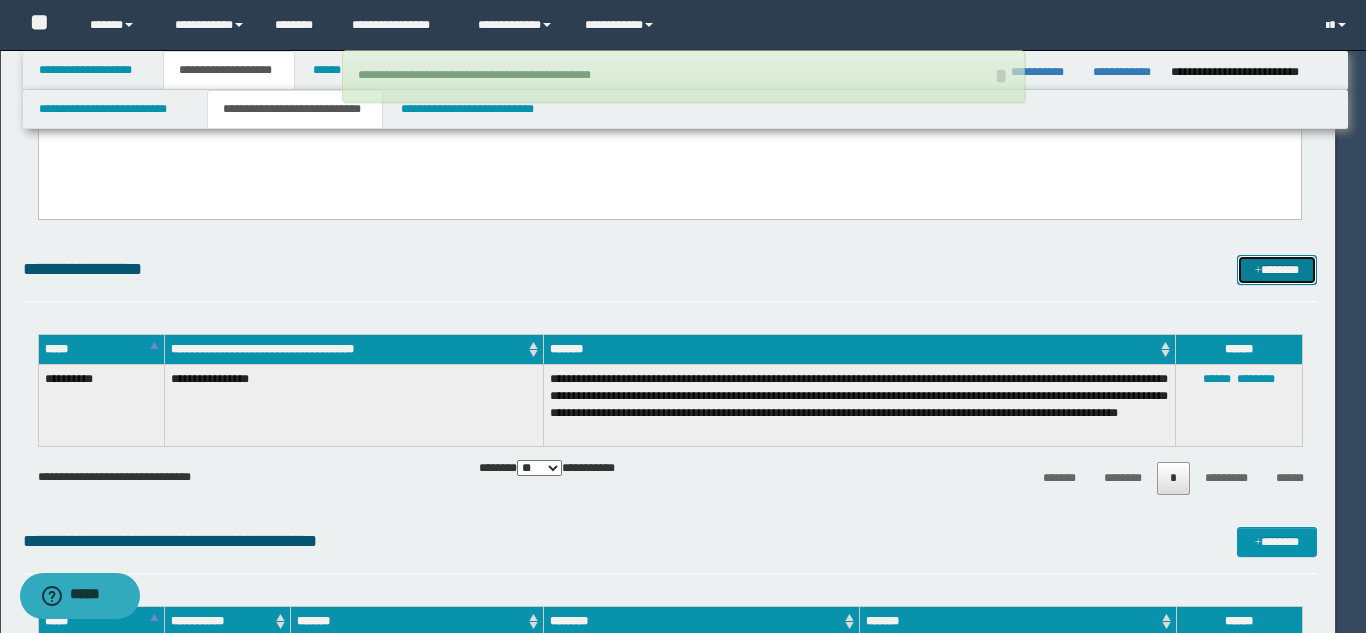 type 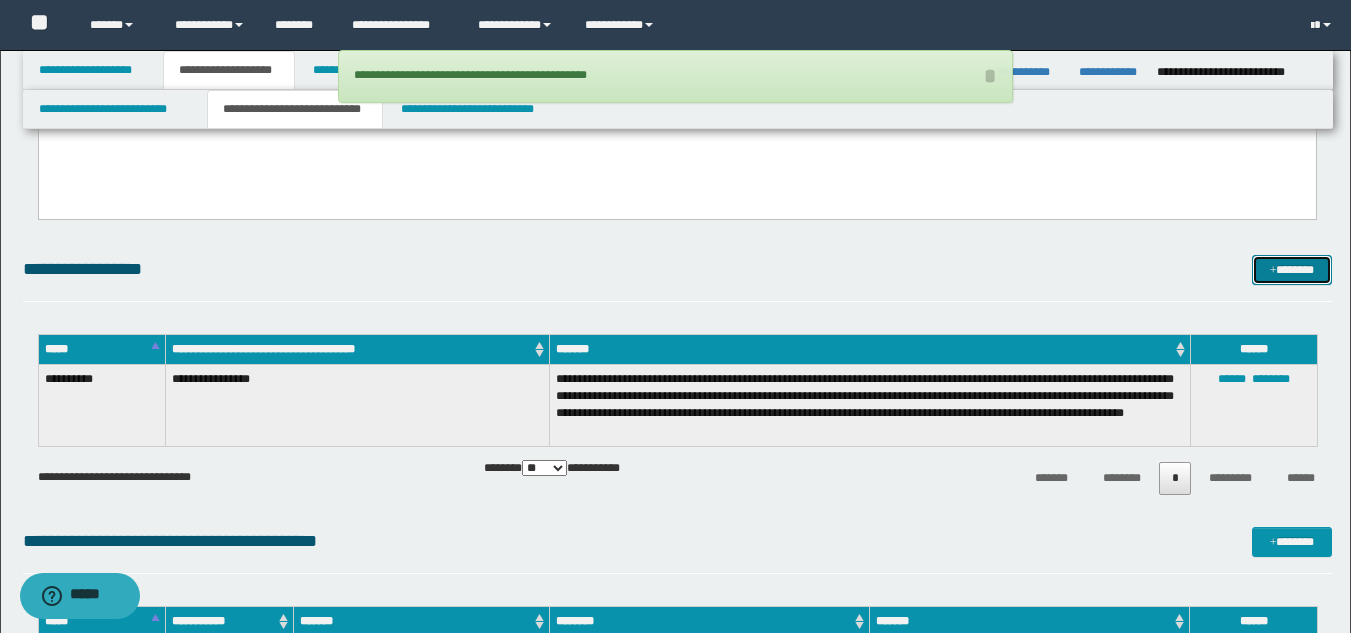 click on "*******" at bounding box center [1292, 270] 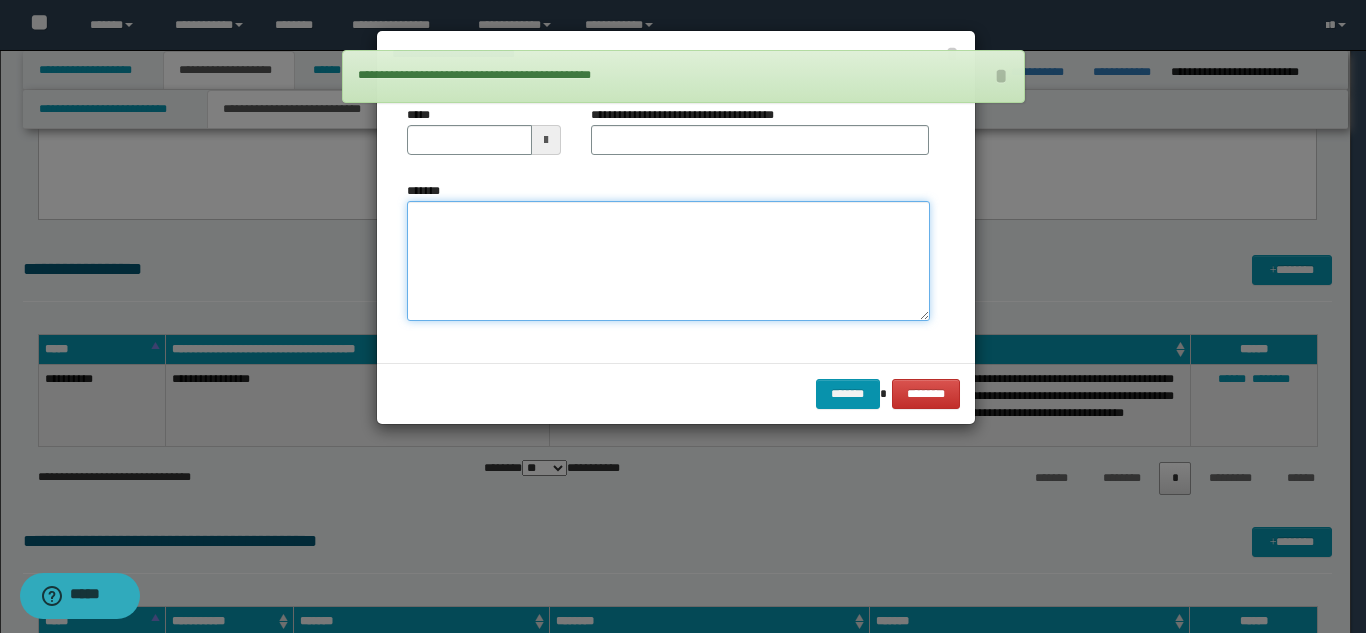 click on "*******" at bounding box center (668, 261) 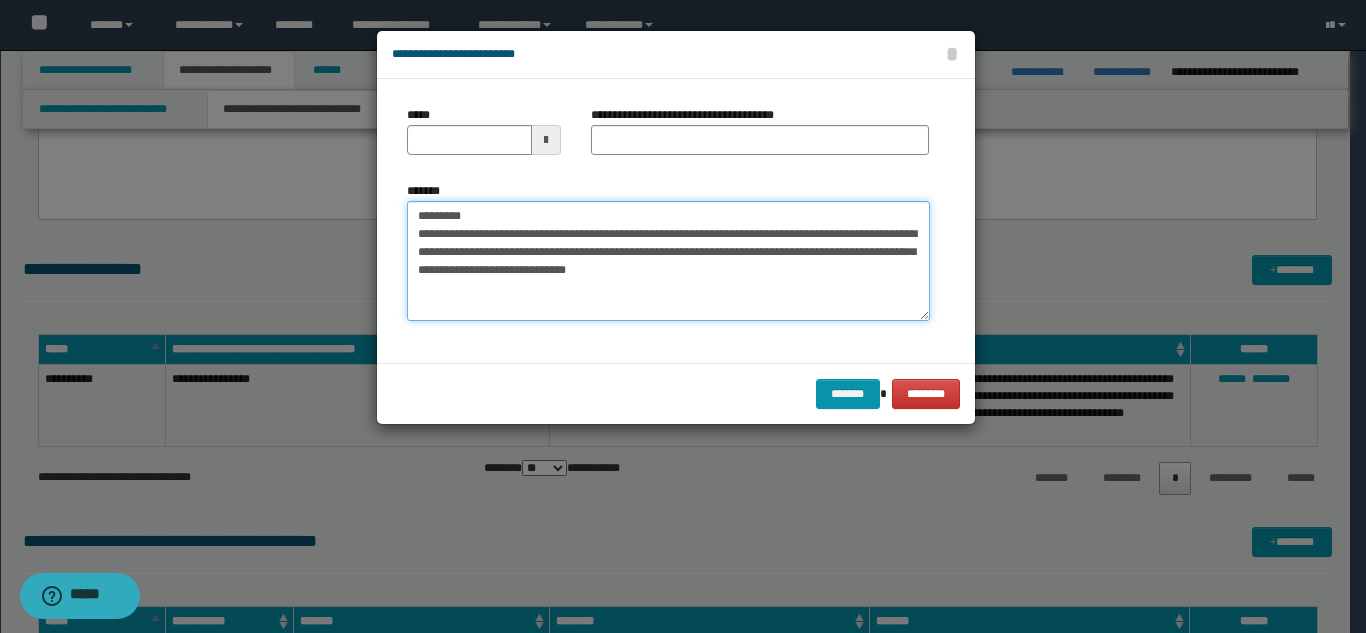 drag, startPoint x: 575, startPoint y: 214, endPoint x: 513, endPoint y: 201, distance: 63.348244 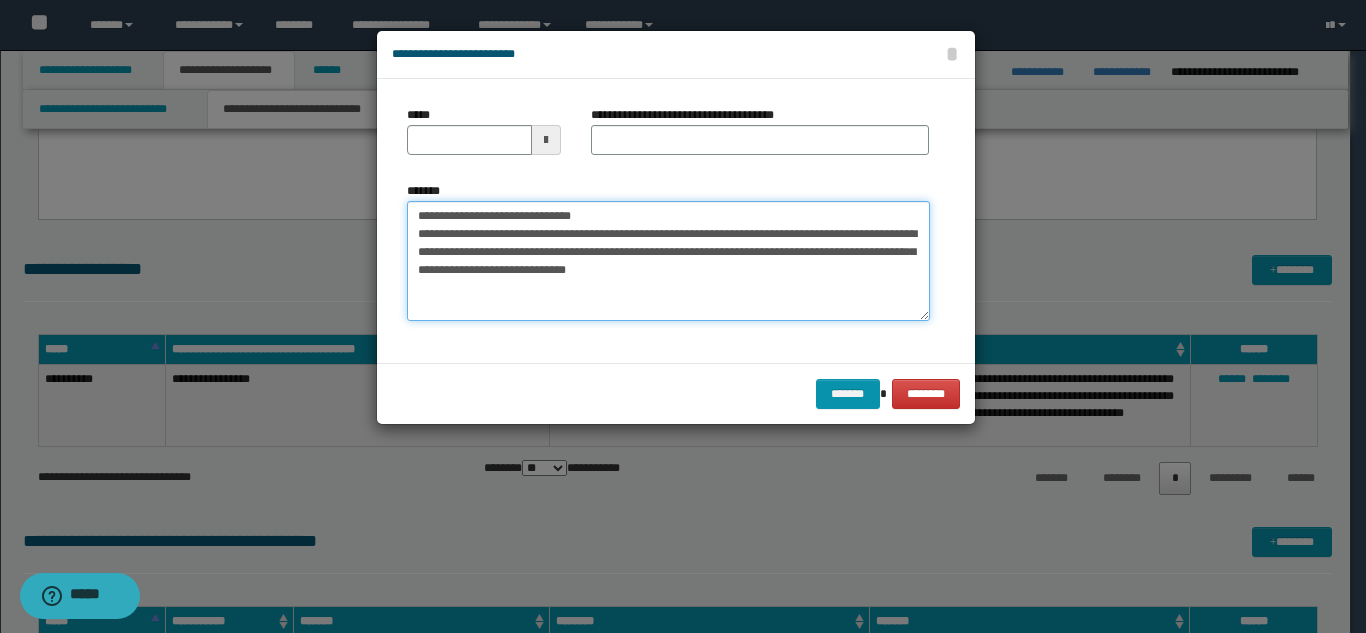 click on "**********" at bounding box center (668, 261) 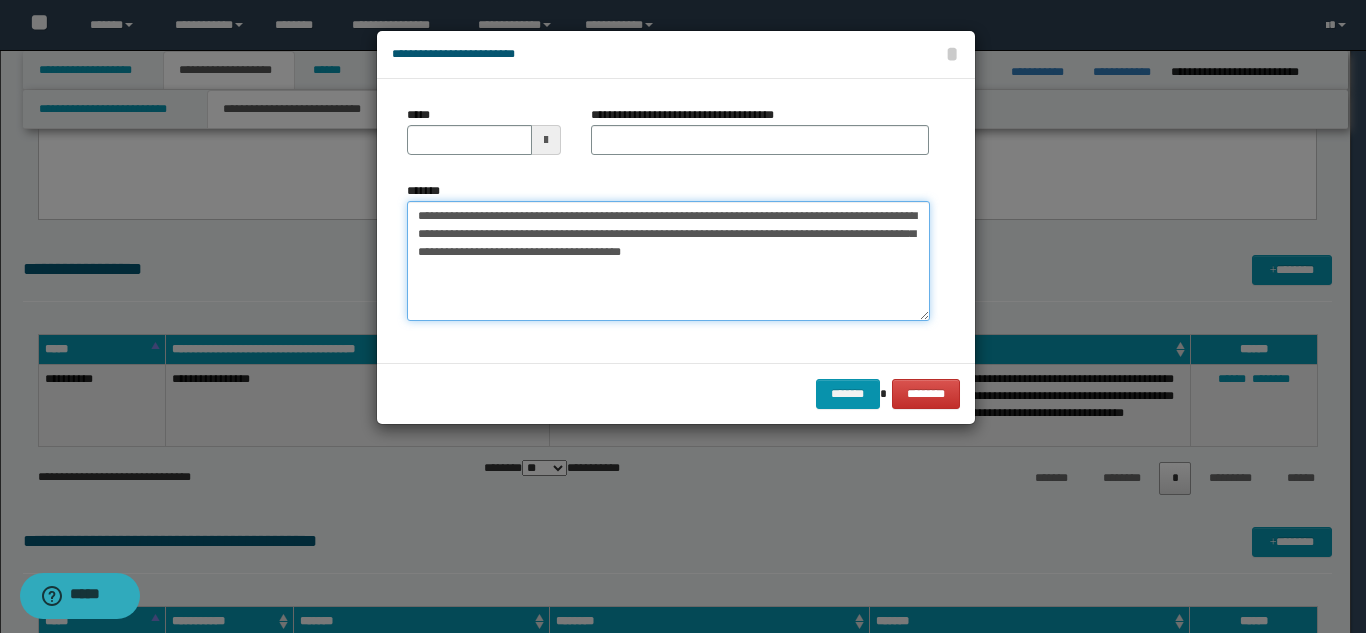 type on "**********" 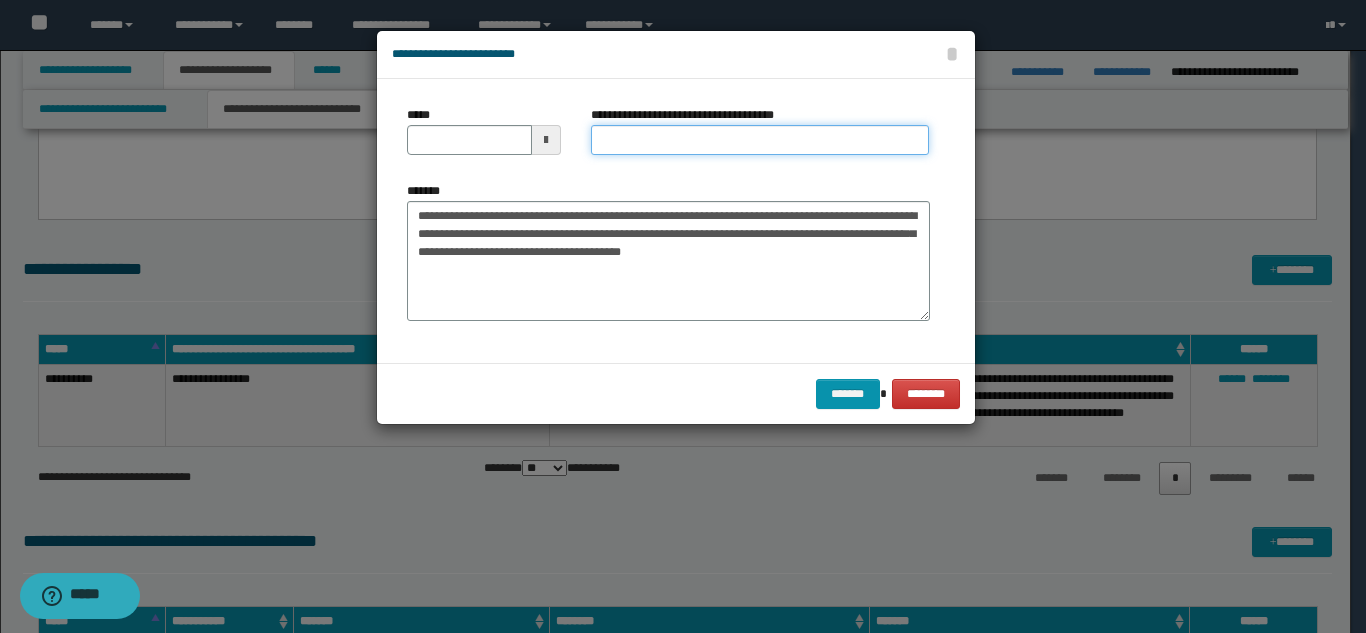 drag, startPoint x: 664, startPoint y: 140, endPoint x: 646, endPoint y: 142, distance: 18.110771 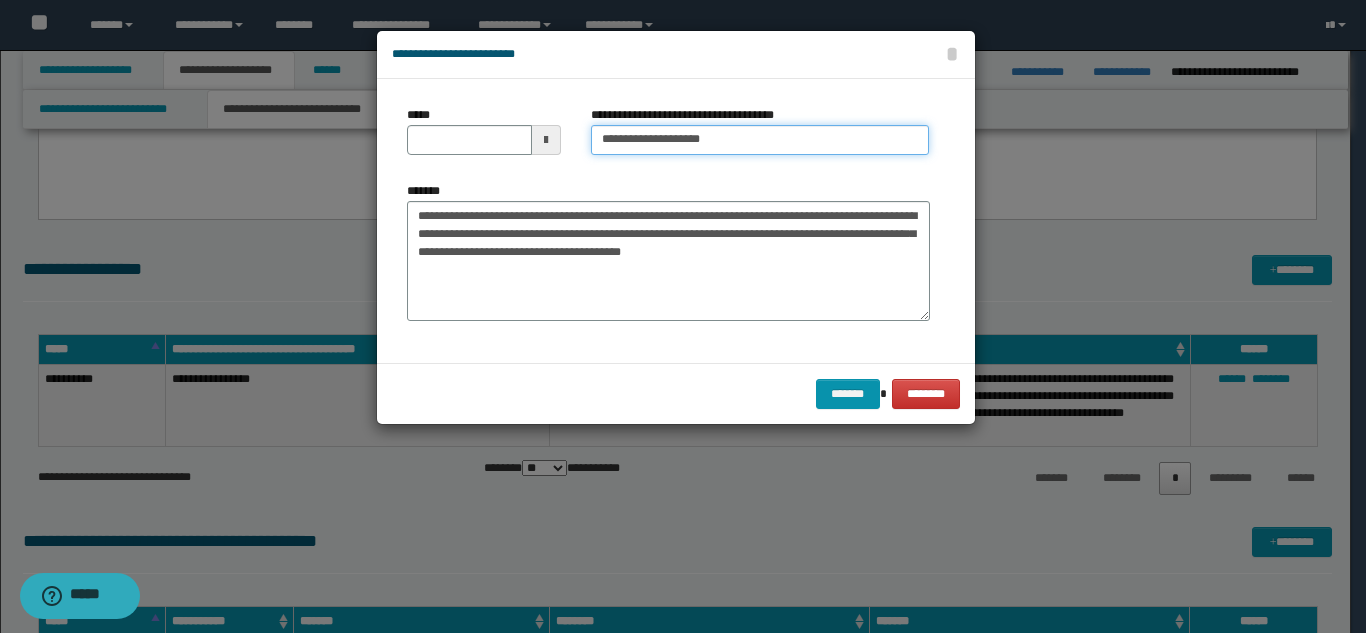 type on "**********" 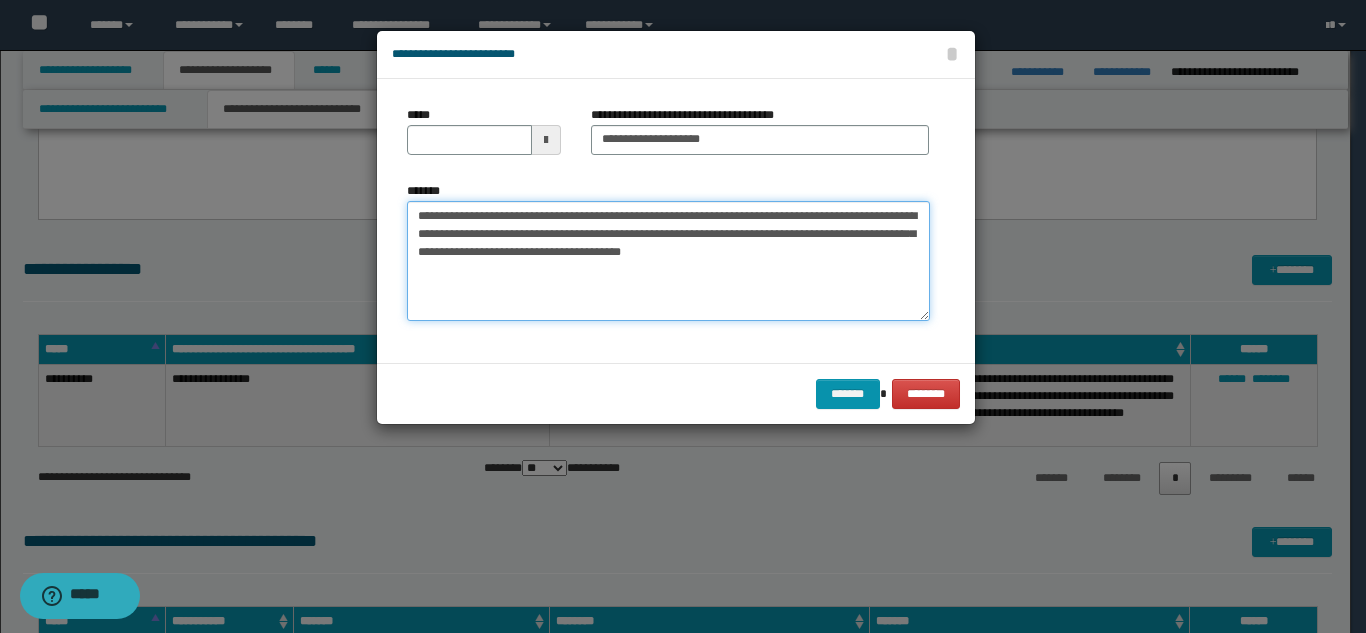 drag, startPoint x: 479, startPoint y: 218, endPoint x: 416, endPoint y: 192, distance: 68.154236 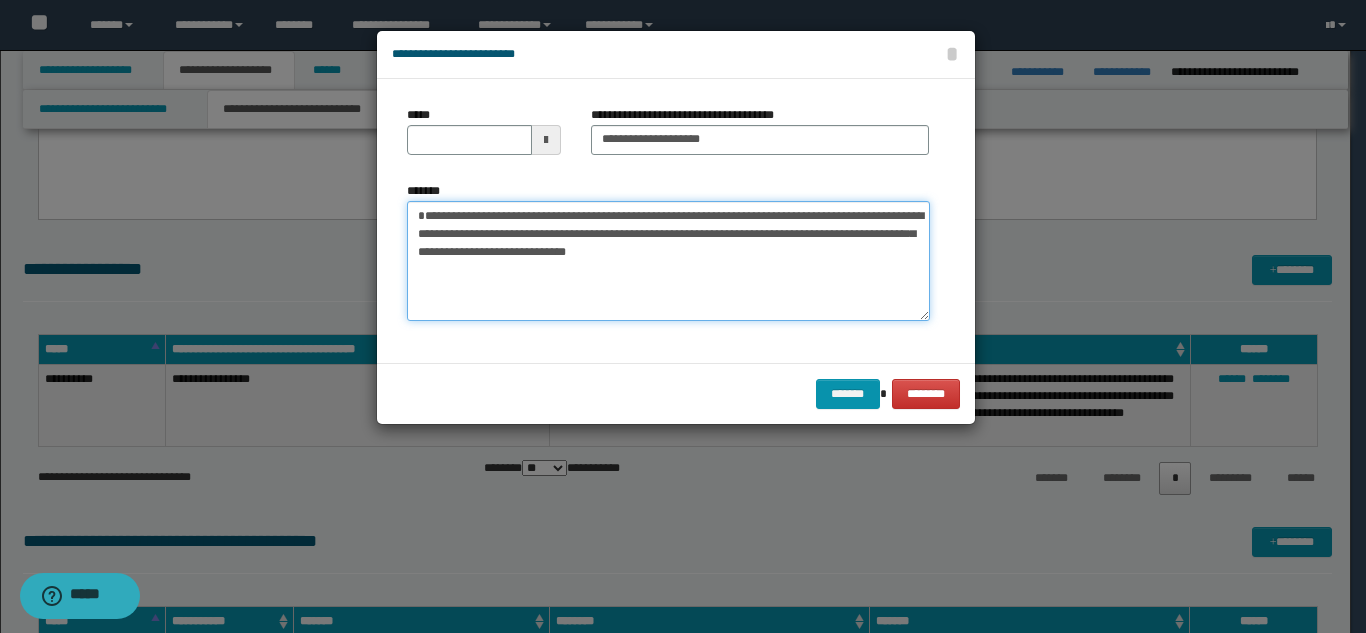 type 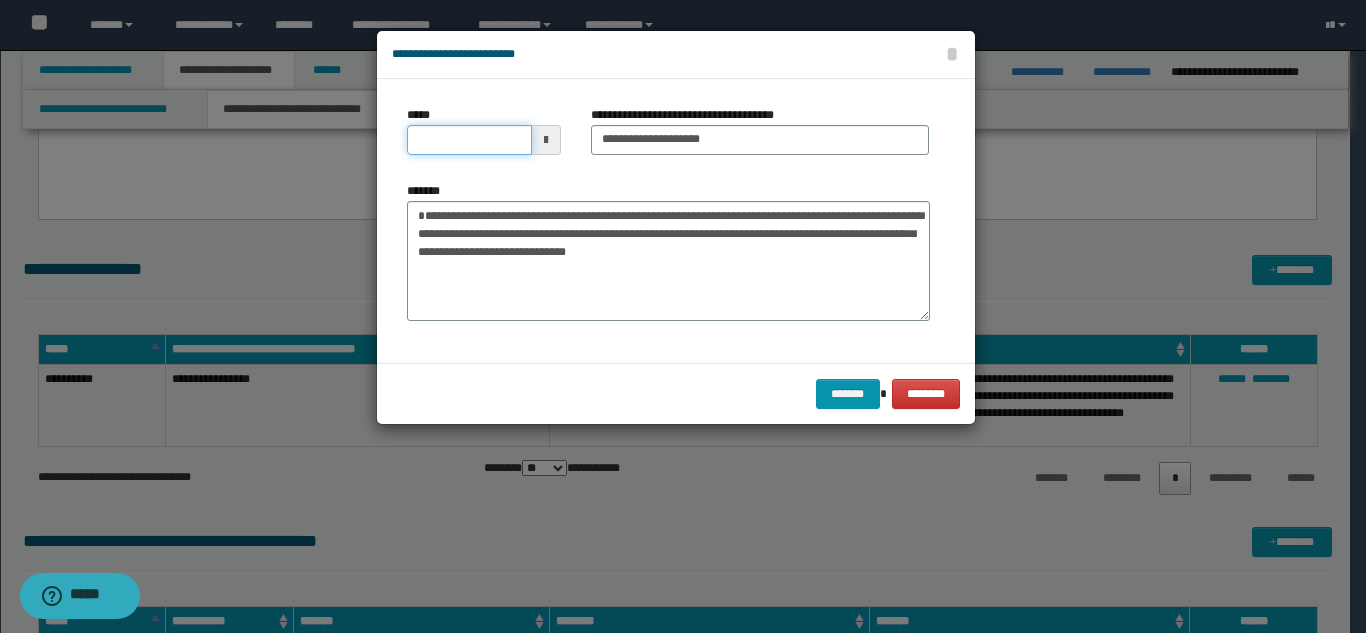 click on "*****" at bounding box center (469, 140) 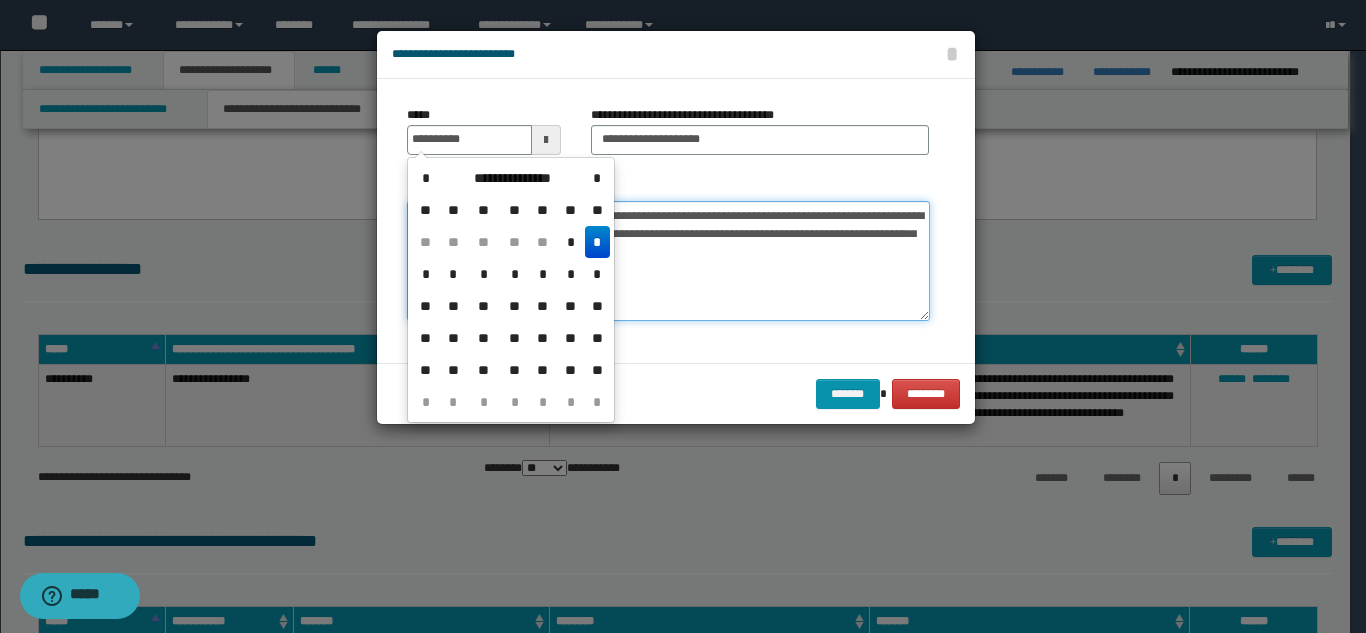 type on "**********" 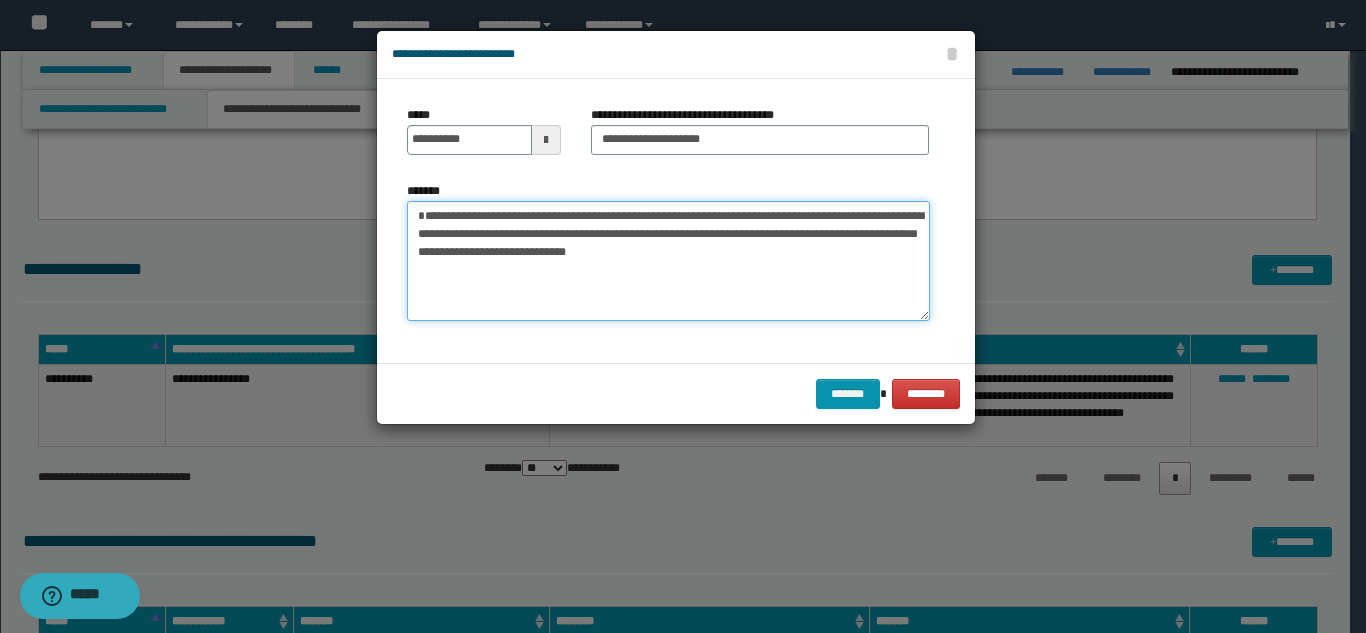 click on "**********" at bounding box center (668, 261) 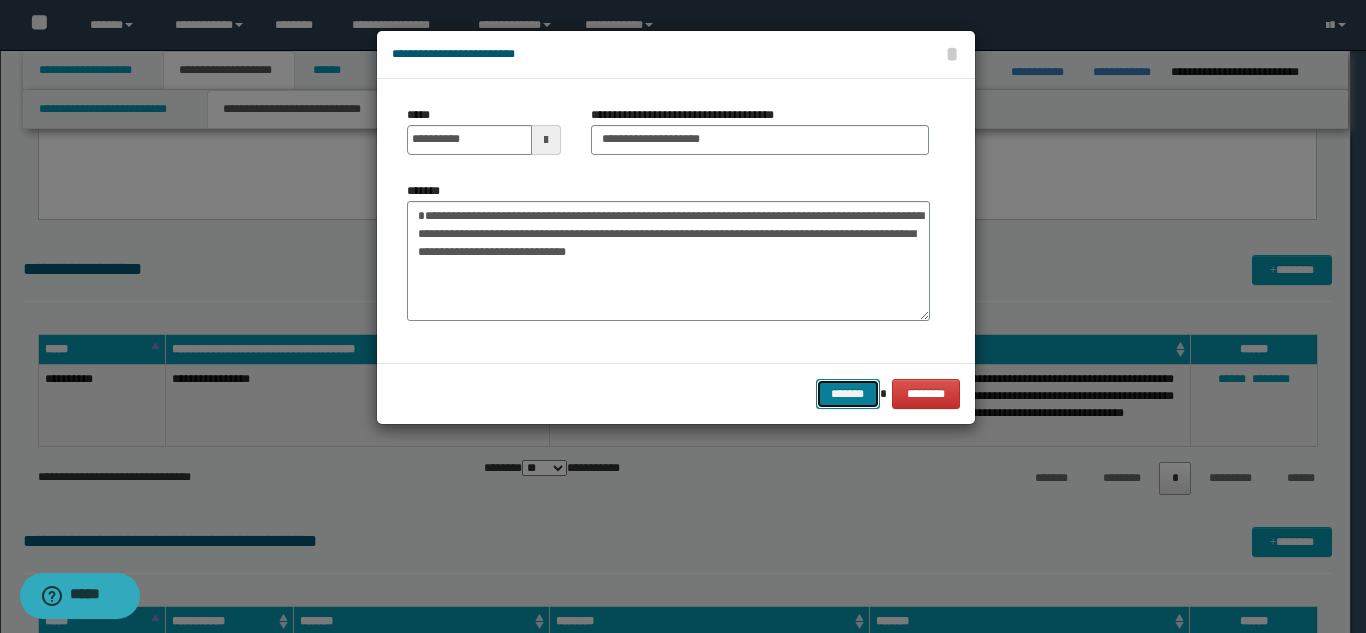 click on "*******" at bounding box center [848, 394] 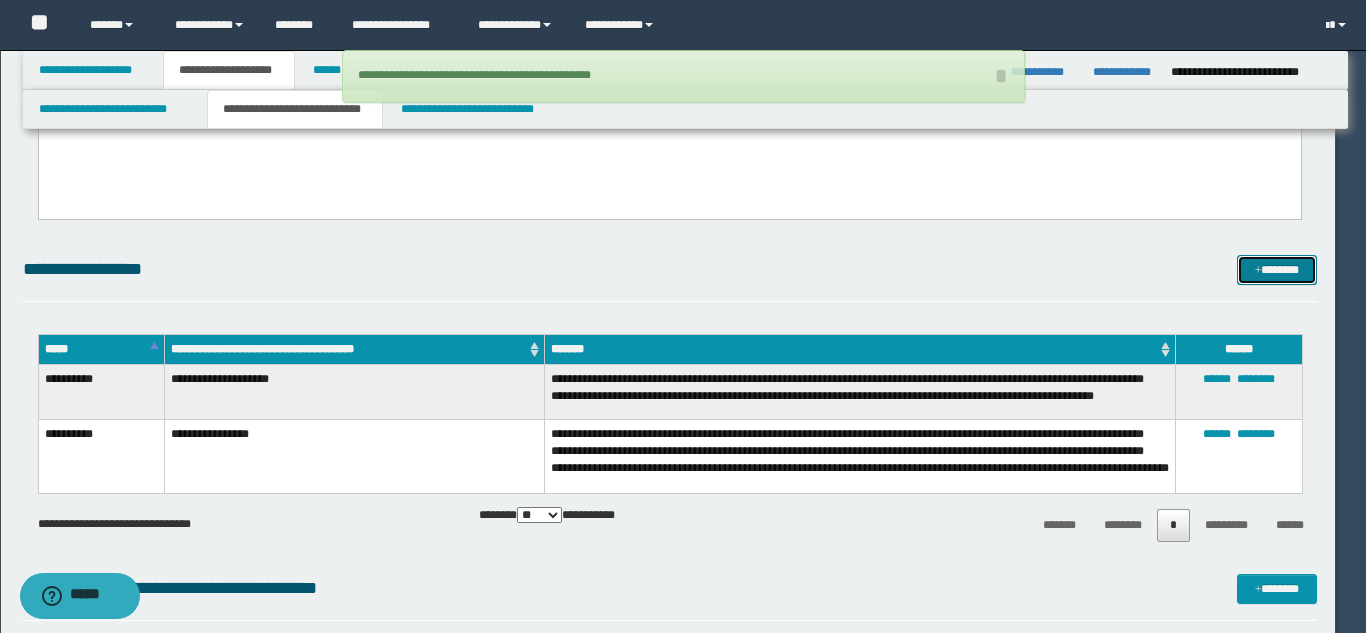 type 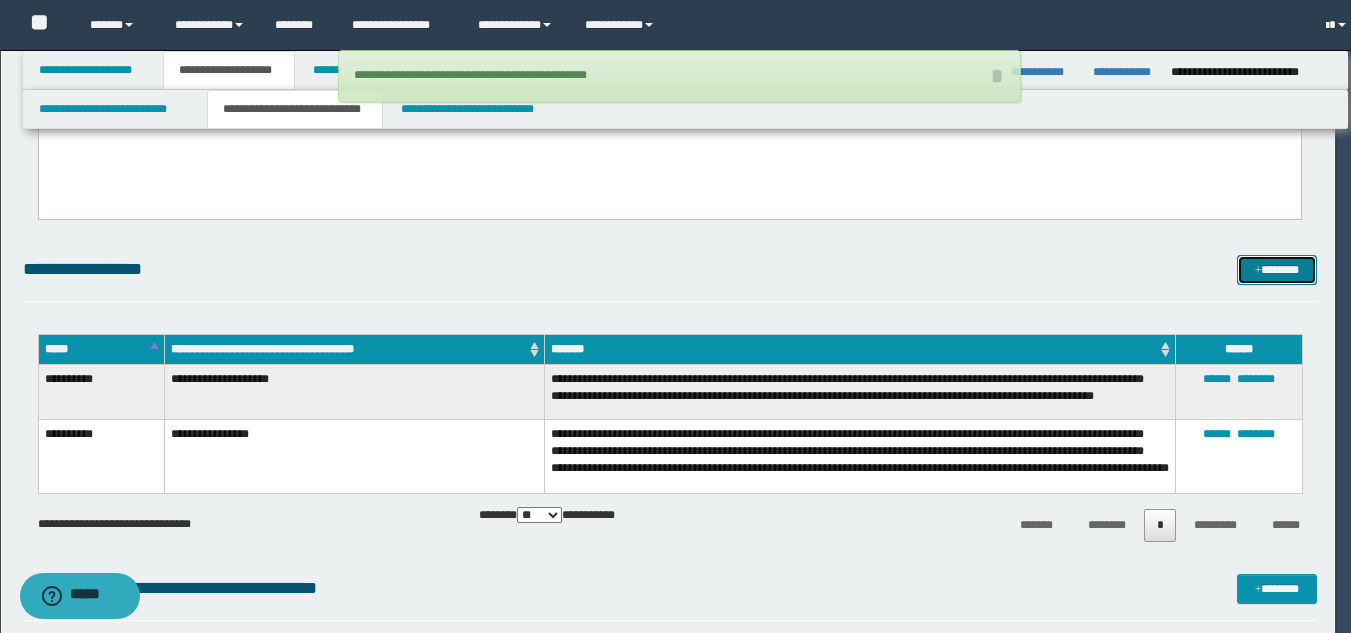 click on "*******" at bounding box center [1277, 270] 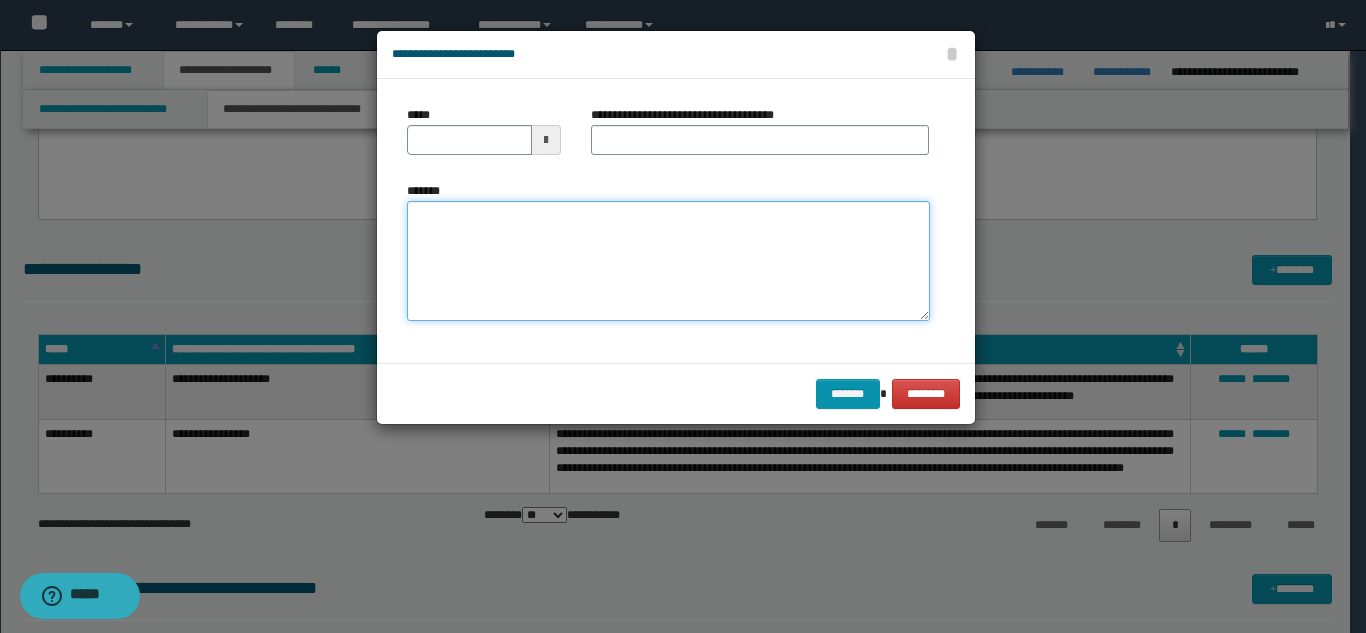 click on "*******" at bounding box center (668, 261) 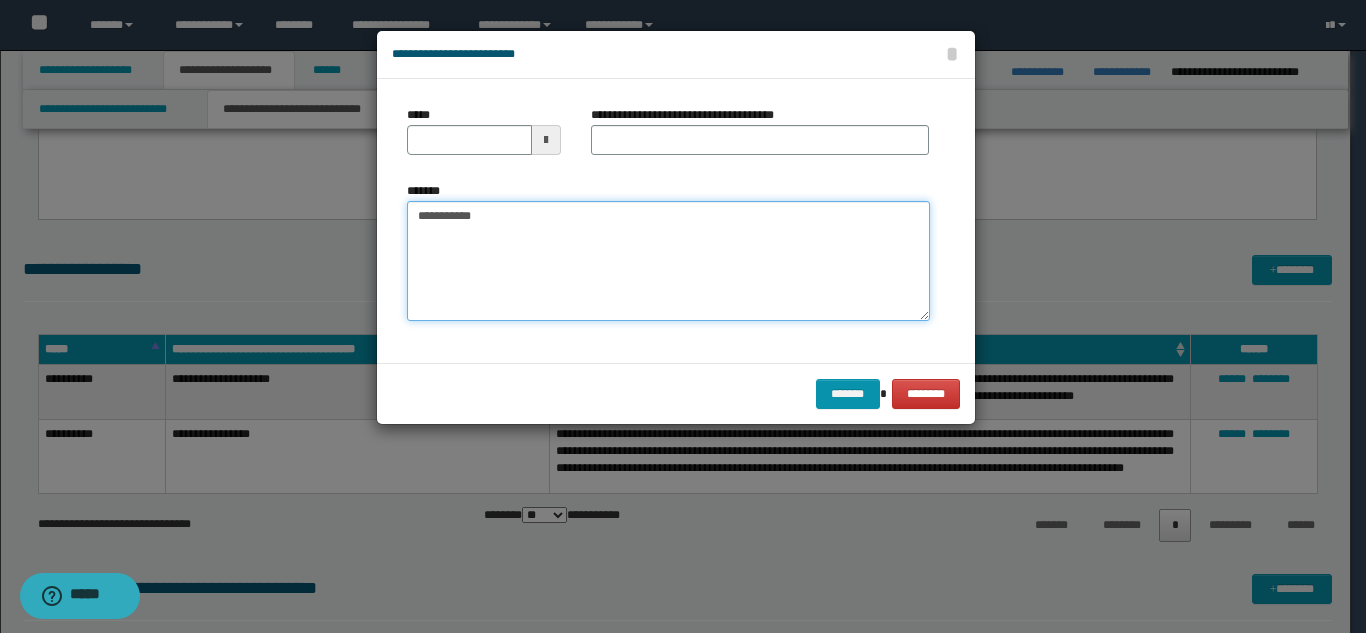type on "**********" 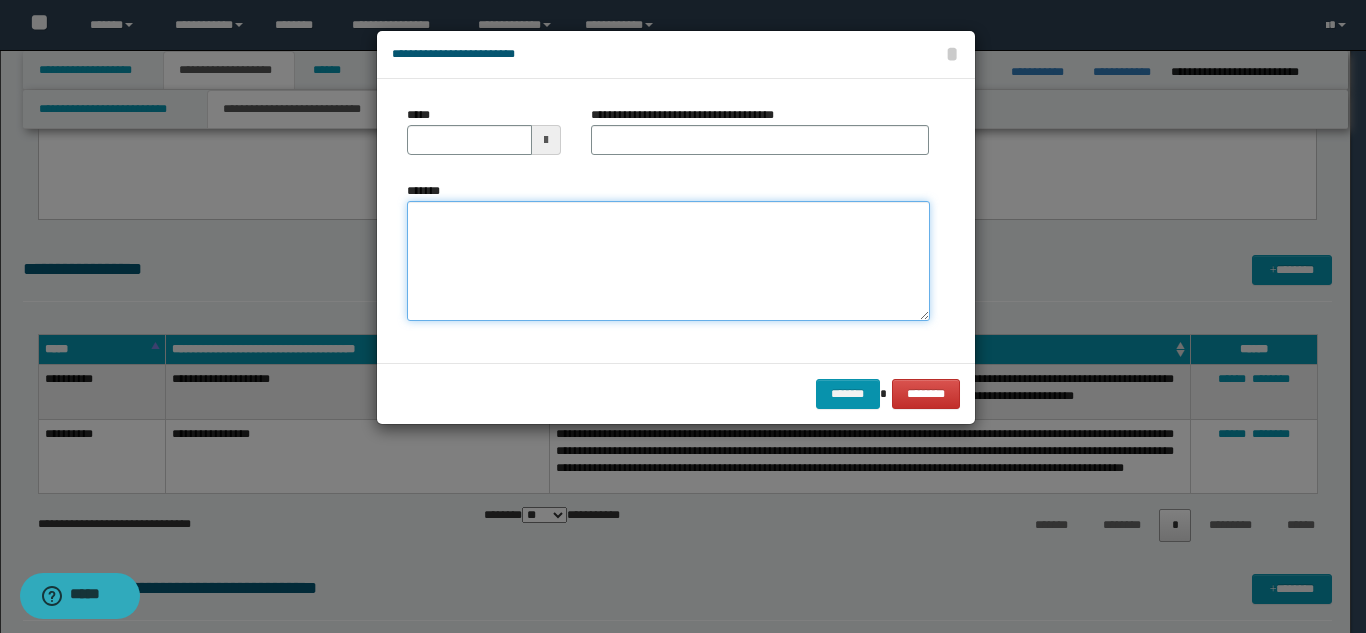 paste on "**********" 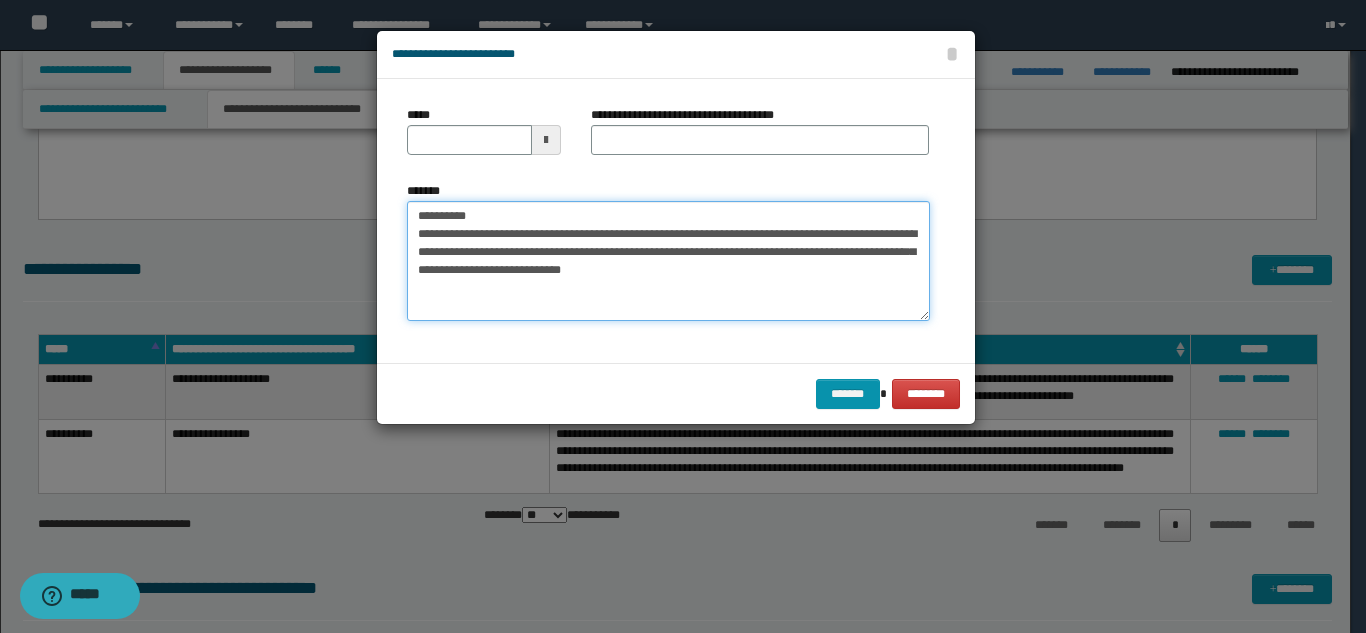 drag, startPoint x: 596, startPoint y: 211, endPoint x: 479, endPoint y: 207, distance: 117.06836 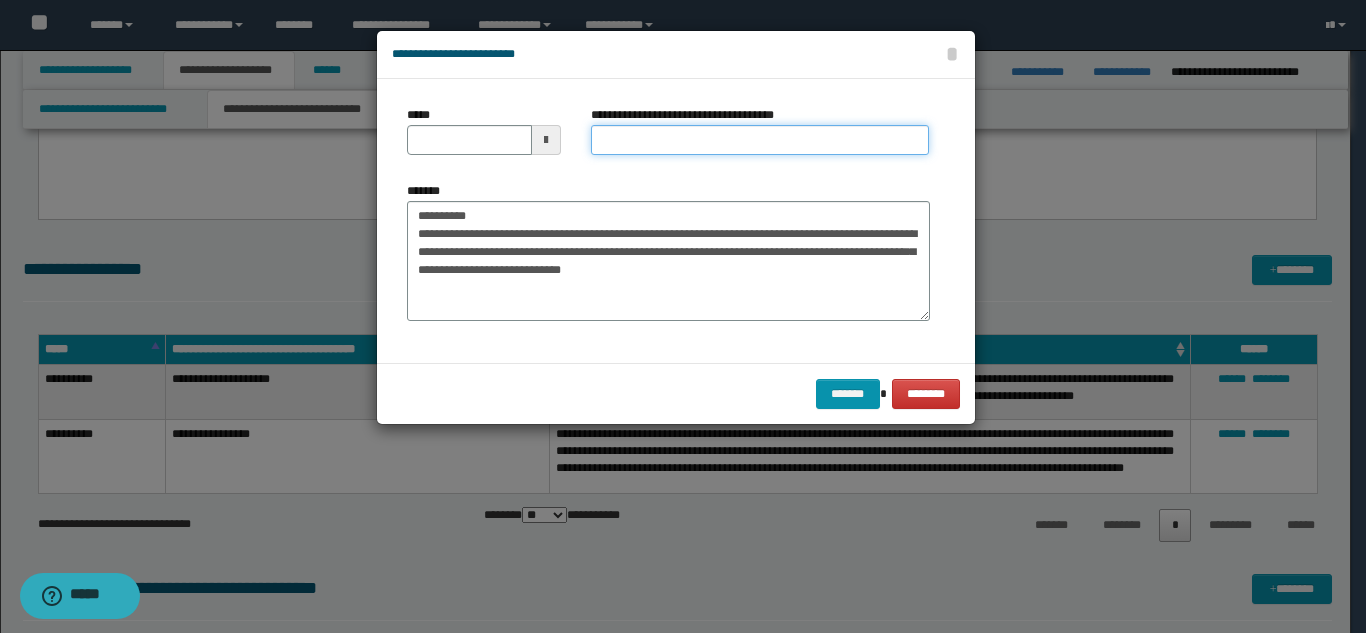 click on "**********" at bounding box center (760, 140) 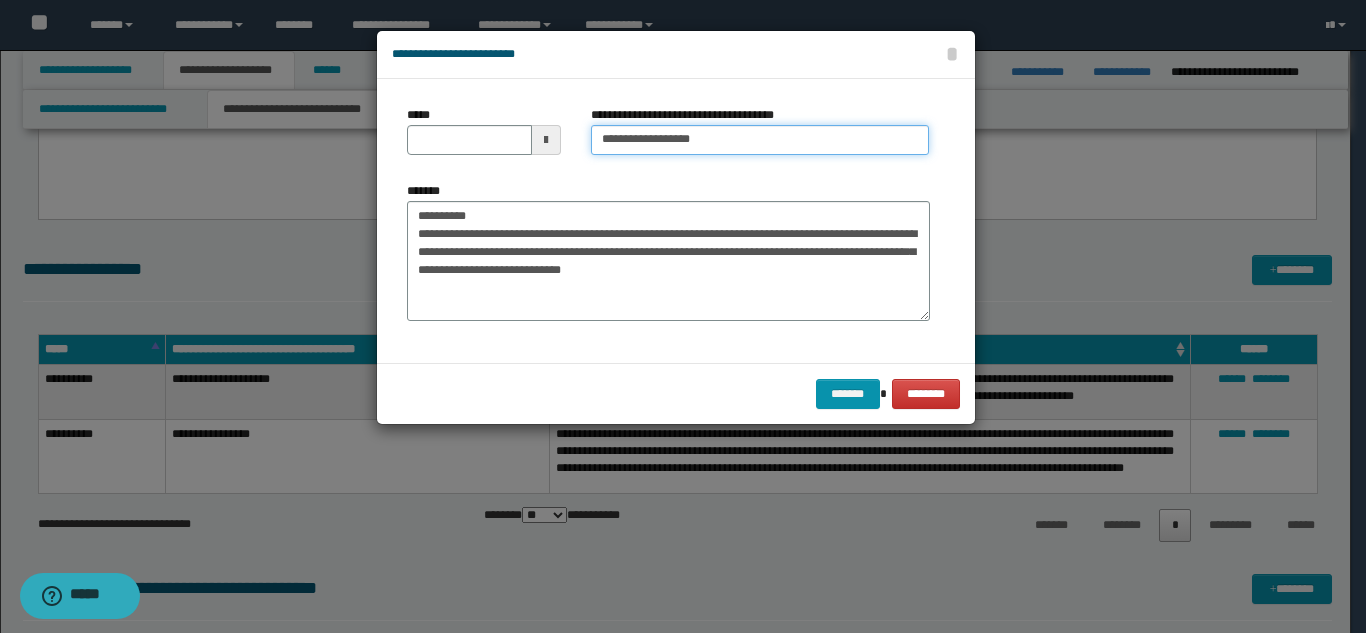 type on "**********" 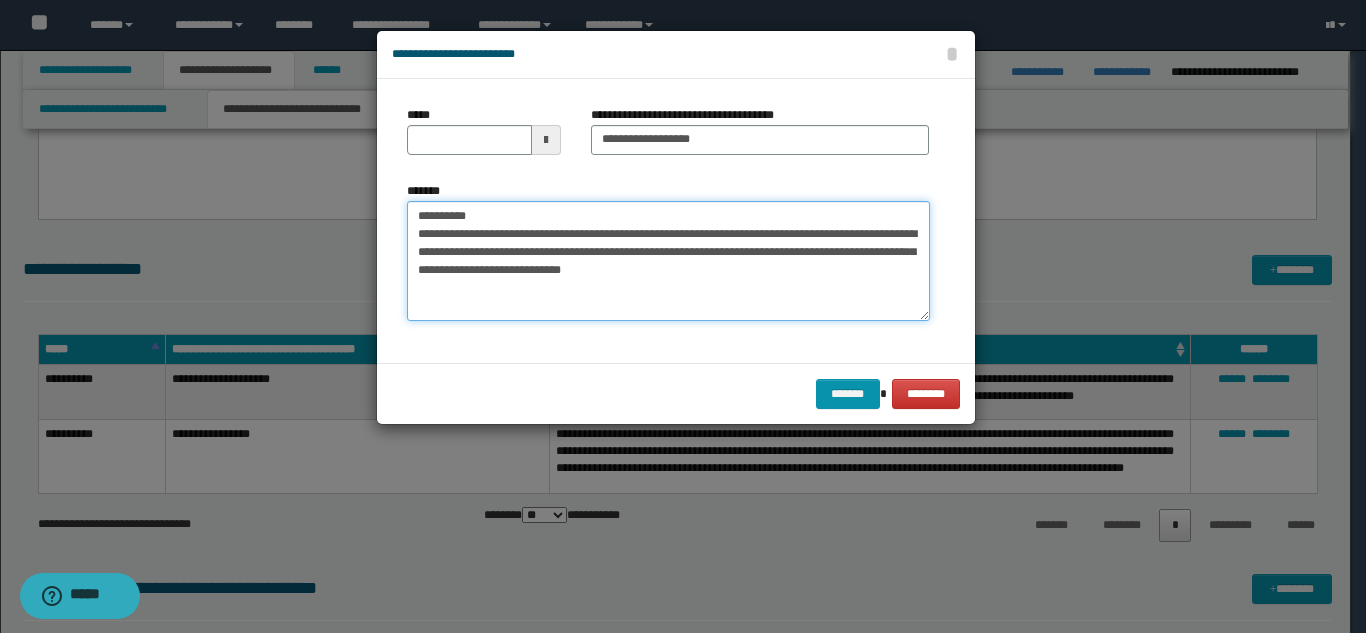 drag, startPoint x: 504, startPoint y: 206, endPoint x: 403, endPoint y: 207, distance: 101.00495 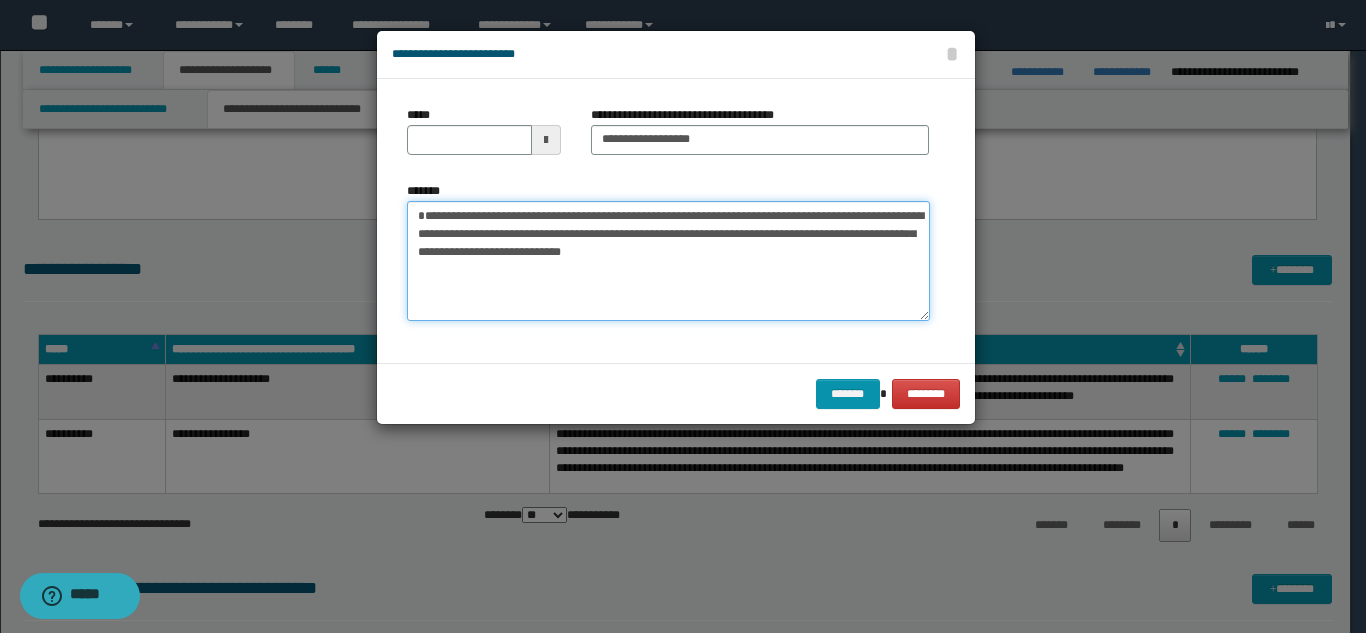 type 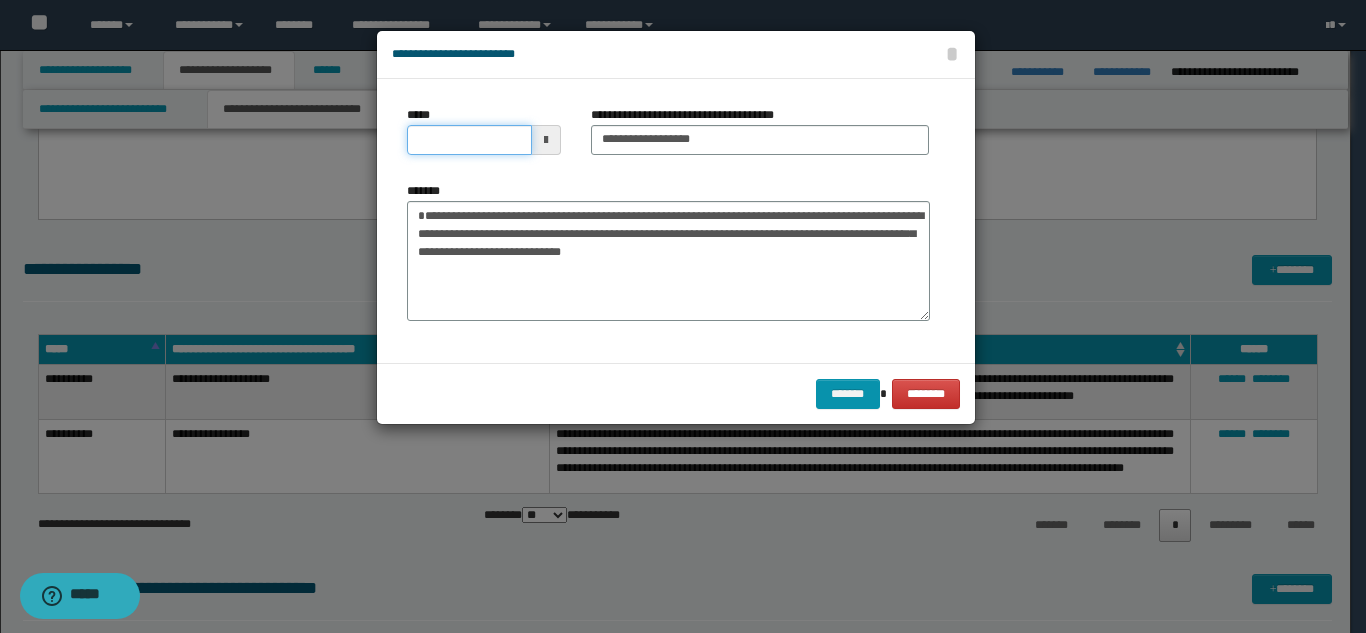 click on "*****" at bounding box center [469, 140] 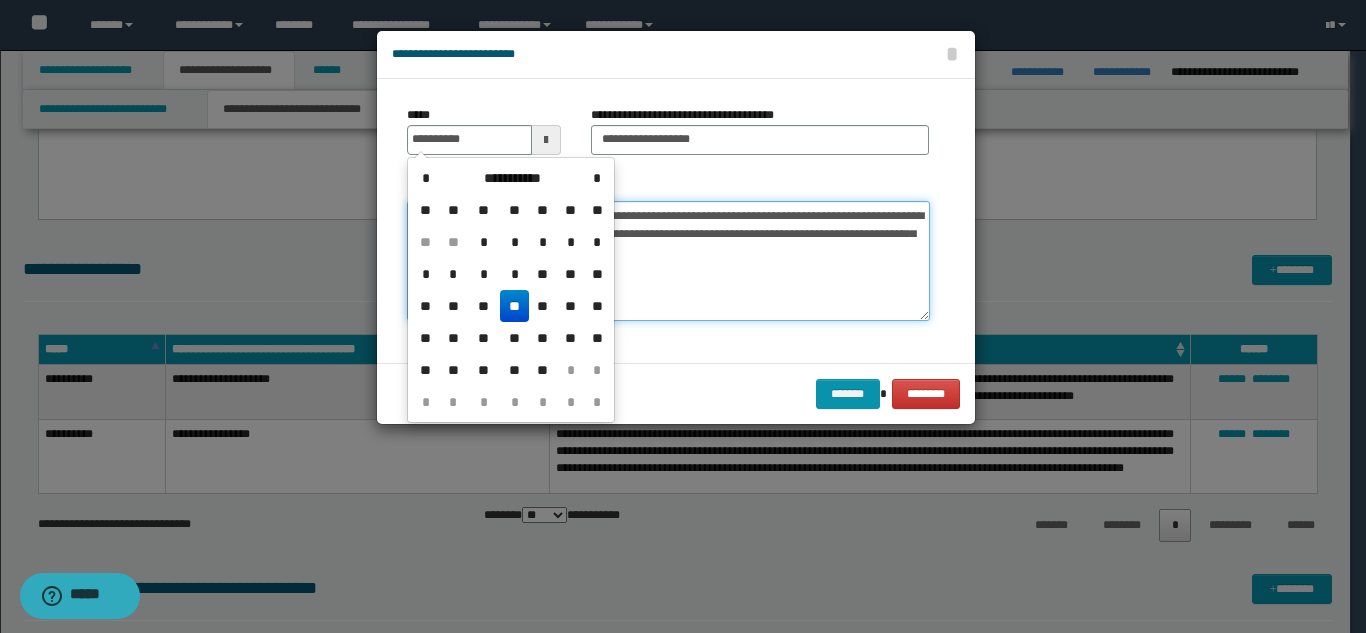 type on "**********" 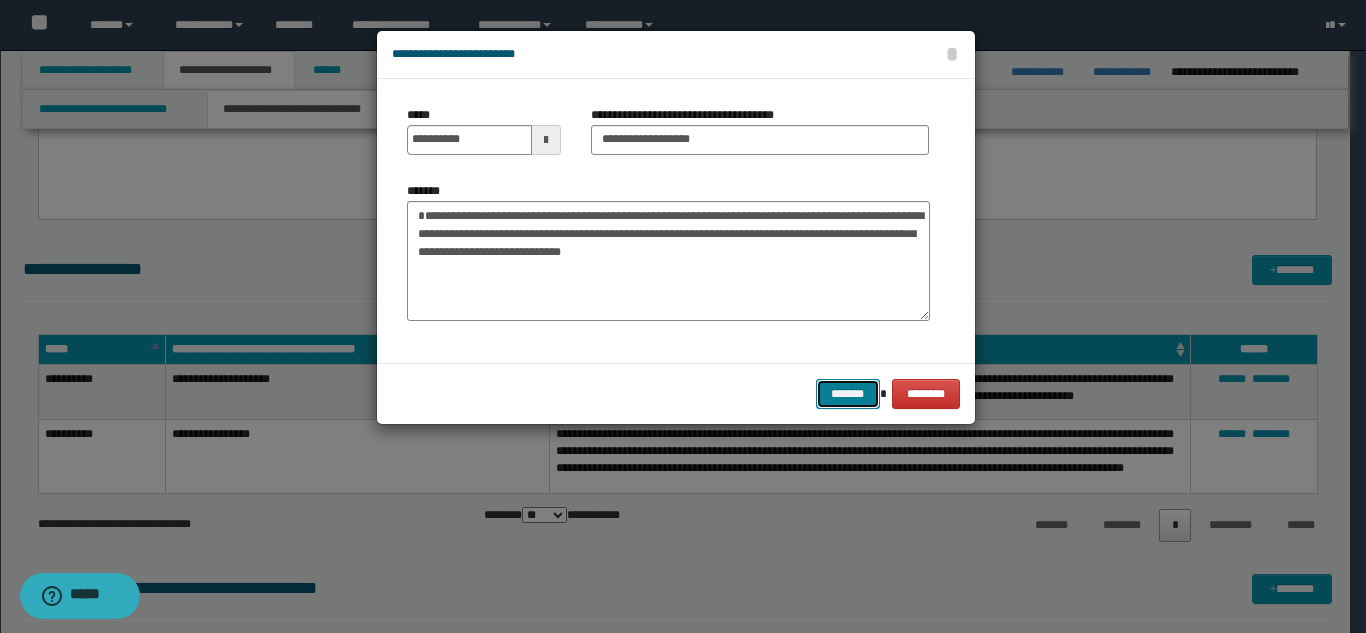click on "*******" at bounding box center [848, 394] 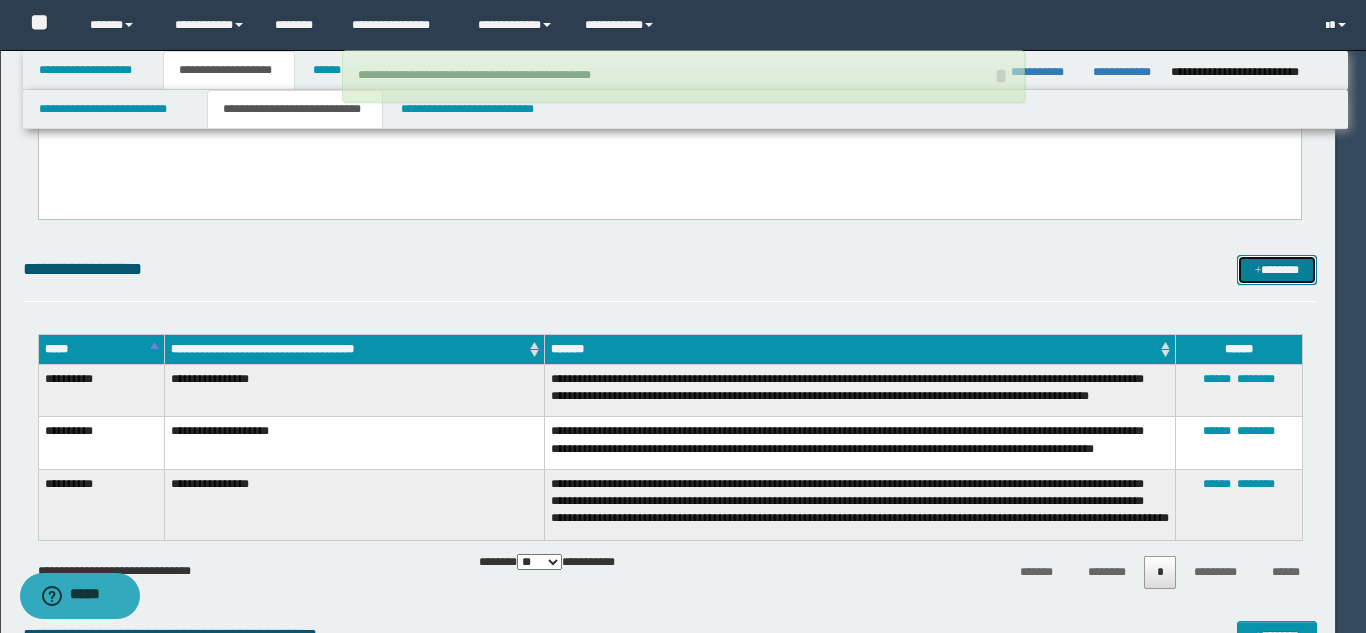 type 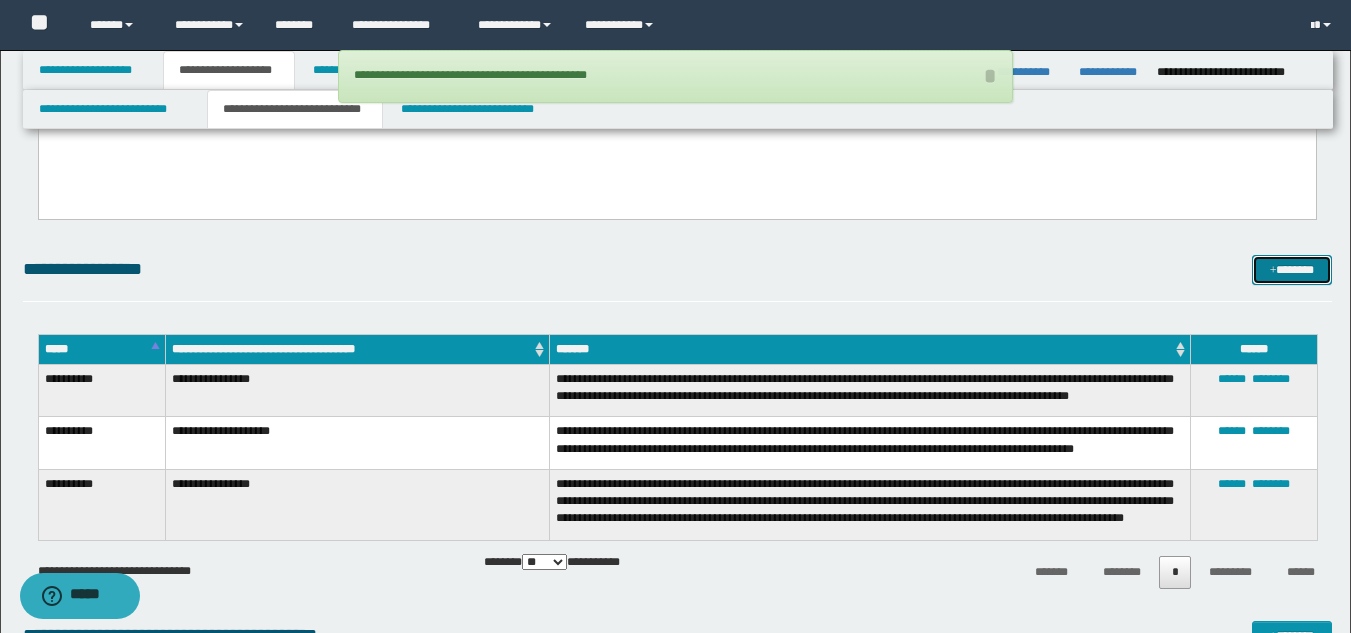 click on "*******" at bounding box center [1292, 270] 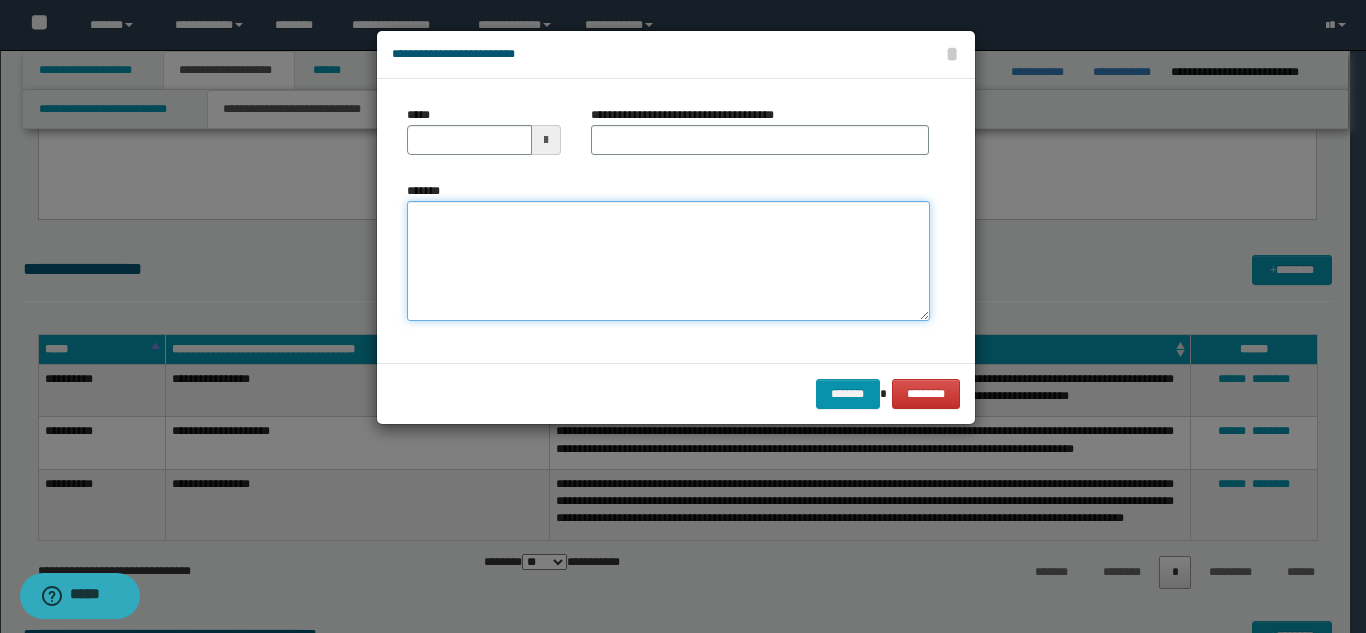 drag, startPoint x: 504, startPoint y: 287, endPoint x: 528, endPoint y: 253, distance: 41.617306 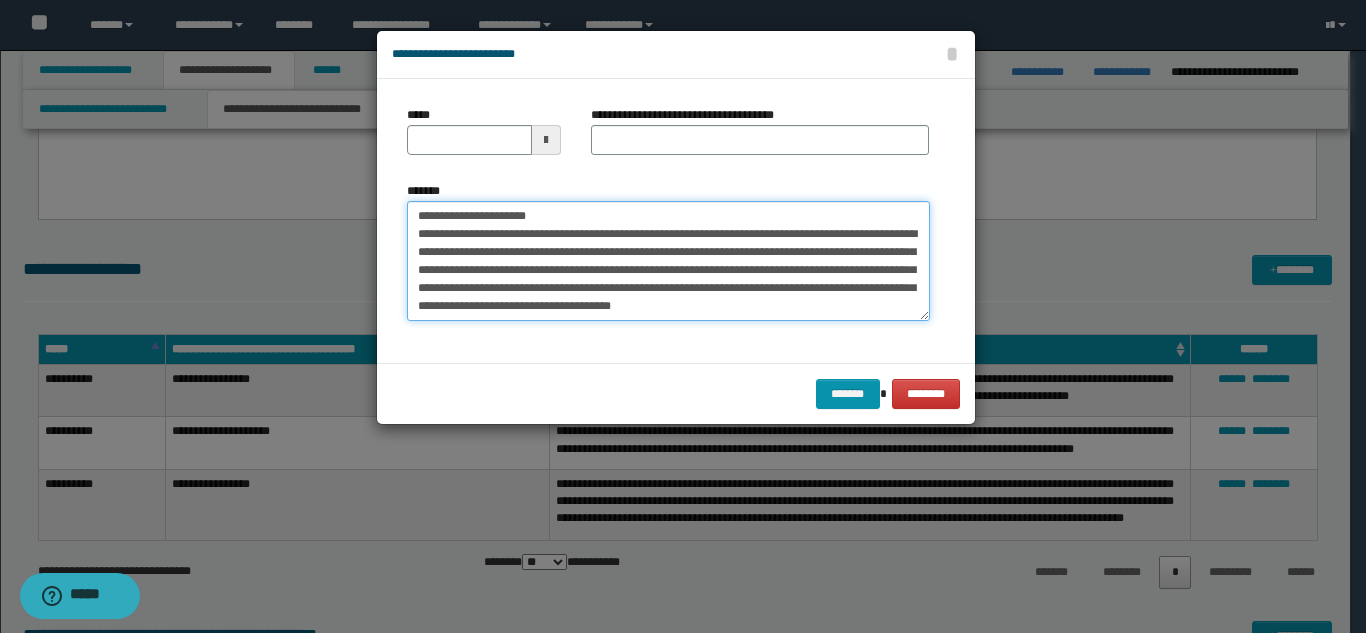 scroll, scrollTop: 0, scrollLeft: 0, axis: both 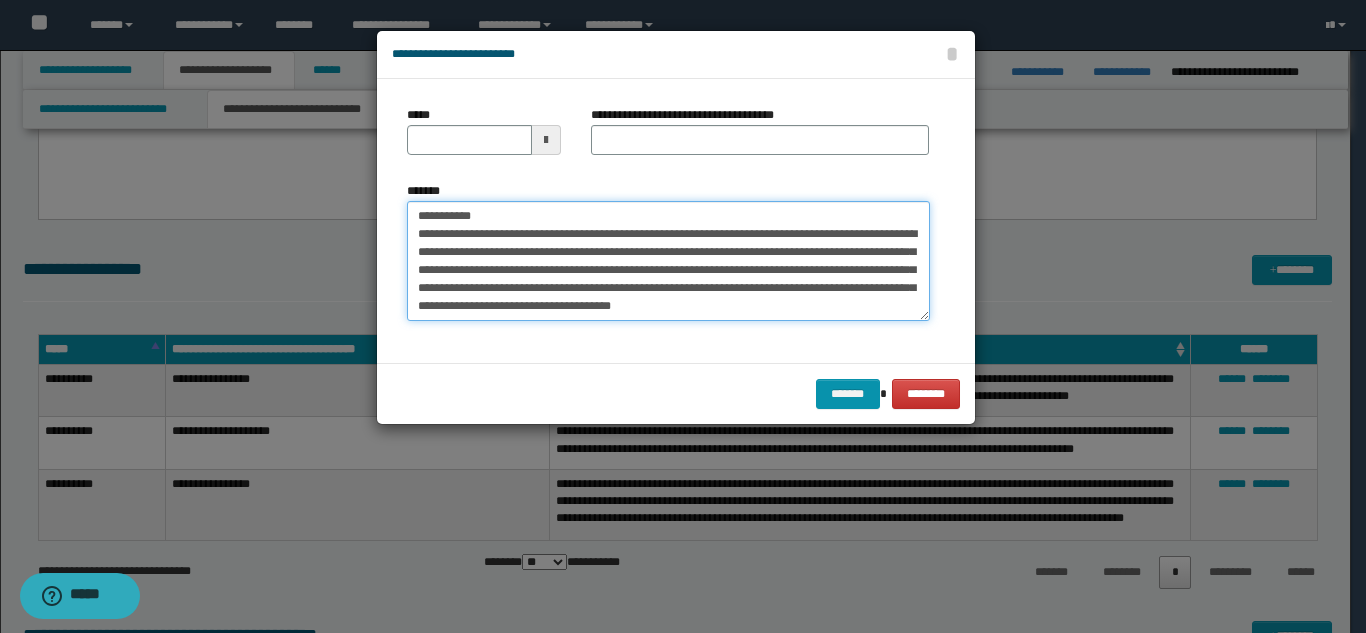 drag, startPoint x: 560, startPoint y: 219, endPoint x: 562, endPoint y: 182, distance: 37.054016 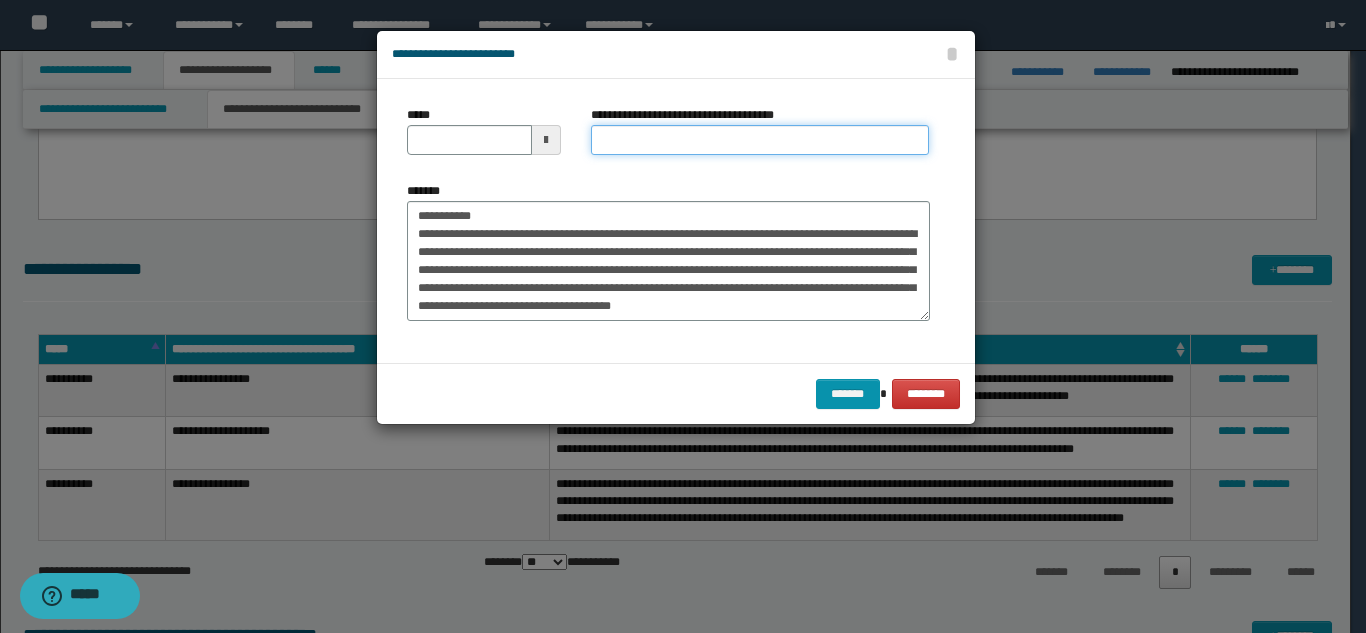 drag, startPoint x: 638, startPoint y: 144, endPoint x: 600, endPoint y: 162, distance: 42.047592 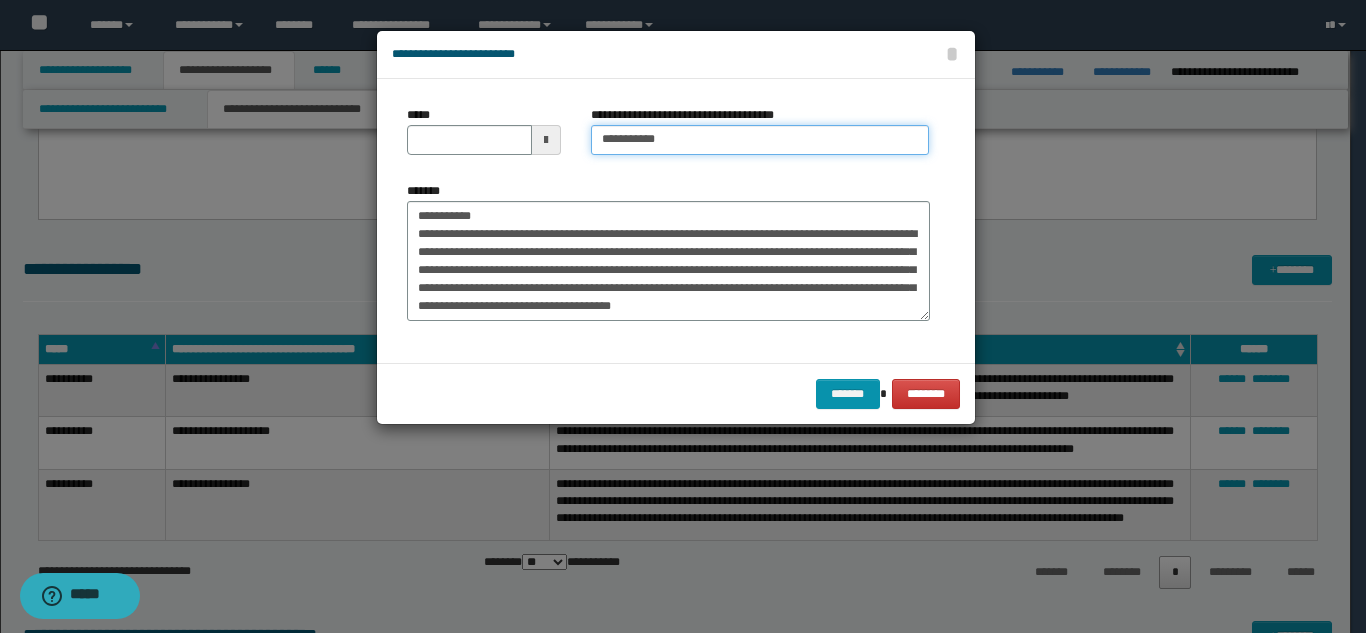 type on "**********" 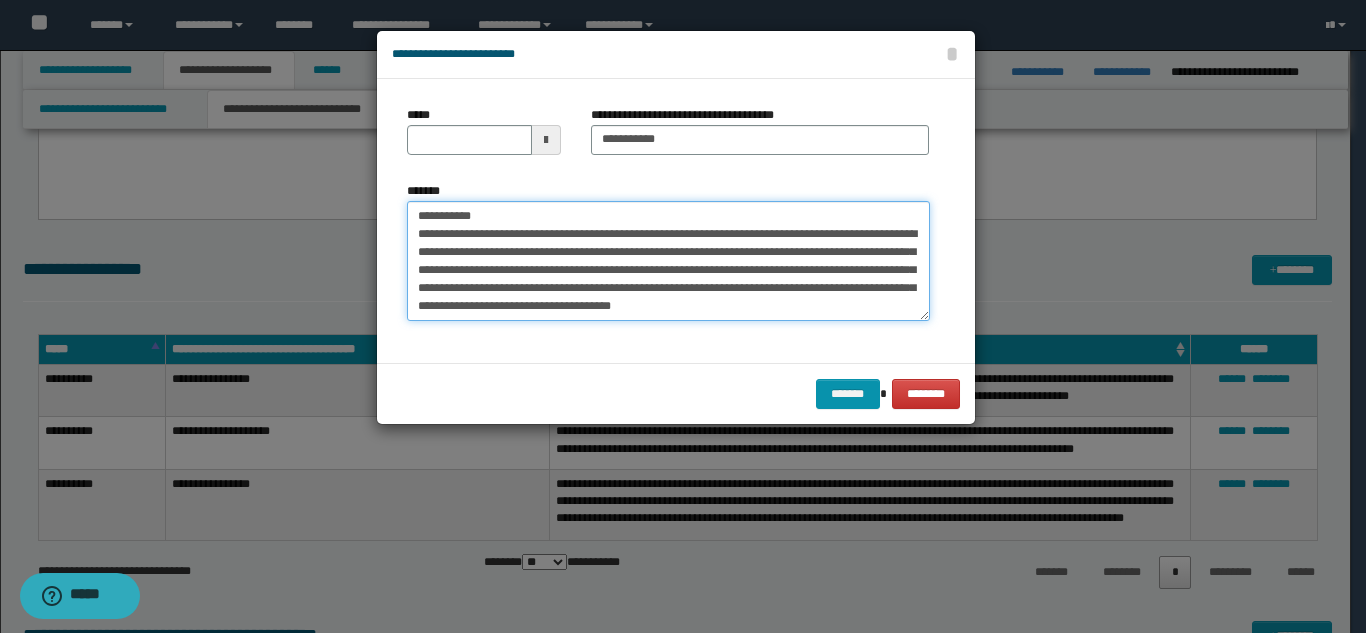 click on "**********" at bounding box center (668, 261) 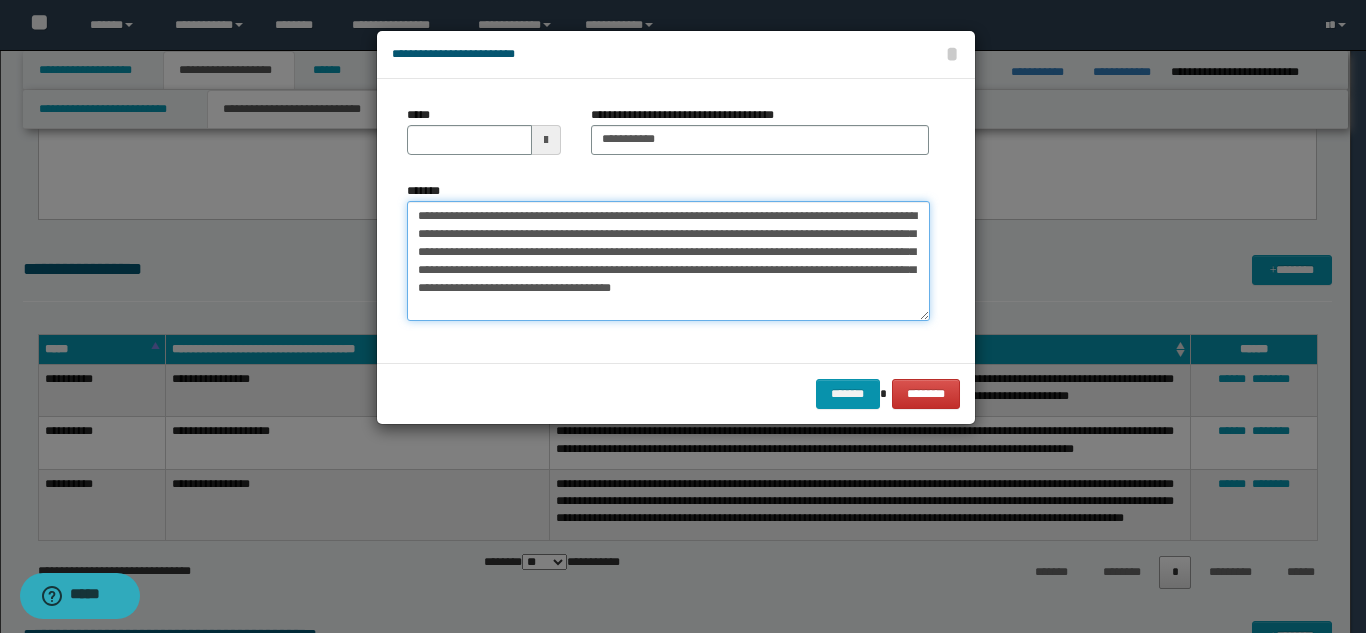type 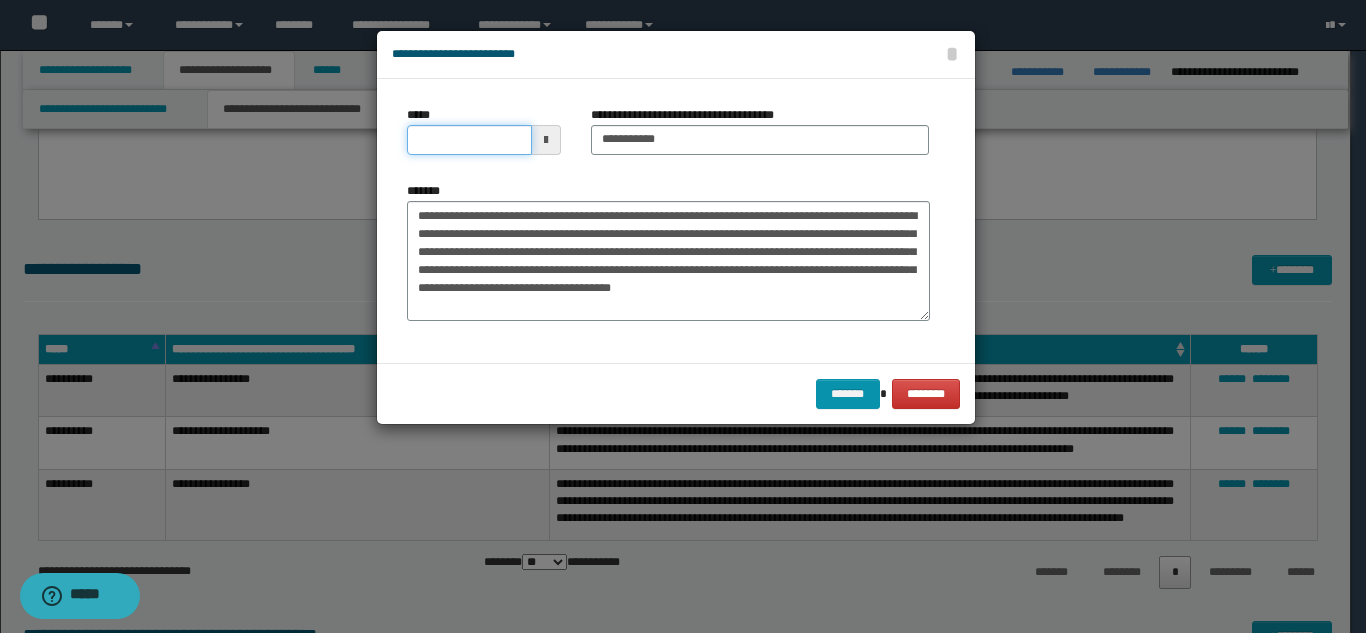 click on "*****" at bounding box center (469, 140) 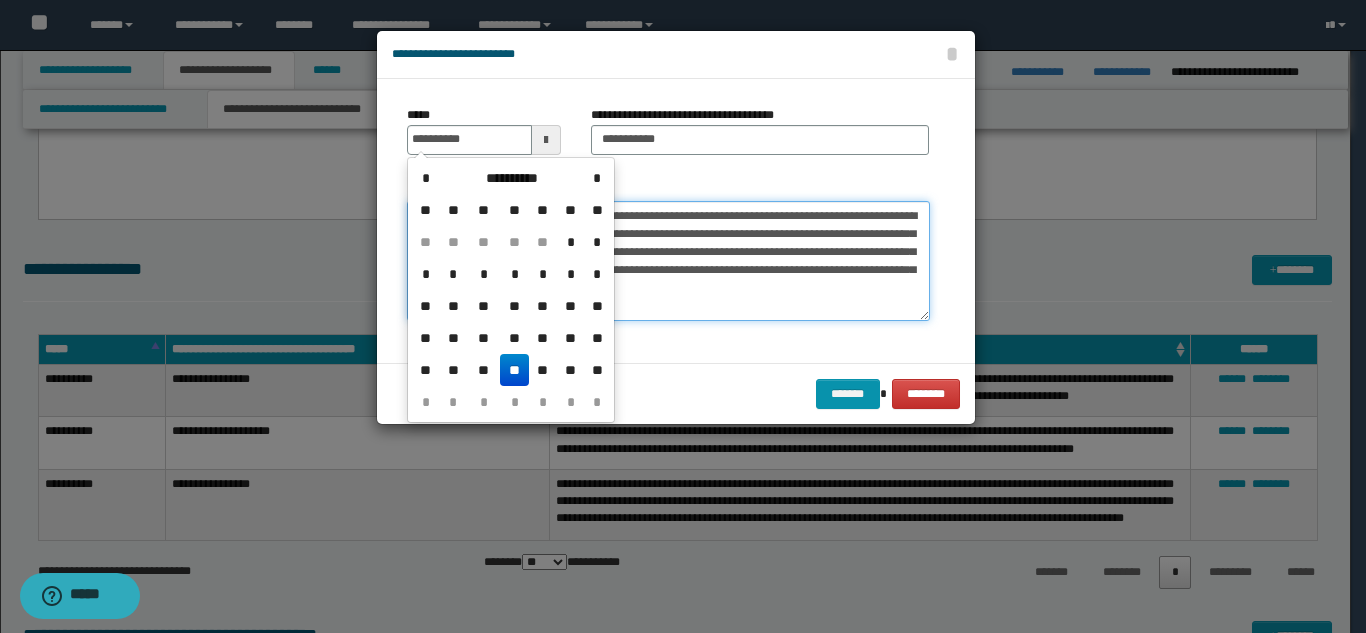 type on "**********" 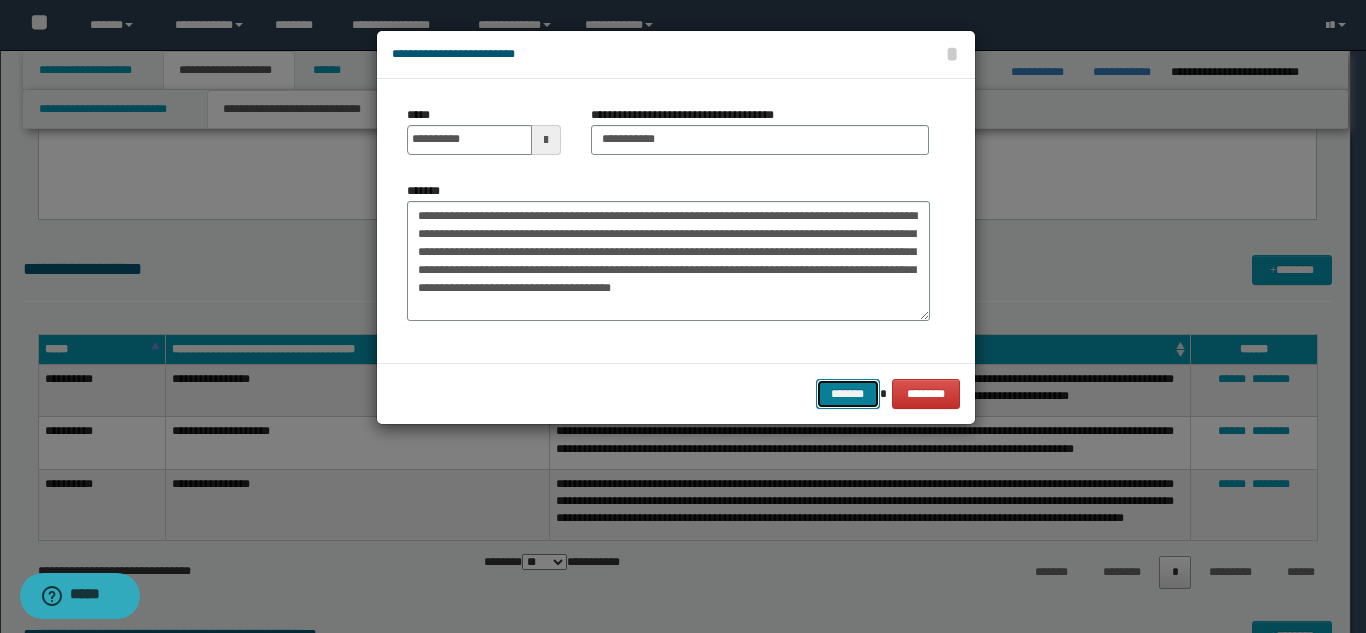 click on "*******" at bounding box center (848, 394) 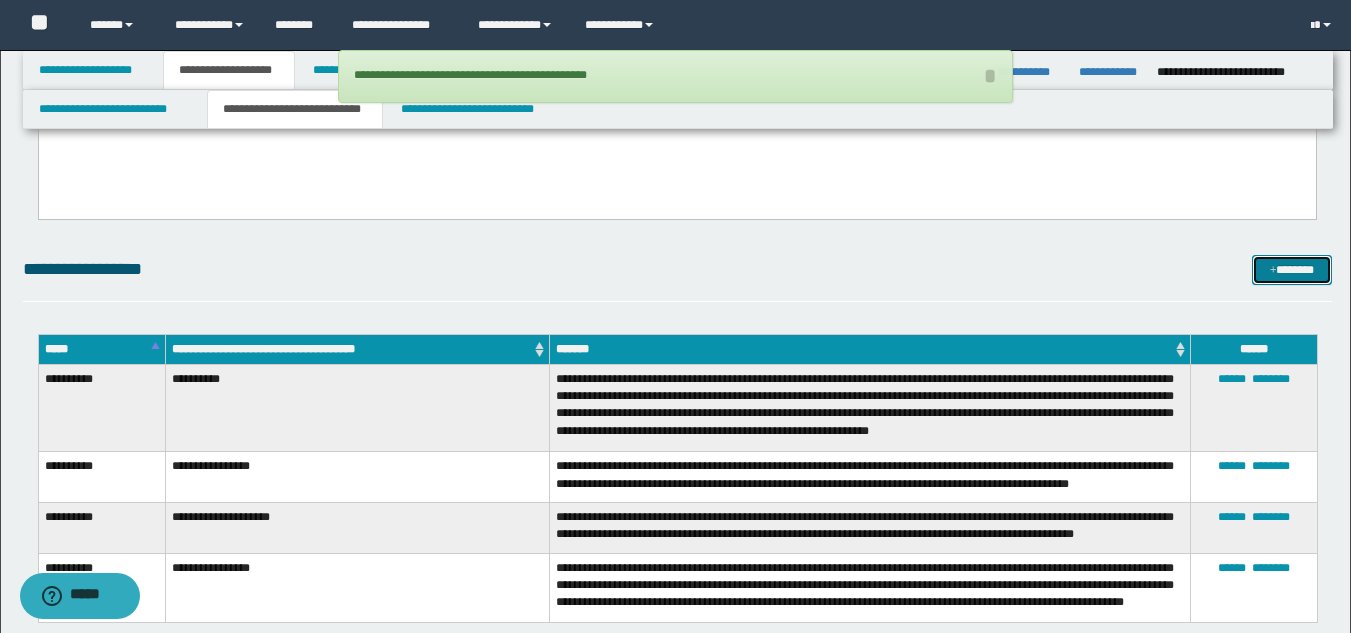 click on "*******" at bounding box center (1292, 270) 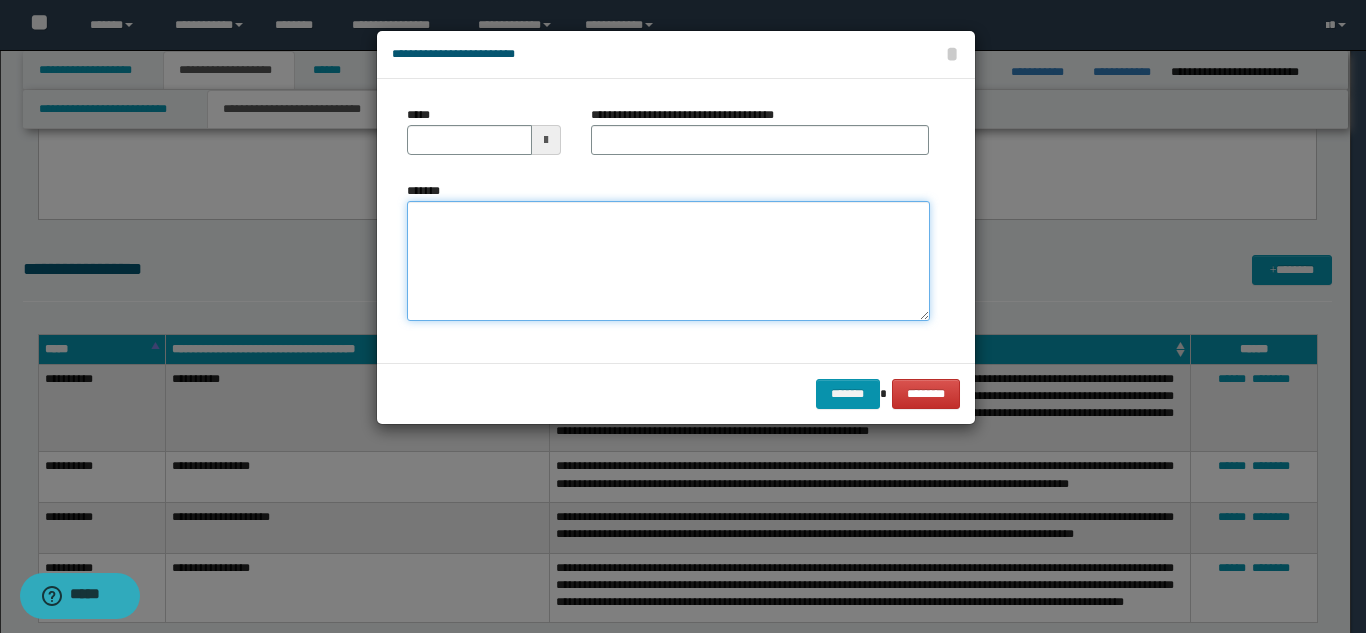 click on "*******" at bounding box center [668, 261] 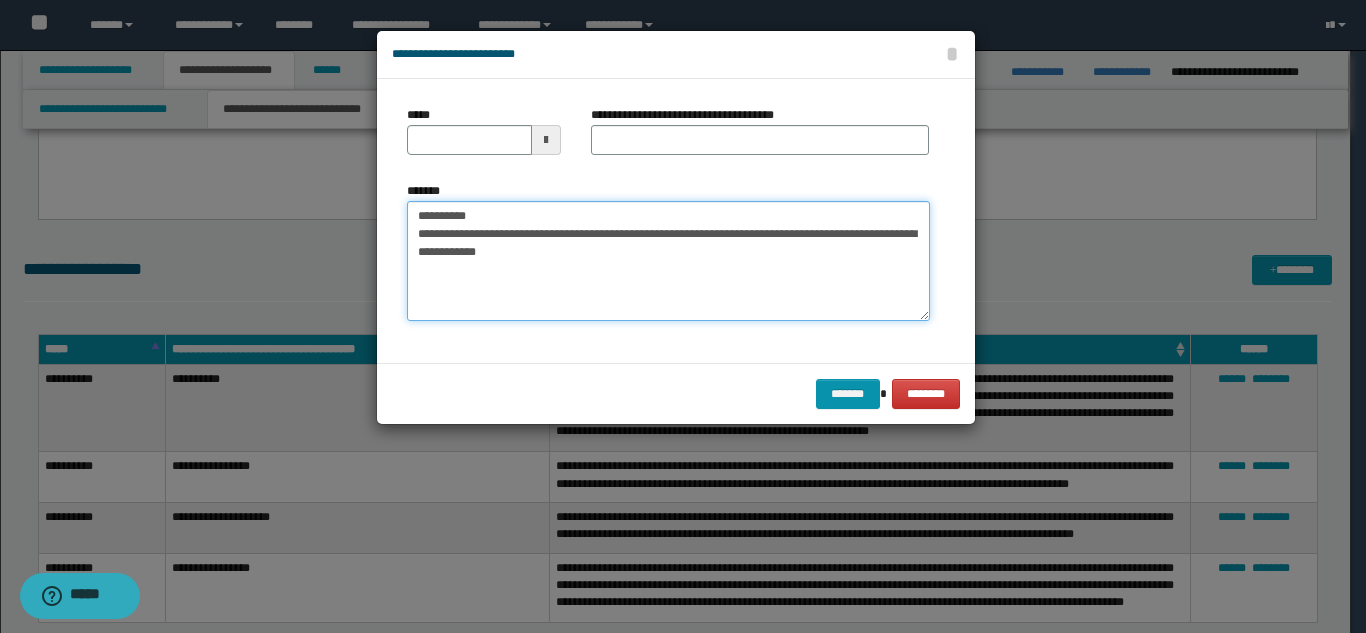 drag, startPoint x: 621, startPoint y: 213, endPoint x: 591, endPoint y: 166, distance: 55.758408 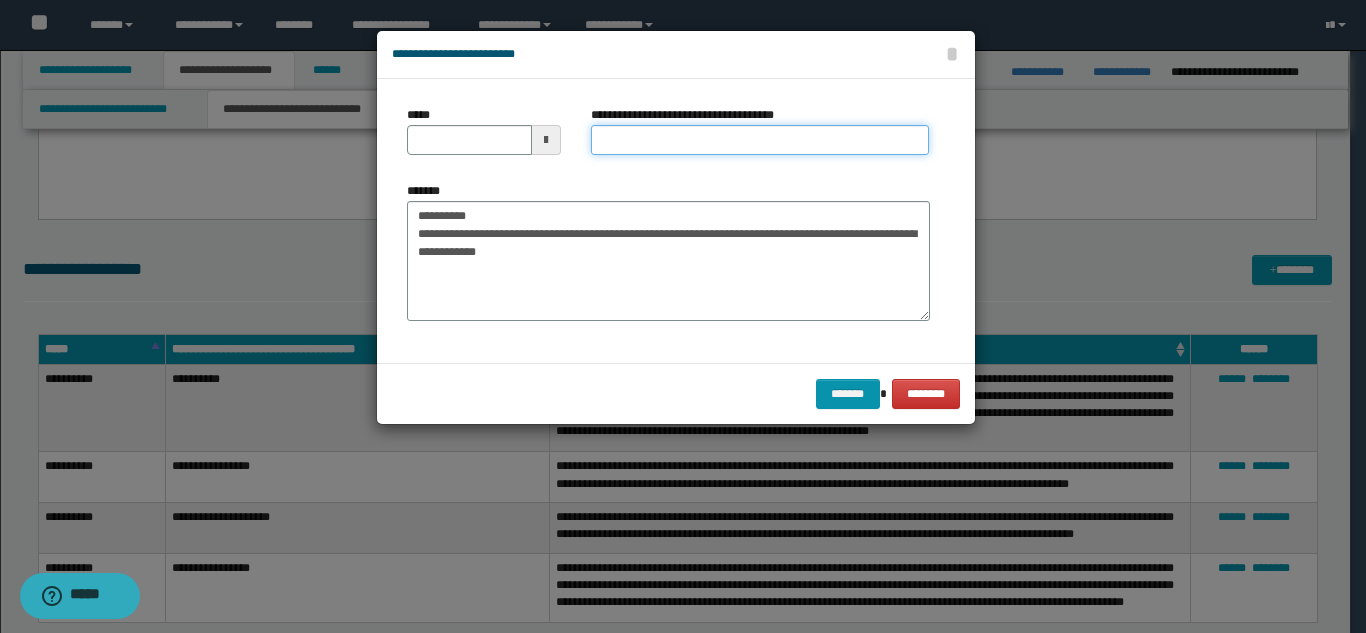 click on "**********" at bounding box center (760, 140) 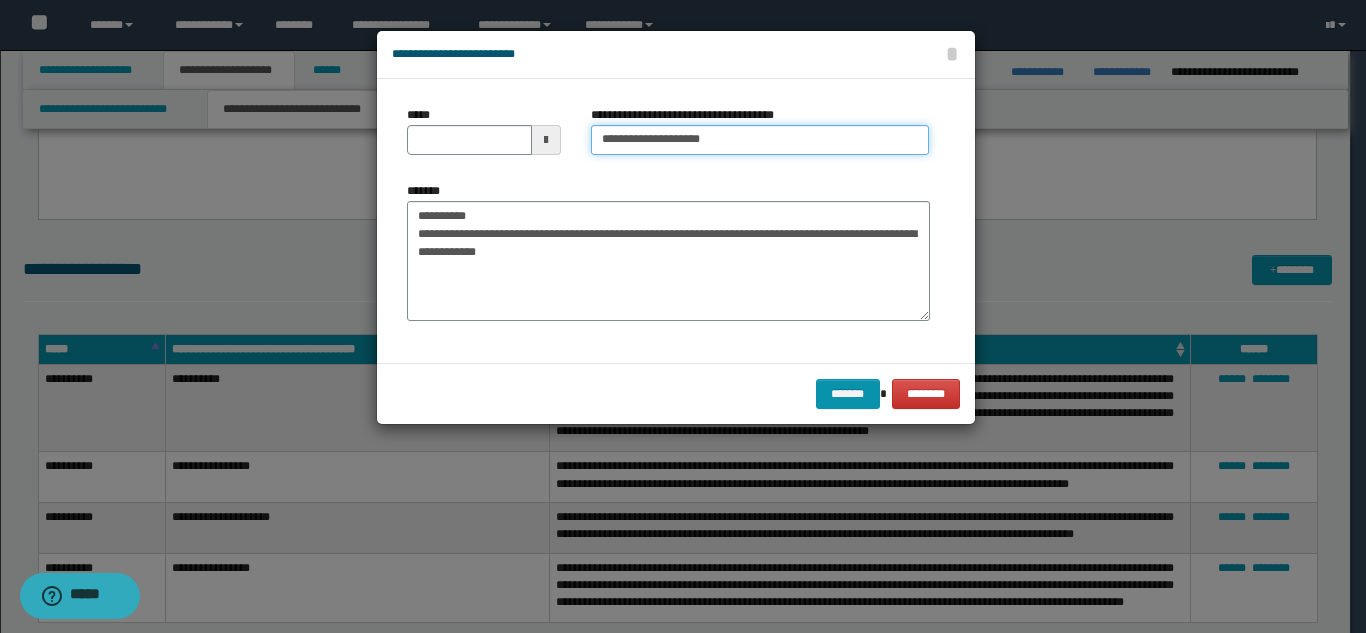 type on "**********" 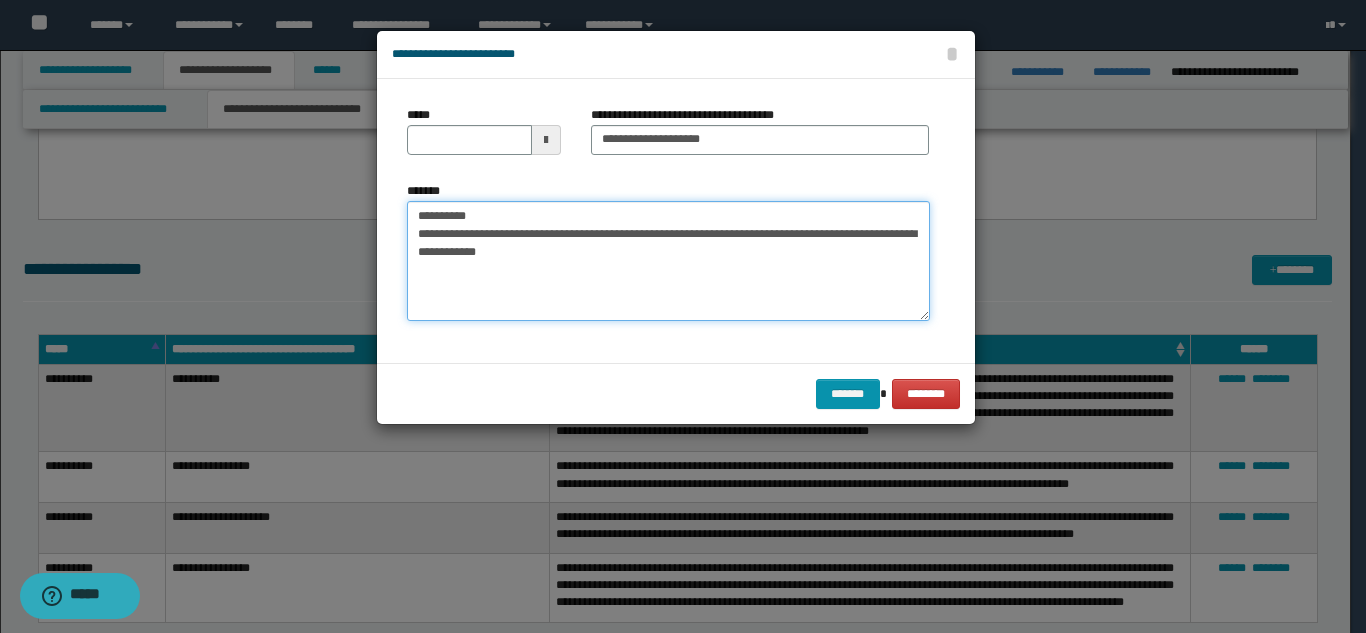 drag, startPoint x: 452, startPoint y: 218, endPoint x: 392, endPoint y: 208, distance: 60.827625 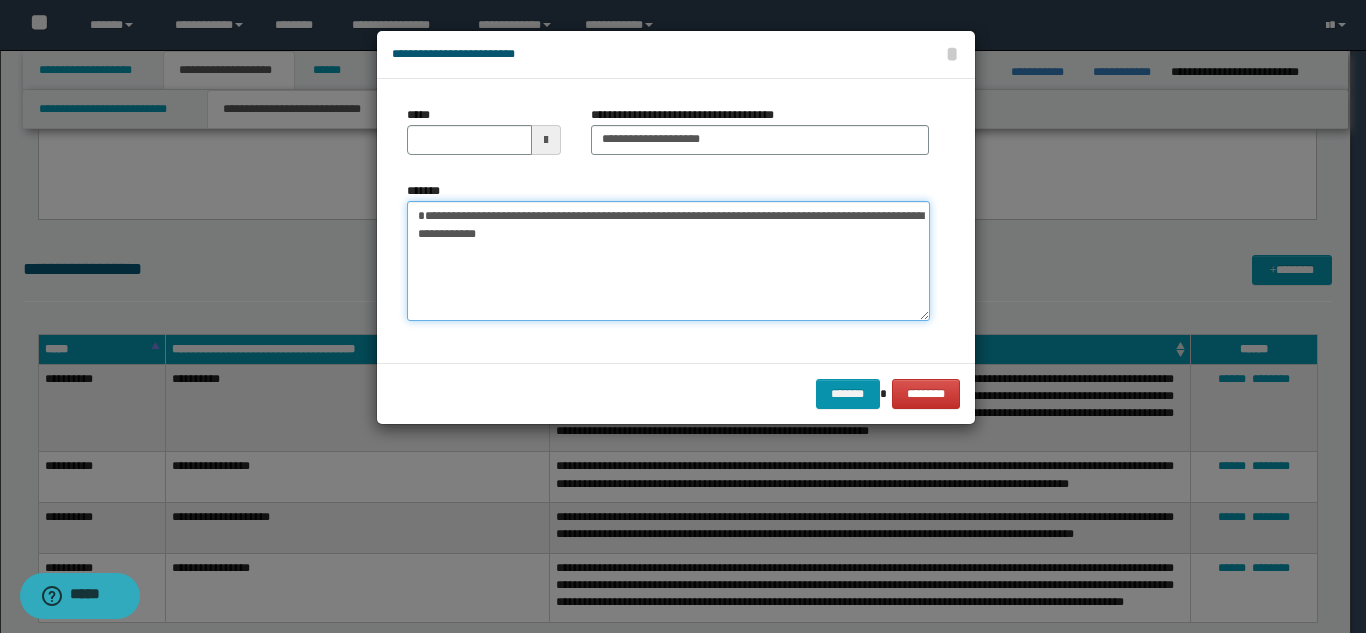 type 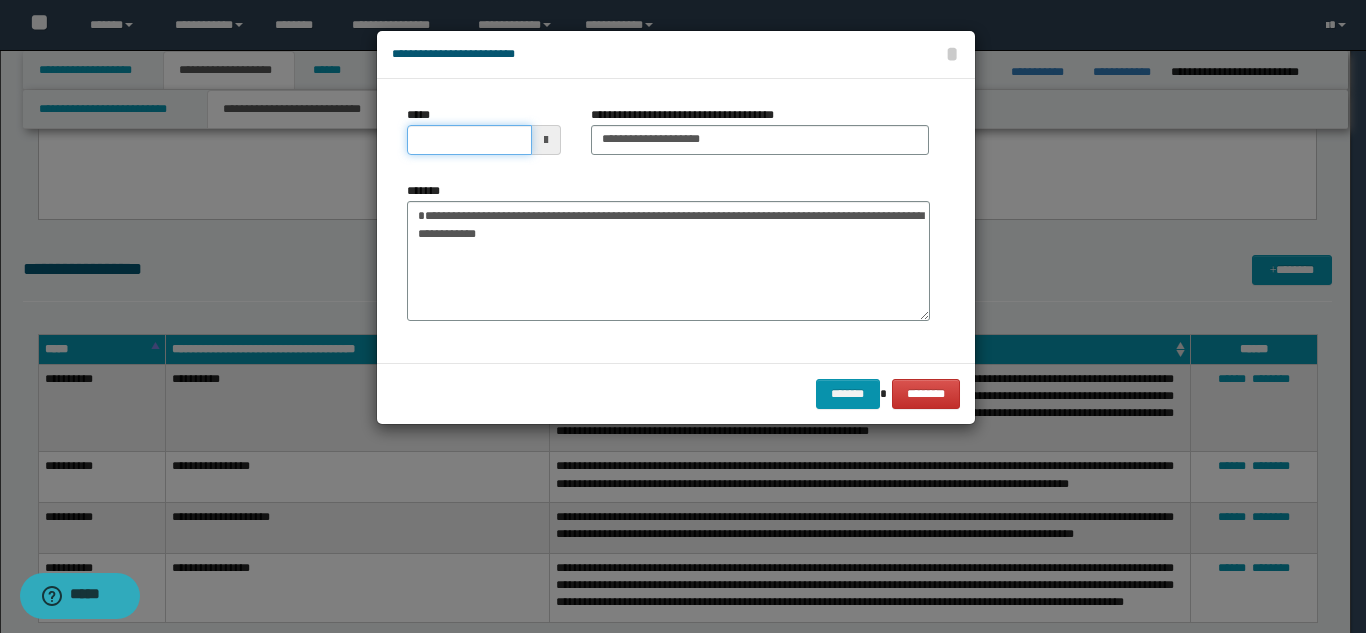 click on "*****" at bounding box center [469, 140] 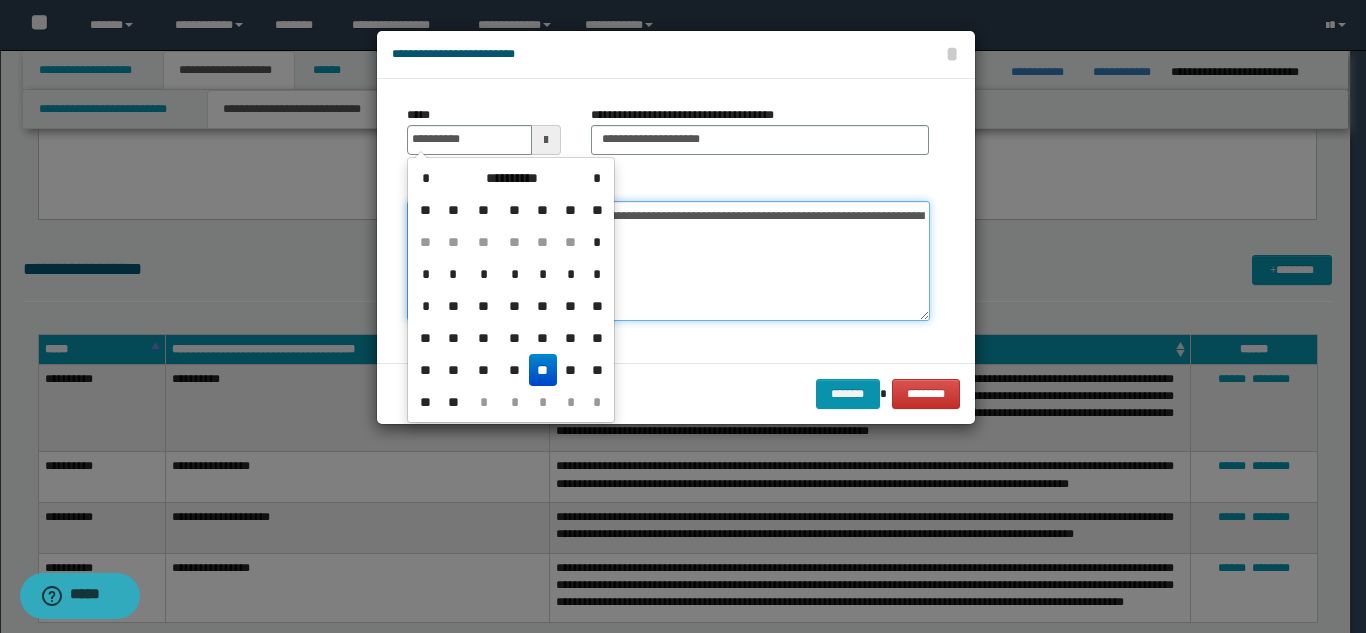type on "**********" 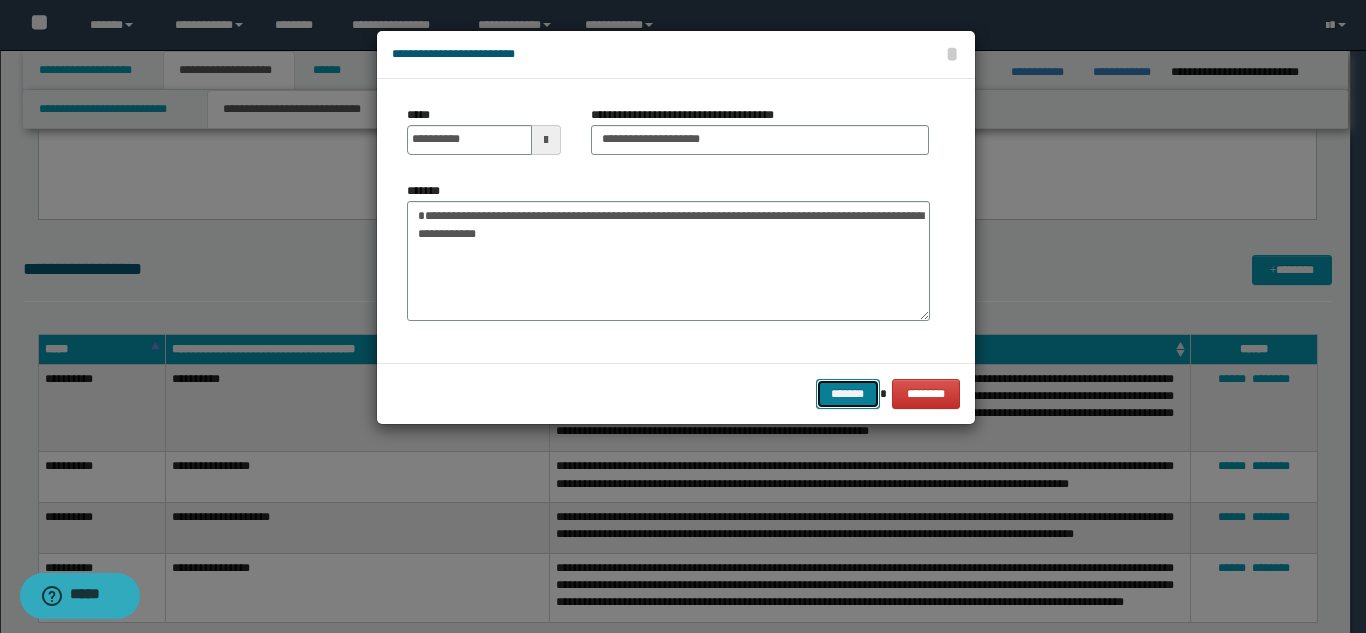 click on "*******" at bounding box center [848, 394] 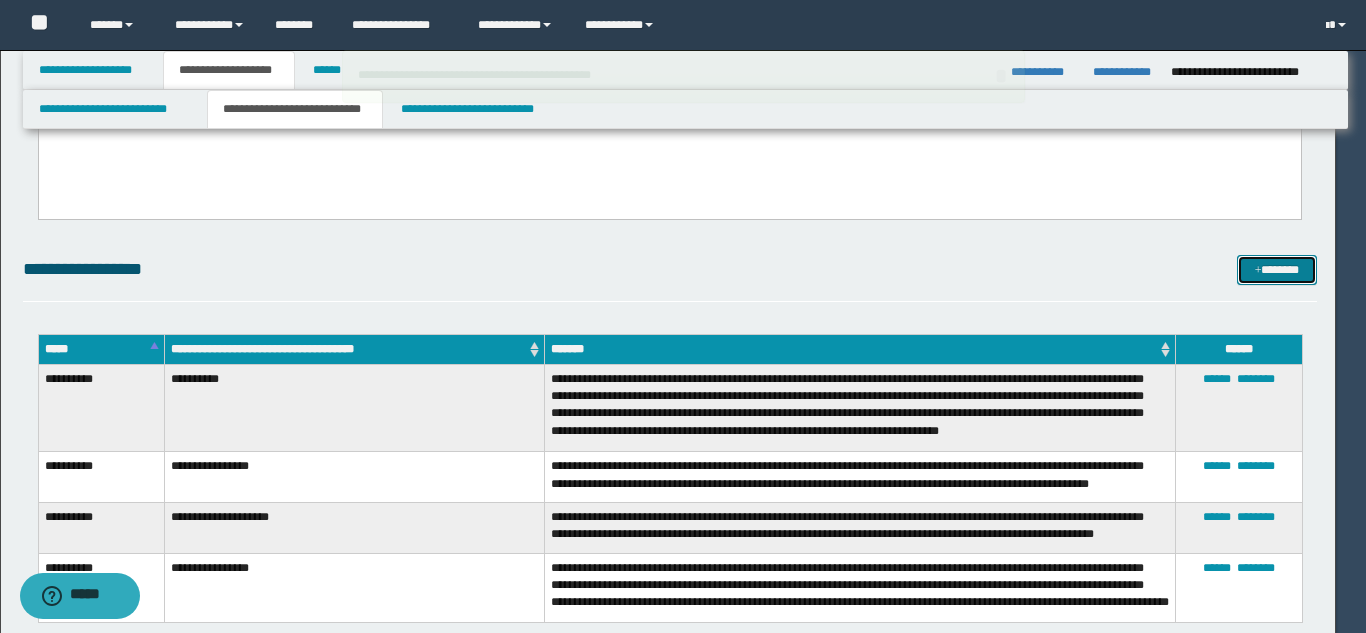 type 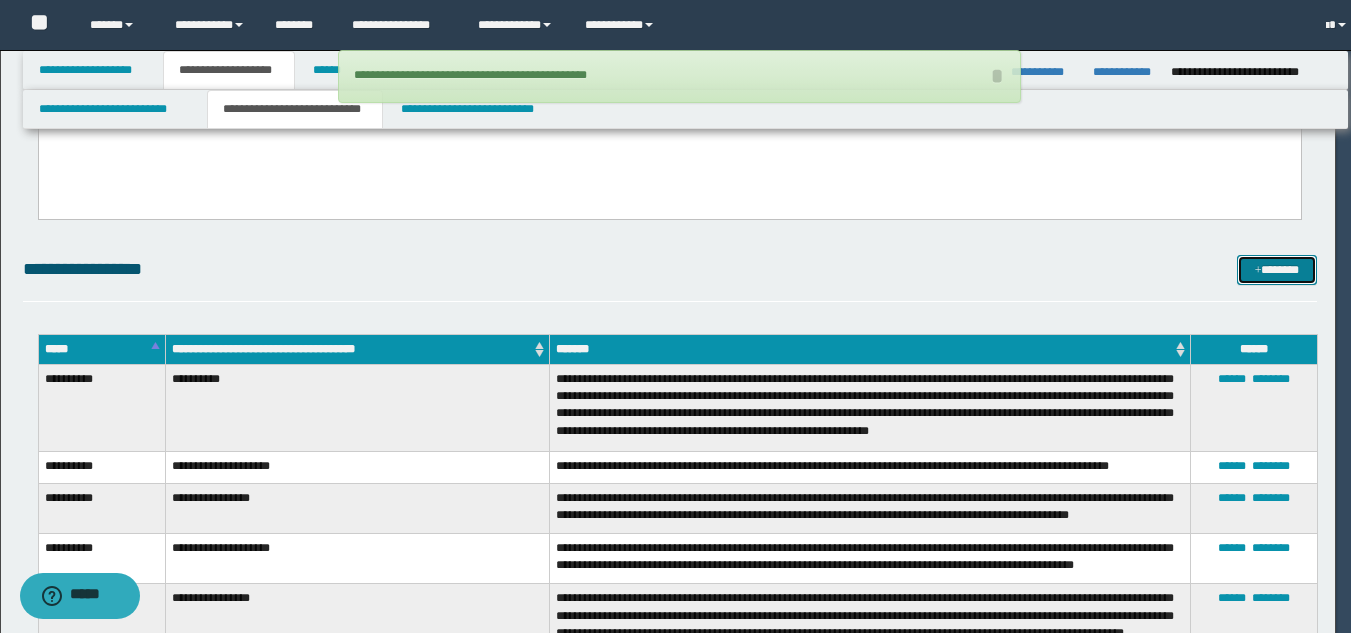 click at bounding box center (1258, 271) 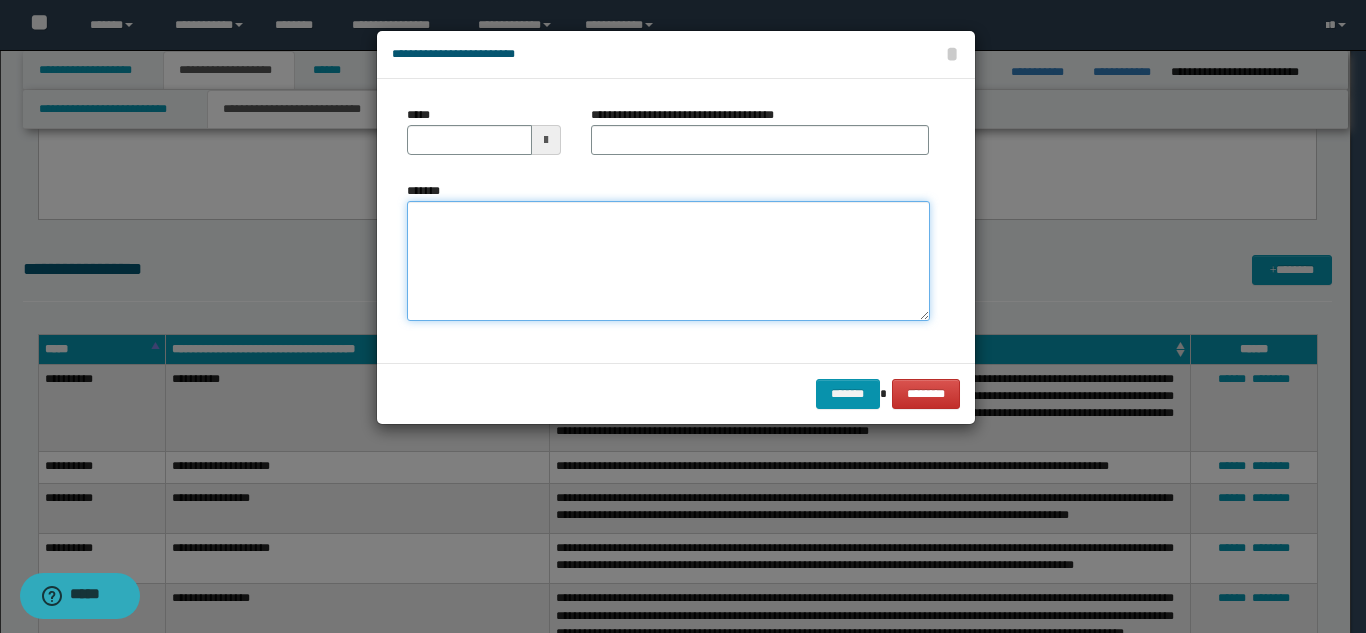 click on "*******" at bounding box center (668, 261) 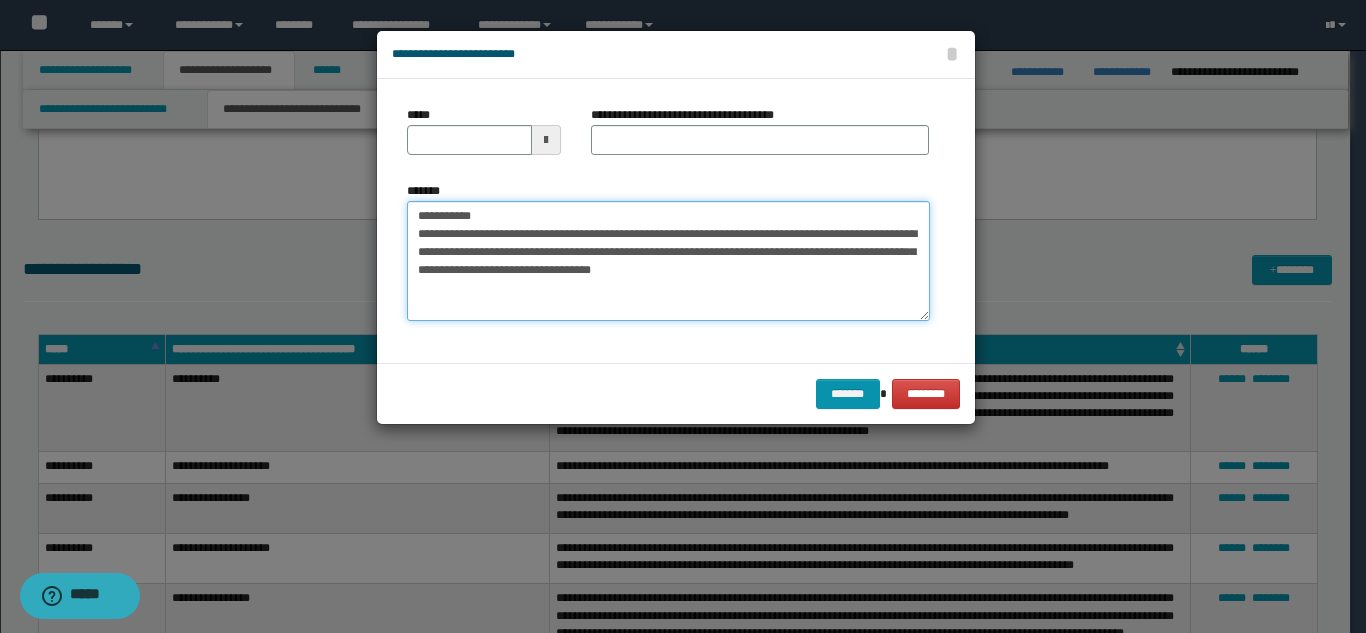 drag, startPoint x: 564, startPoint y: 219, endPoint x: 576, endPoint y: 166, distance: 54.34151 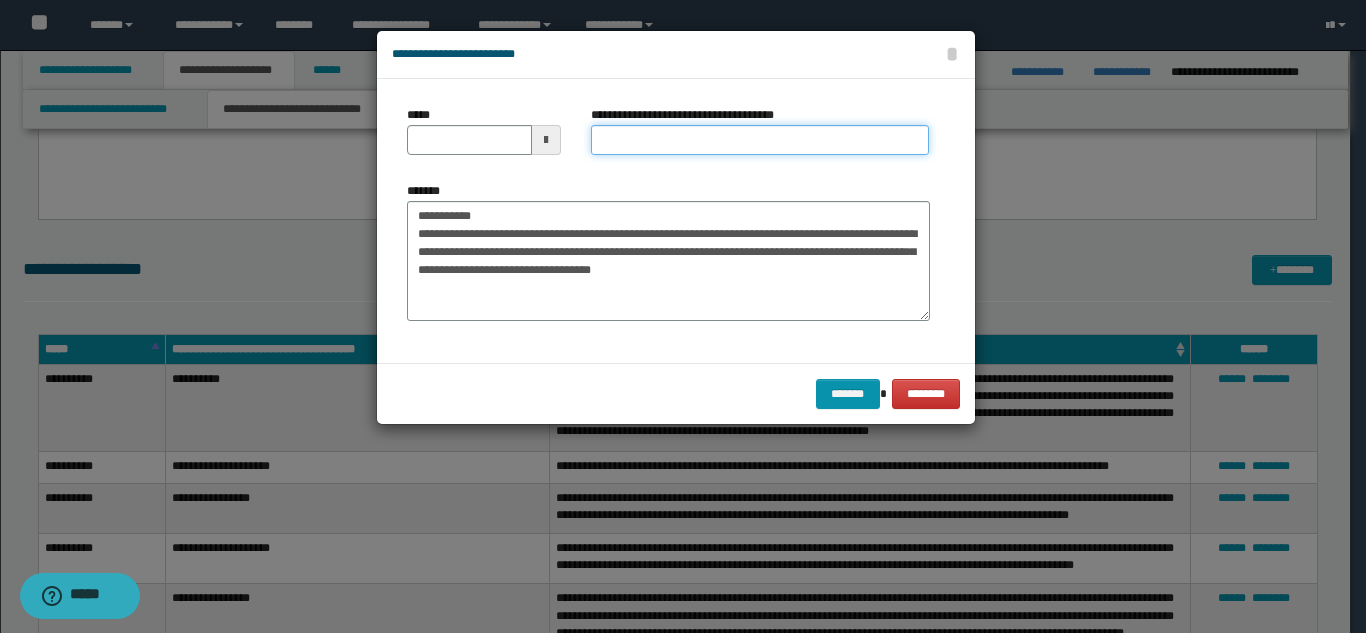 drag, startPoint x: 629, startPoint y: 145, endPoint x: 585, endPoint y: 166, distance: 48.754486 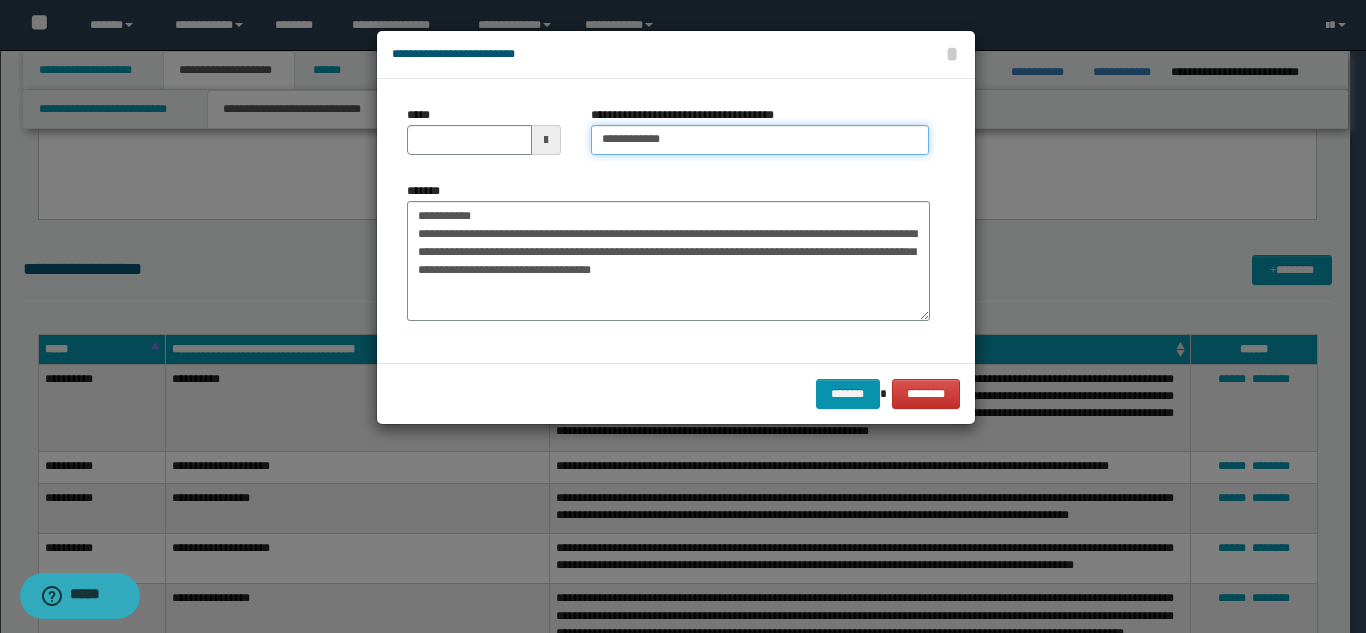 type on "**********" 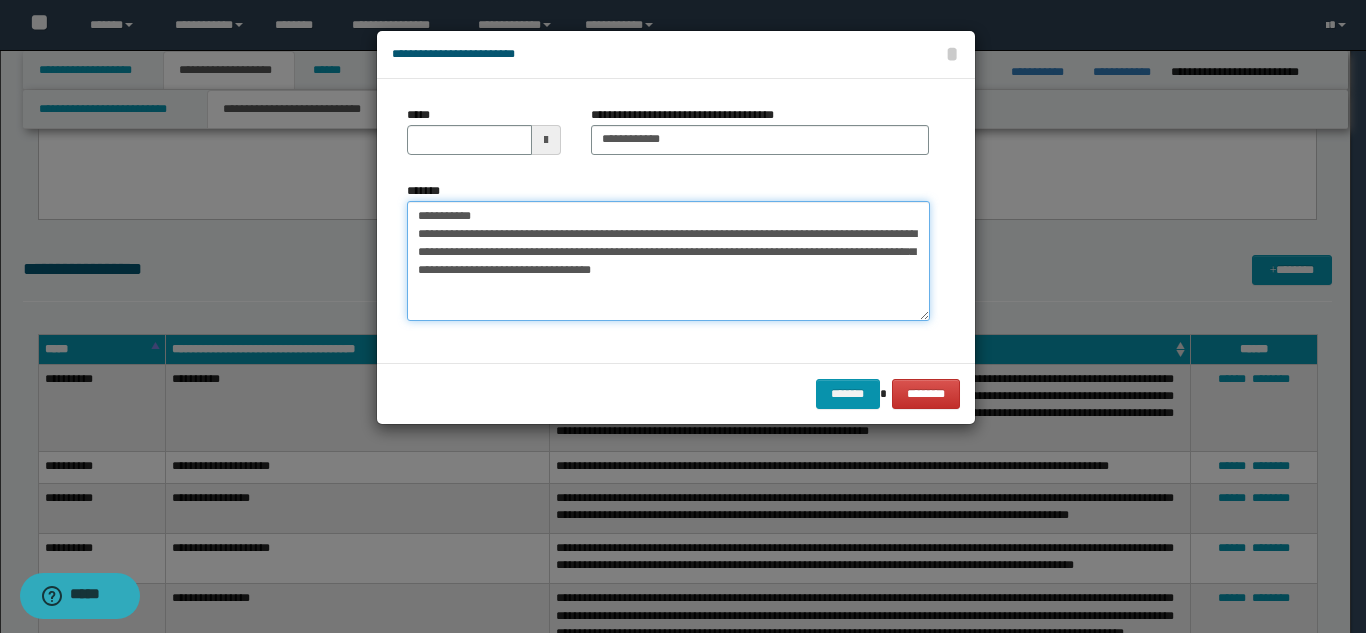 drag, startPoint x: 496, startPoint y: 214, endPoint x: 429, endPoint y: 170, distance: 80.1561 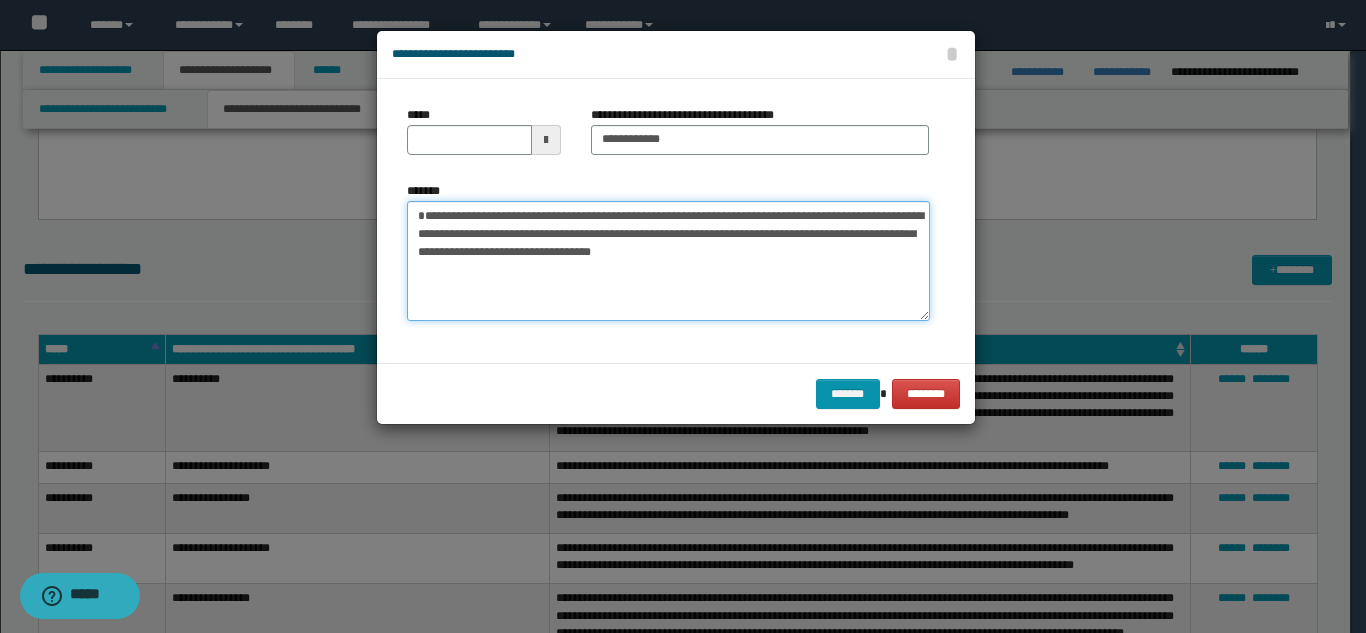 type 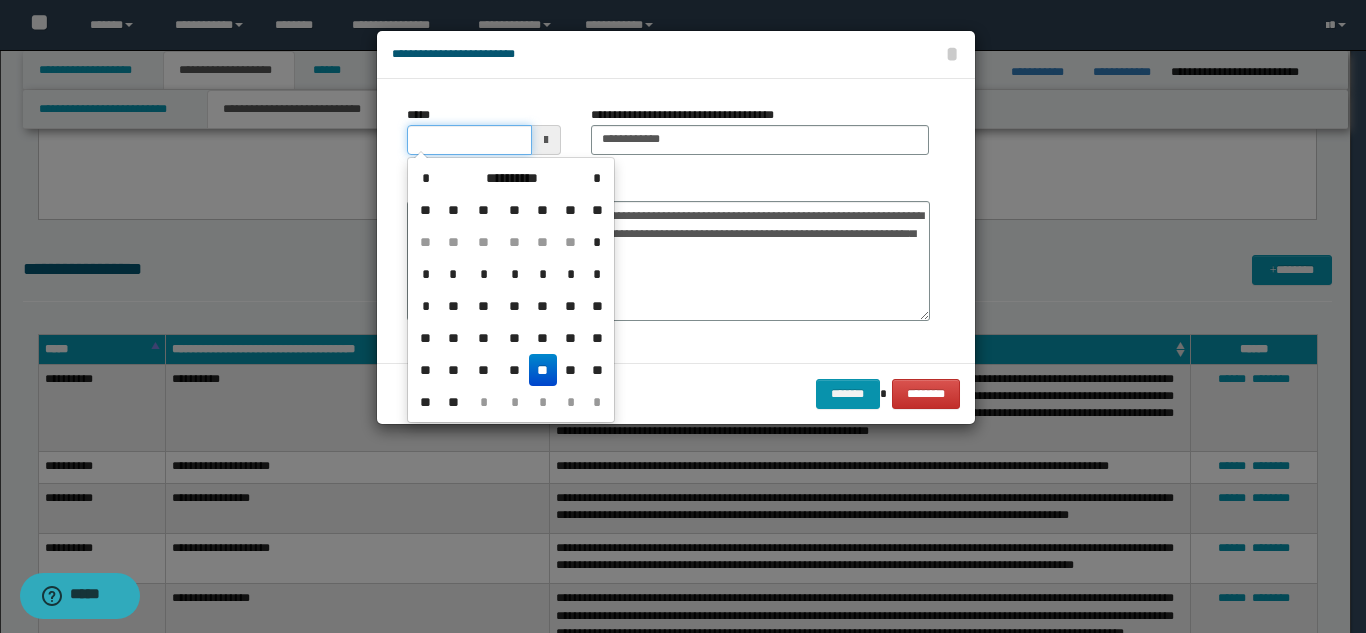 click on "*****" at bounding box center (469, 140) 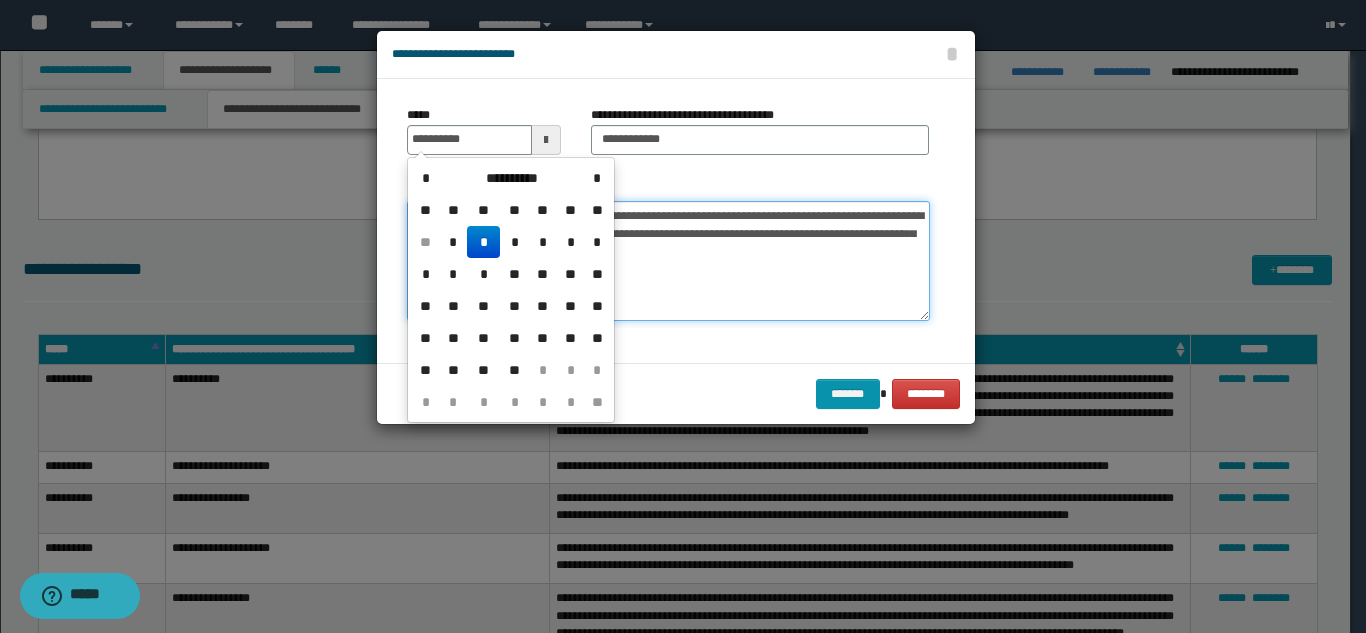 type on "**********" 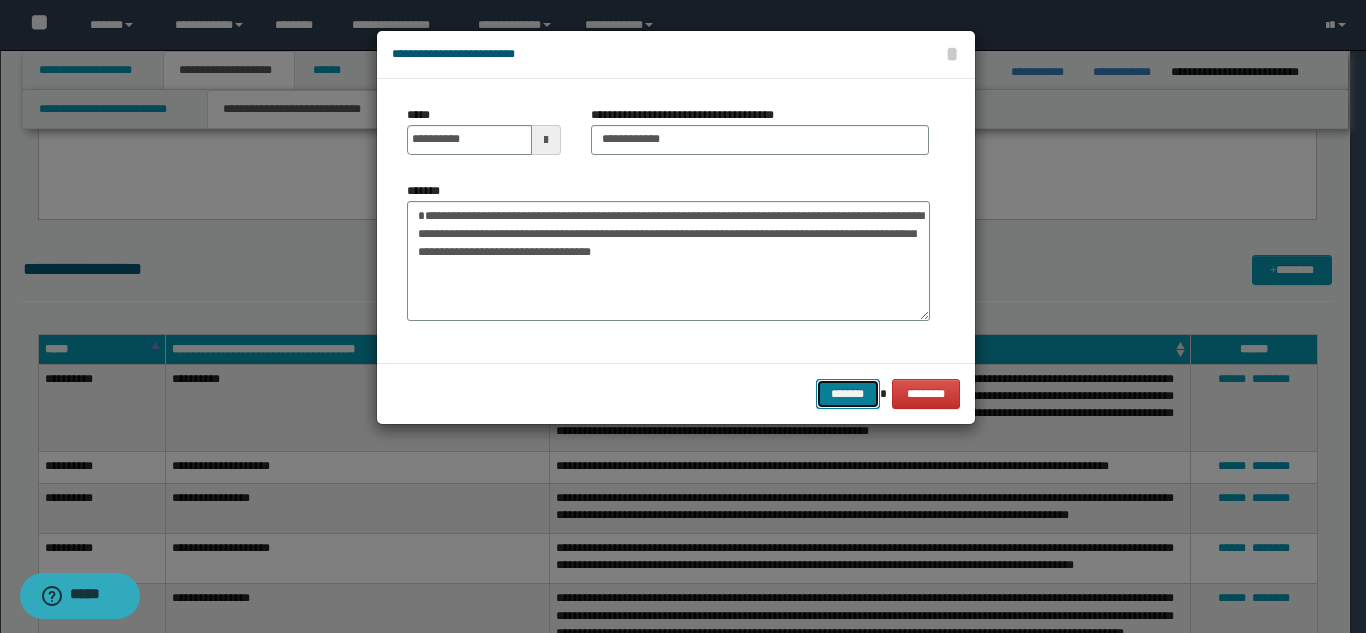 click on "*******" at bounding box center [848, 394] 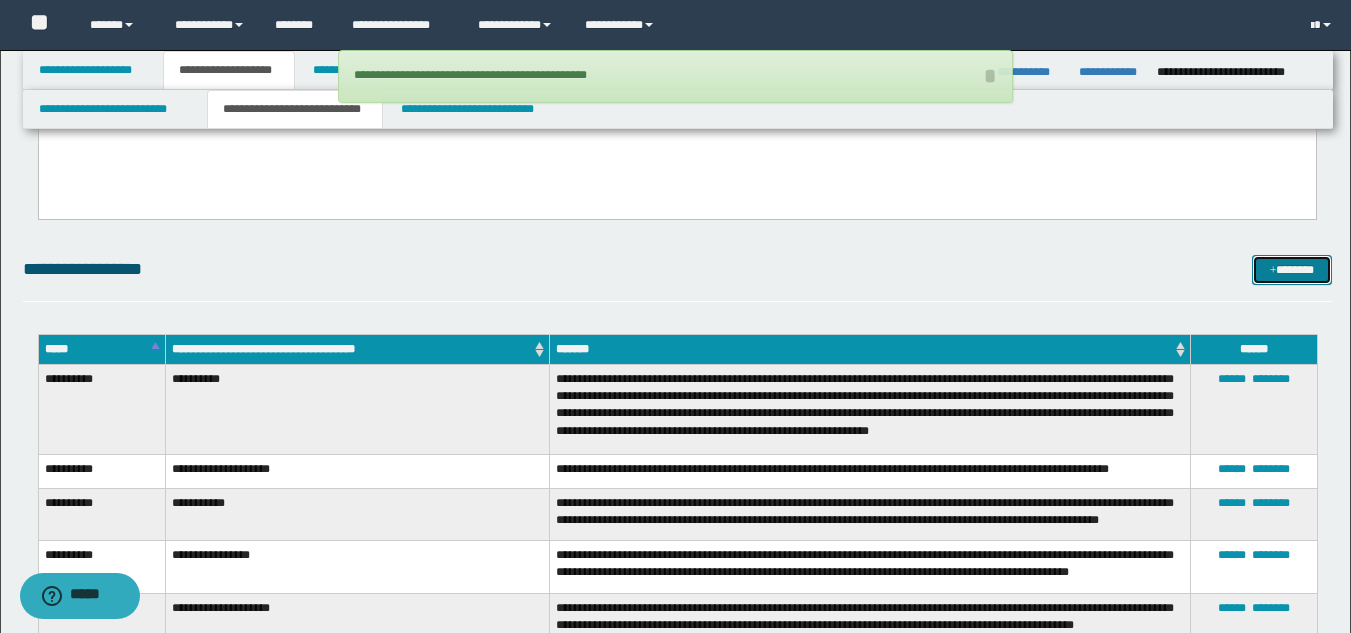 click on "*******" at bounding box center (1292, 270) 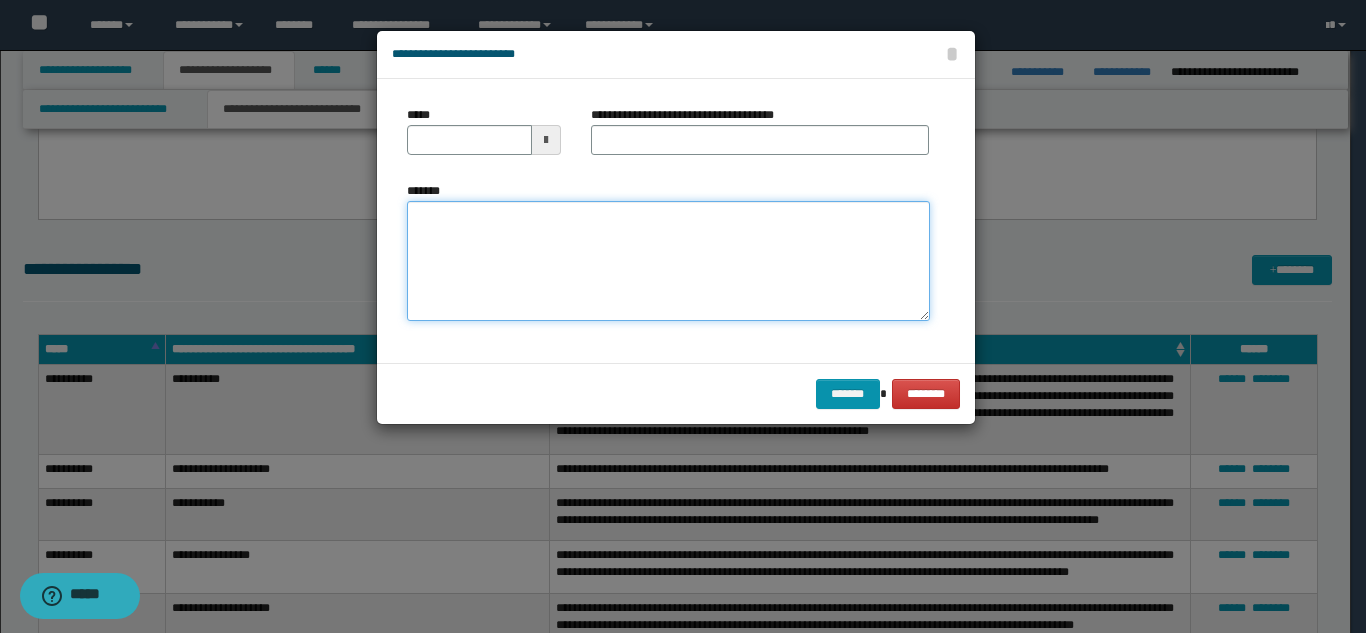click on "*******" at bounding box center [668, 261] 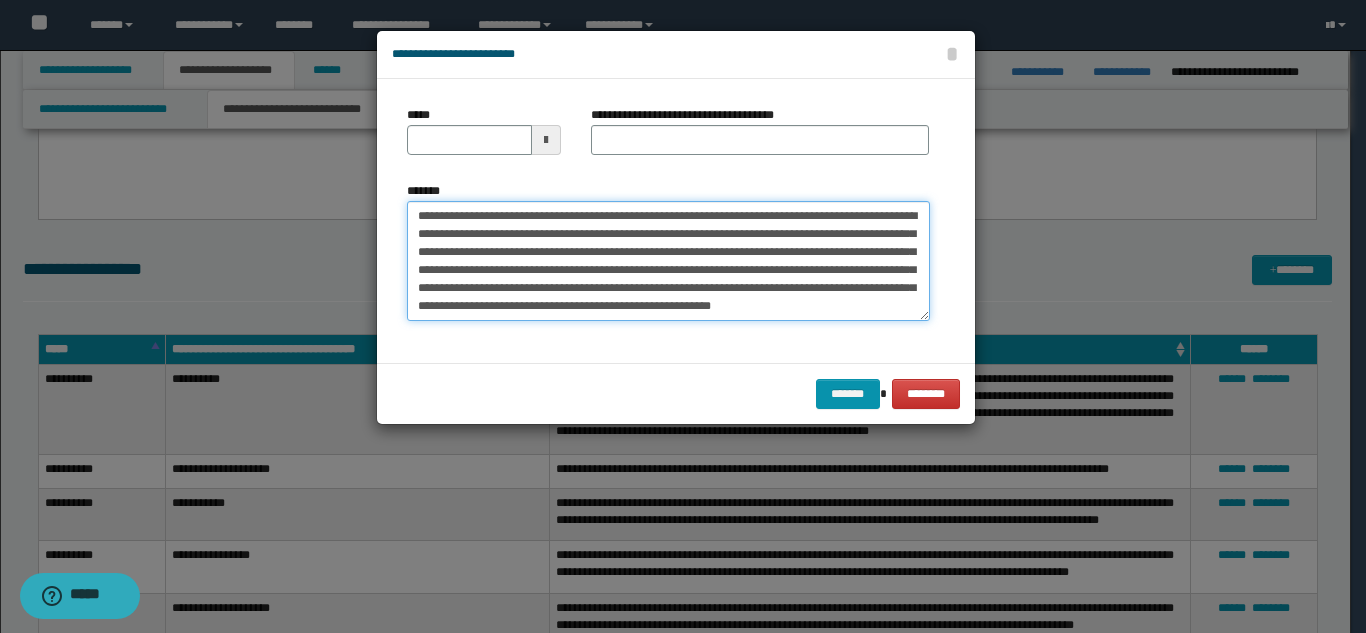 scroll, scrollTop: 0, scrollLeft: 0, axis: both 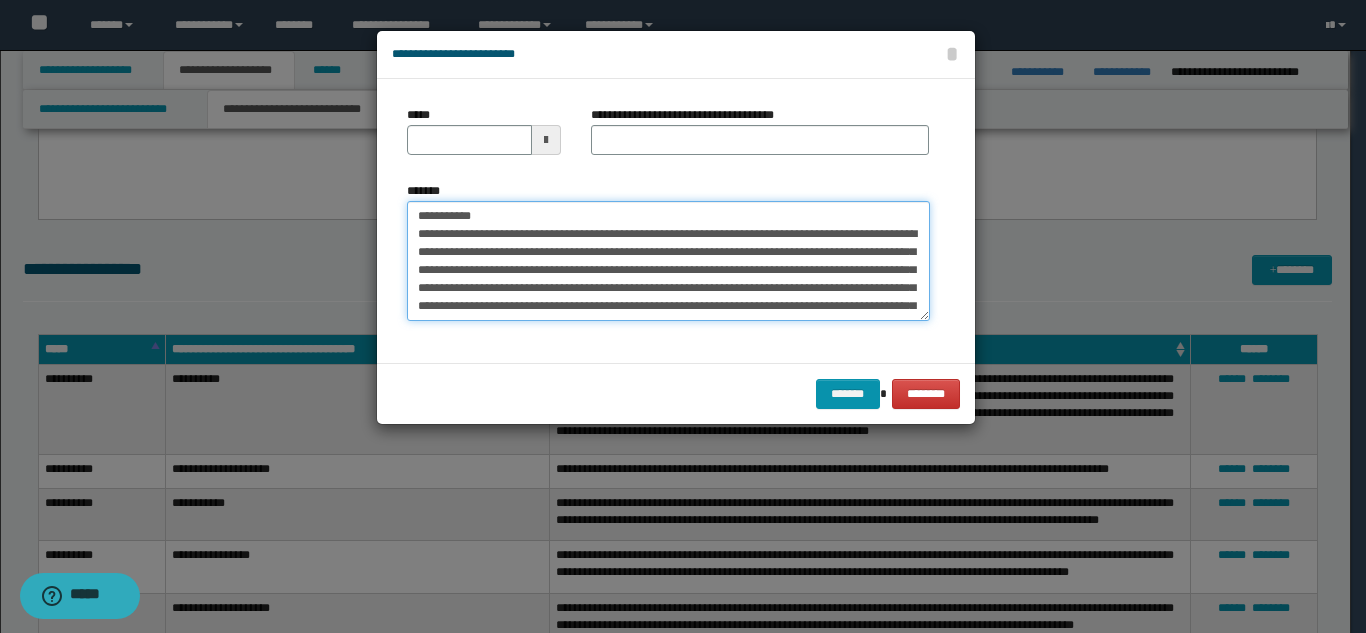 drag, startPoint x: 563, startPoint y: 222, endPoint x: 612, endPoint y: 164, distance: 75.9276 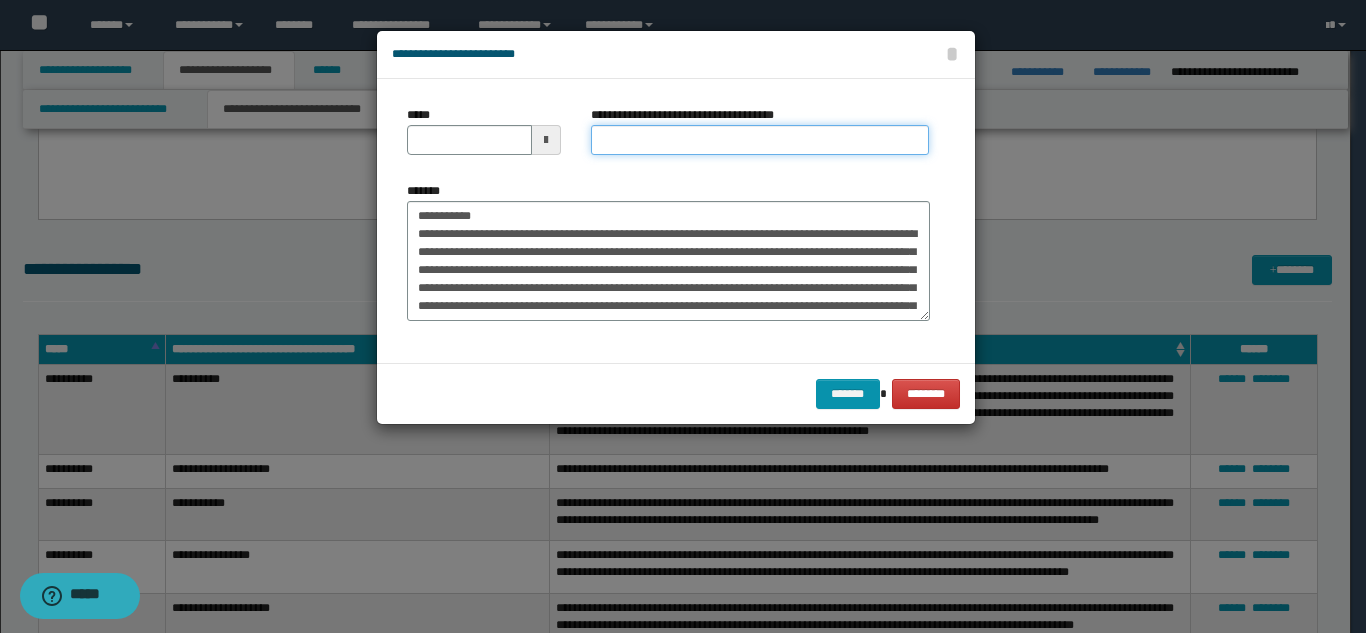 click on "**********" at bounding box center (760, 140) 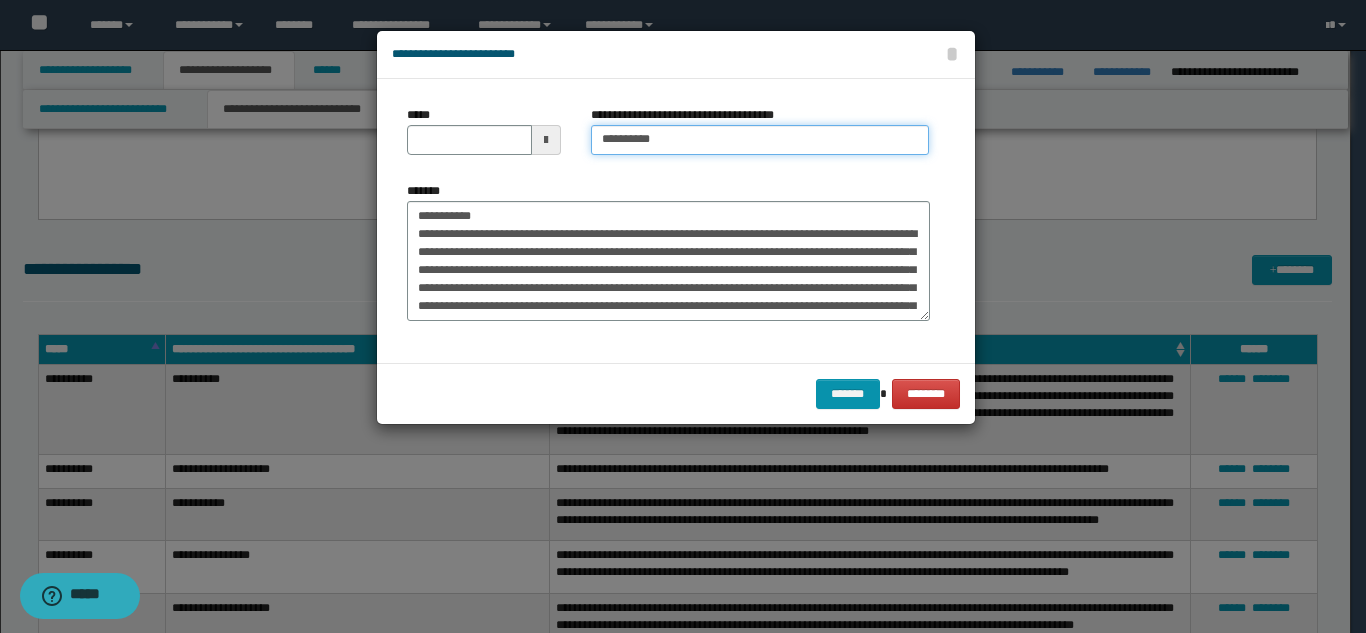type on "**********" 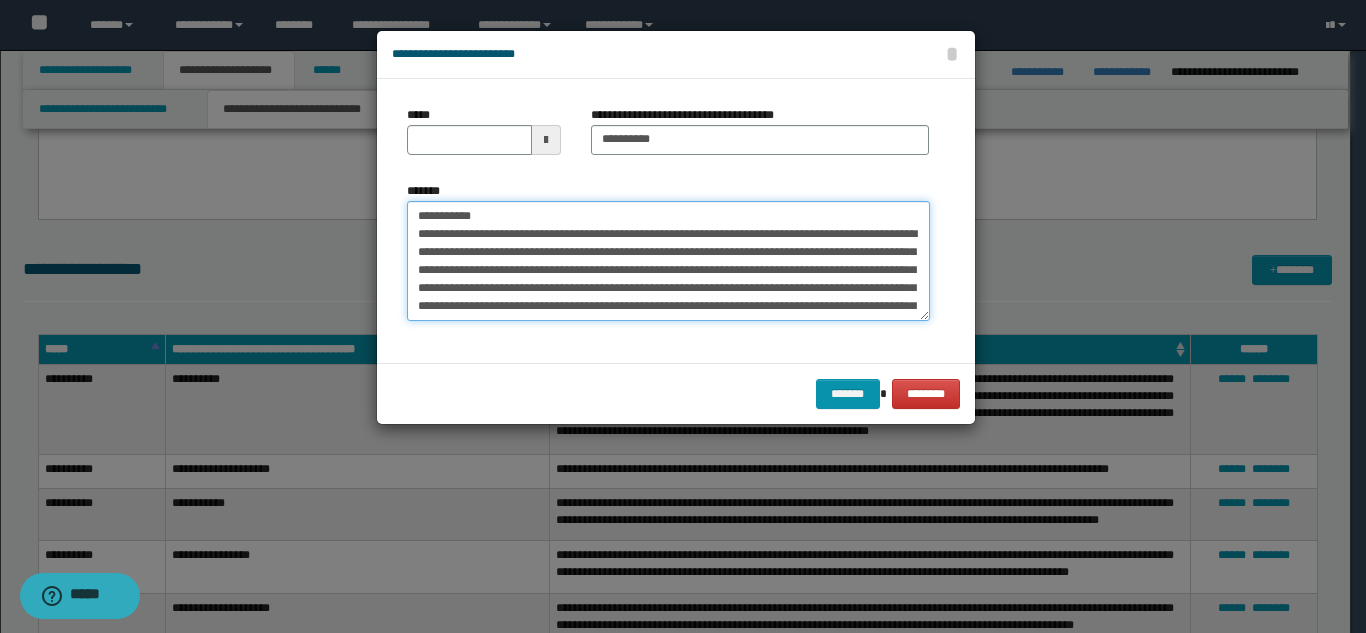 drag, startPoint x: 479, startPoint y: 219, endPoint x: 388, endPoint y: 207, distance: 91.787796 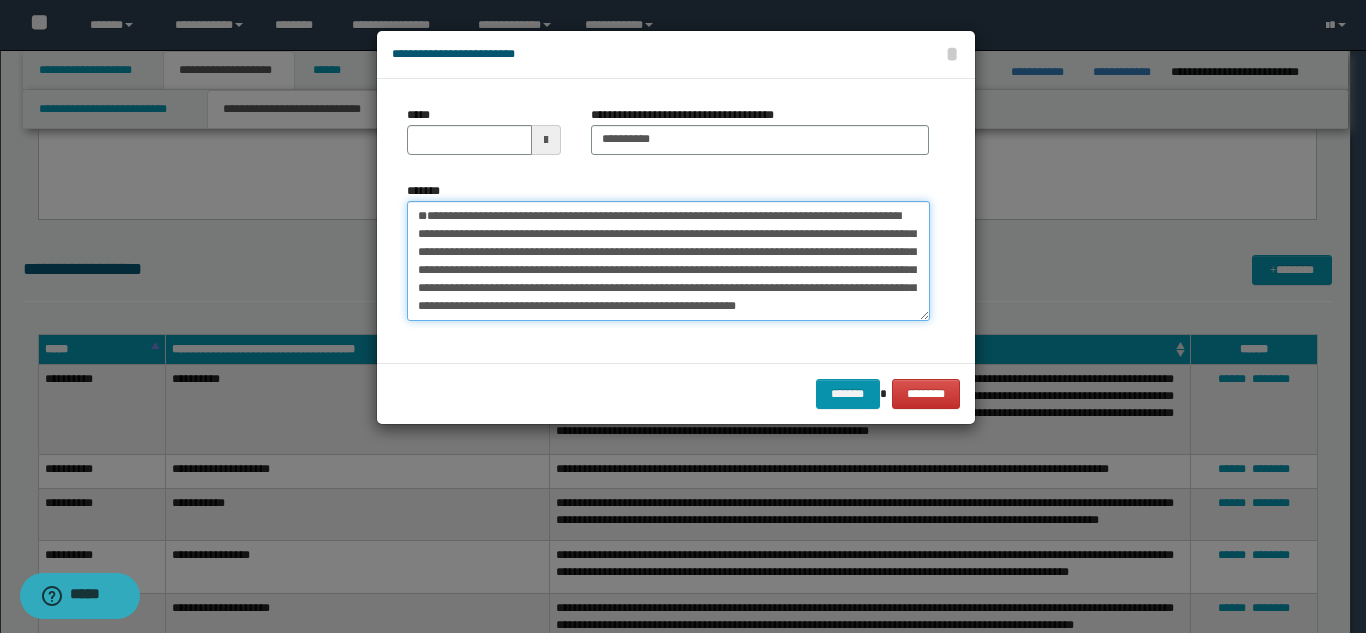 type 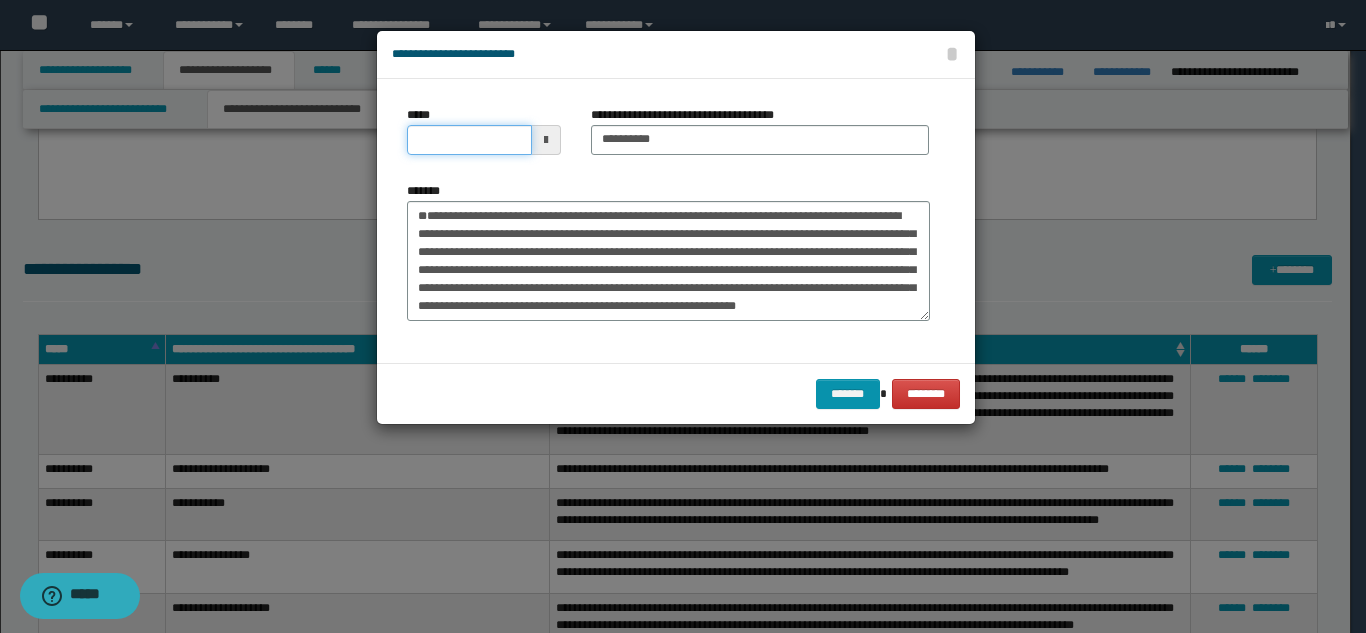 click on "*****" at bounding box center [469, 140] 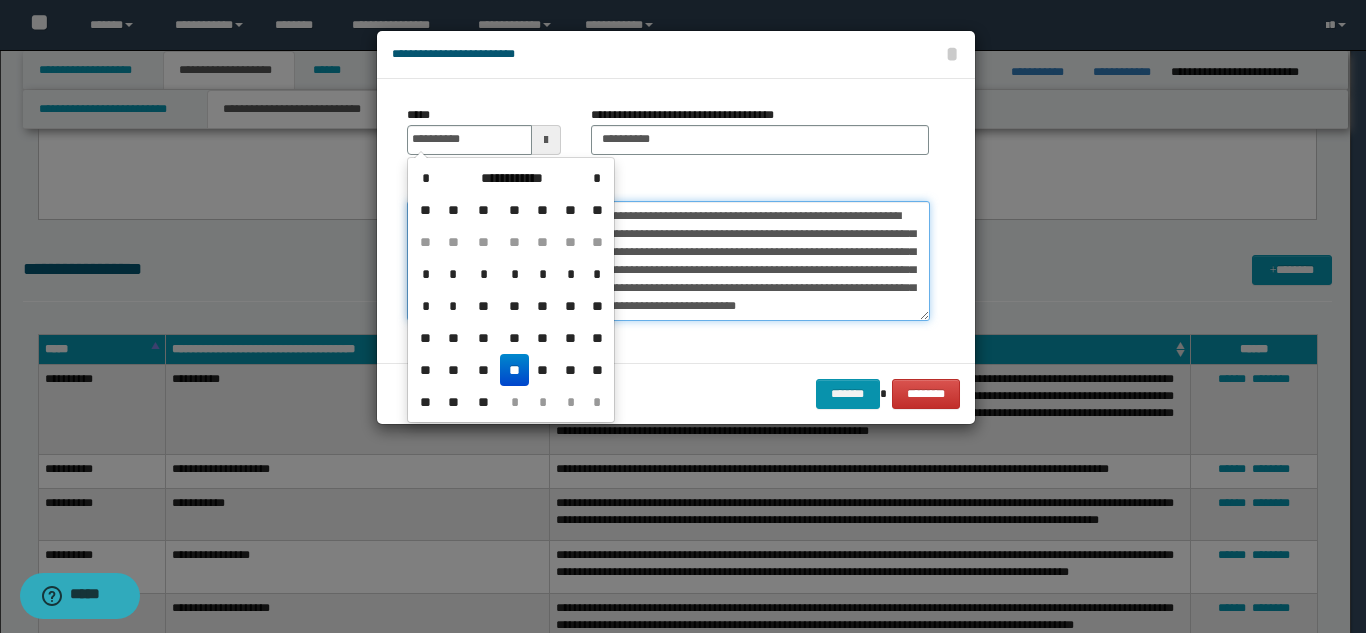 type on "**********" 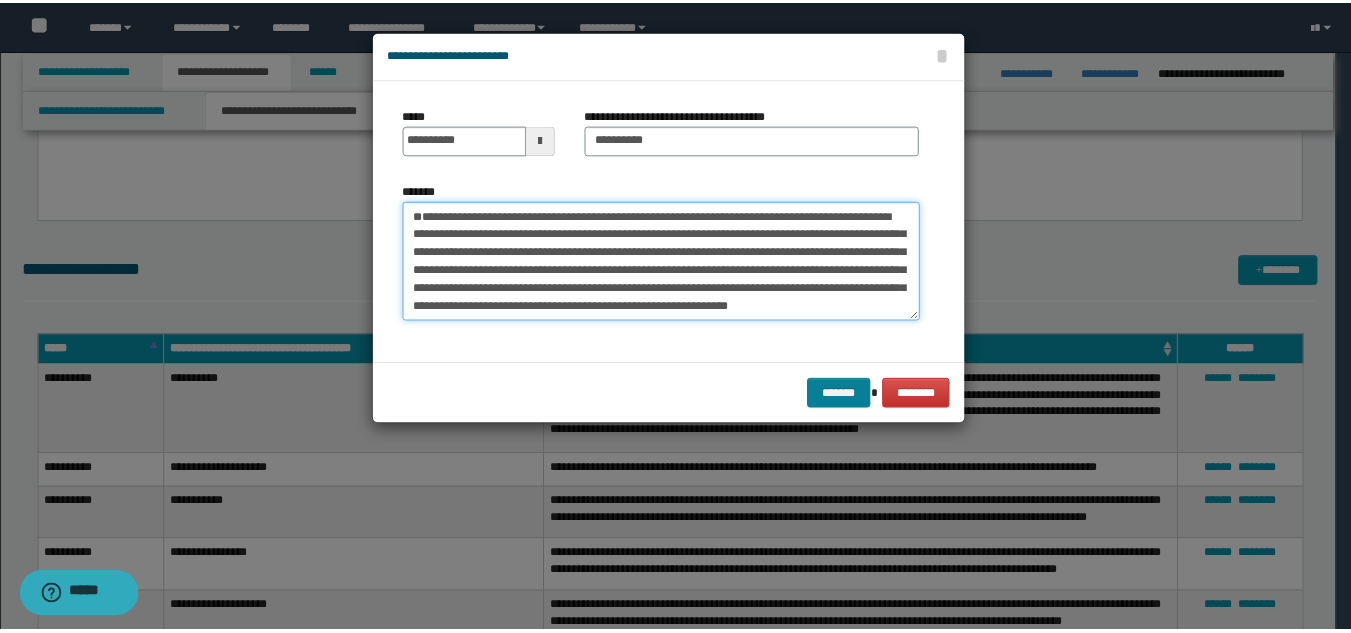 scroll, scrollTop: 54, scrollLeft: 0, axis: vertical 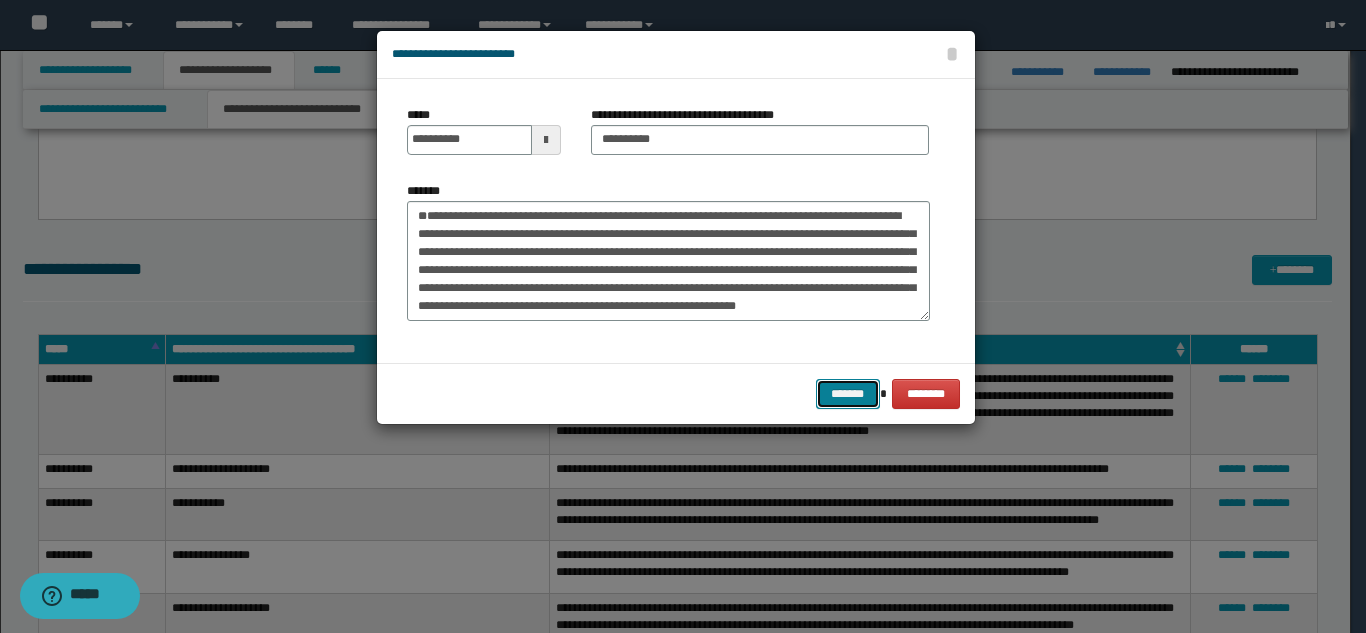 click on "*******" at bounding box center [848, 394] 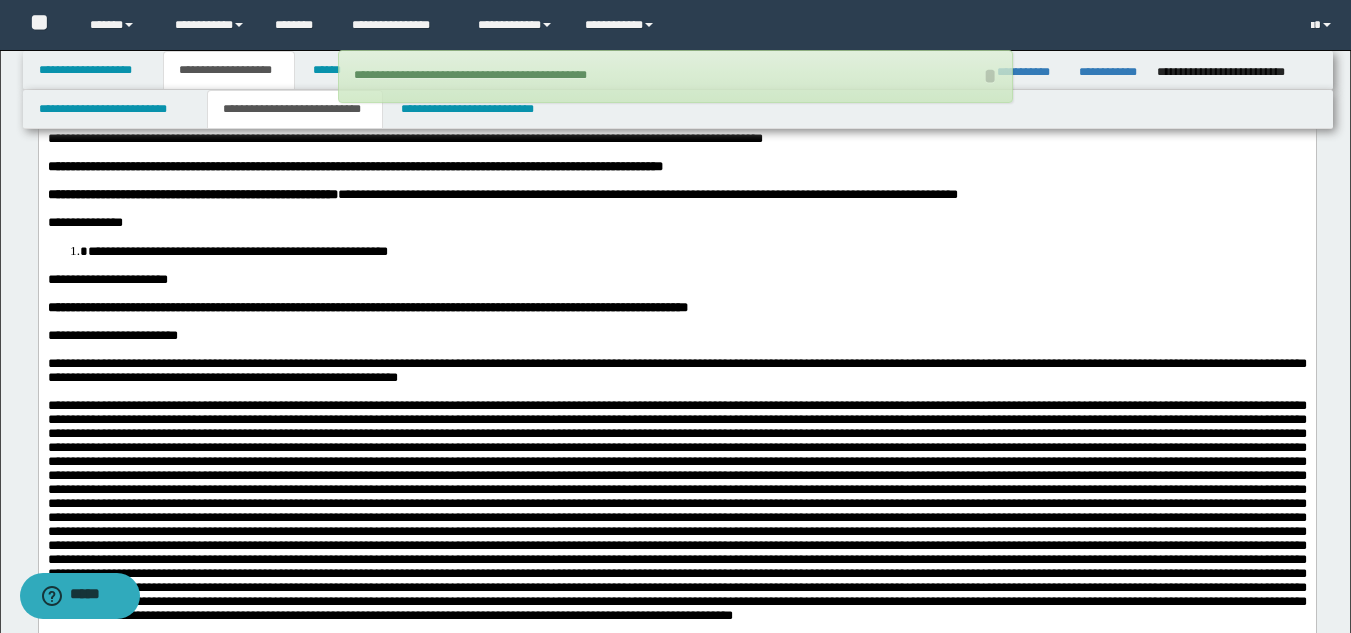 scroll, scrollTop: 0, scrollLeft: 0, axis: both 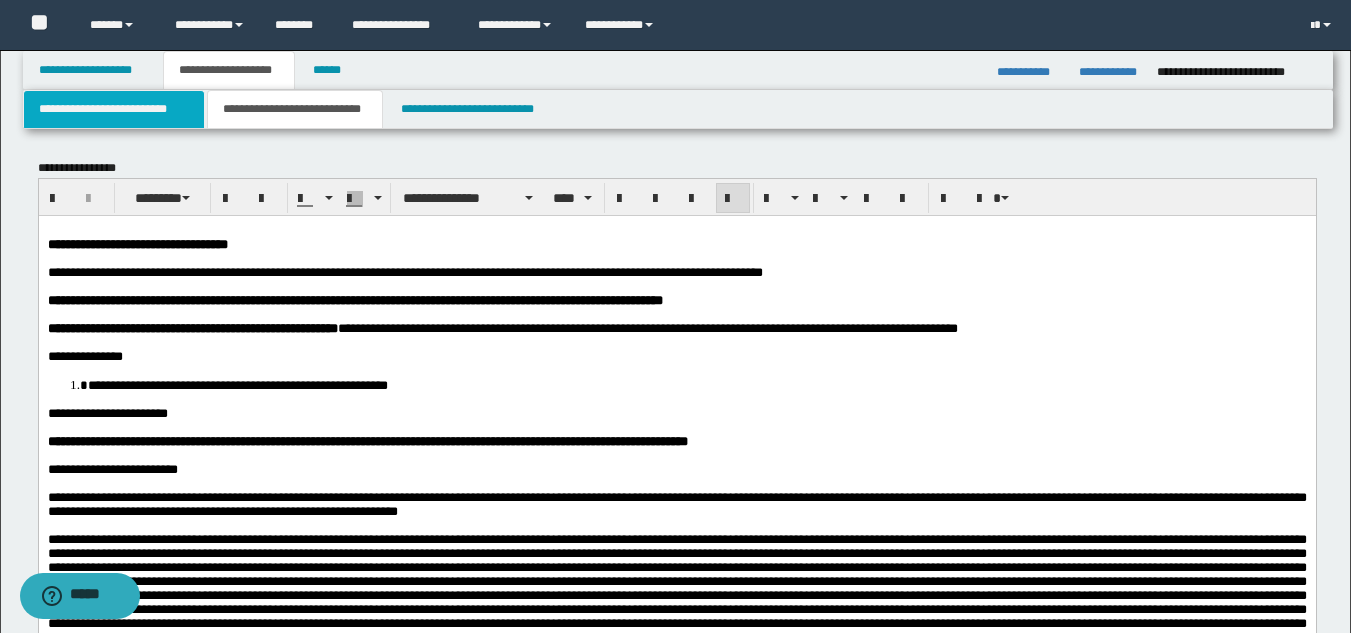 click on "**********" at bounding box center [114, 109] 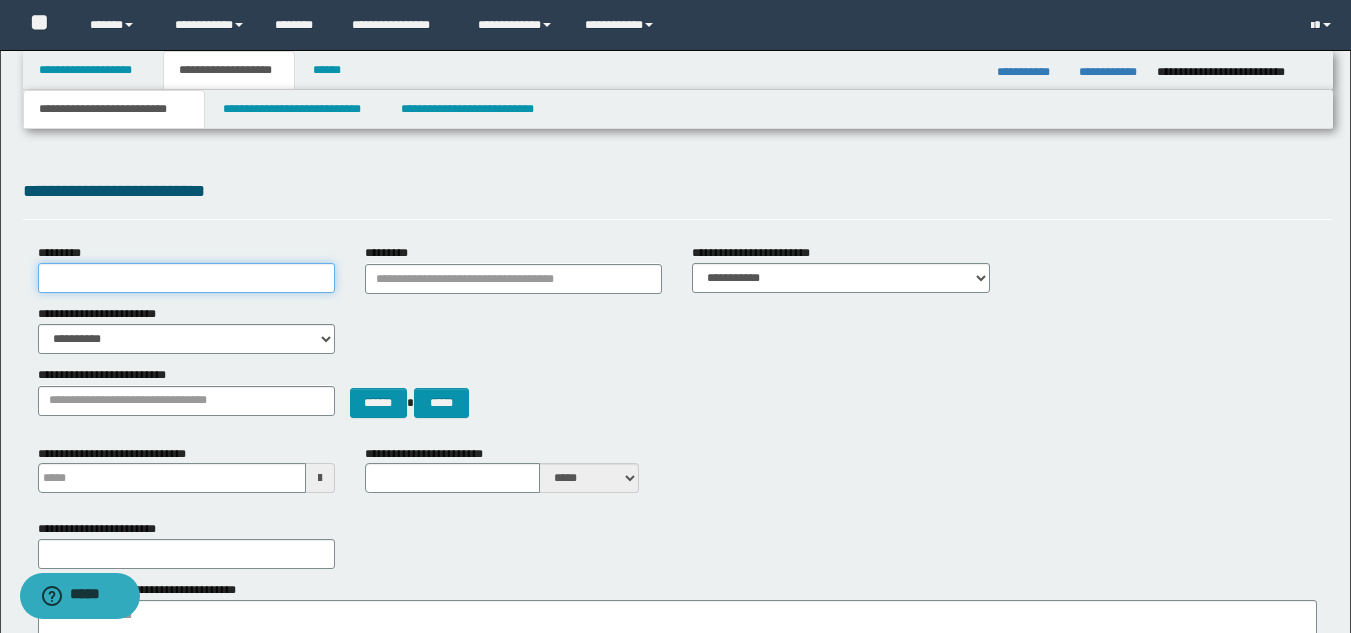 click on "*********" at bounding box center (186, 278) 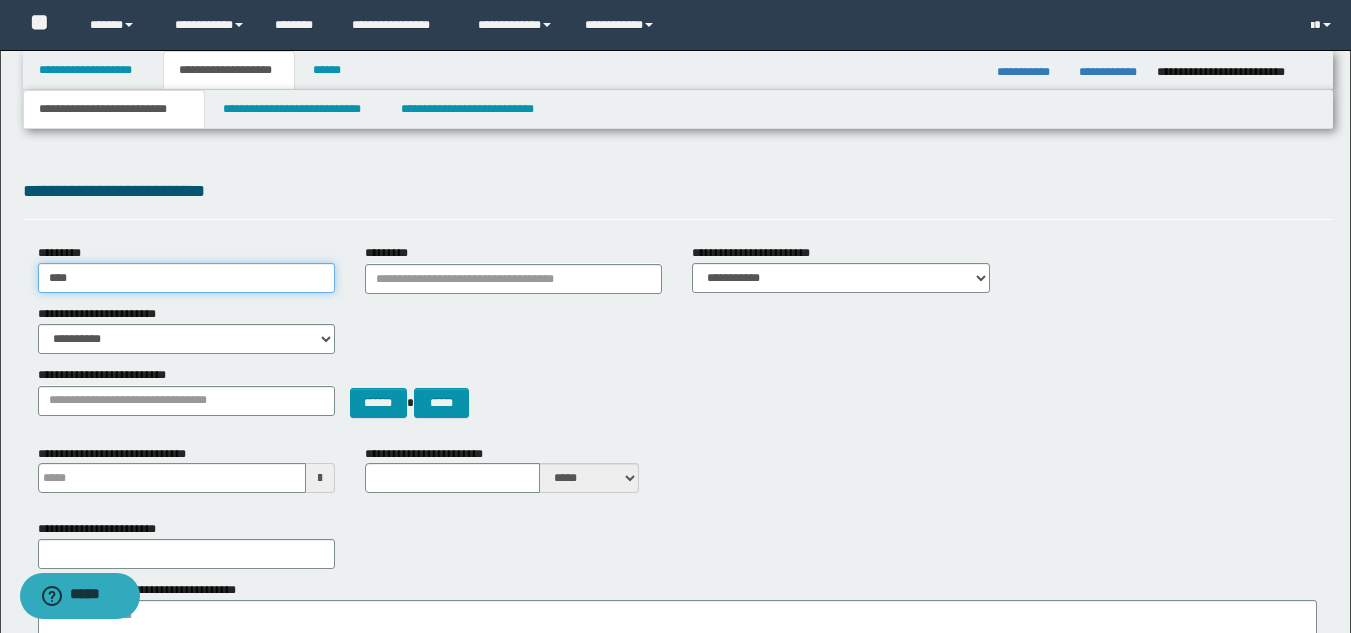 type on "********" 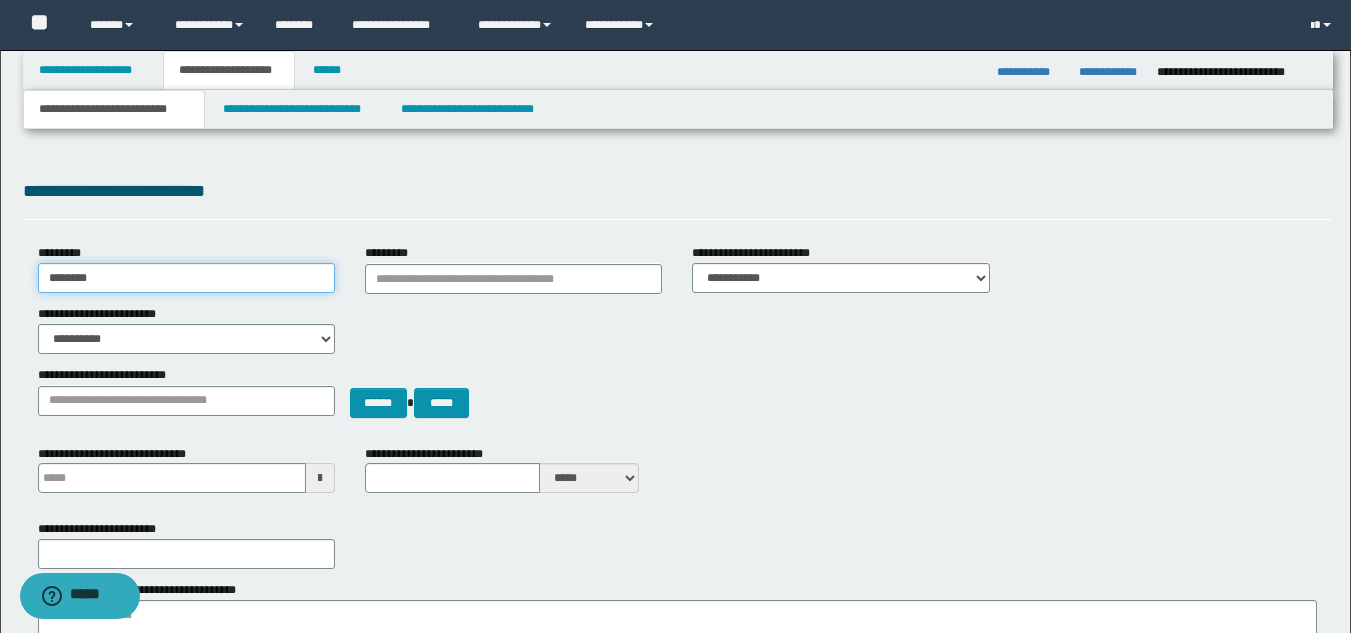 type 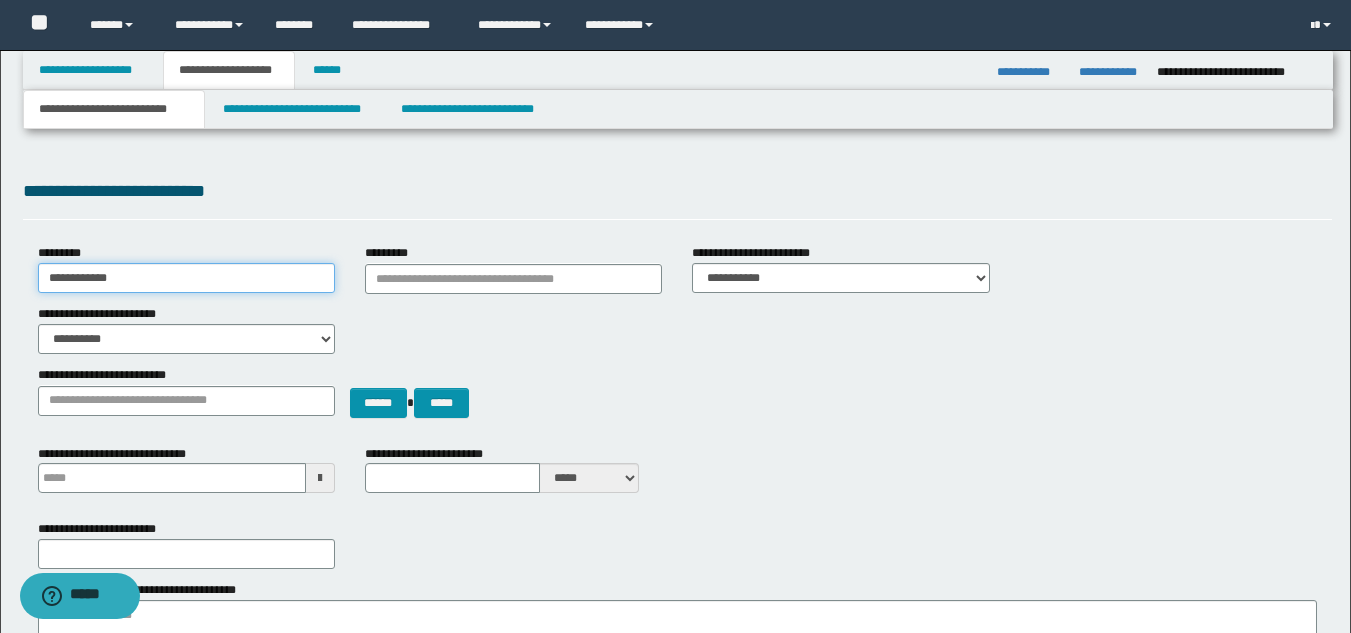 paste on "********" 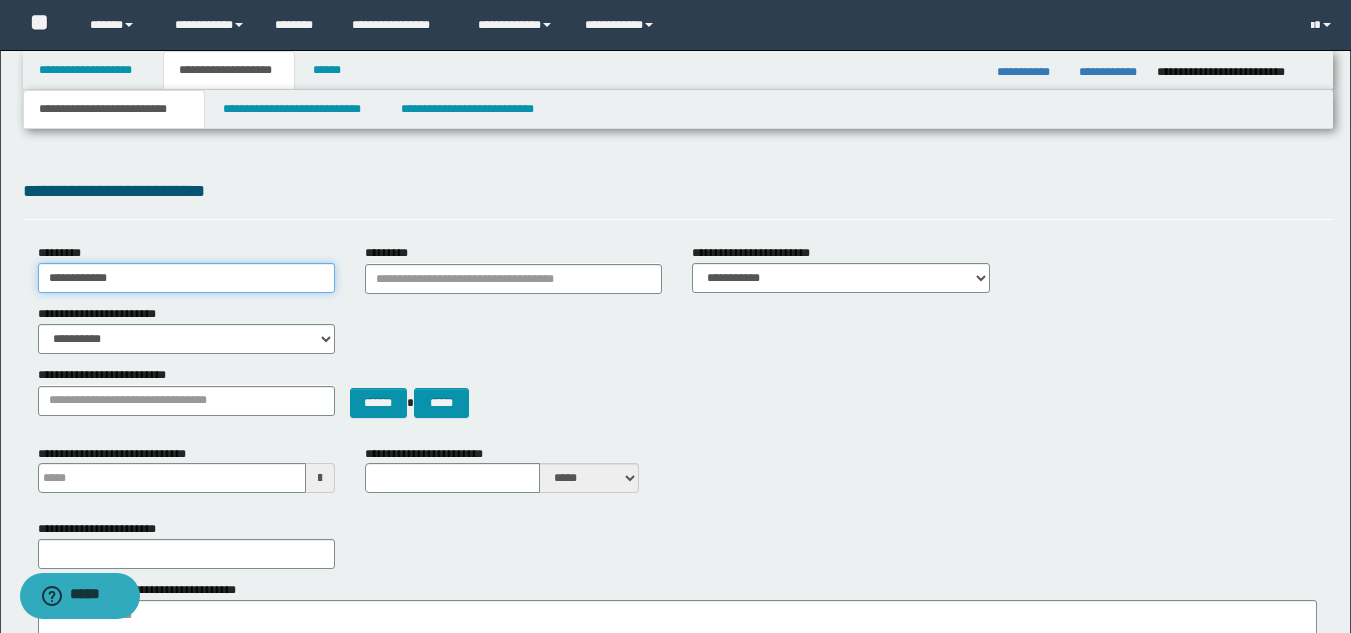 type on "**********" 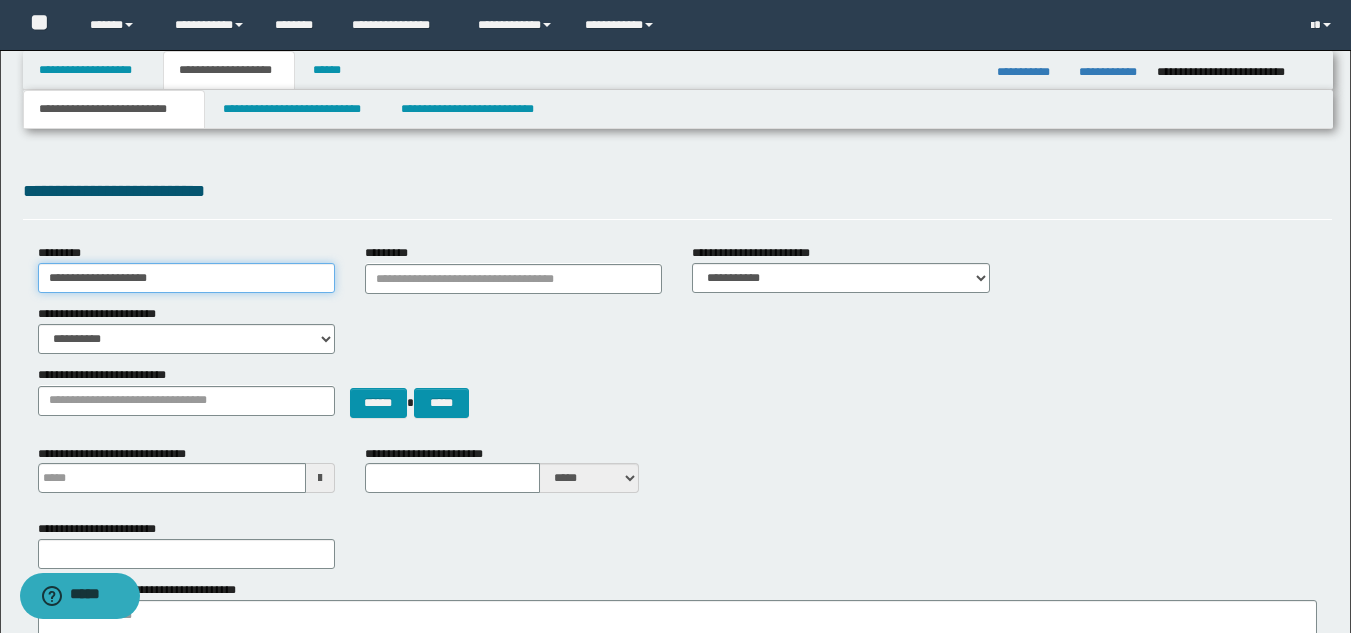 click on "**********" at bounding box center [186, 278] 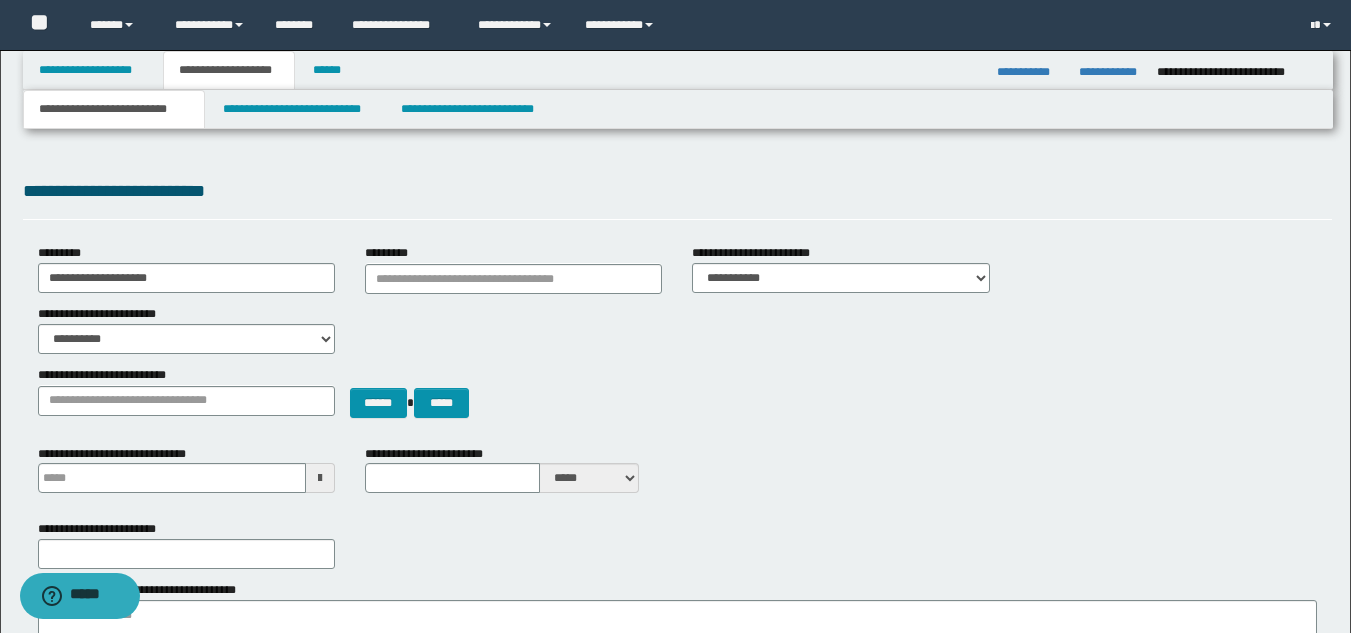 click on "**********" at bounding box center [677, 195] 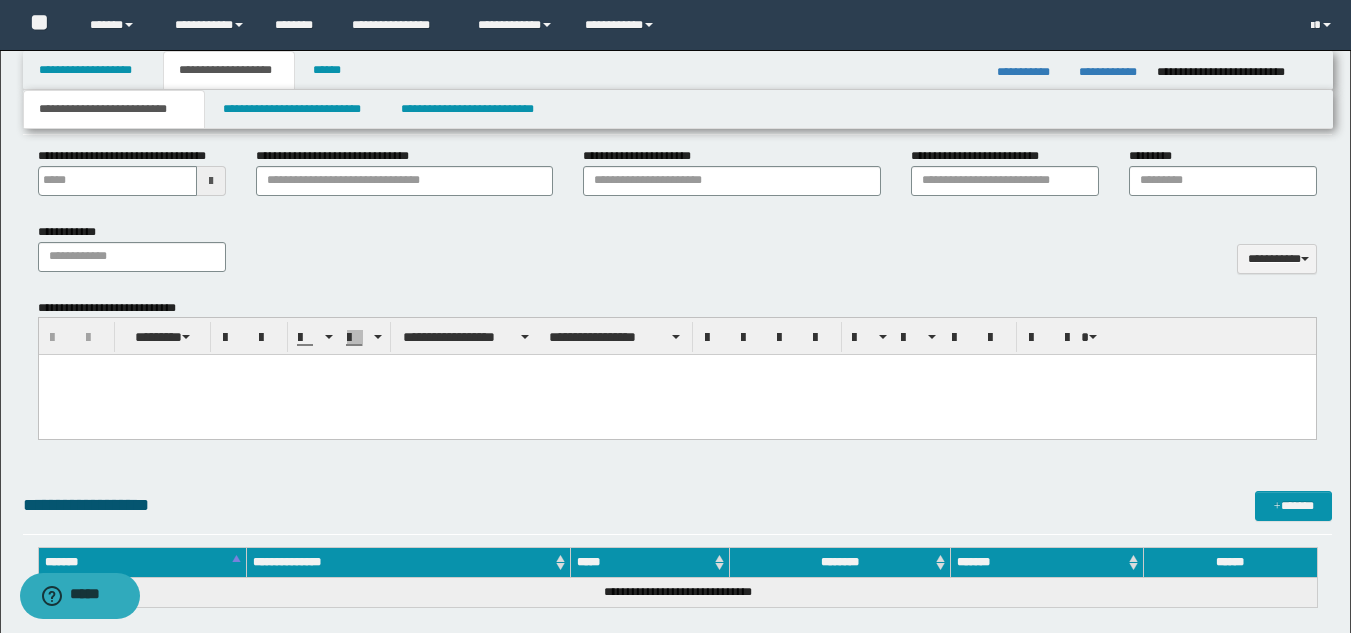 scroll, scrollTop: 800, scrollLeft: 0, axis: vertical 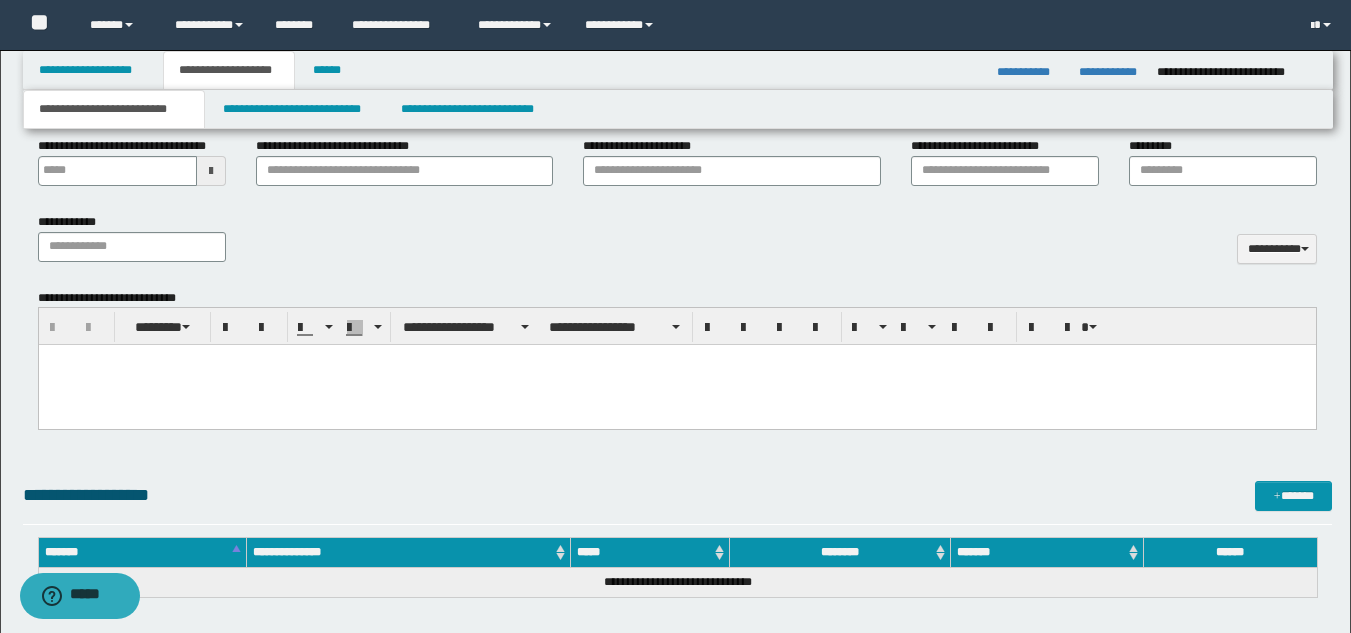 click at bounding box center [676, 385] 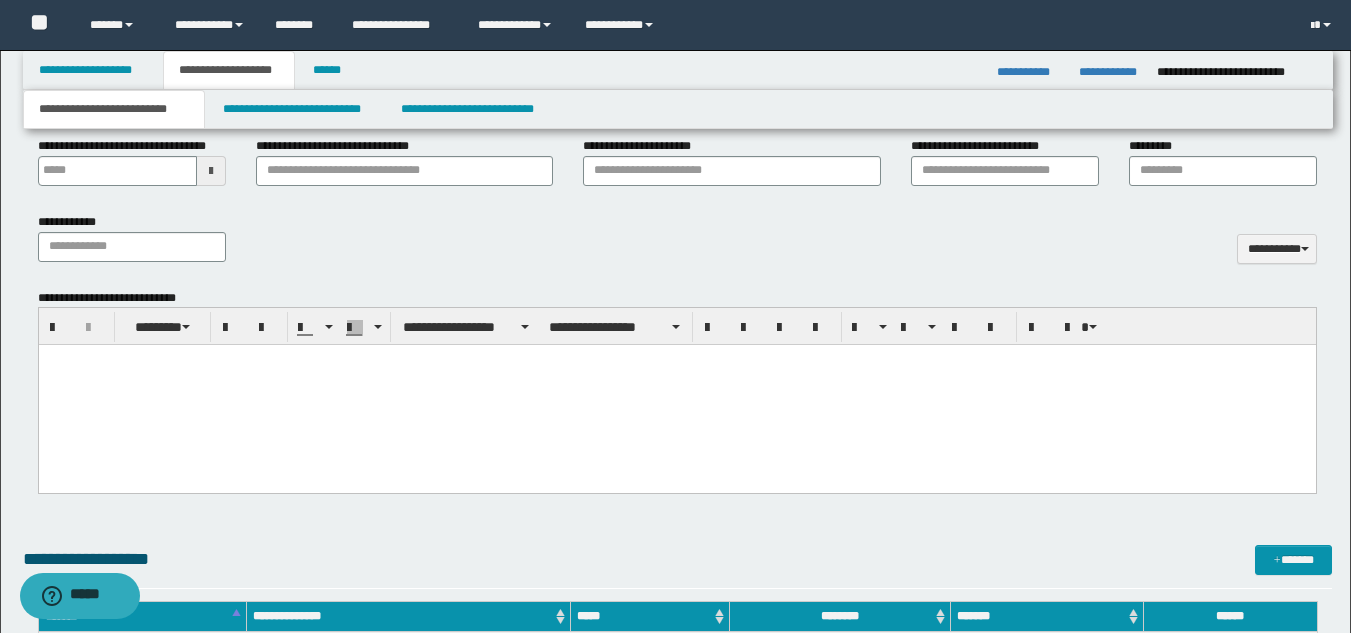 paste 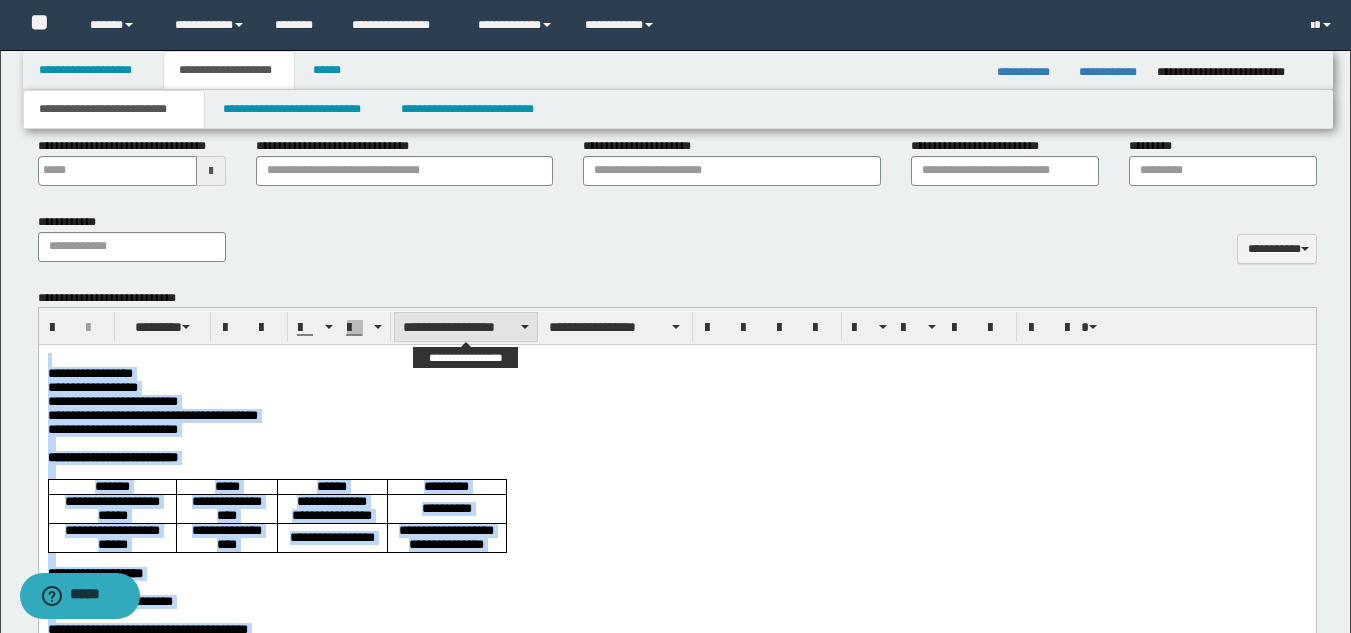 click on "**********" at bounding box center [466, 327] 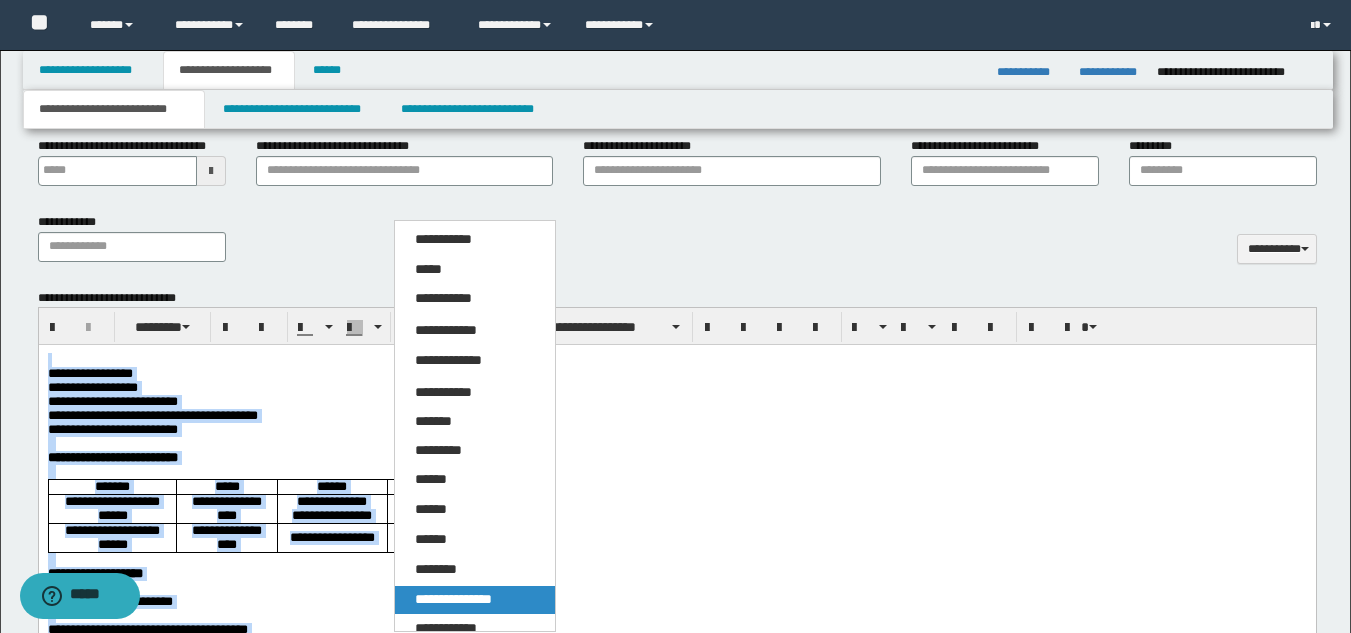 click on "**********" at bounding box center [475, 600] 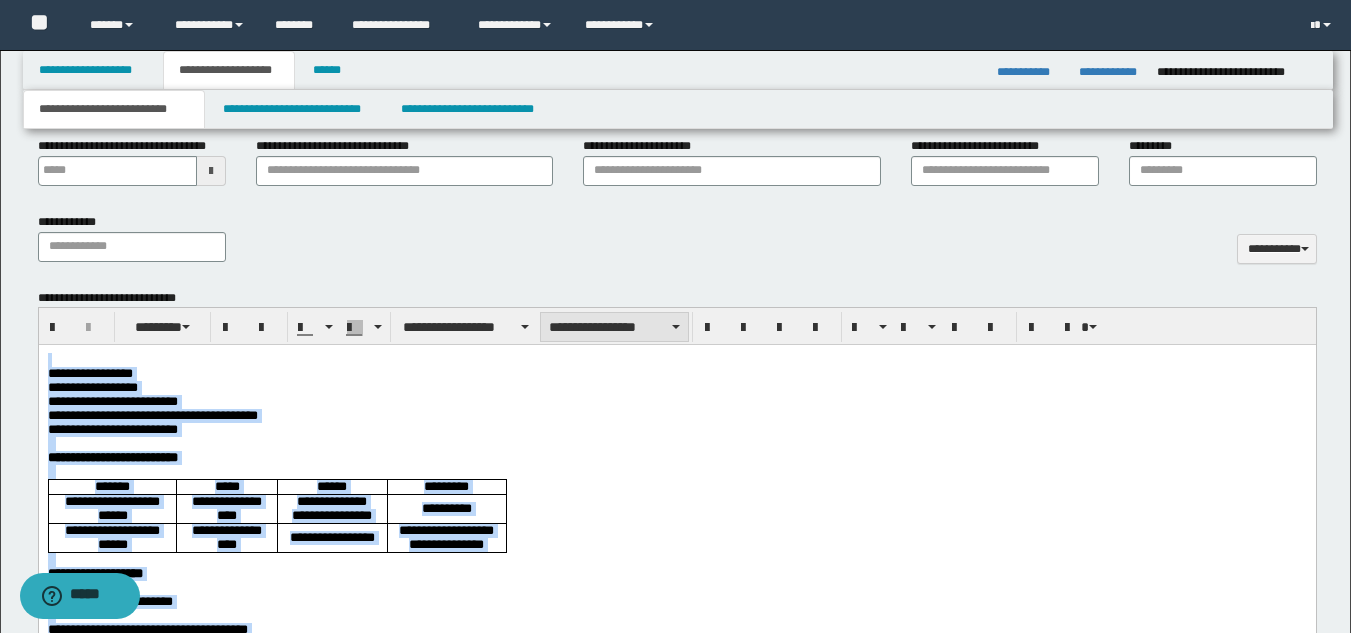 click on "**********" at bounding box center [614, 327] 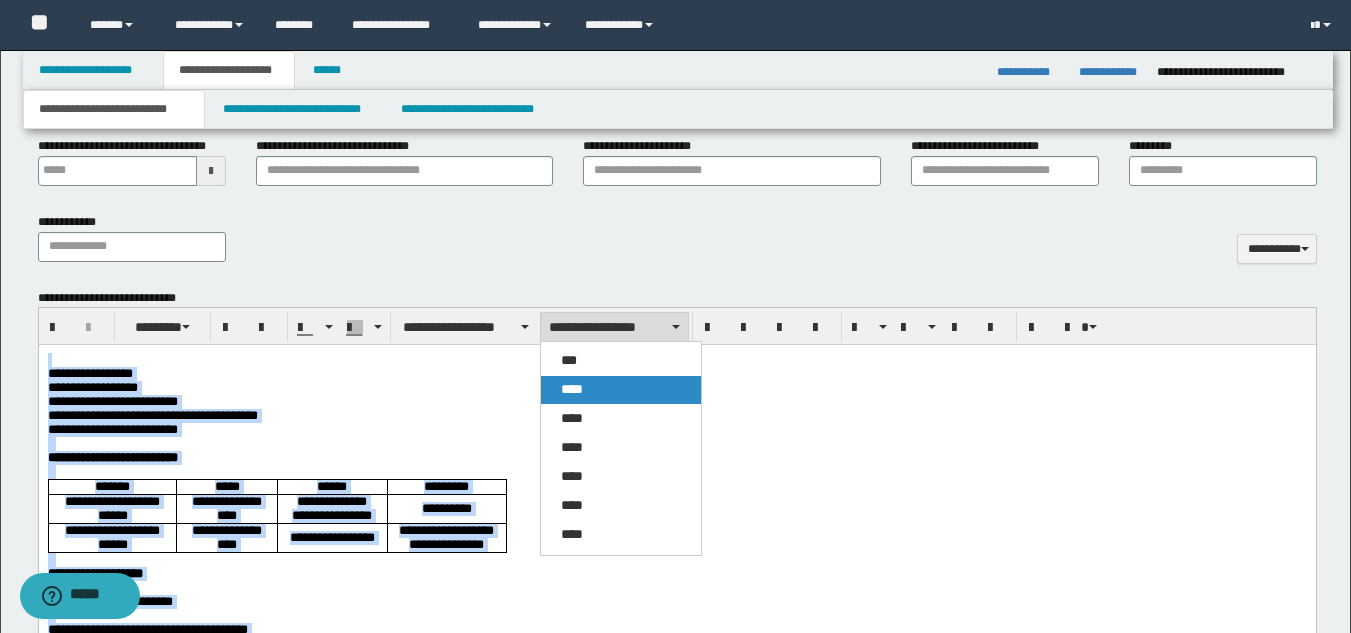 click on "****" at bounding box center [621, 390] 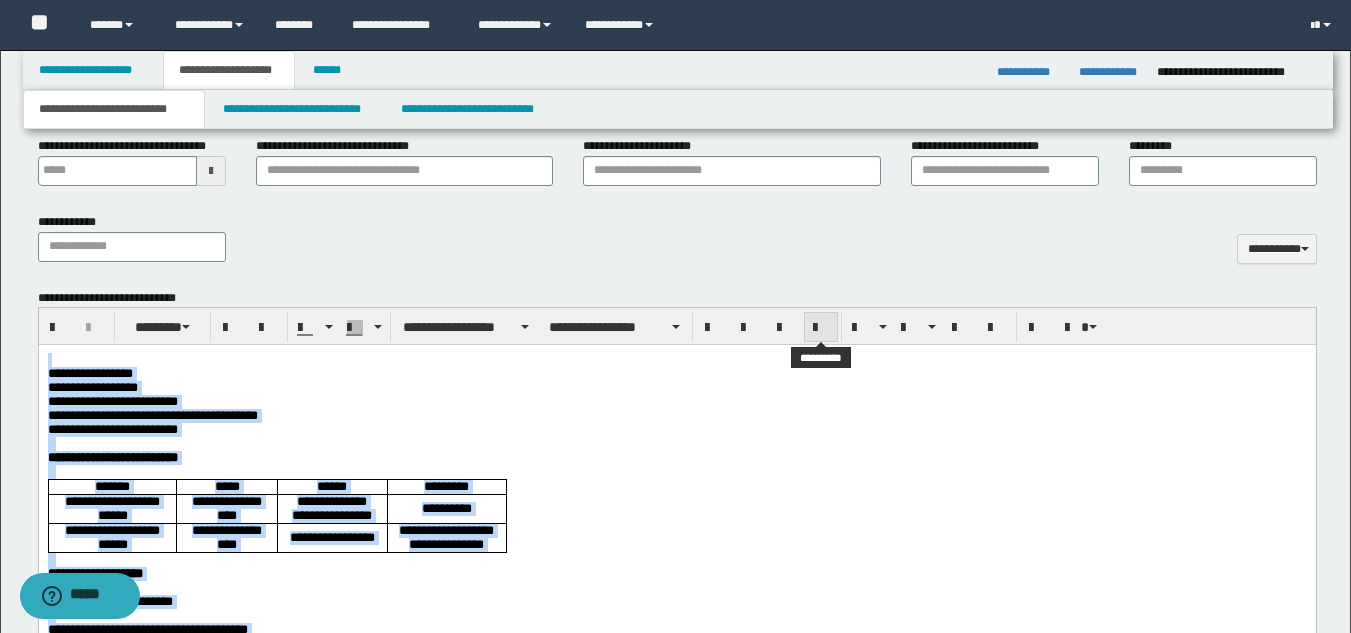 click at bounding box center (821, 328) 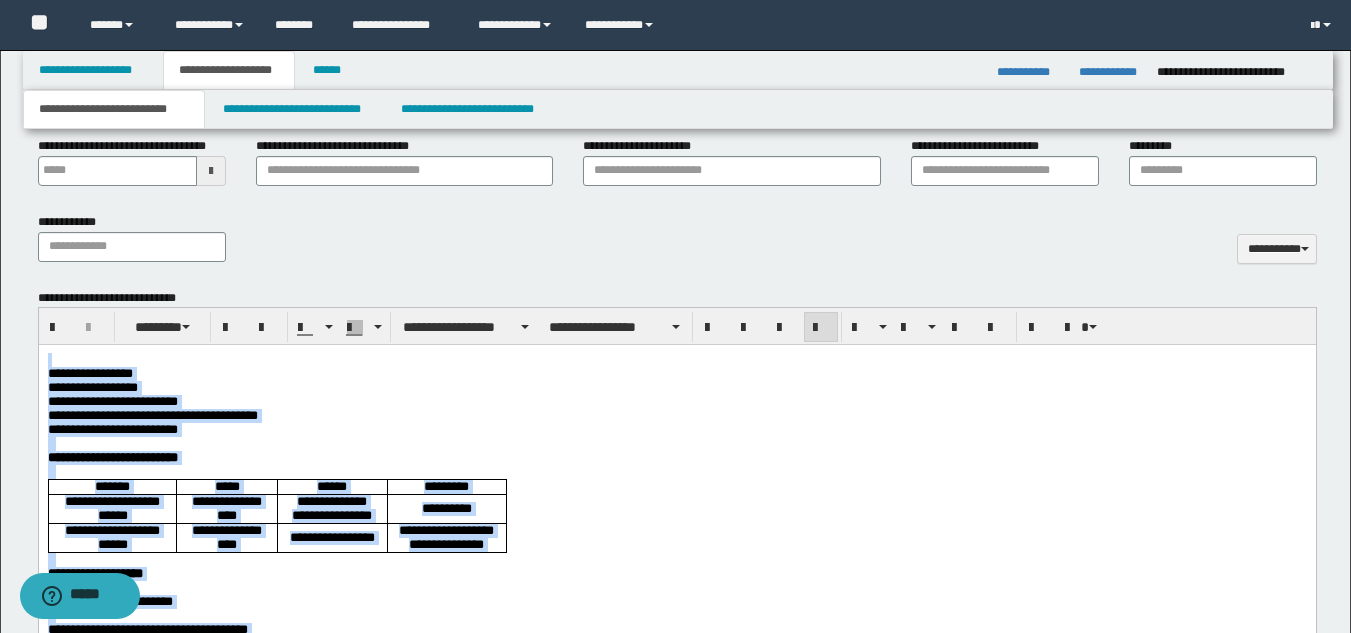 click on "**********" at bounding box center (676, 416) 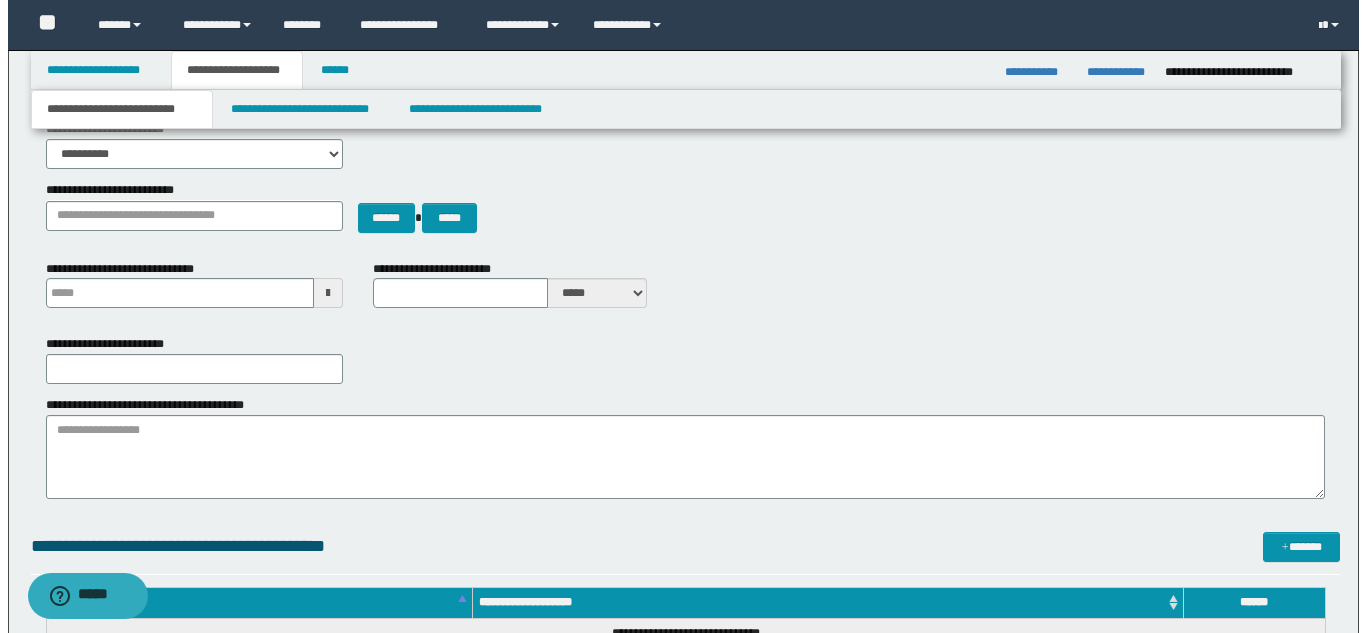 scroll, scrollTop: 0, scrollLeft: 0, axis: both 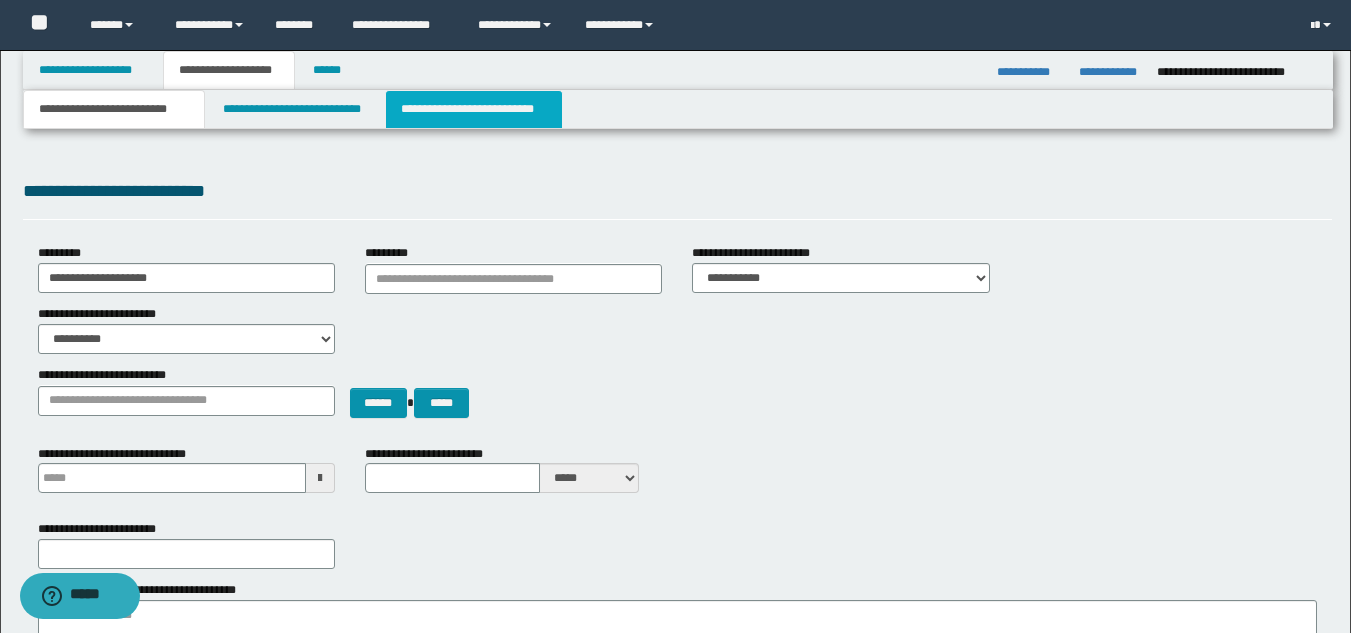 click on "**********" at bounding box center [474, 109] 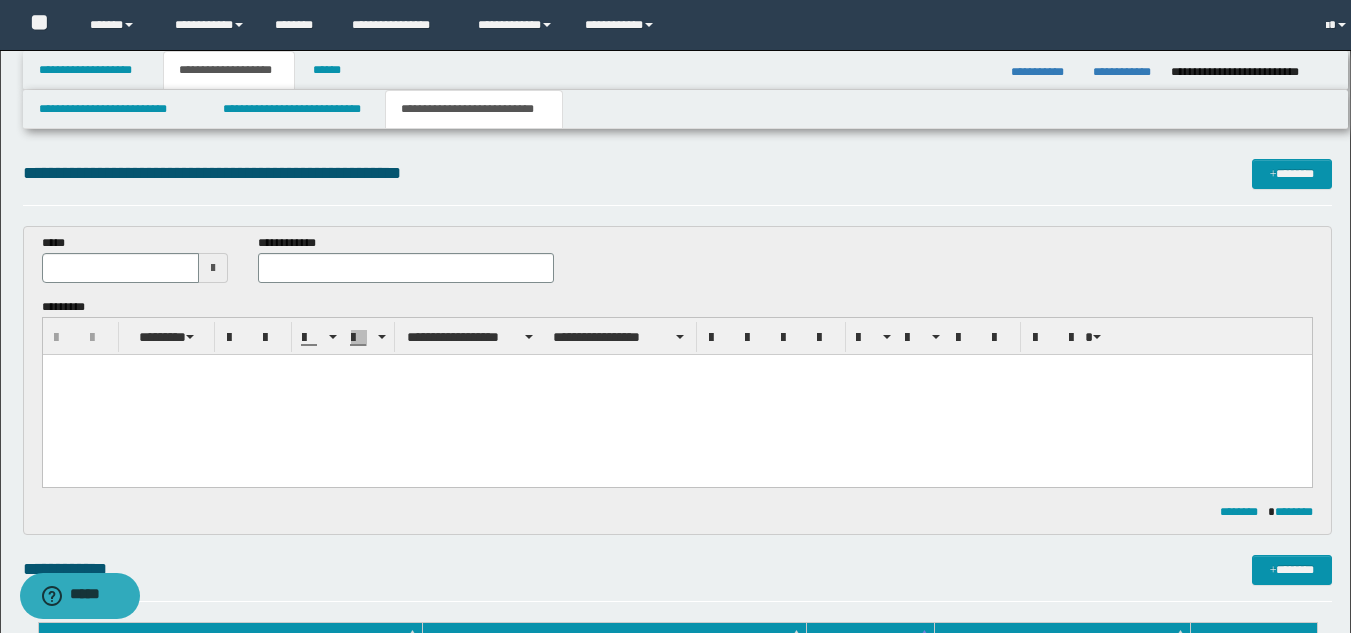 scroll, scrollTop: 0, scrollLeft: 0, axis: both 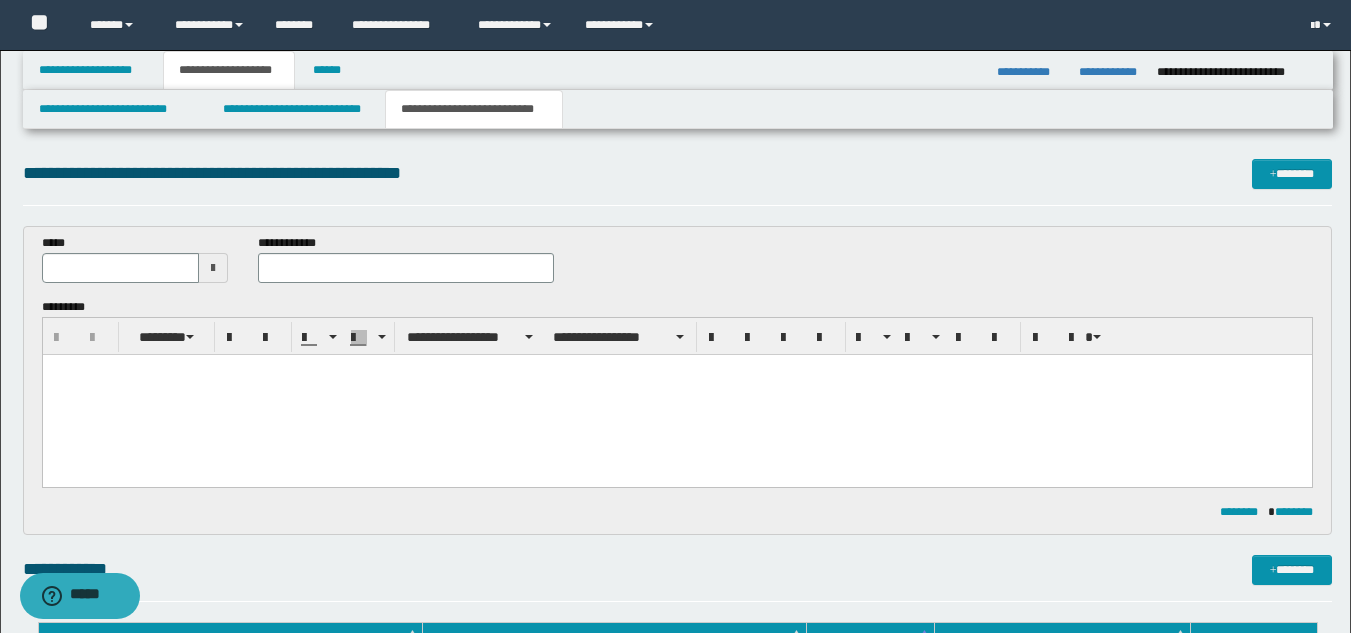 click at bounding box center [213, 268] 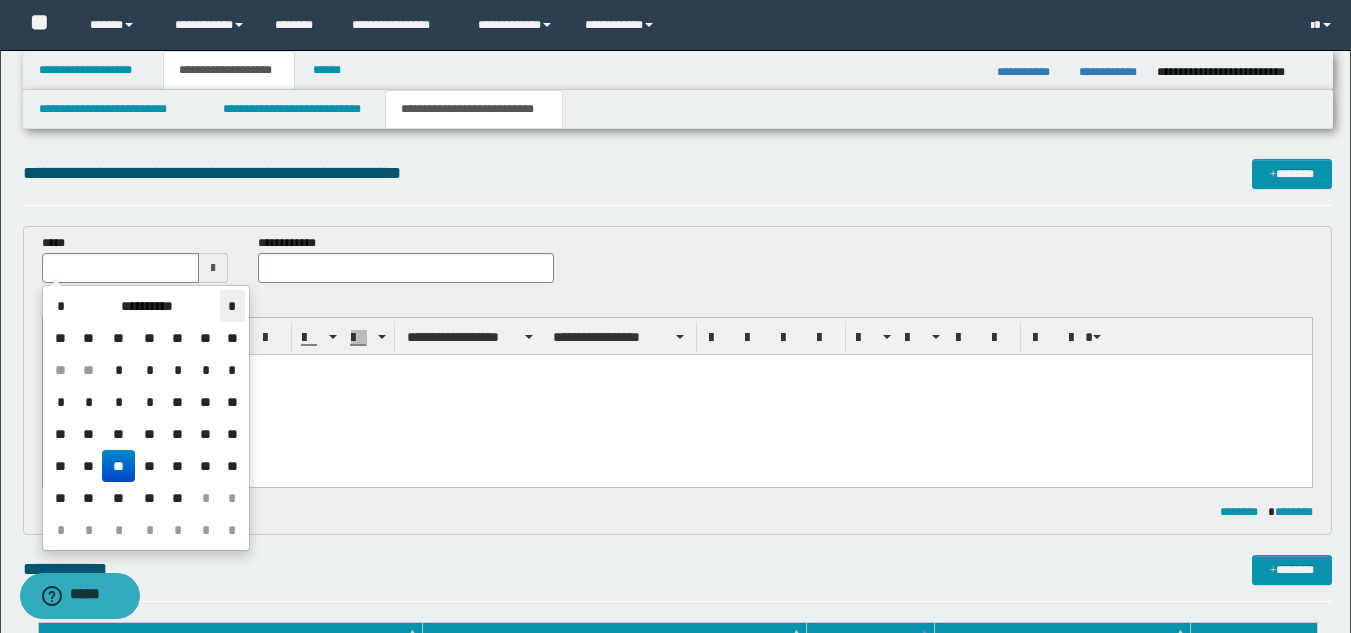 click on "*" at bounding box center (232, 306) 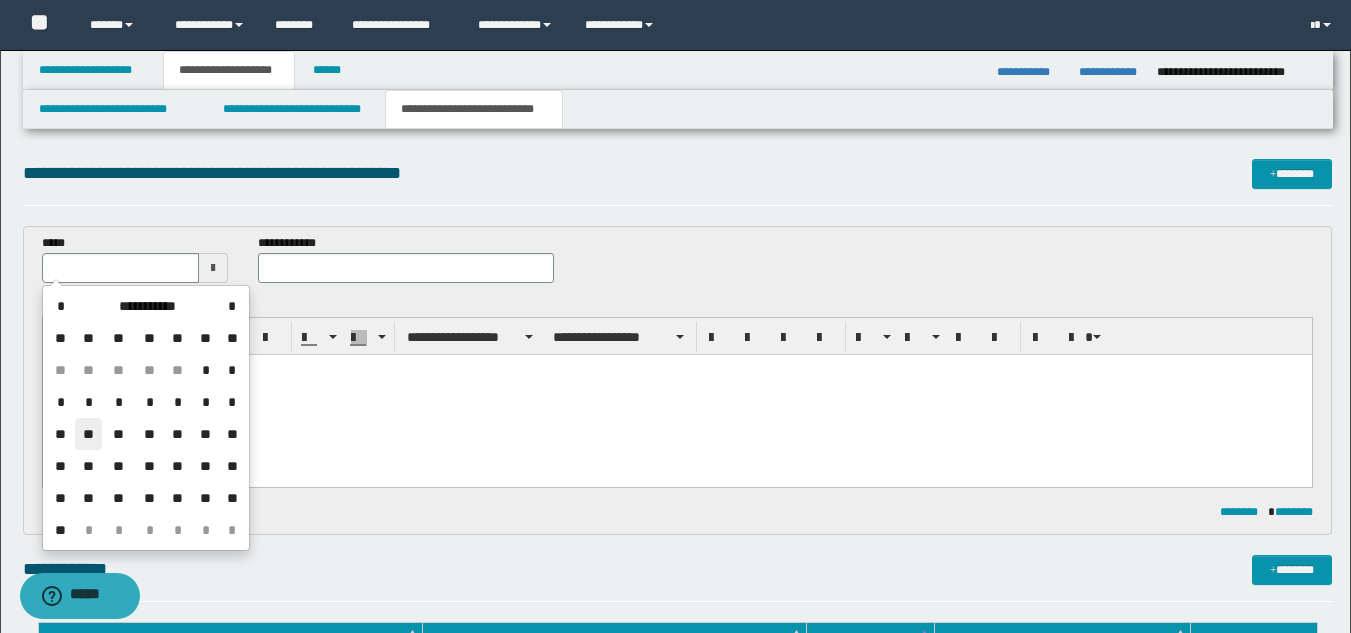 click on "**" at bounding box center [89, 434] 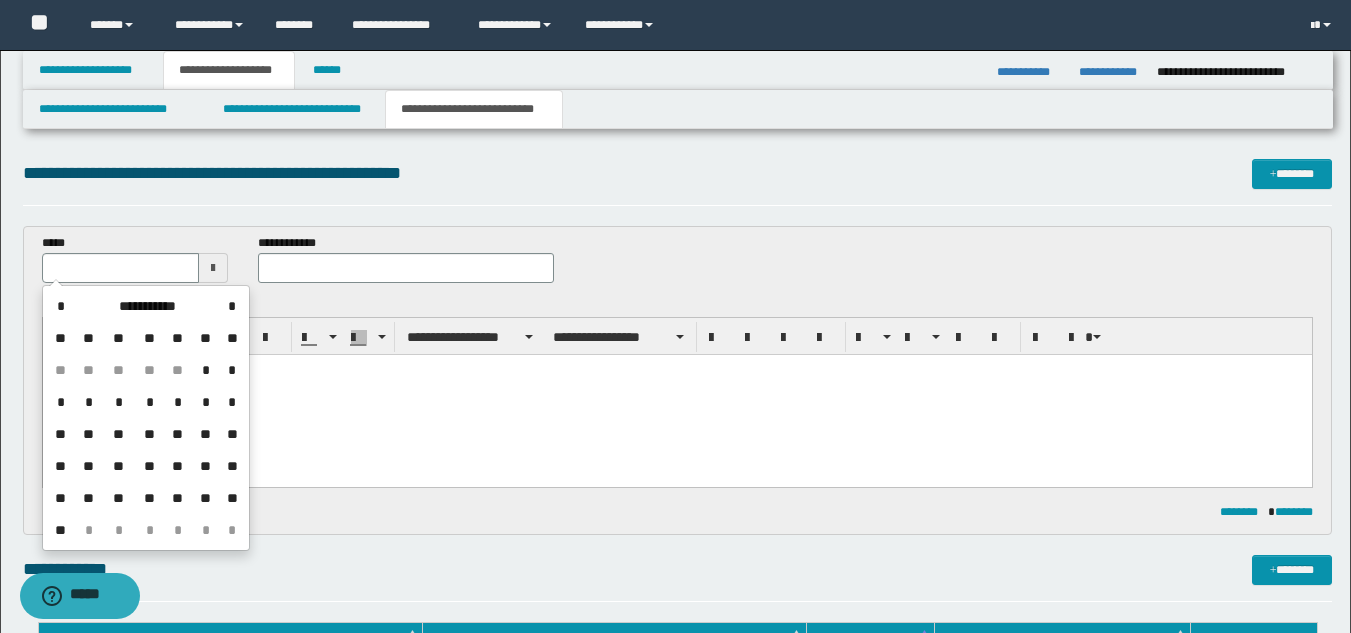 type on "**********" 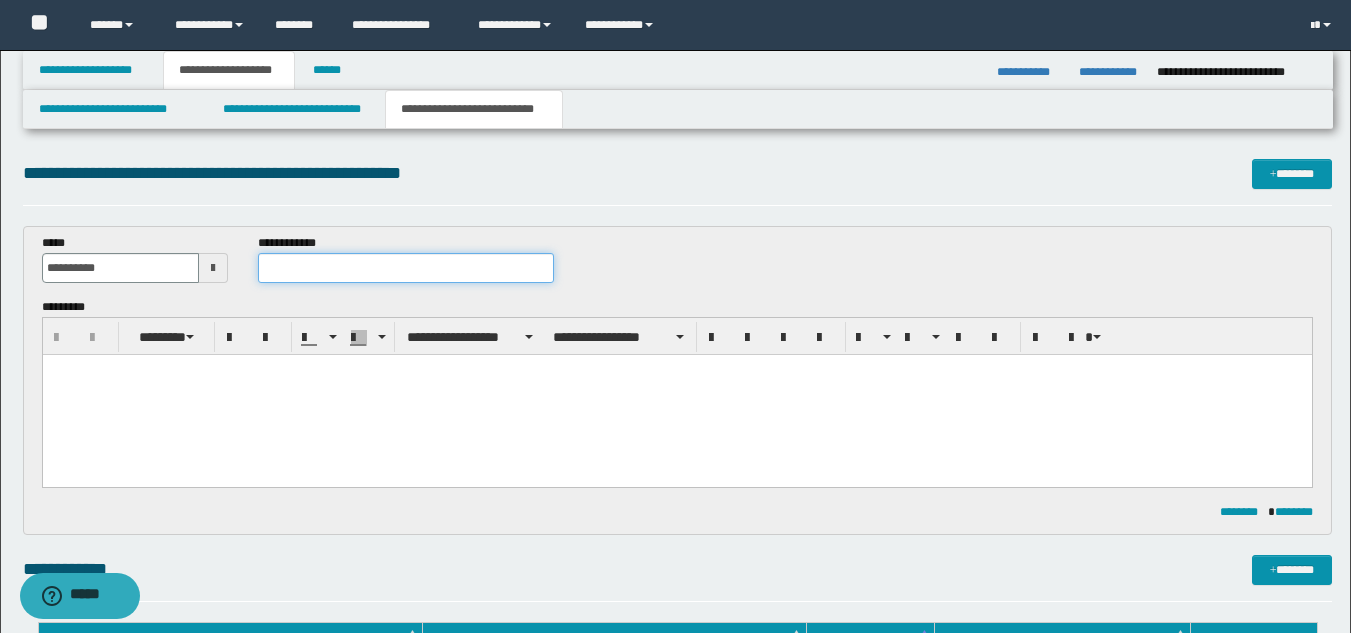 click at bounding box center (405, 268) 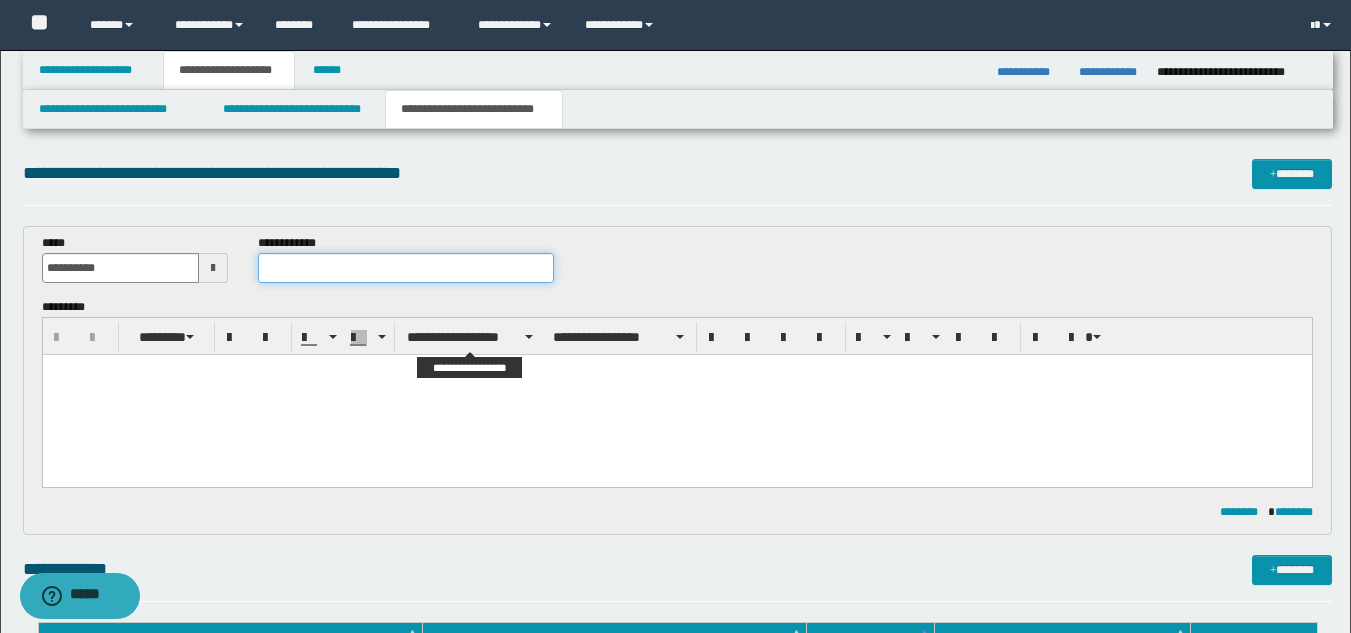 paste on "**********" 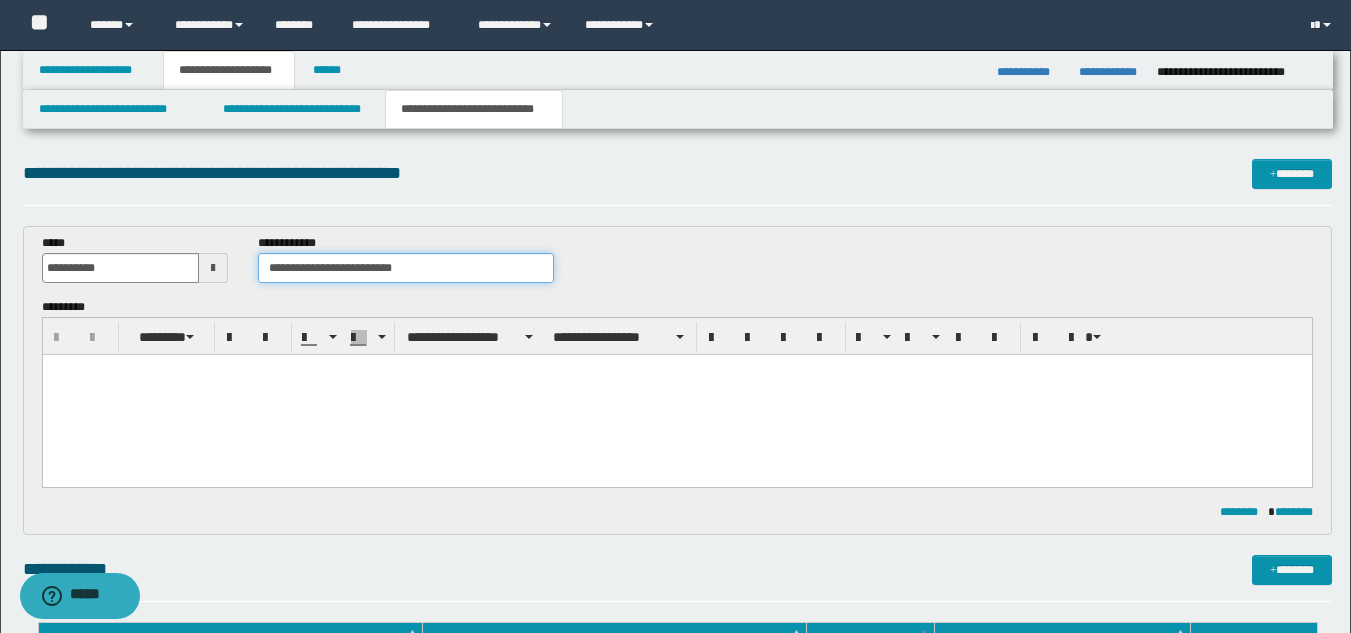 type on "**********" 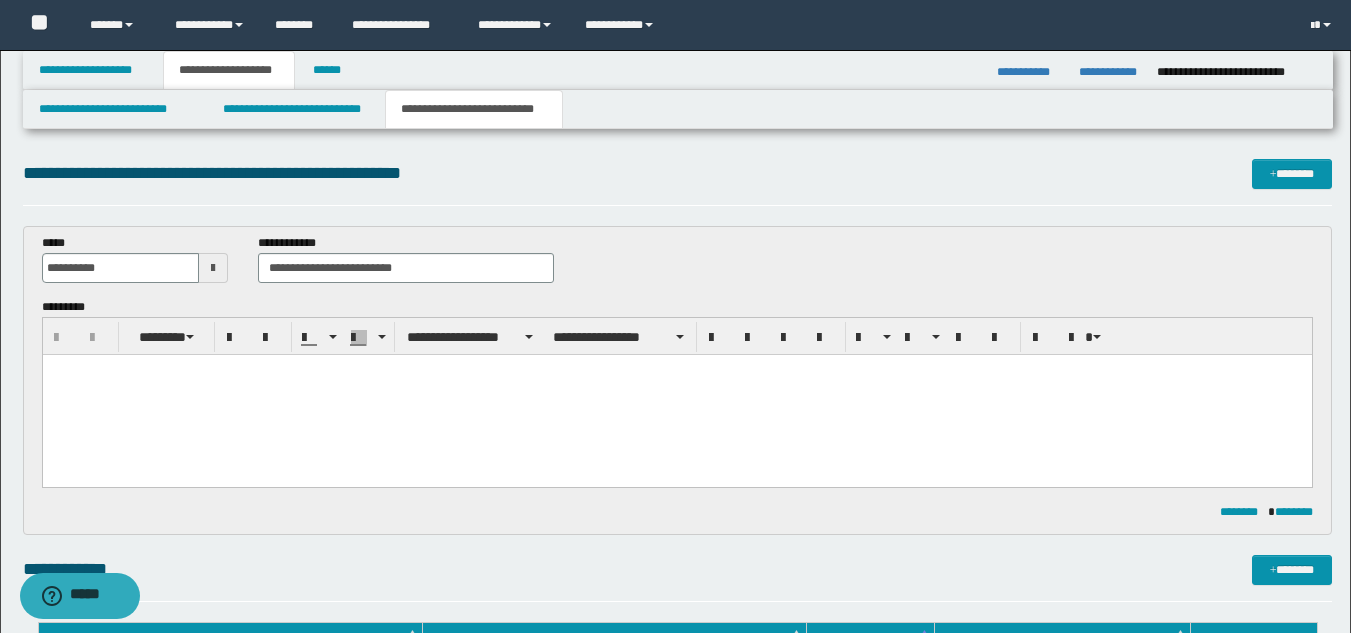 click at bounding box center [676, 395] 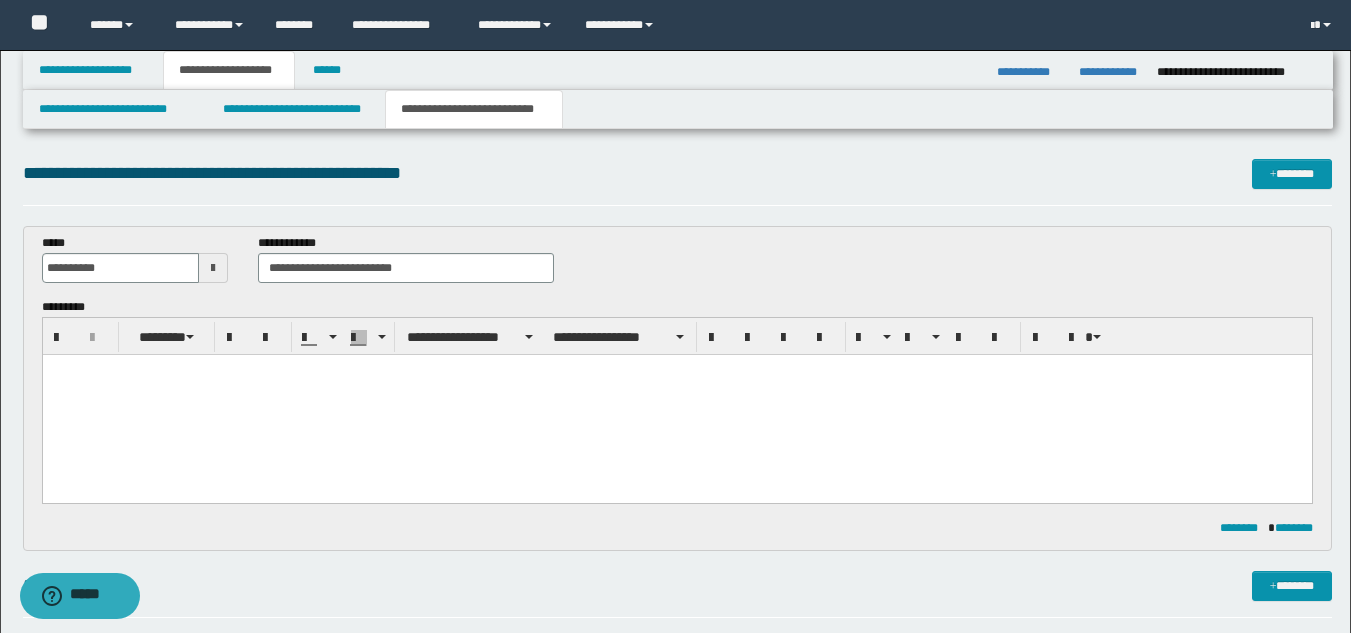 paste 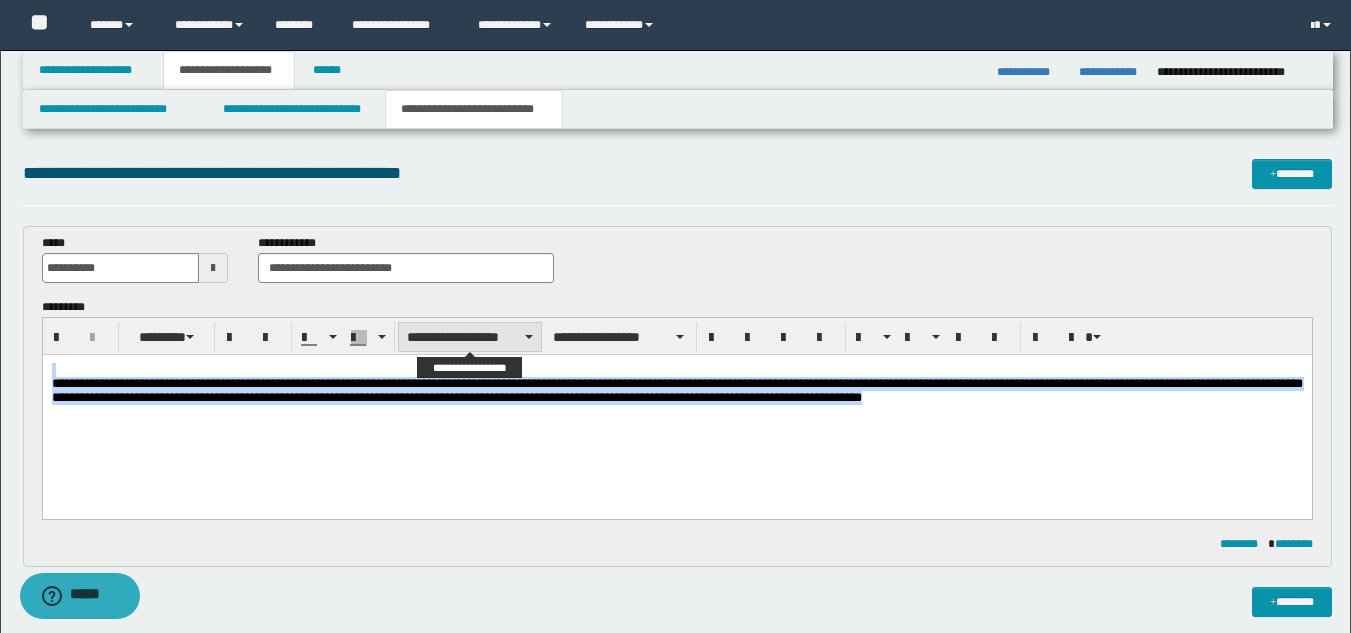 click on "**********" at bounding box center (470, 337) 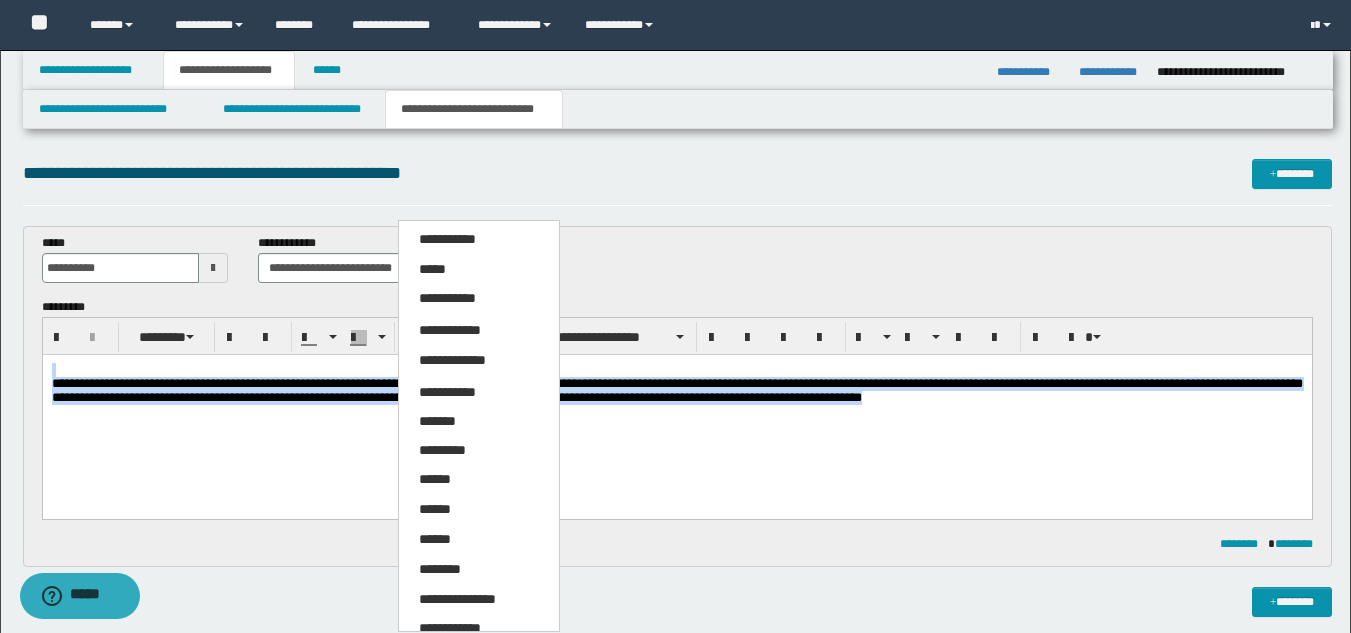 drag, startPoint x: 452, startPoint y: 587, endPoint x: 470, endPoint y: 567, distance: 26.907248 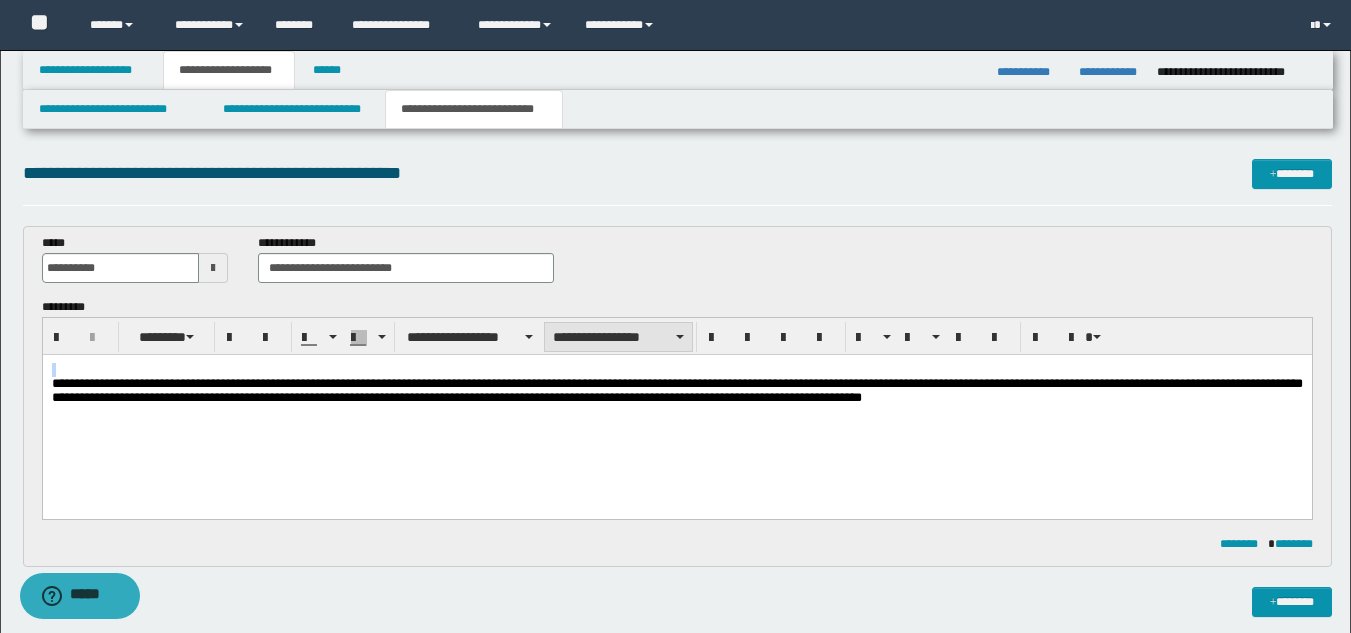 click on "**********" at bounding box center (618, 337) 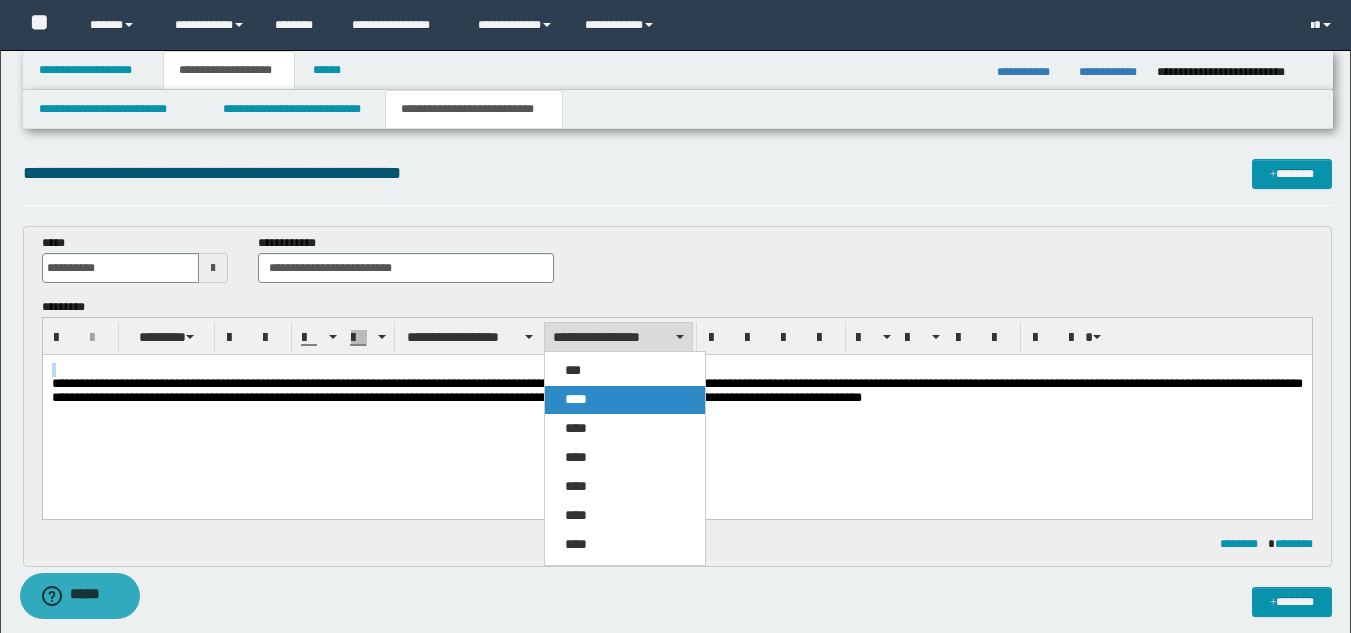 click on "****" at bounding box center [625, 400] 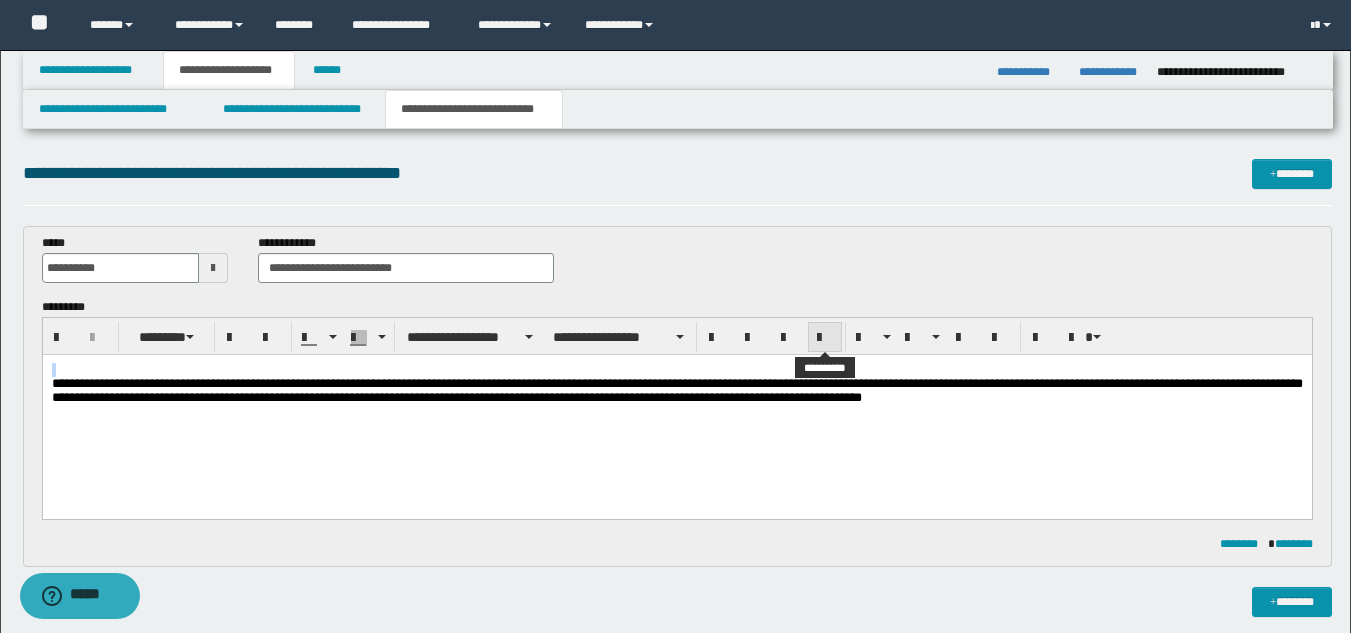 click at bounding box center [825, 338] 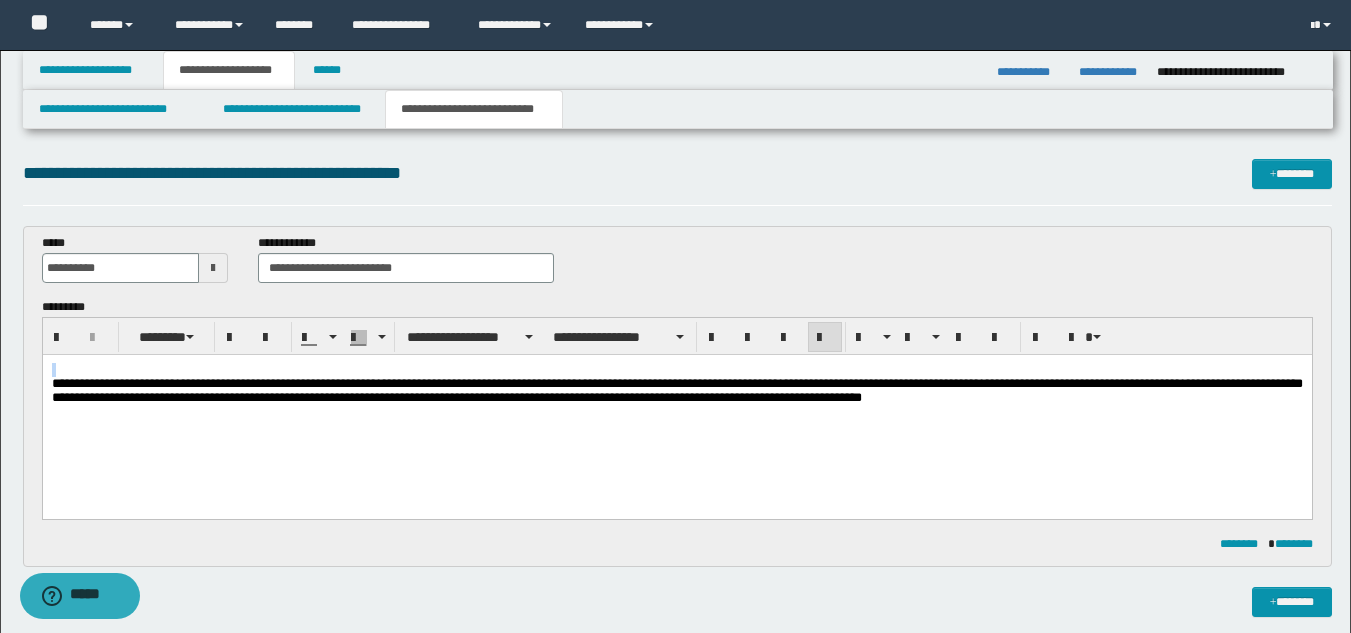 click on "**********" at bounding box center [676, 409] 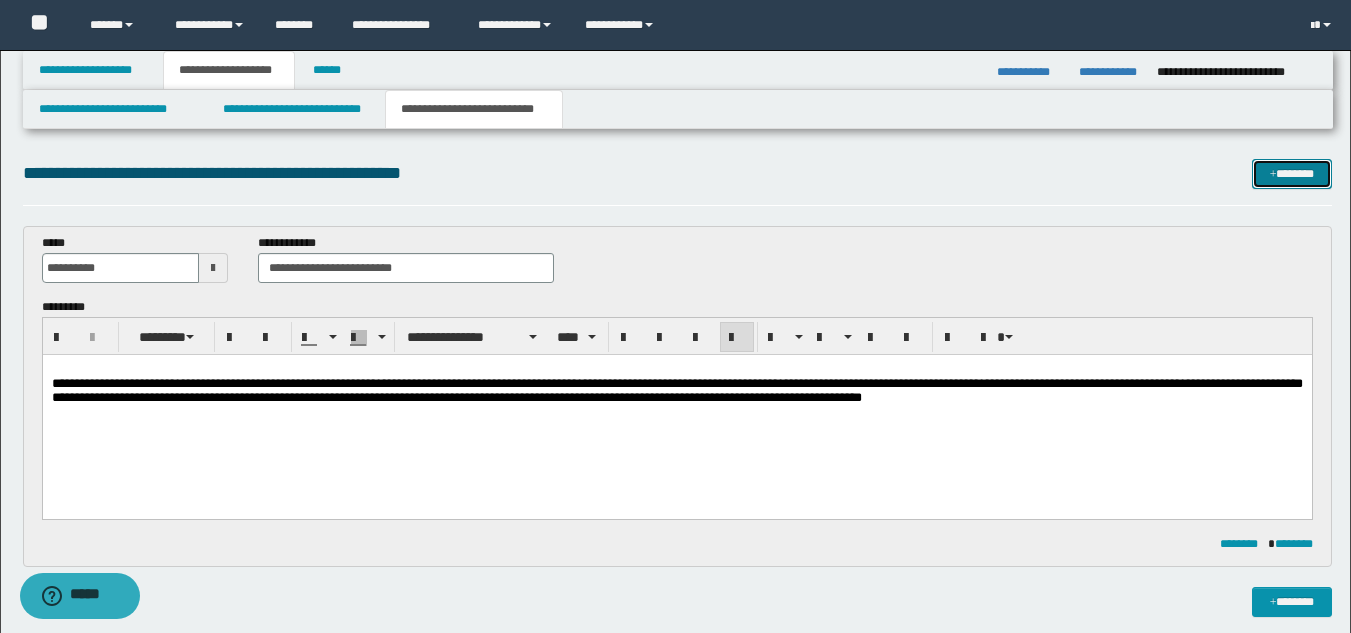 click on "*******" at bounding box center [1292, 174] 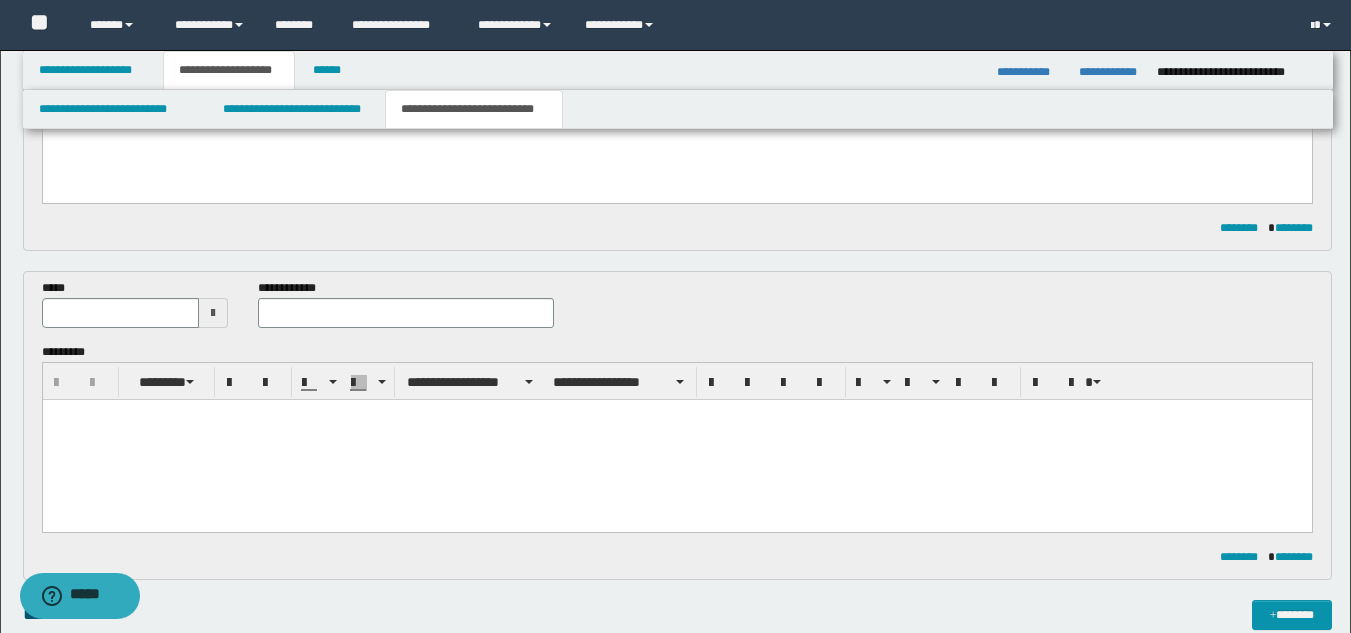 scroll, scrollTop: 314, scrollLeft: 0, axis: vertical 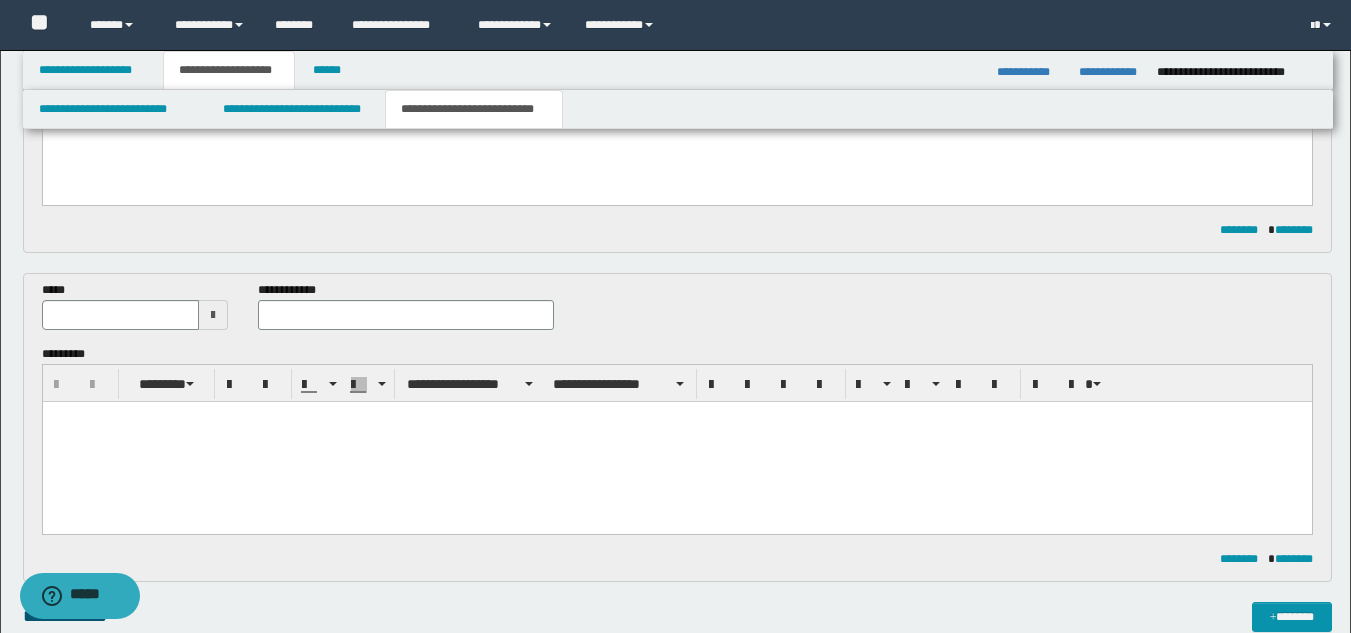 click at bounding box center (213, 315) 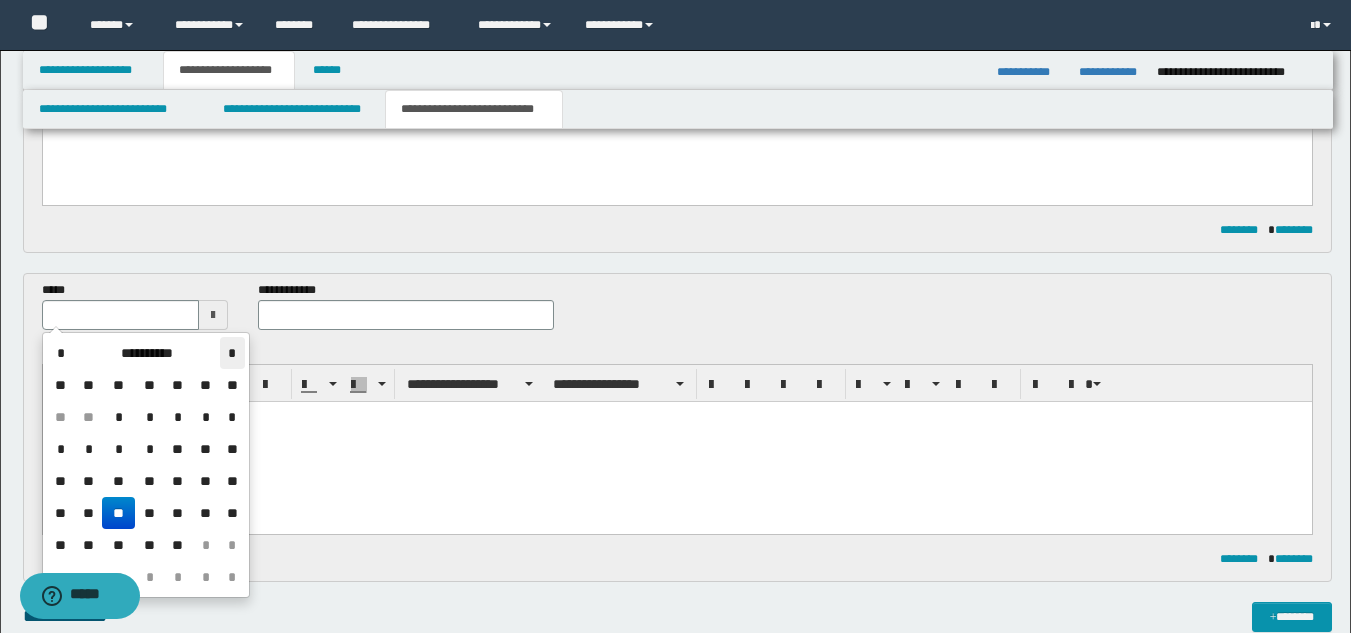 click on "*" at bounding box center [232, 353] 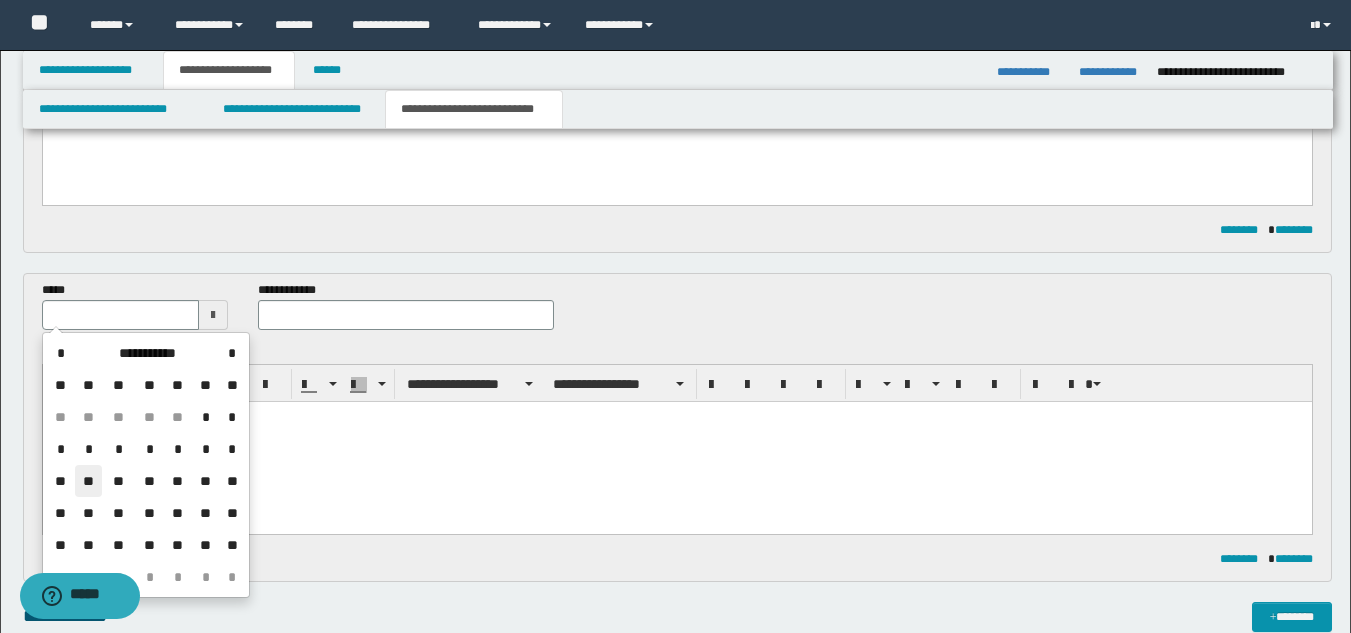 click on "**" at bounding box center (89, 481) 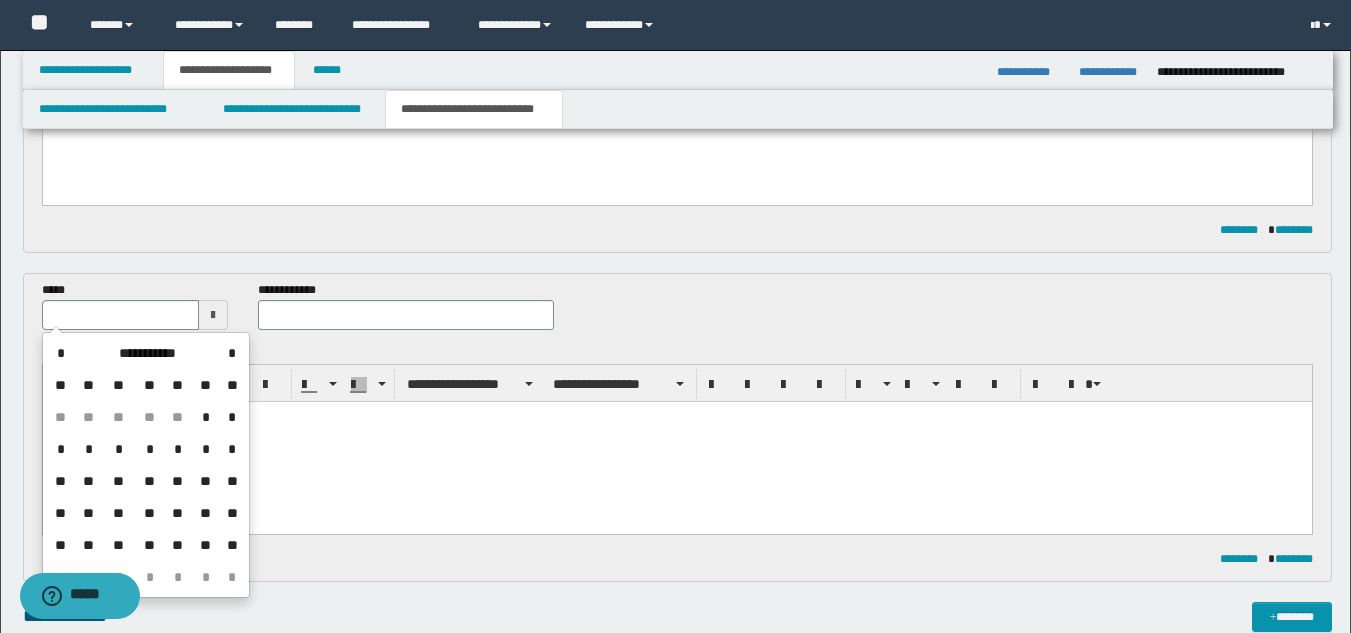 type on "**********" 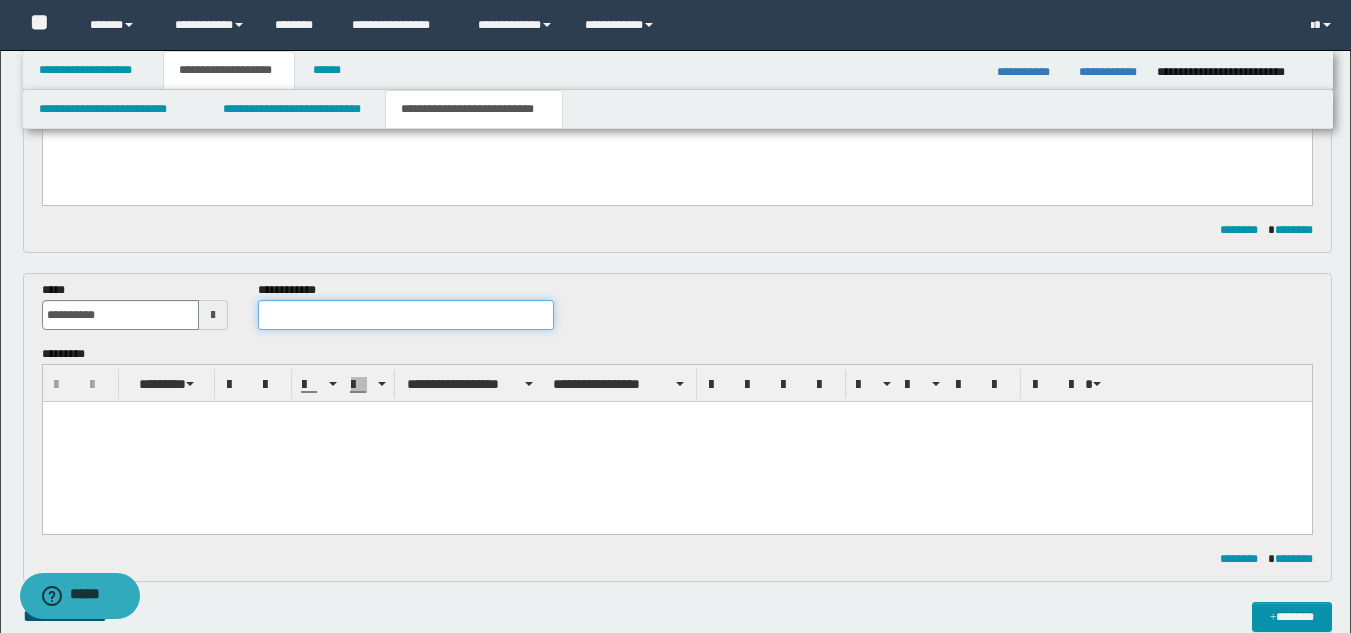 click at bounding box center (405, 315) 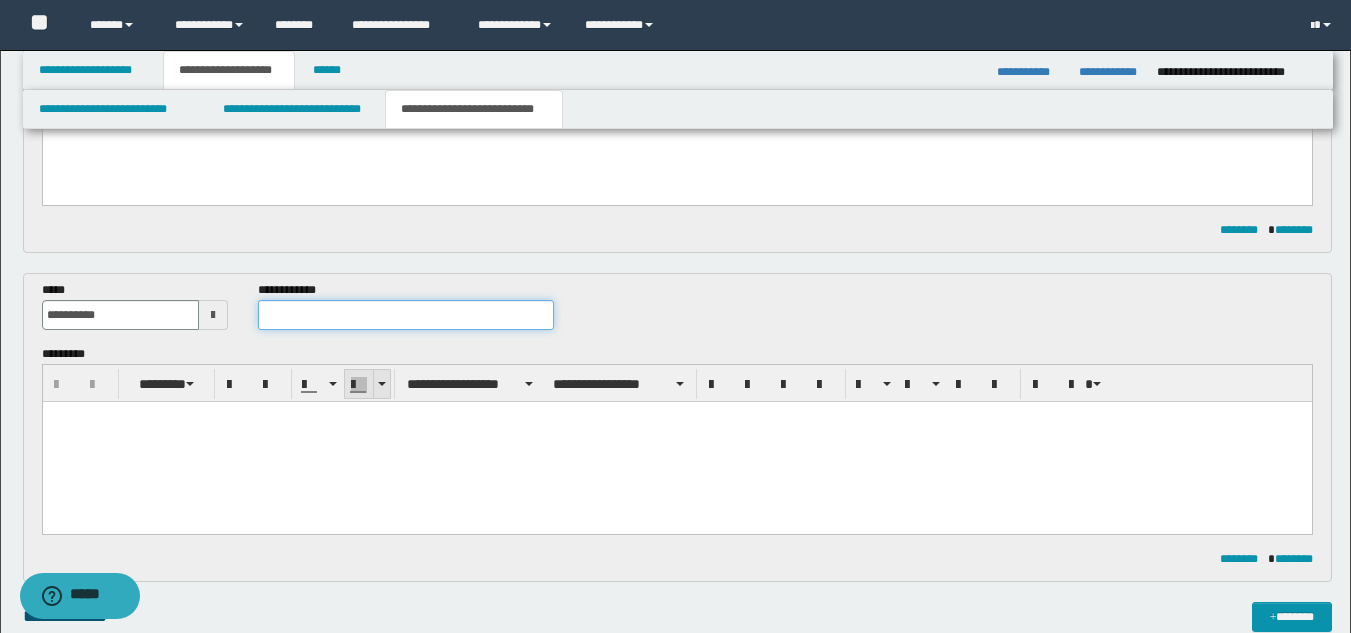 paste on "**********" 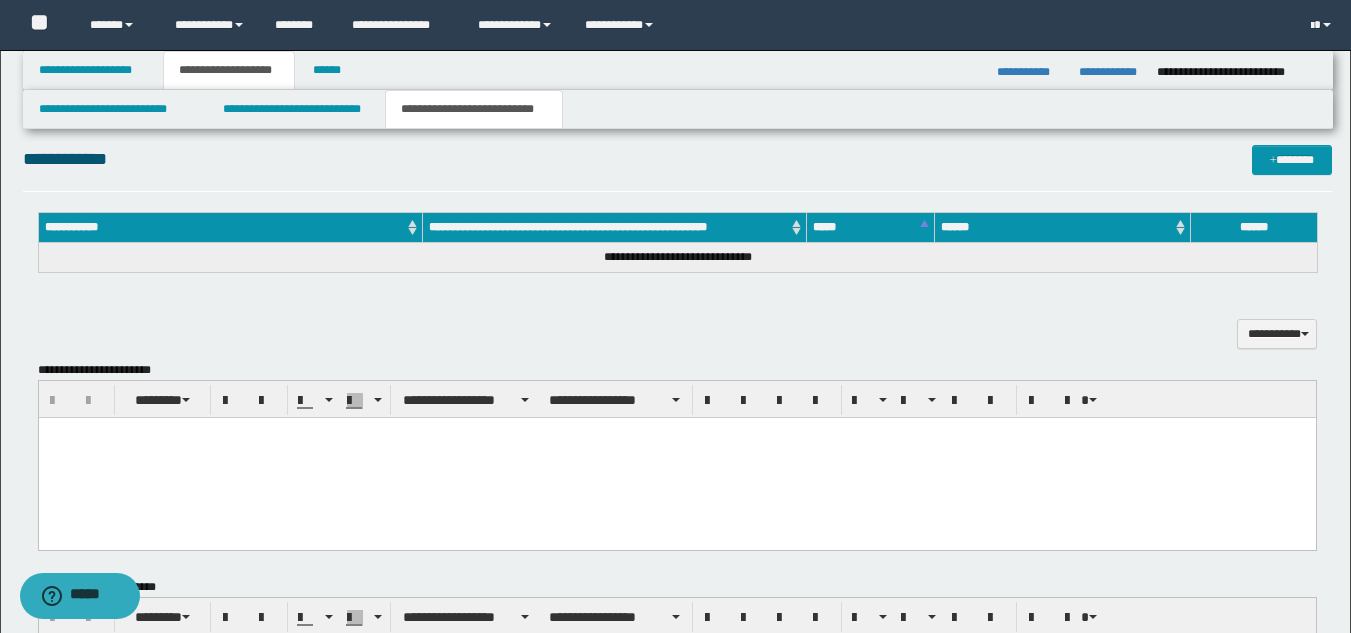 scroll, scrollTop: 818, scrollLeft: 0, axis: vertical 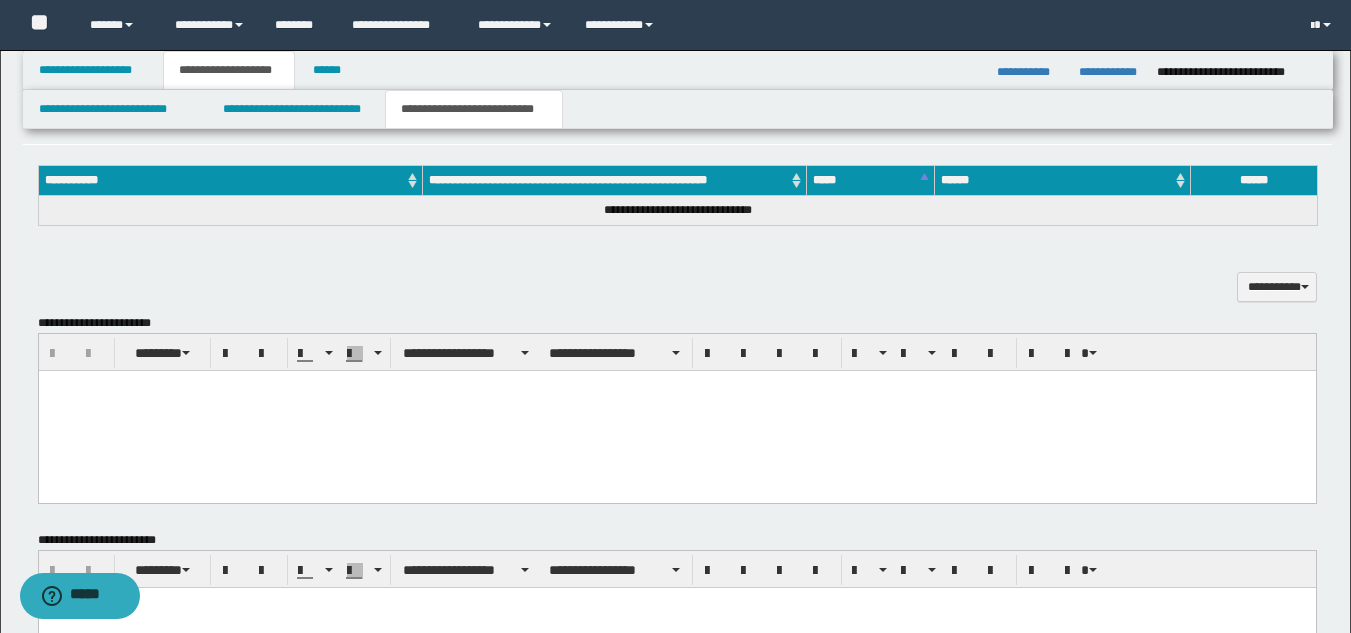 type on "**********" 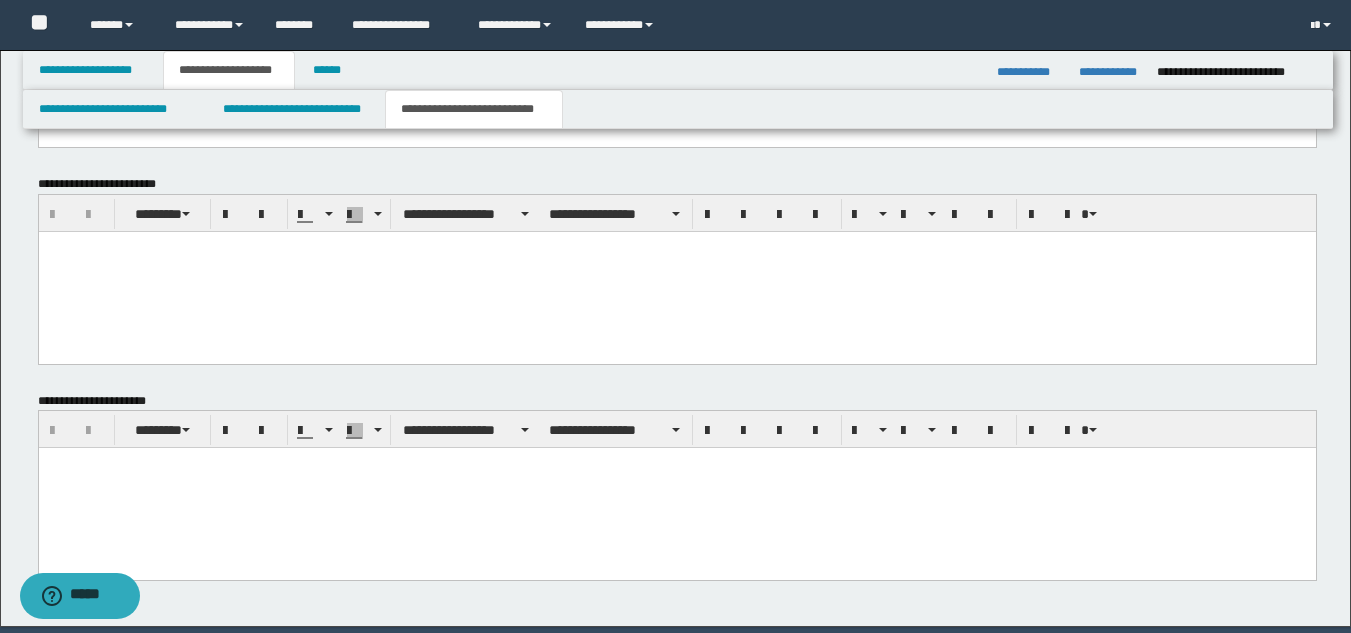 scroll, scrollTop: 1183, scrollLeft: 0, axis: vertical 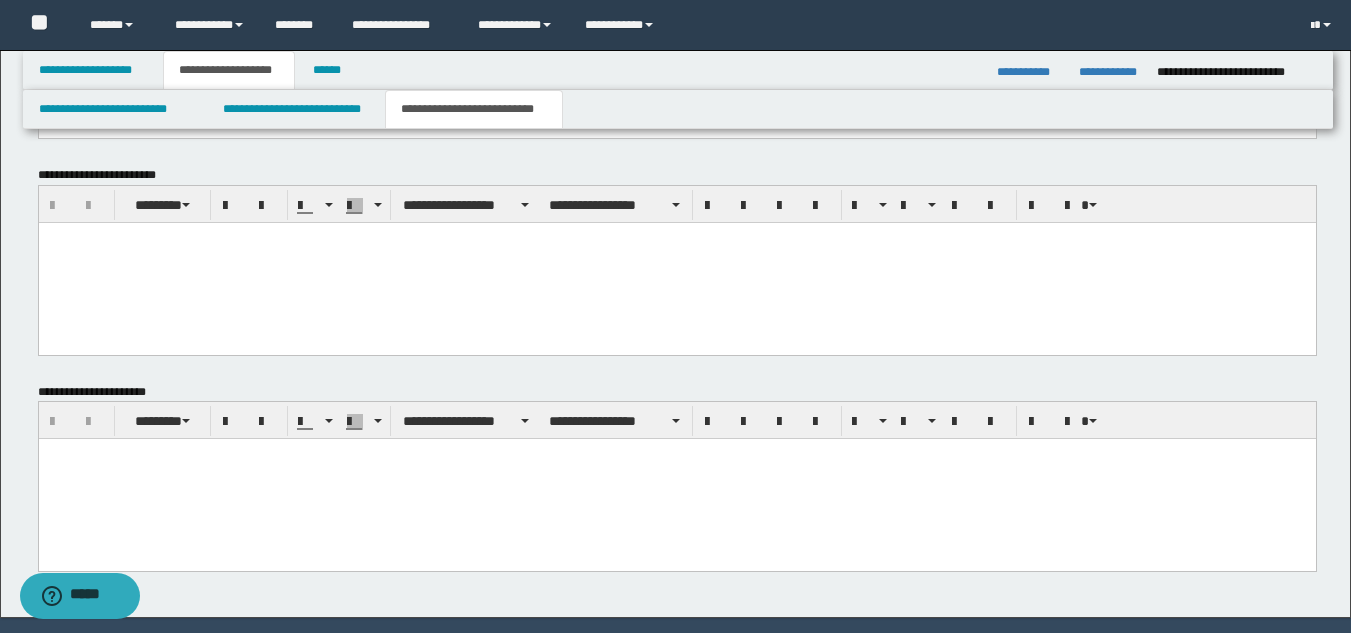 click at bounding box center [676, 479] 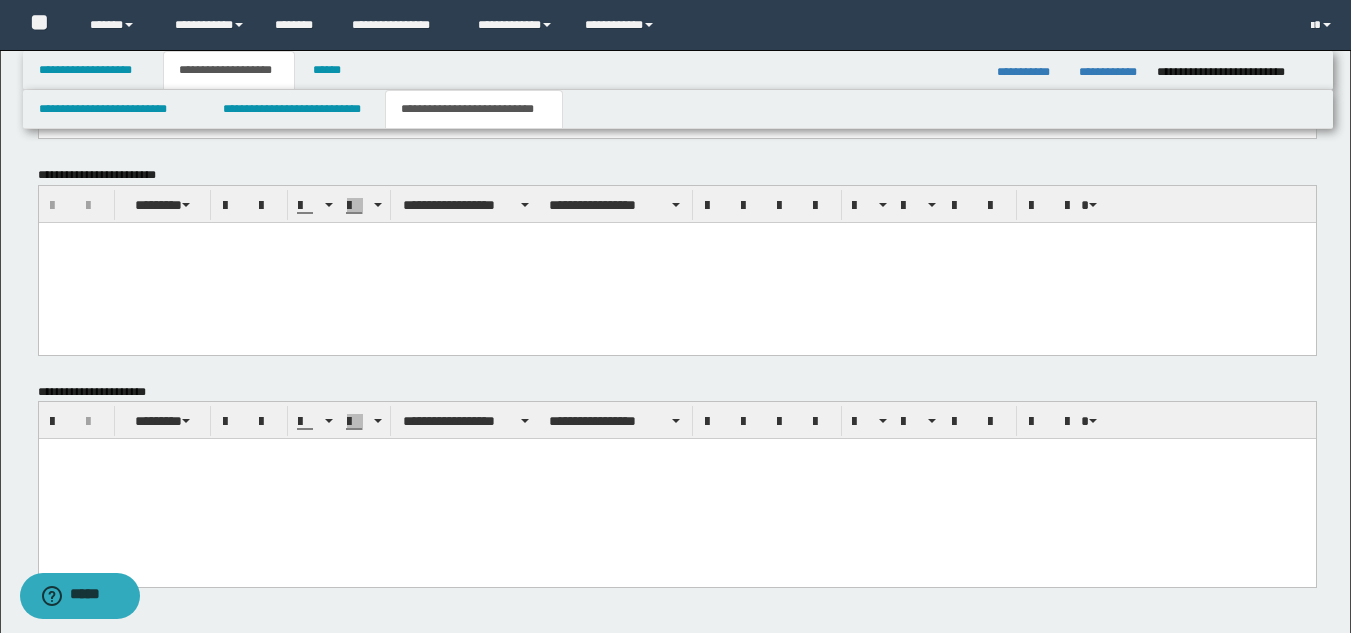 paste 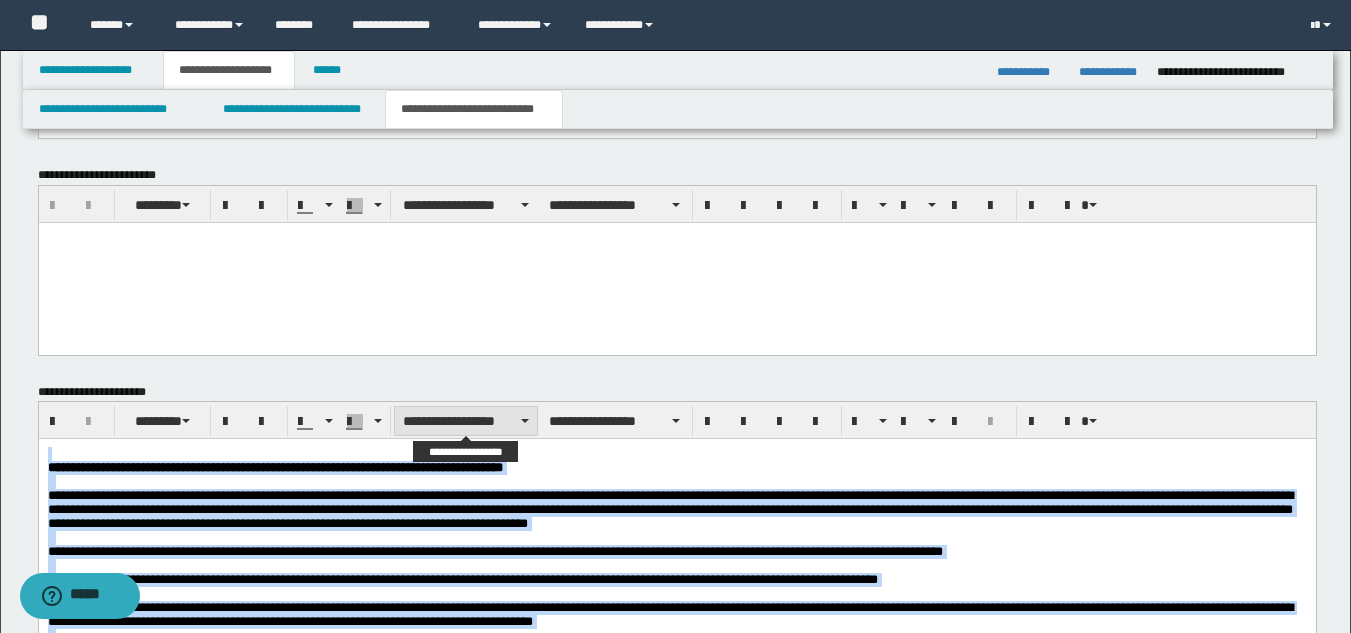 click on "**********" at bounding box center (466, 421) 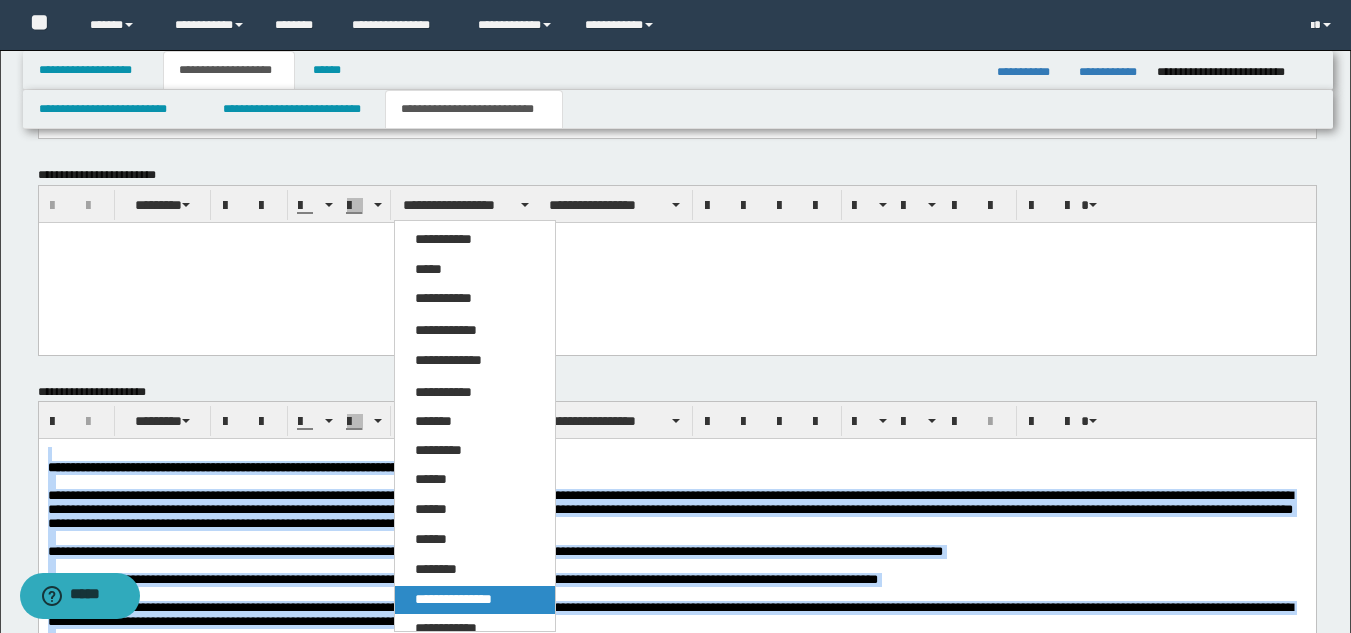 click on "**********" at bounding box center [453, 599] 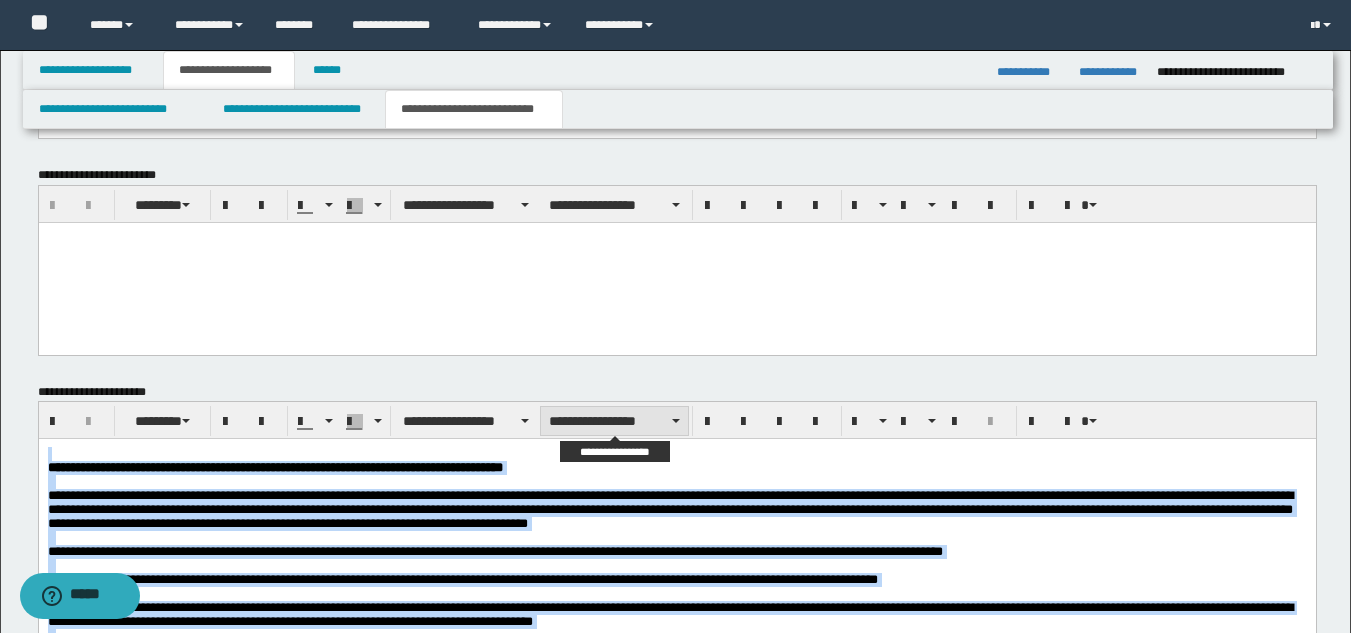 click on "**********" at bounding box center [614, 421] 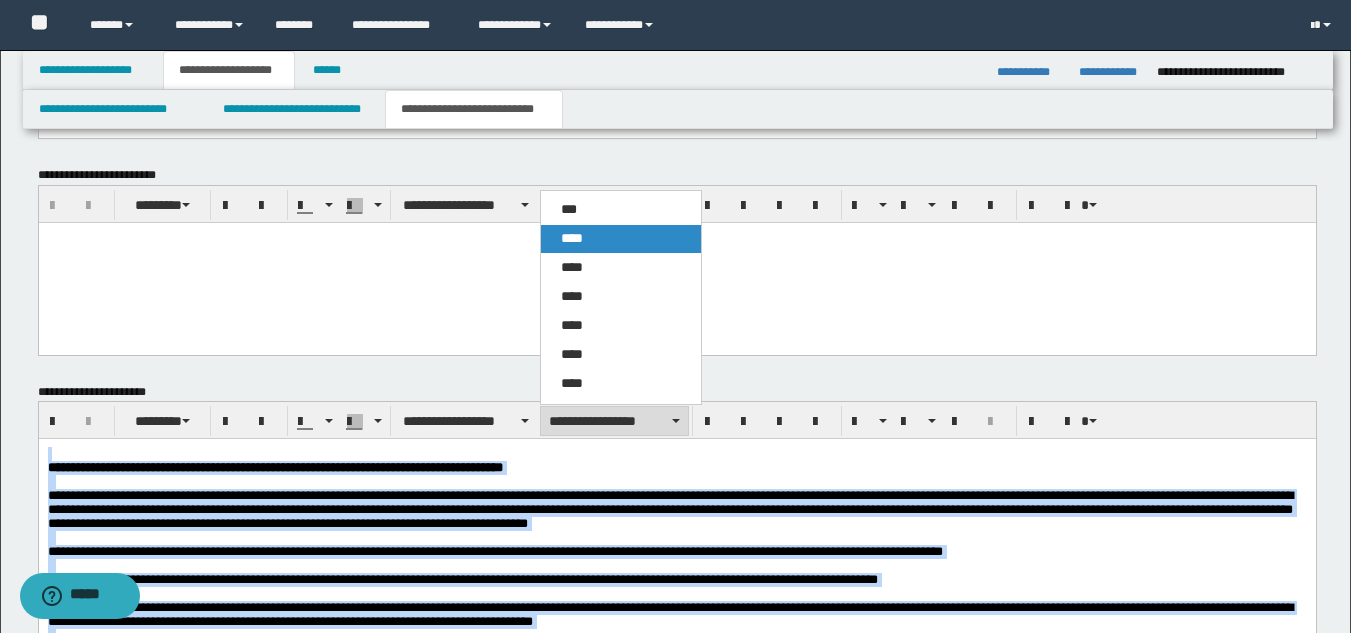click on "****" at bounding box center [621, 239] 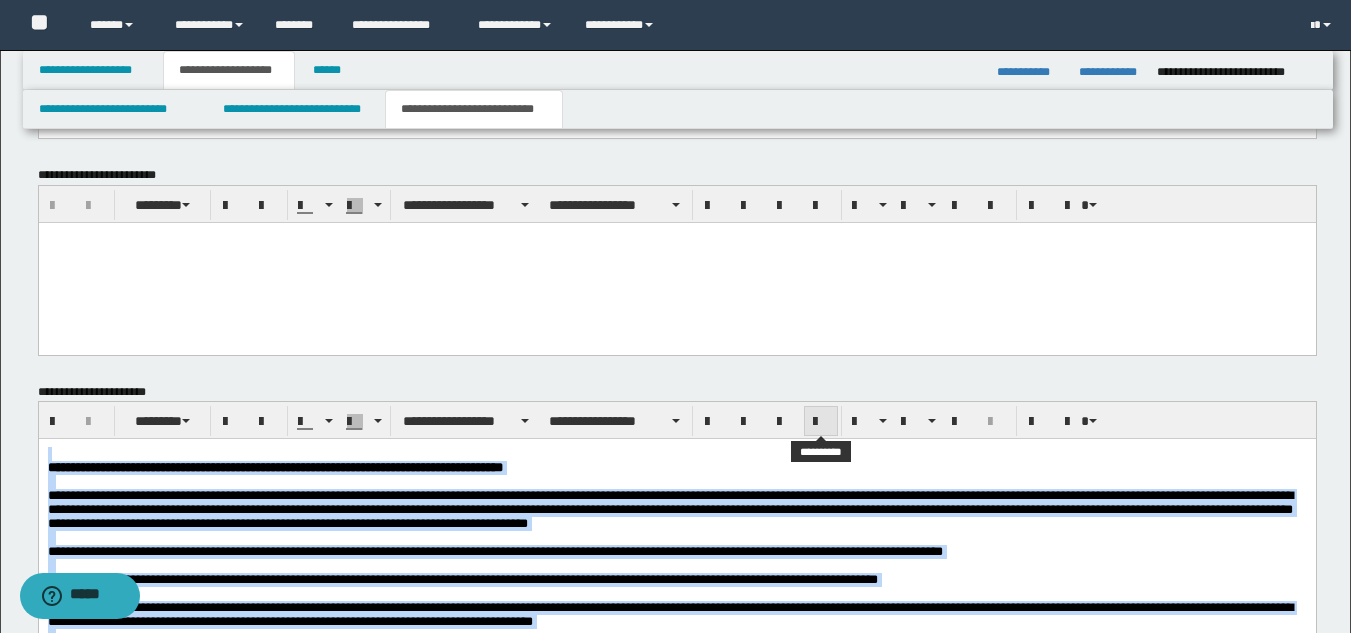 click at bounding box center [821, 422] 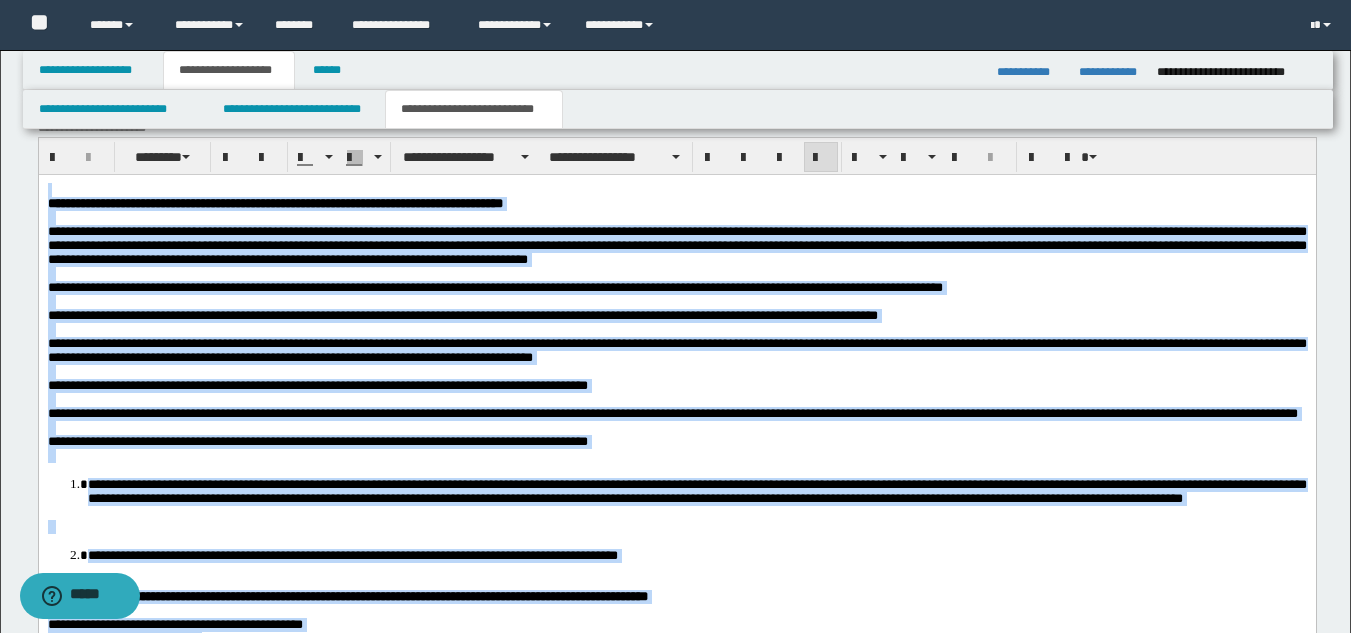 scroll, scrollTop: 1459, scrollLeft: 0, axis: vertical 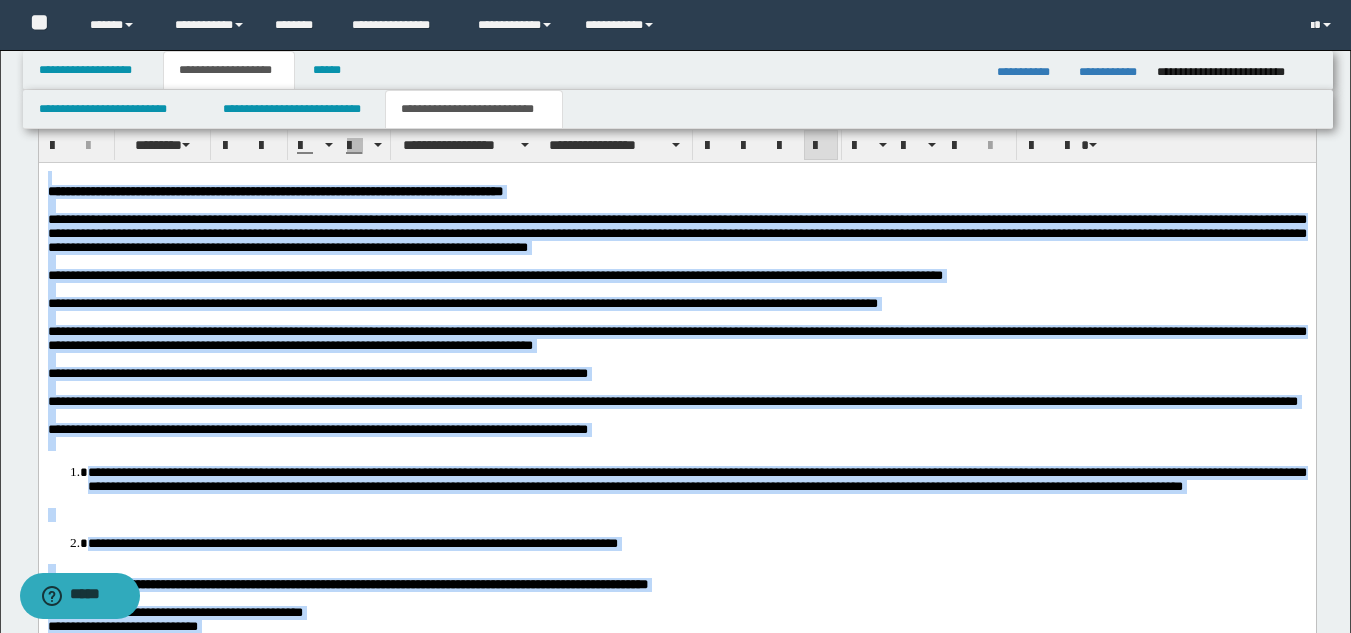 click at bounding box center [676, 444] 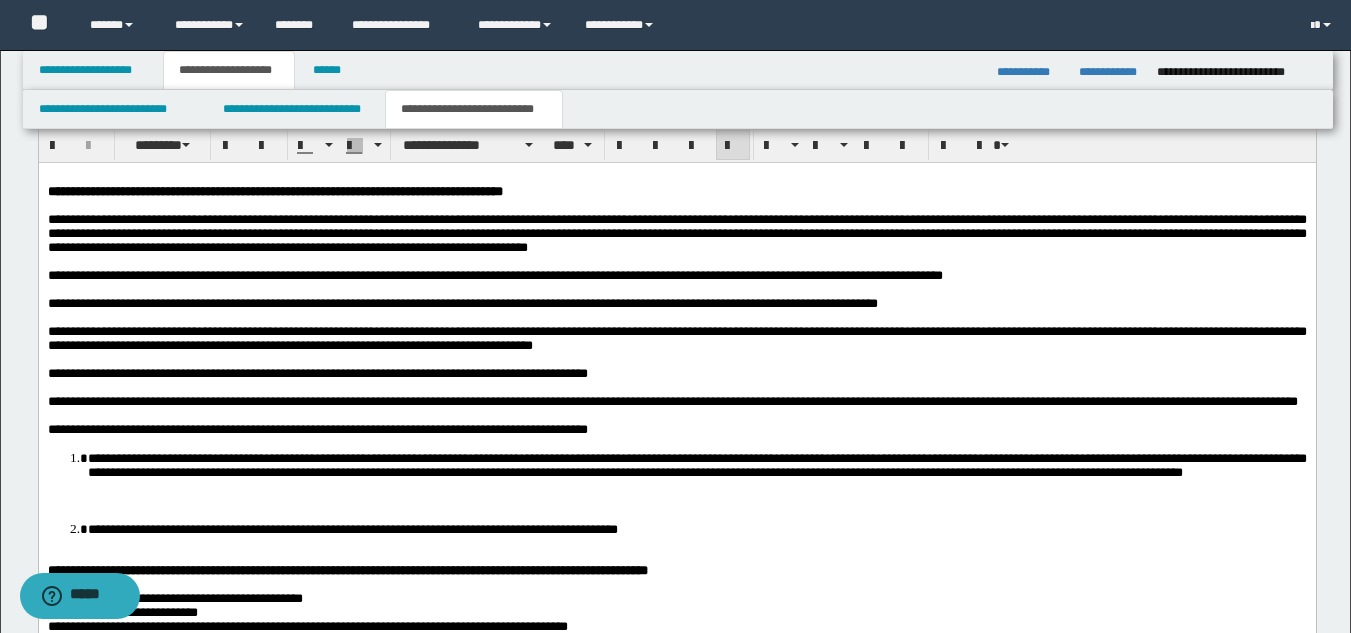 click at bounding box center [676, 501] 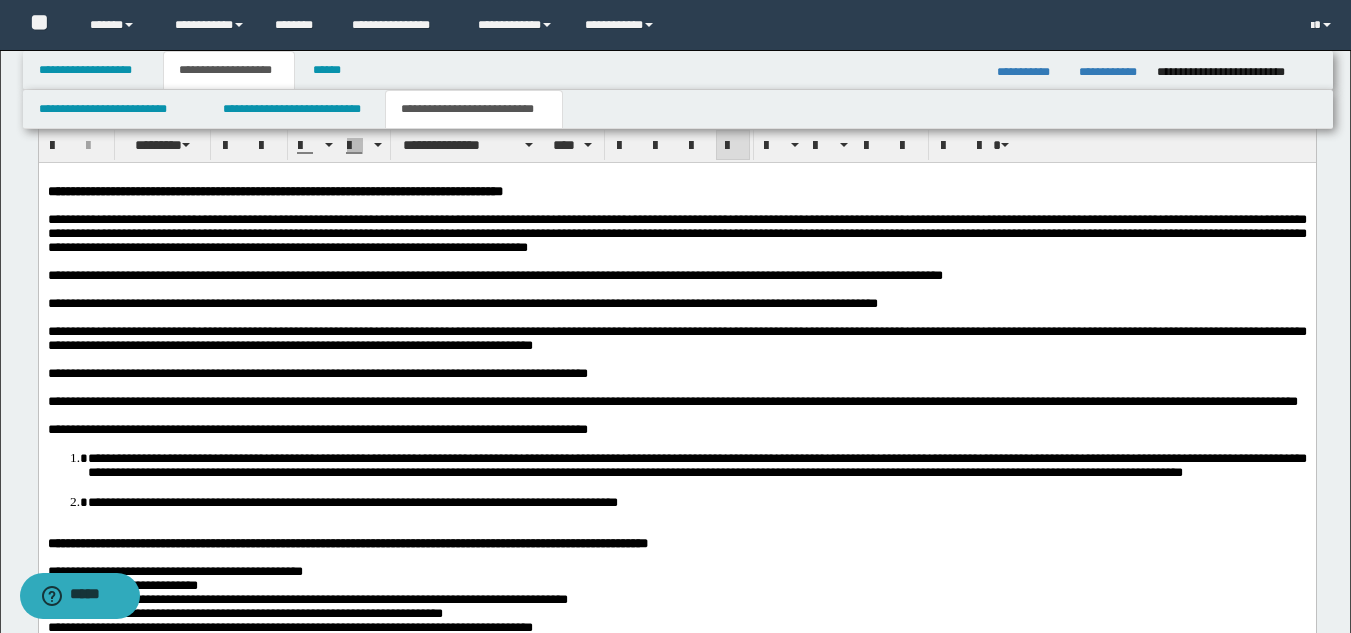 click at bounding box center [676, 530] 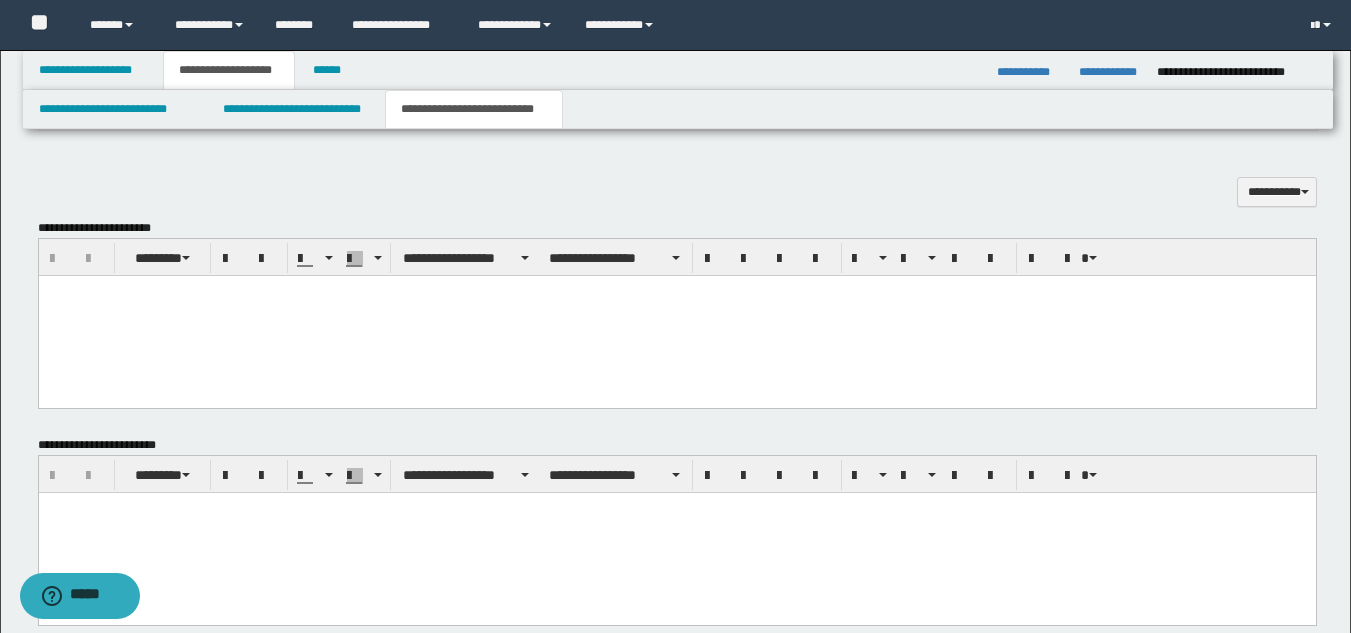 scroll, scrollTop: 859, scrollLeft: 0, axis: vertical 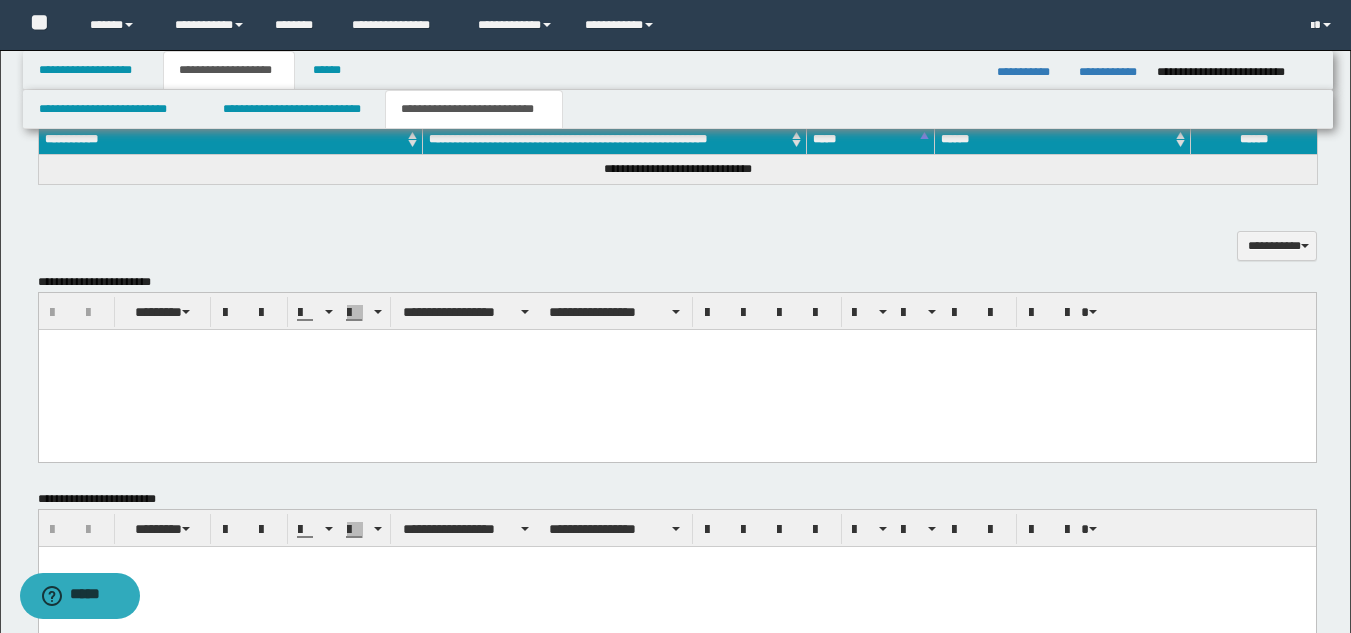 drag, startPoint x: 260, startPoint y: 360, endPoint x: 260, endPoint y: 342, distance: 18 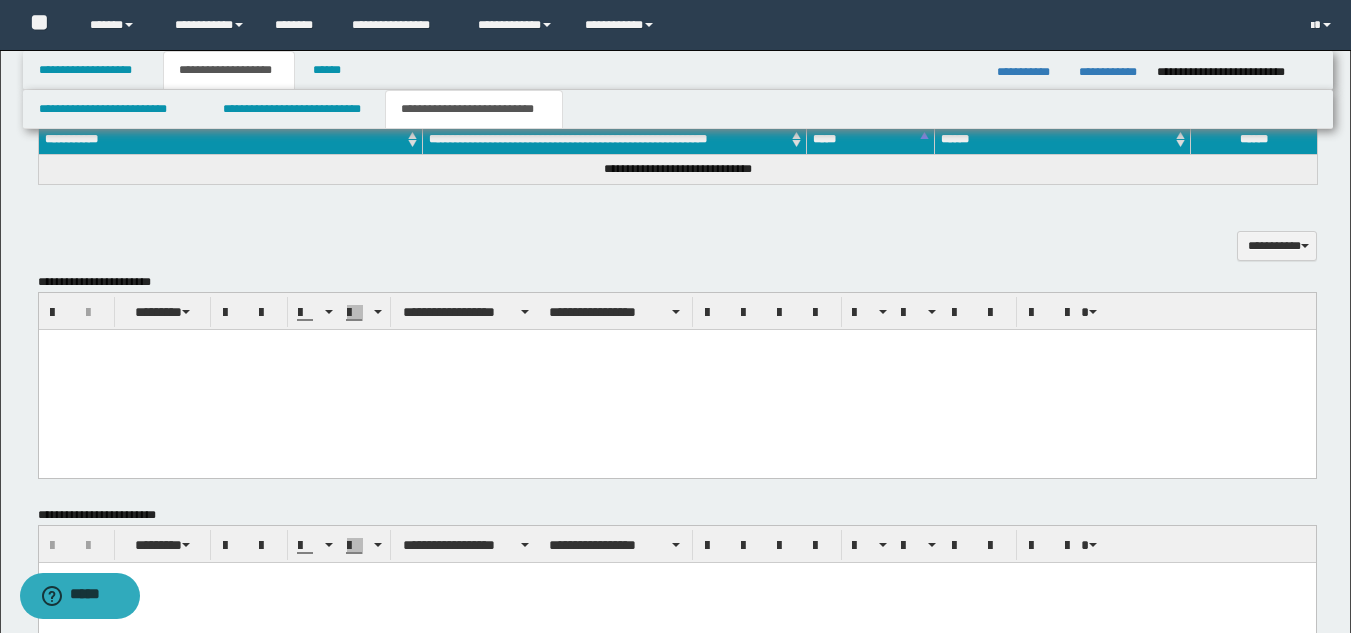 paste 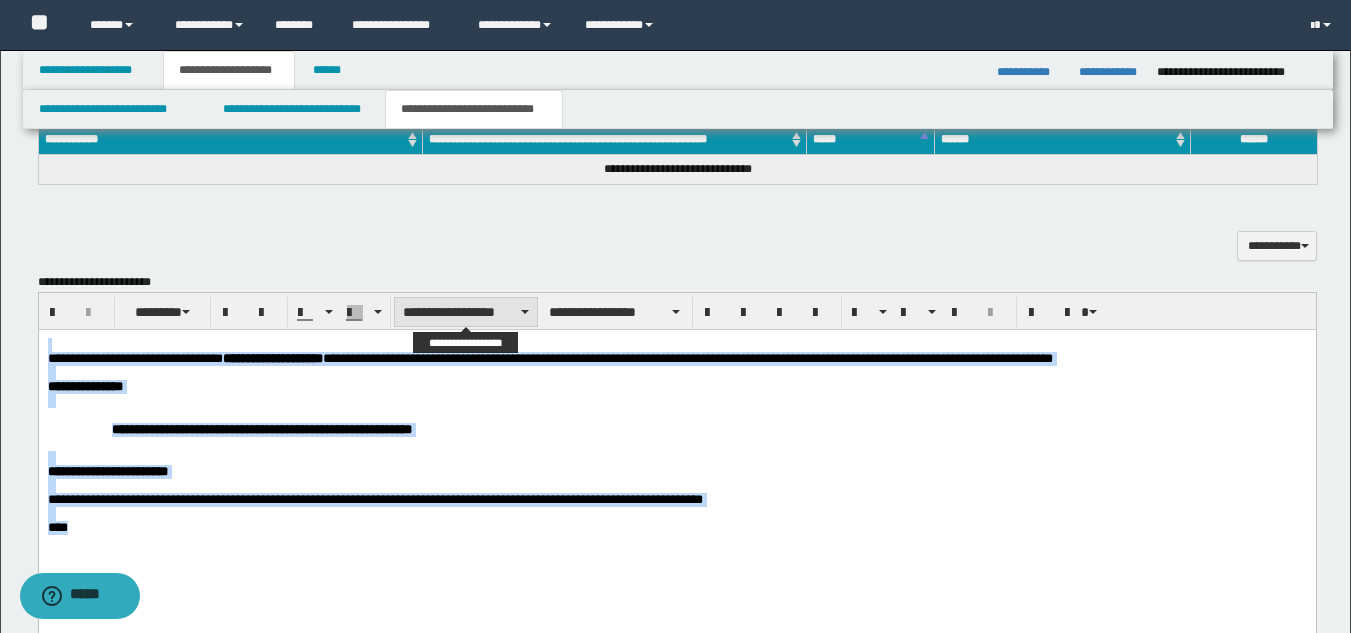 click on "**********" at bounding box center (466, 312) 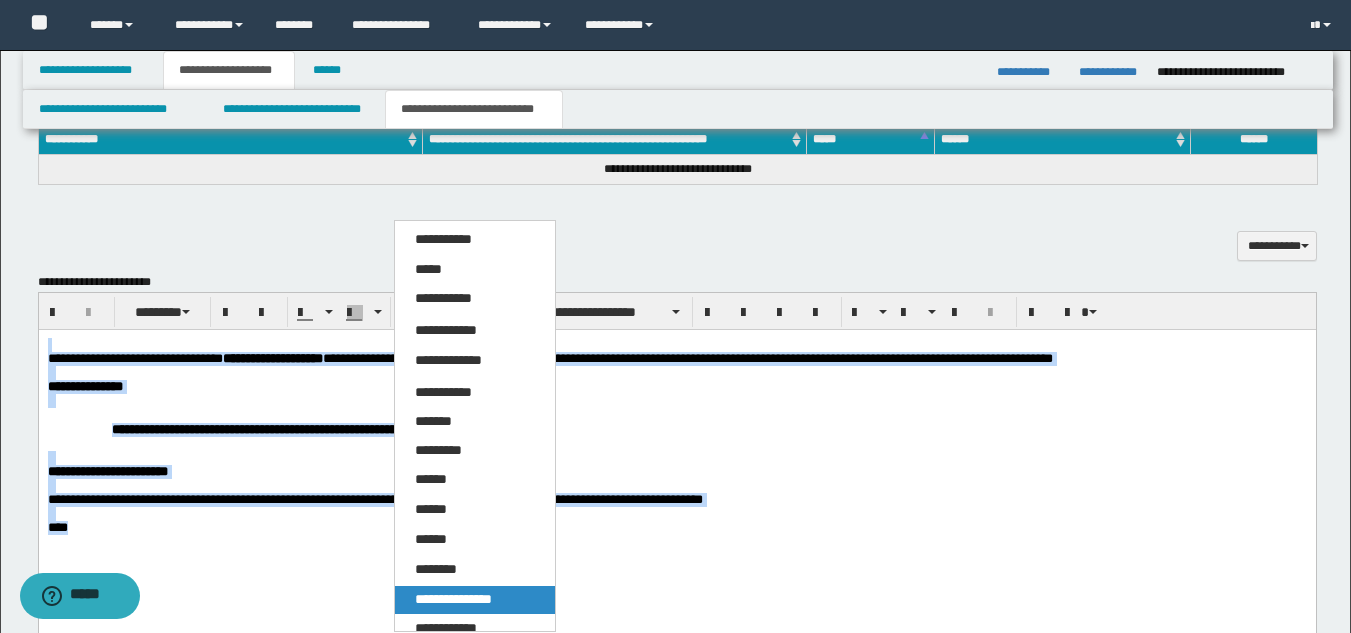click on "**********" at bounding box center (475, 600) 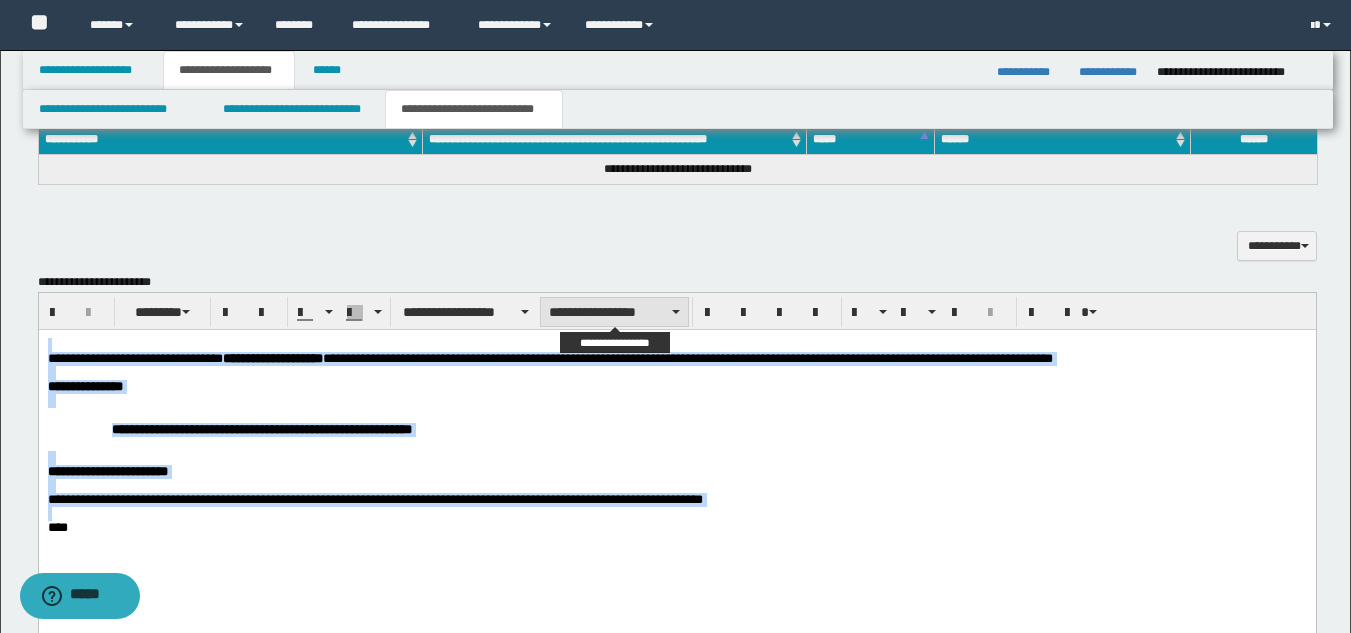 click on "**********" at bounding box center (614, 312) 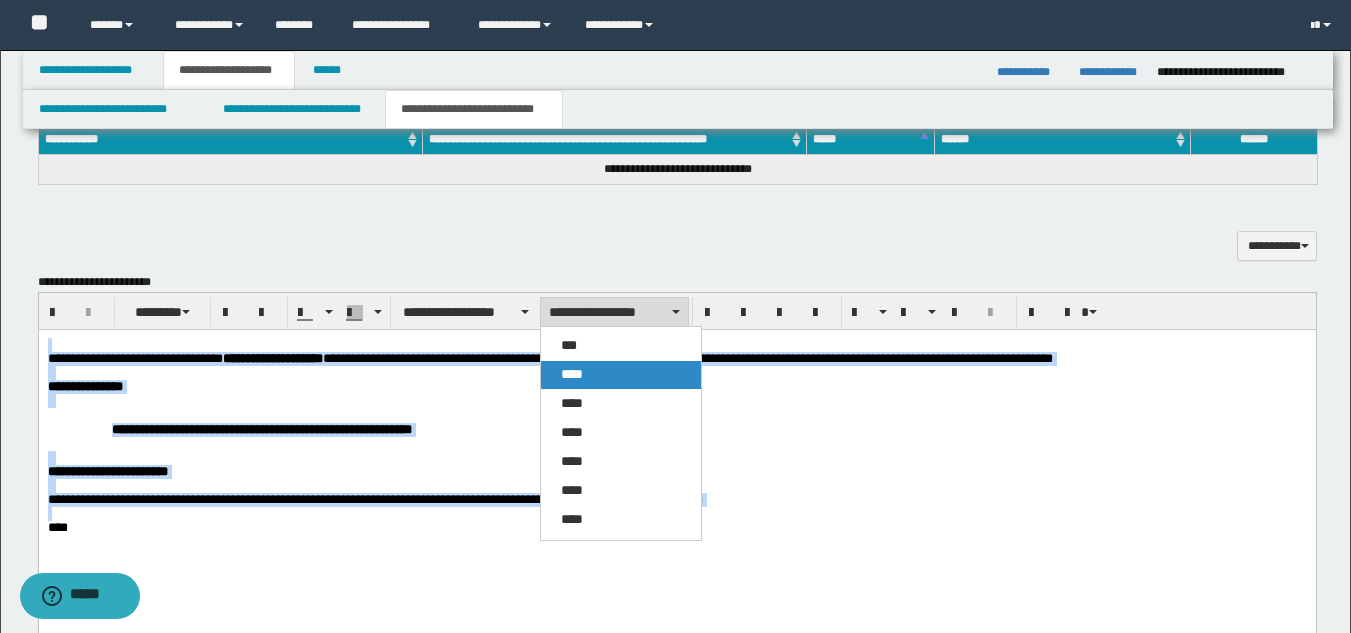 click on "****" at bounding box center (621, 375) 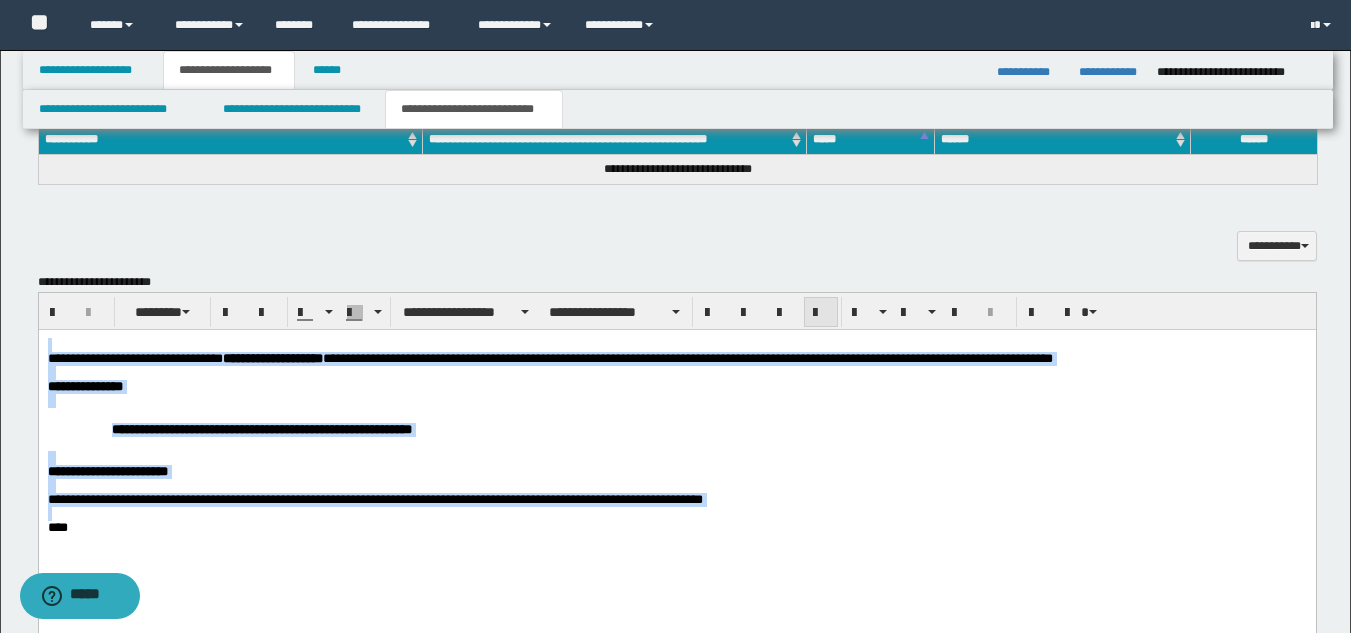 click at bounding box center (821, 313) 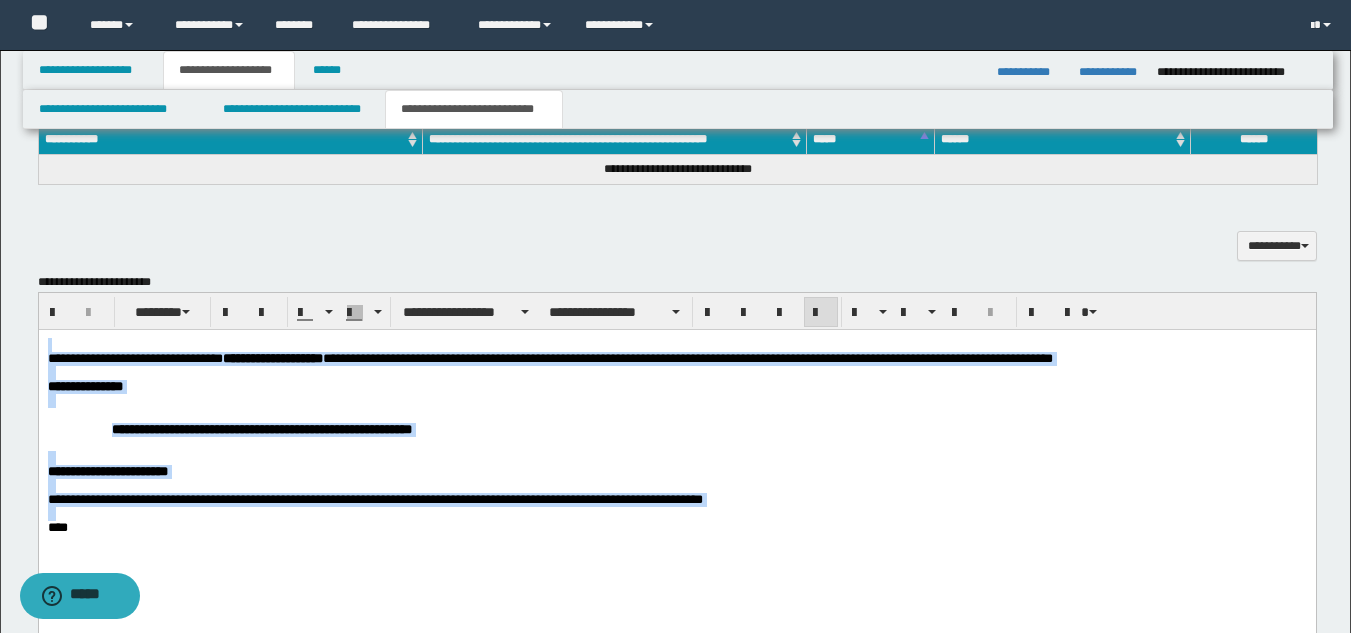click on "**********" at bounding box center (676, 460) 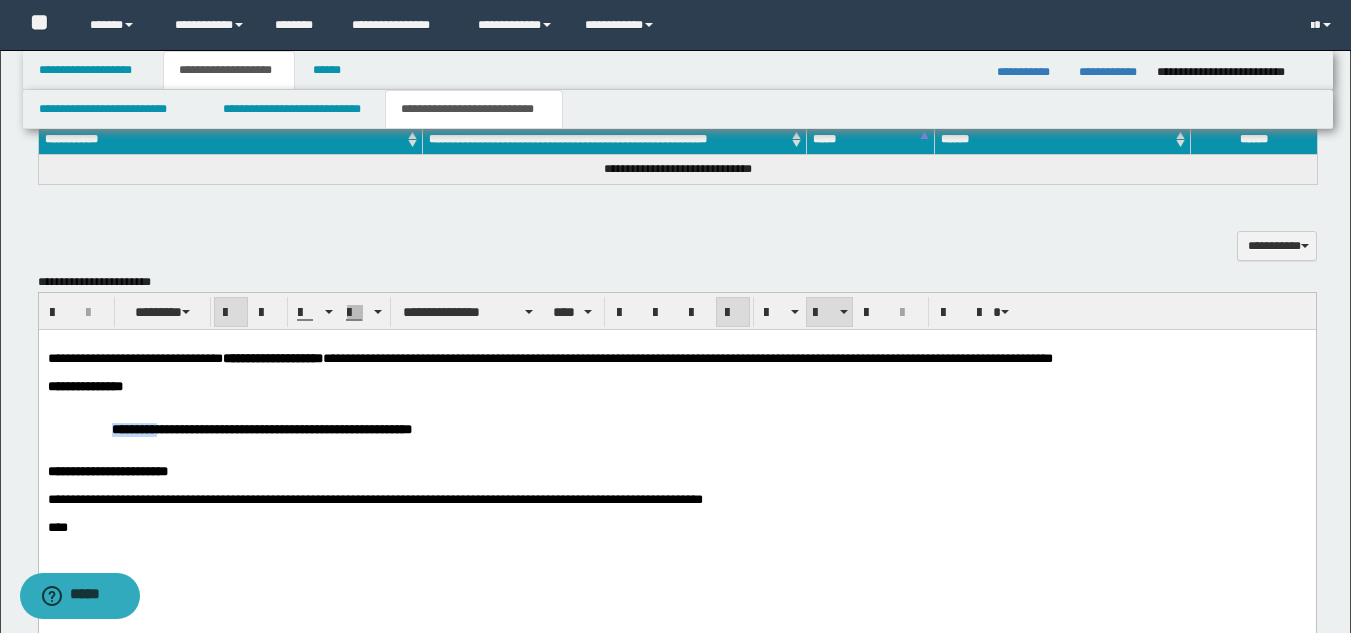 drag, startPoint x: 120, startPoint y: 436, endPoint x: 218, endPoint y: 439, distance: 98.045906 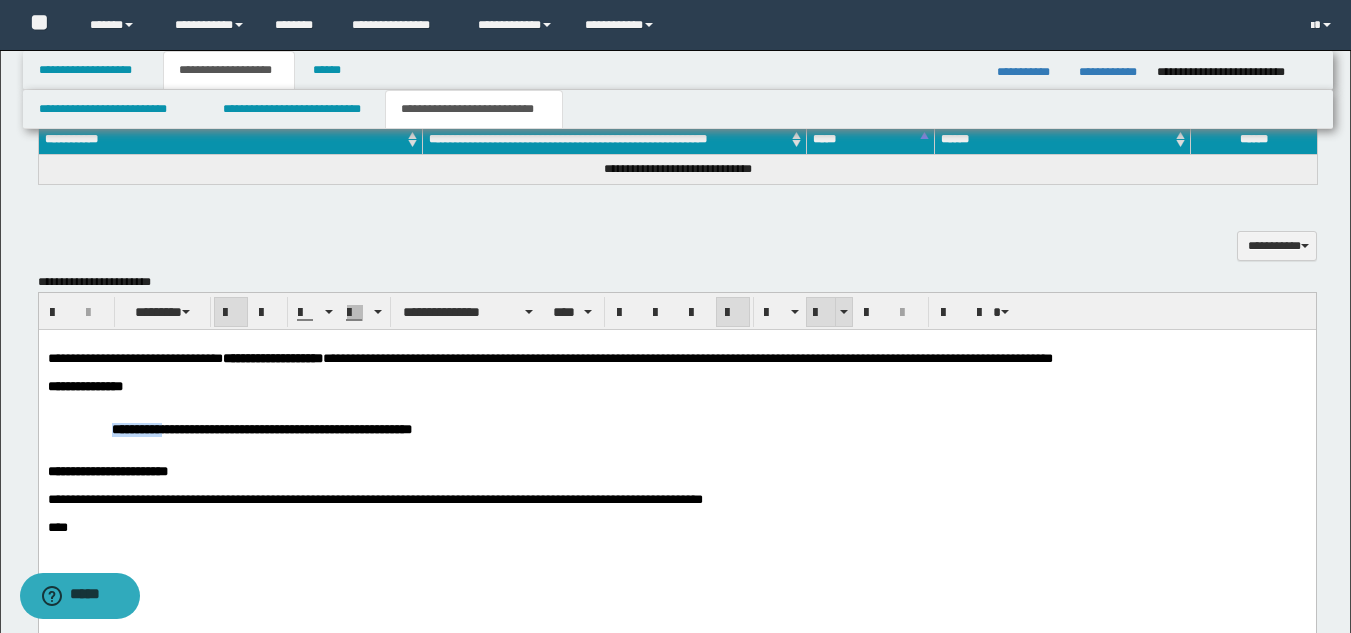 click at bounding box center [821, 313] 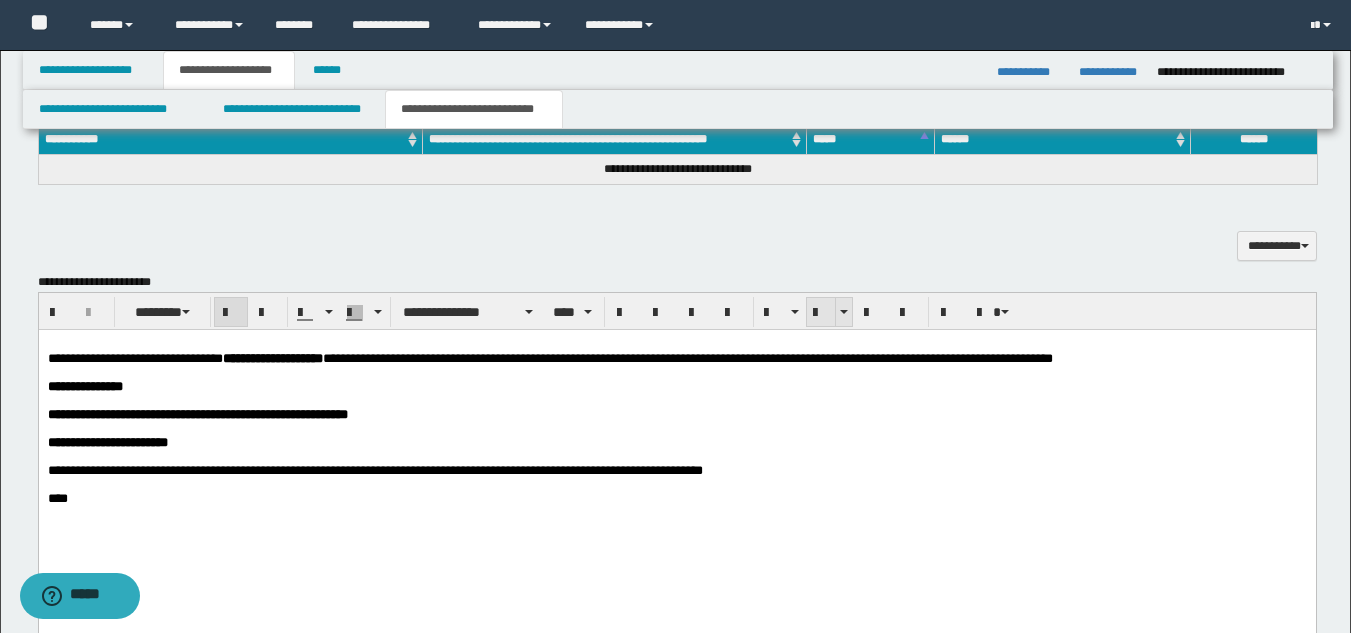 click at bounding box center [821, 313] 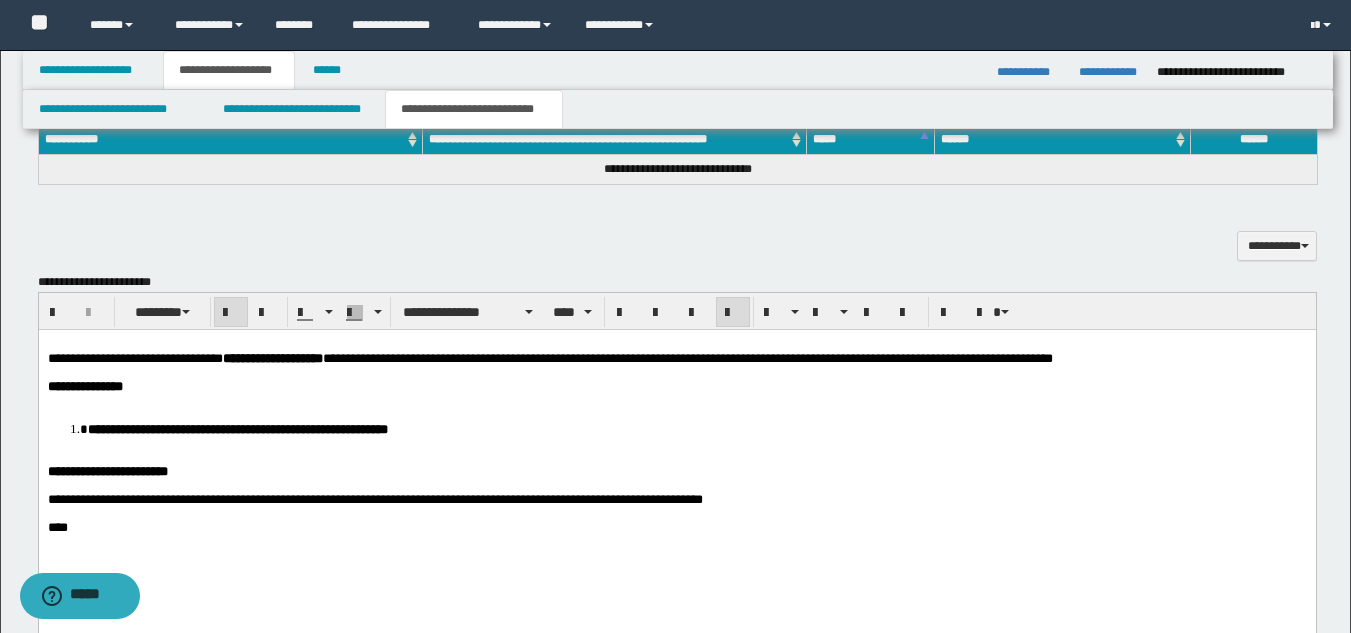 click at bounding box center (676, 400) 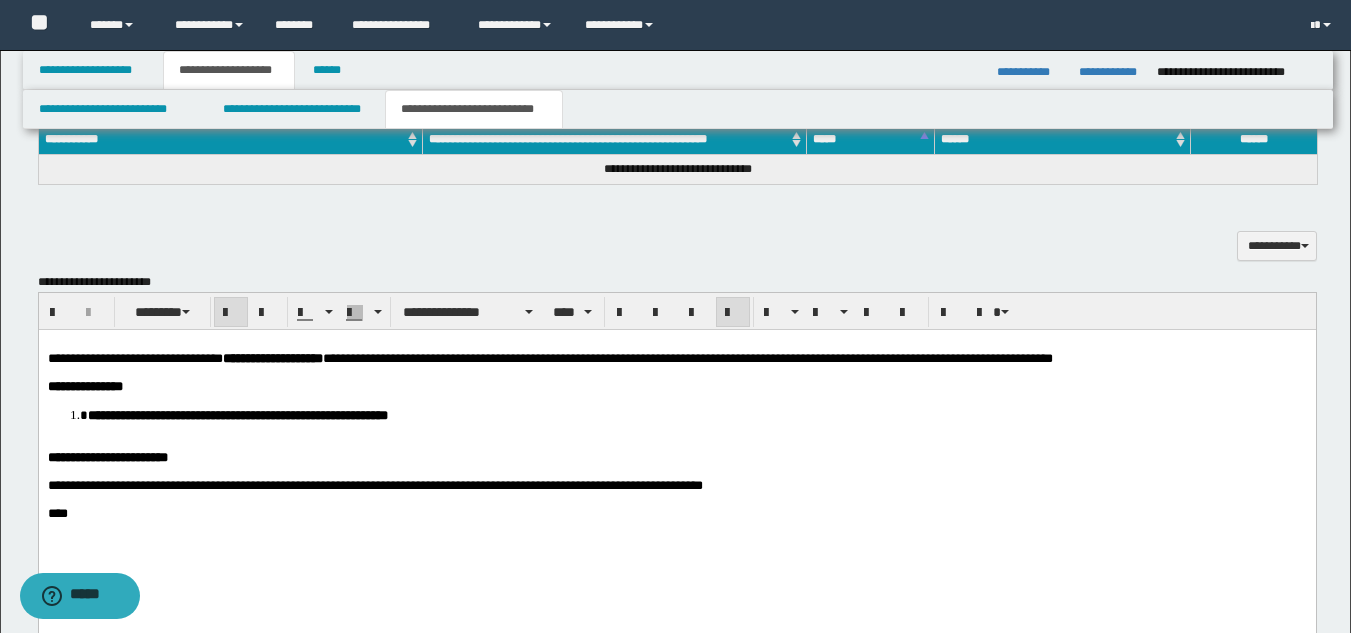 drag, startPoint x: 141, startPoint y: 439, endPoint x: 184, endPoint y: 440, distance: 43.011627 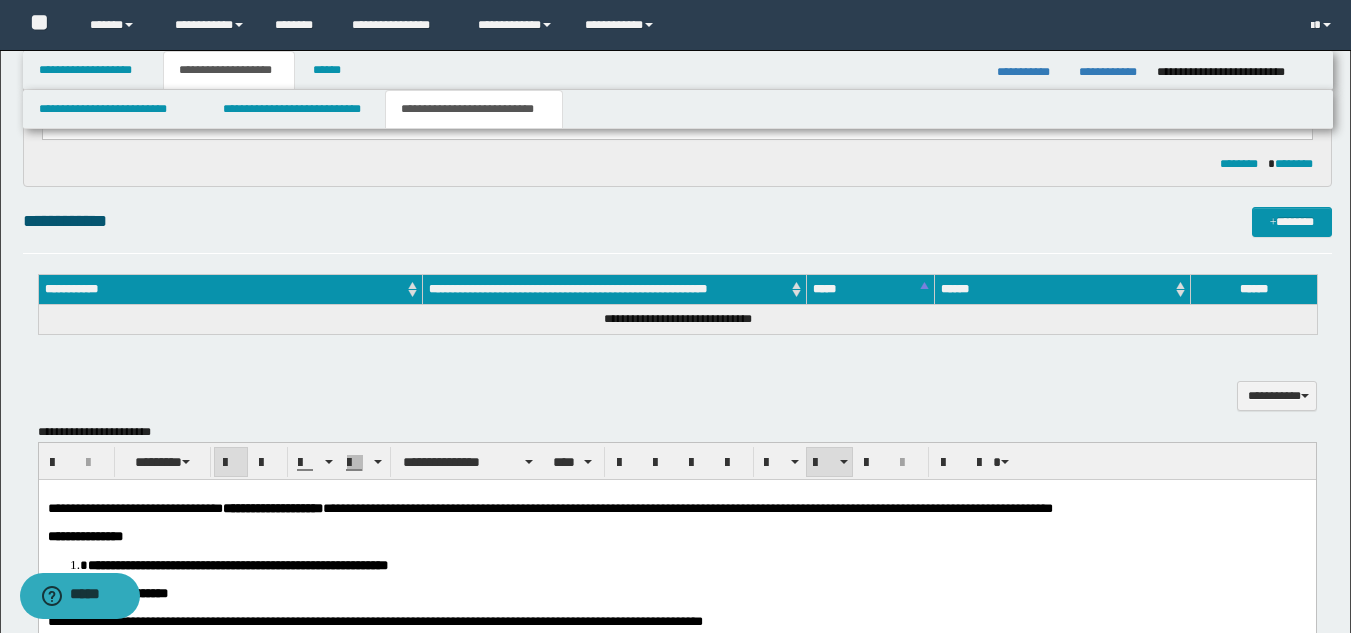 scroll, scrollTop: 659, scrollLeft: 0, axis: vertical 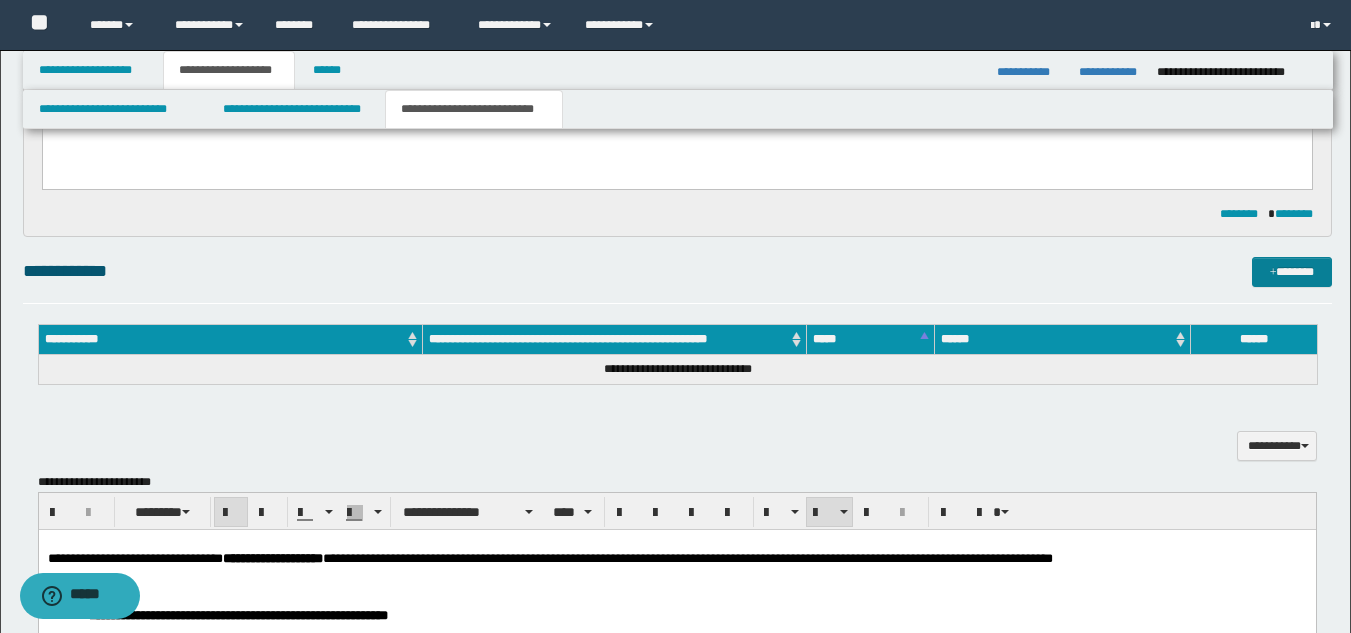 click on "*******" at bounding box center (1292, 272) 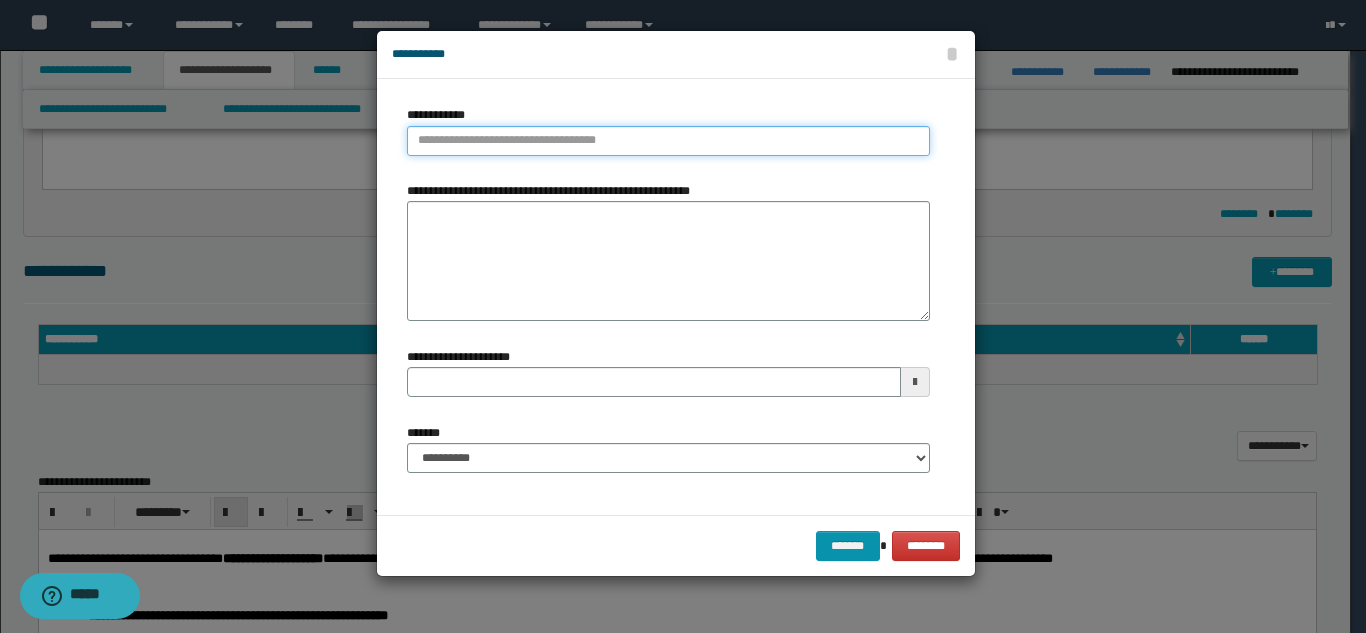 click on "**********" at bounding box center (668, 141) 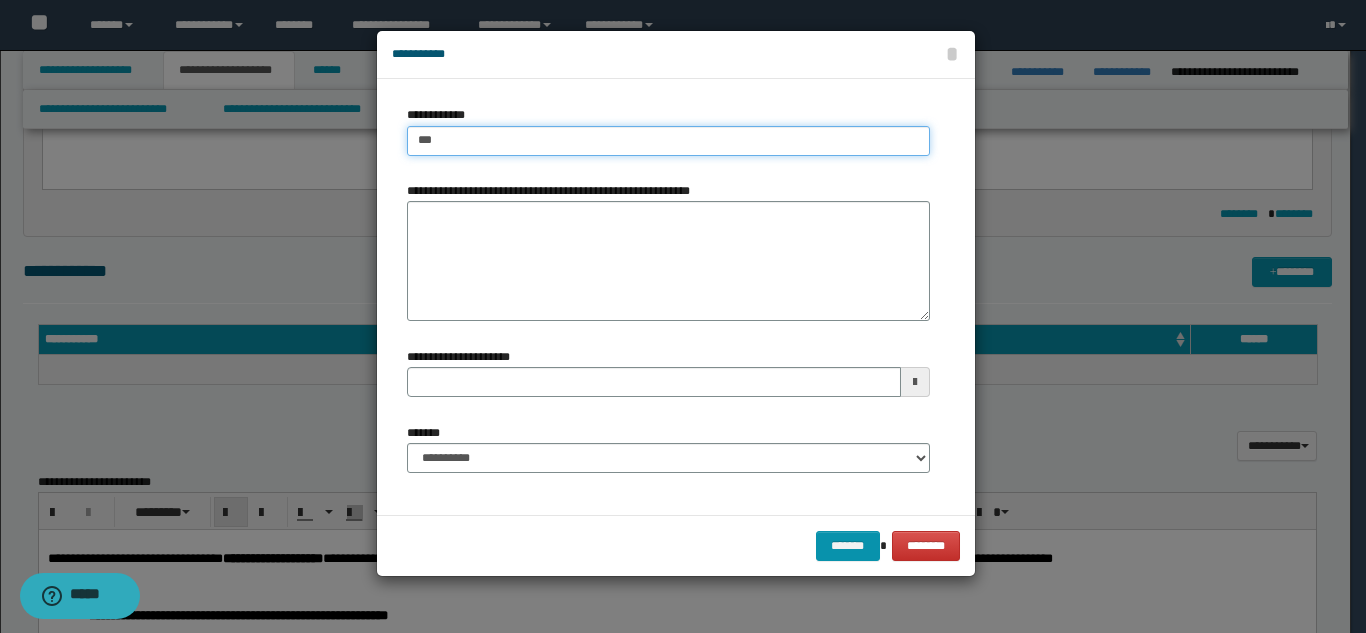 type on "****" 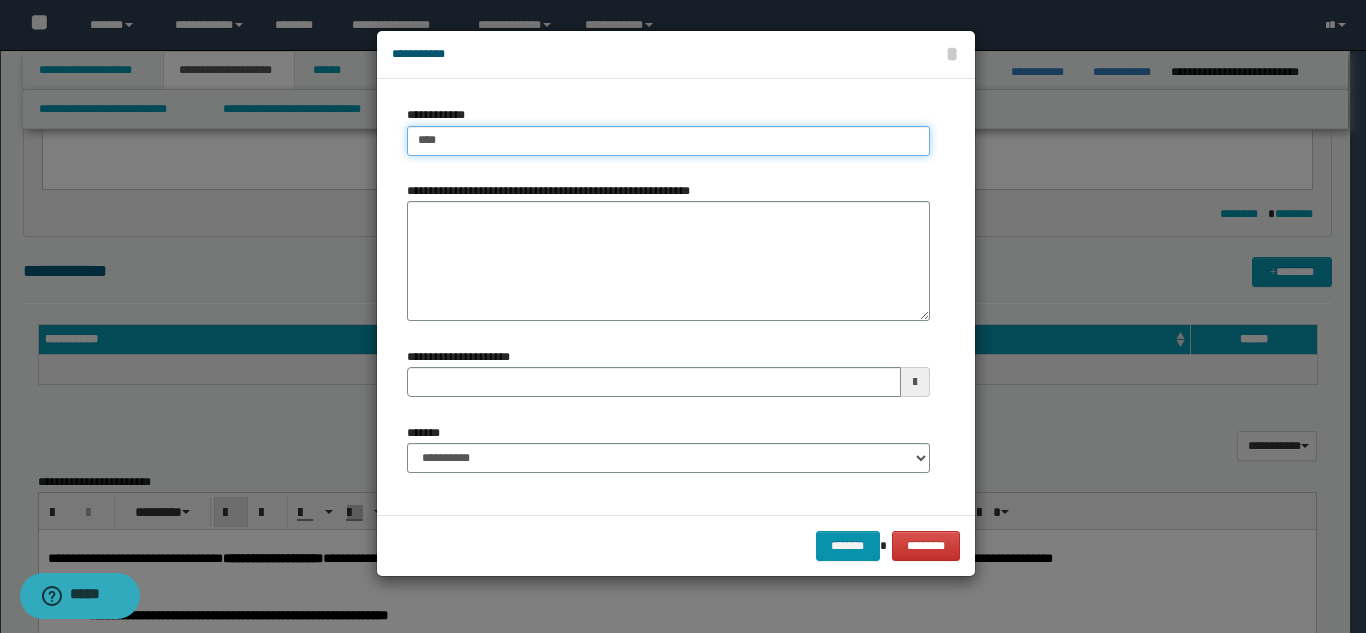 type on "****" 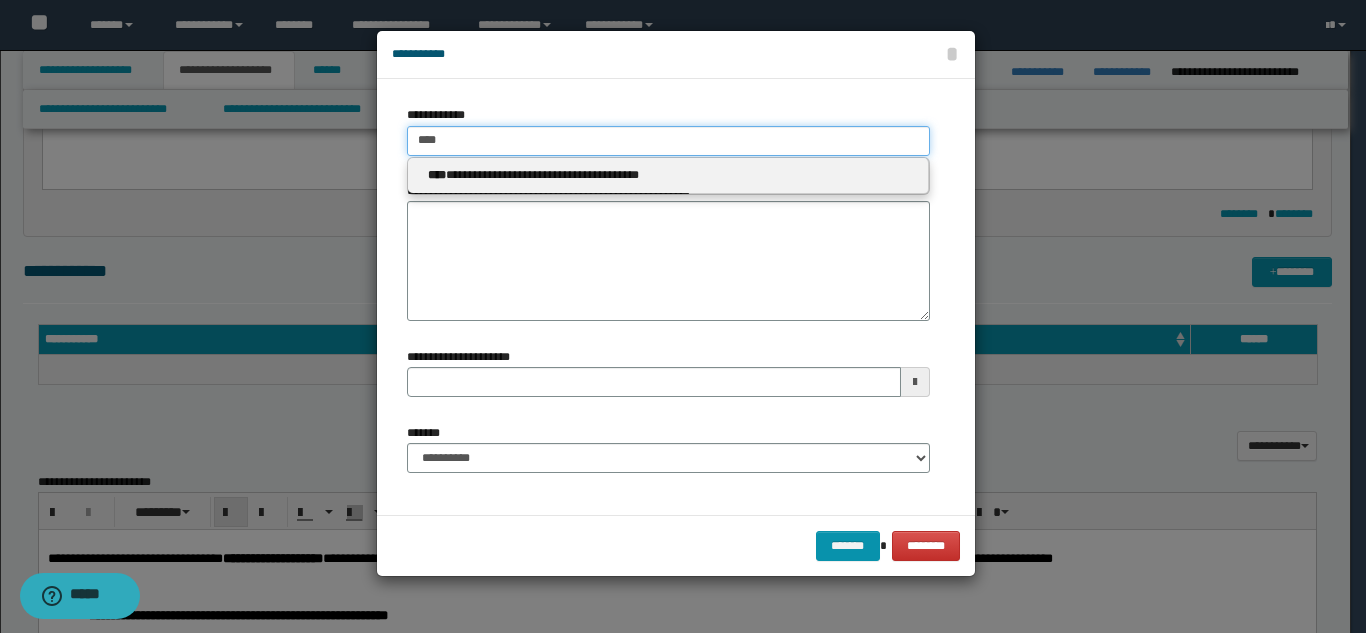 type on "****" 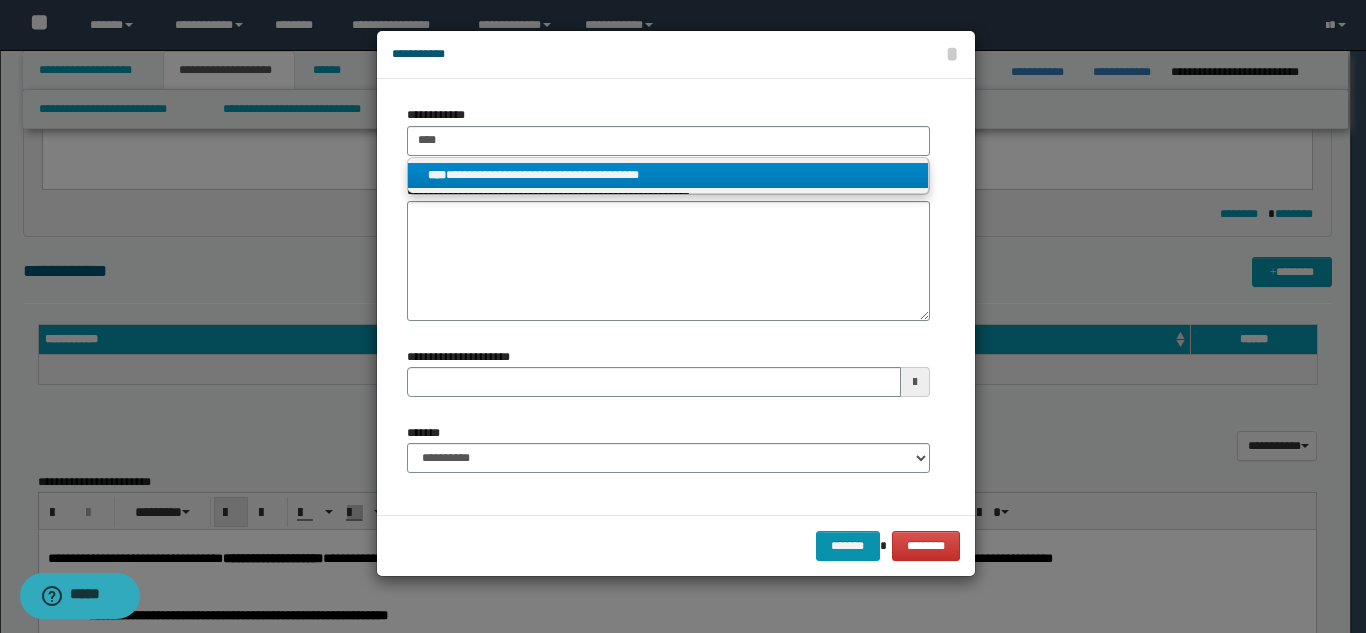 click on "**********" at bounding box center [668, 175] 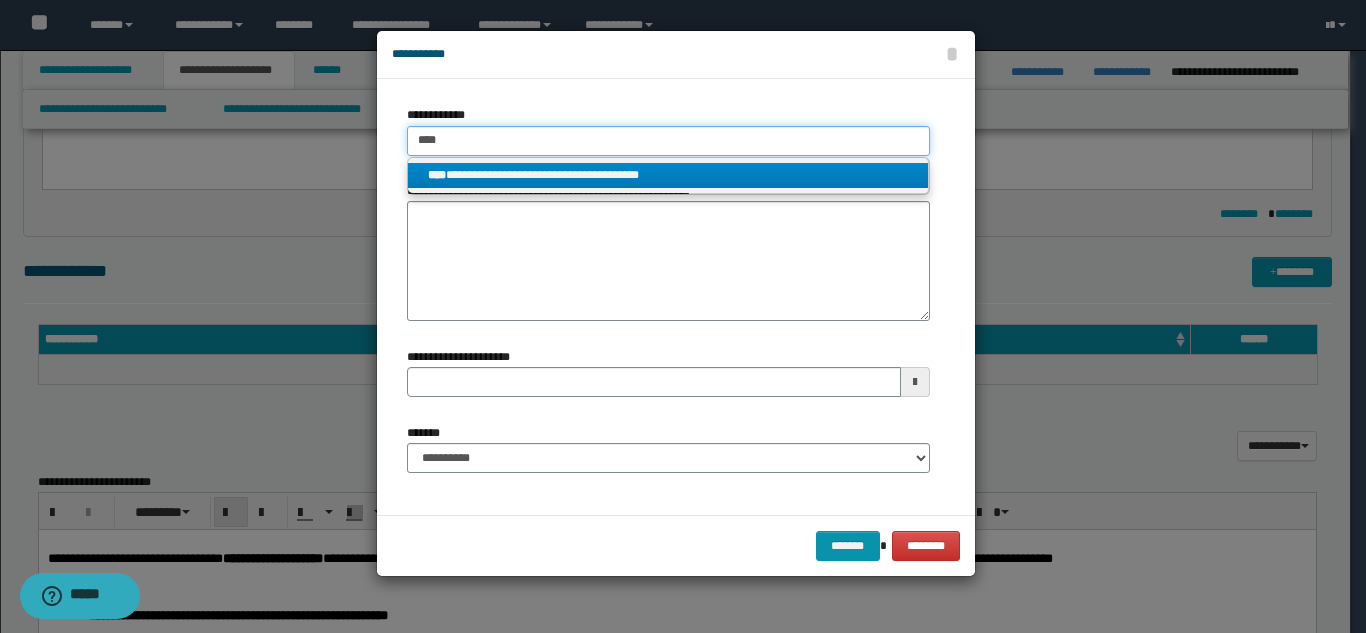 type 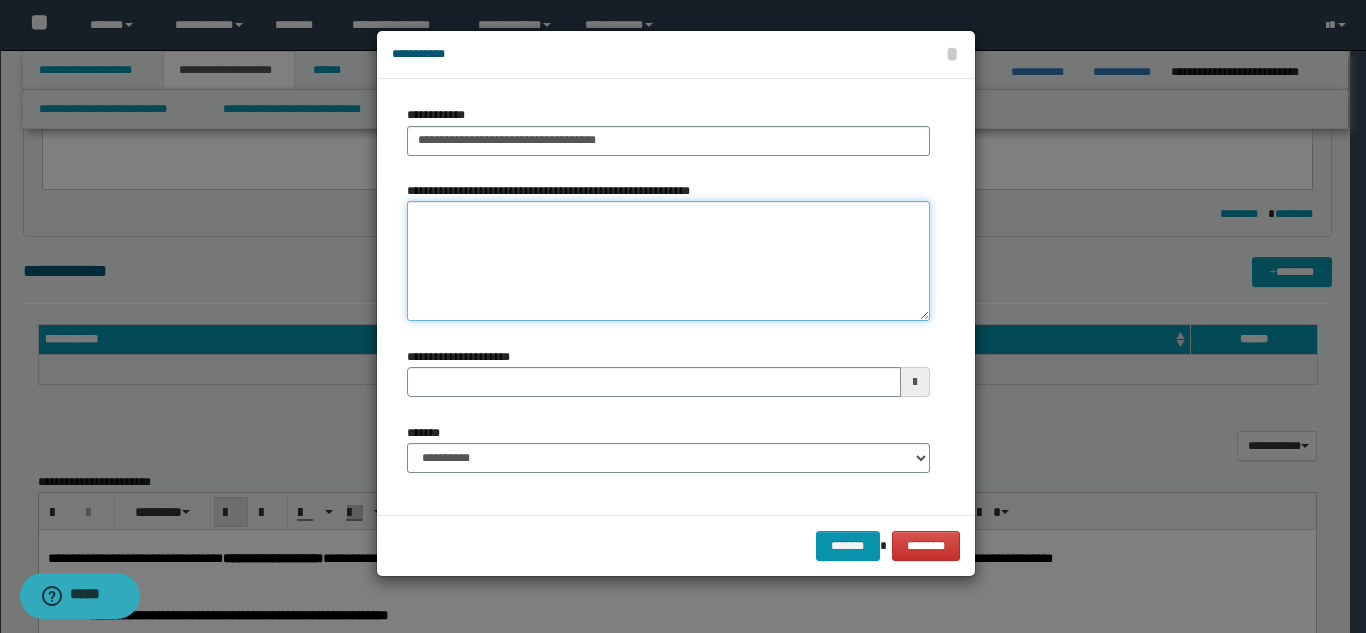 click on "**********" at bounding box center (668, 261) 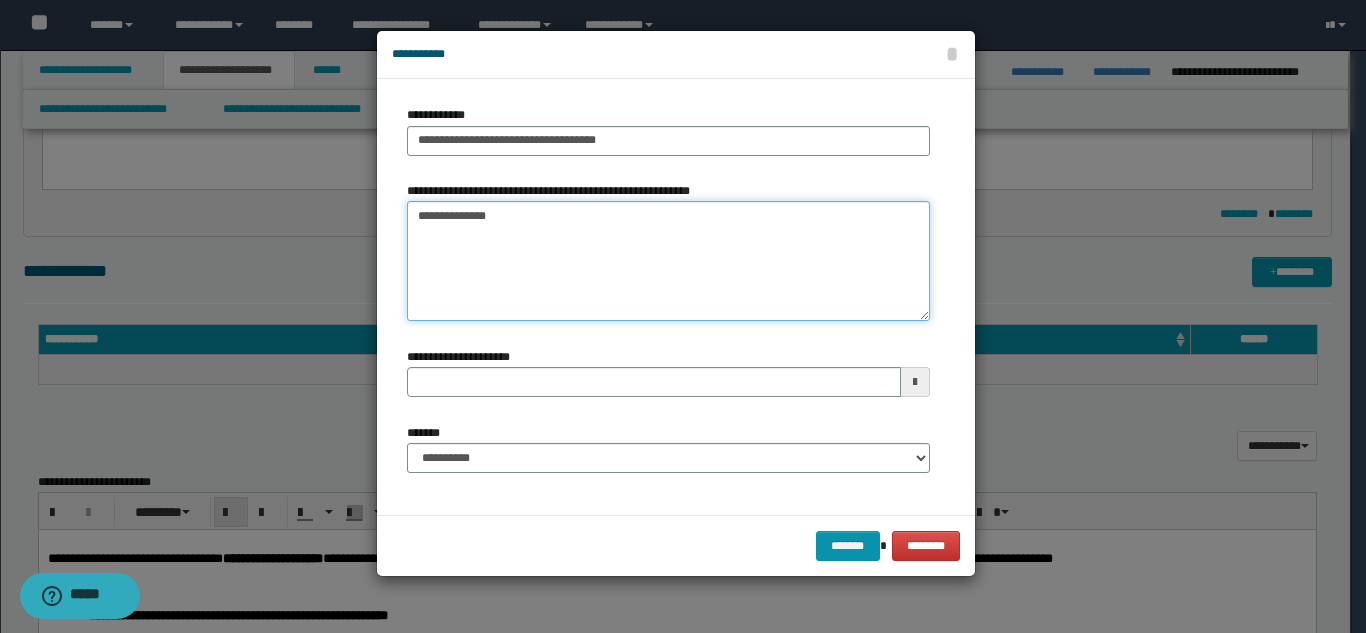 type on "**********" 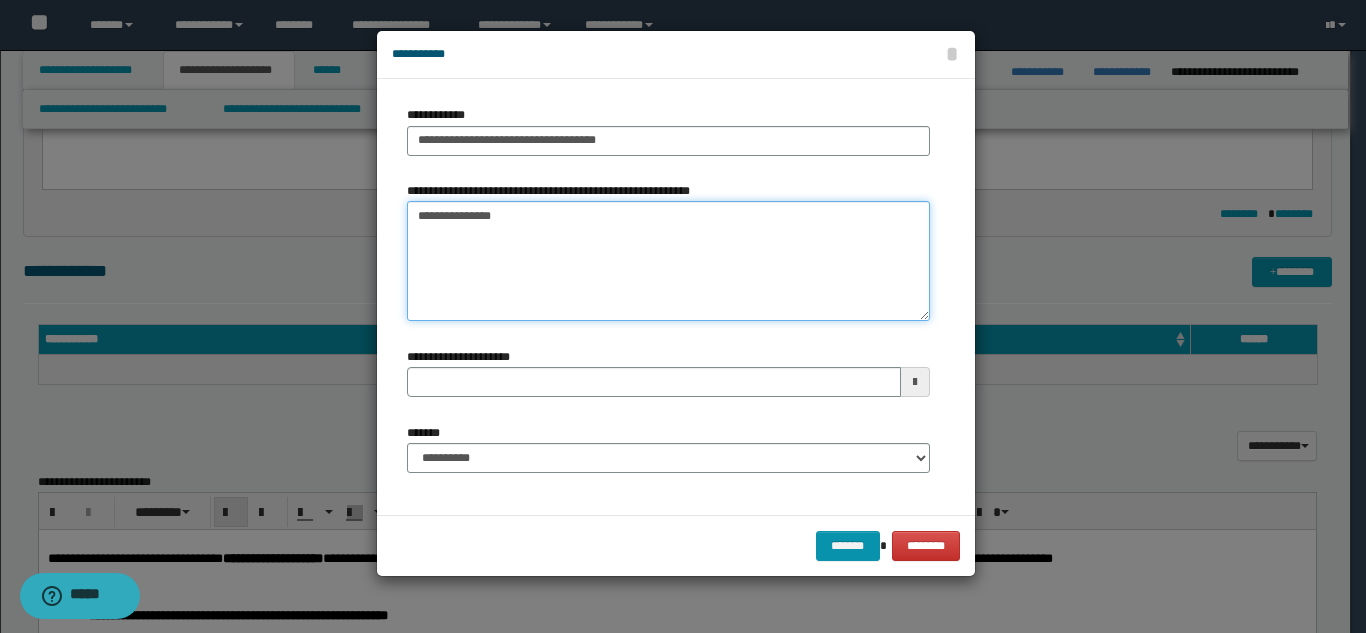 type 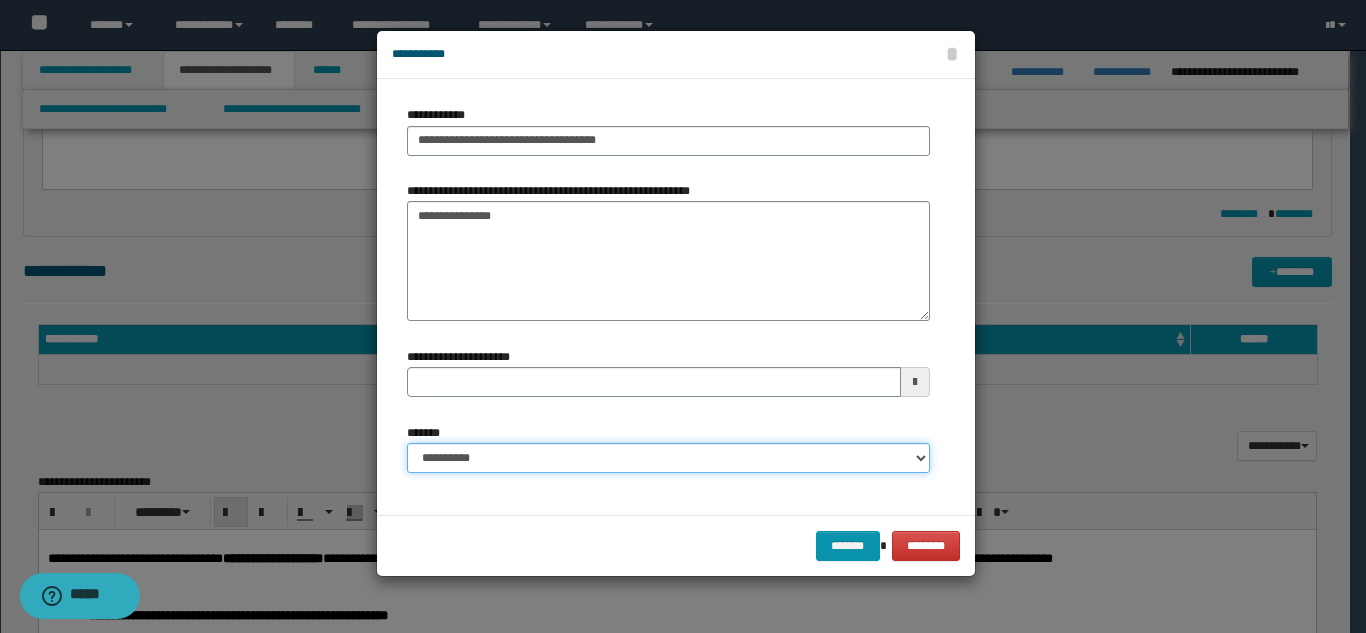 drag, startPoint x: 581, startPoint y: 468, endPoint x: 580, endPoint y: 443, distance: 25.019993 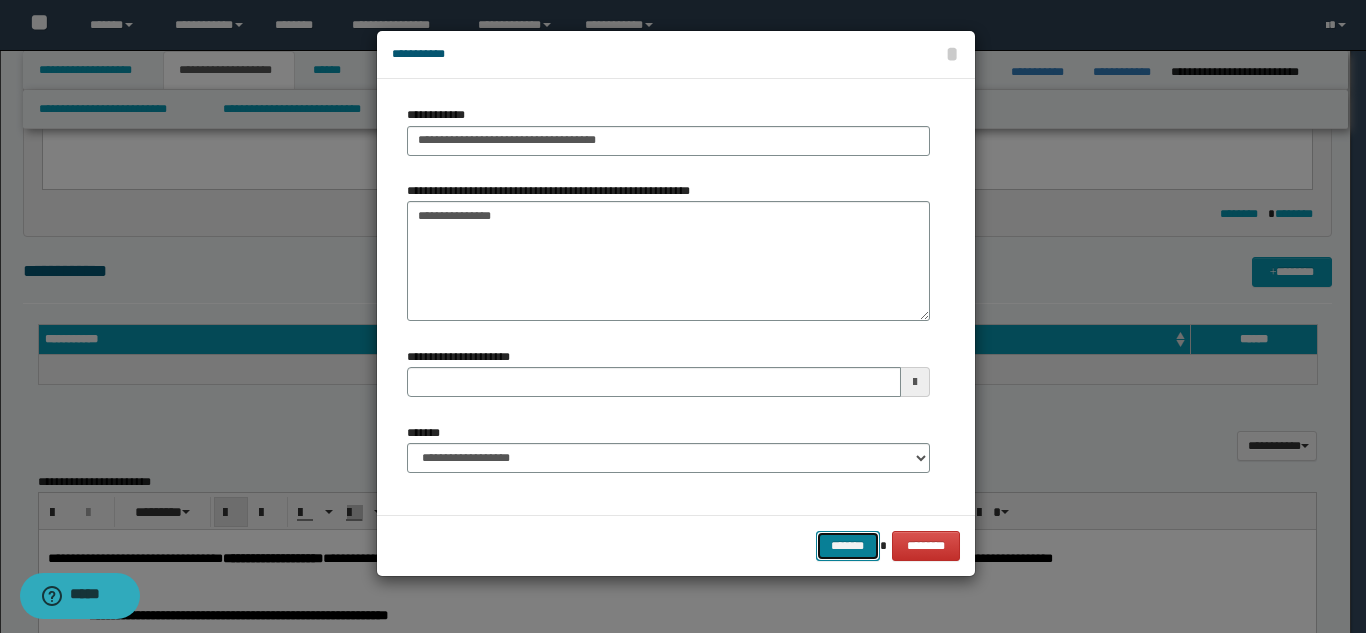 click on "*******" at bounding box center [848, 546] 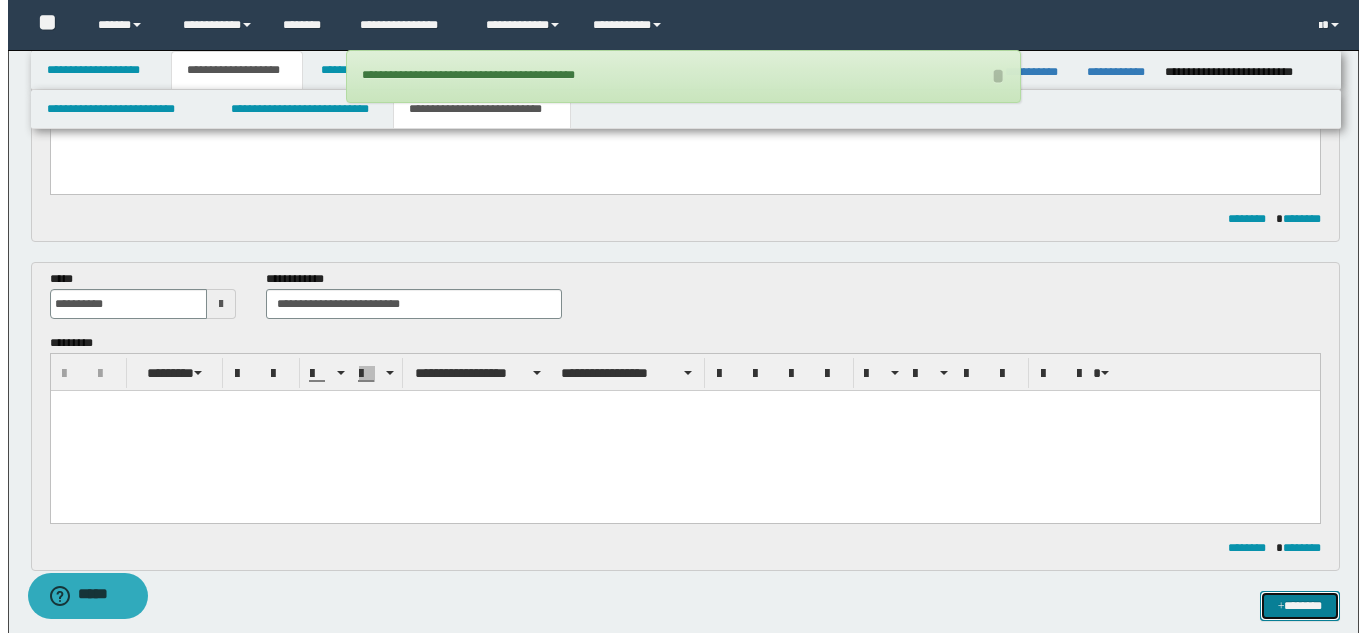 scroll, scrollTop: 0, scrollLeft: 0, axis: both 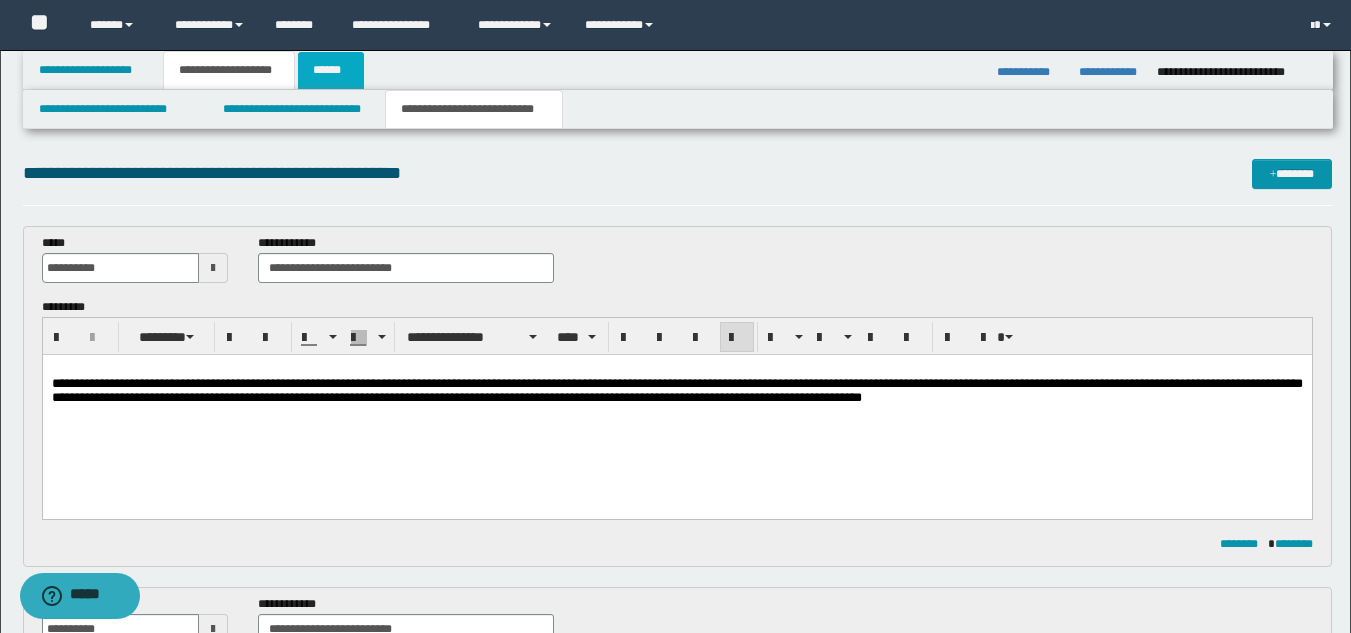 click on "******" at bounding box center (331, 70) 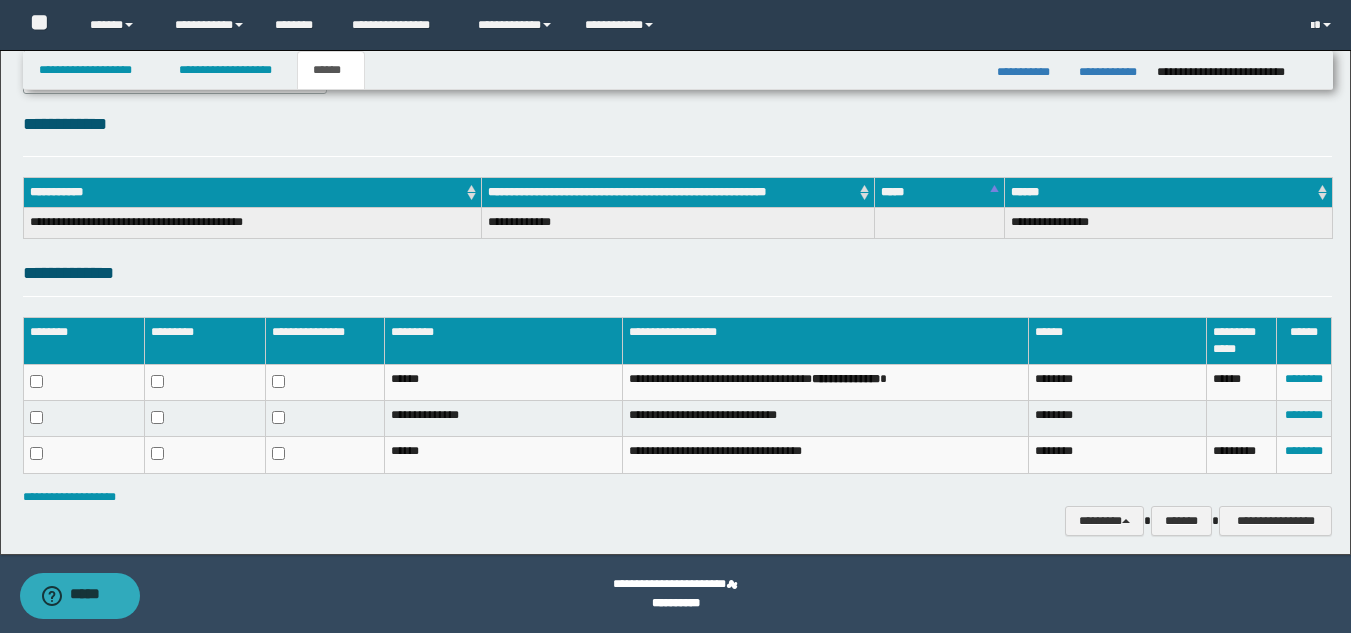 scroll, scrollTop: 0, scrollLeft: 0, axis: both 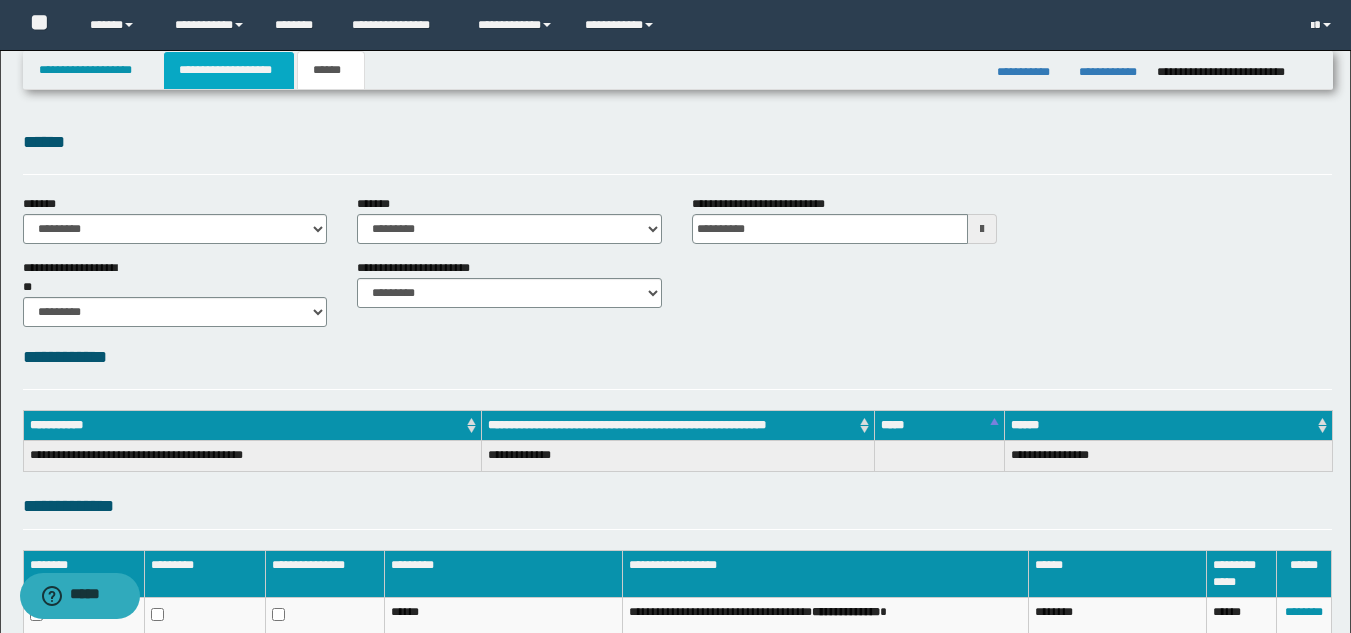 click on "**********" at bounding box center (229, 70) 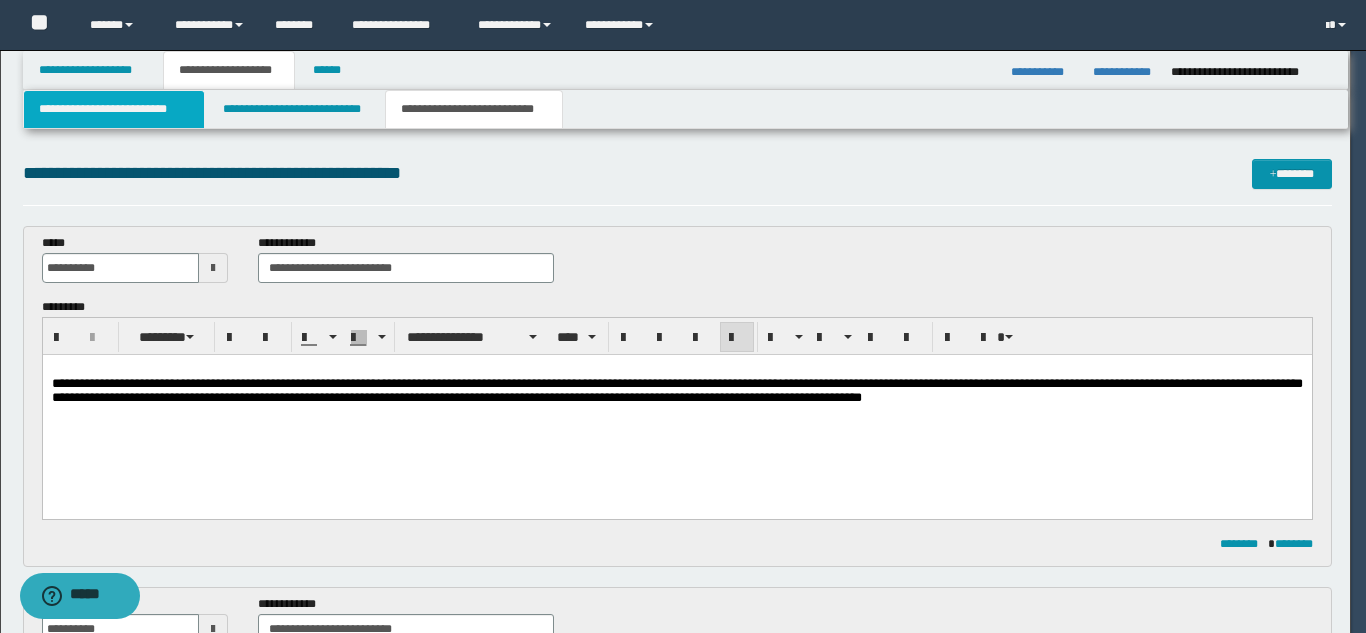 type 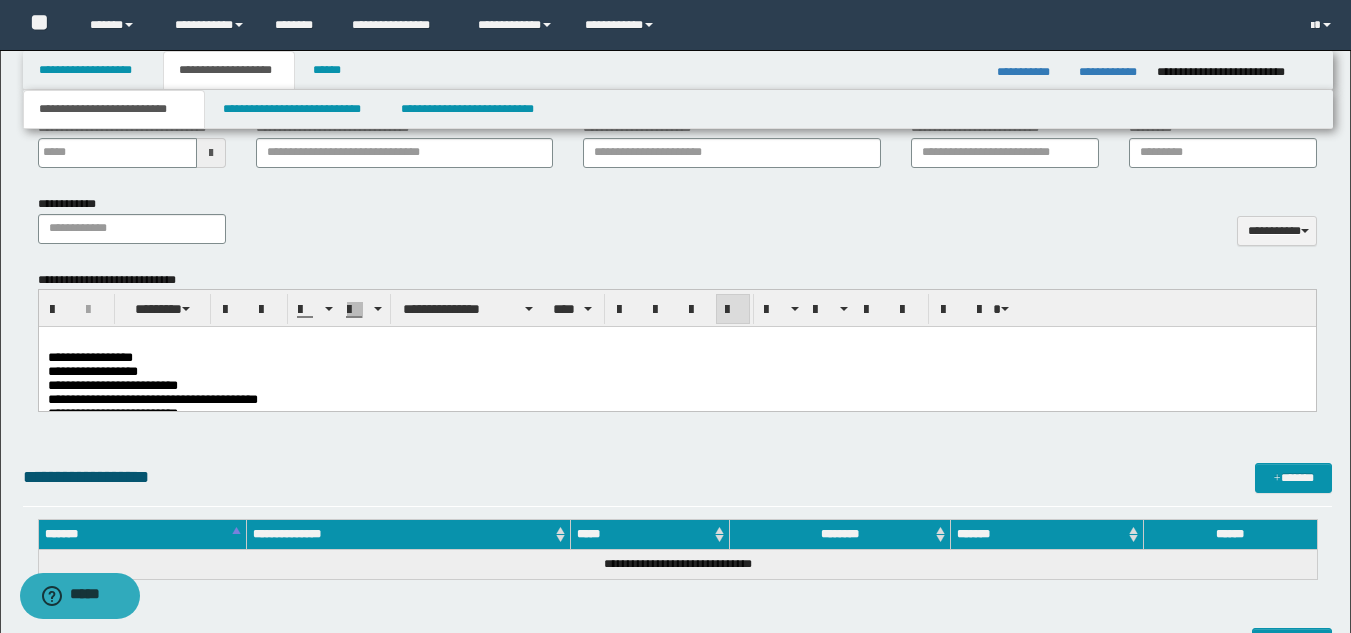 scroll, scrollTop: 852, scrollLeft: 0, axis: vertical 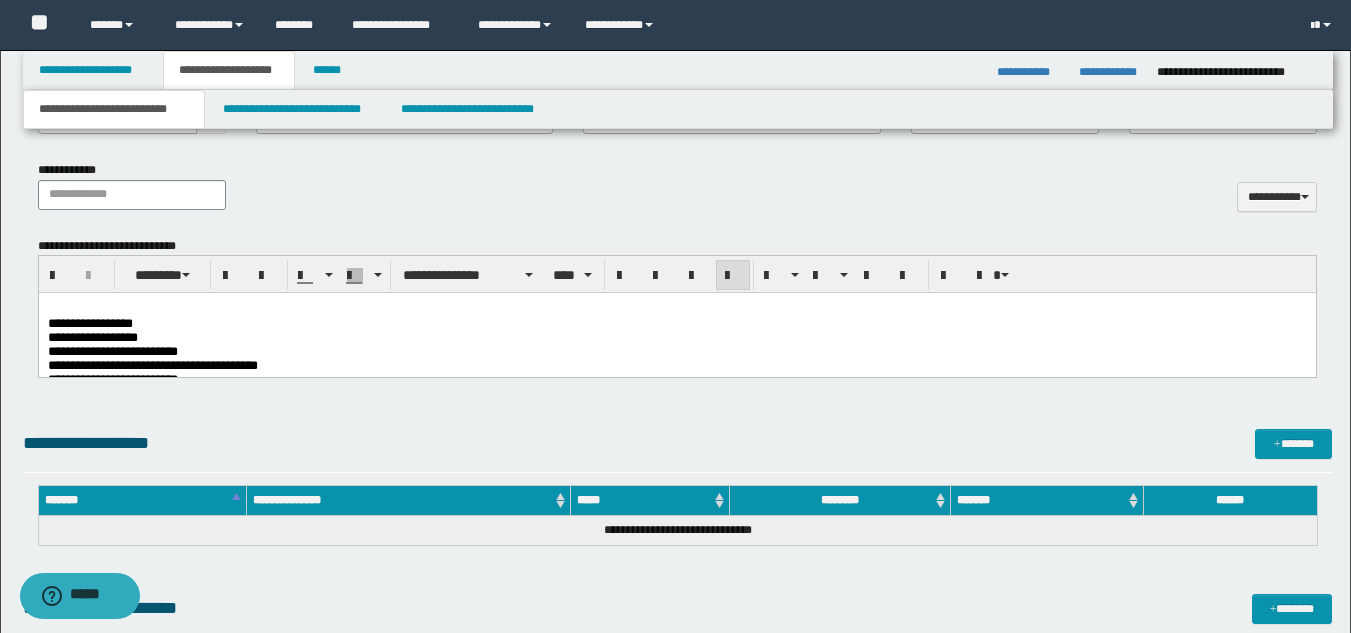 click at bounding box center [676, 309] 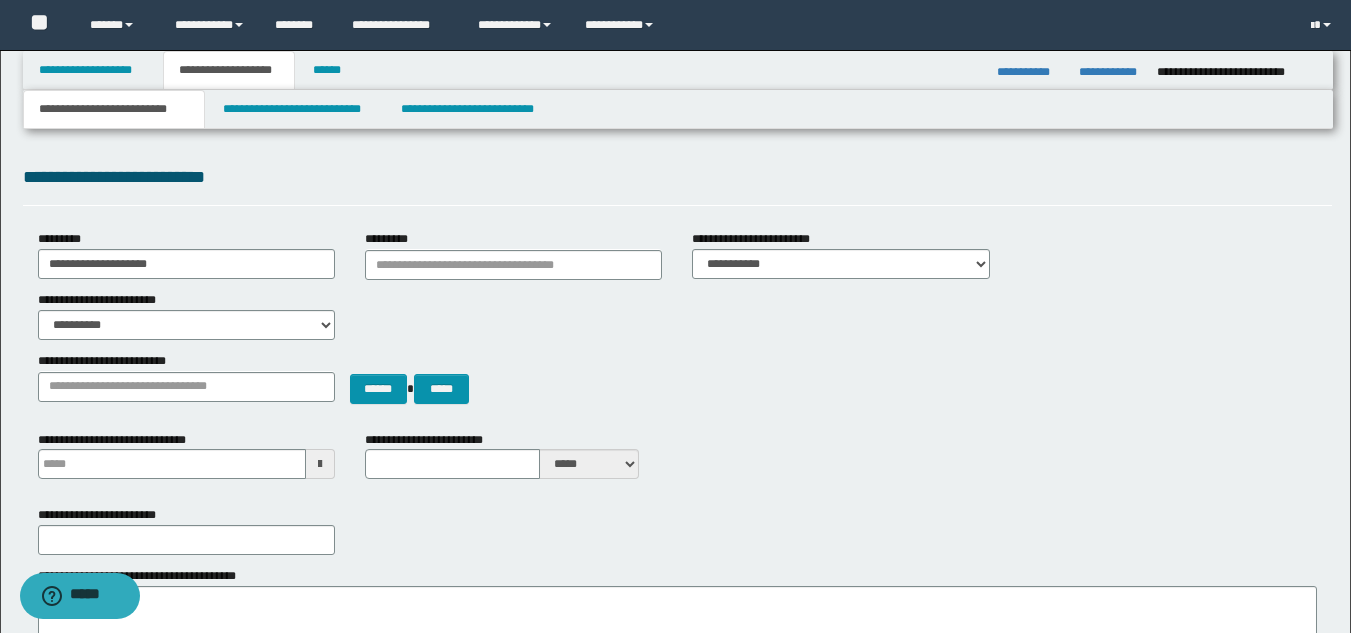 scroll, scrollTop: 0, scrollLeft: 0, axis: both 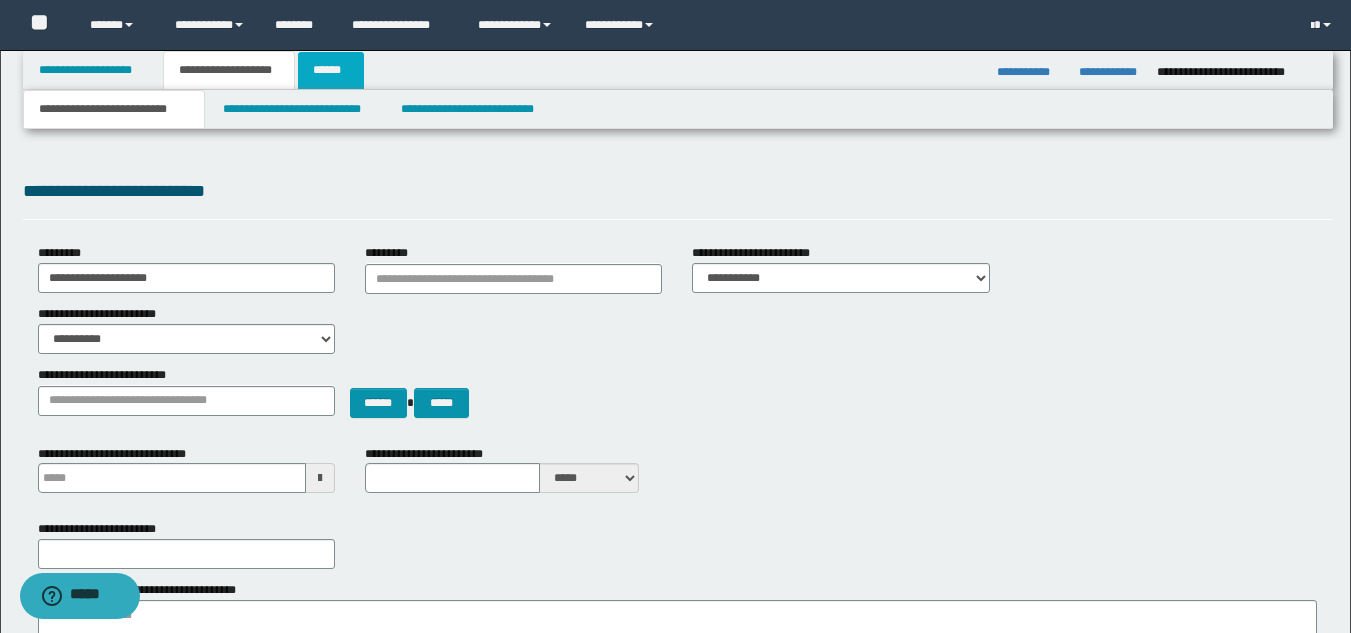 click on "******" at bounding box center [331, 70] 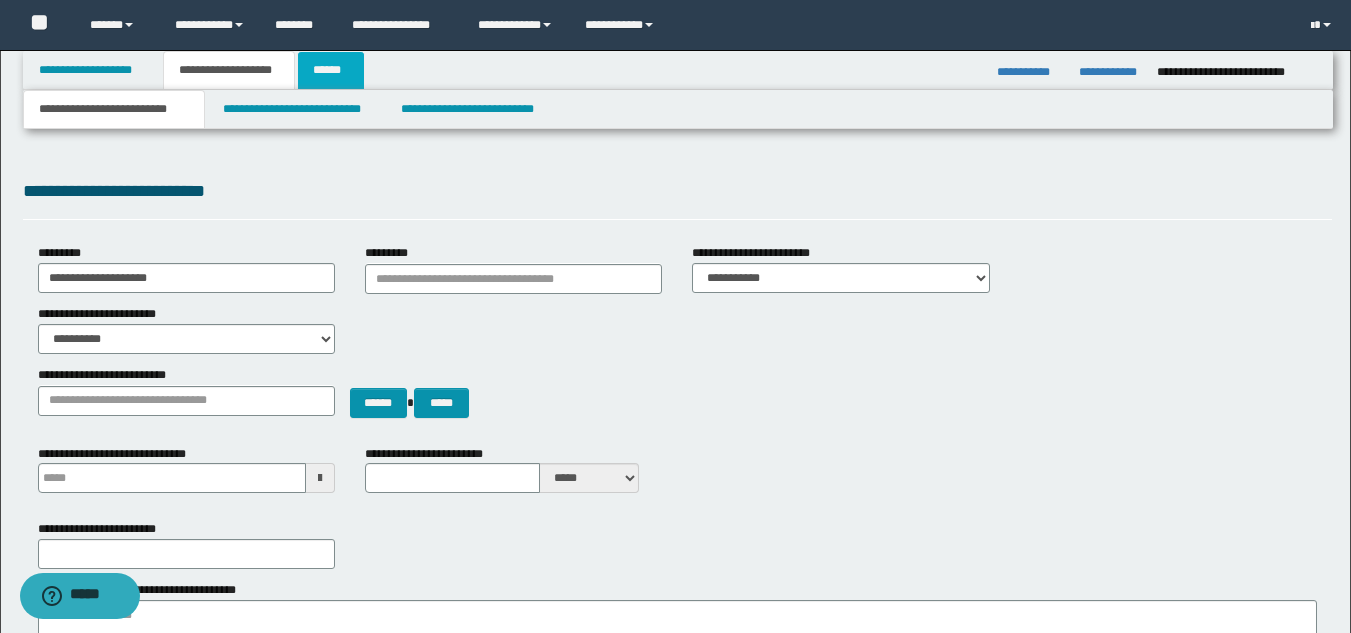 type on "**********" 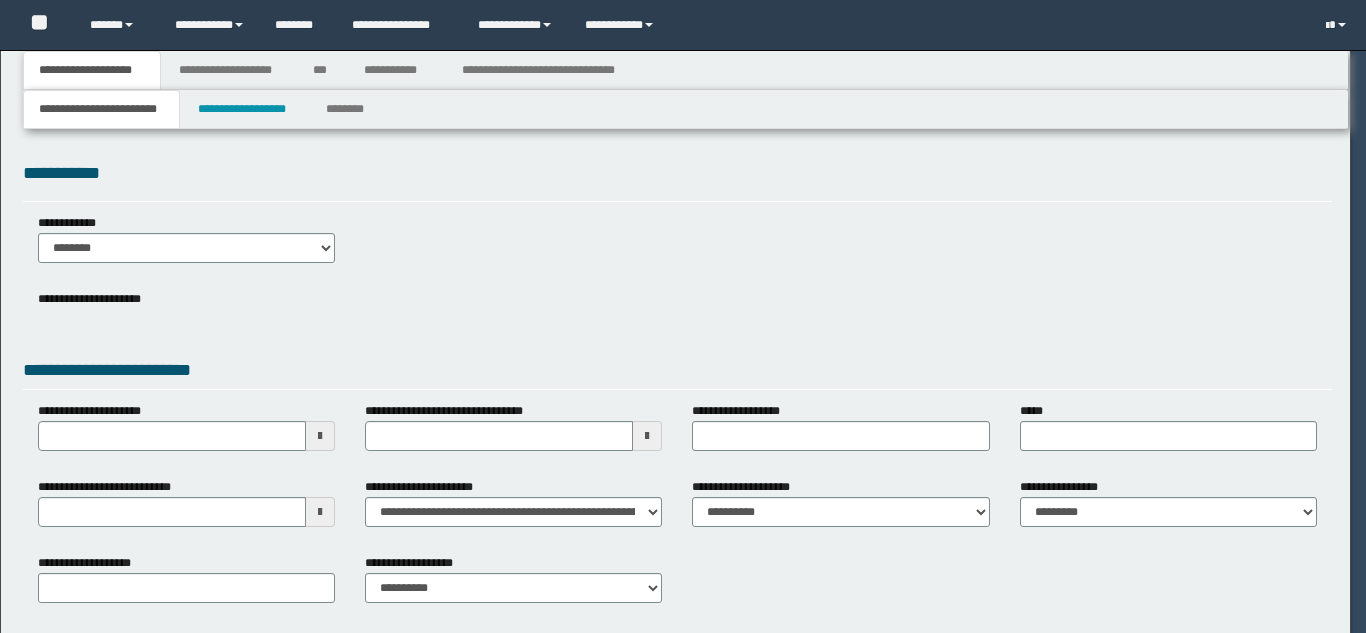 scroll, scrollTop: 0, scrollLeft: 0, axis: both 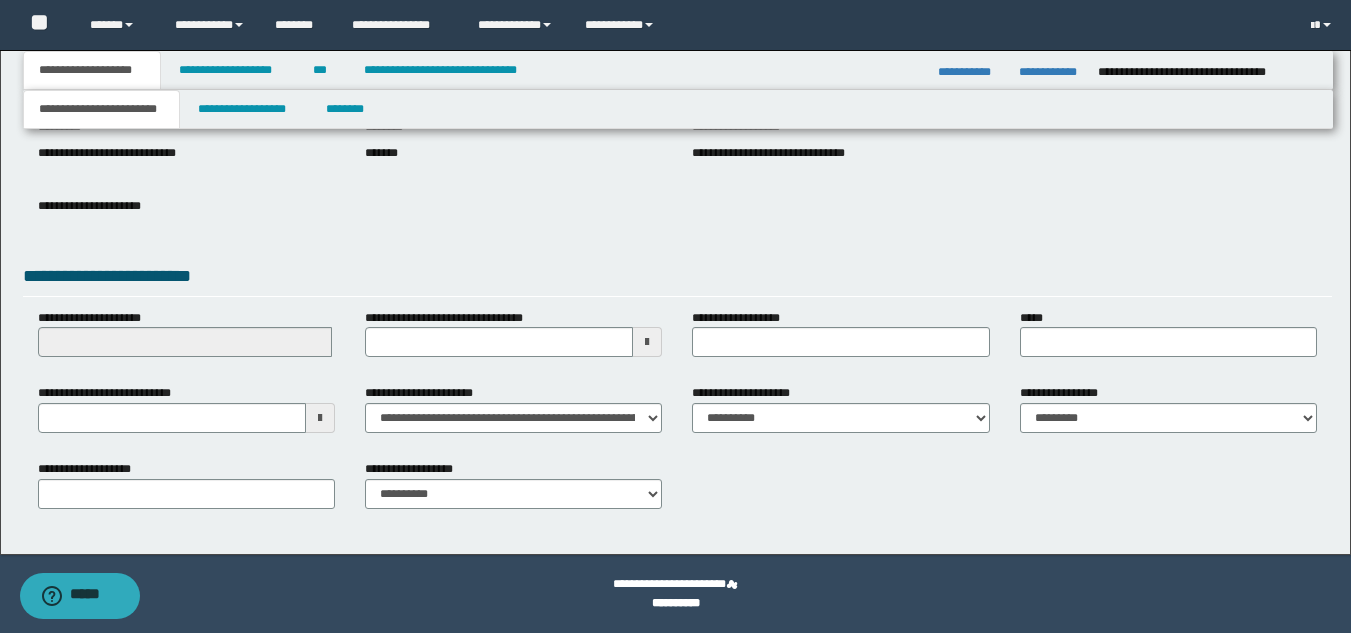 click at bounding box center [320, 418] 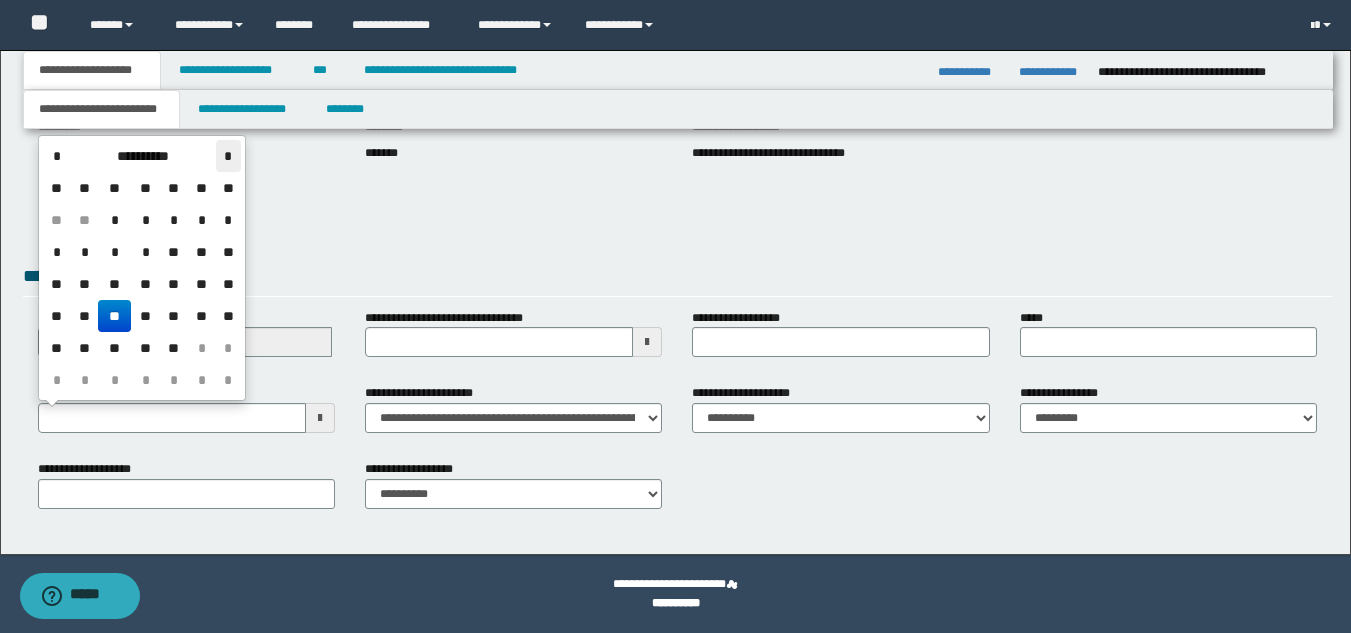 click on "*" at bounding box center [228, 156] 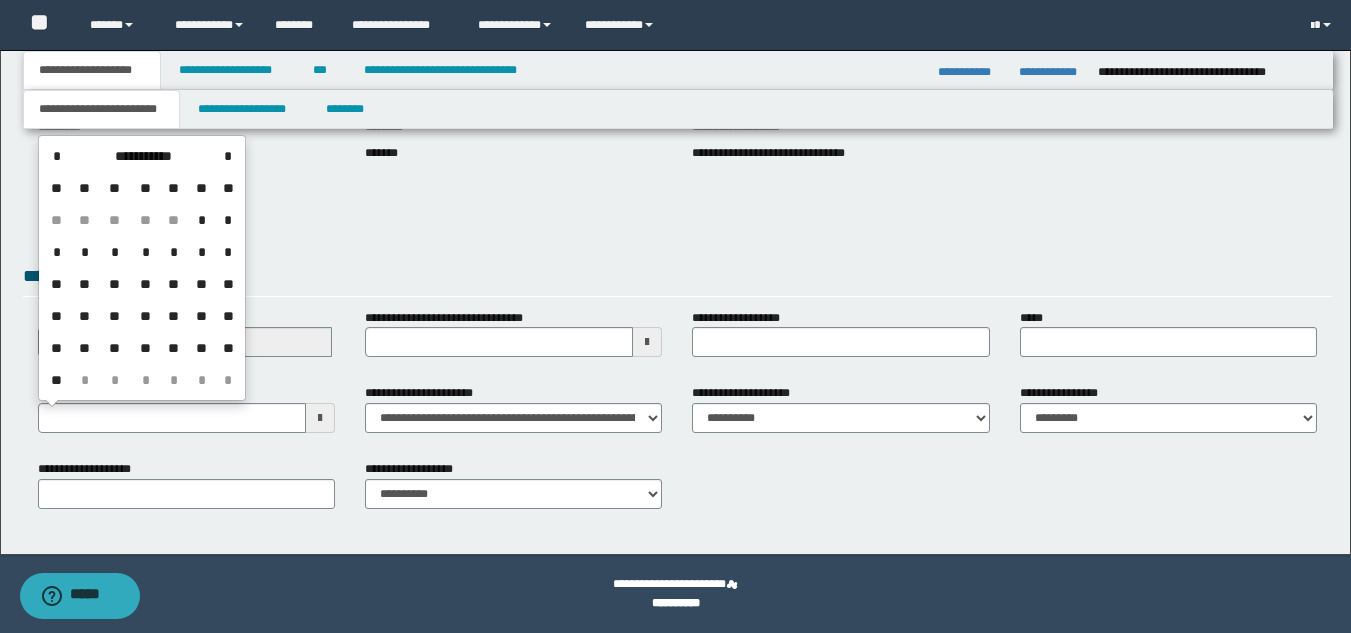 click on "**" at bounding box center [145, 284] 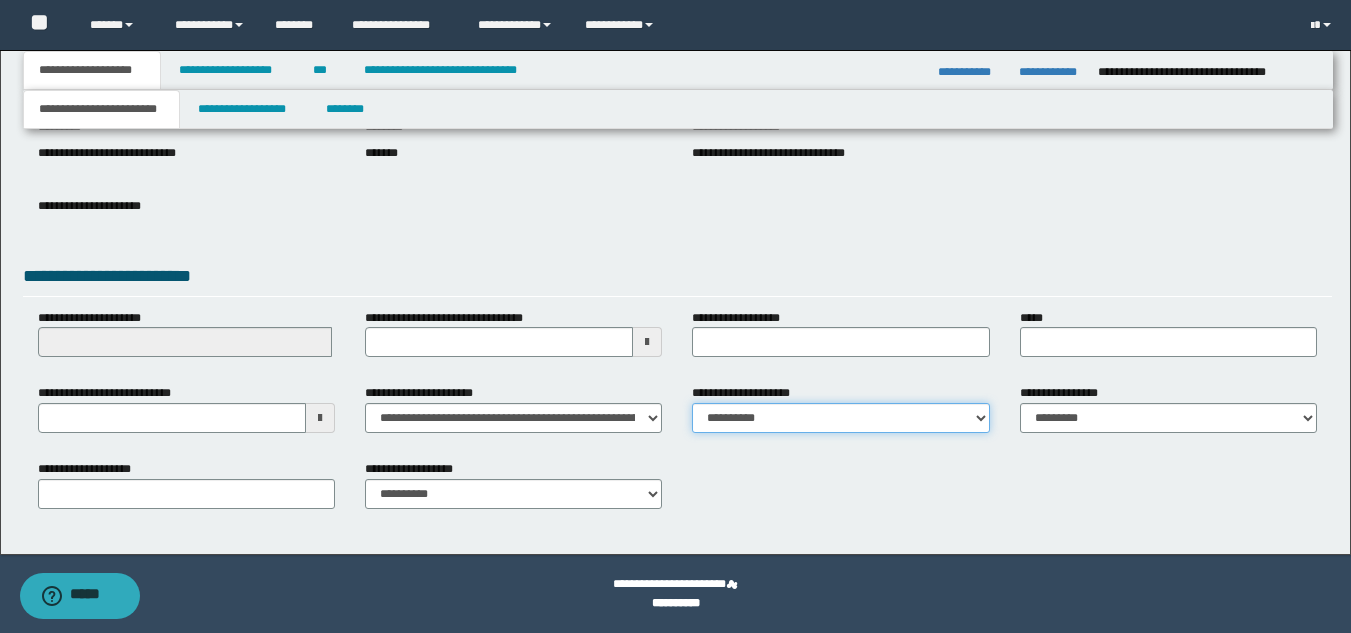 click on "**********" at bounding box center (840, 418) 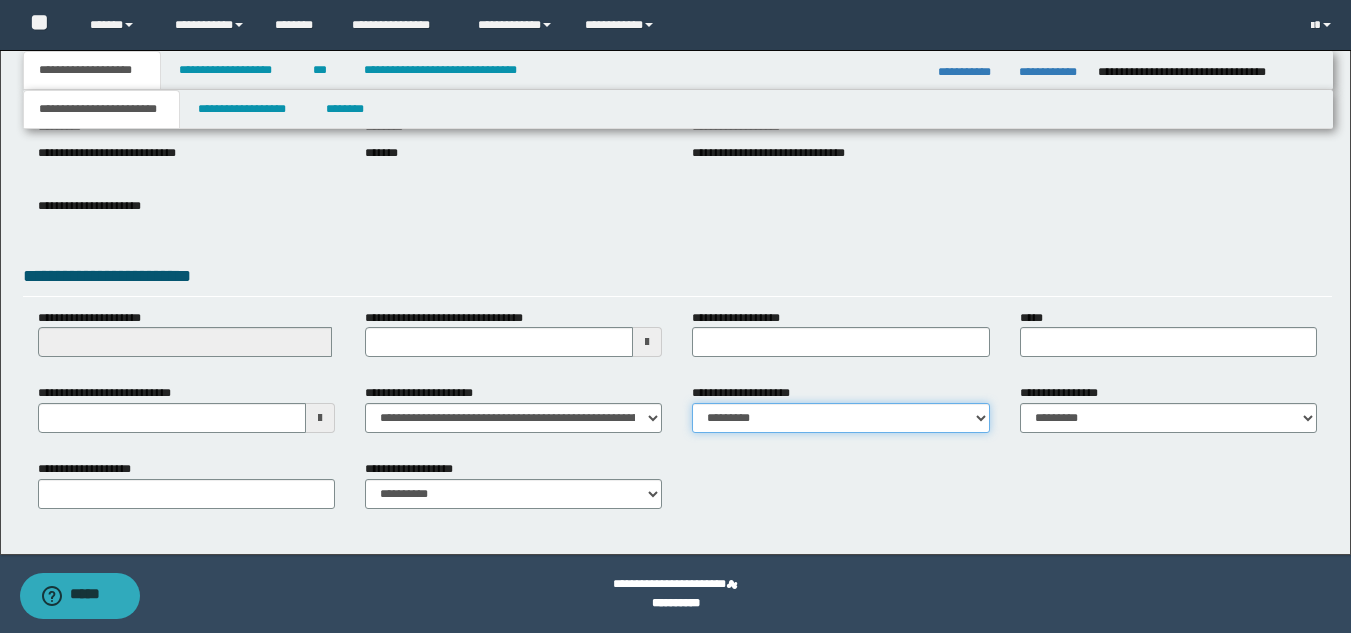 click on "**********" at bounding box center (840, 418) 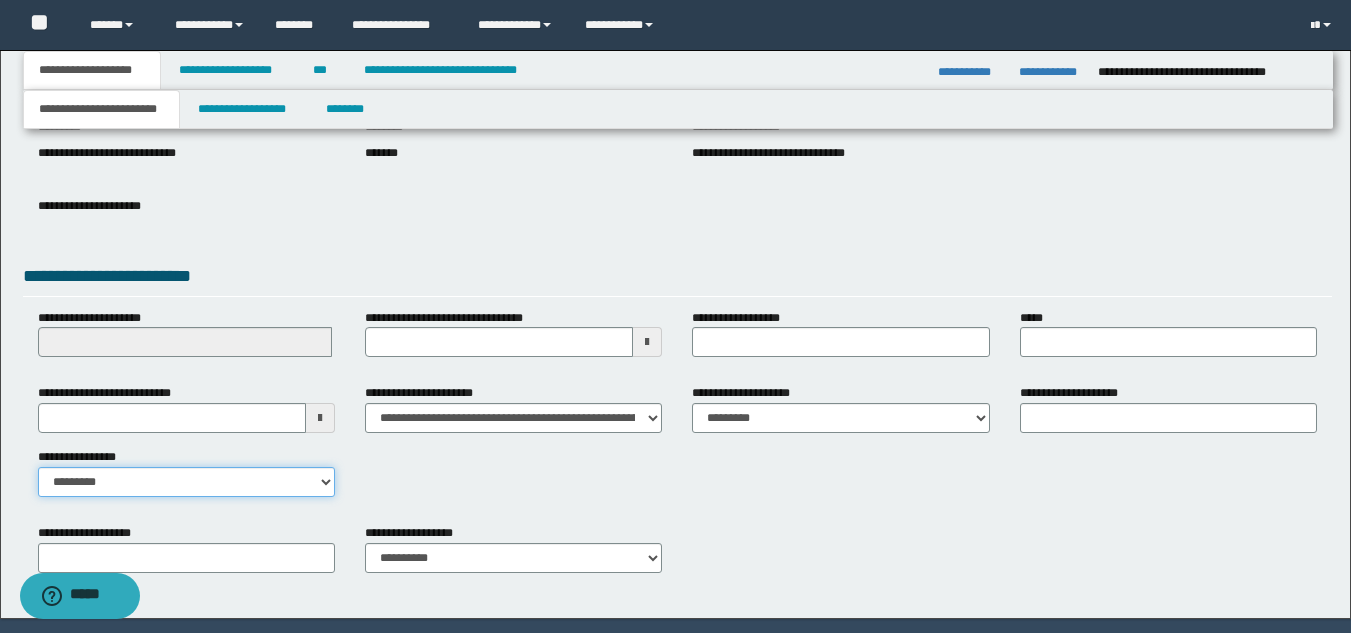 click on "**********" at bounding box center [186, 482] 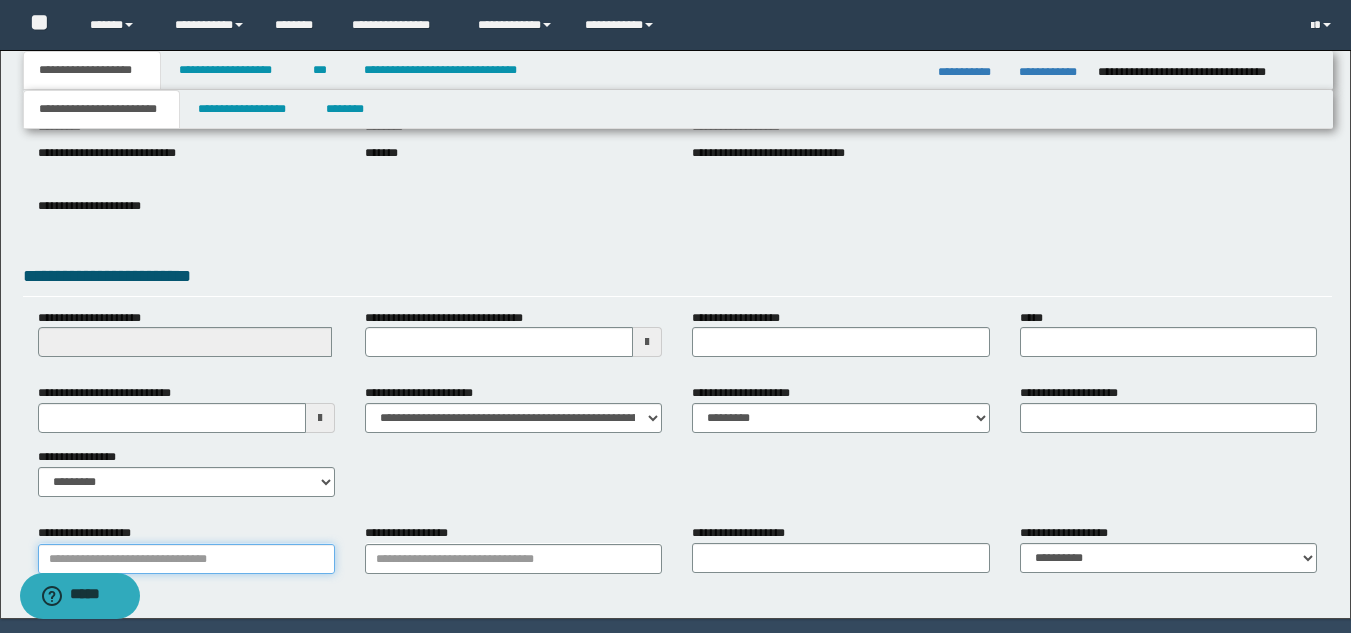 click on "**********" at bounding box center [186, 559] 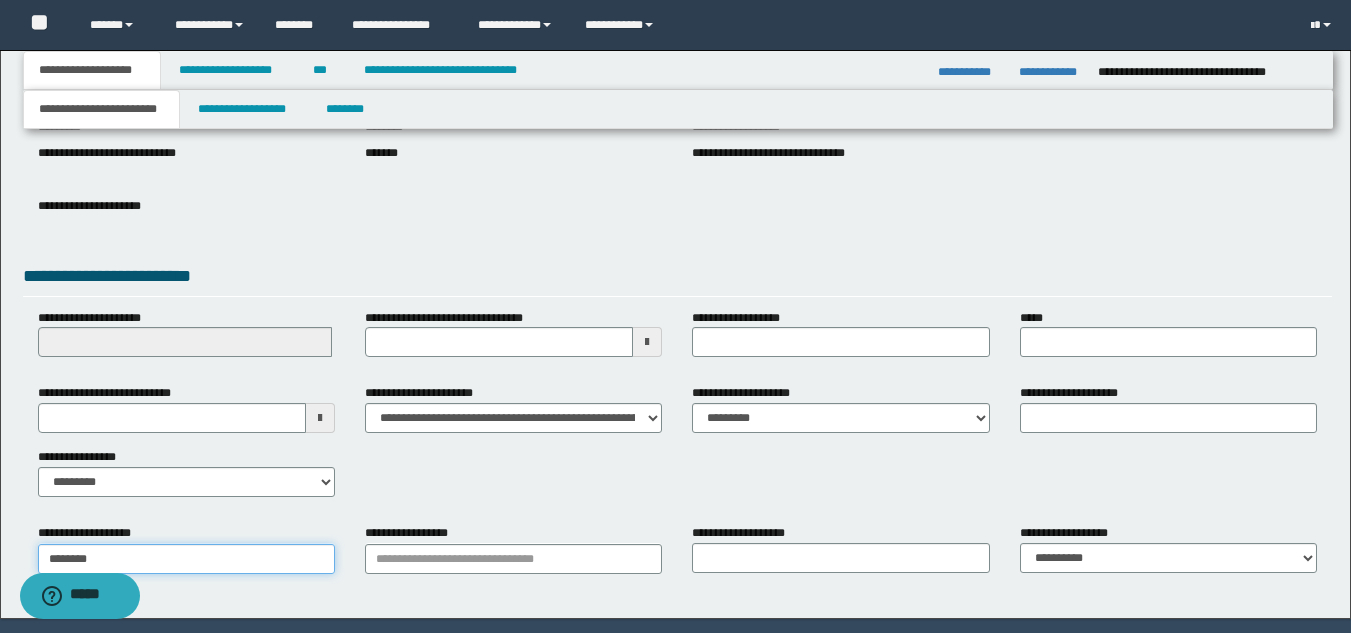 type on "********" 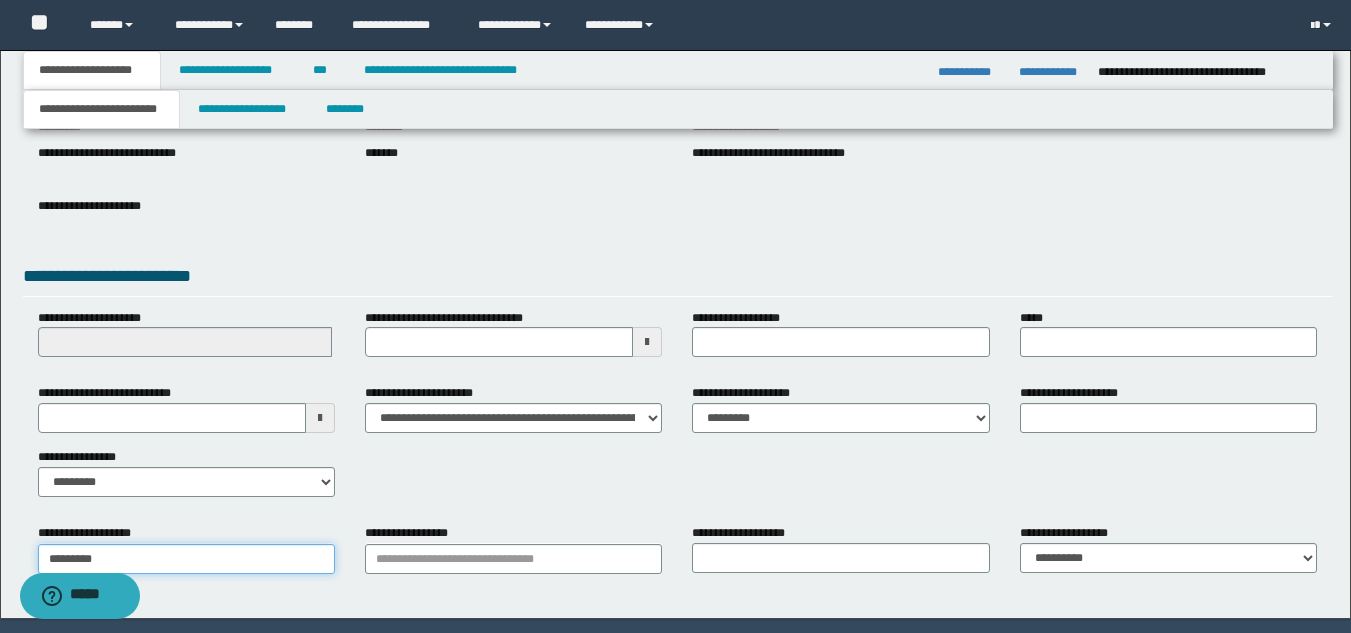 type on "********" 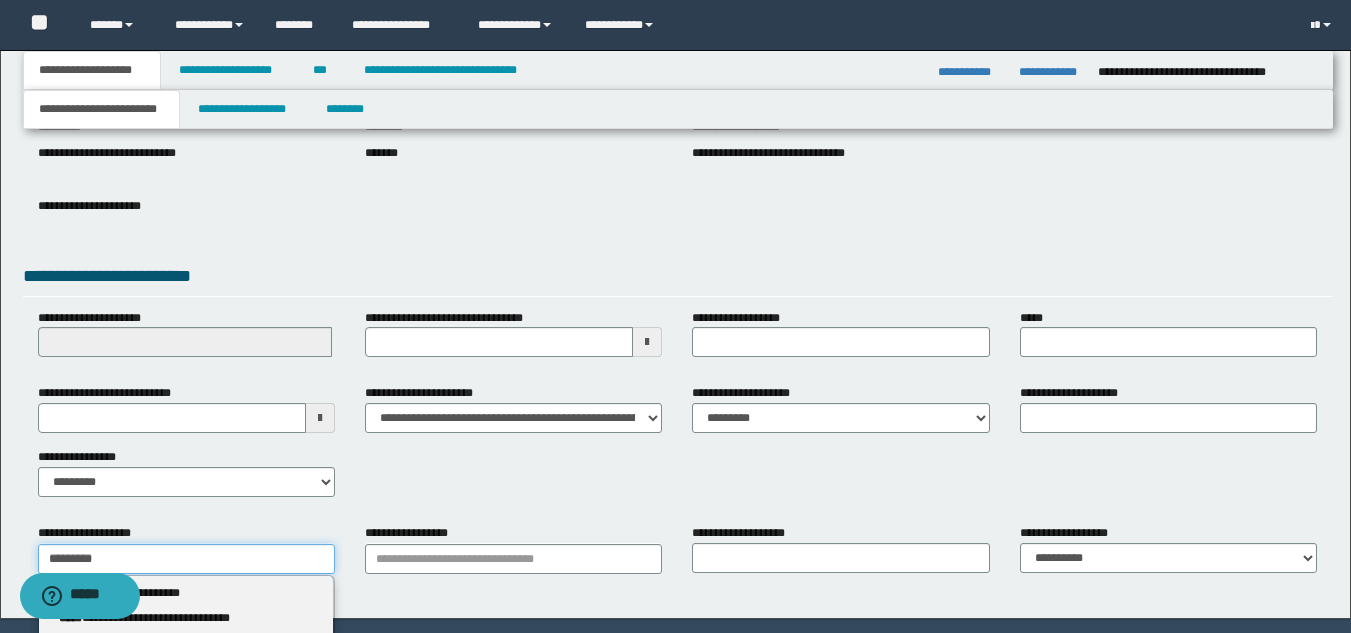 type on "********" 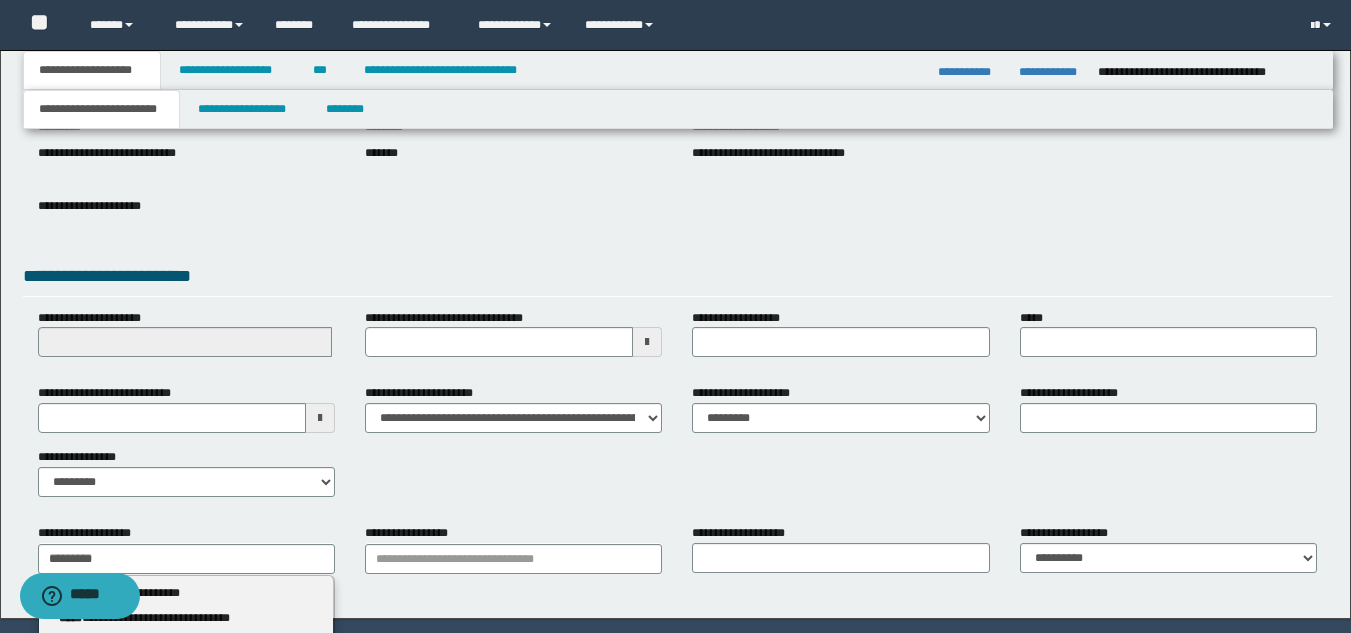 click on "**********" at bounding box center [186, 593] 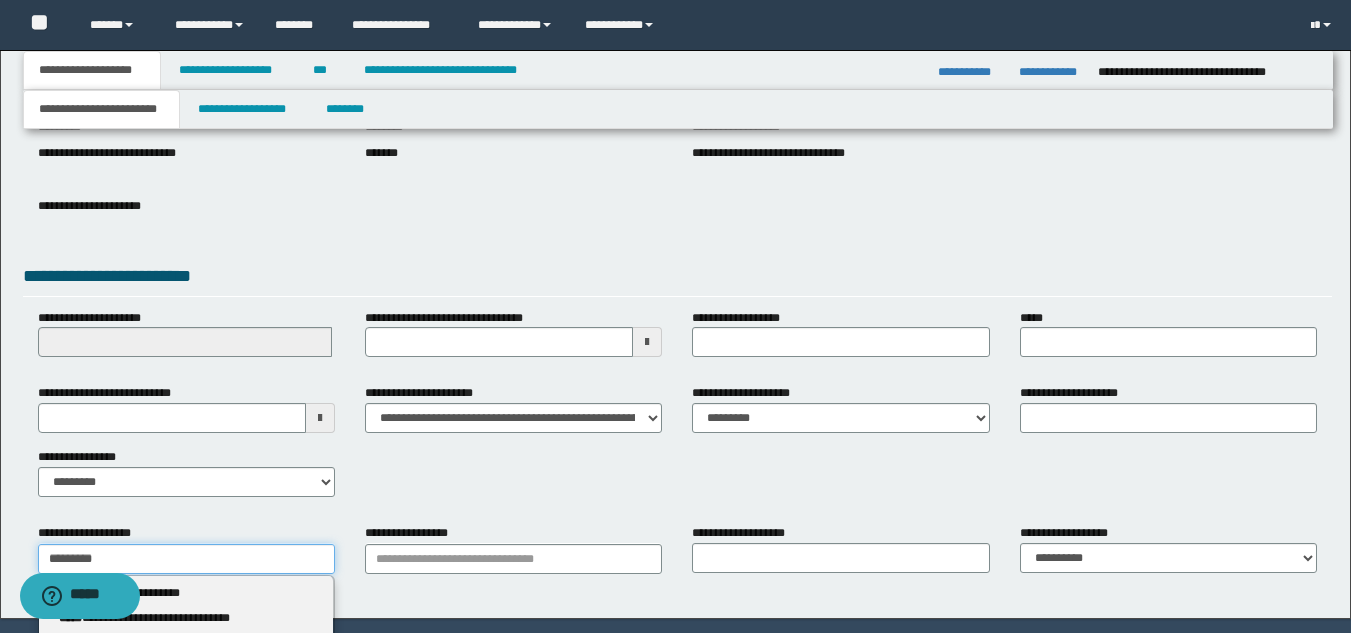 type 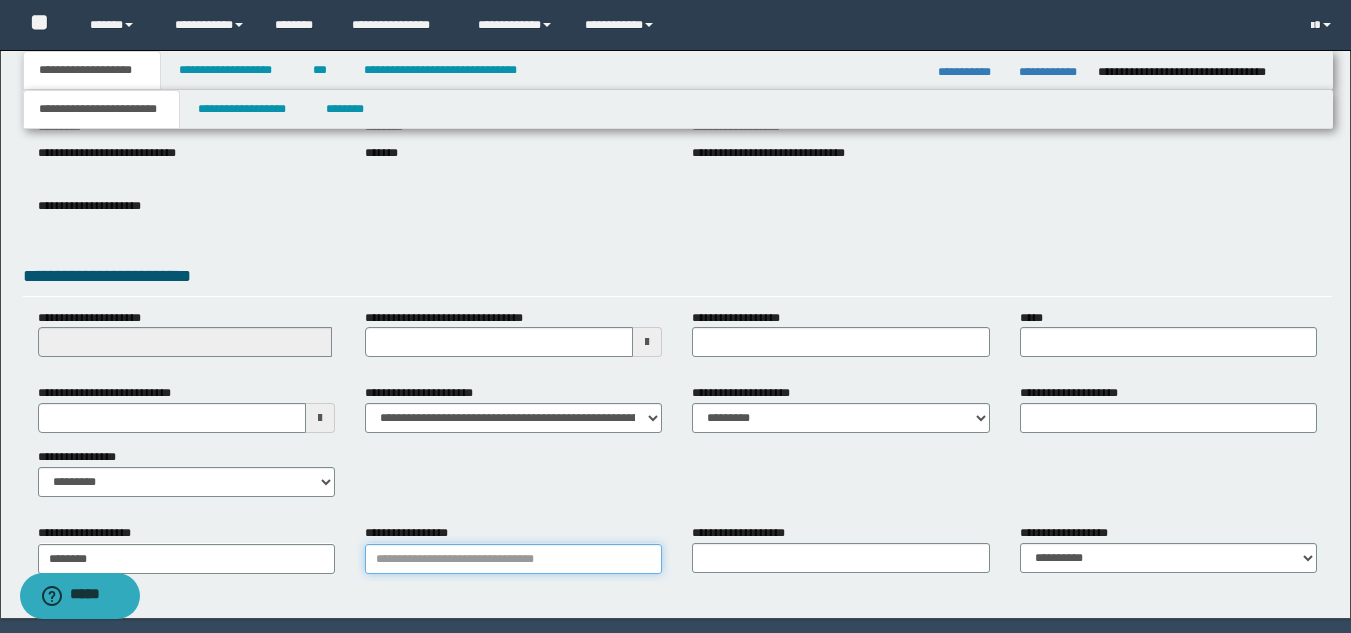 click on "**********" at bounding box center [513, 559] 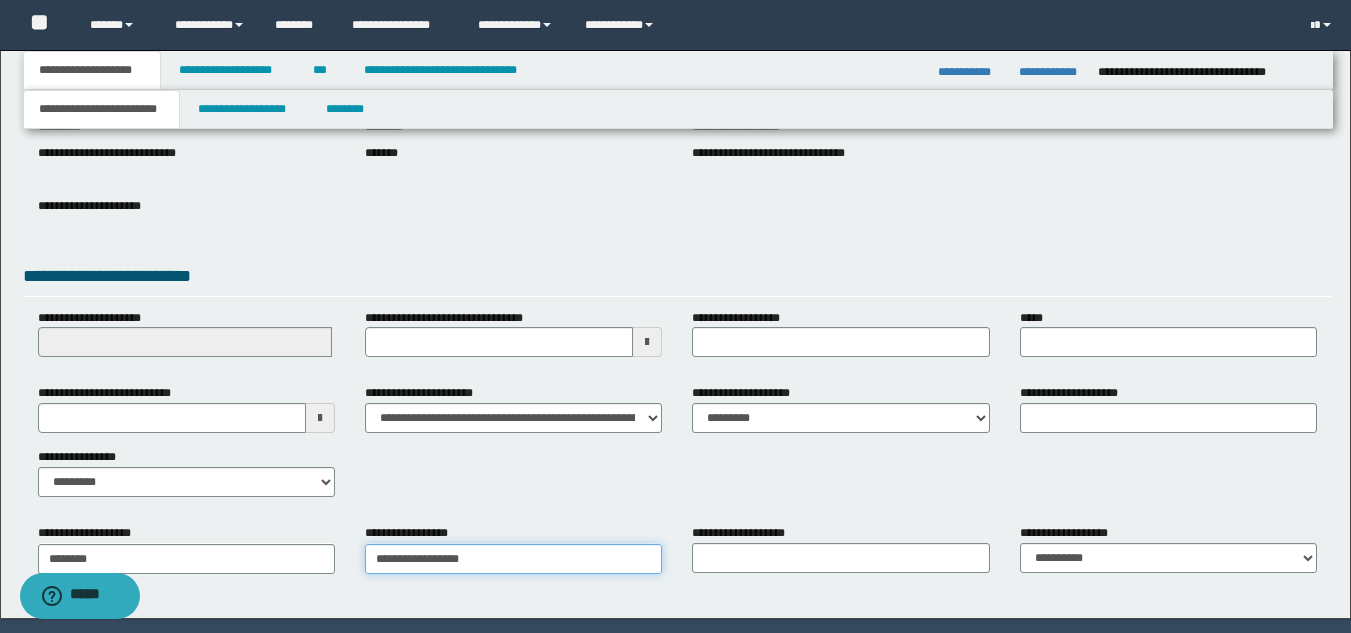 type on "**********" 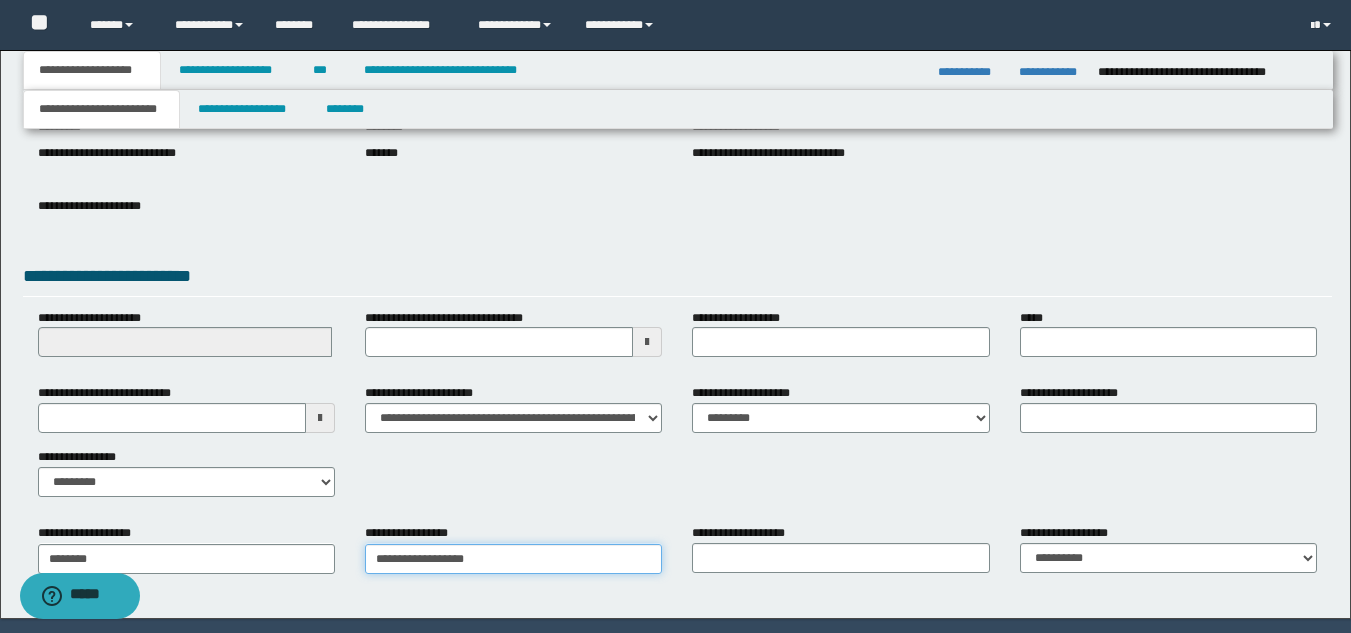 type on "**********" 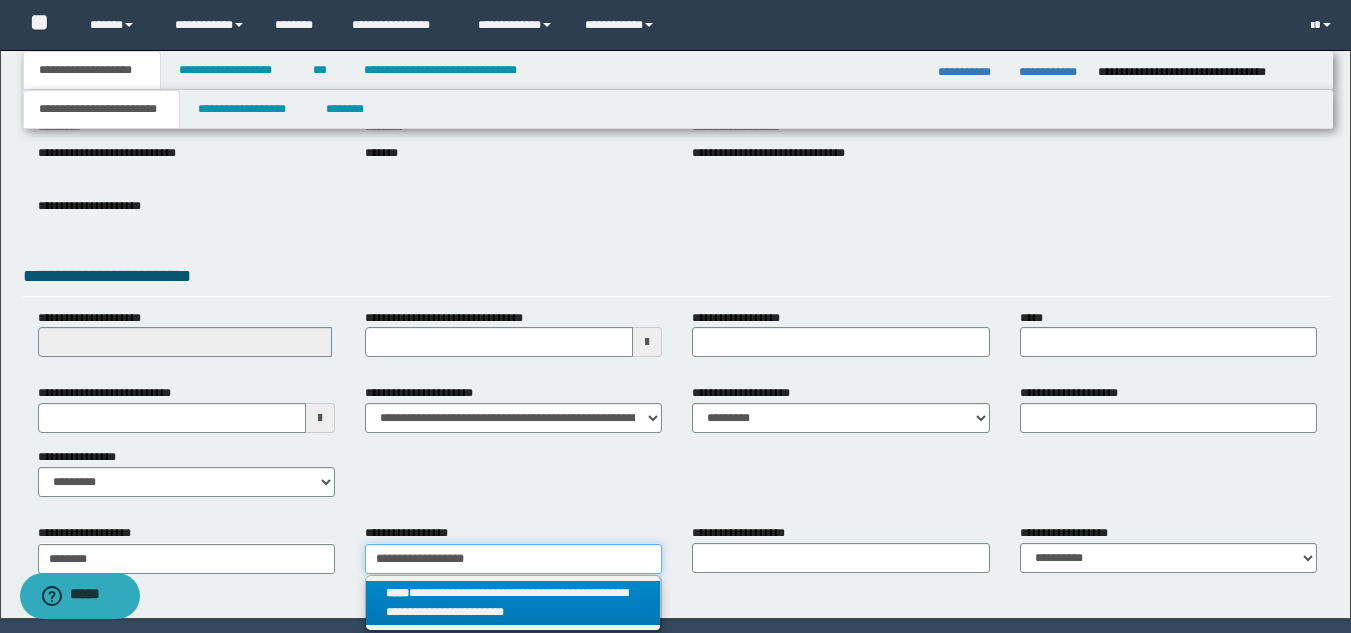 type on "**********" 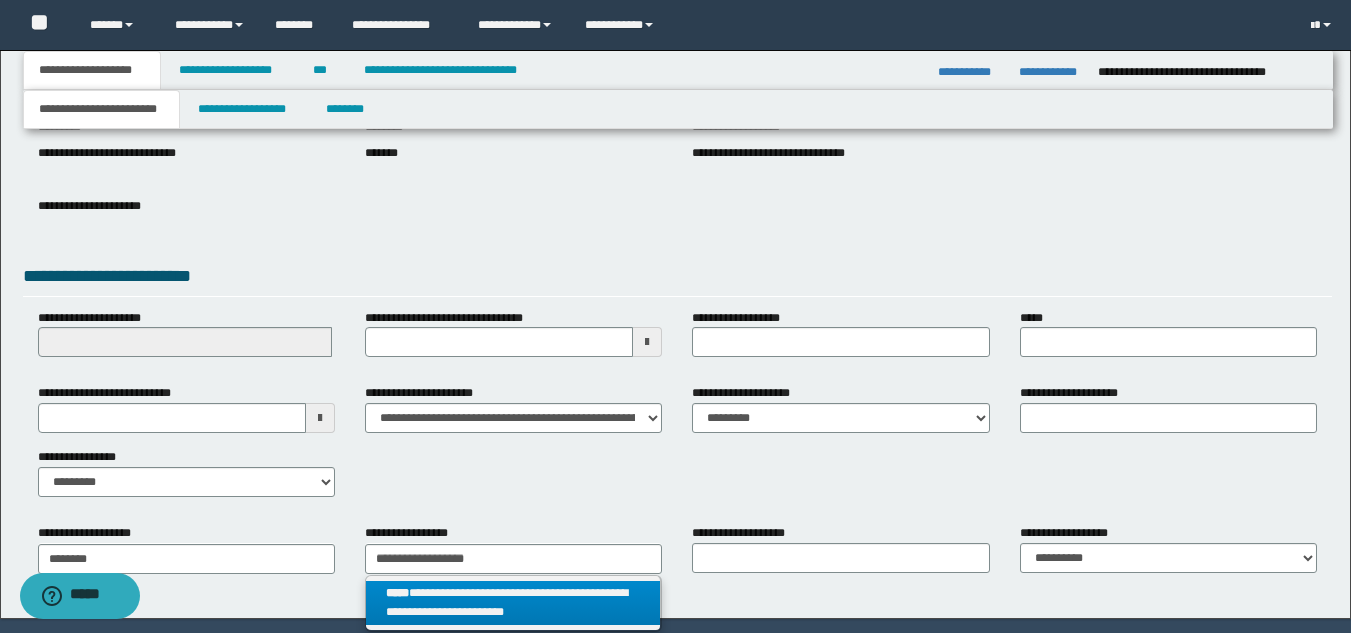 click on "**********" at bounding box center [513, 603] 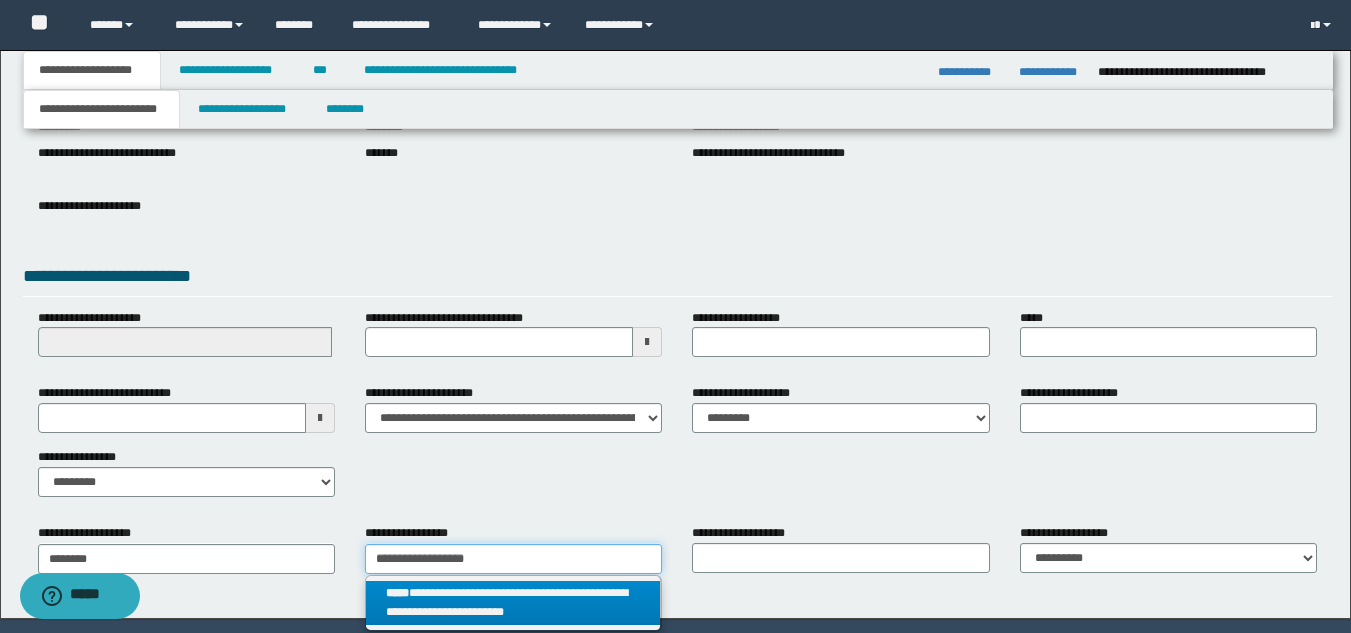 type 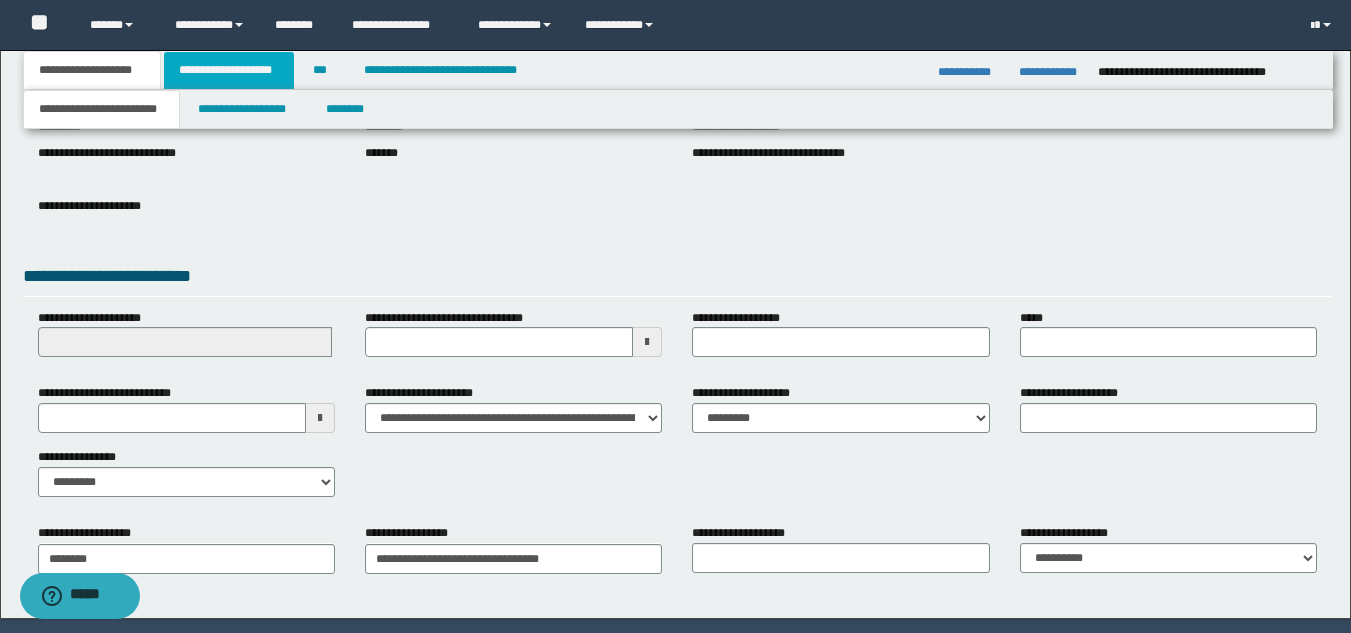 click on "**********" at bounding box center (229, 70) 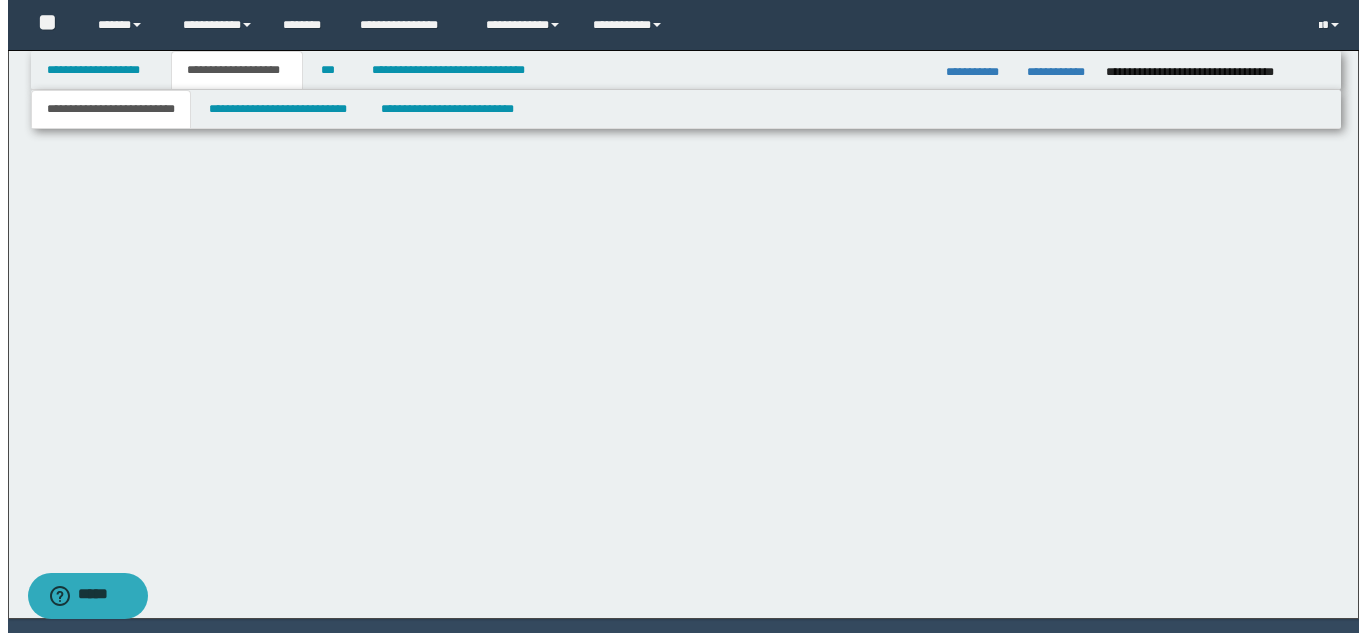 scroll, scrollTop: 0, scrollLeft: 0, axis: both 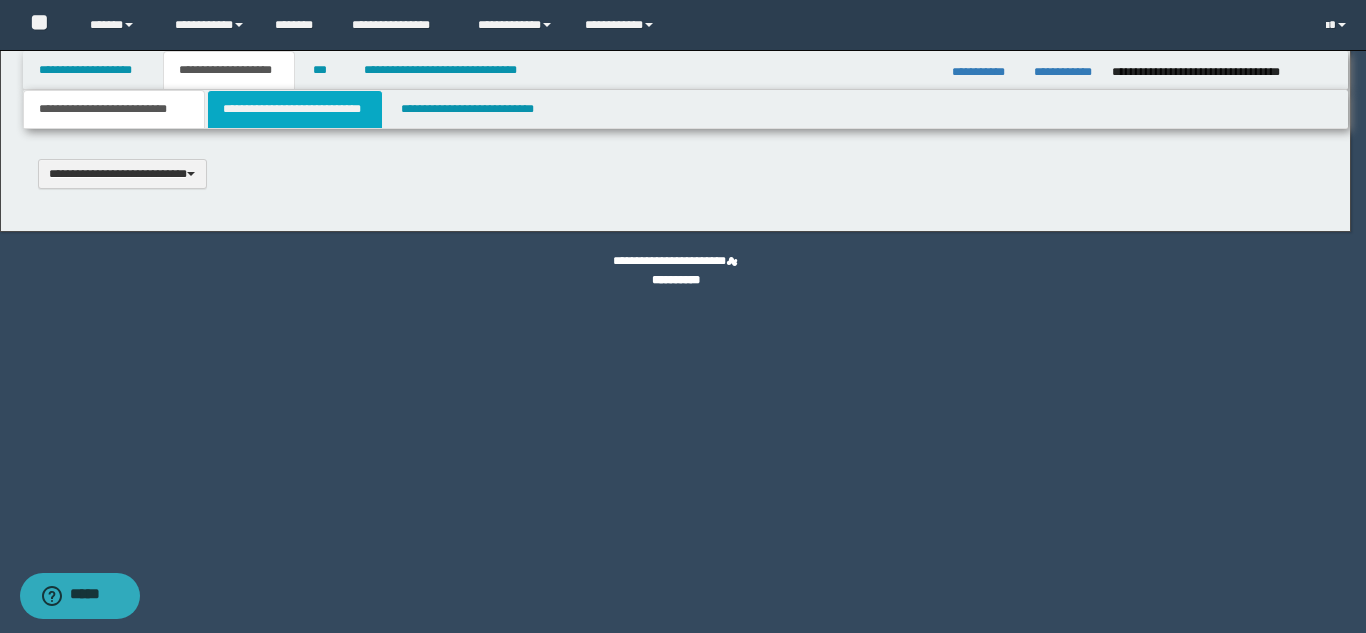 type on "**********" 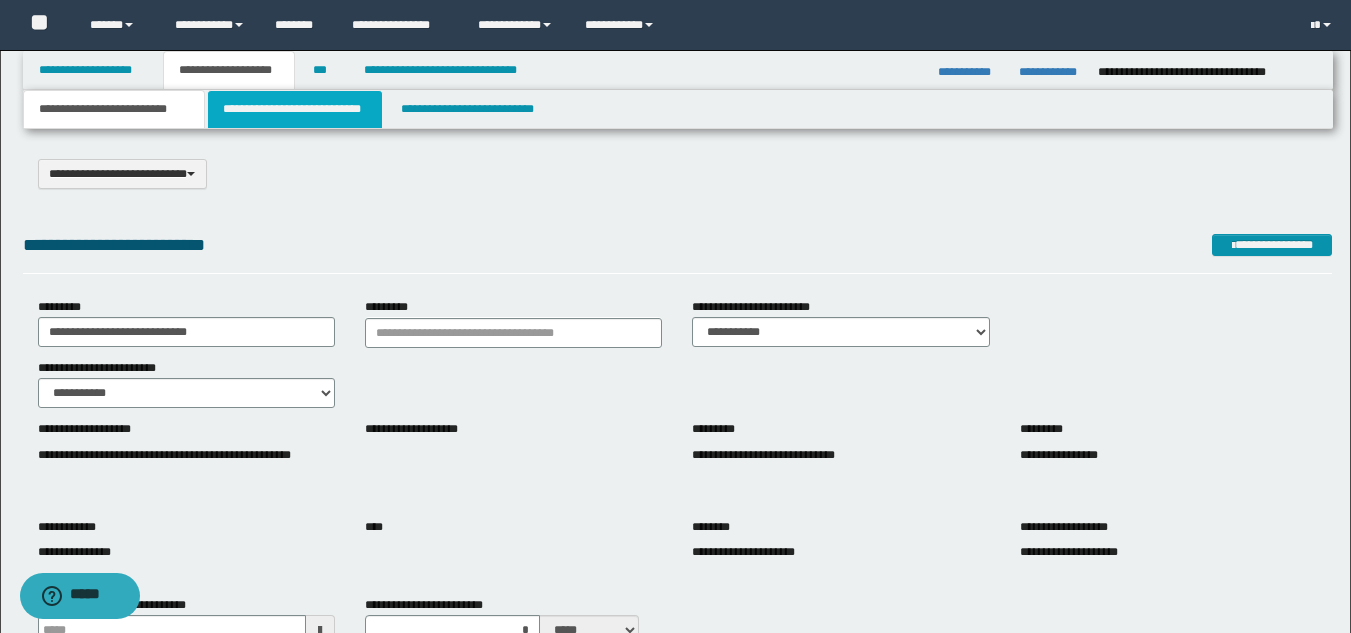 click on "**********" at bounding box center [295, 109] 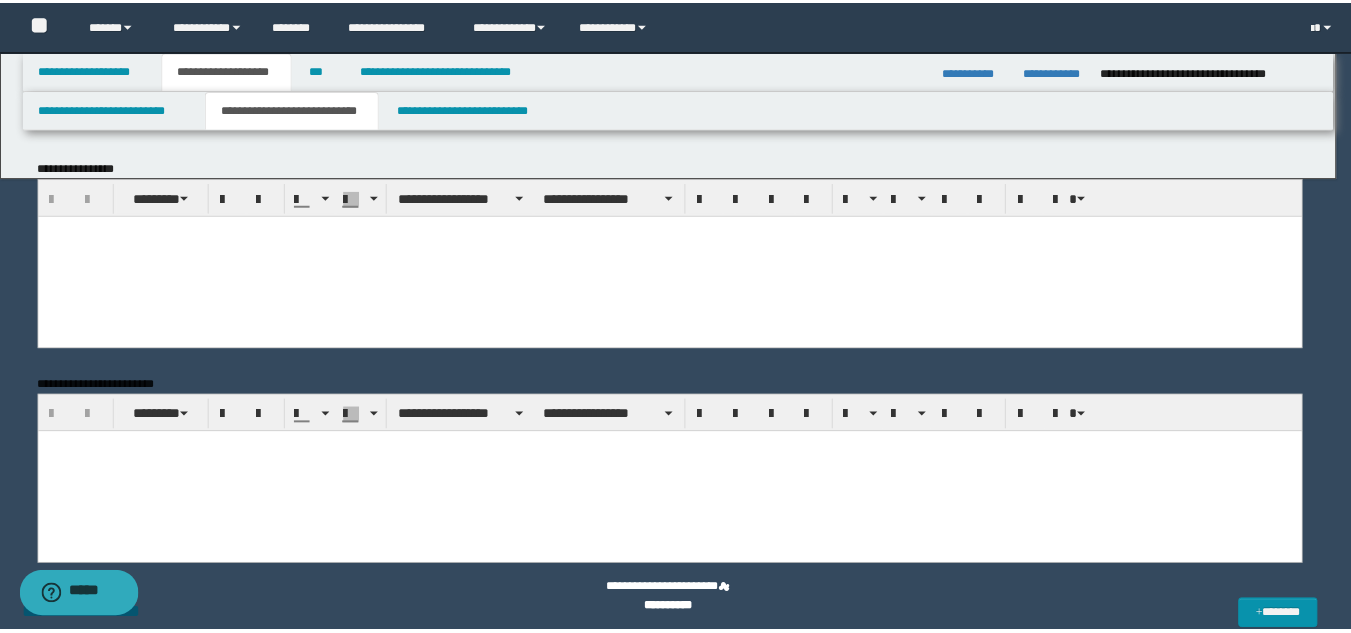 scroll, scrollTop: 0, scrollLeft: 0, axis: both 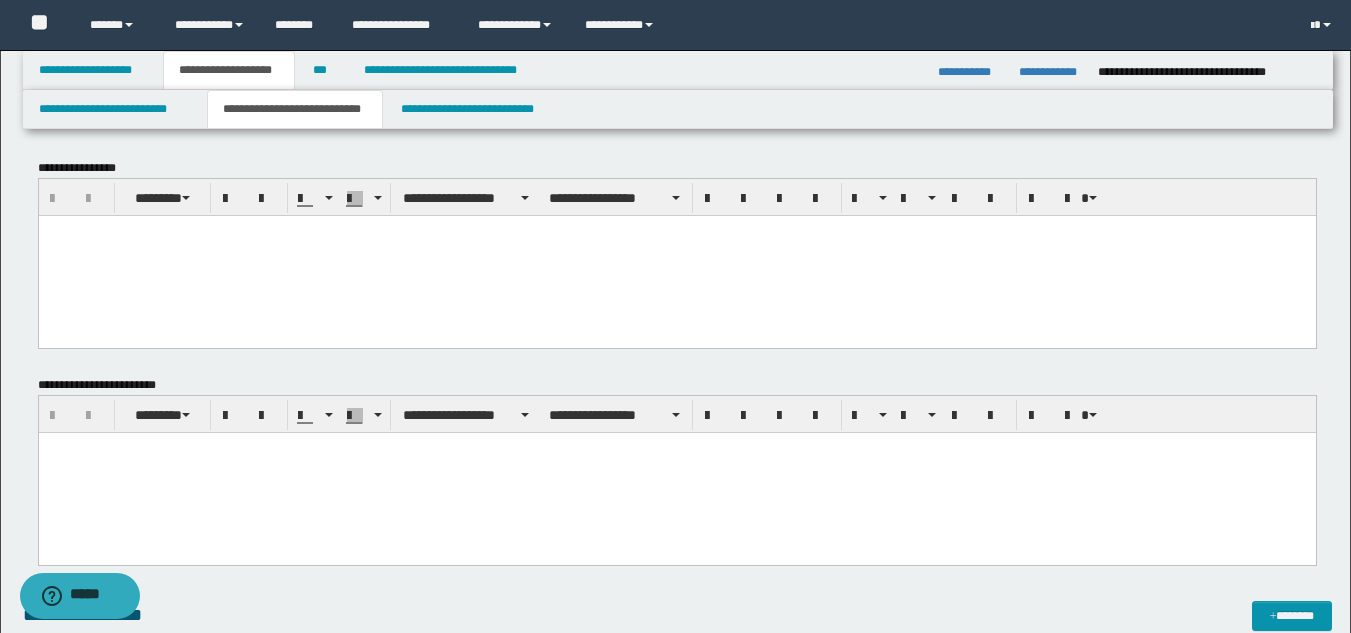 click at bounding box center [676, 255] 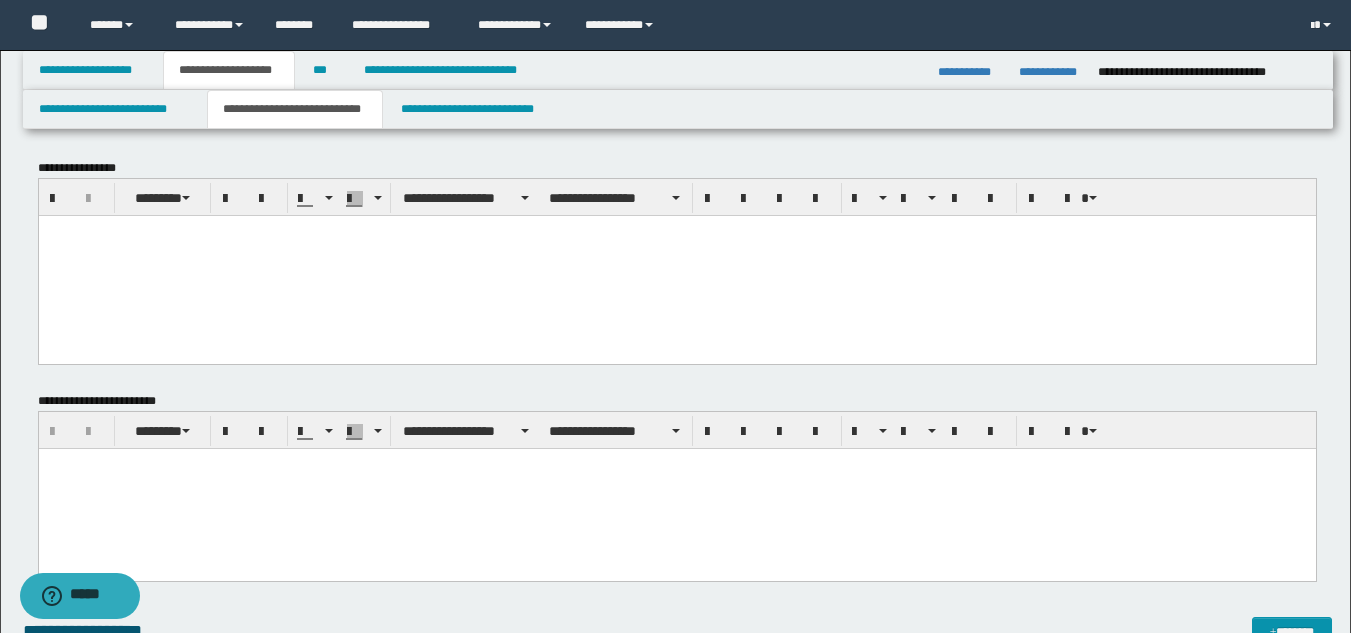 paste 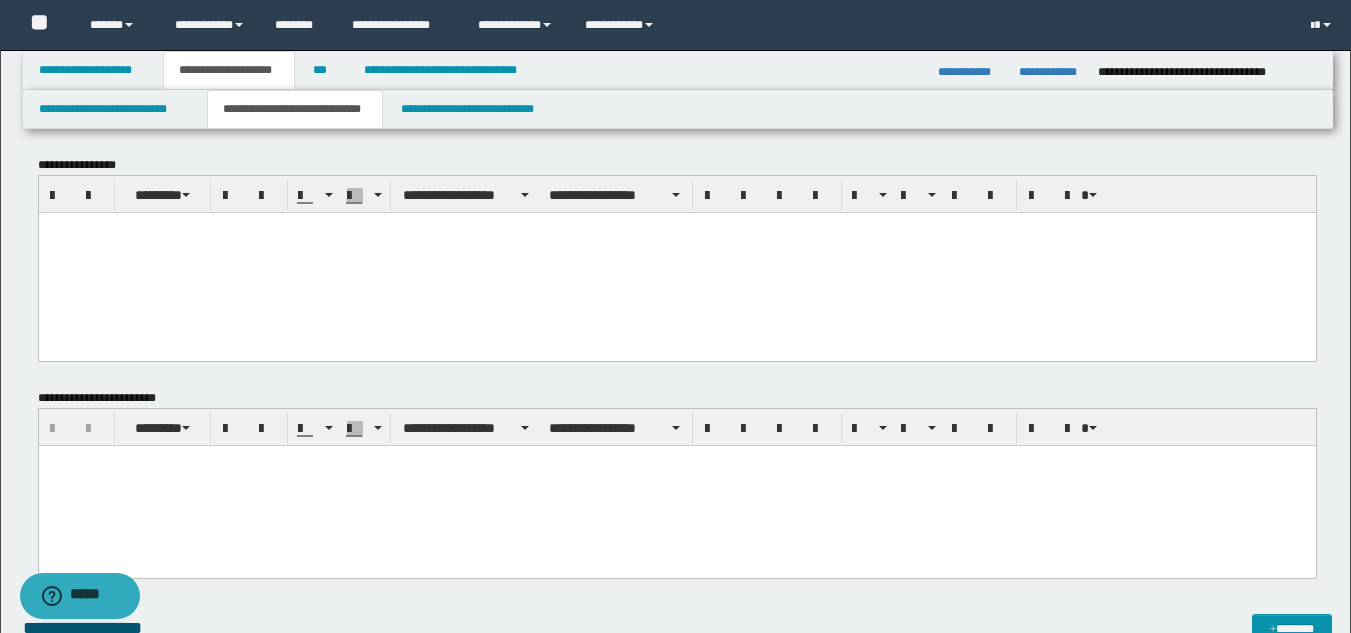 scroll, scrollTop: 0, scrollLeft: 0, axis: both 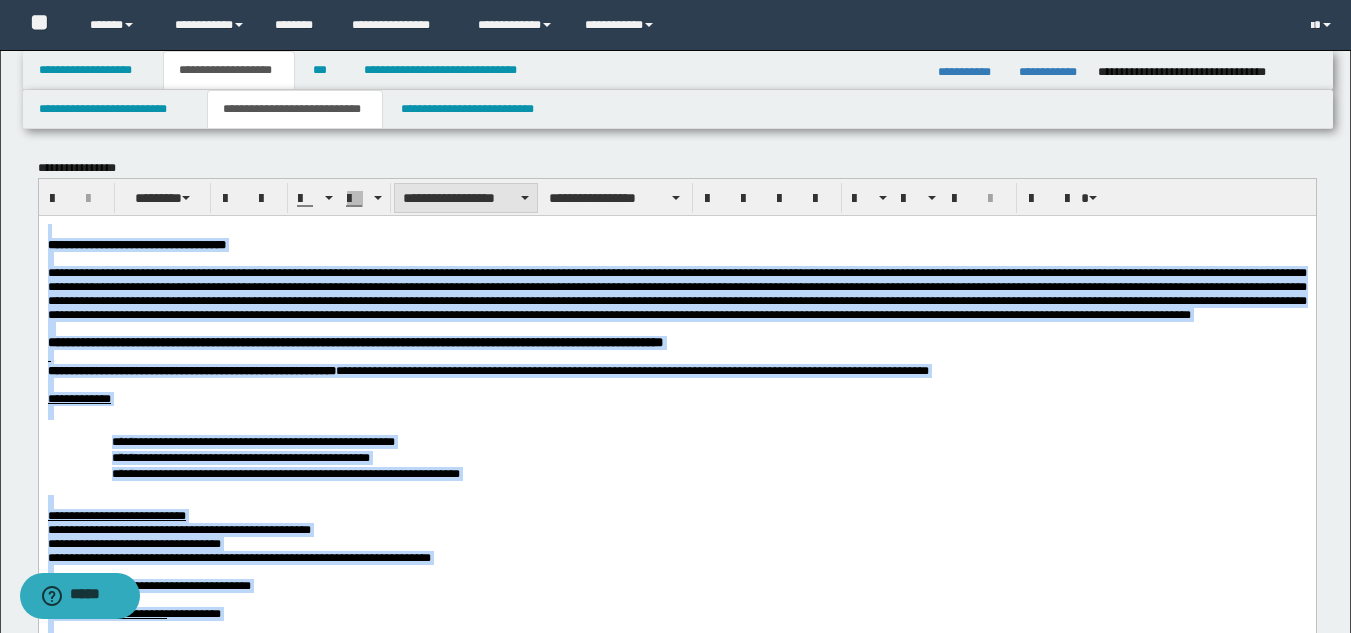 click on "**********" at bounding box center (466, 198) 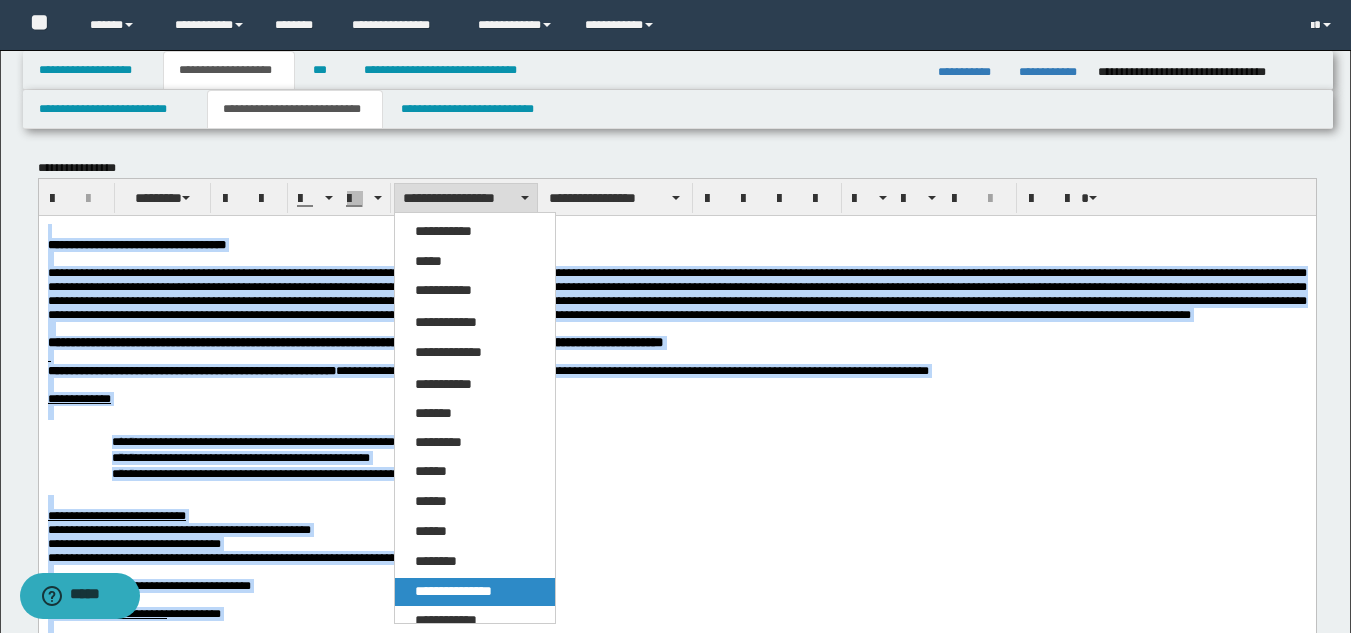 click on "**********" at bounding box center (453, 591) 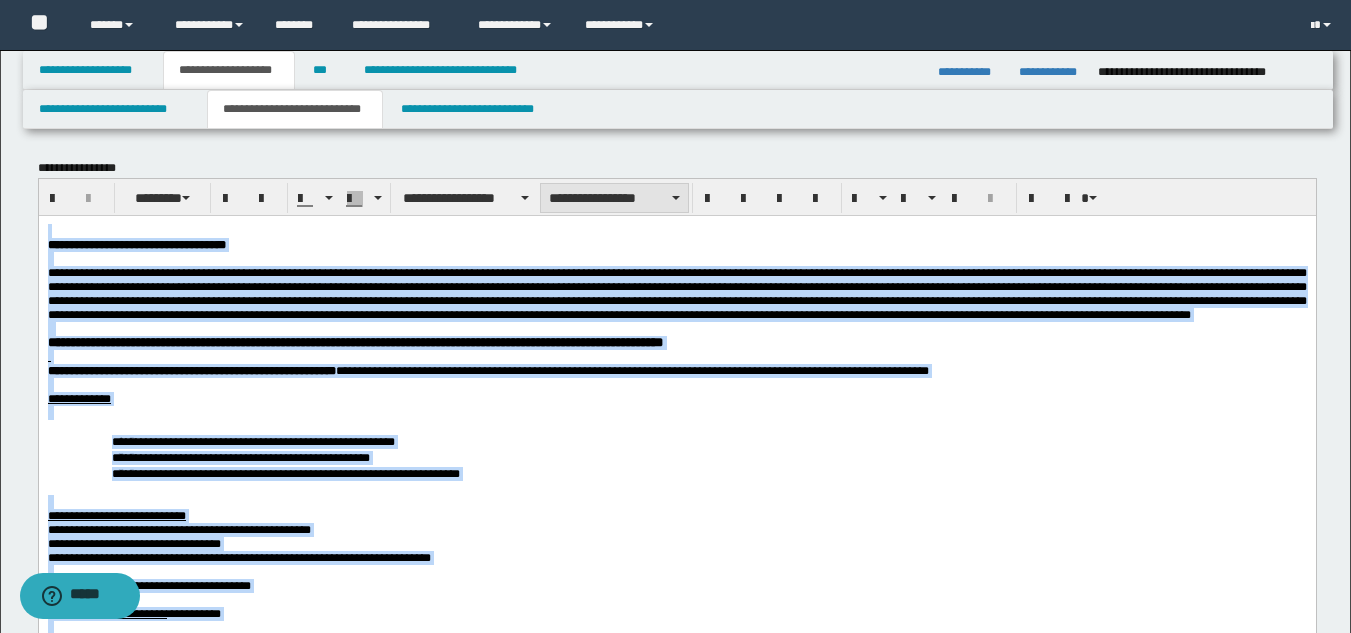click on "**********" at bounding box center [614, 198] 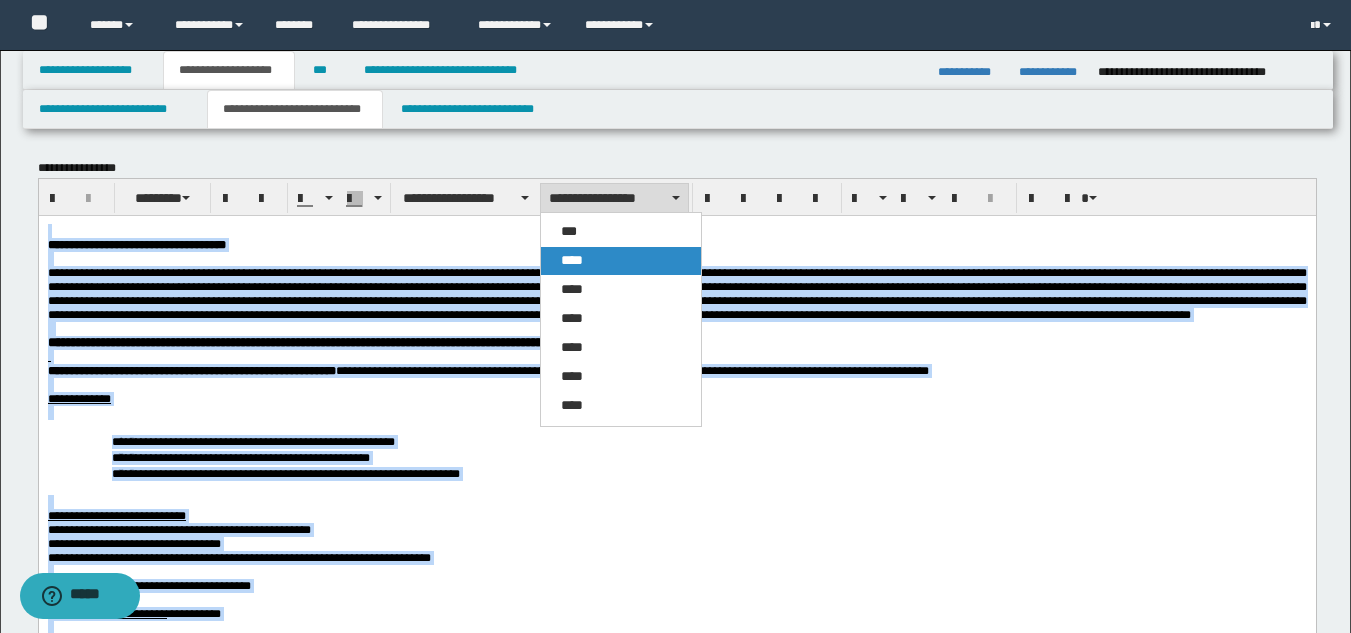 click on "****" at bounding box center (621, 261) 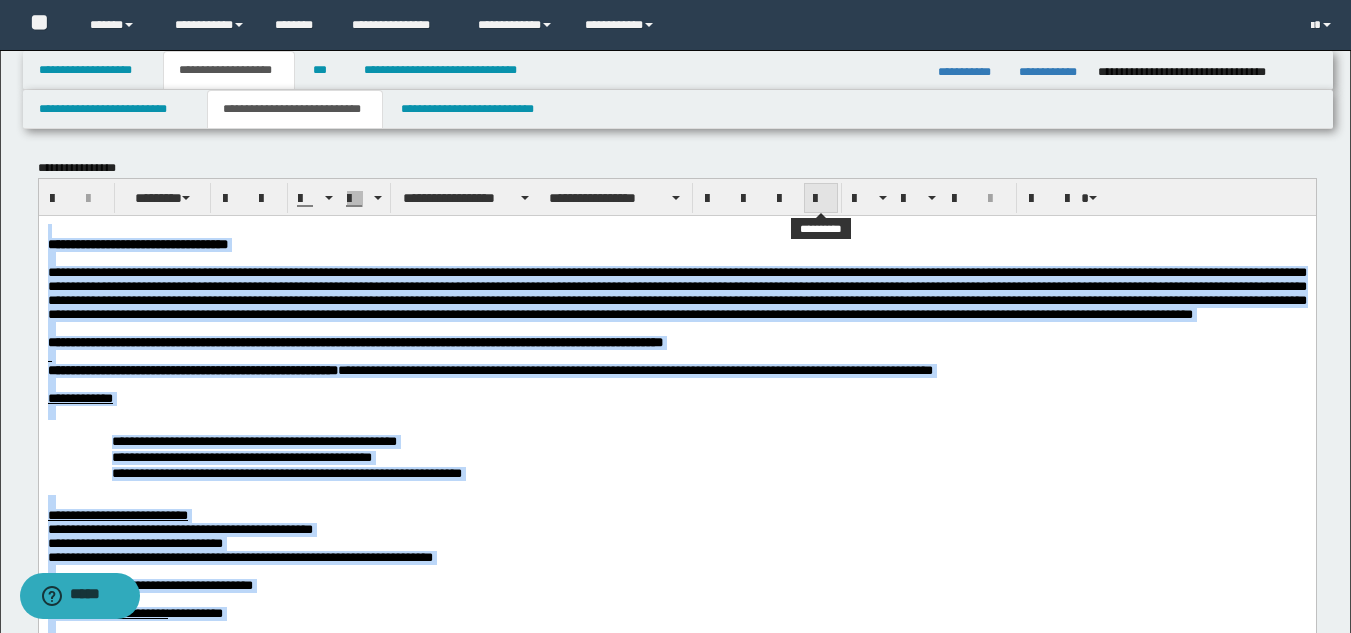 click at bounding box center (821, 199) 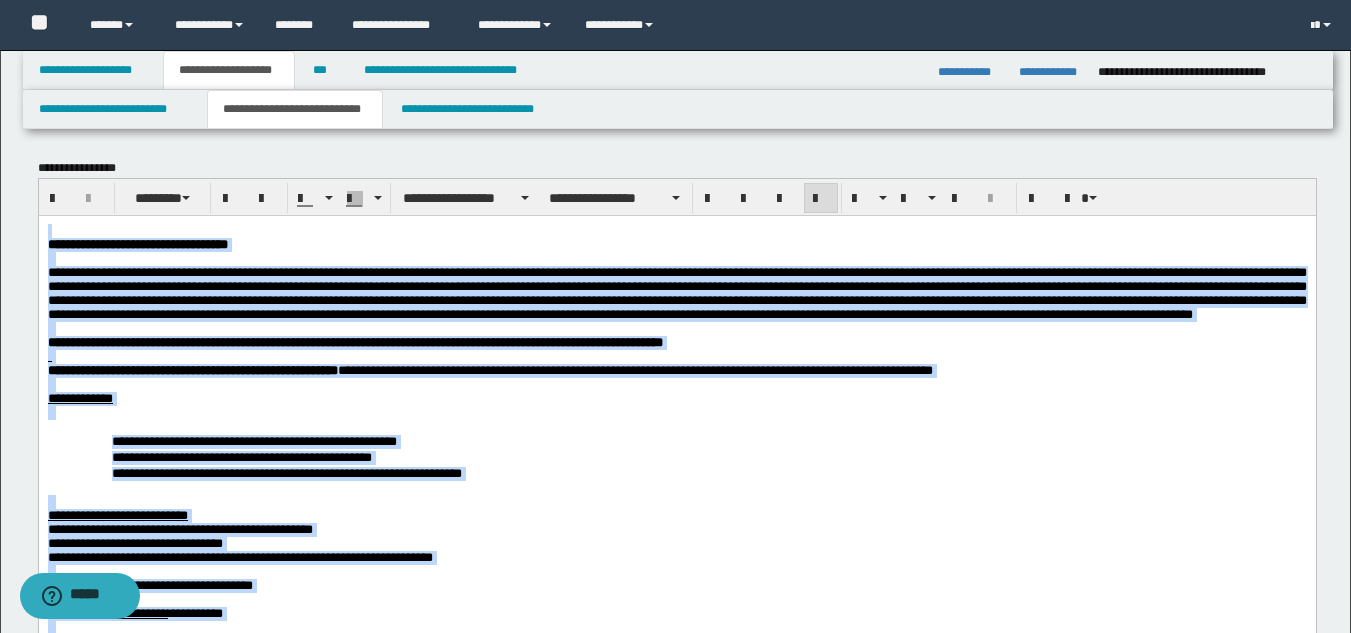 click on "**********" at bounding box center (676, 1353) 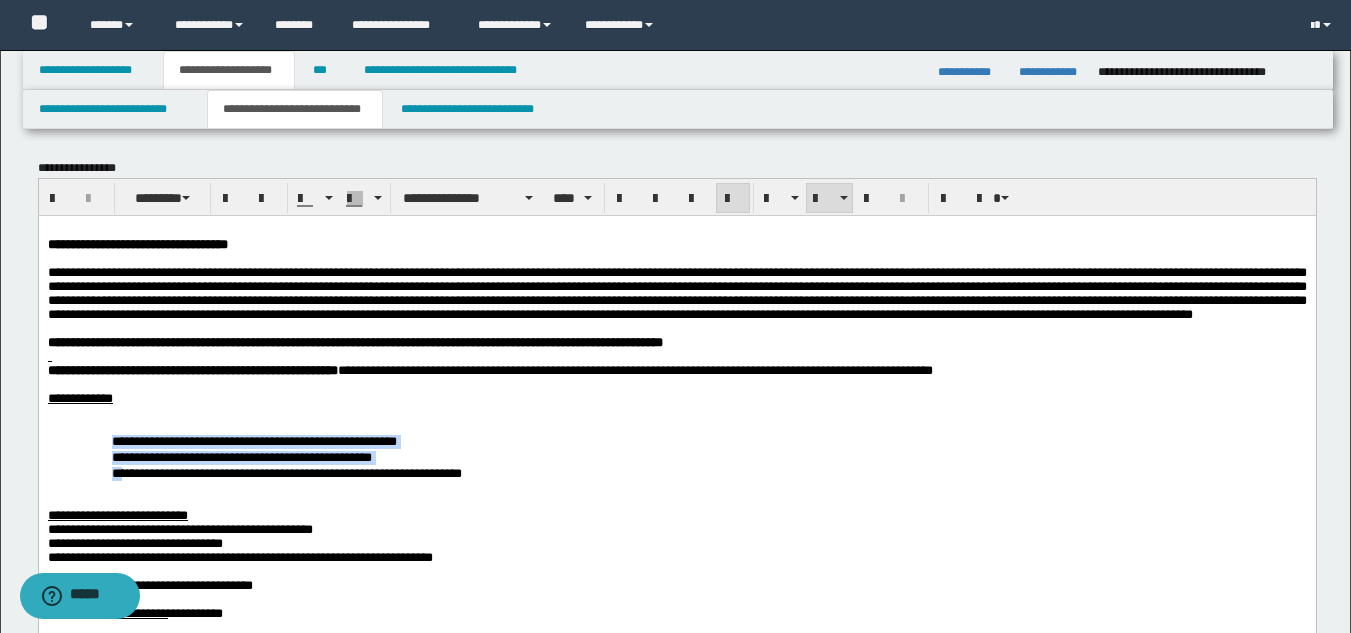 drag, startPoint x: 98, startPoint y: 482, endPoint x: 144, endPoint y: 505, distance: 51.42956 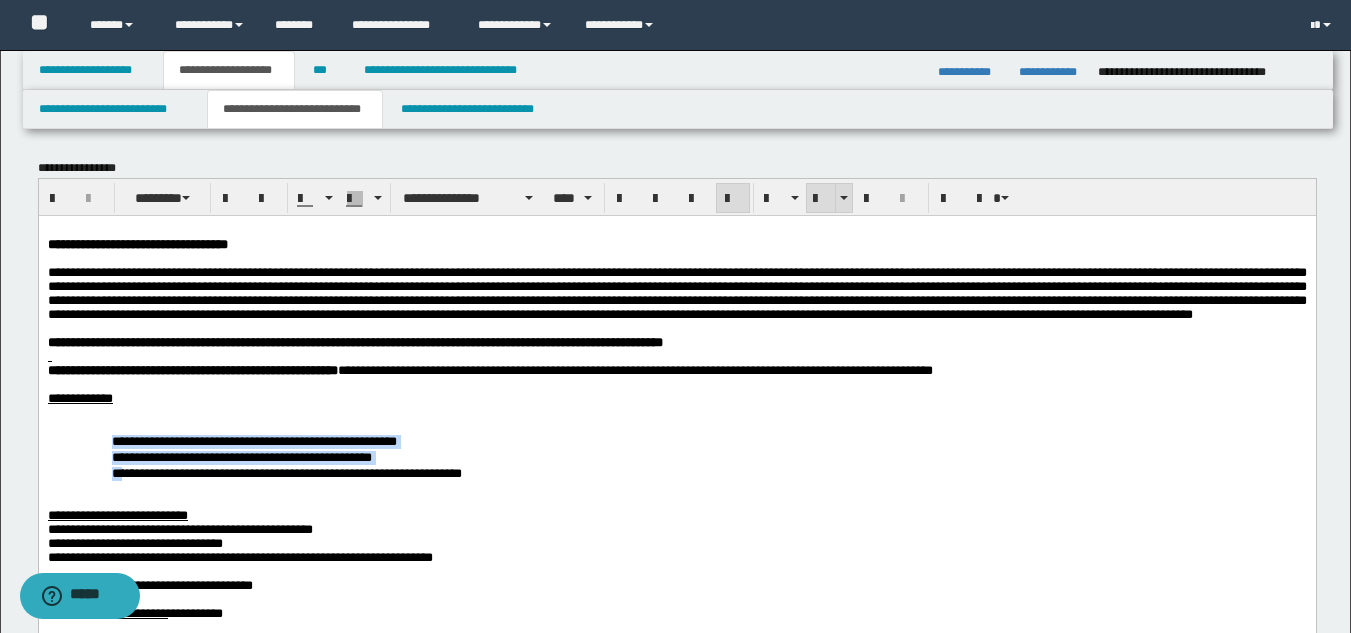 click at bounding box center (821, 199) 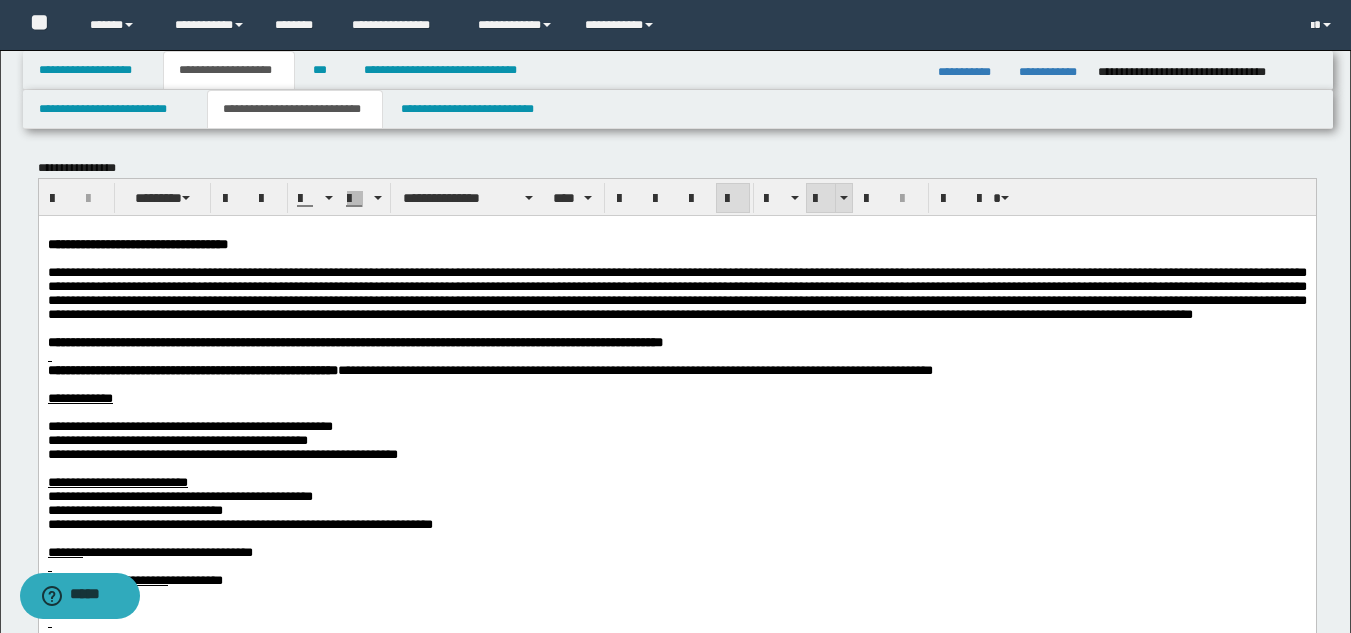 click at bounding box center [821, 199] 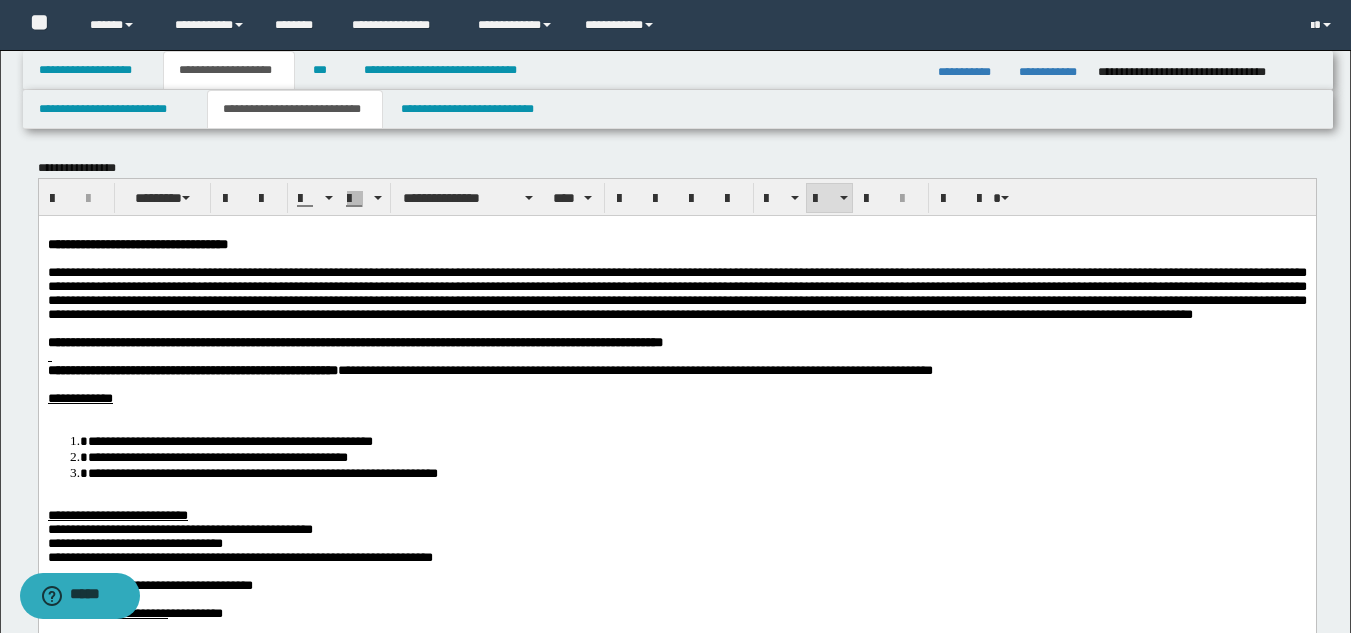 click at bounding box center [676, 412] 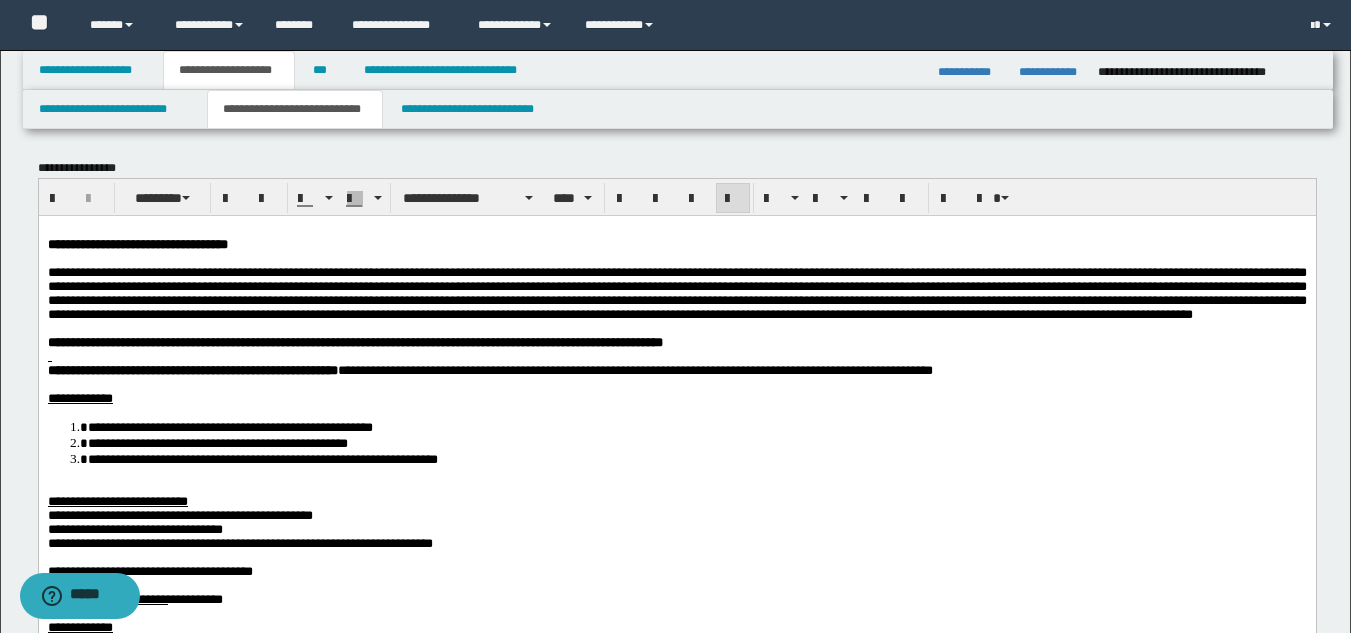 click at bounding box center [676, 356] 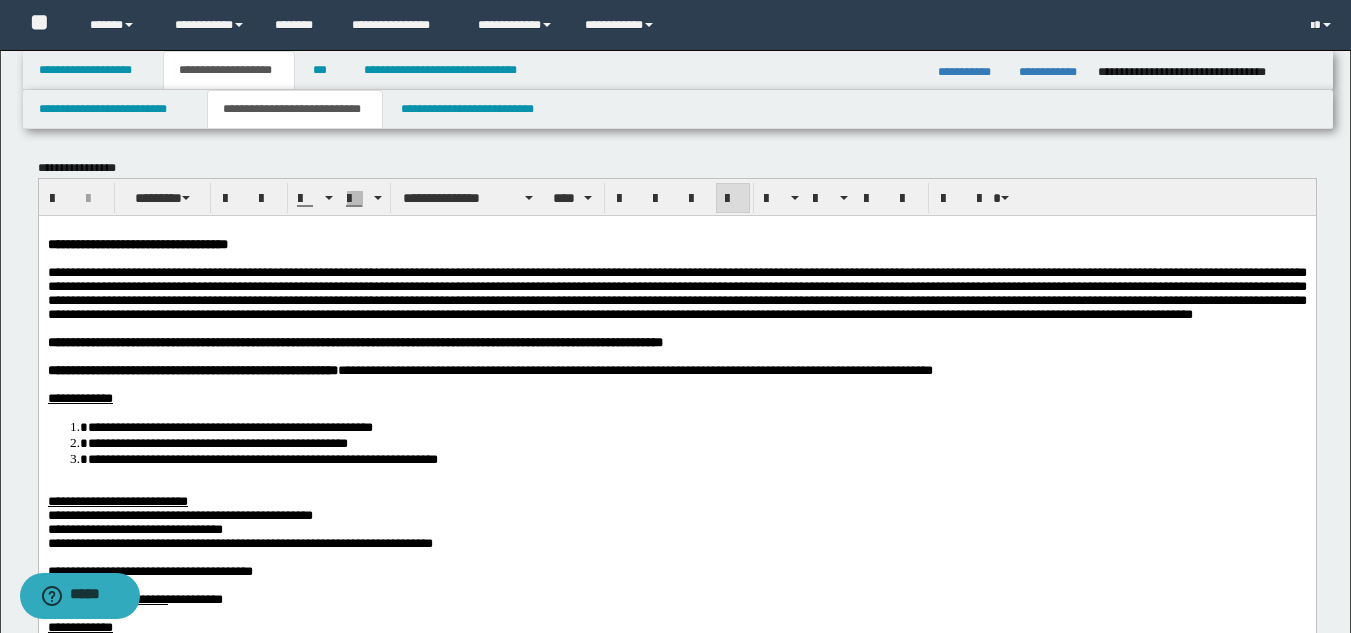 click on "**********" at bounding box center [676, 1346] 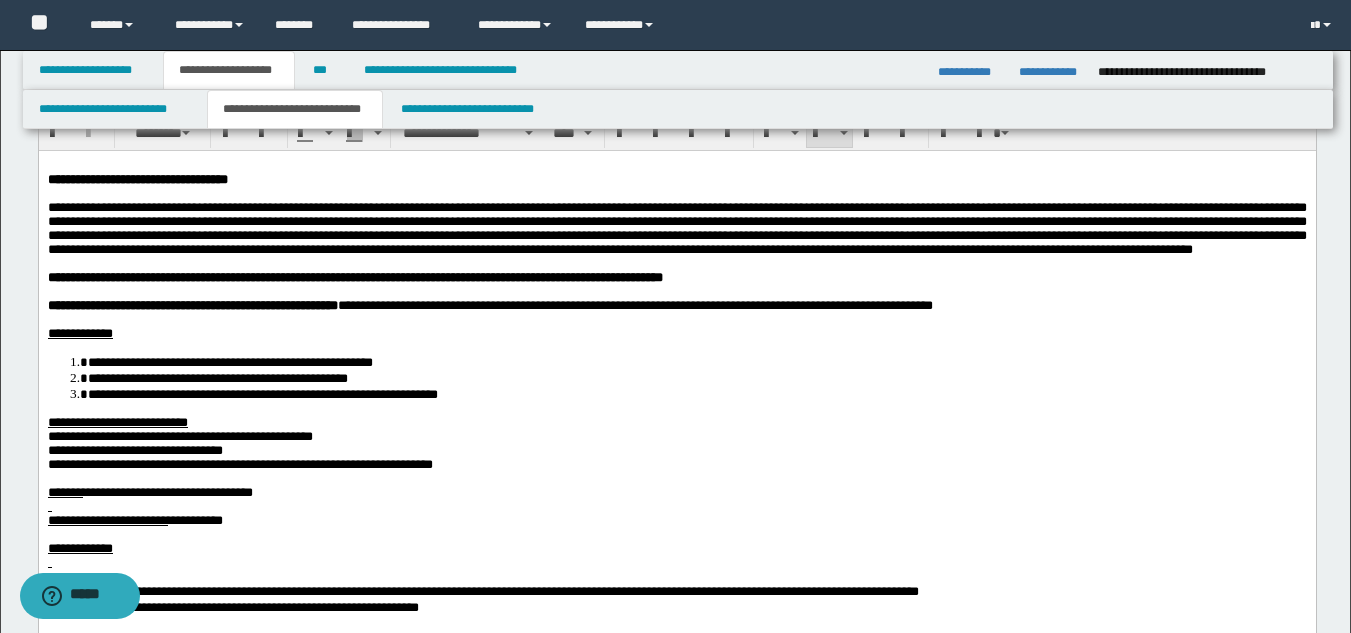 scroll, scrollTop: 100, scrollLeft: 0, axis: vertical 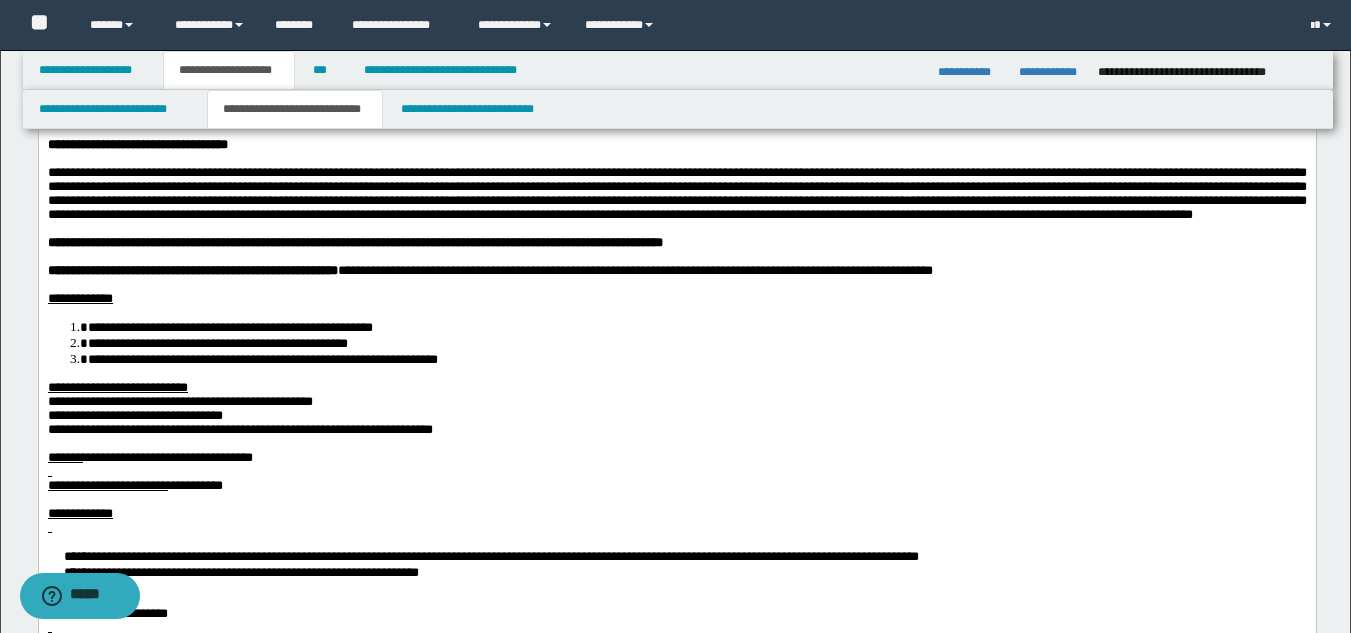 click on "**********" at bounding box center [239, 428] 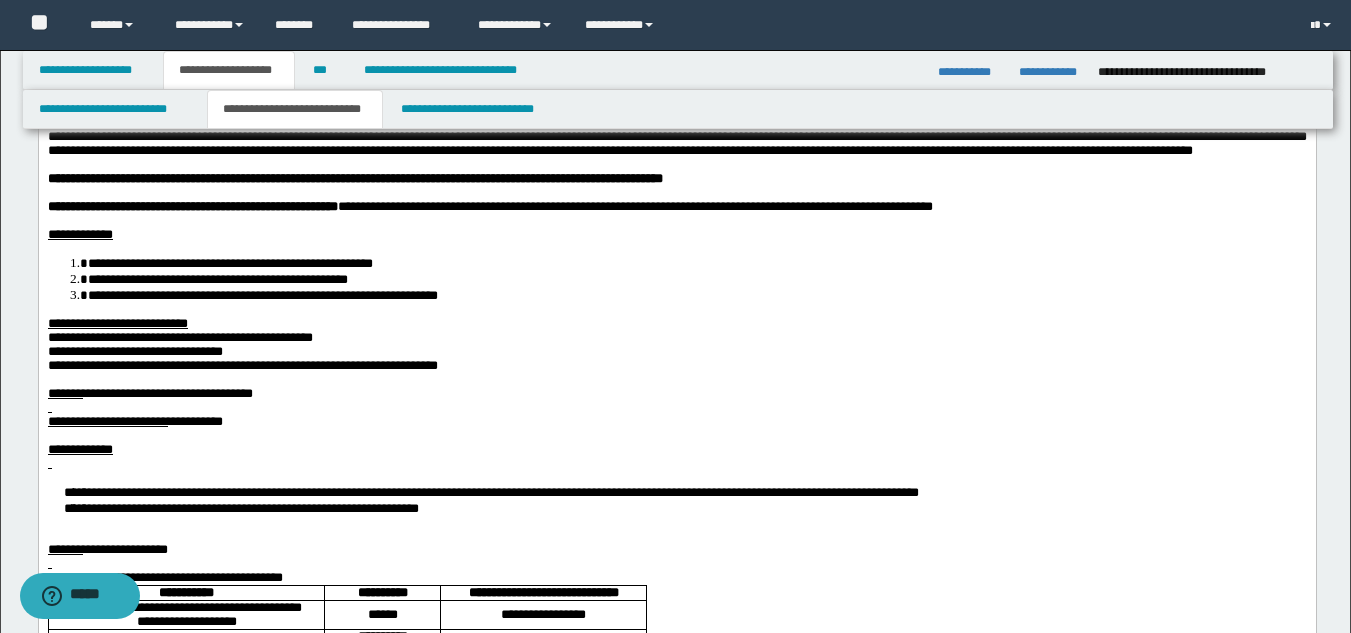 scroll, scrollTop: 100, scrollLeft: 0, axis: vertical 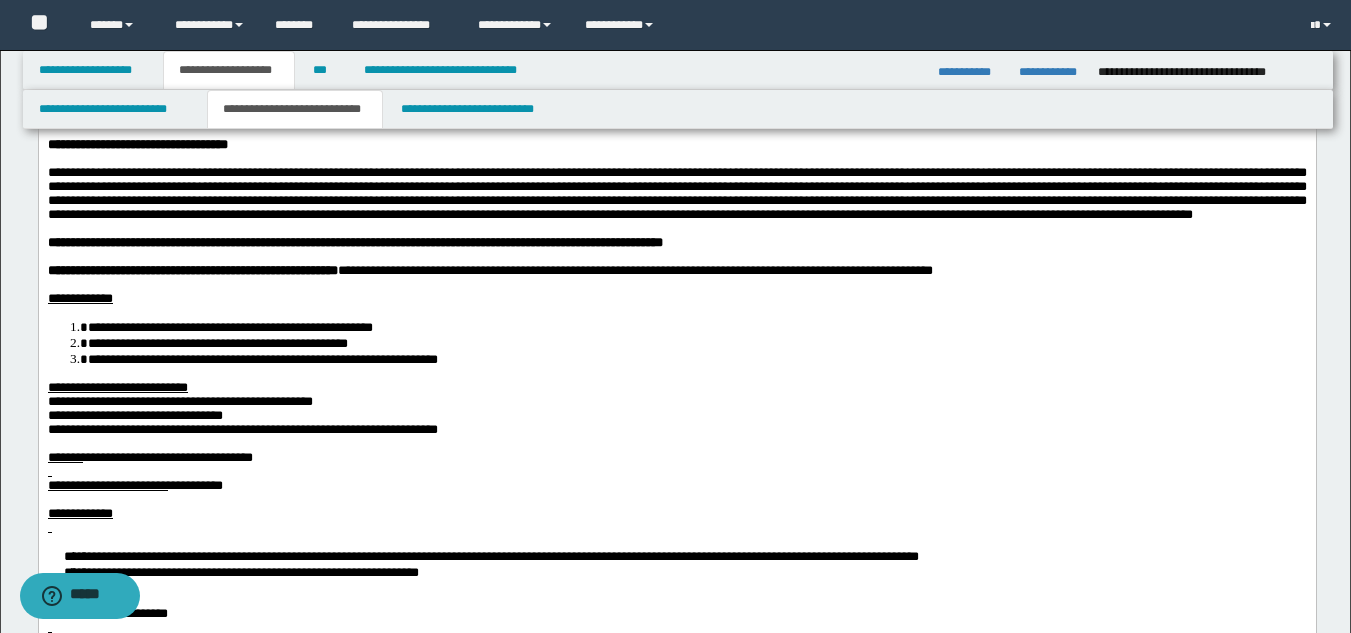 click at bounding box center [676, 471] 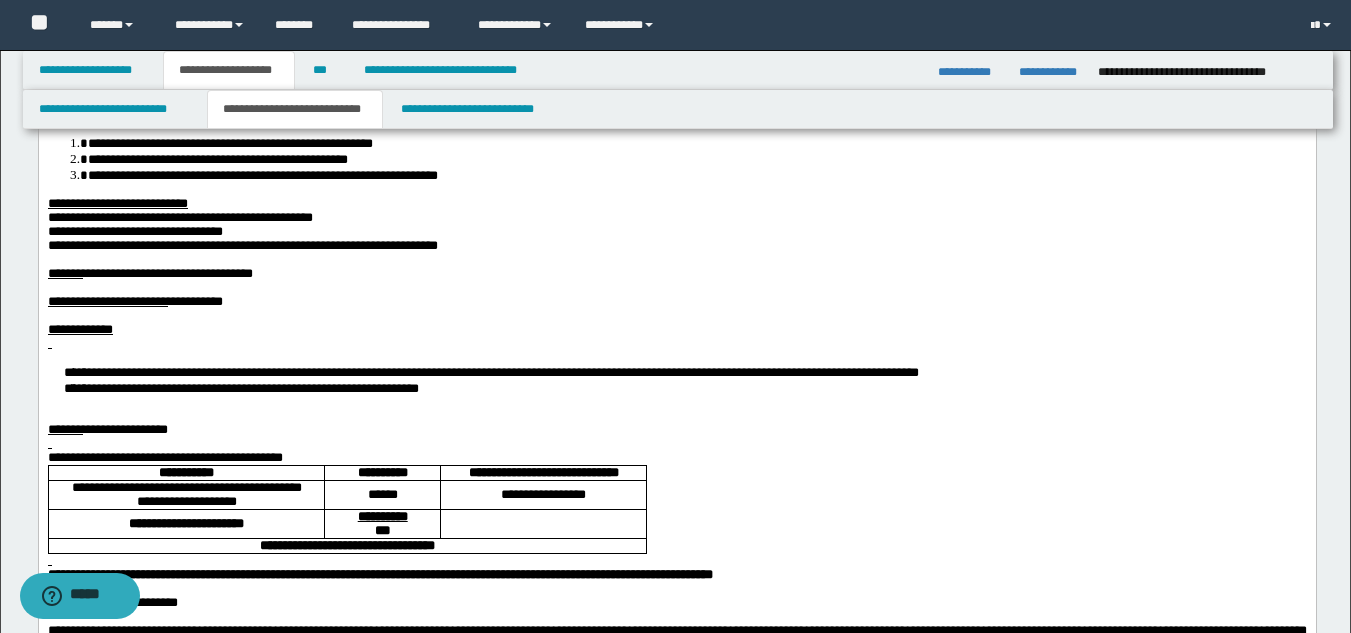 scroll, scrollTop: 300, scrollLeft: 0, axis: vertical 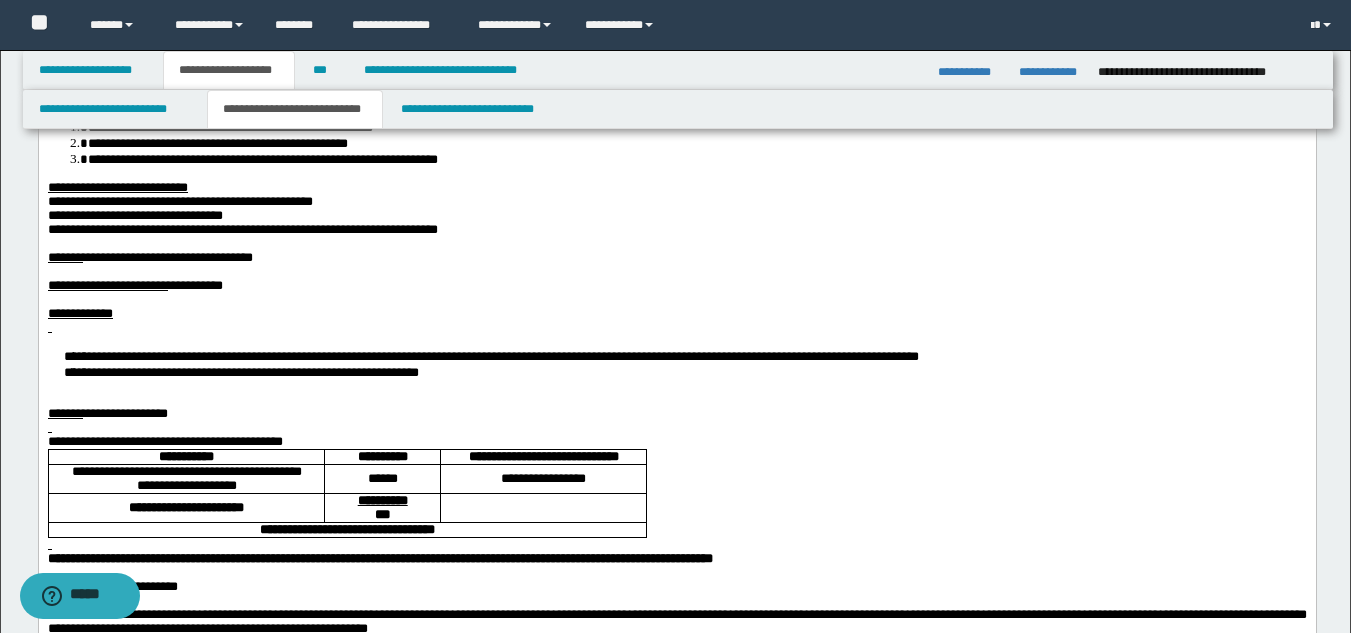click at bounding box center [676, 328] 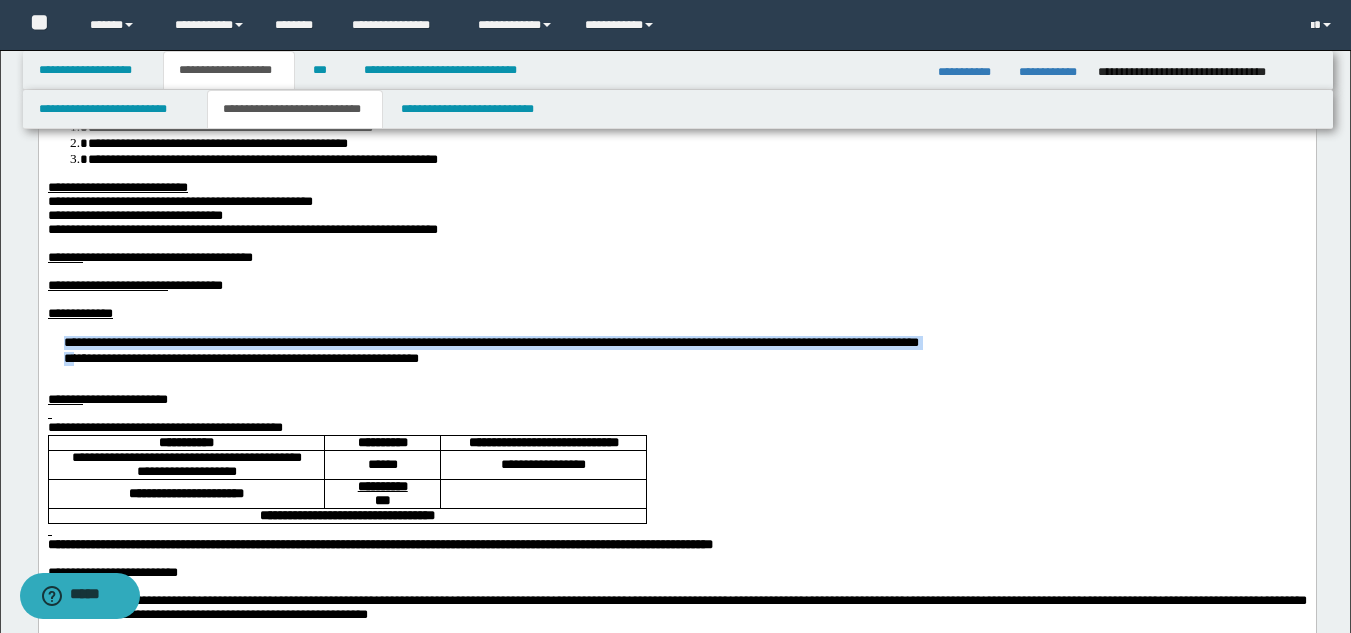 drag, startPoint x: 66, startPoint y: 403, endPoint x: 109, endPoint y: 430, distance: 50.77401 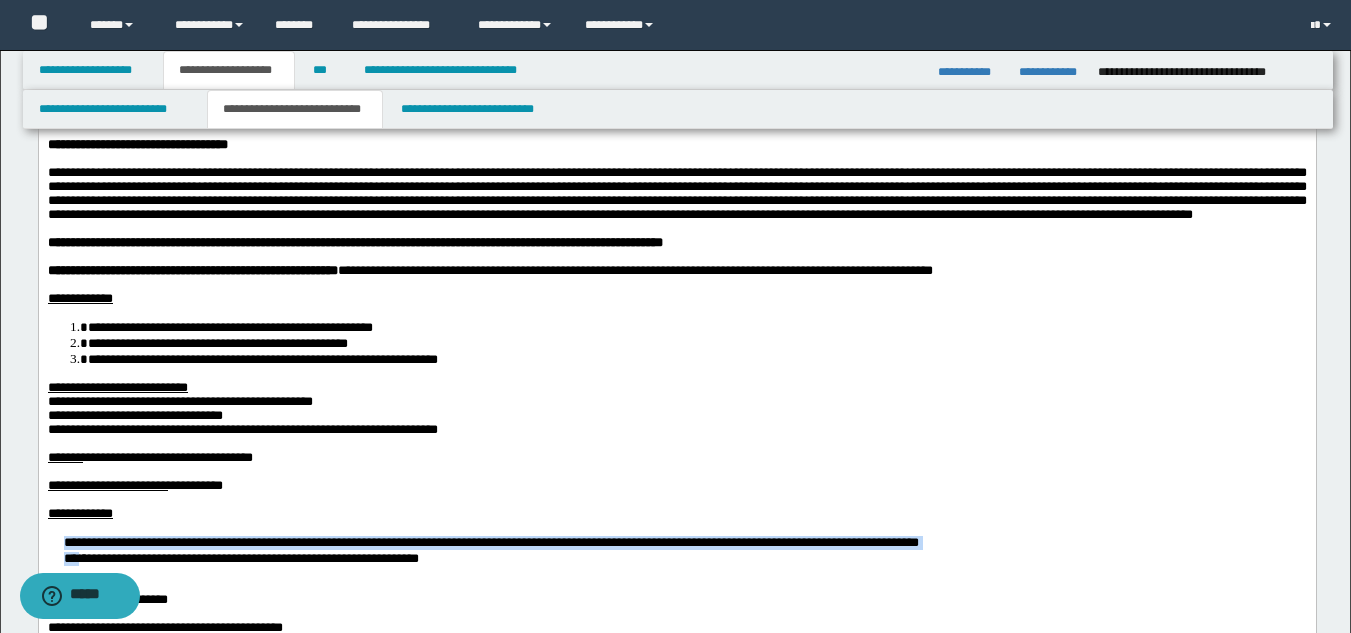 scroll, scrollTop: 0, scrollLeft: 0, axis: both 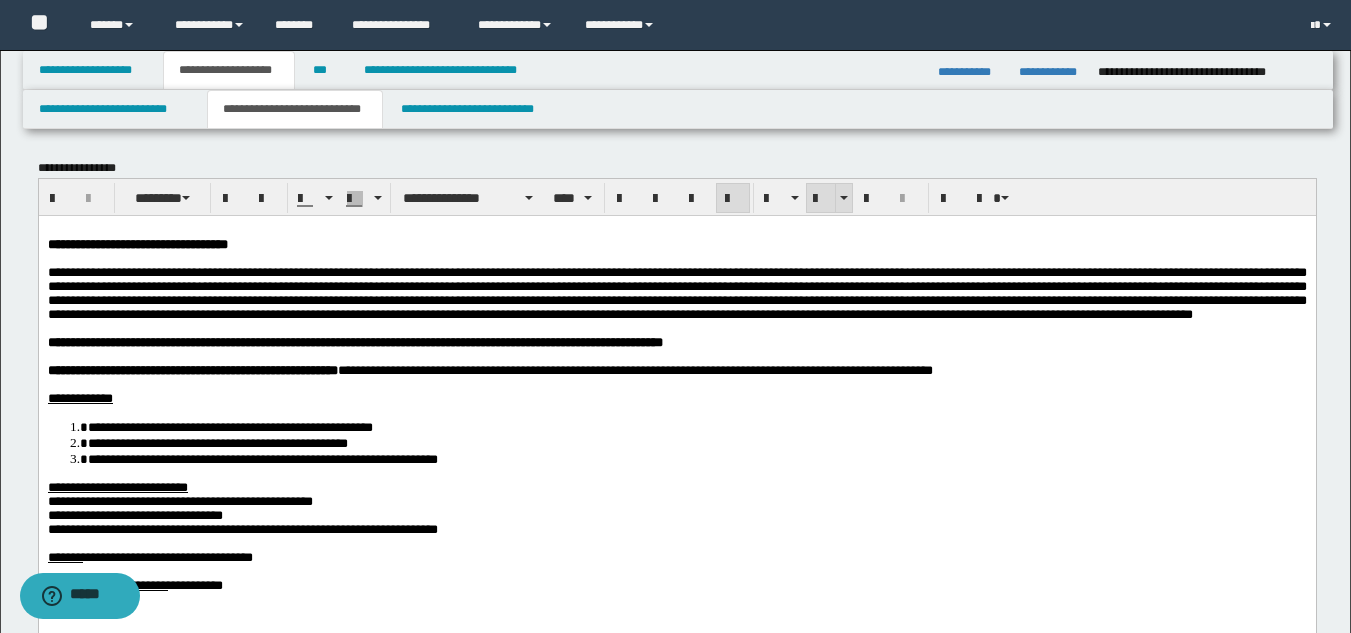 click at bounding box center [821, 198] 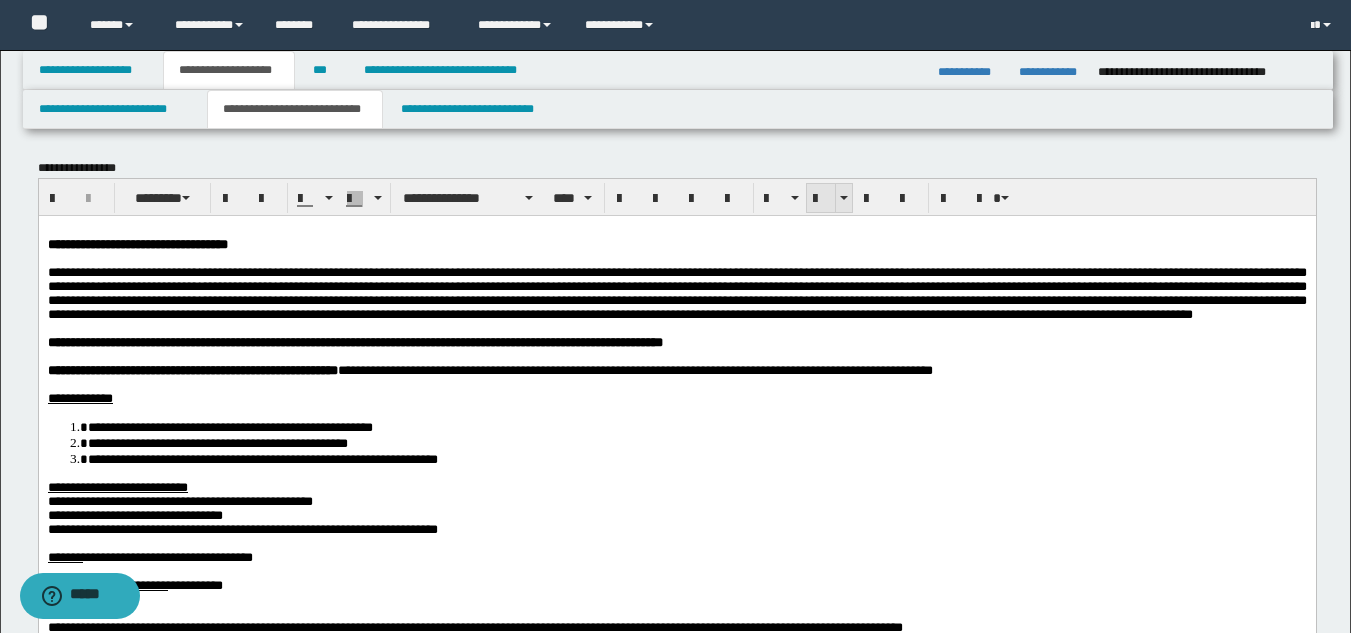 click at bounding box center [821, 198] 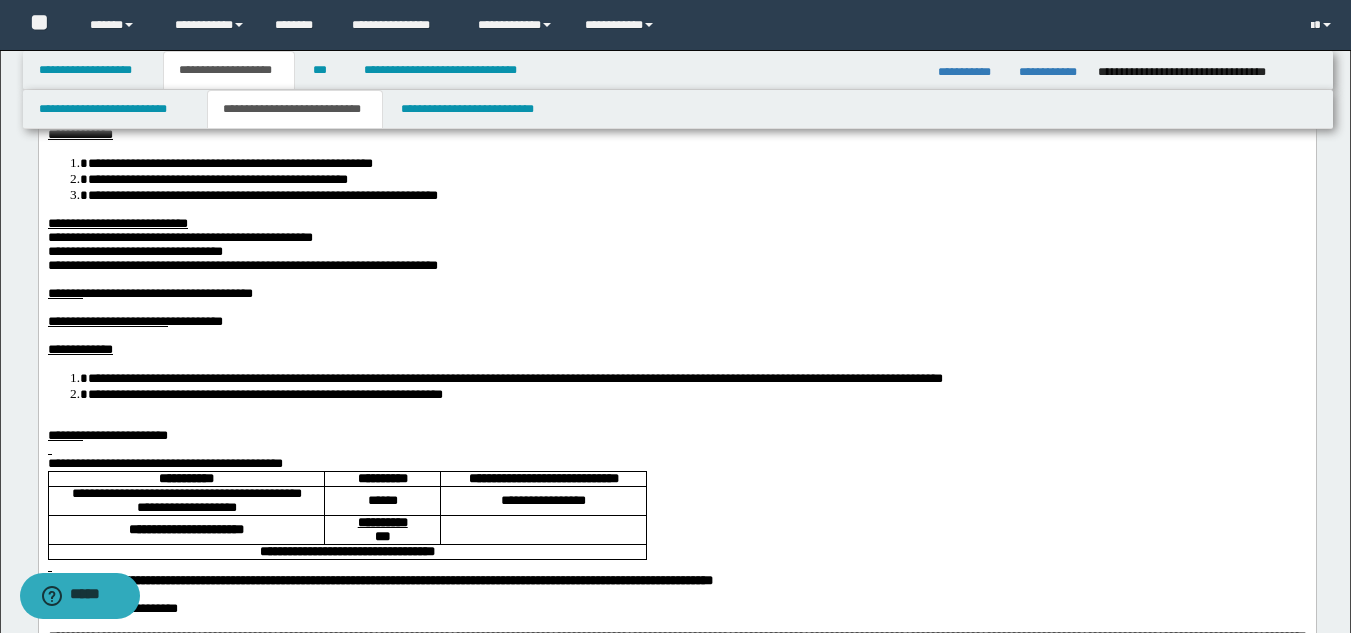 scroll, scrollTop: 279, scrollLeft: 0, axis: vertical 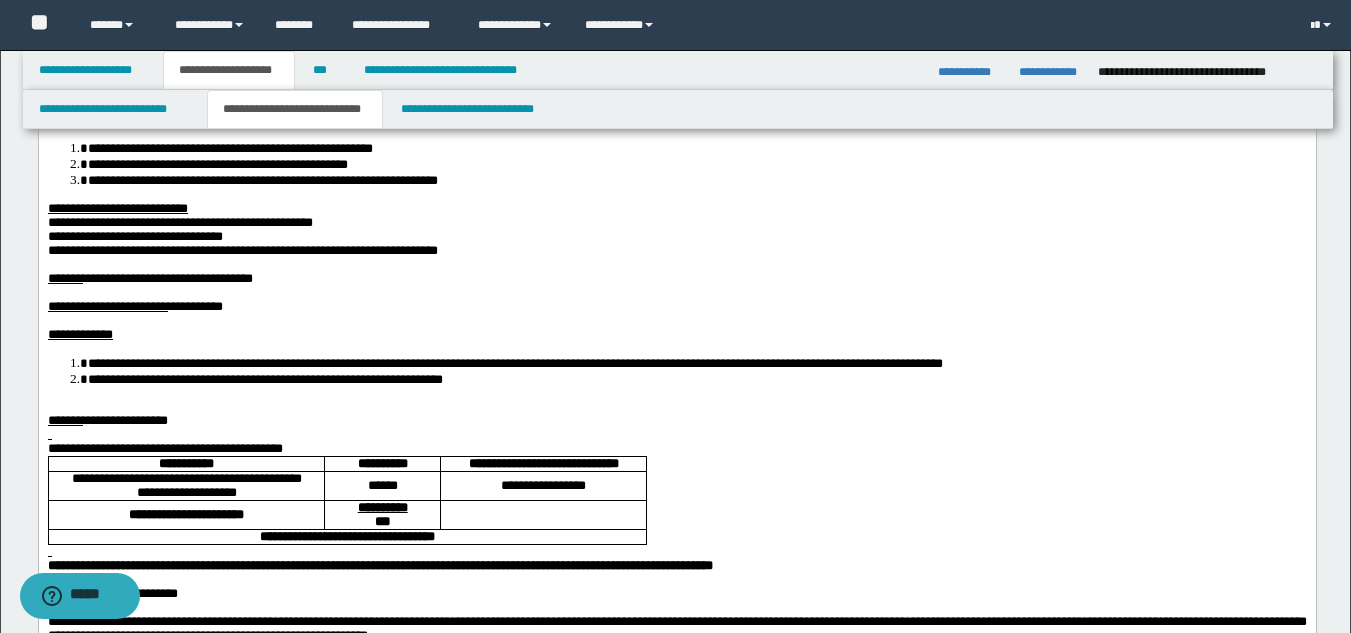 click at bounding box center (676, 407) 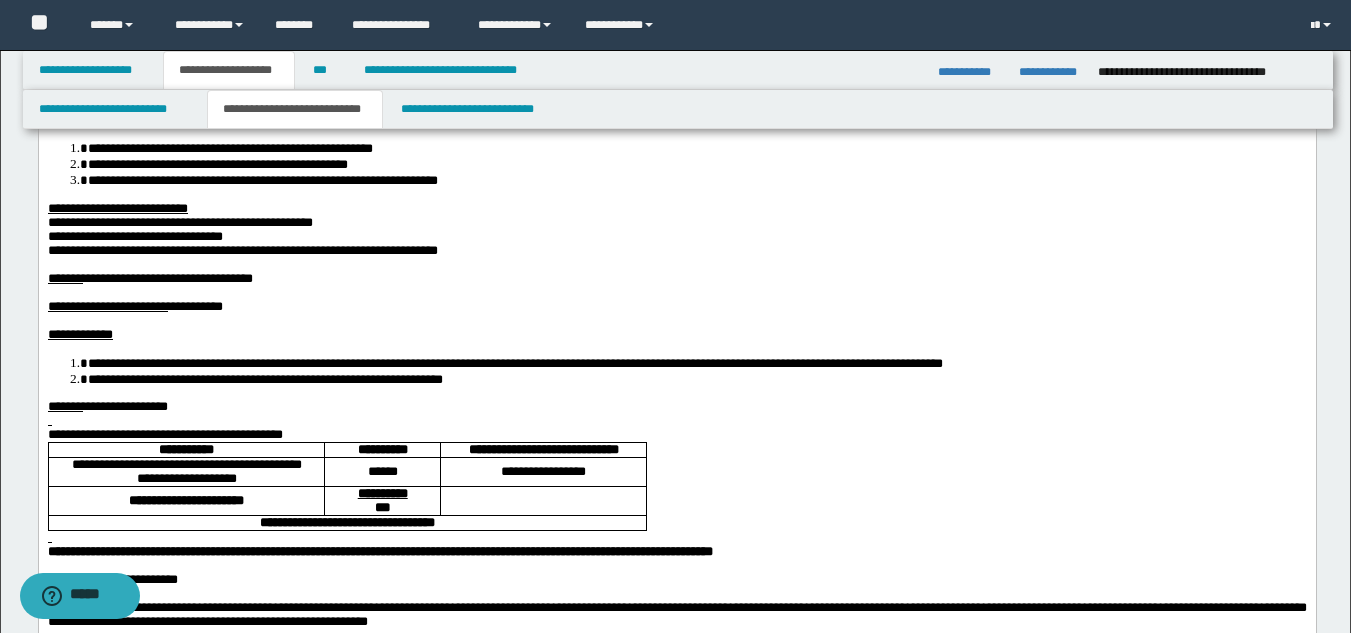 click on "**********" at bounding box center [676, 435] 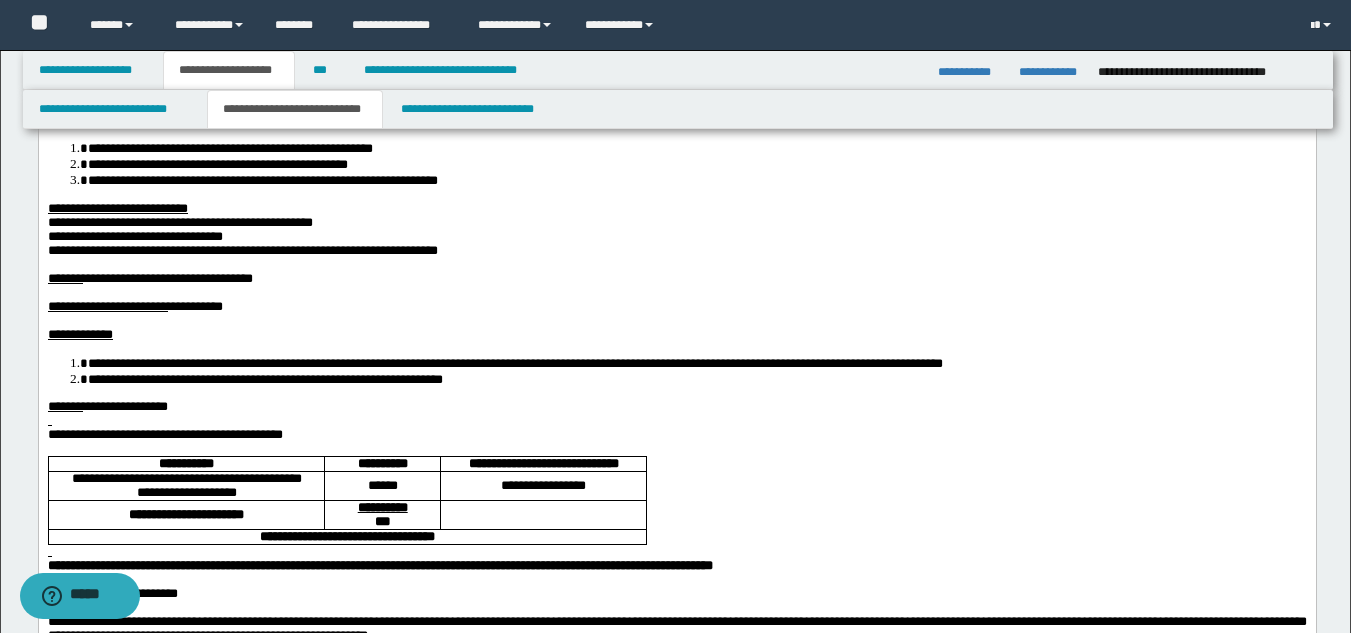 click at bounding box center (676, 421) 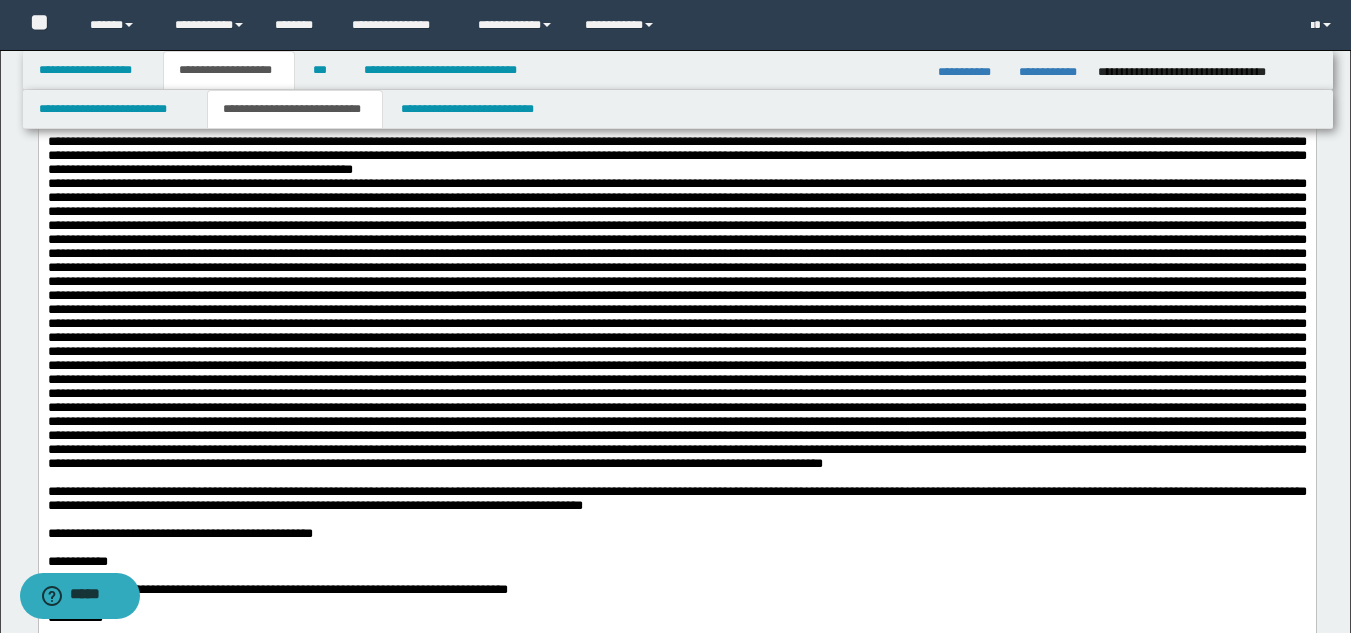 scroll, scrollTop: 1187, scrollLeft: 0, axis: vertical 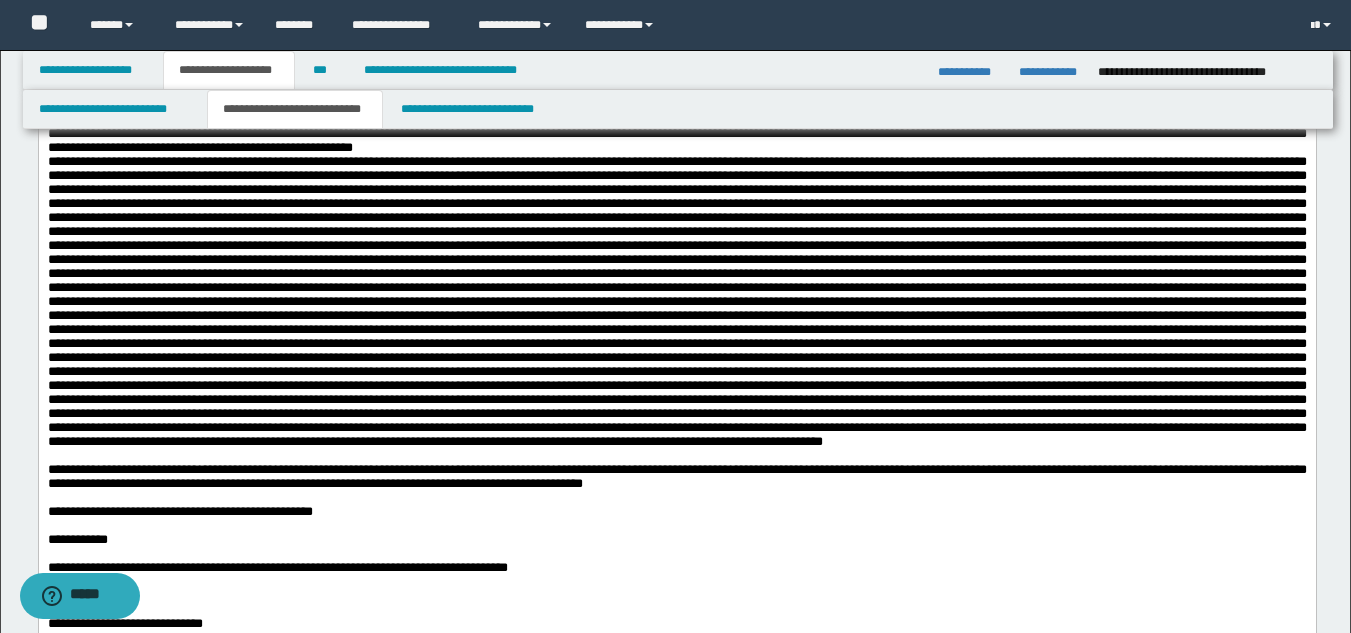 click on "**********" at bounding box center [676, 134] 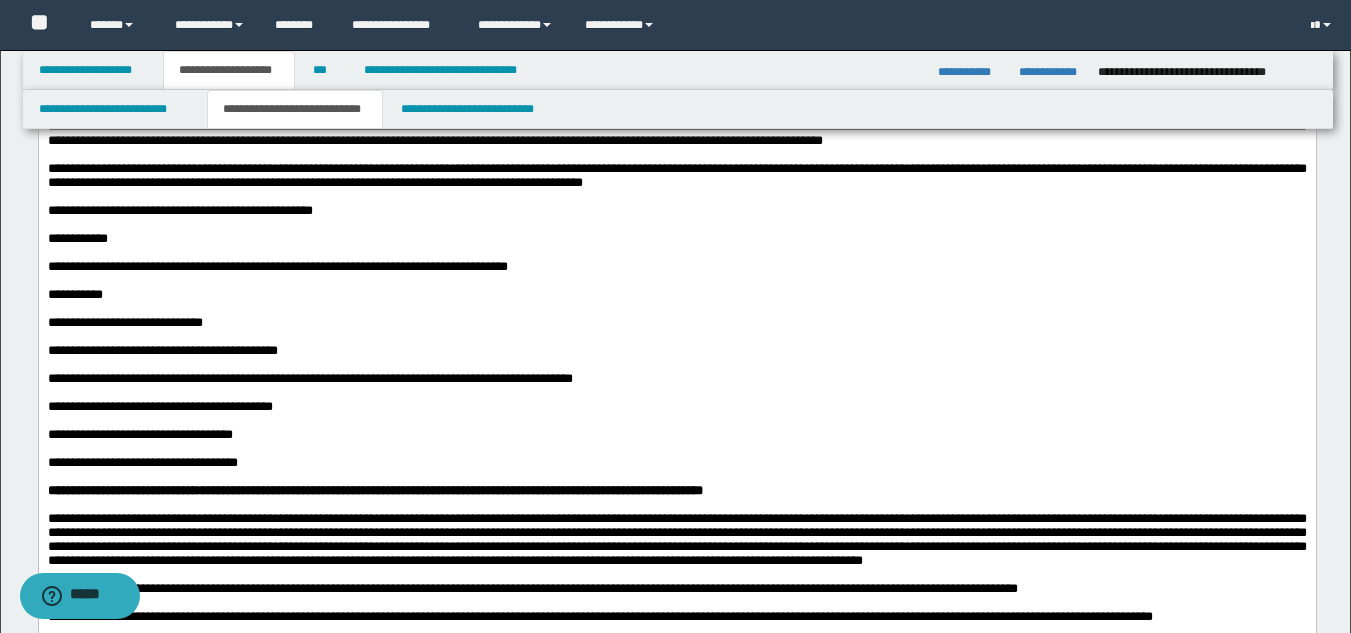 scroll, scrollTop: 1516, scrollLeft: 0, axis: vertical 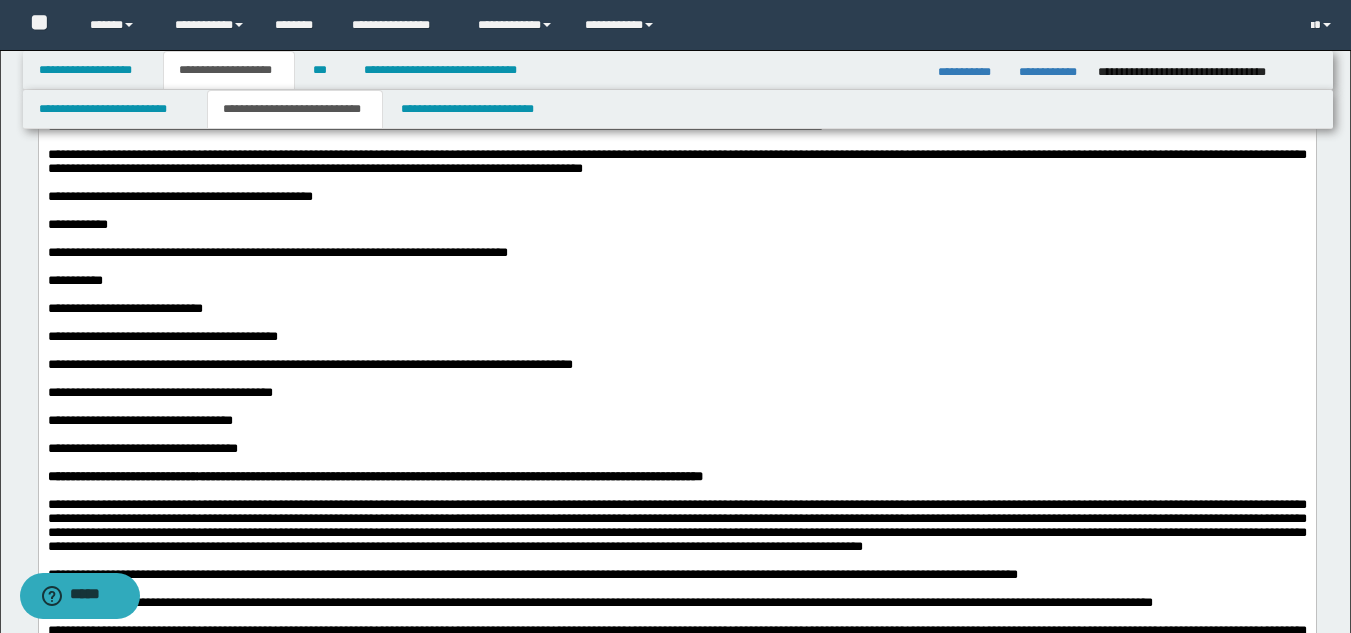 drag, startPoint x: 456, startPoint y: 313, endPoint x: 403, endPoint y: 423, distance: 122.10242 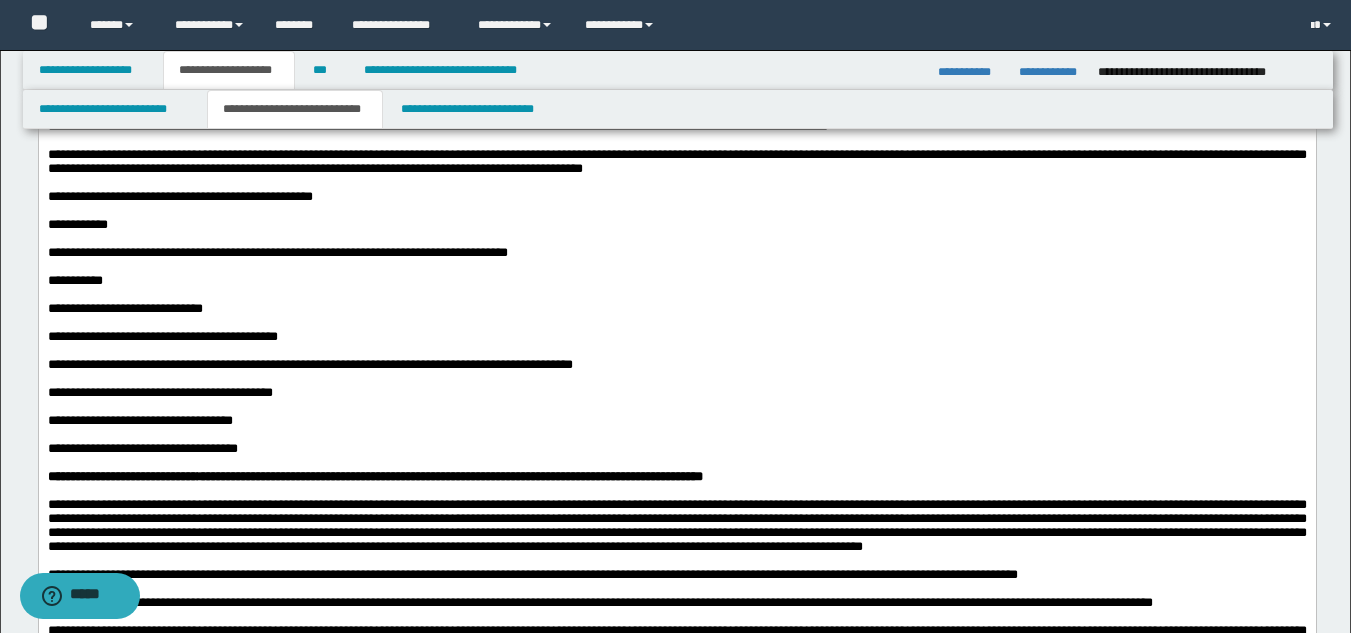 drag, startPoint x: 186, startPoint y: 322, endPoint x: 157, endPoint y: 324, distance: 29.068884 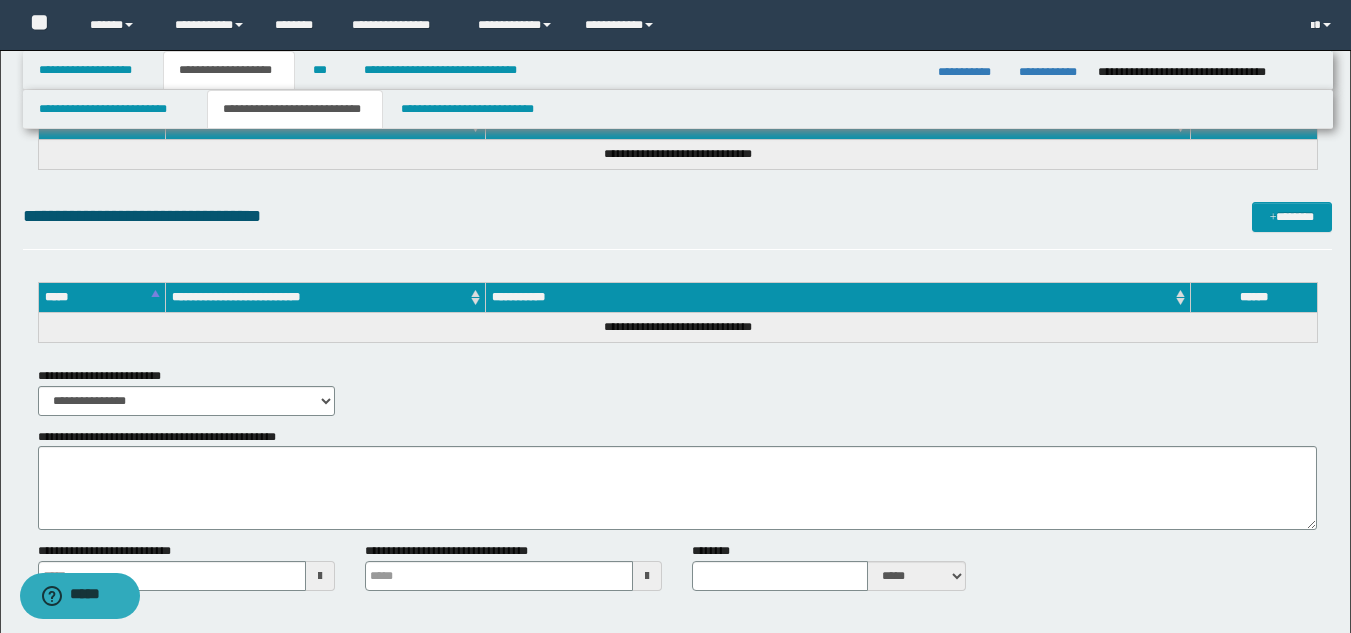 scroll, scrollTop: 3648, scrollLeft: 0, axis: vertical 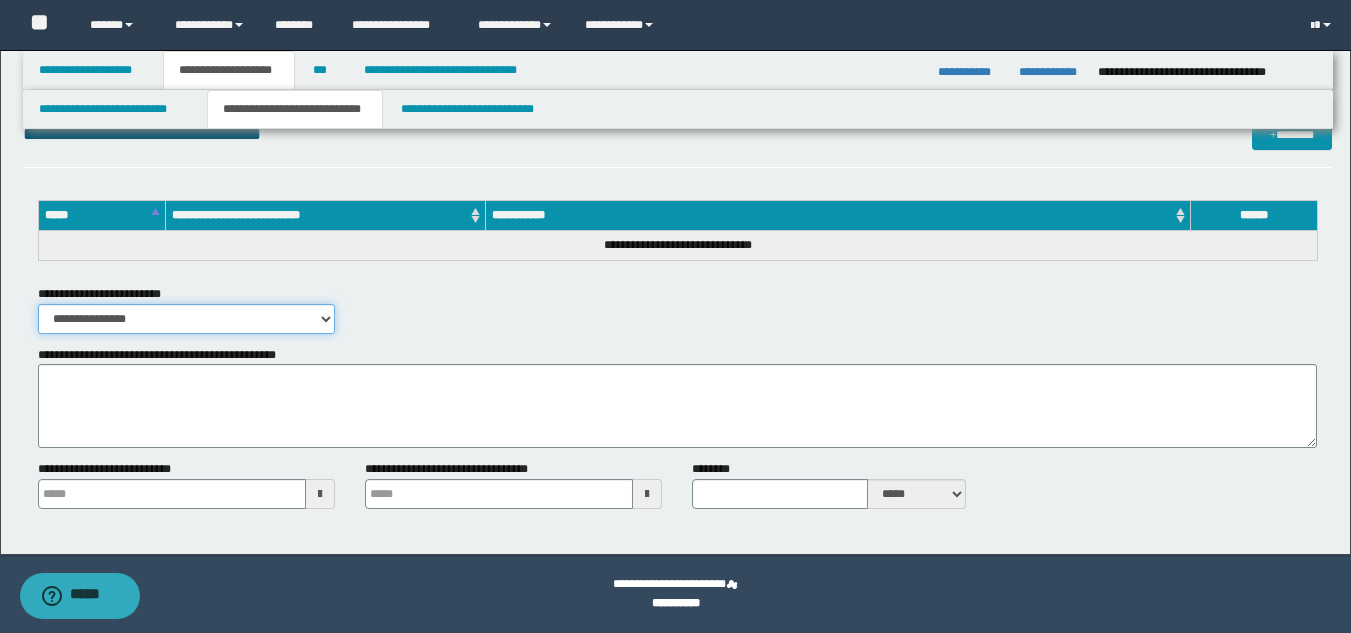click on "**********" at bounding box center (186, 319) 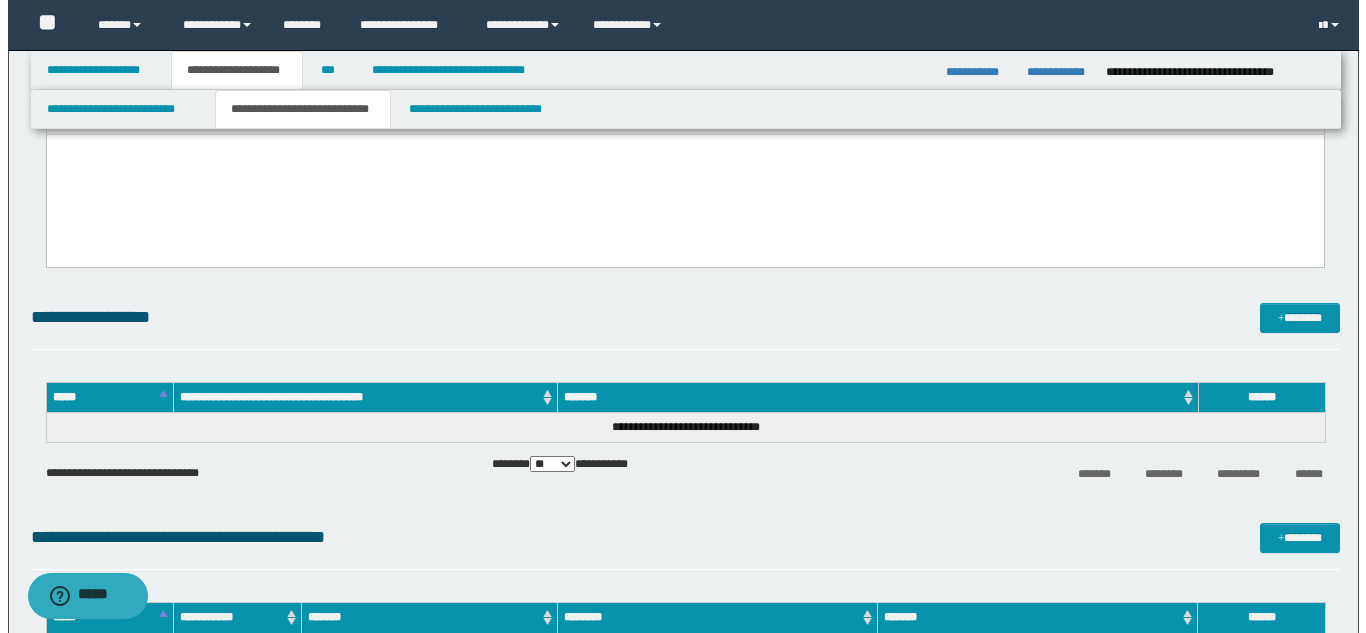 scroll, scrollTop: 2848, scrollLeft: 0, axis: vertical 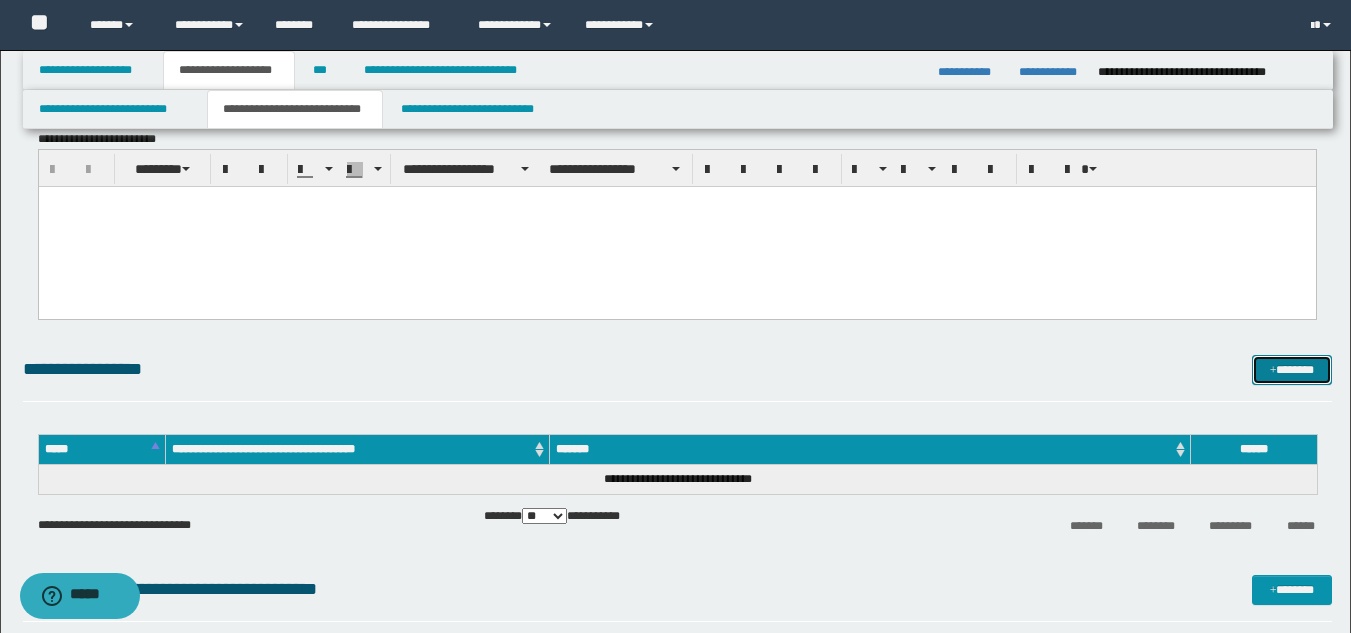 click on "*******" at bounding box center (1292, 370) 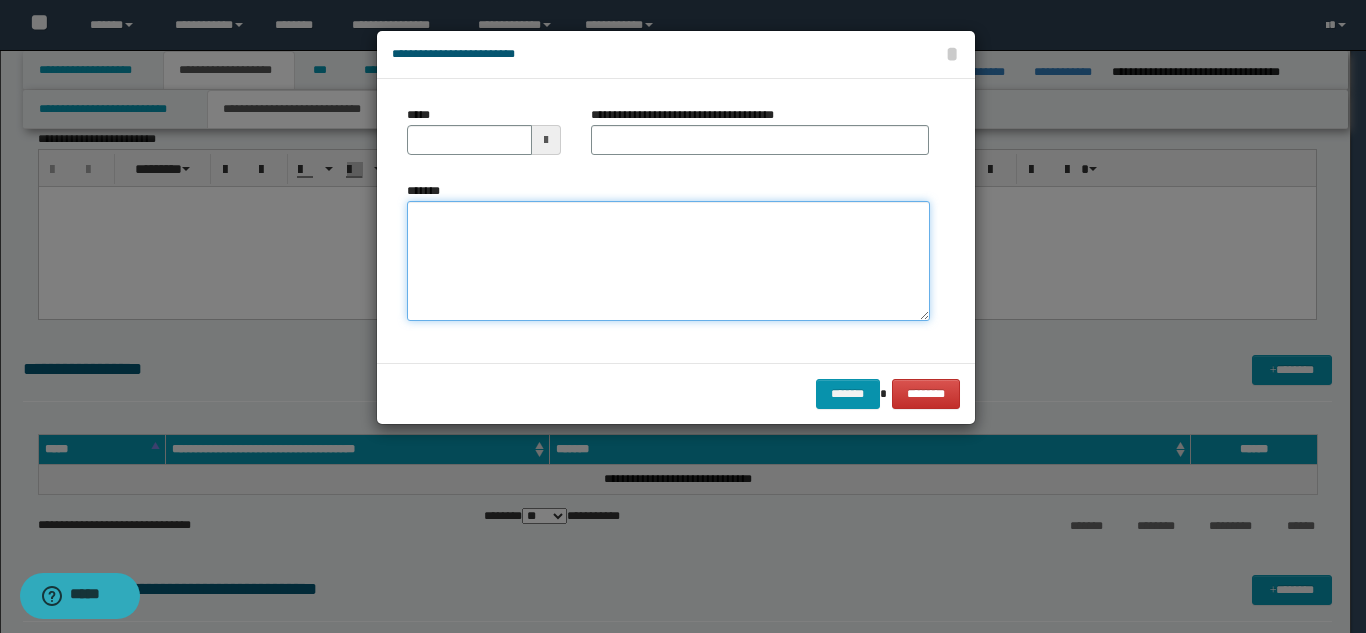 click on "*******" at bounding box center [668, 261] 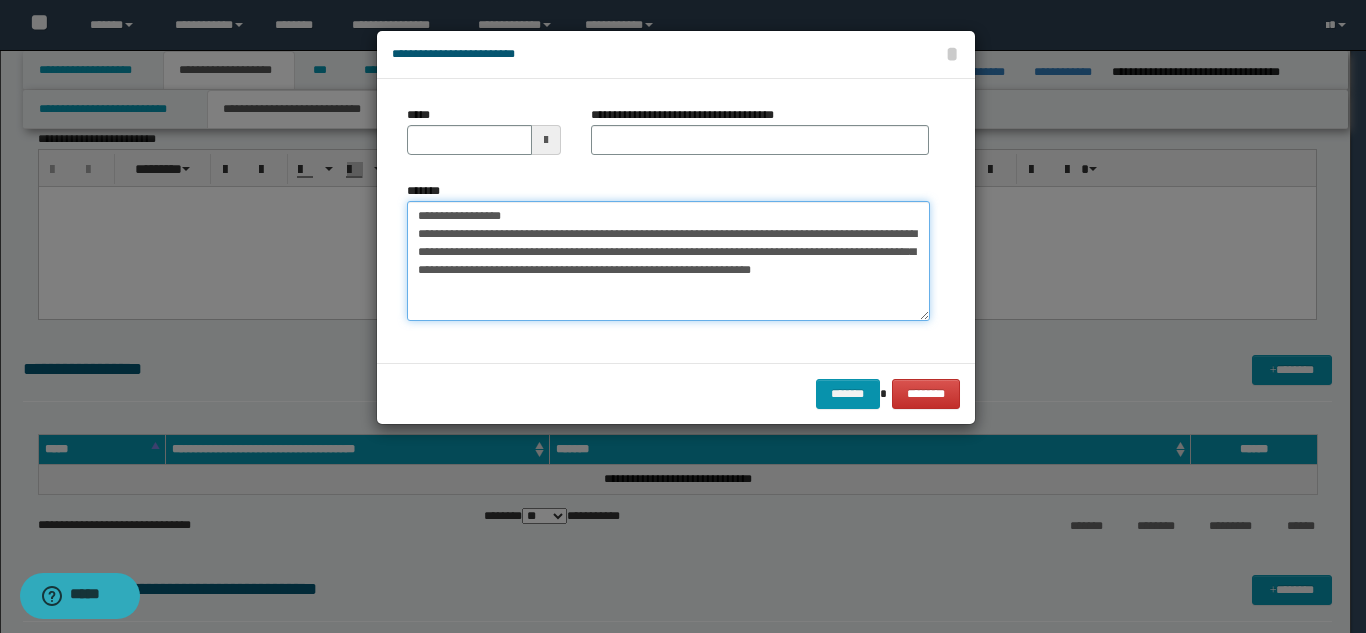 drag, startPoint x: 519, startPoint y: 216, endPoint x: 478, endPoint y: 210, distance: 41.4367 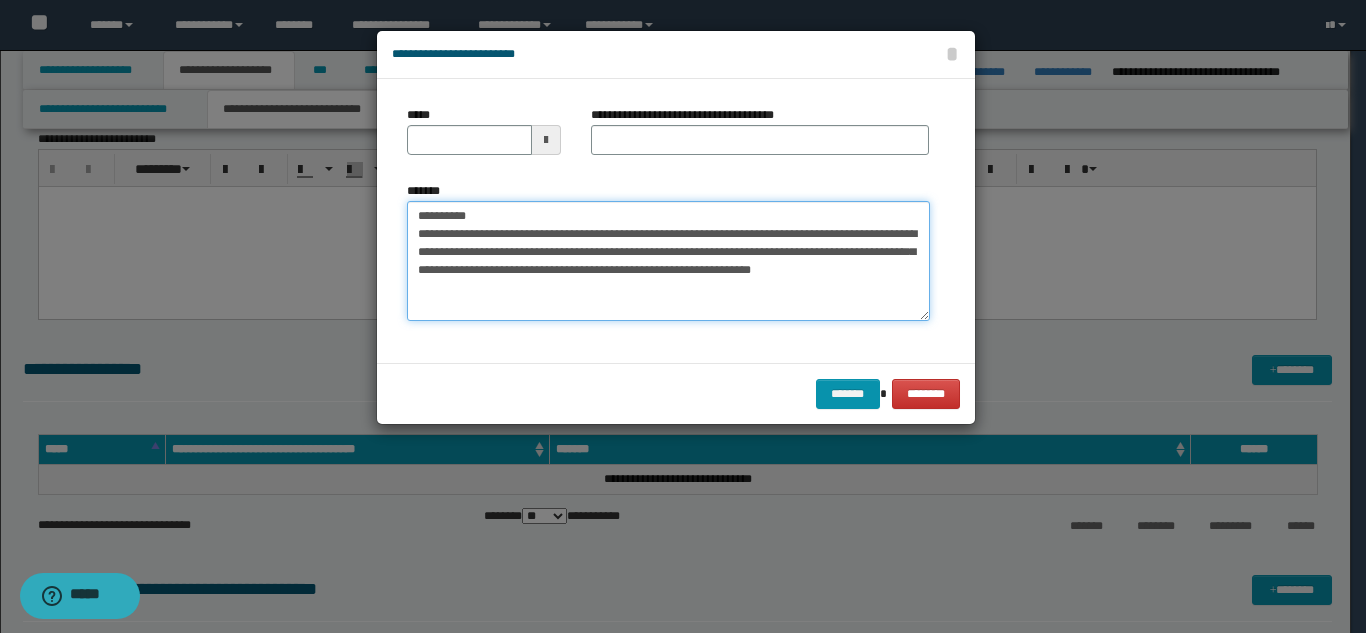 type on "**********" 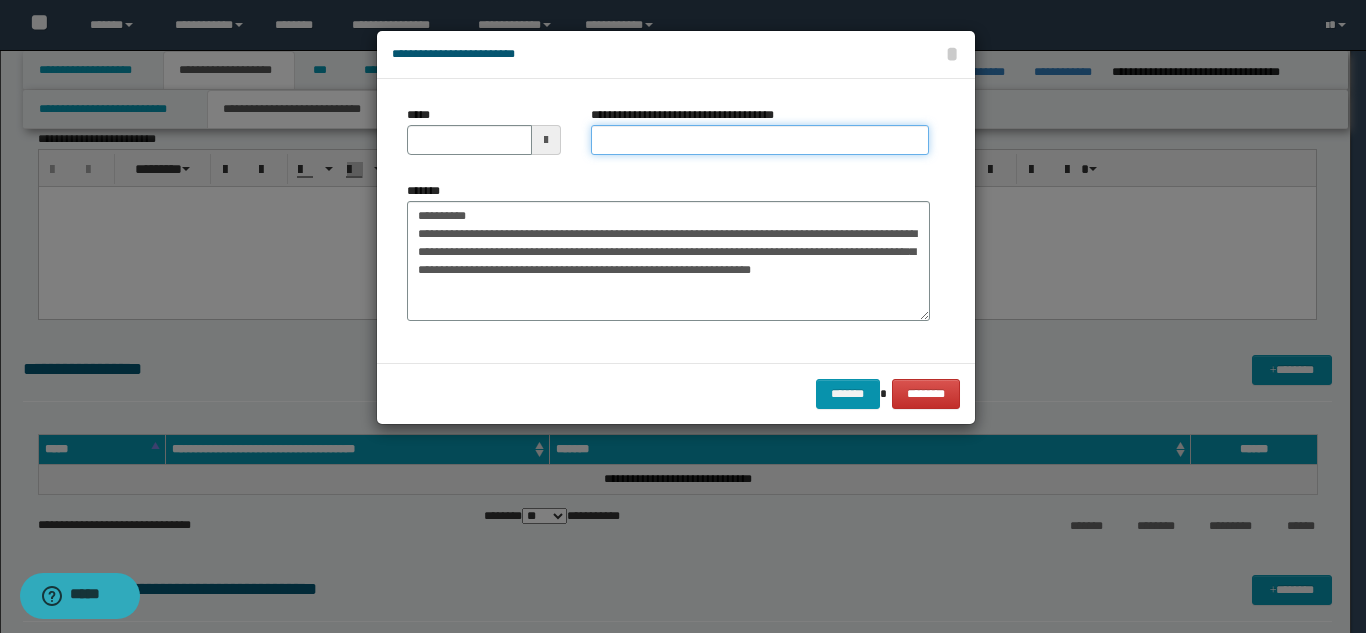 click on "**********" at bounding box center (760, 140) 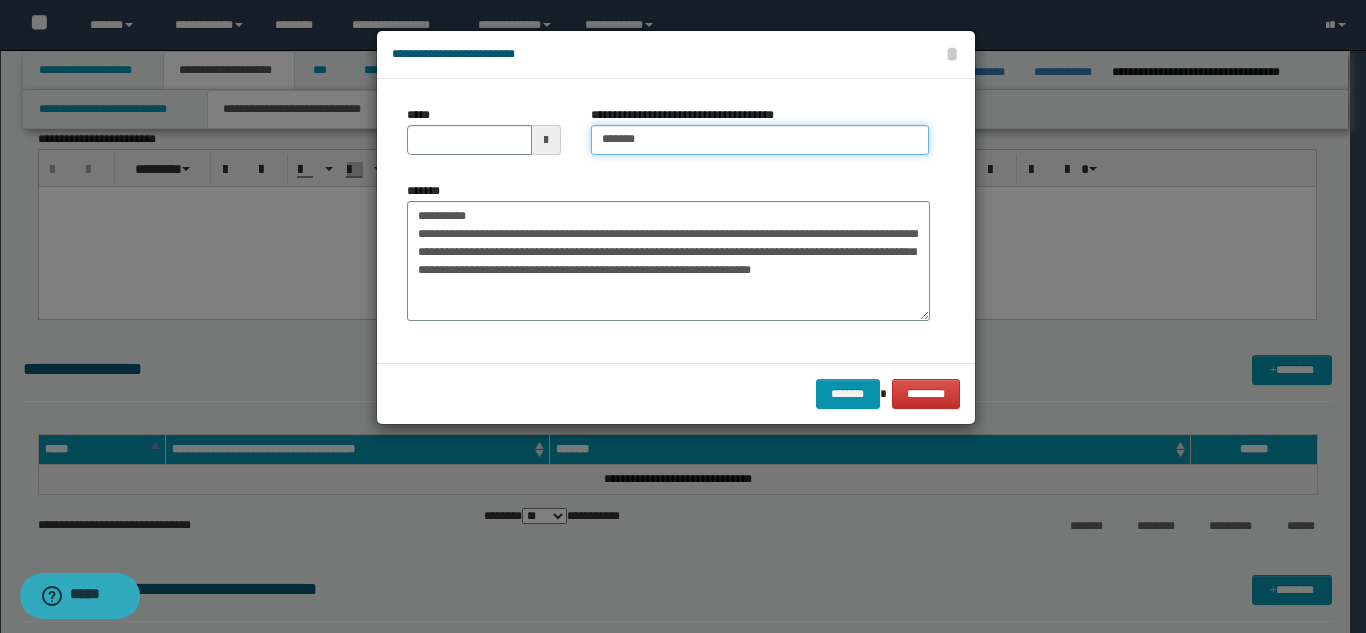 type on "*****" 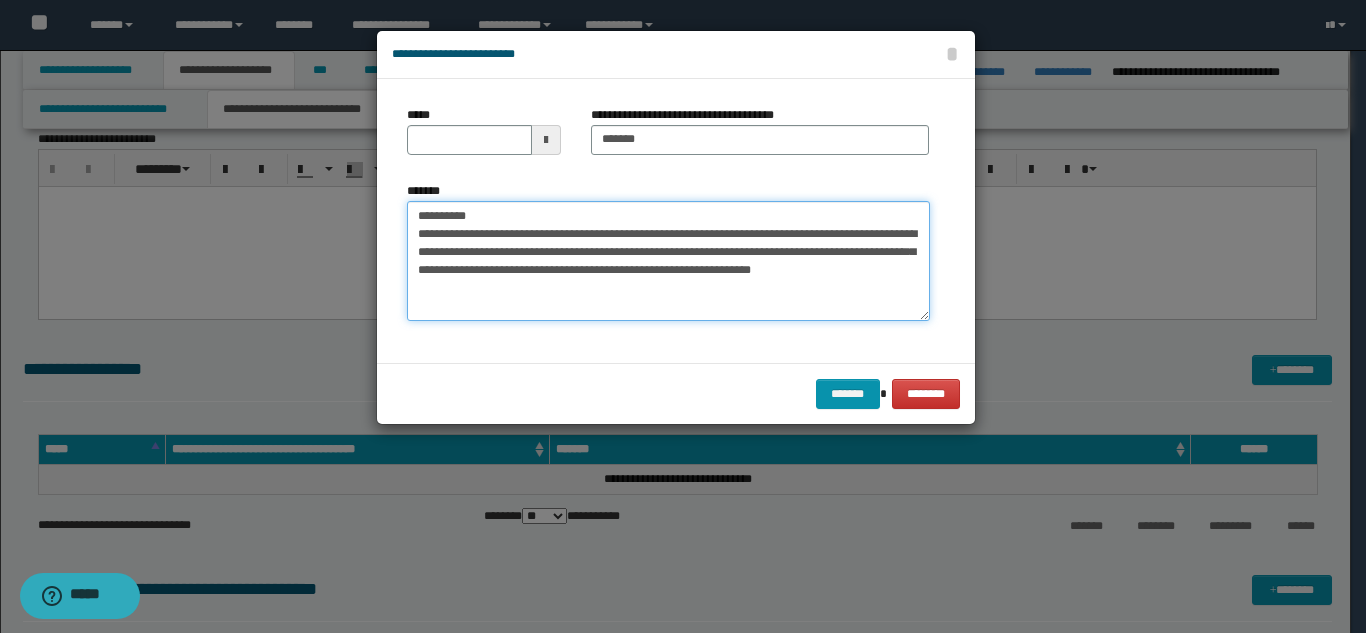 drag, startPoint x: 533, startPoint y: 211, endPoint x: 401, endPoint y: 211, distance: 132 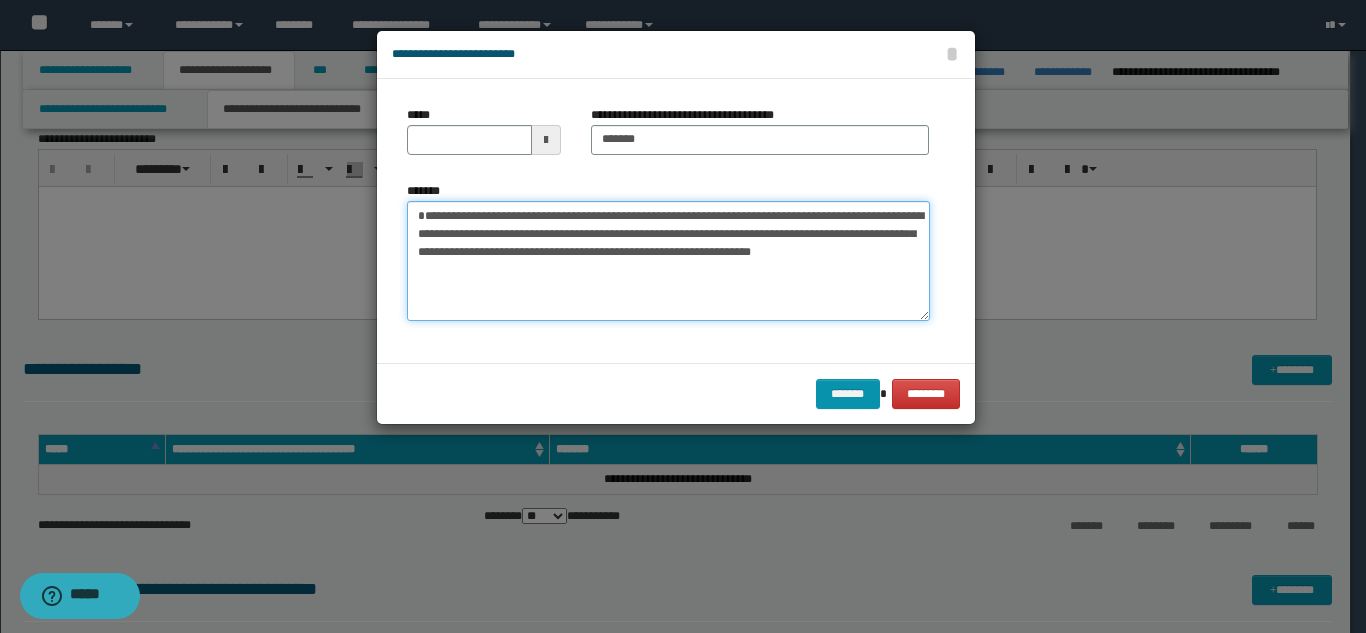 type on "**********" 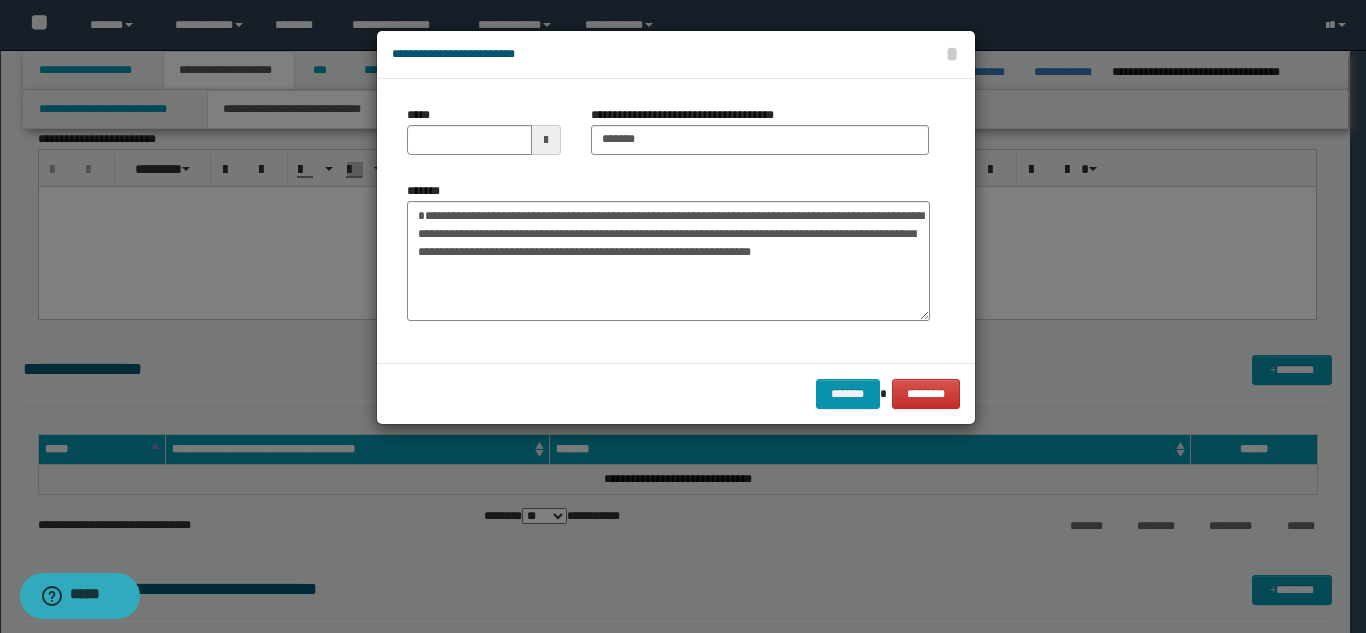 click on "*****" at bounding box center [484, 138] 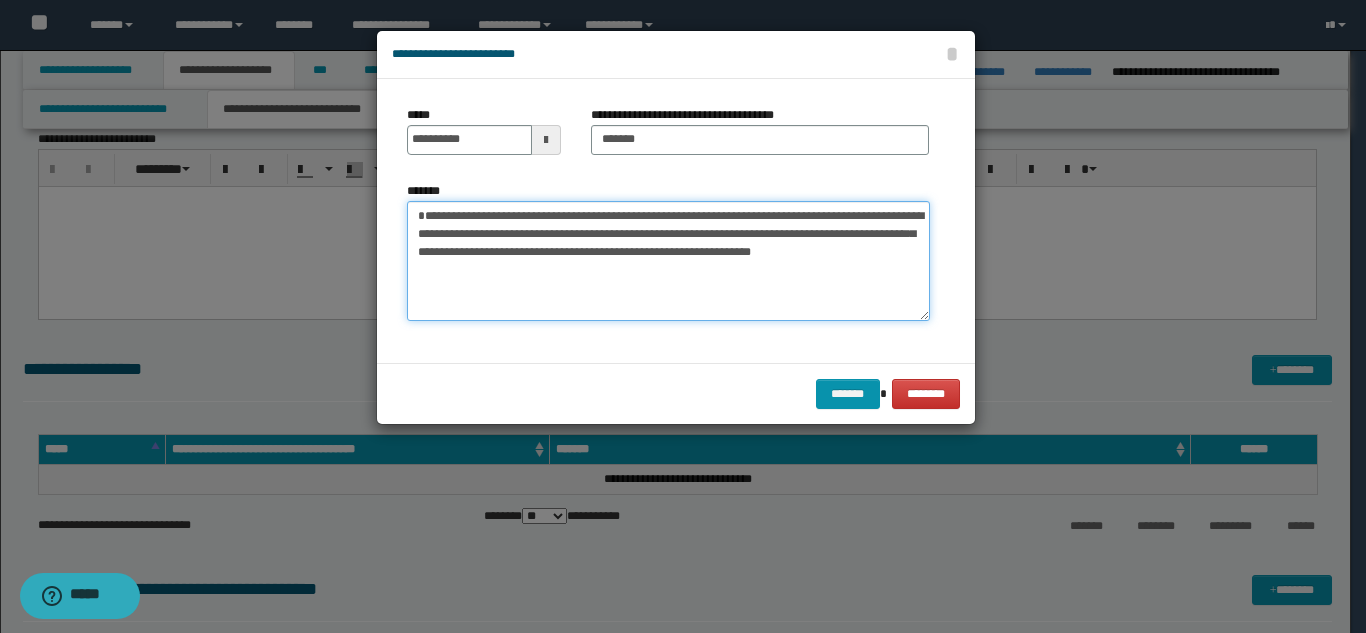 click on "**********" at bounding box center [668, 261] 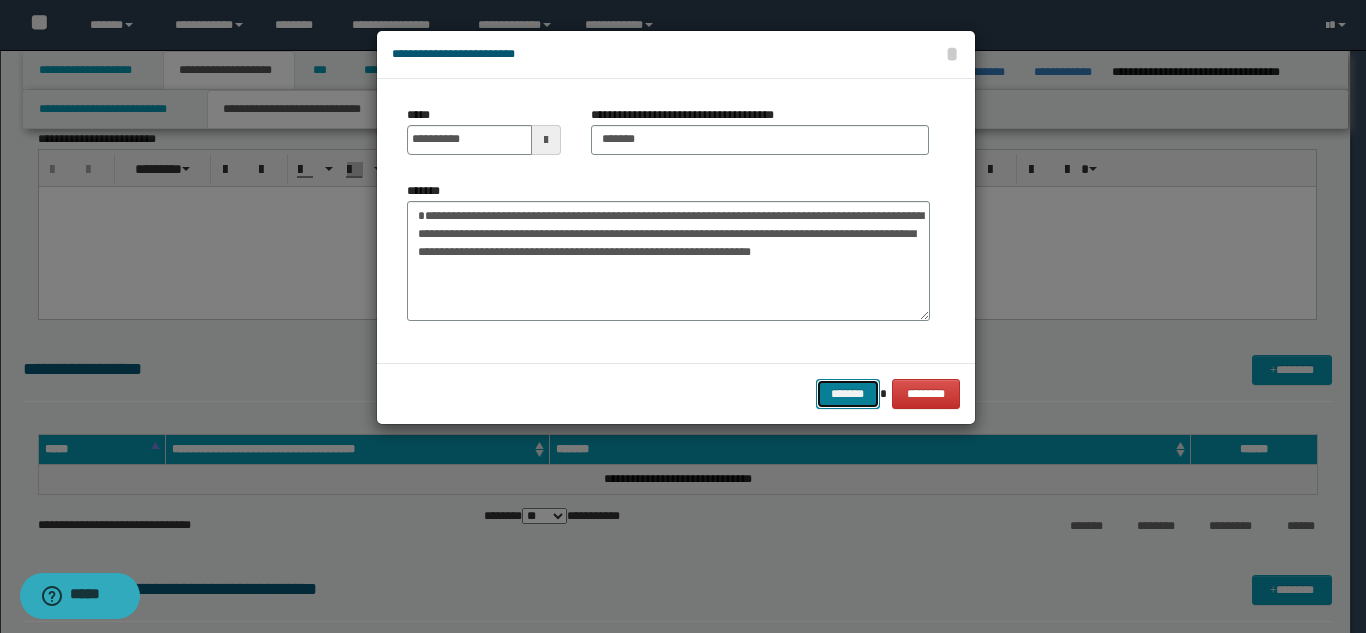 click on "*******" at bounding box center [848, 394] 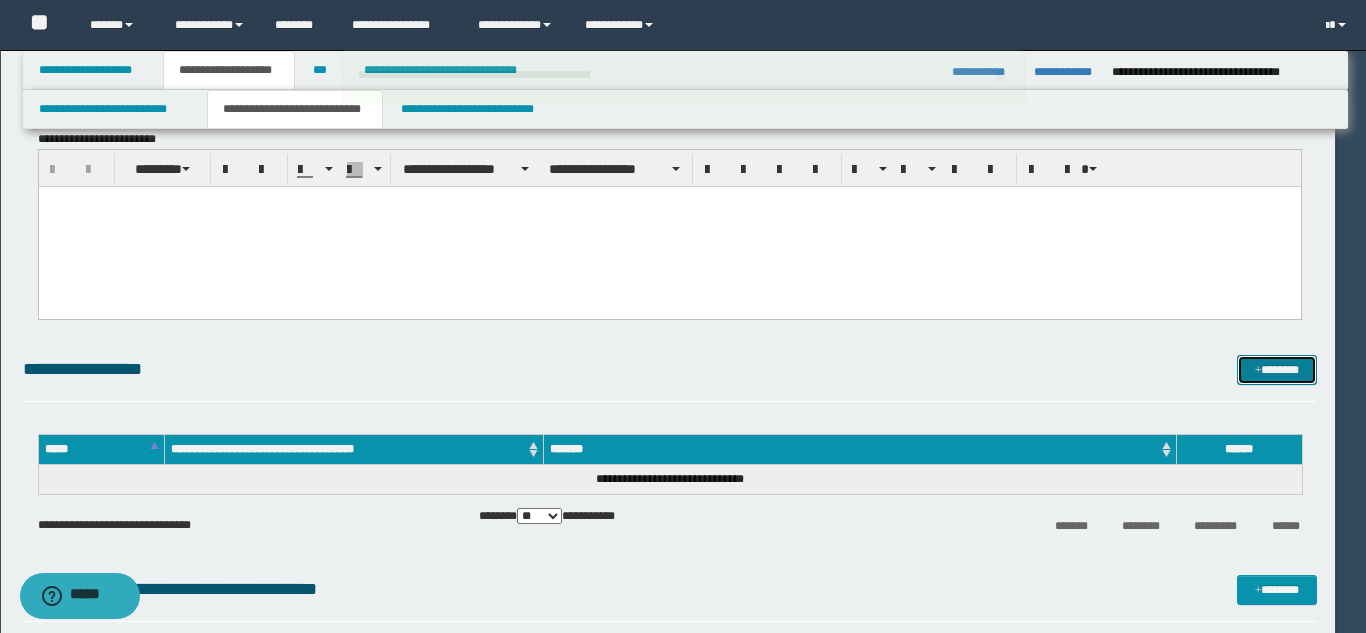type 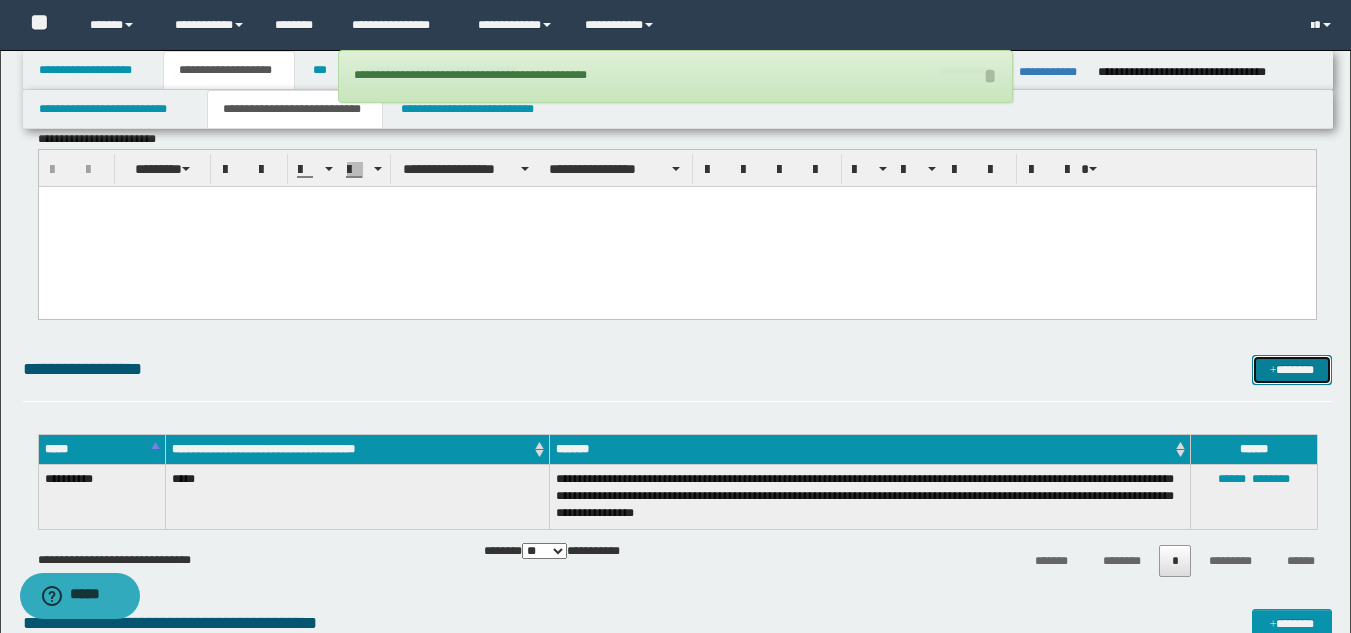 click on "*******" at bounding box center (1292, 370) 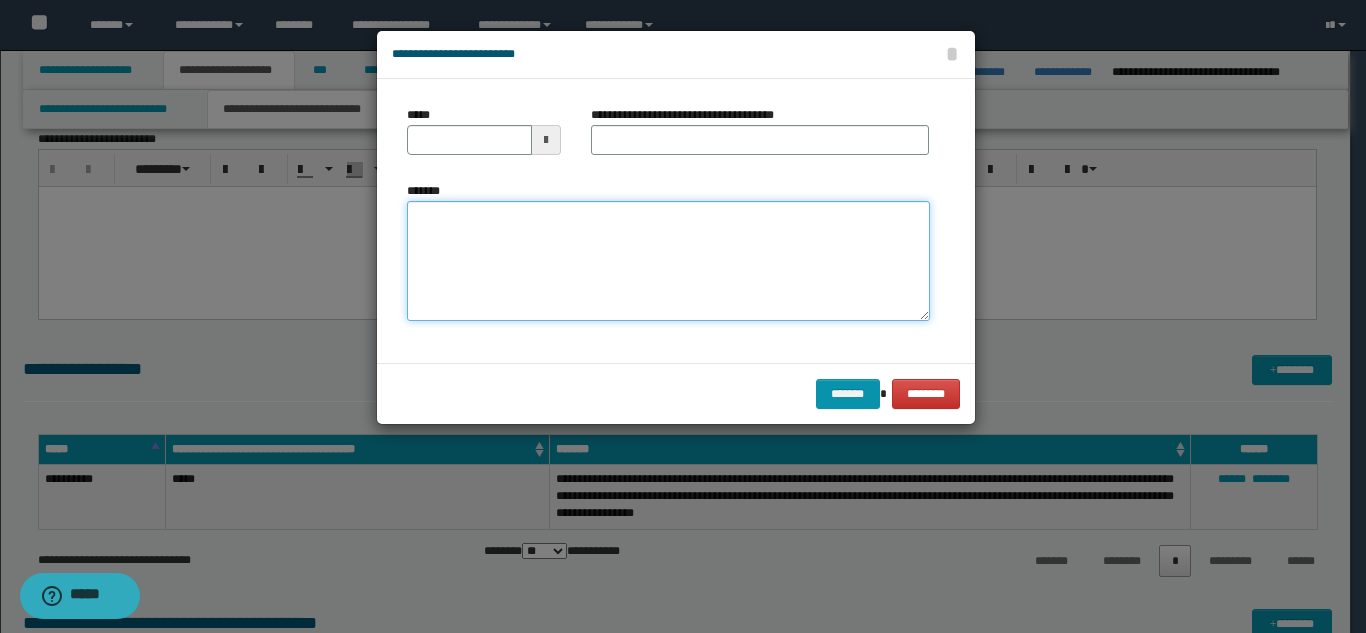 click on "*******" at bounding box center [668, 261] 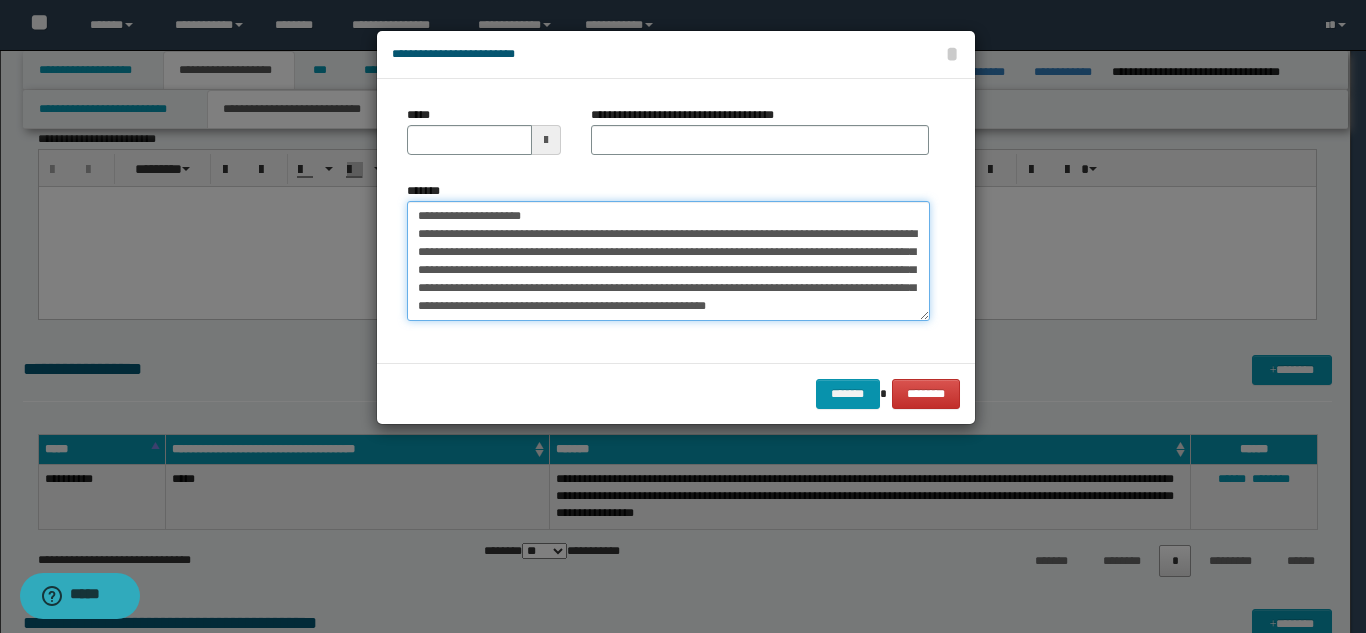 scroll, scrollTop: 0, scrollLeft: 0, axis: both 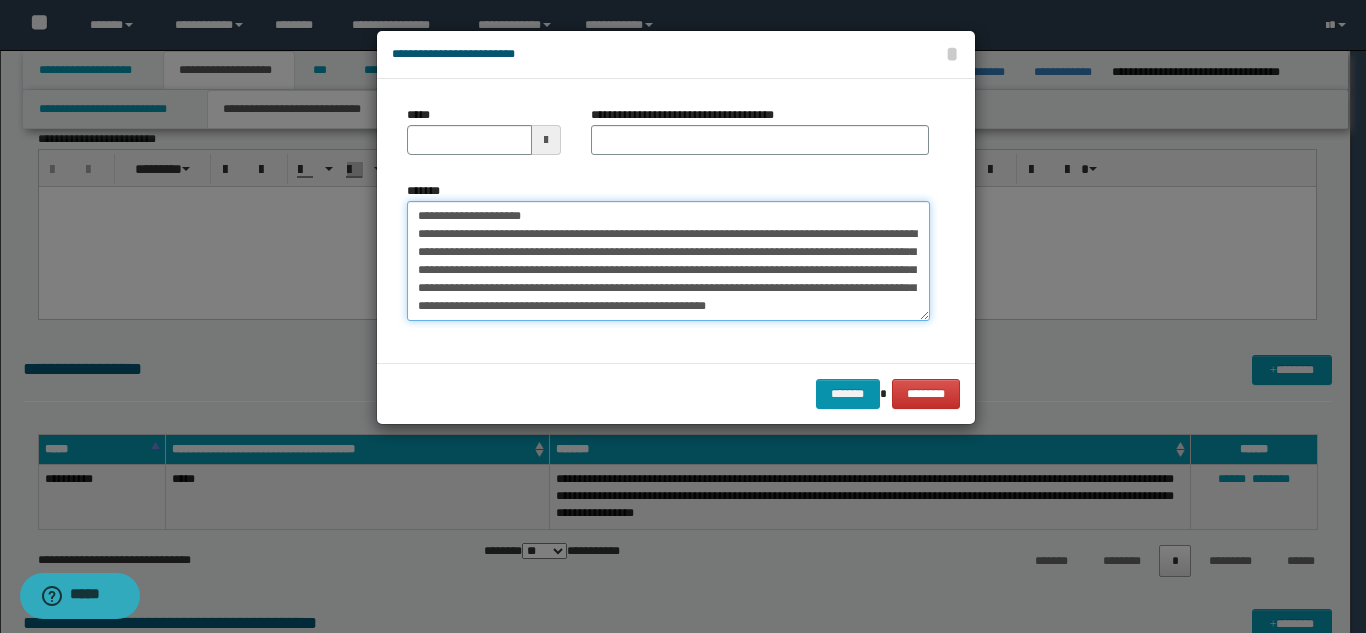 drag, startPoint x: 514, startPoint y: 217, endPoint x: 482, endPoint y: 216, distance: 32.01562 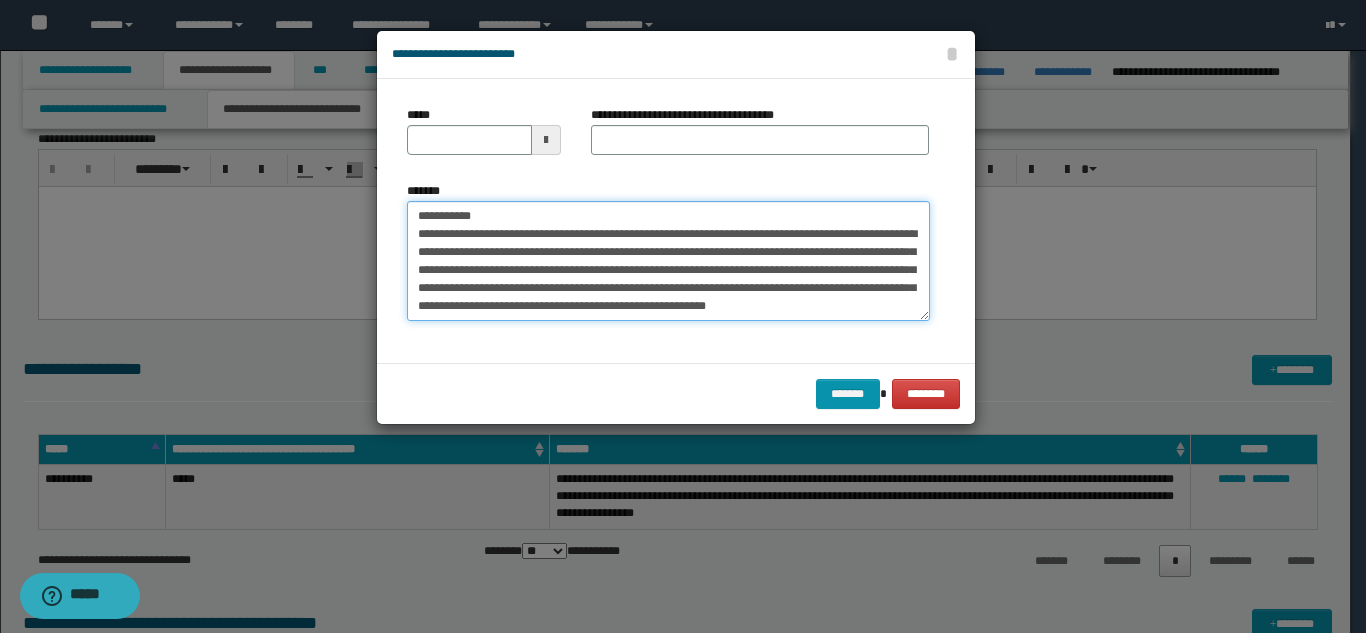 type on "**********" 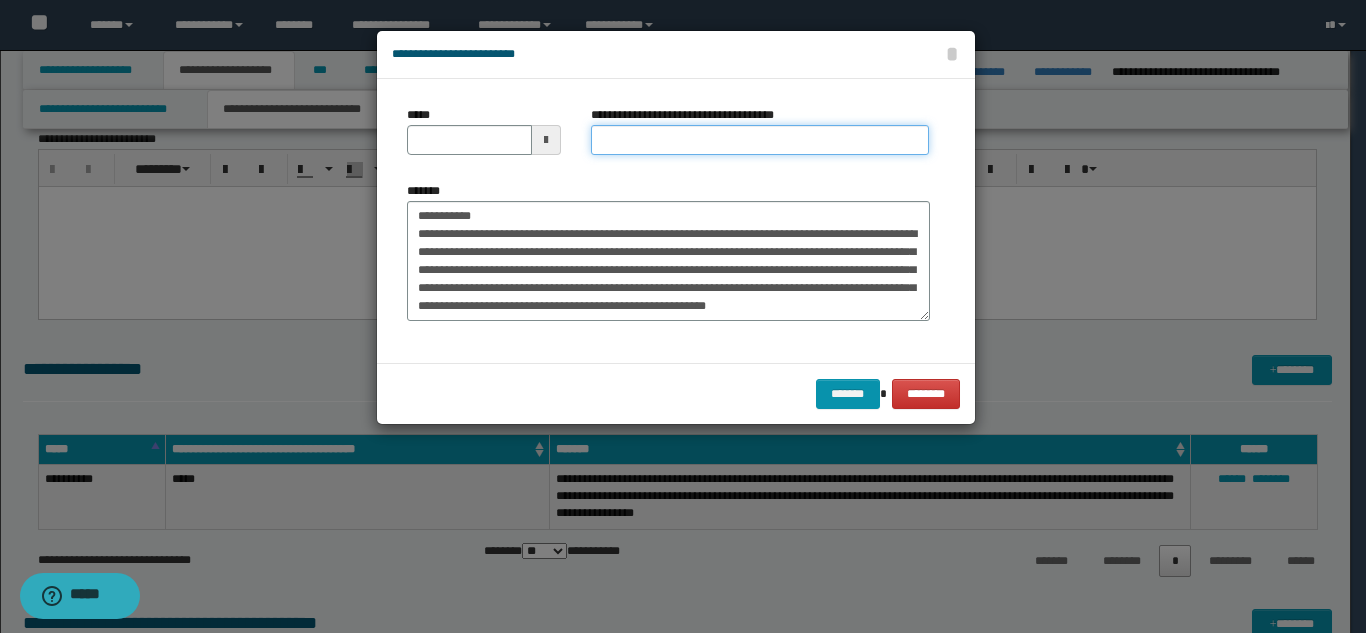 drag, startPoint x: 614, startPoint y: 148, endPoint x: 588, endPoint y: 156, distance: 27.202942 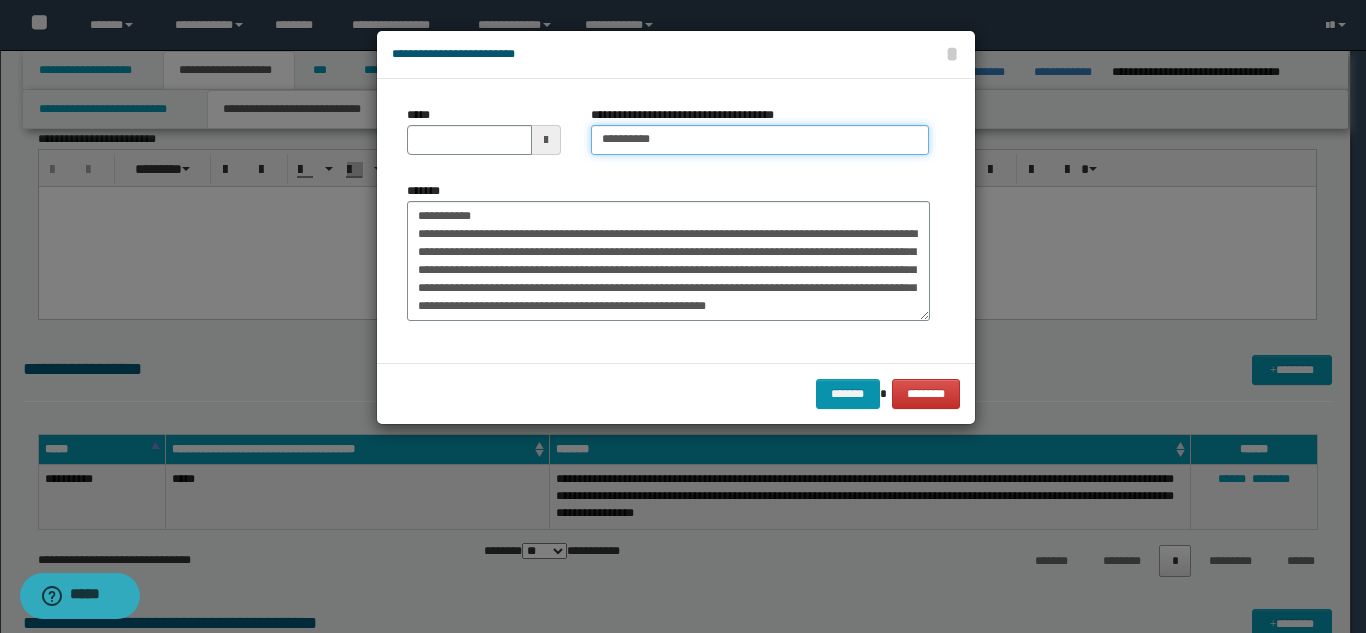 type on "*********" 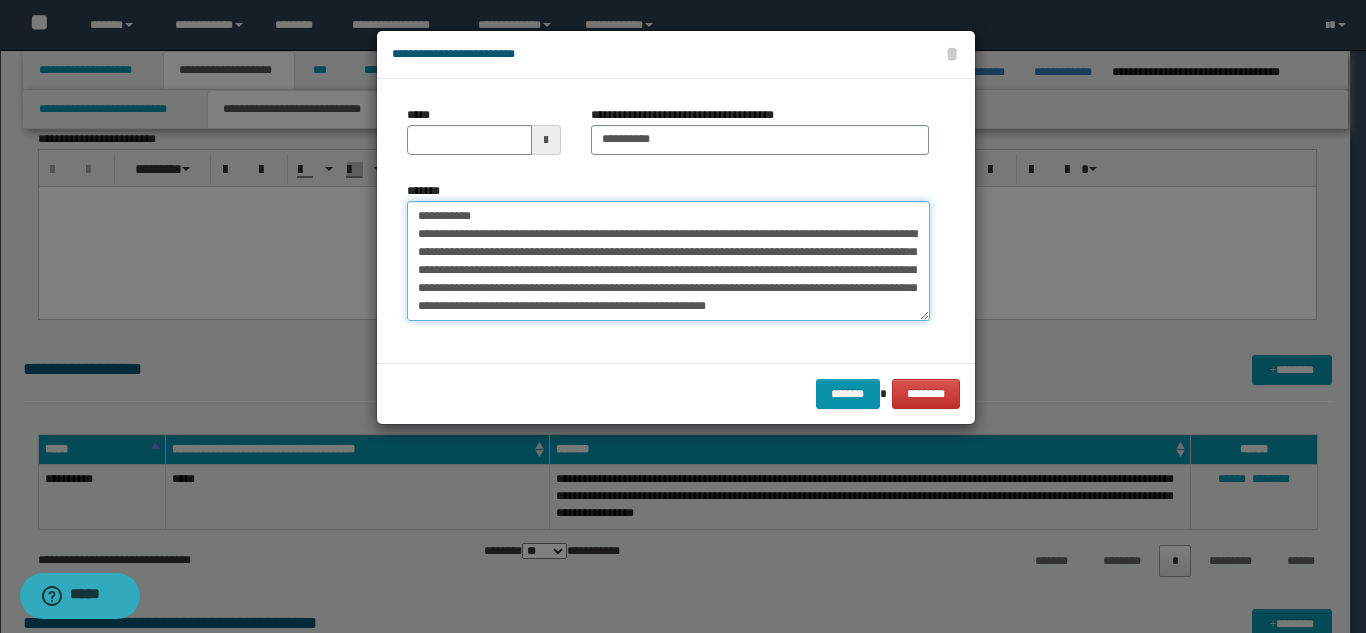 drag, startPoint x: 443, startPoint y: 219, endPoint x: 386, endPoint y: 200, distance: 60.083275 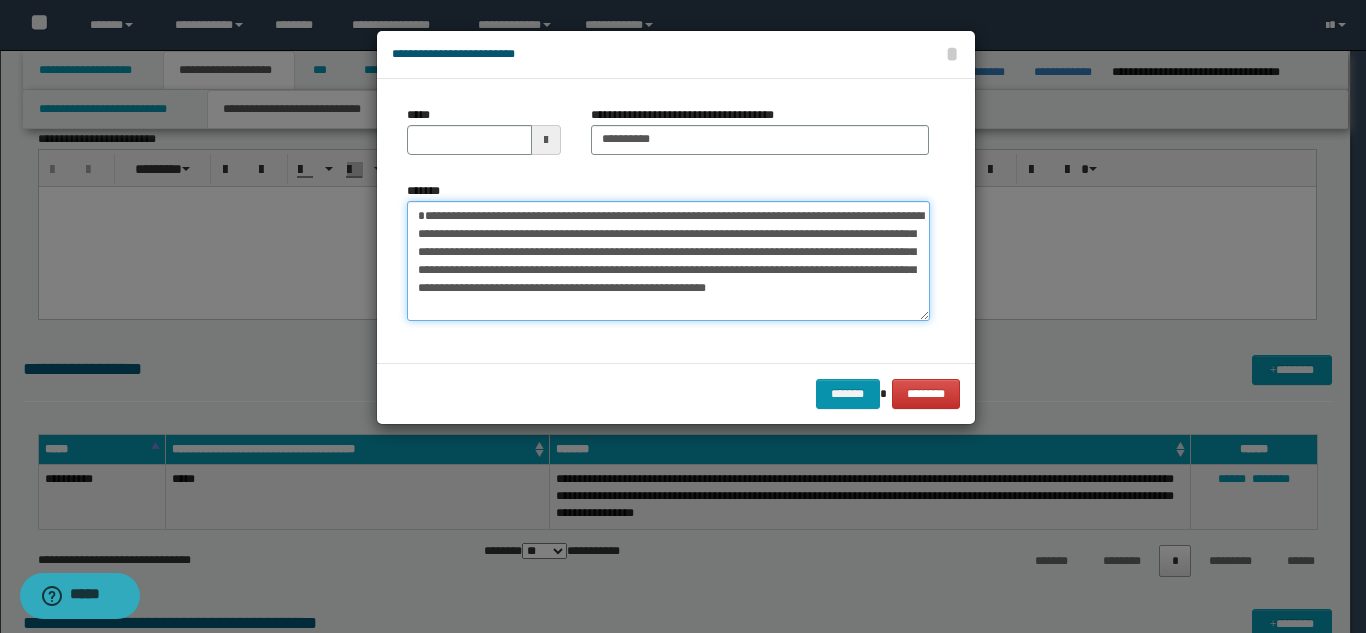 type 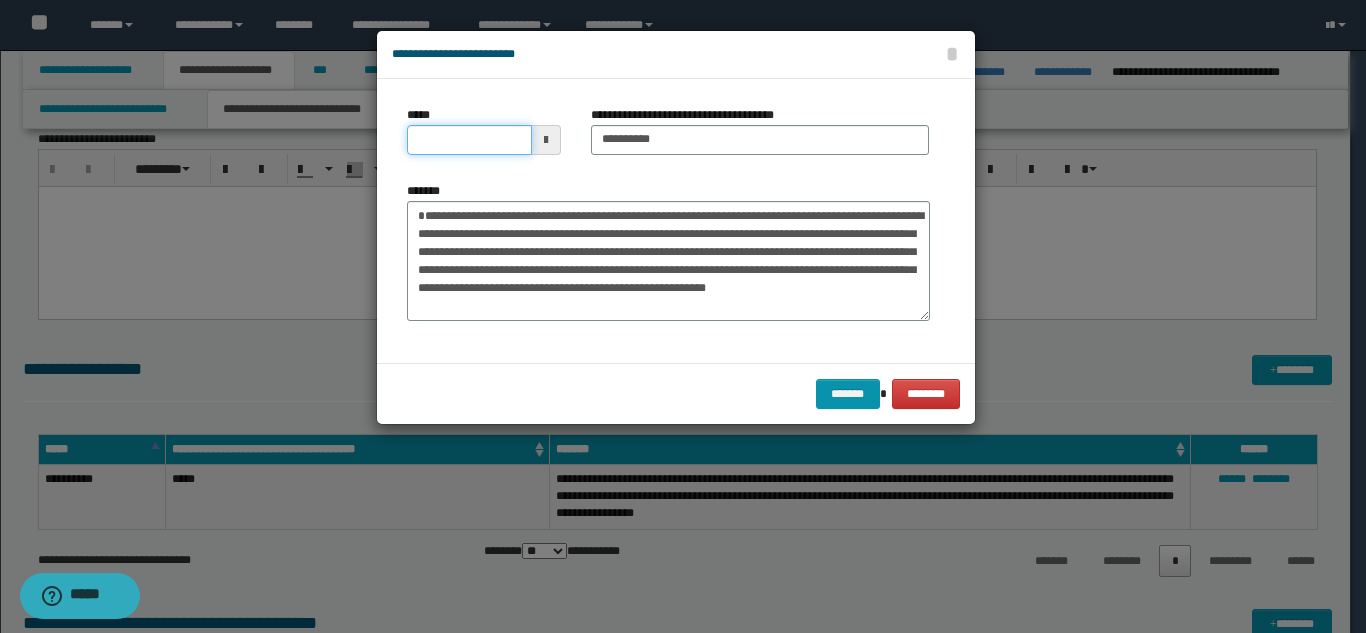 click on "*****" at bounding box center [469, 140] 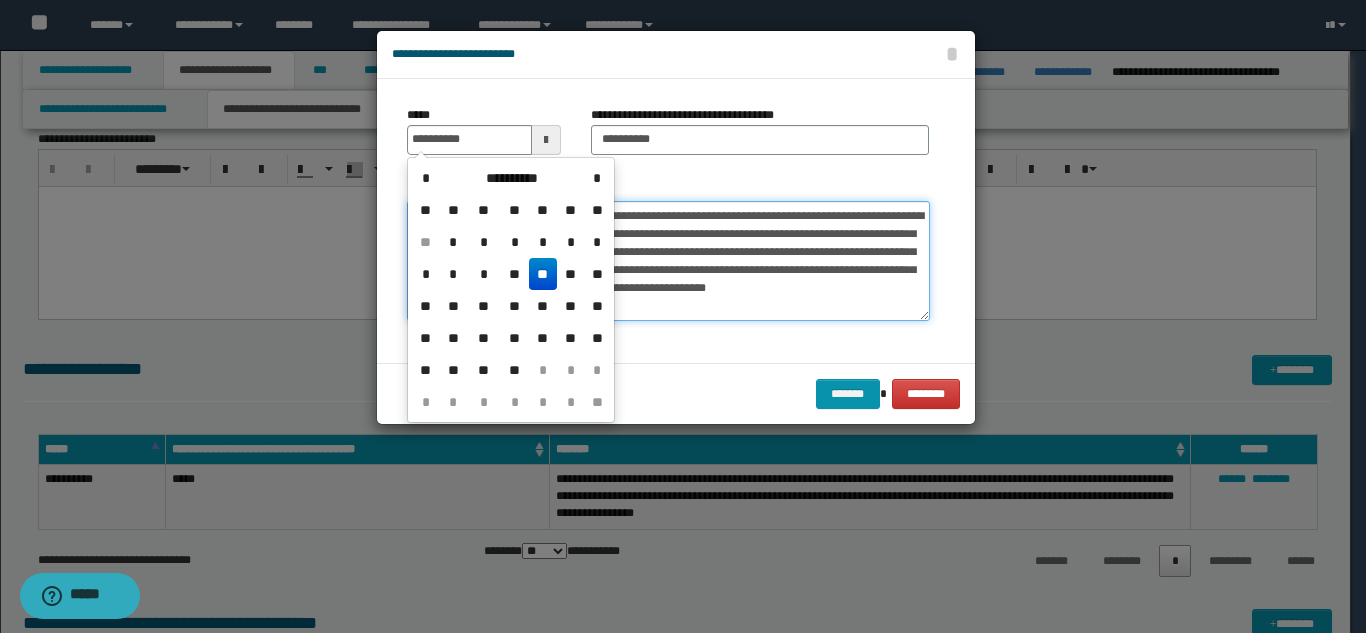 type on "**********" 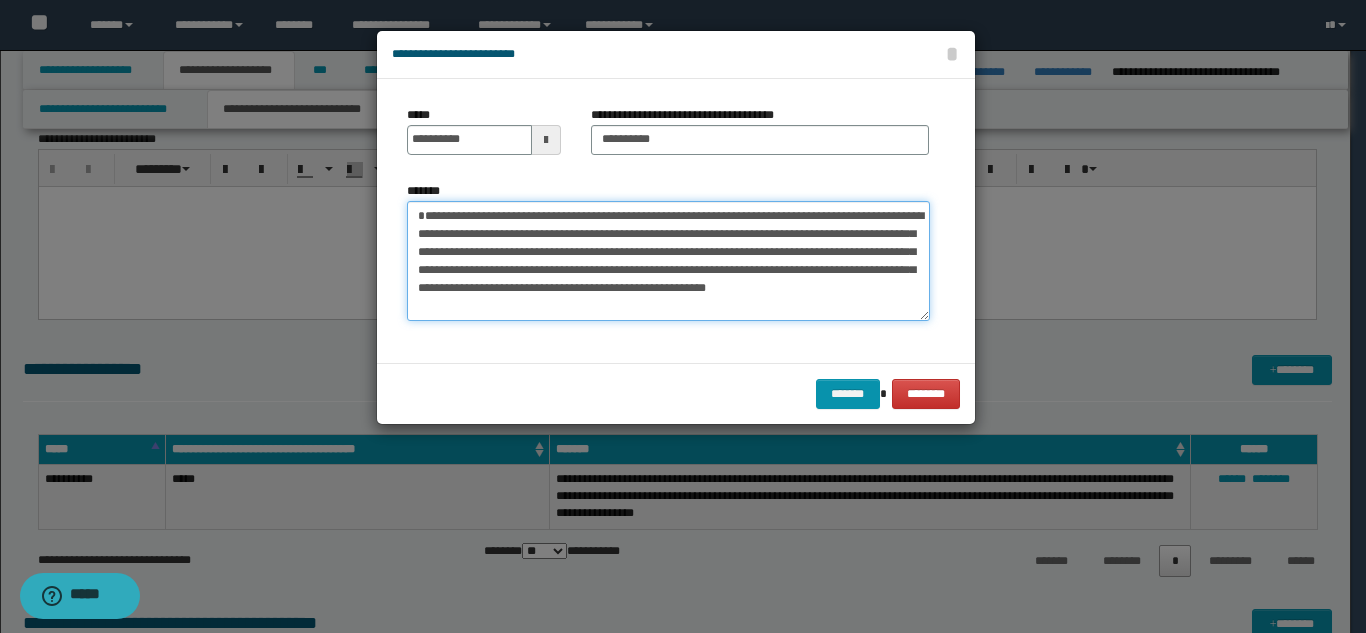 click on "**********" at bounding box center [668, 261] 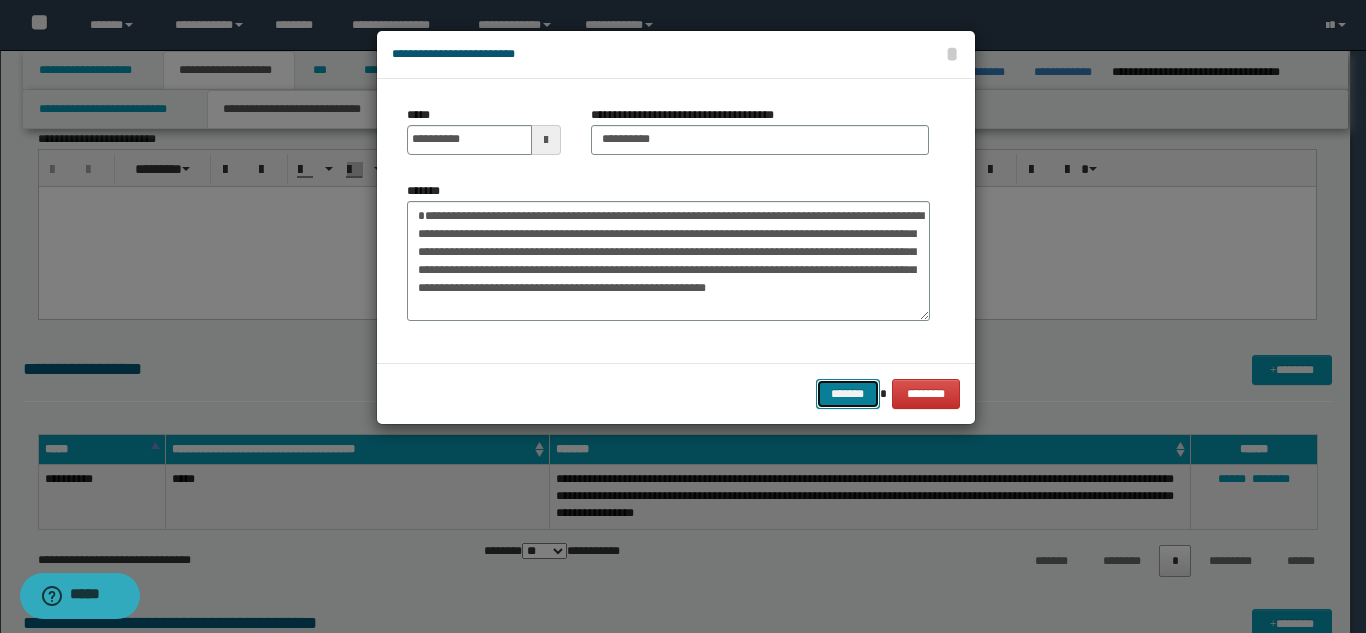 click on "*******" at bounding box center (848, 394) 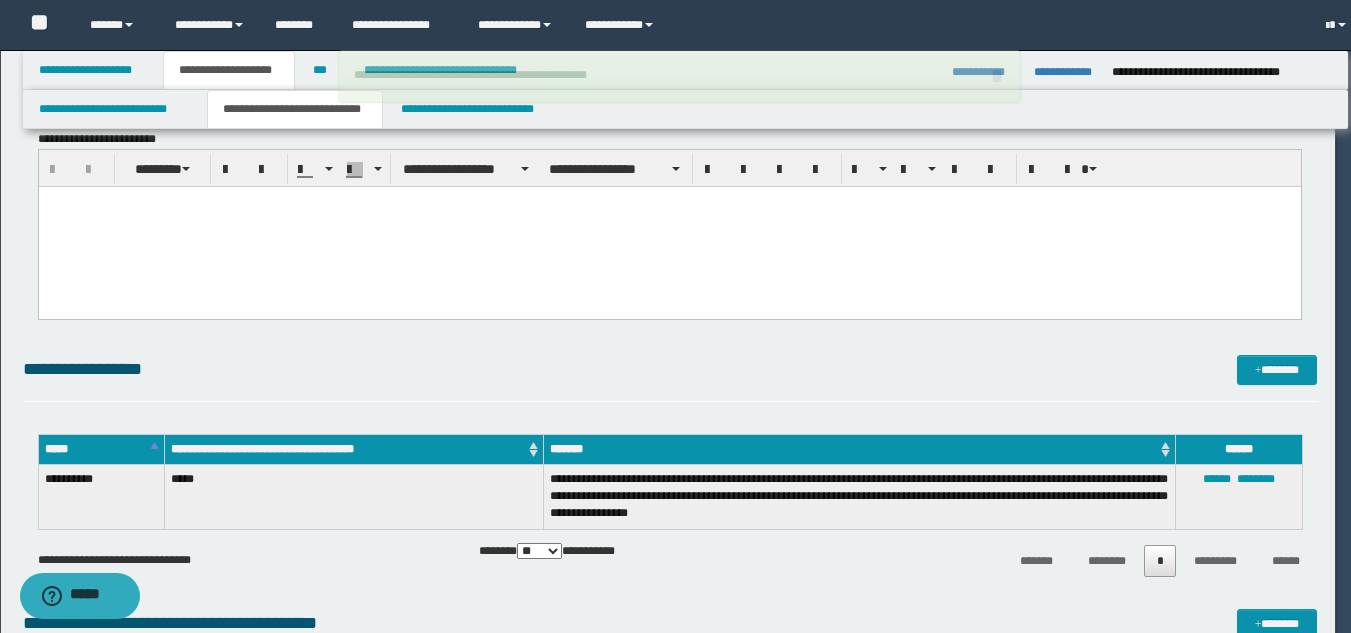type 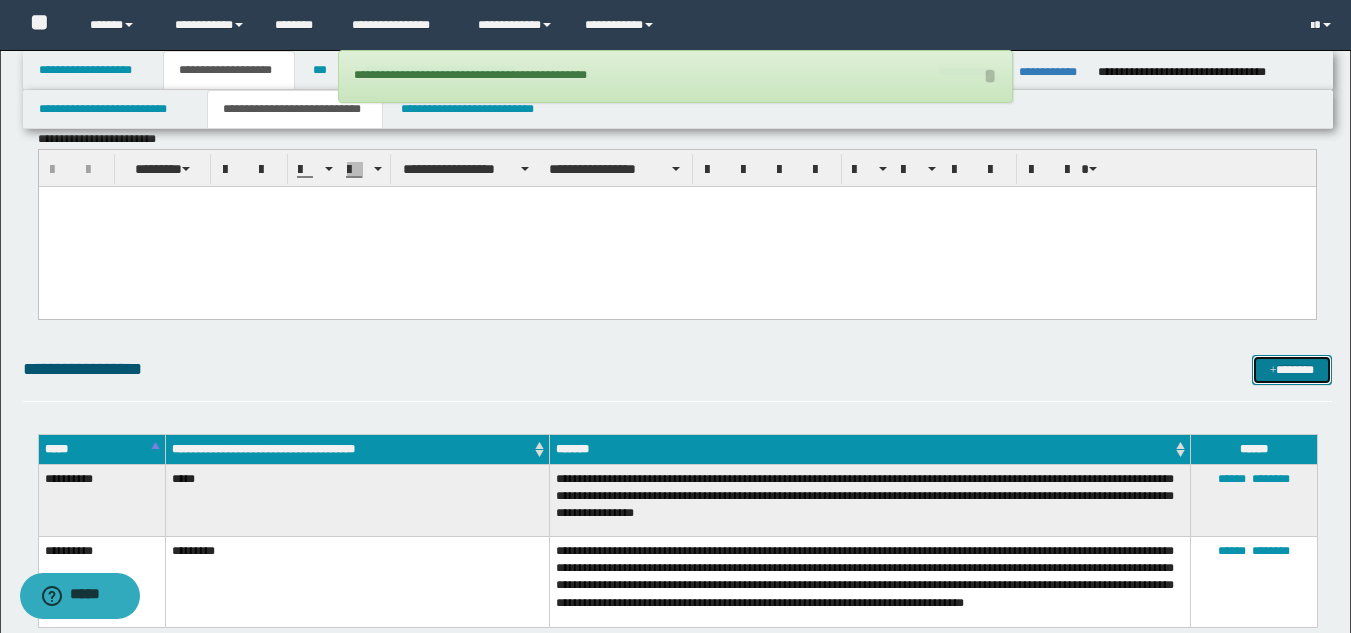 click on "*******" at bounding box center [1292, 370] 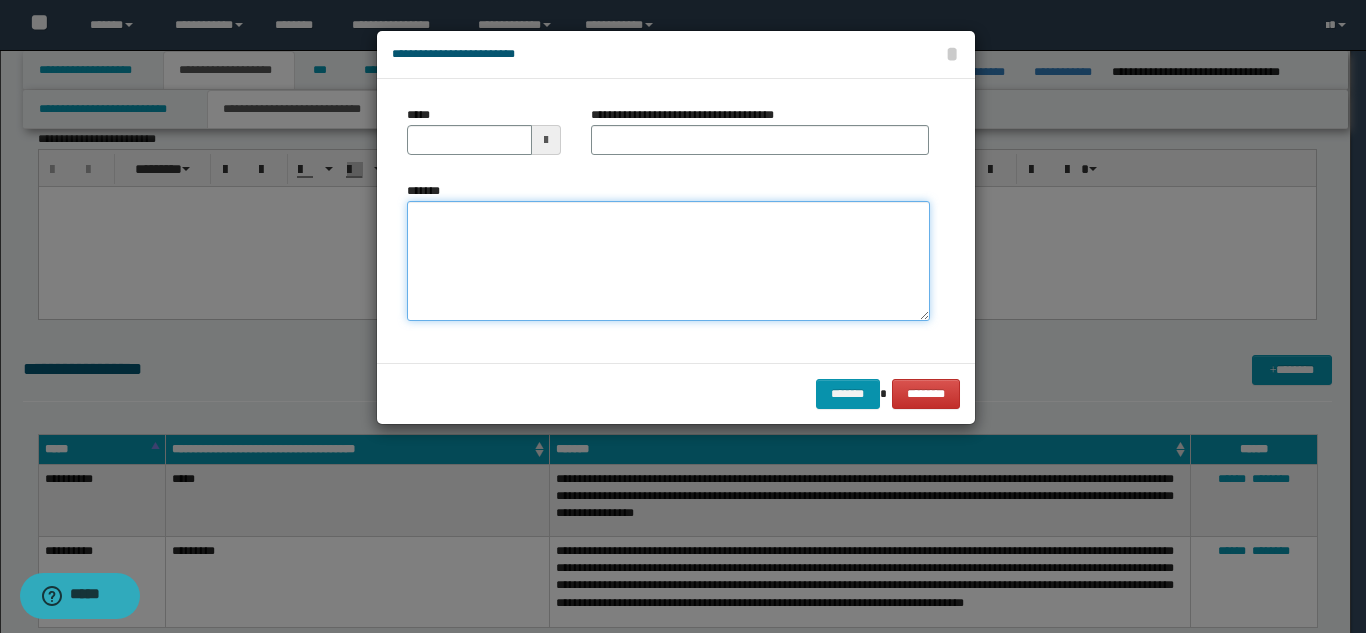 click on "*******" at bounding box center (668, 261) 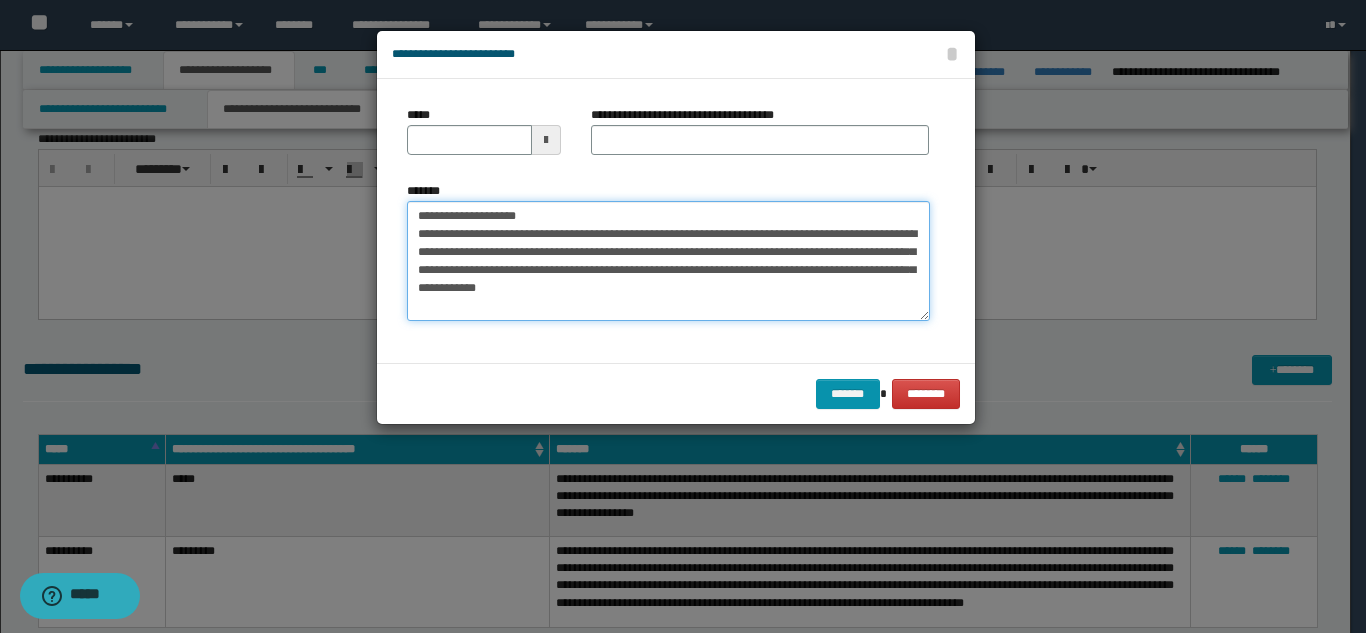 drag, startPoint x: 537, startPoint y: 215, endPoint x: 483, endPoint y: 207, distance: 54.589375 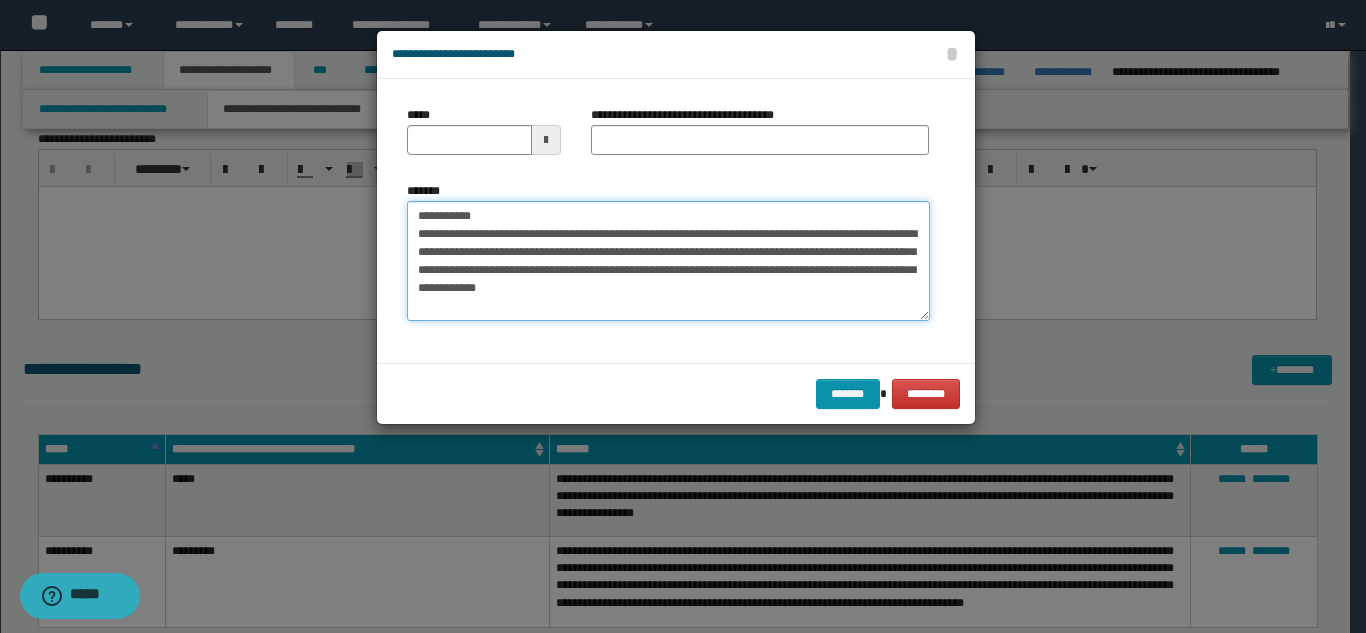 type on "**********" 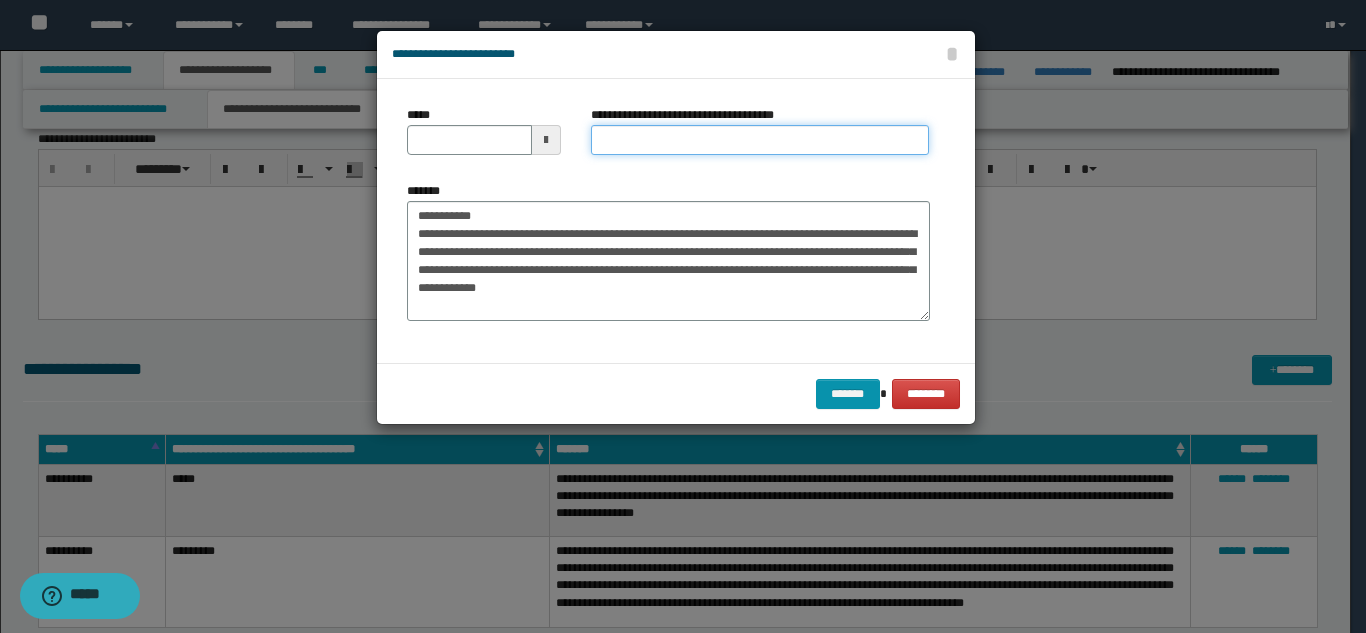 click on "**********" at bounding box center [760, 140] 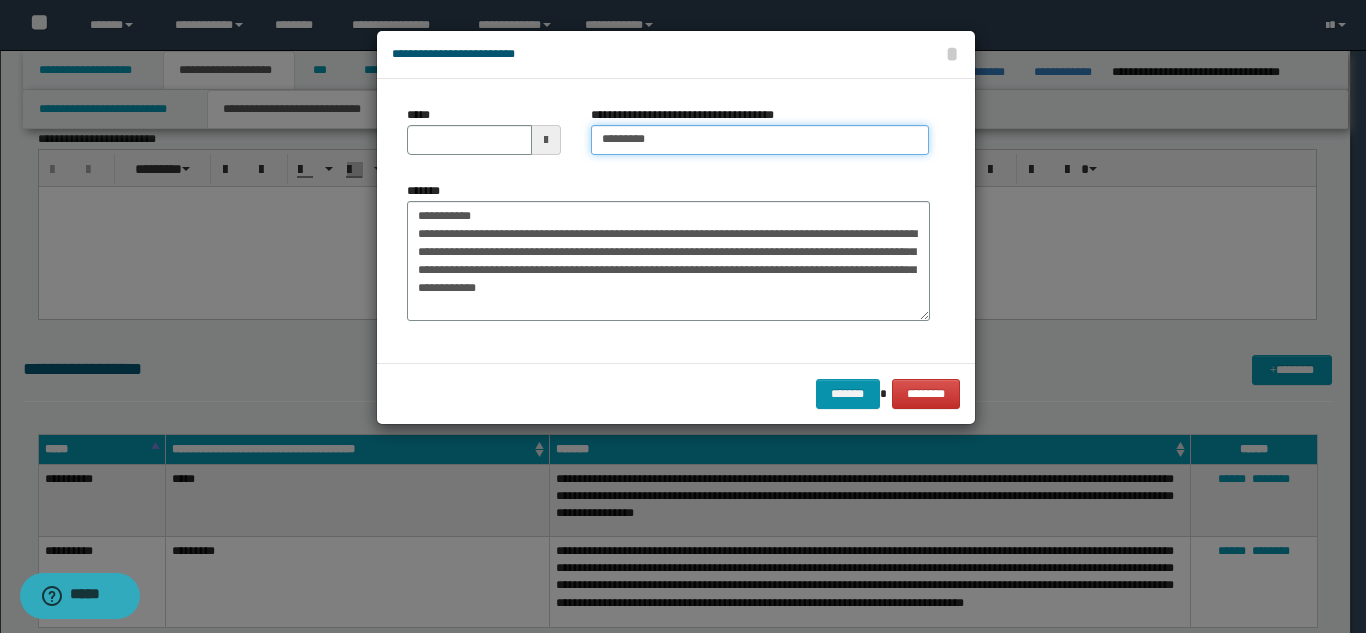 type on "*********" 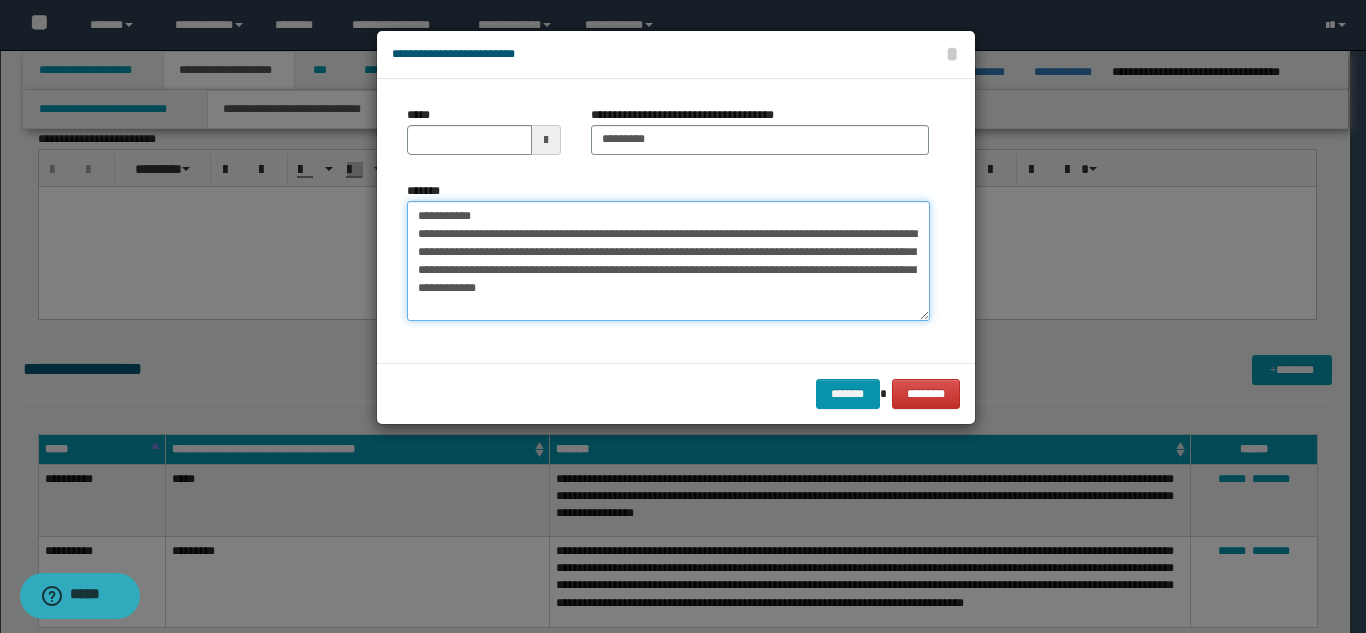 drag, startPoint x: 500, startPoint y: 220, endPoint x: 401, endPoint y: 214, distance: 99.18165 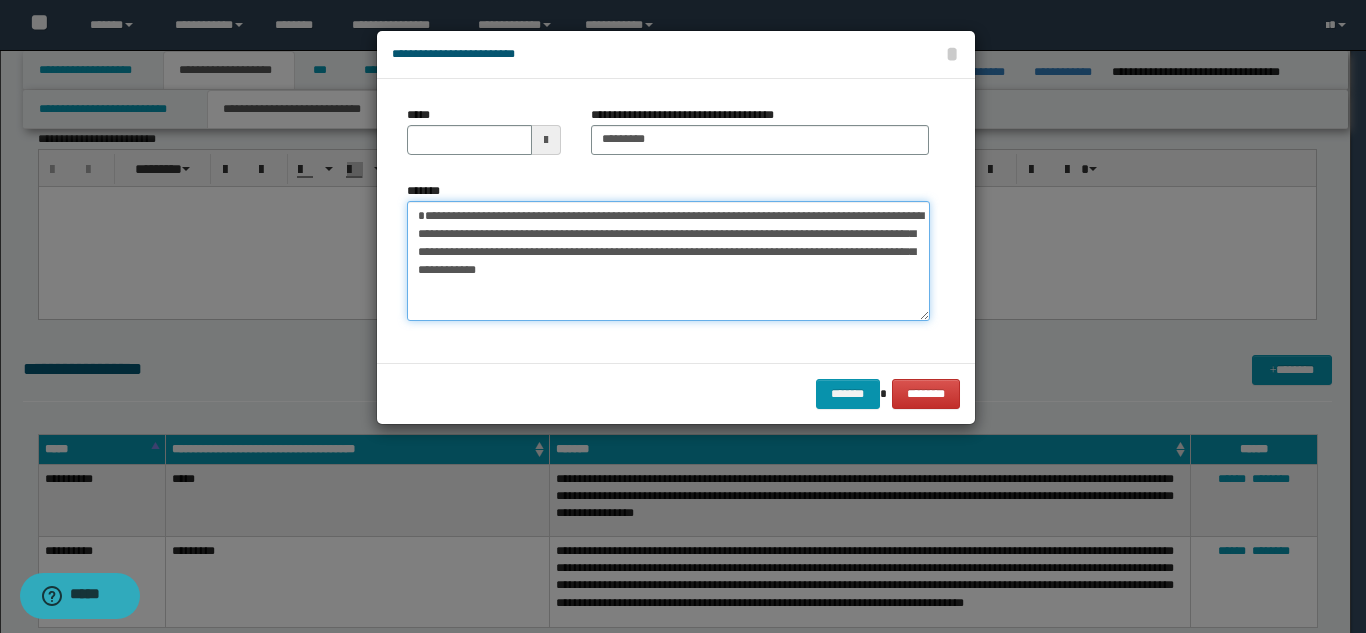 type 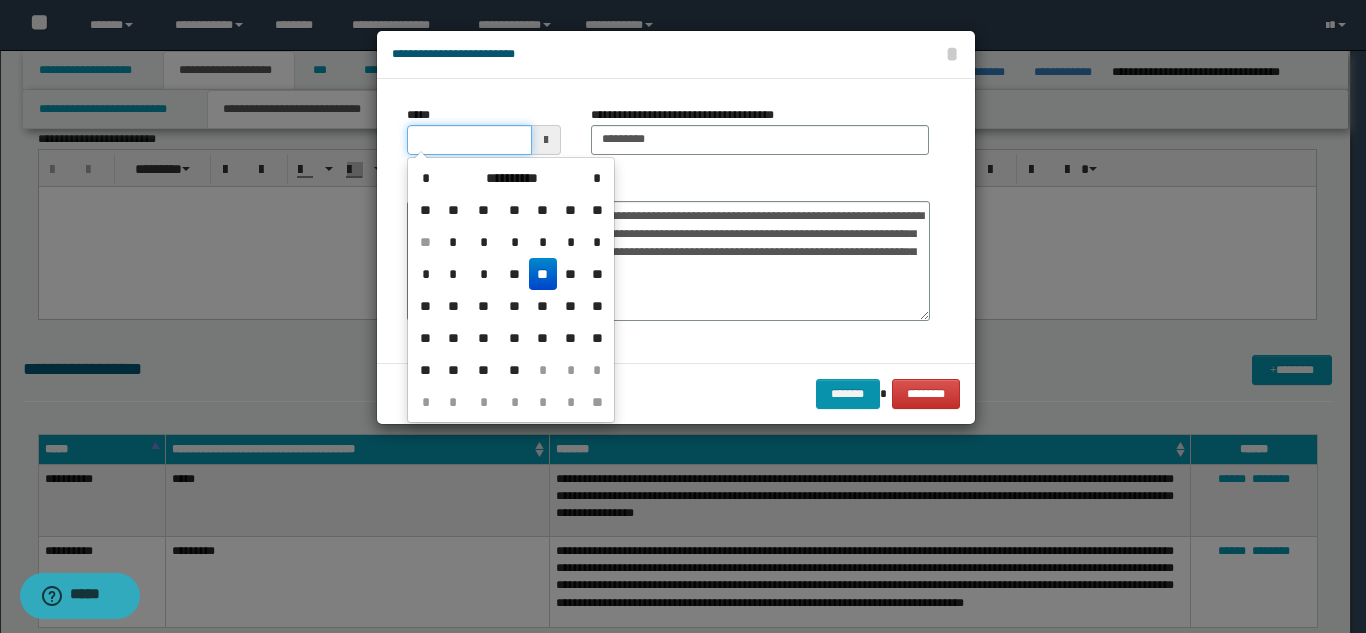 click on "*****" at bounding box center (469, 140) 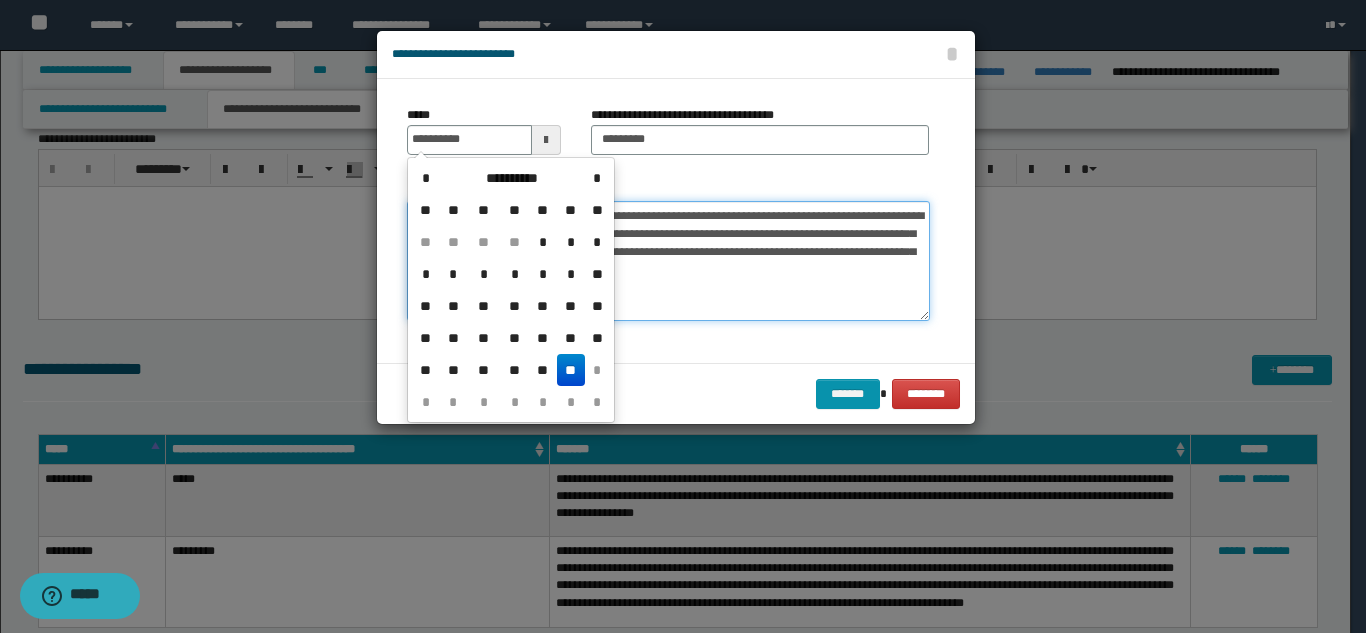 type on "**********" 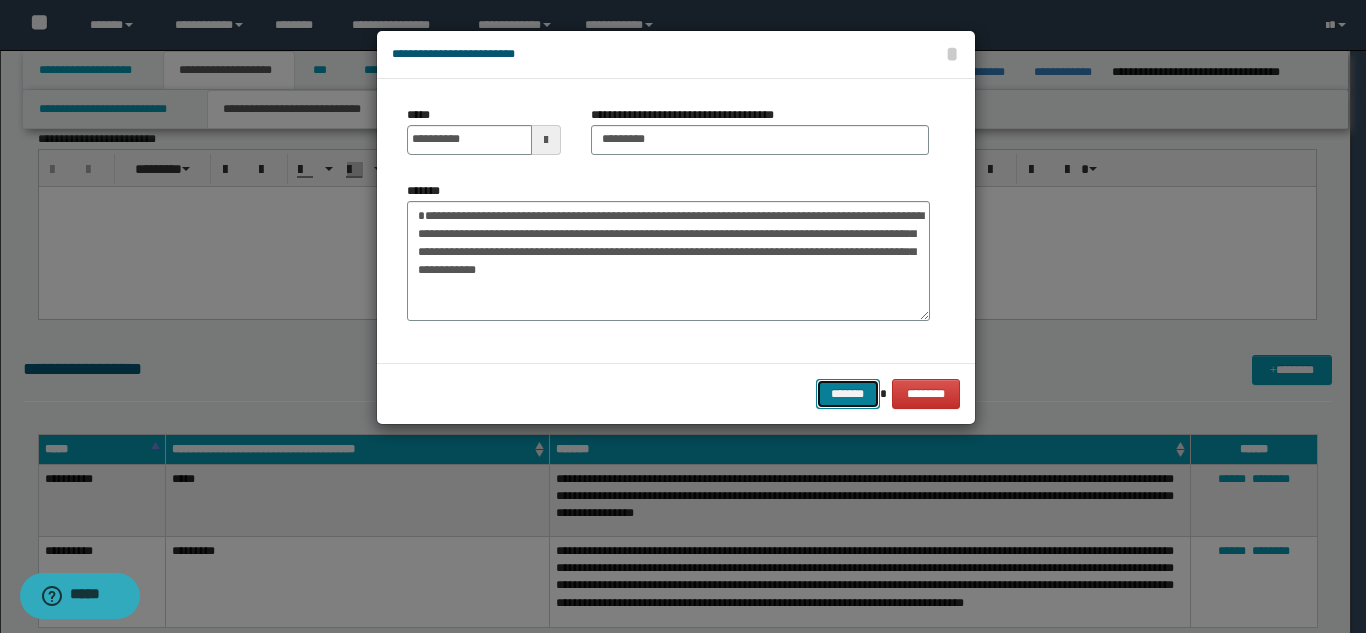 click on "*******" at bounding box center [848, 394] 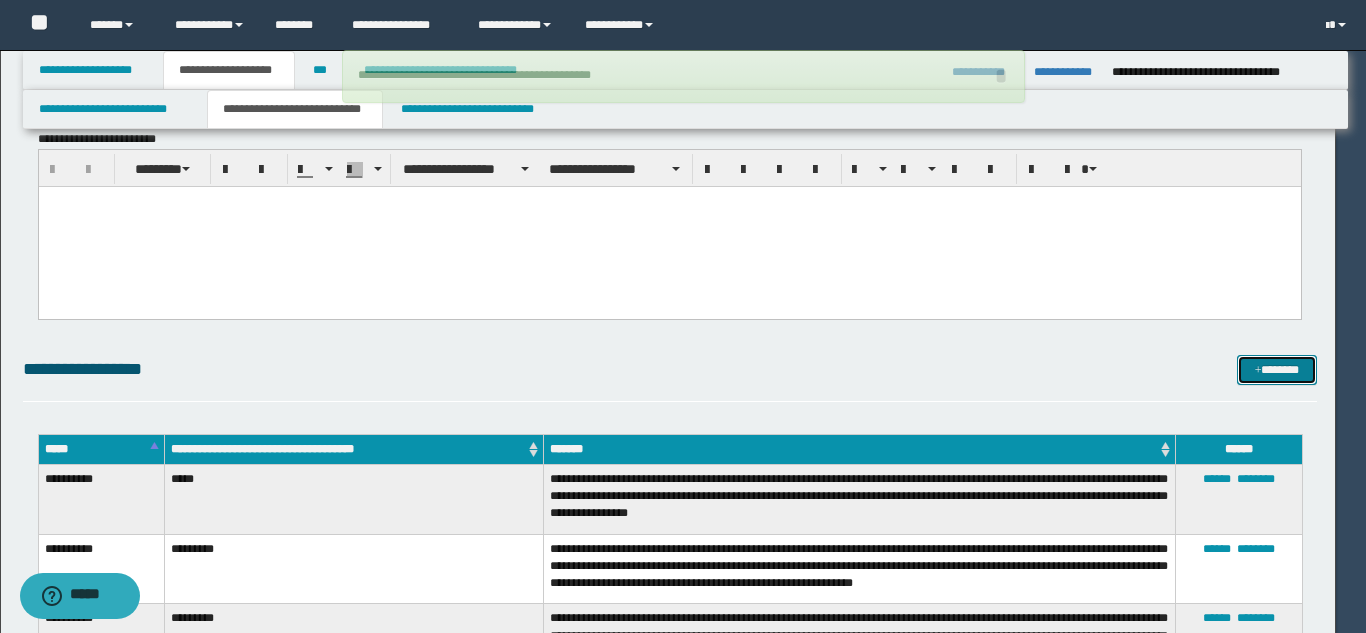 type 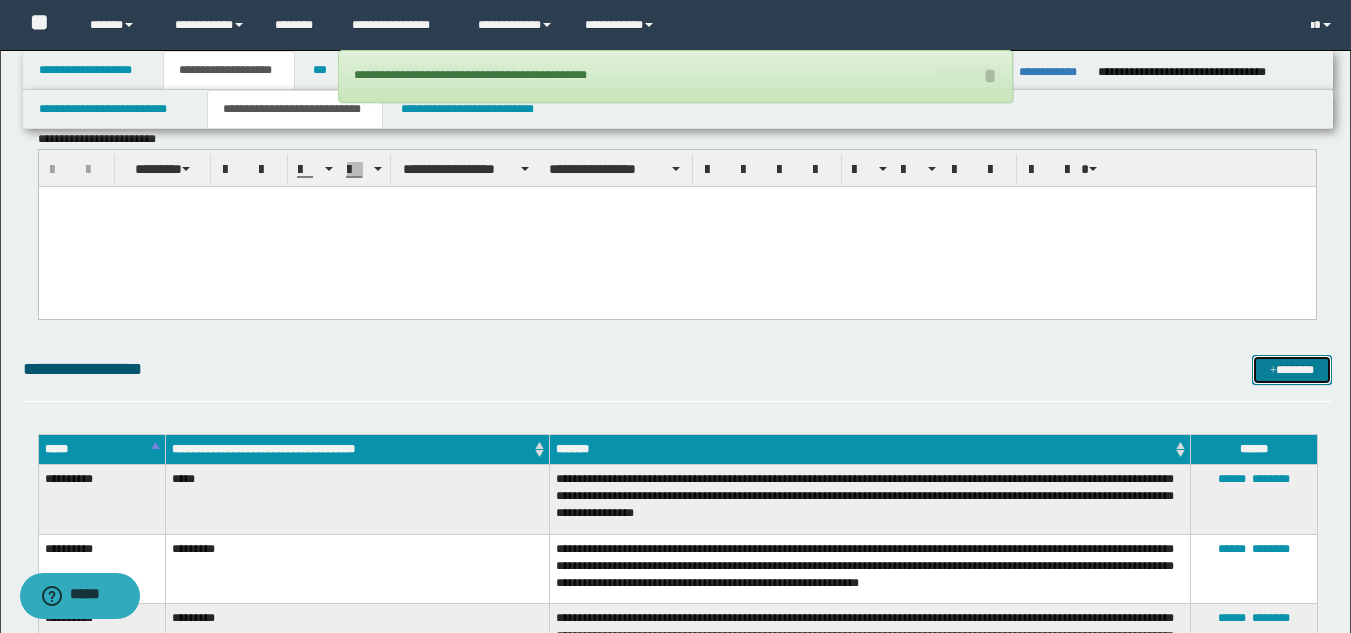 click on "*******" at bounding box center [1292, 370] 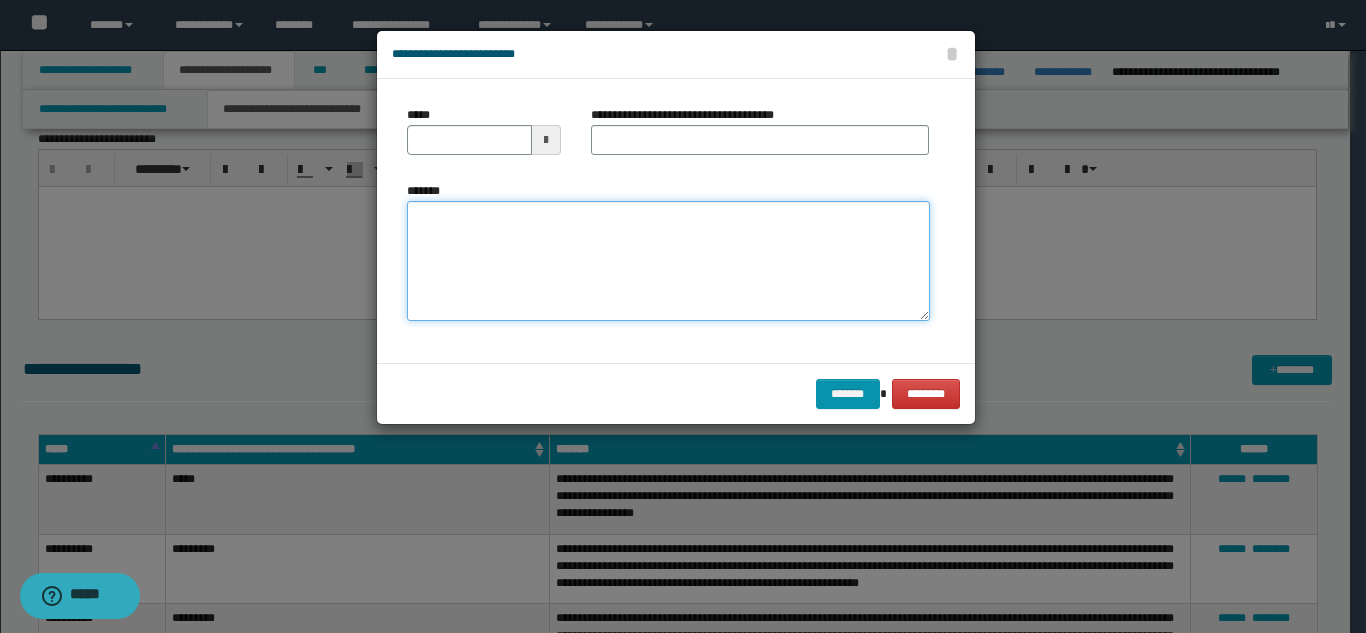 click on "*******" at bounding box center (668, 261) 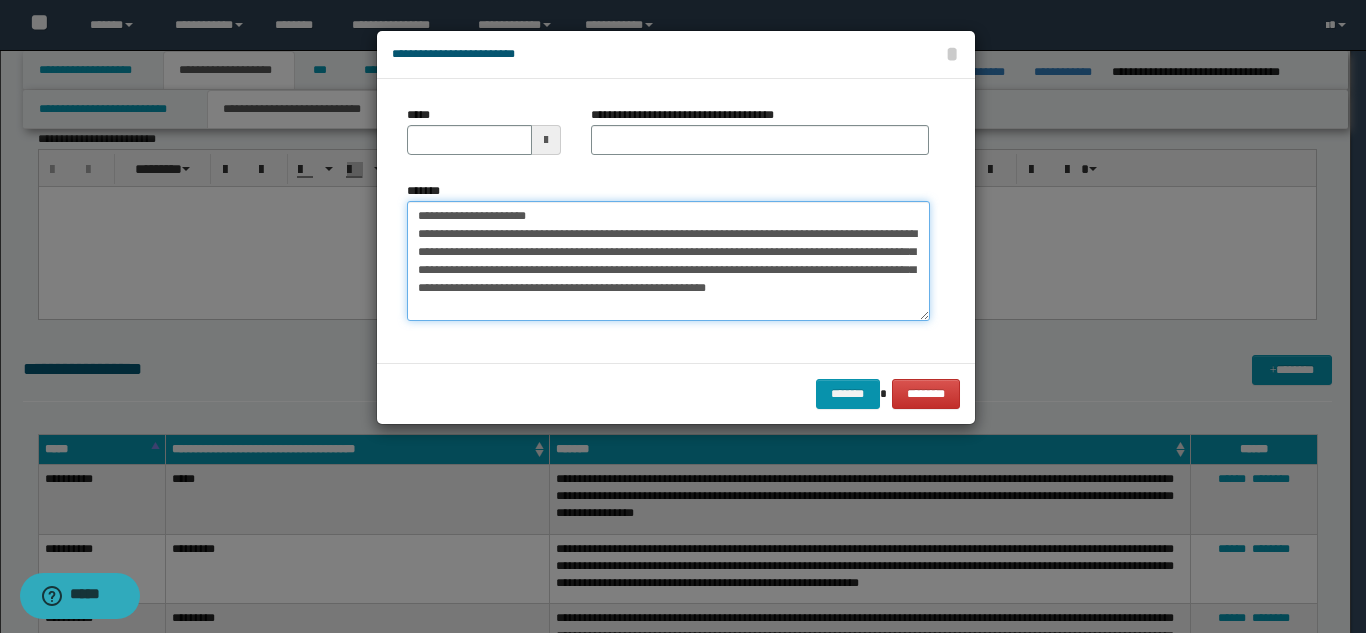 drag, startPoint x: 551, startPoint y: 219, endPoint x: 481, endPoint y: 216, distance: 70.064255 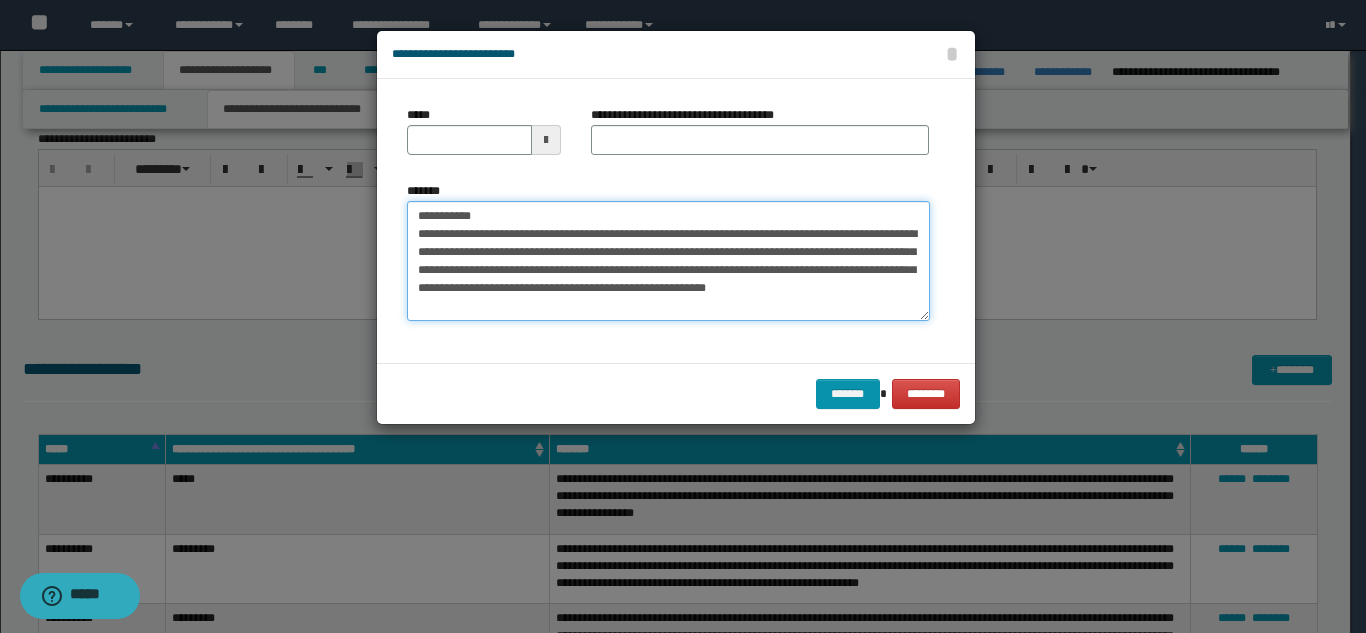 type on "**********" 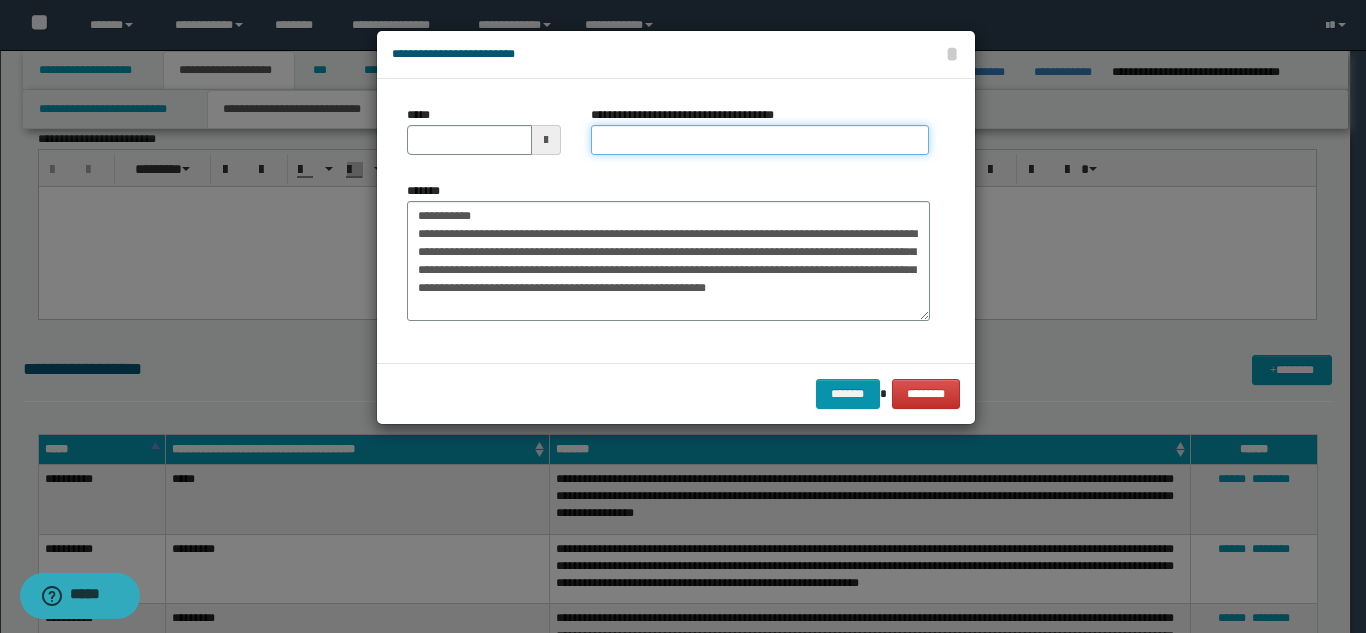 click on "**********" at bounding box center (760, 140) 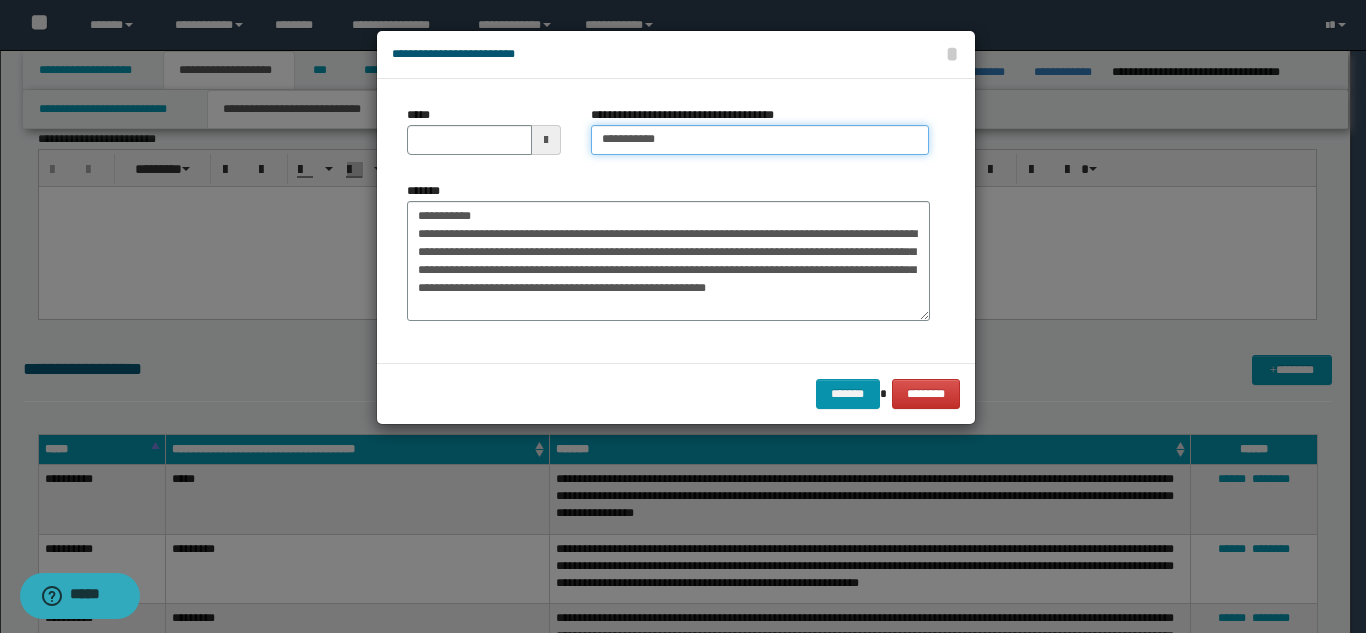 type on "**********" 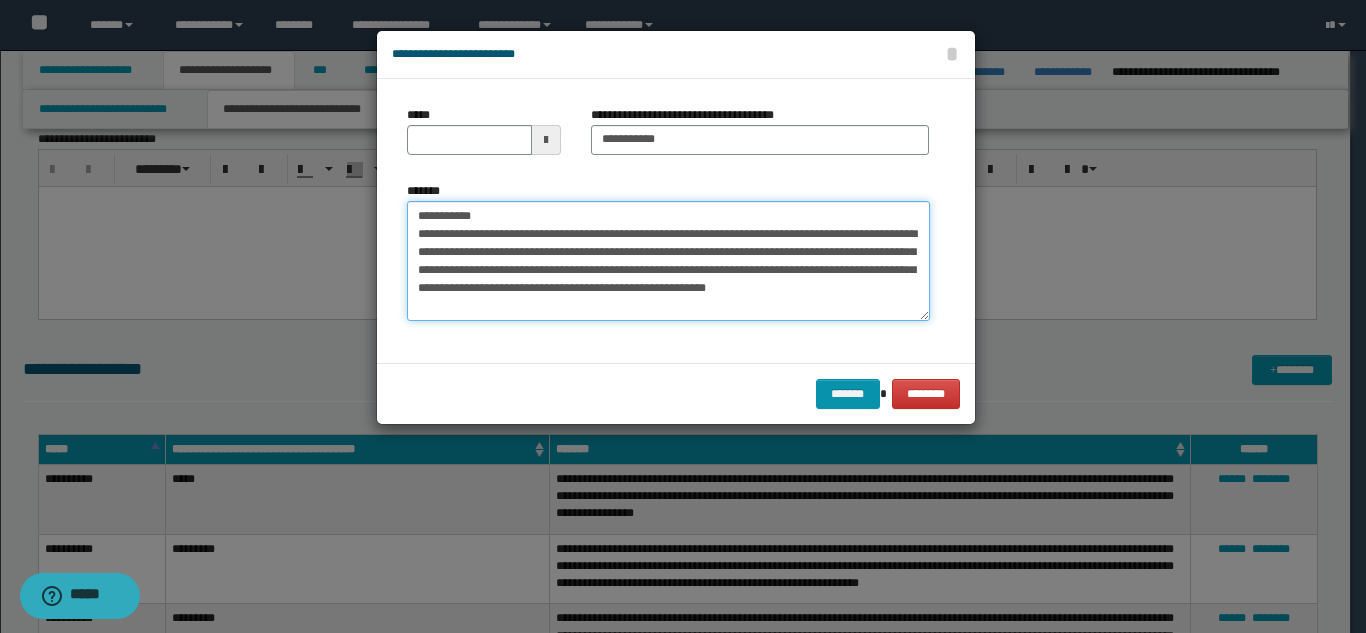 drag, startPoint x: 491, startPoint y: 211, endPoint x: 411, endPoint y: 219, distance: 80.399 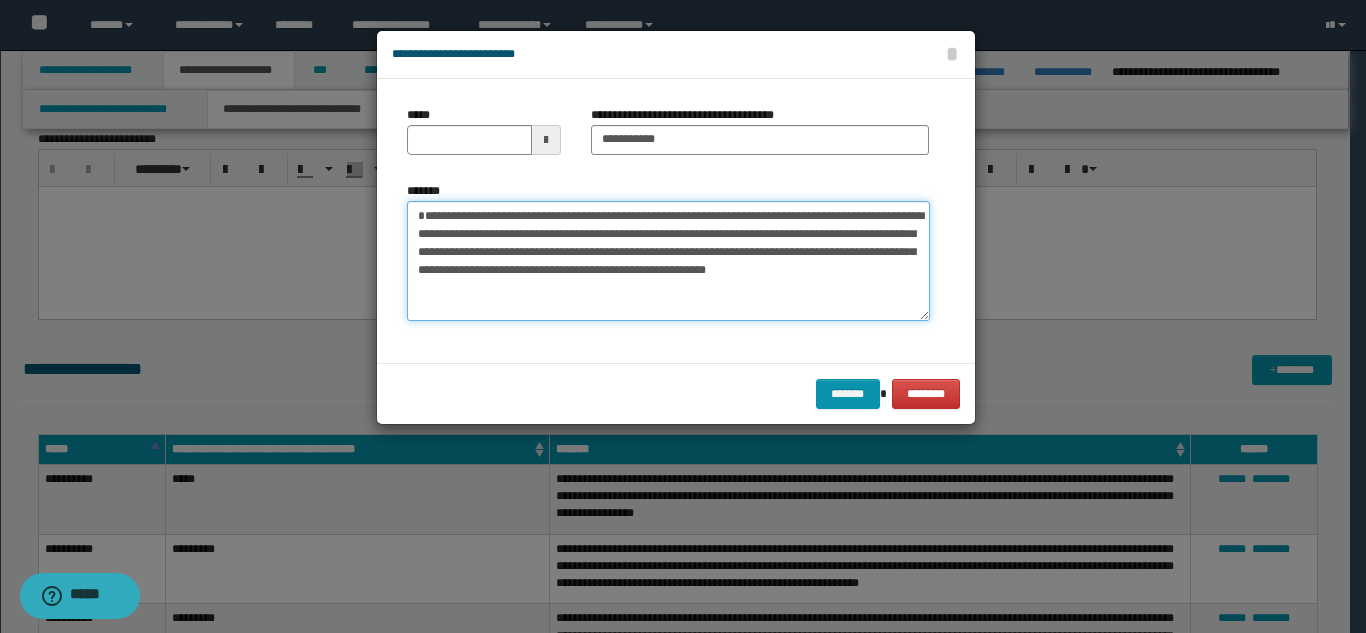 type 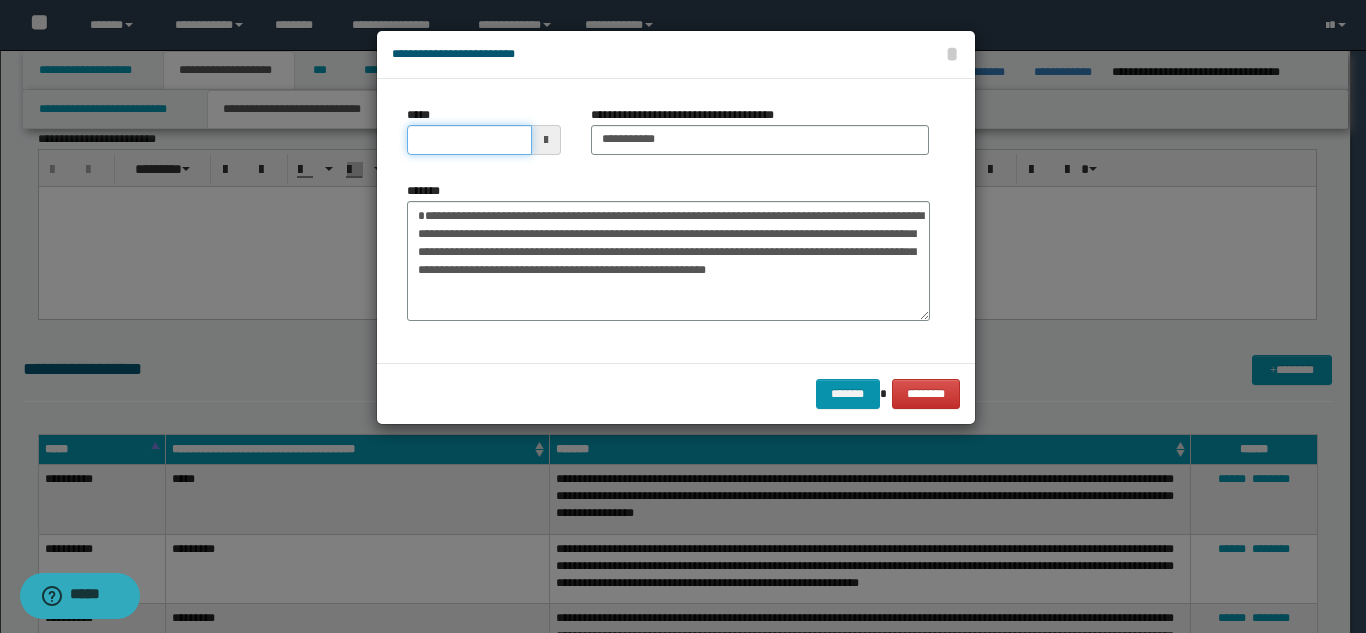click on "*****" at bounding box center [469, 140] 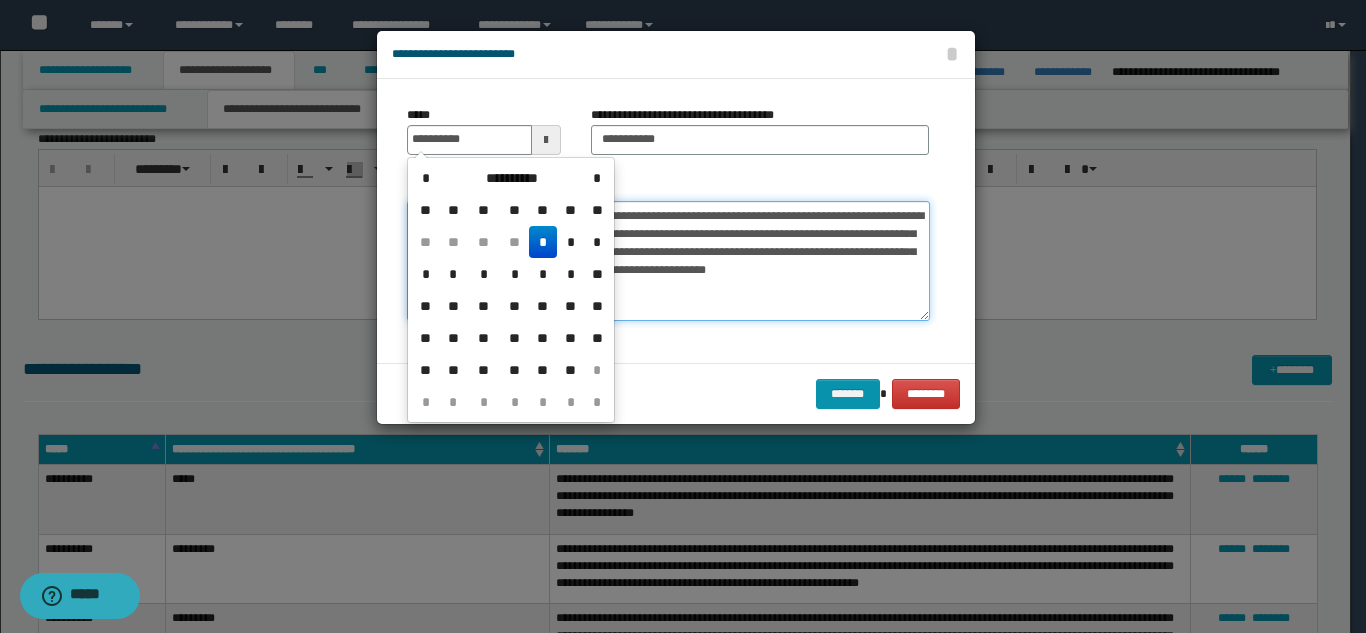 type on "**********" 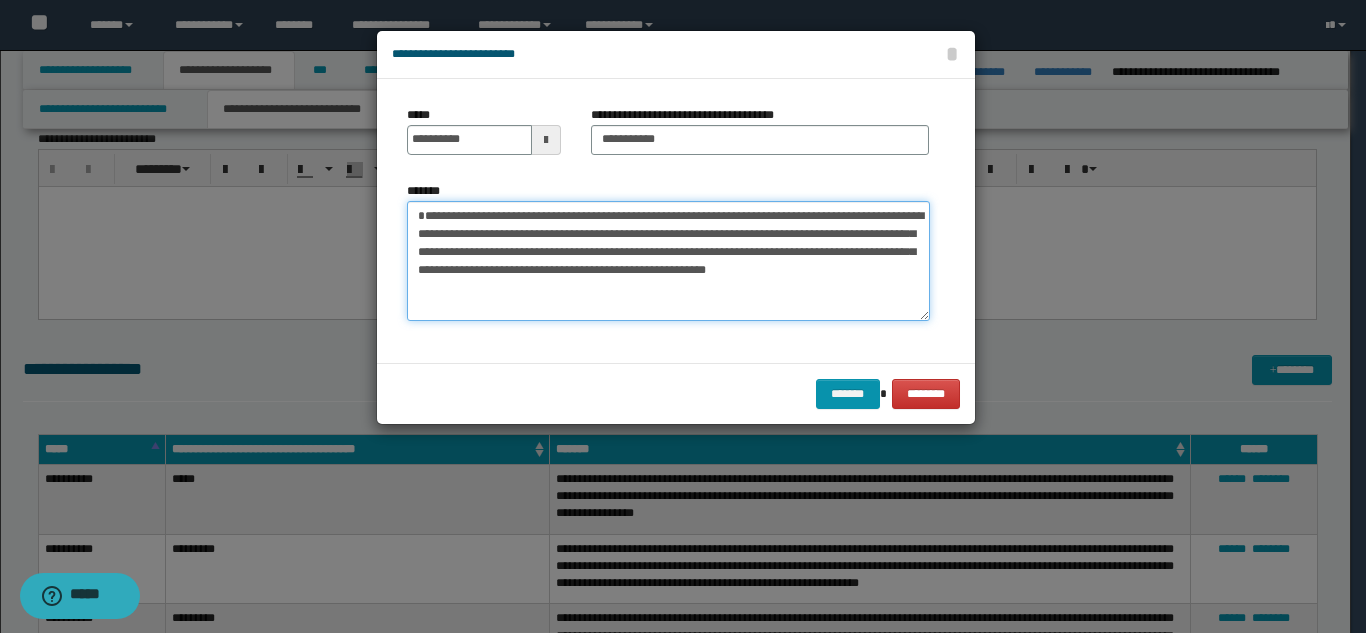 click on "**********" at bounding box center [668, 261] 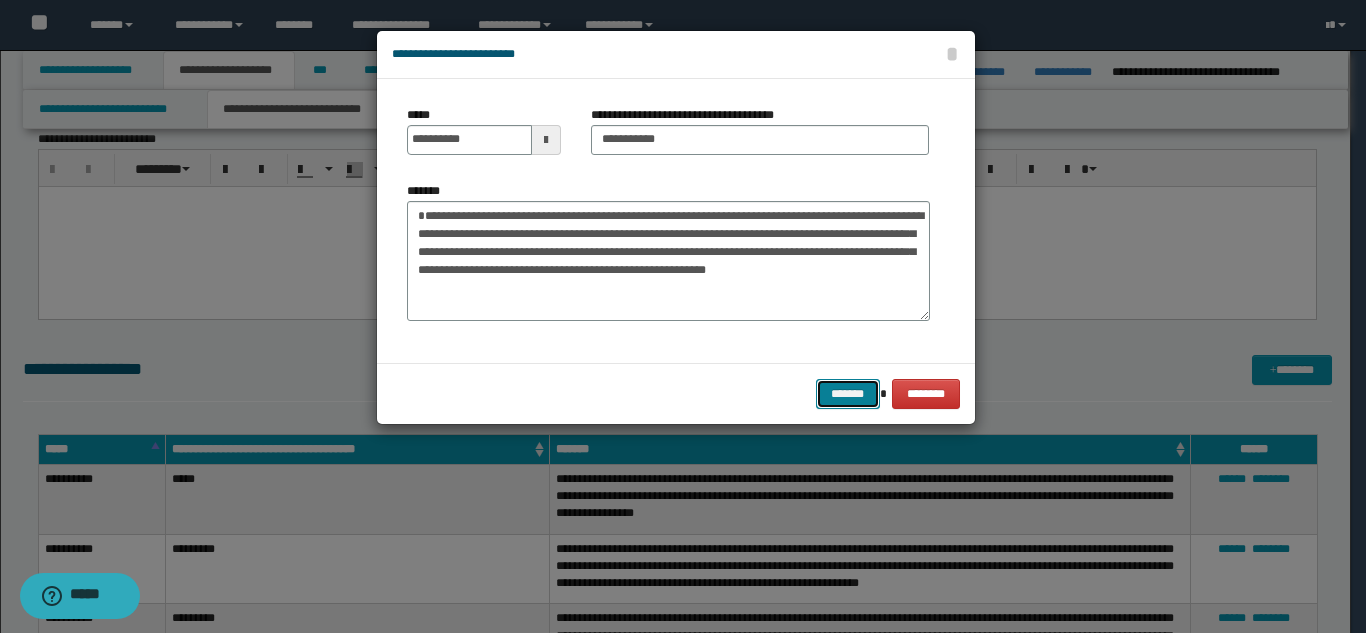 click on "*******" at bounding box center (848, 394) 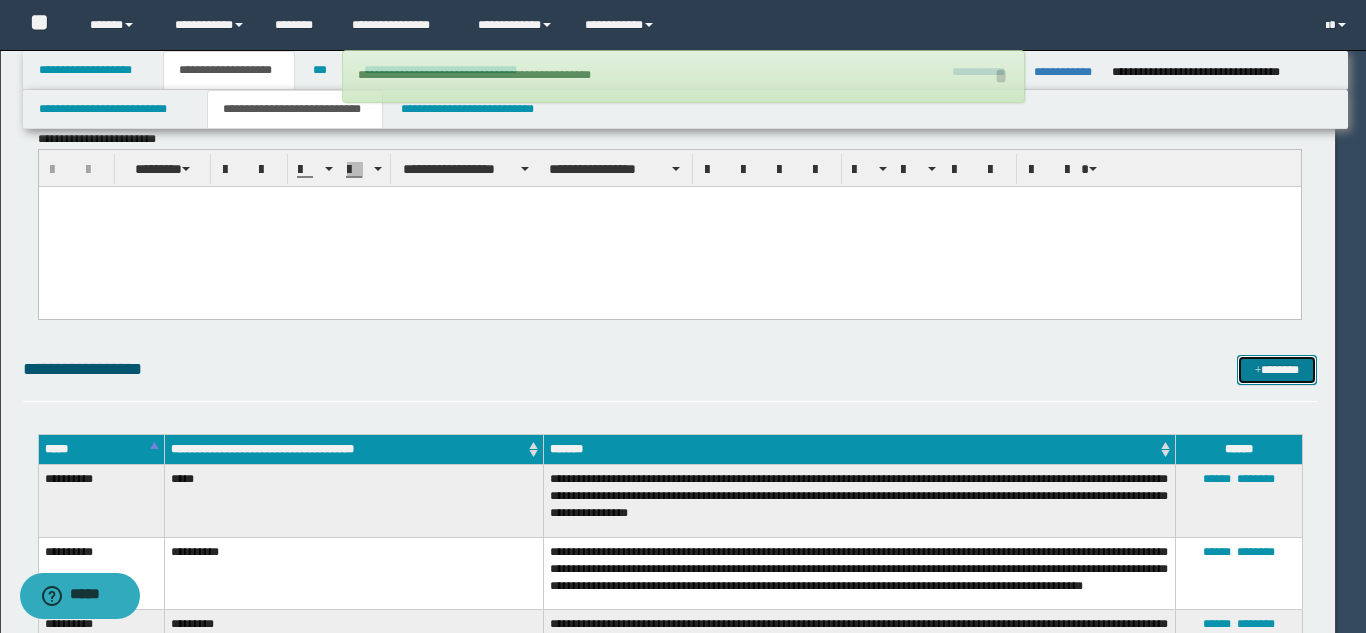 type 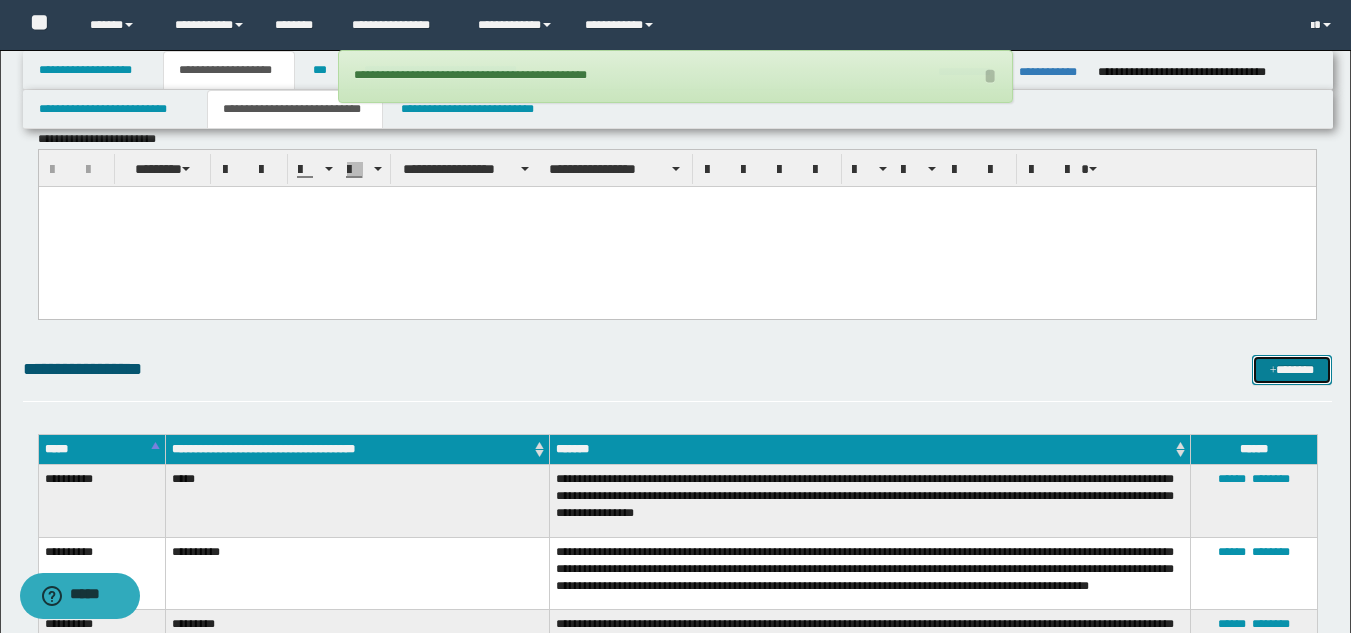 click on "*******" at bounding box center (1292, 370) 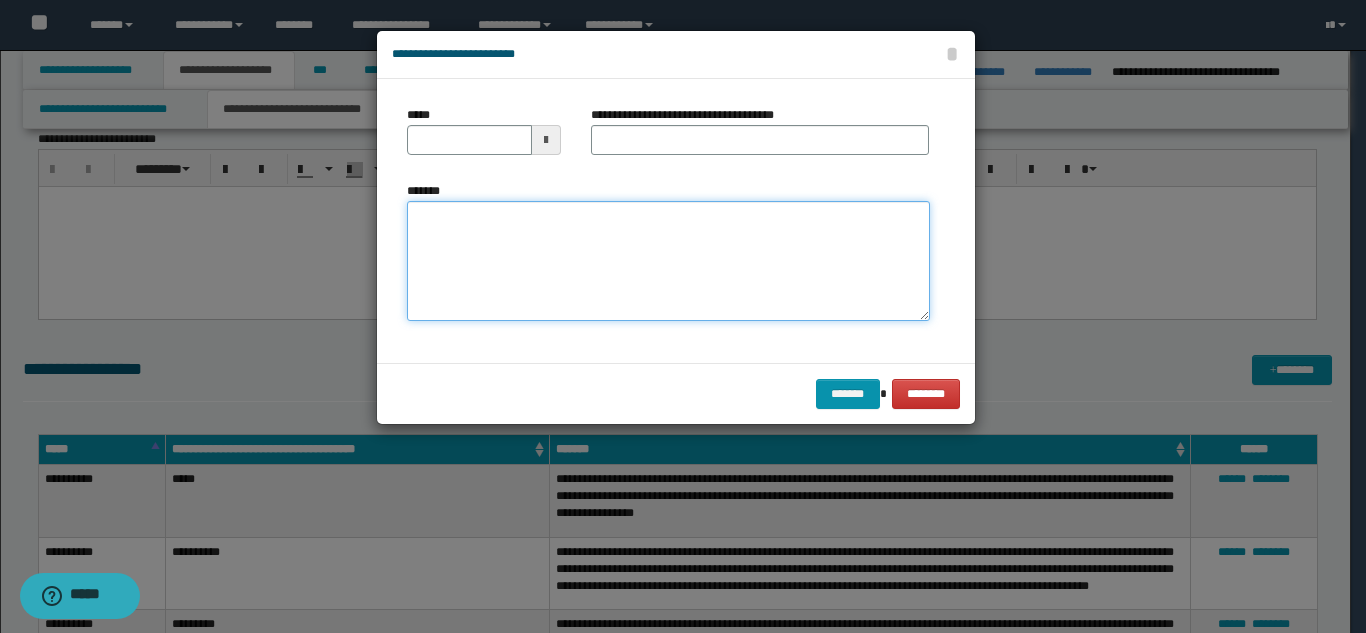 click on "*******" at bounding box center (668, 261) 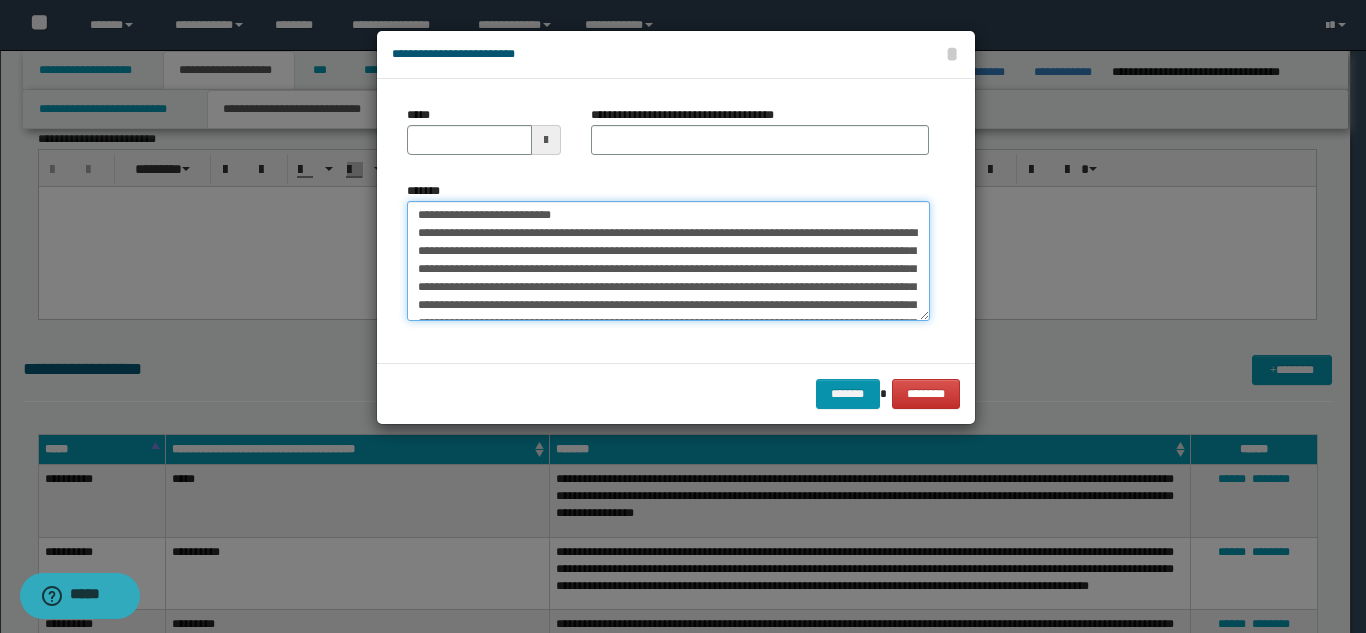 scroll, scrollTop: 0, scrollLeft: 0, axis: both 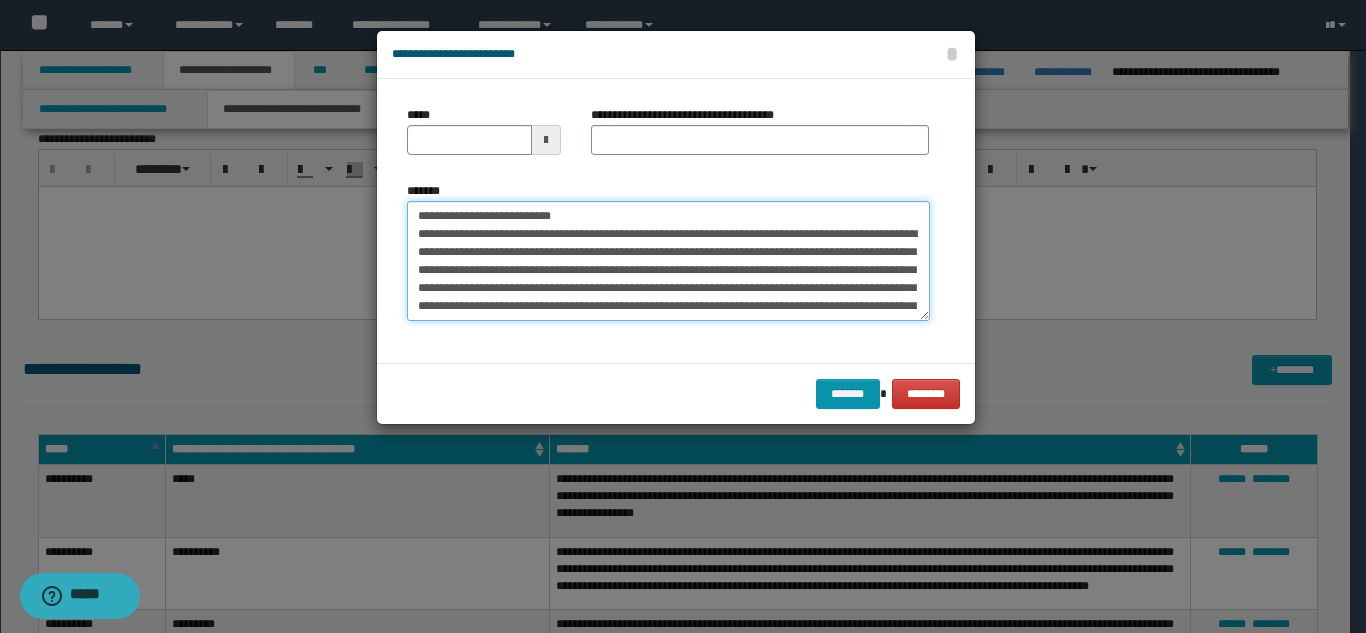 drag, startPoint x: 549, startPoint y: 215, endPoint x: 483, endPoint y: 209, distance: 66.27216 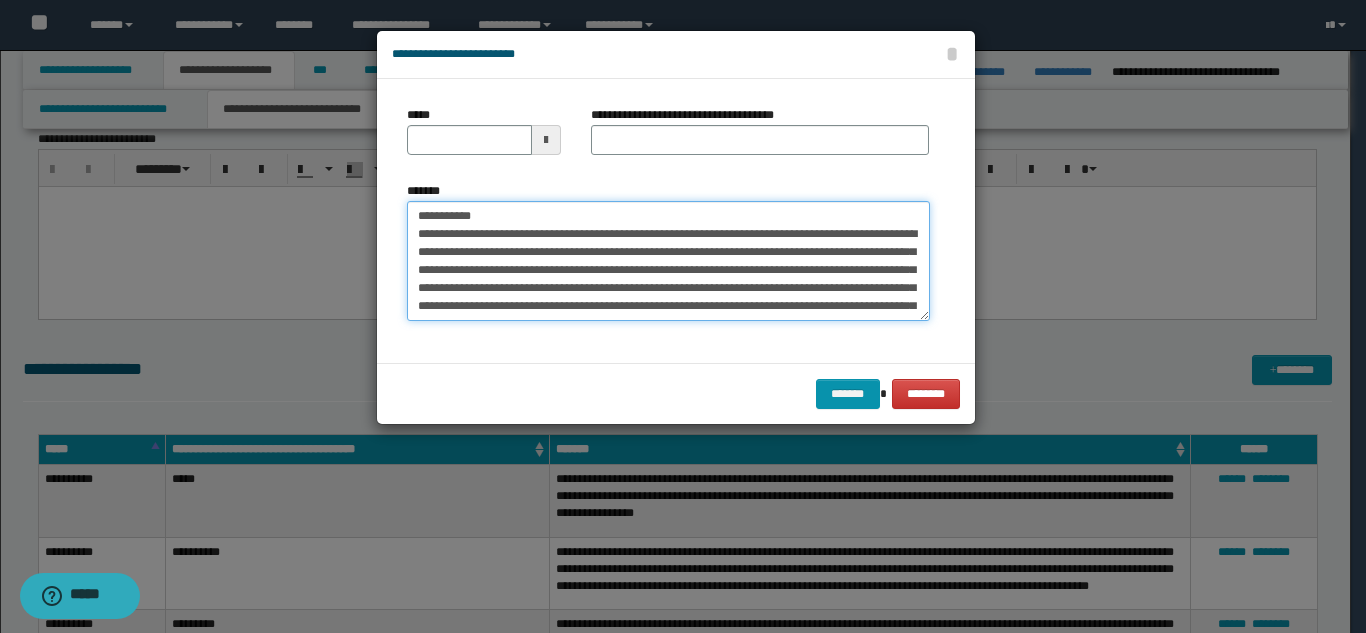 type on "**********" 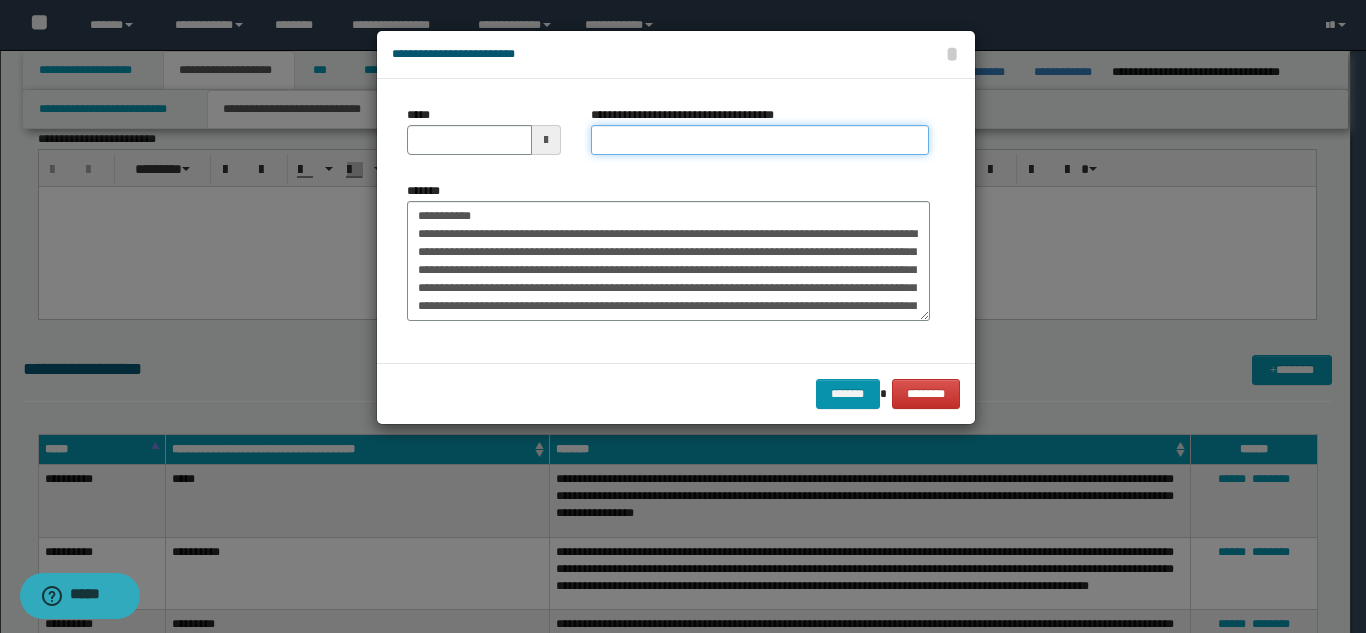 drag, startPoint x: 620, startPoint y: 143, endPoint x: 578, endPoint y: 164, distance: 46.957428 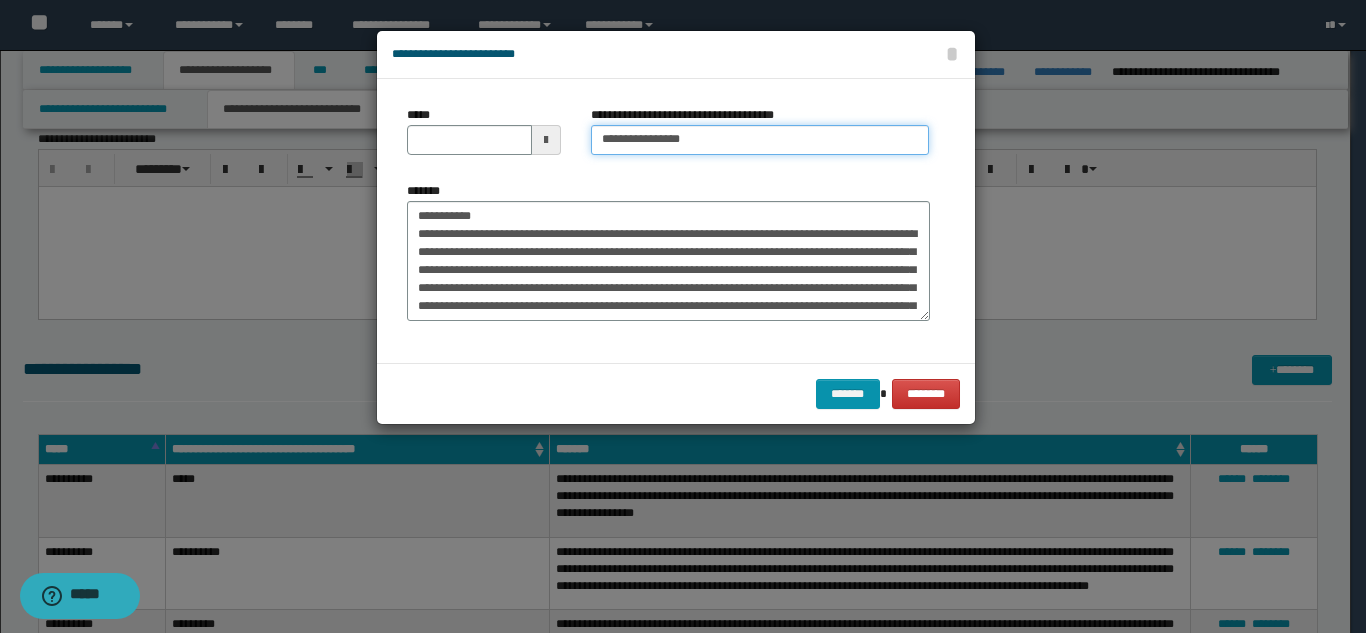 type on "**********" 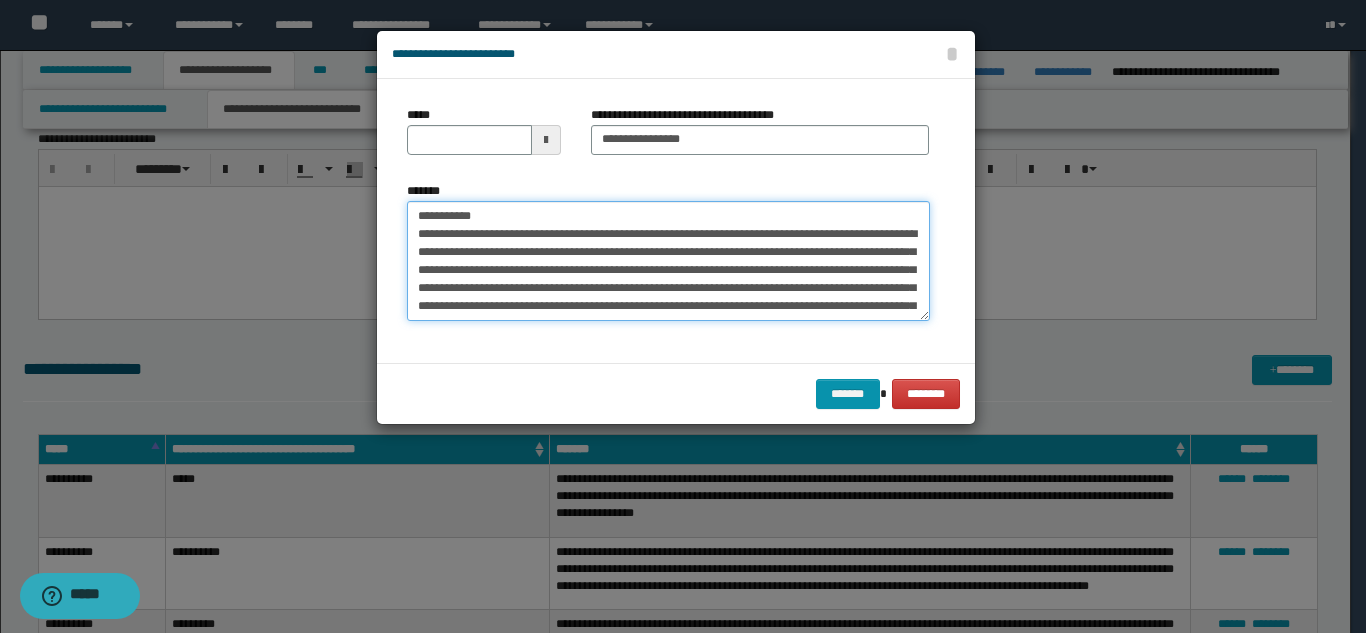 drag, startPoint x: 494, startPoint y: 217, endPoint x: 407, endPoint y: 201, distance: 88.45903 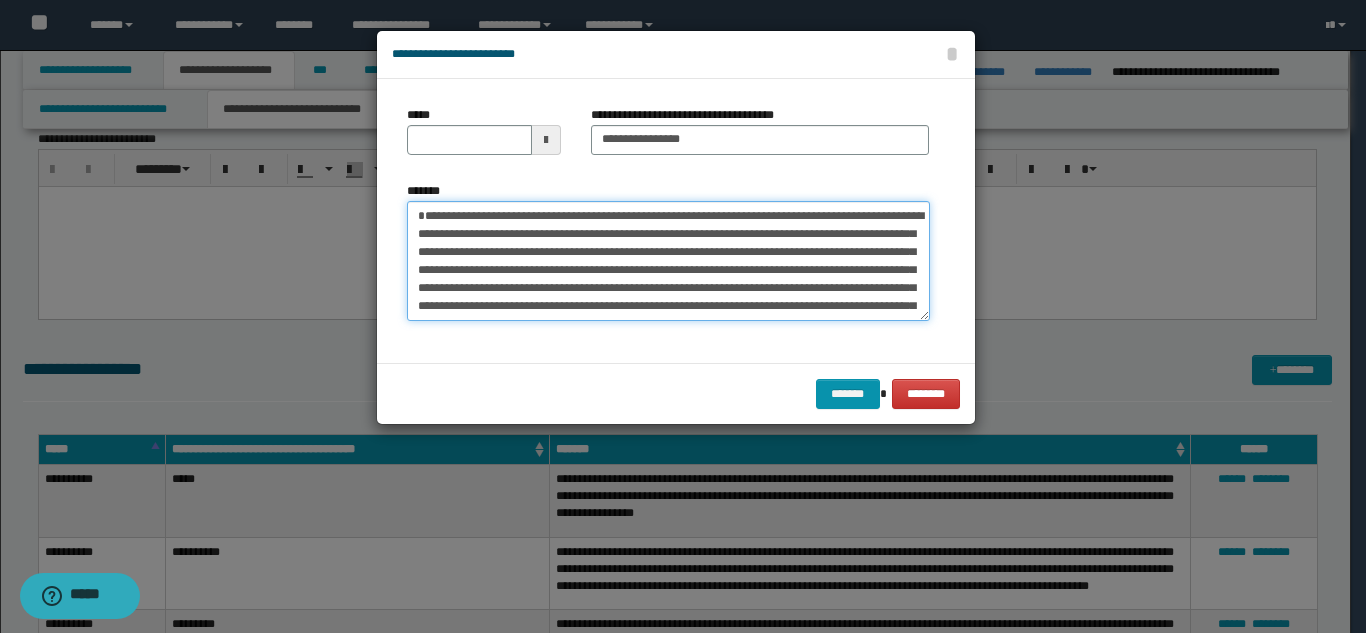 type 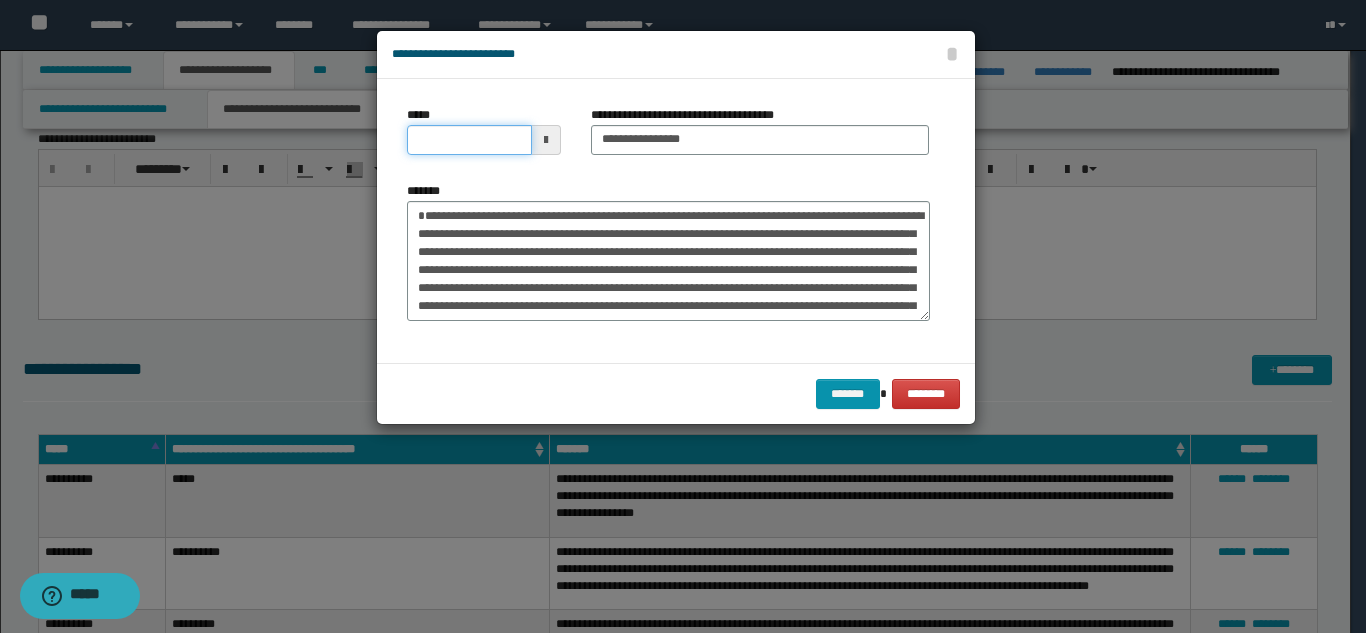 click on "*****" at bounding box center [469, 140] 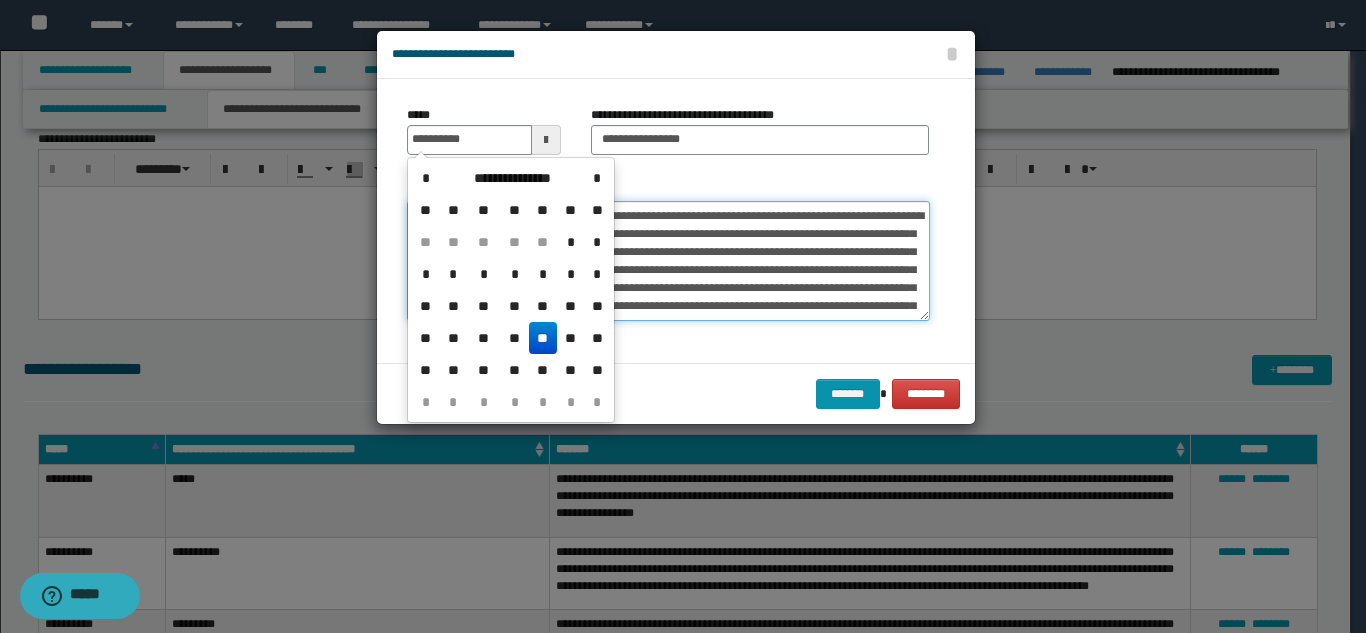 type on "**********" 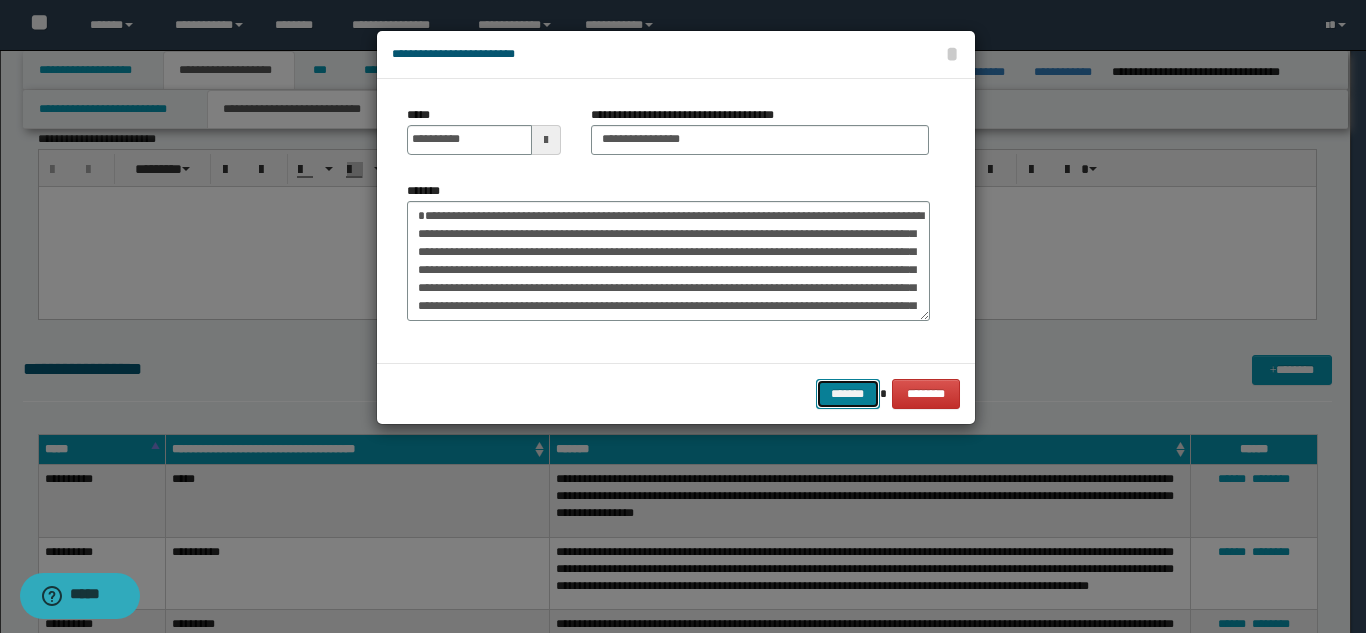 click on "*******" at bounding box center [848, 394] 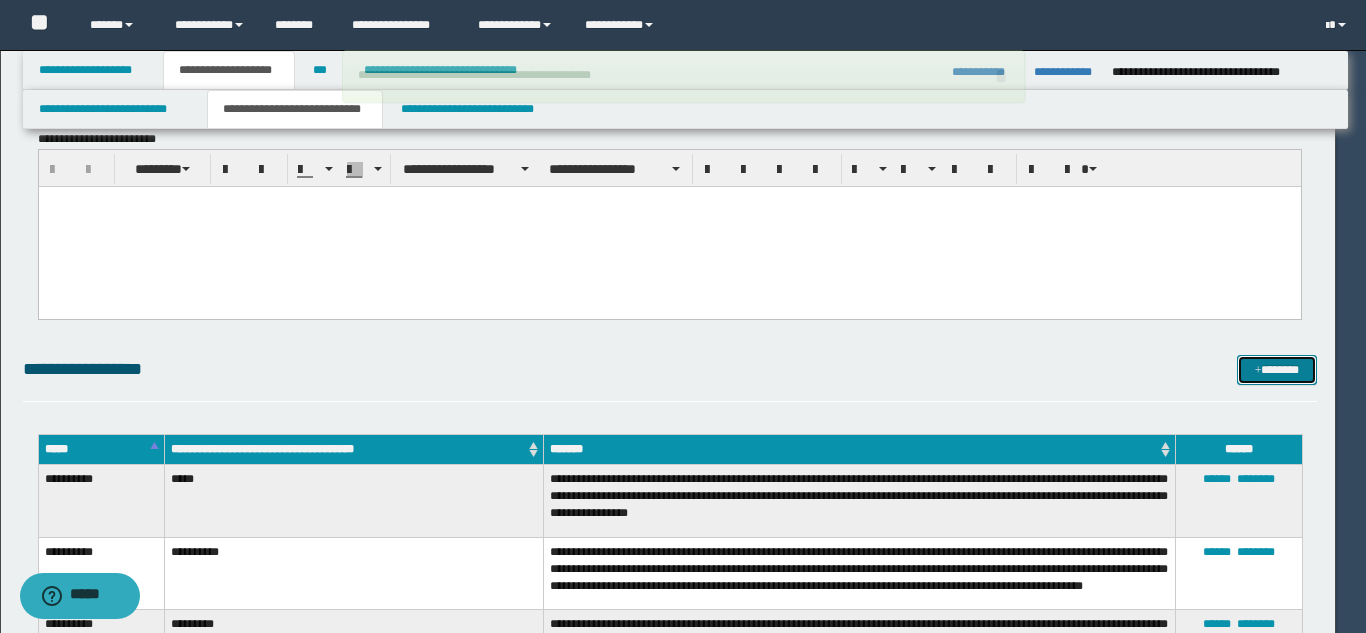 type 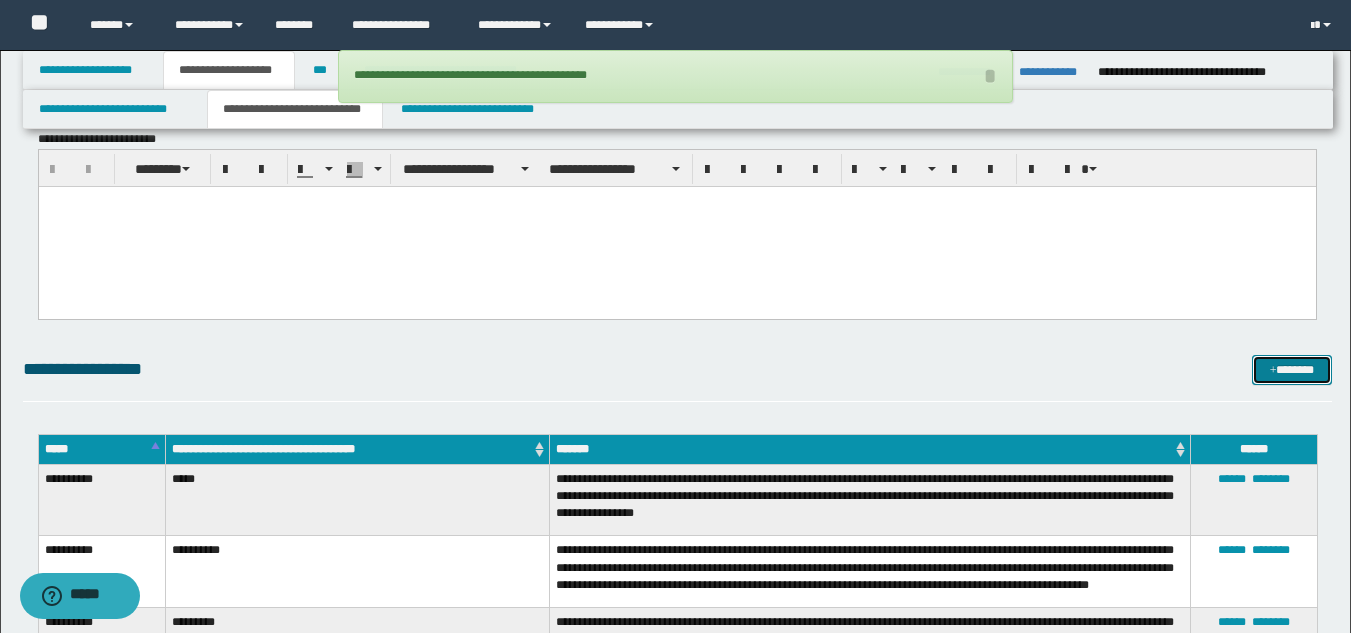 click at bounding box center (1273, 371) 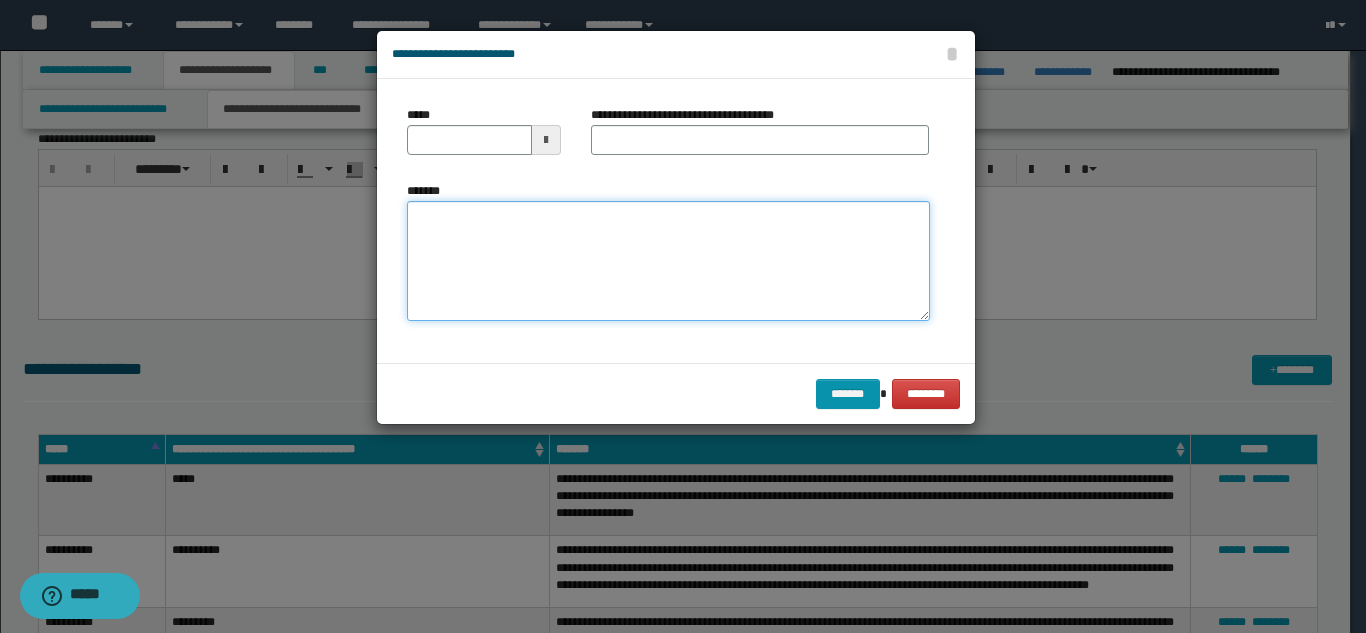 click on "*******" at bounding box center (668, 261) 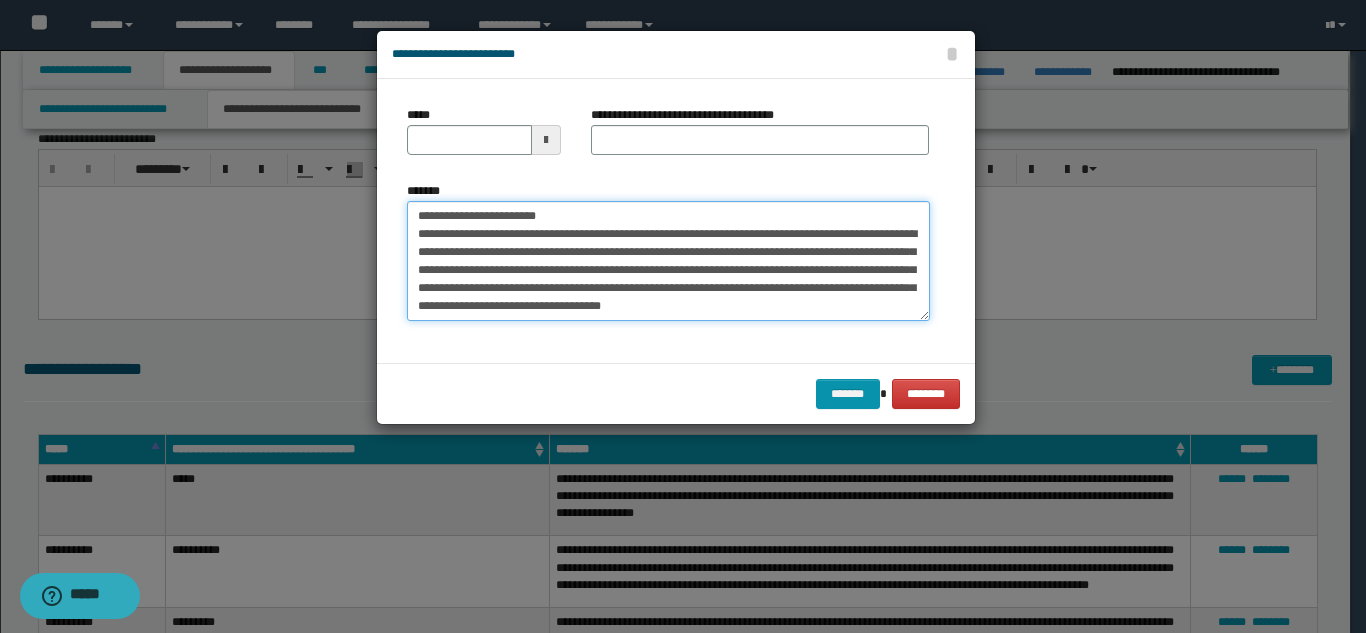 scroll, scrollTop: 0, scrollLeft: 0, axis: both 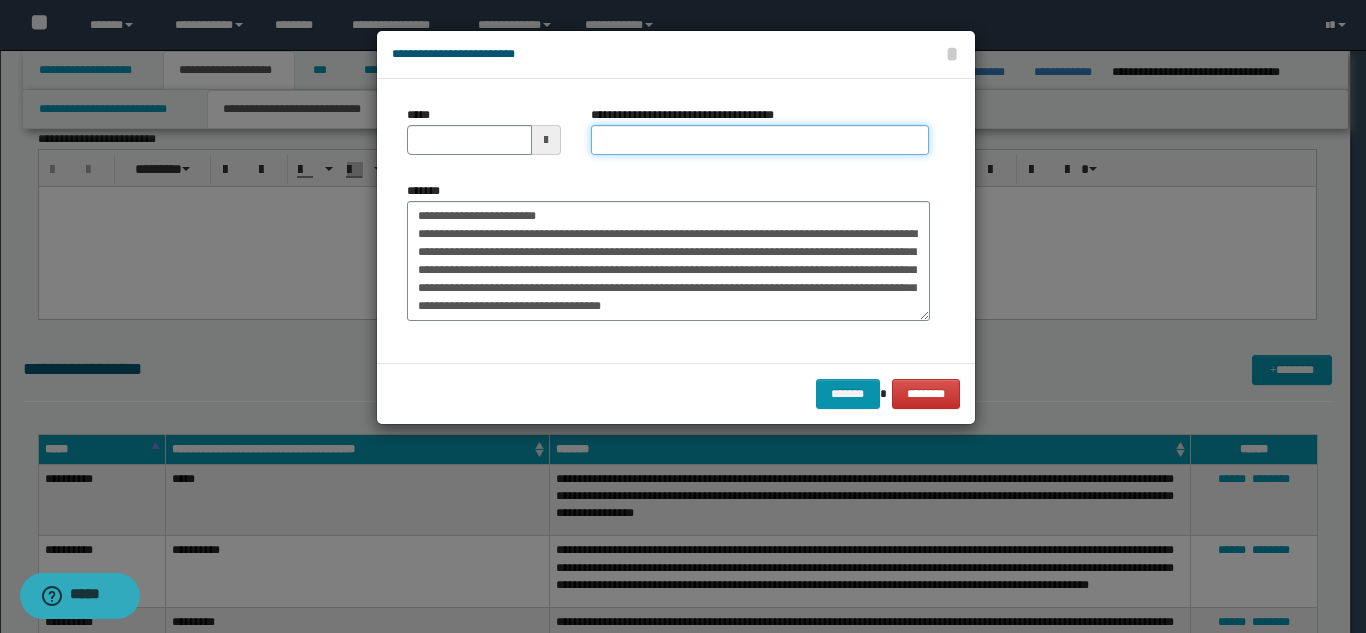 click on "**********" at bounding box center (760, 140) 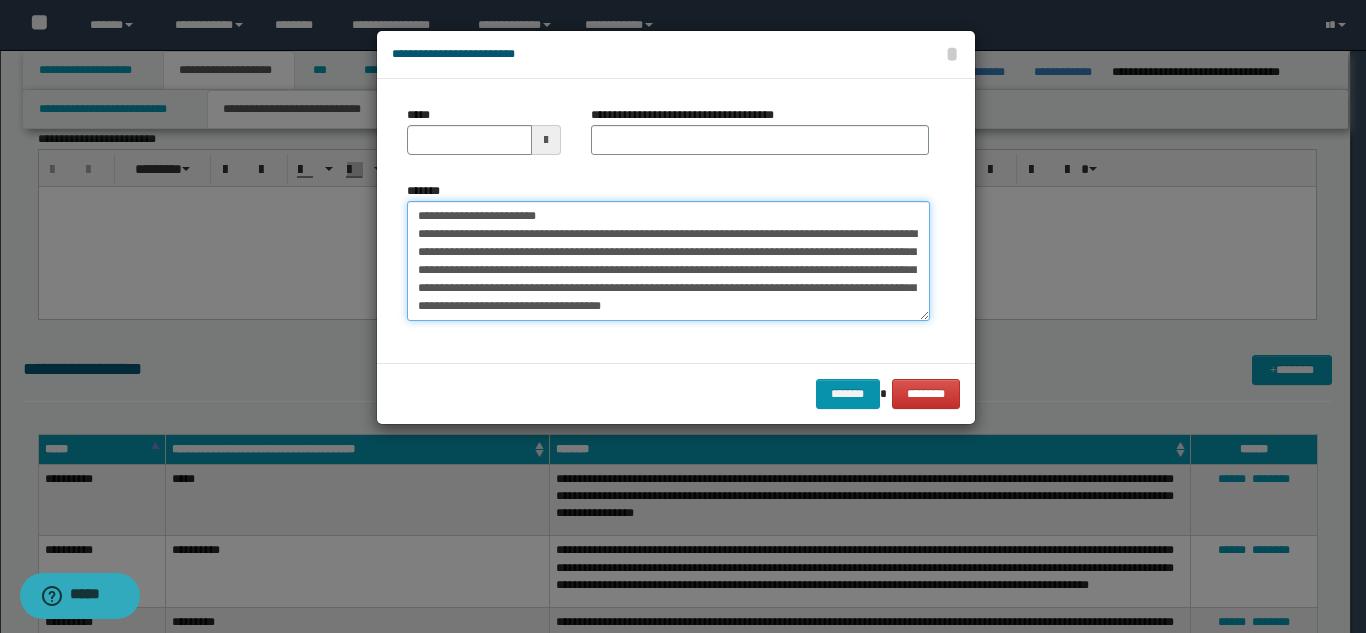 drag, startPoint x: 549, startPoint y: 217, endPoint x: 484, endPoint y: 216, distance: 65.00769 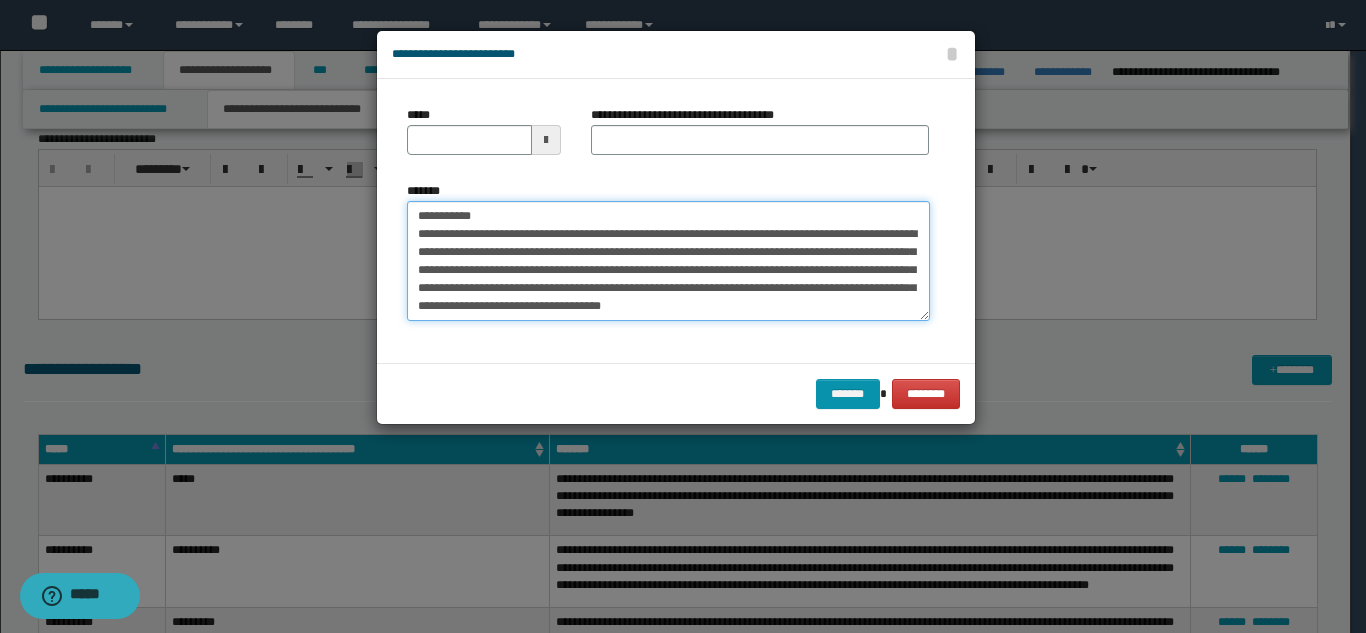 type on "**********" 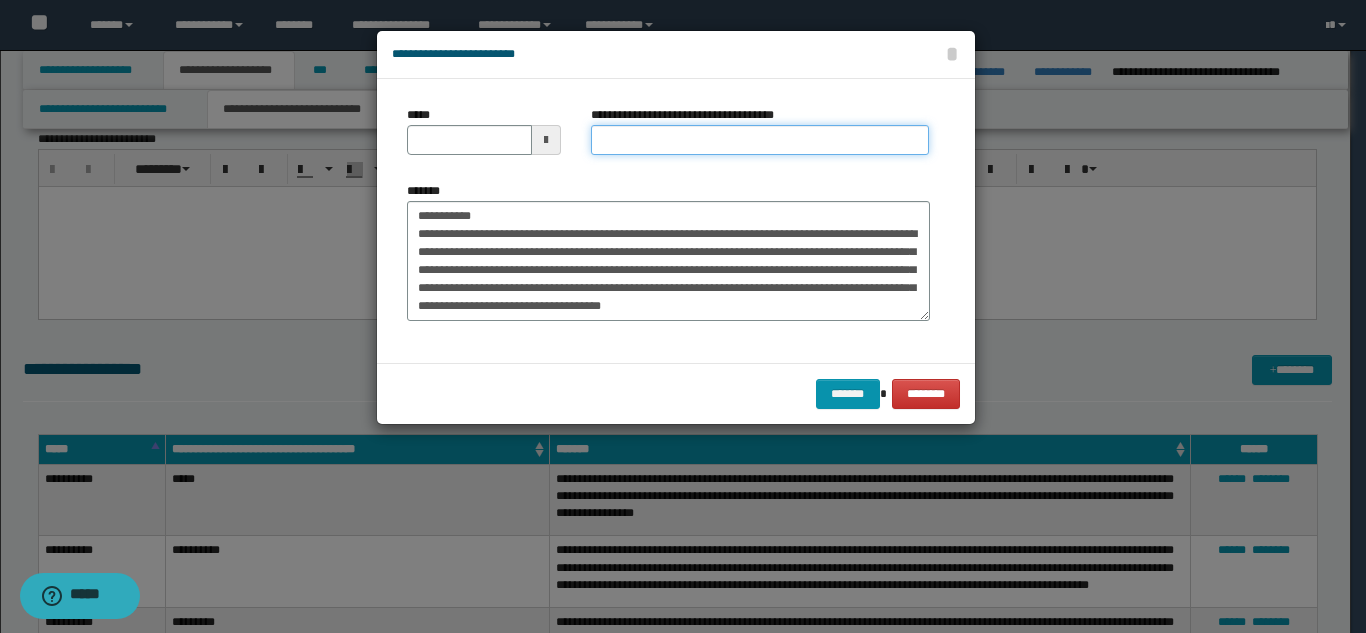 drag, startPoint x: 609, startPoint y: 143, endPoint x: 549, endPoint y: 187, distance: 74.404305 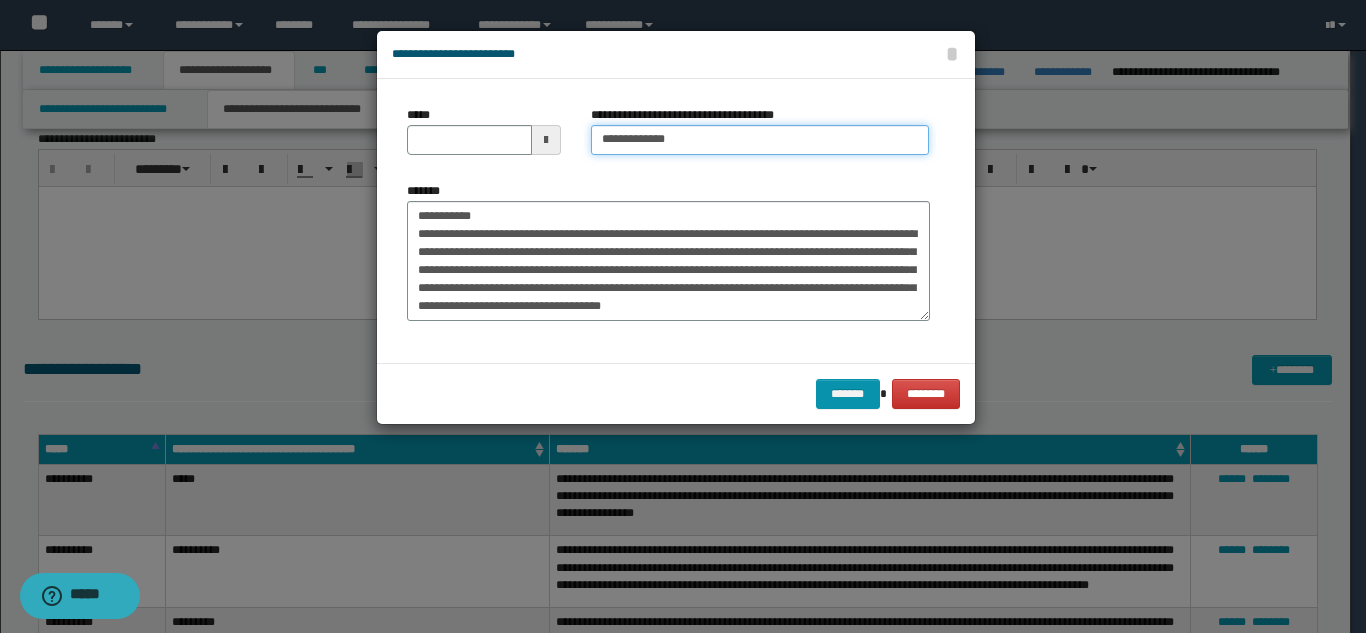 type on "**********" 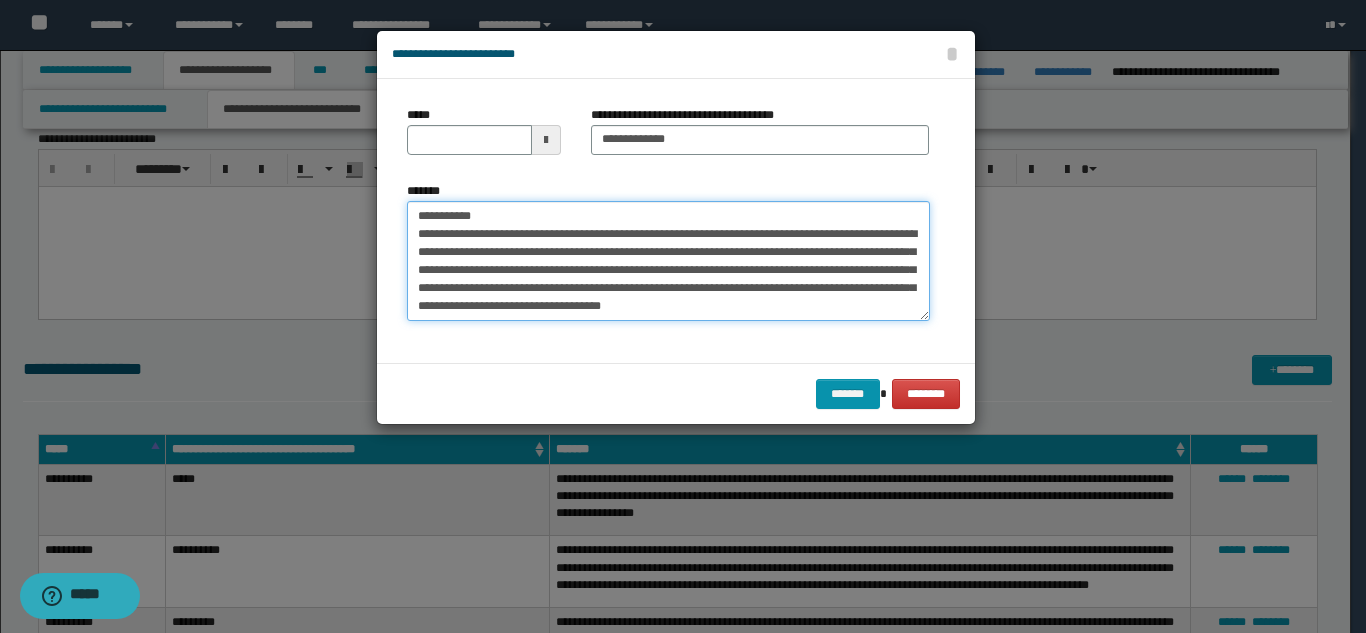 drag, startPoint x: 490, startPoint y: 223, endPoint x: 409, endPoint y: 216, distance: 81.3019 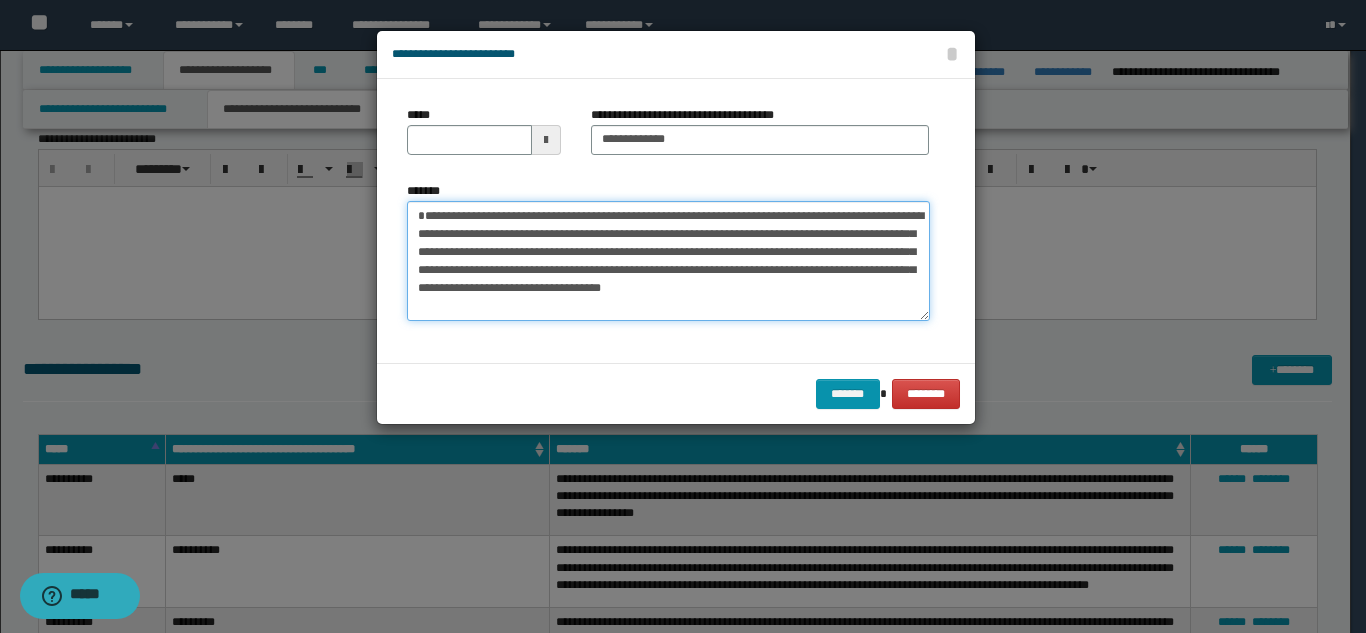 type 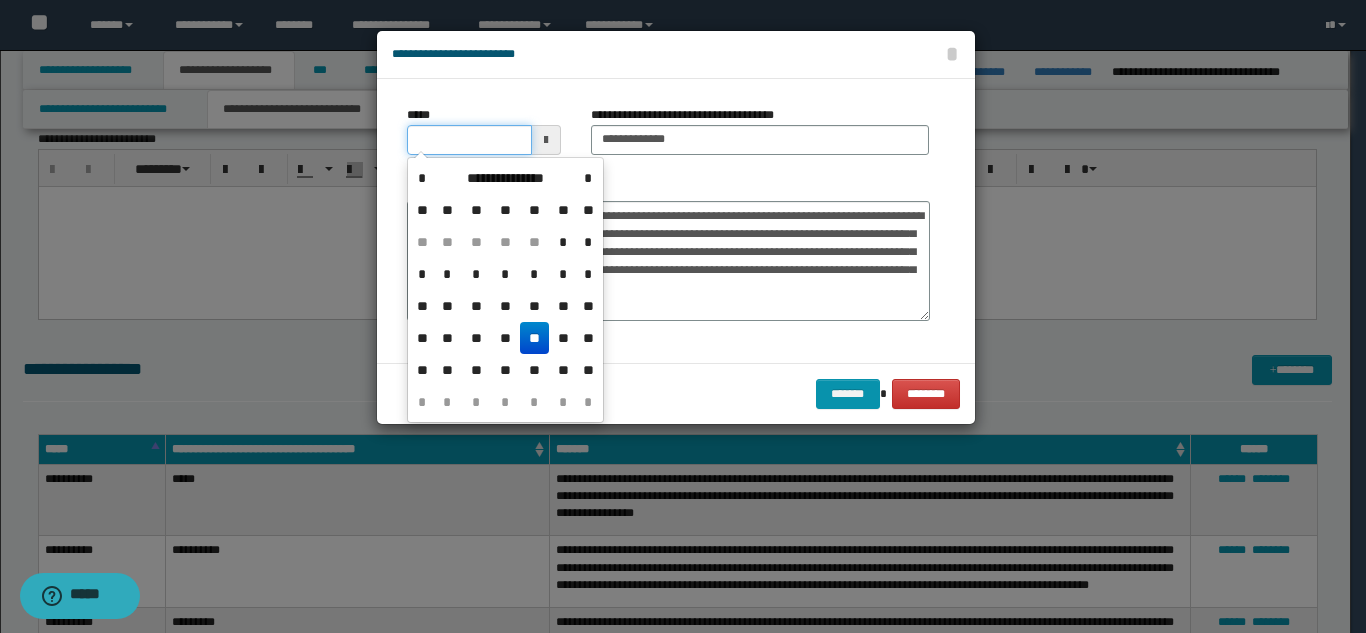 click on "*****" at bounding box center [469, 140] 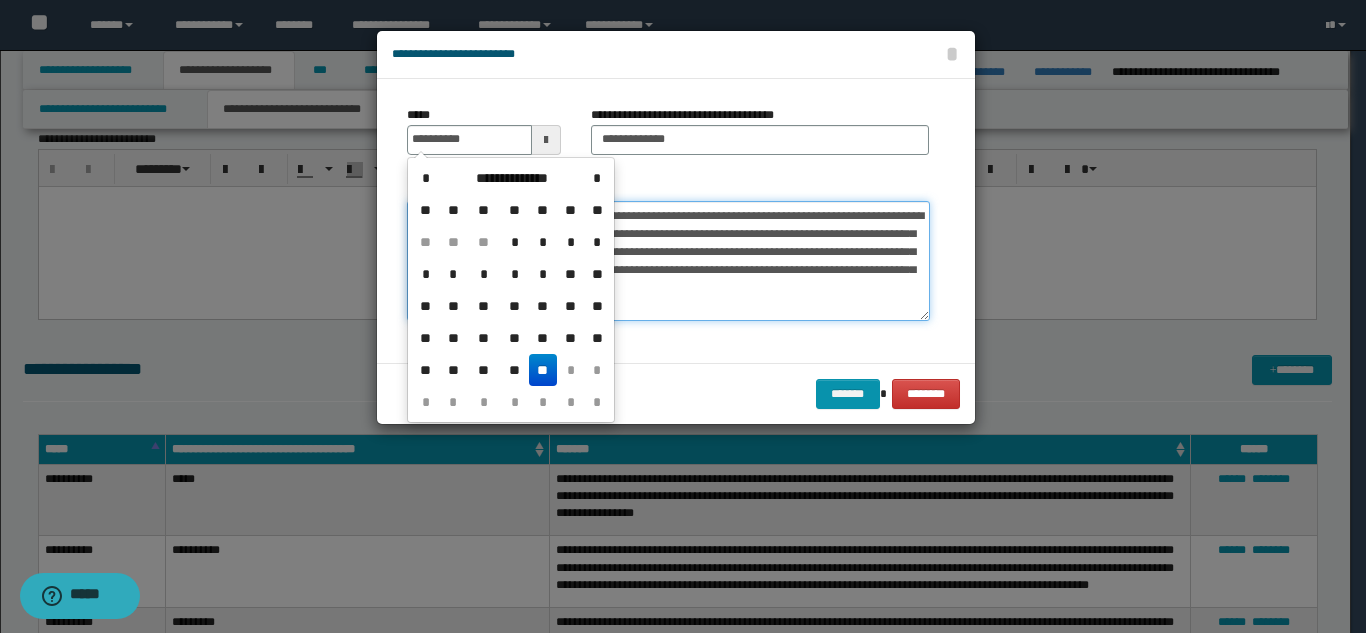 type on "**********" 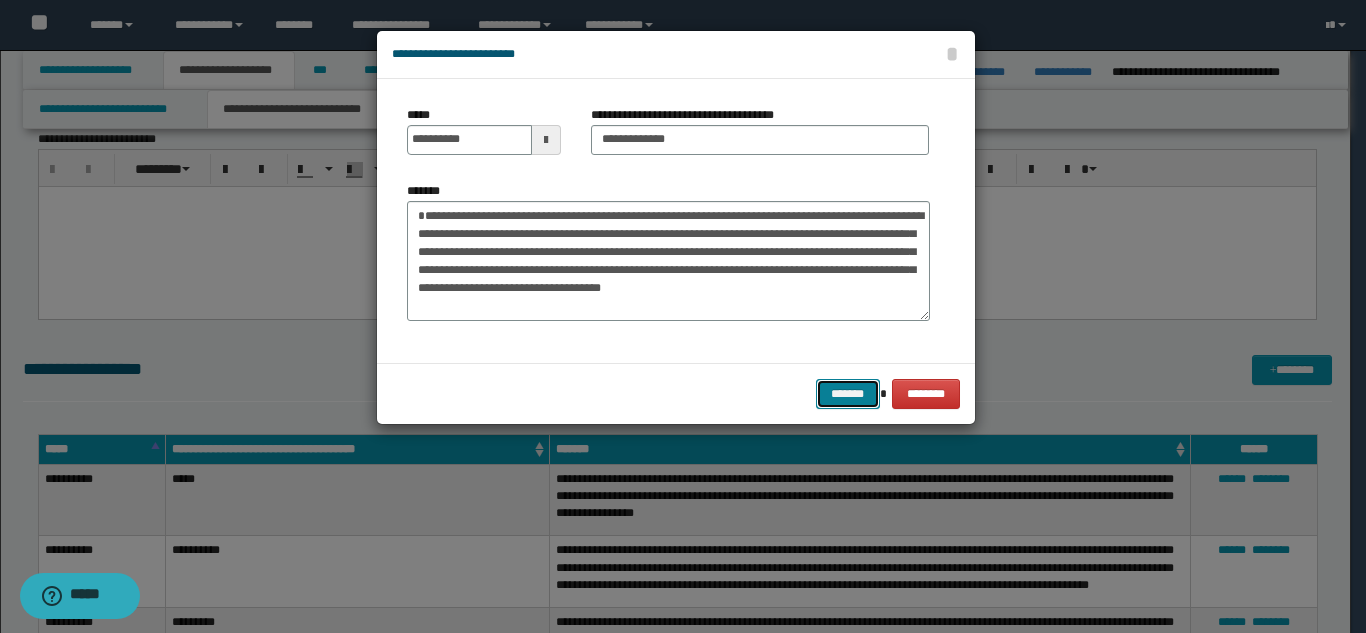 click on "*******" at bounding box center (848, 394) 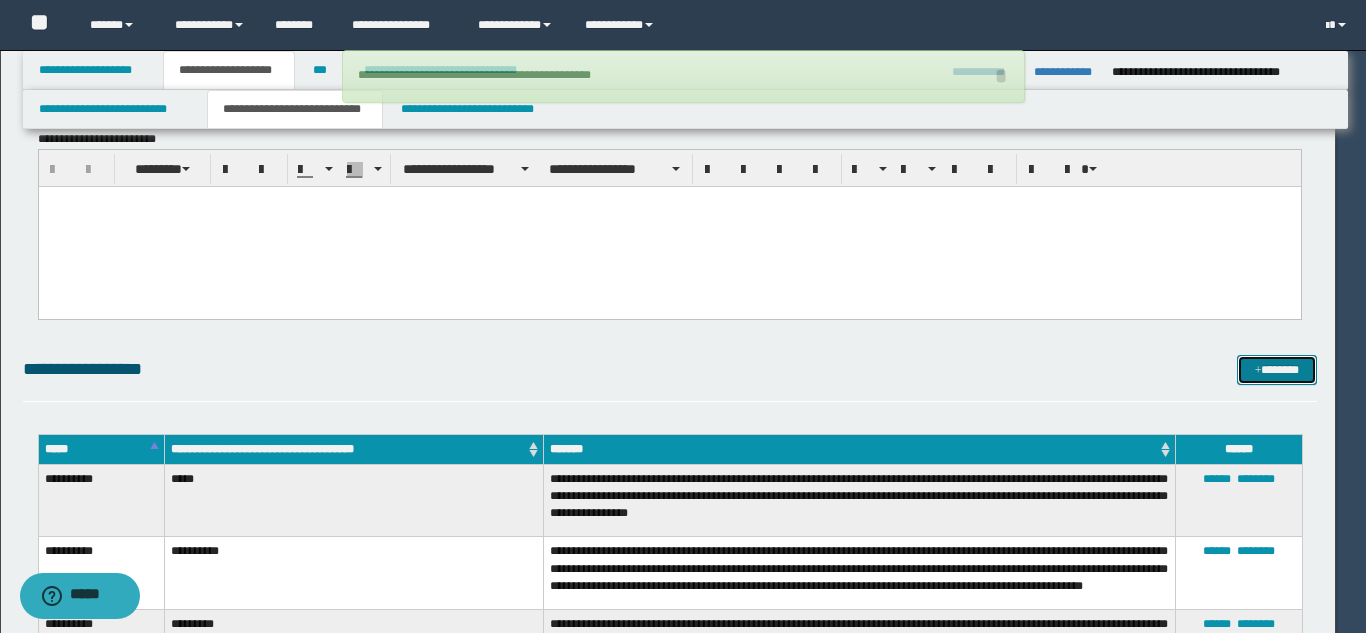 type 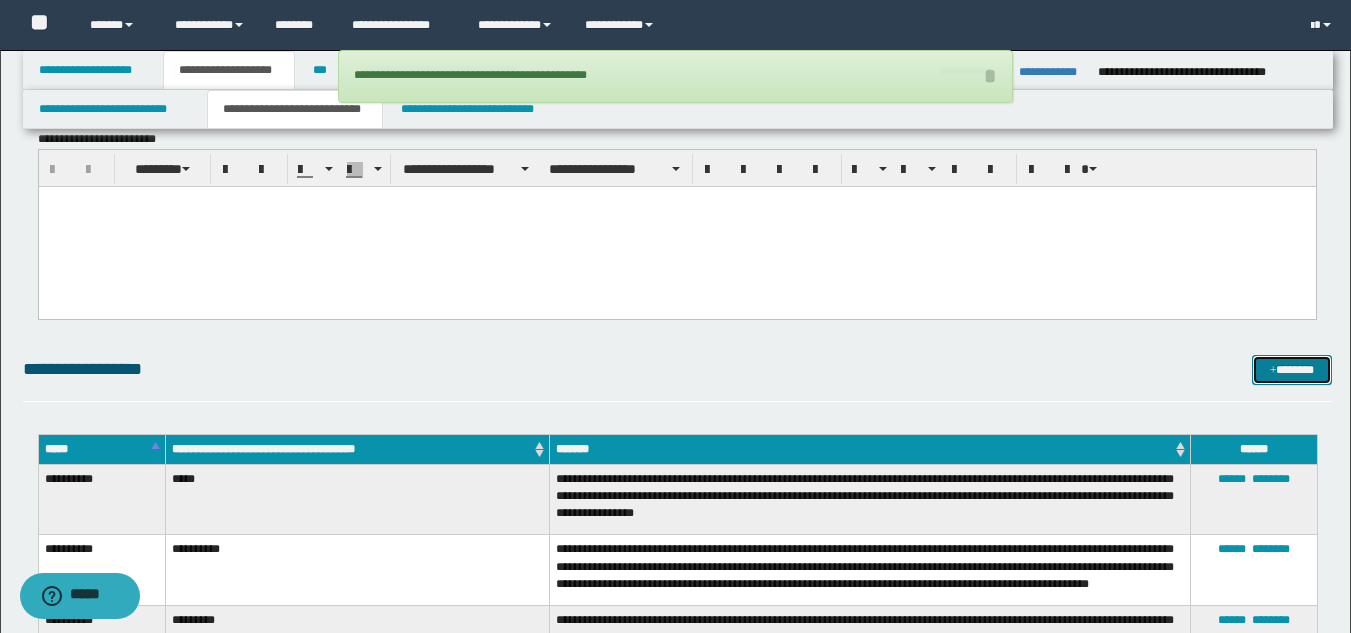click on "*******" at bounding box center [1292, 370] 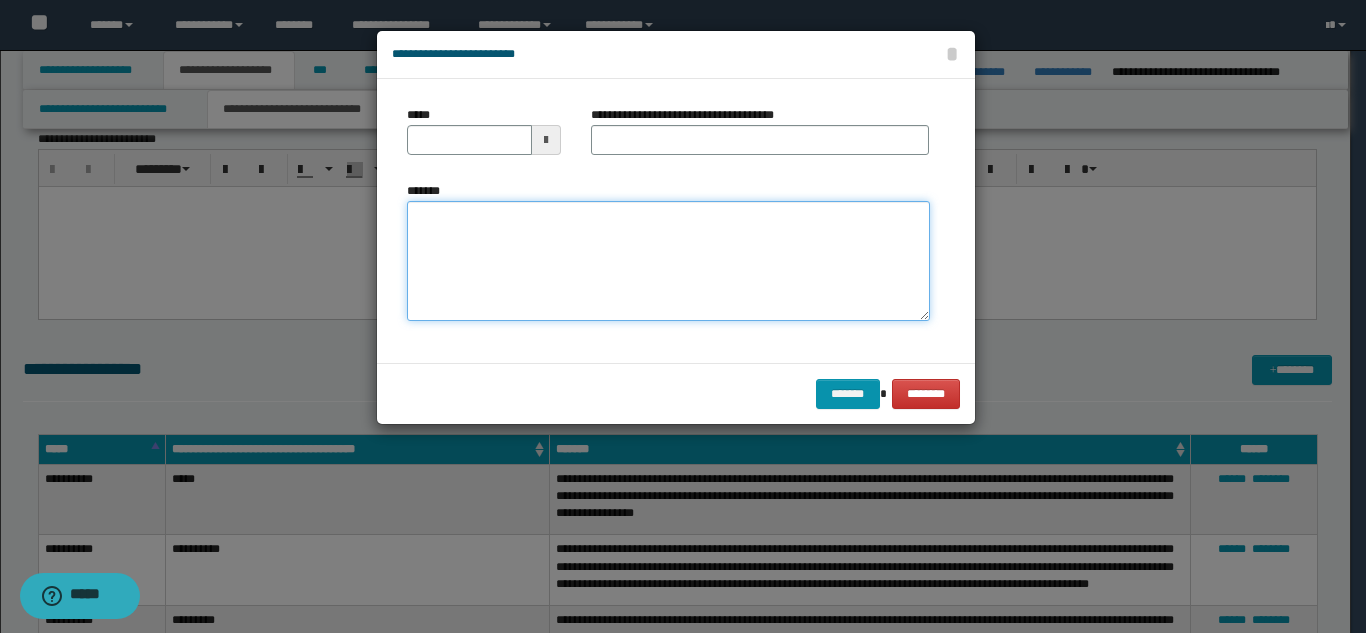 click on "*******" at bounding box center (668, 261) 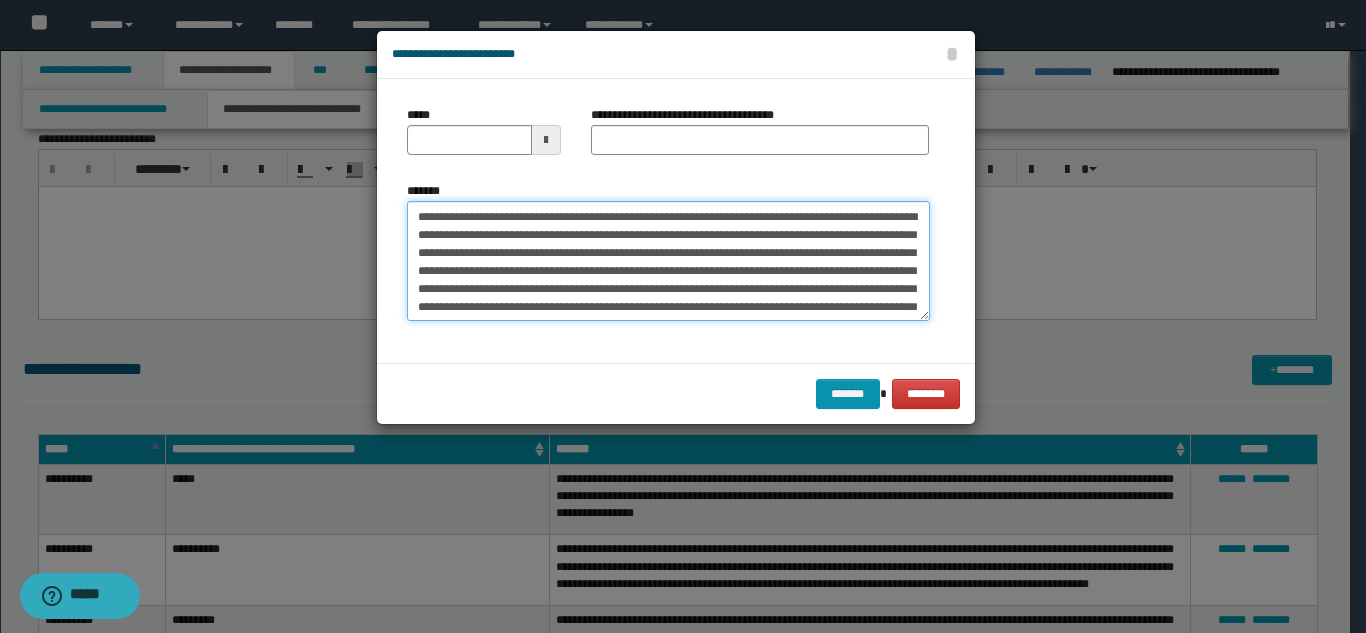 scroll, scrollTop: 0, scrollLeft: 0, axis: both 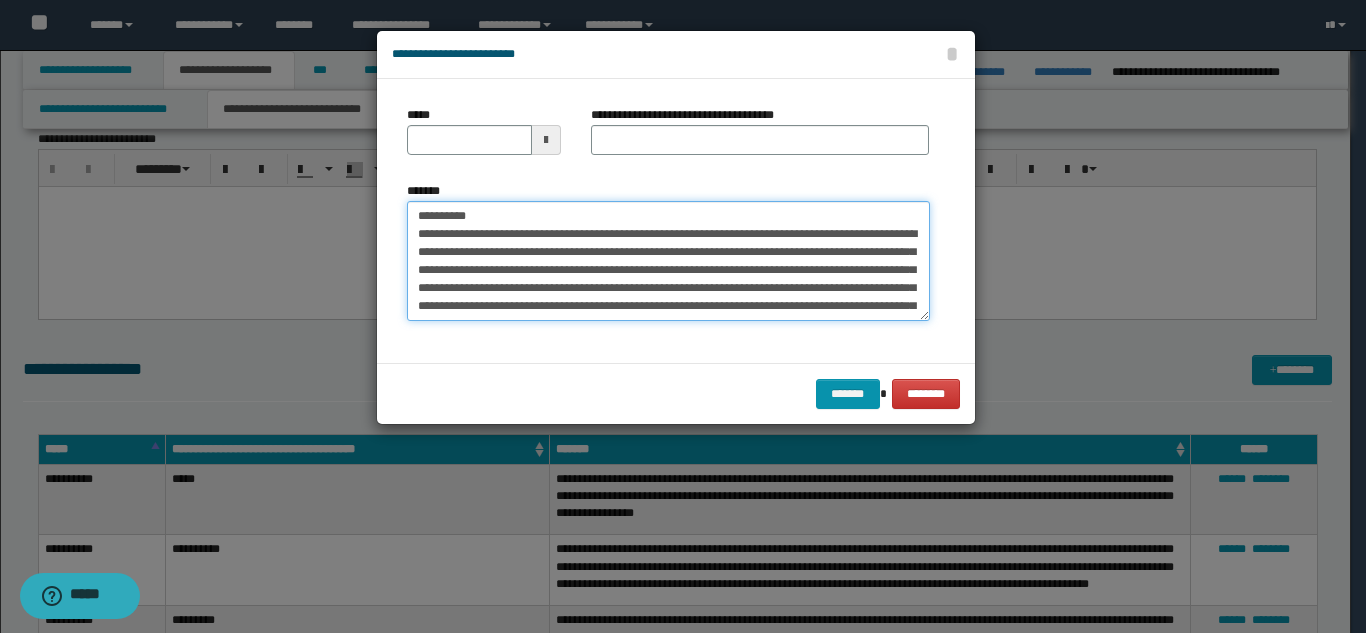 drag, startPoint x: 558, startPoint y: 217, endPoint x: 477, endPoint y: 207, distance: 81.61495 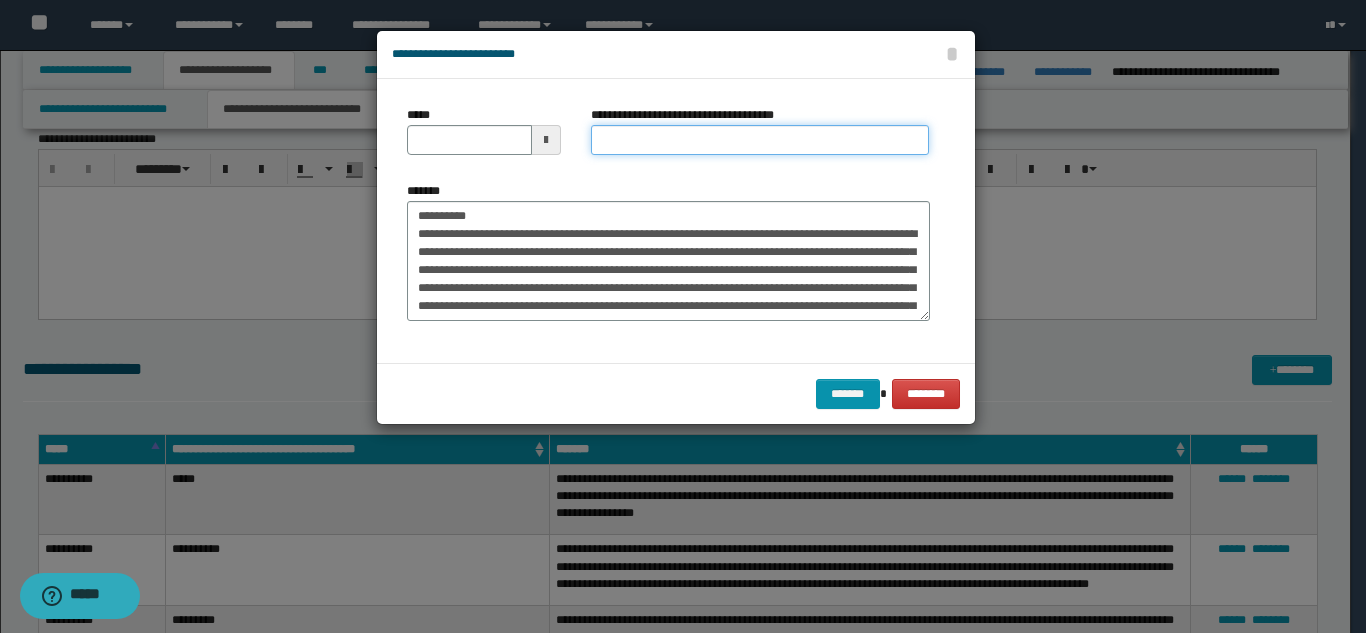 click on "**********" at bounding box center [760, 140] 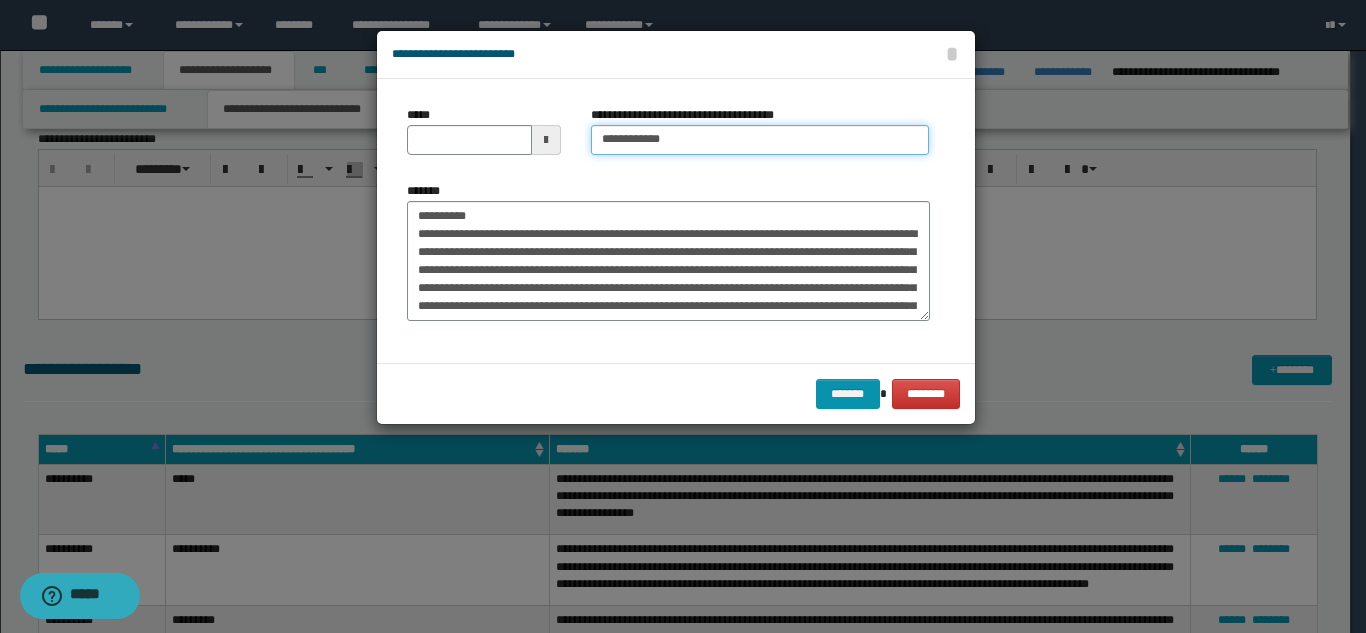 type on "**********" 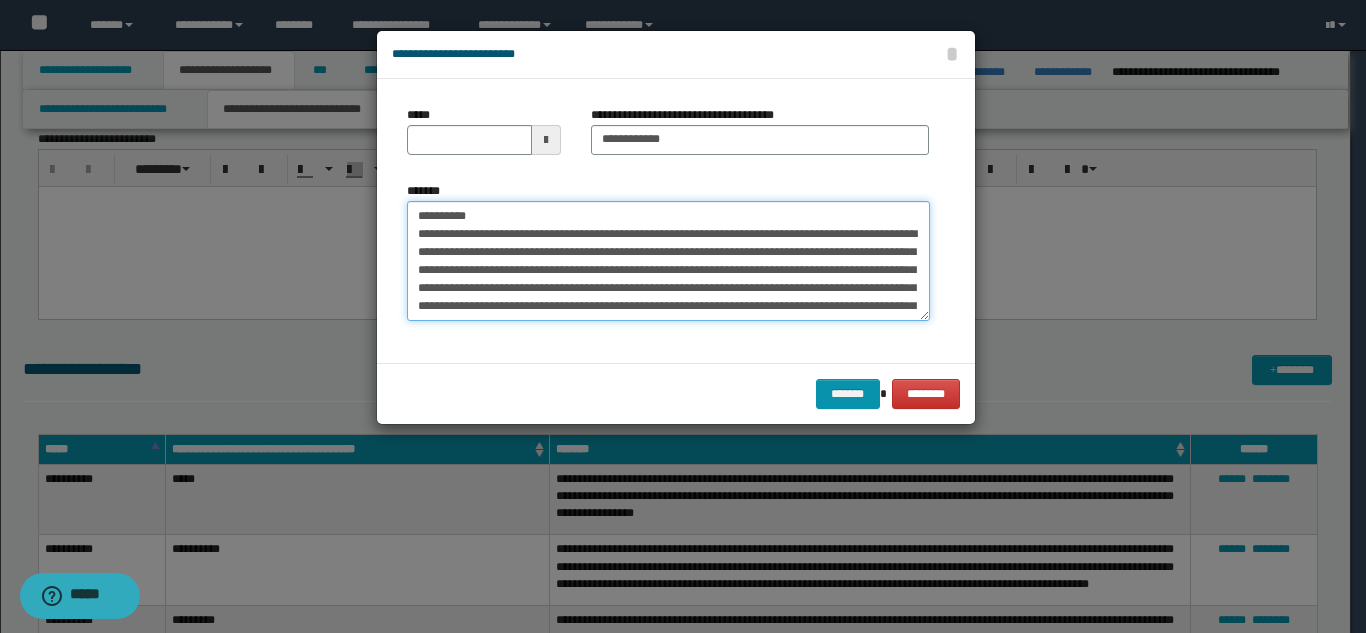 drag, startPoint x: 503, startPoint y: 208, endPoint x: 383, endPoint y: 195, distance: 120.70211 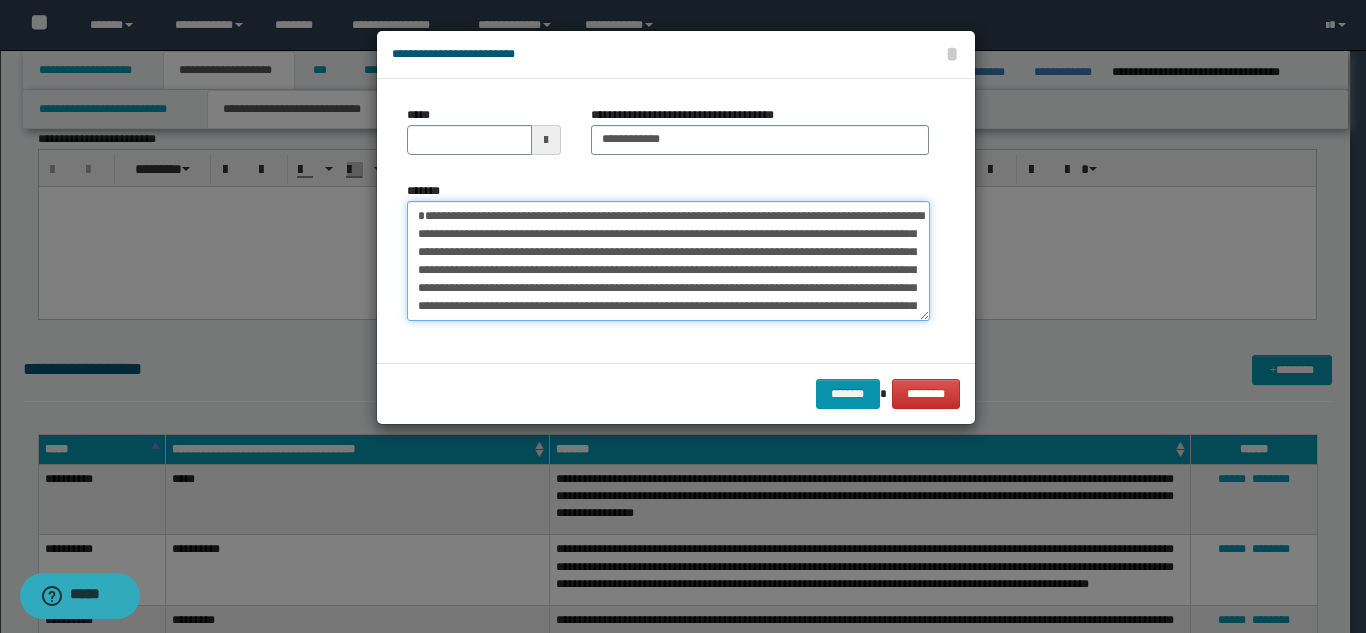 type 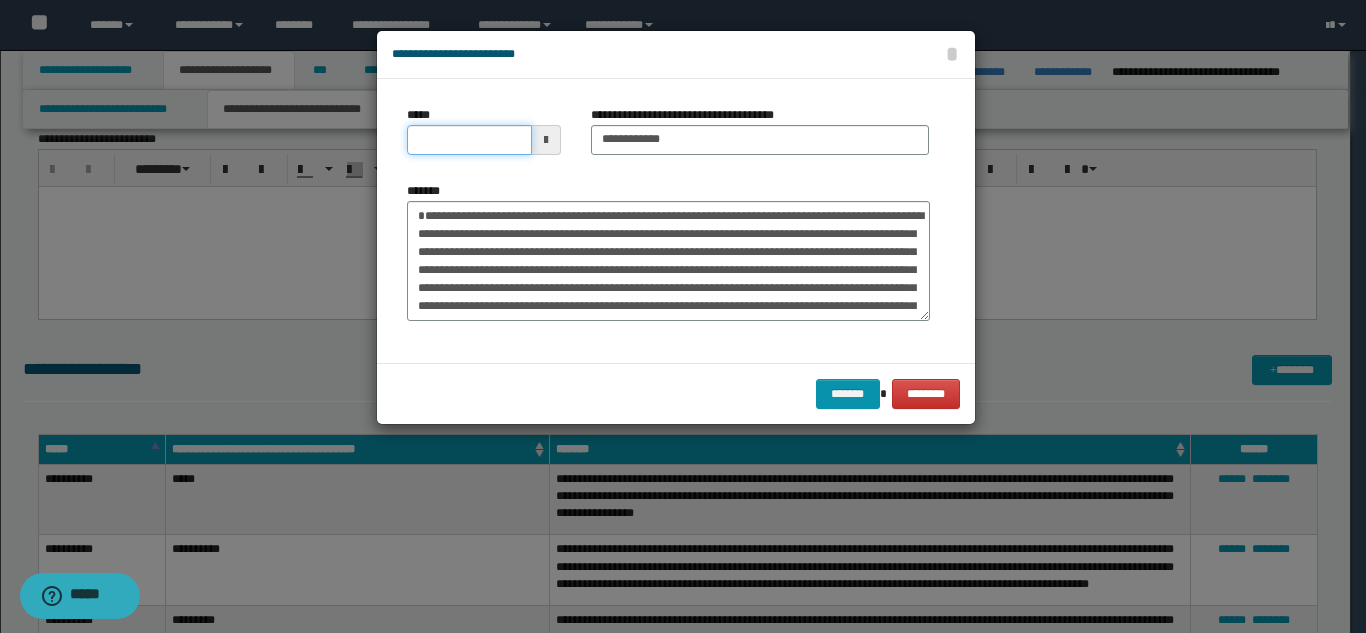 click on "*****" at bounding box center (469, 140) 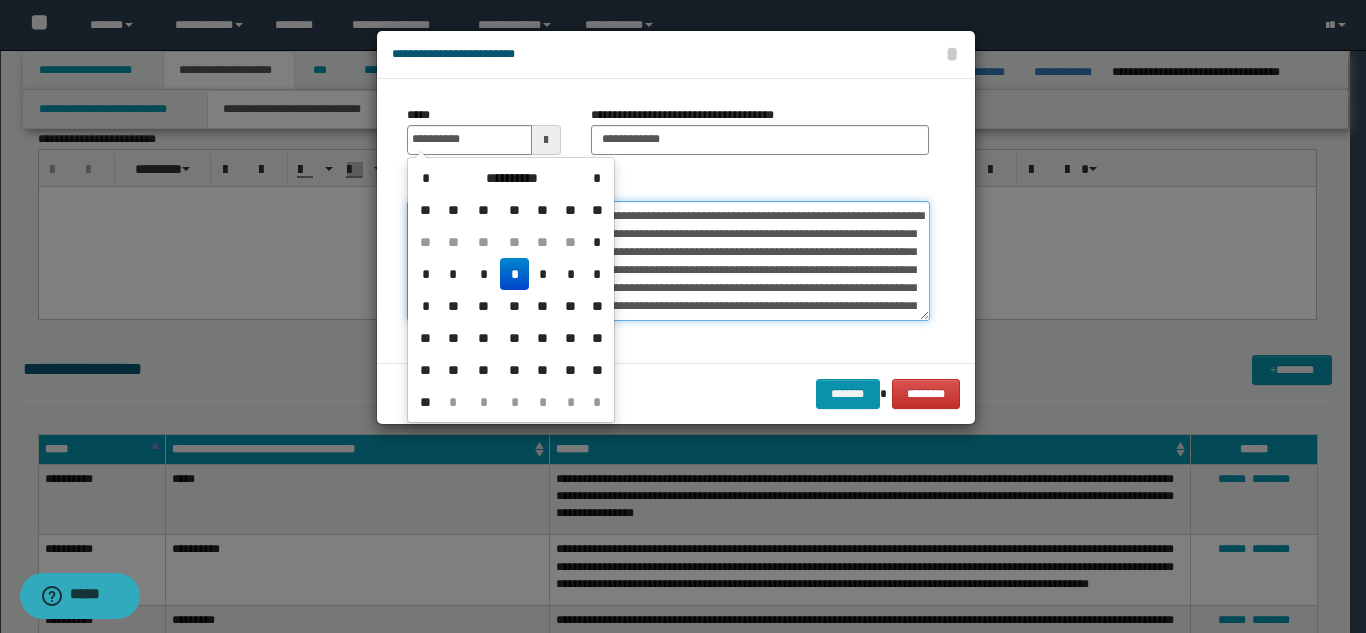 type on "**********" 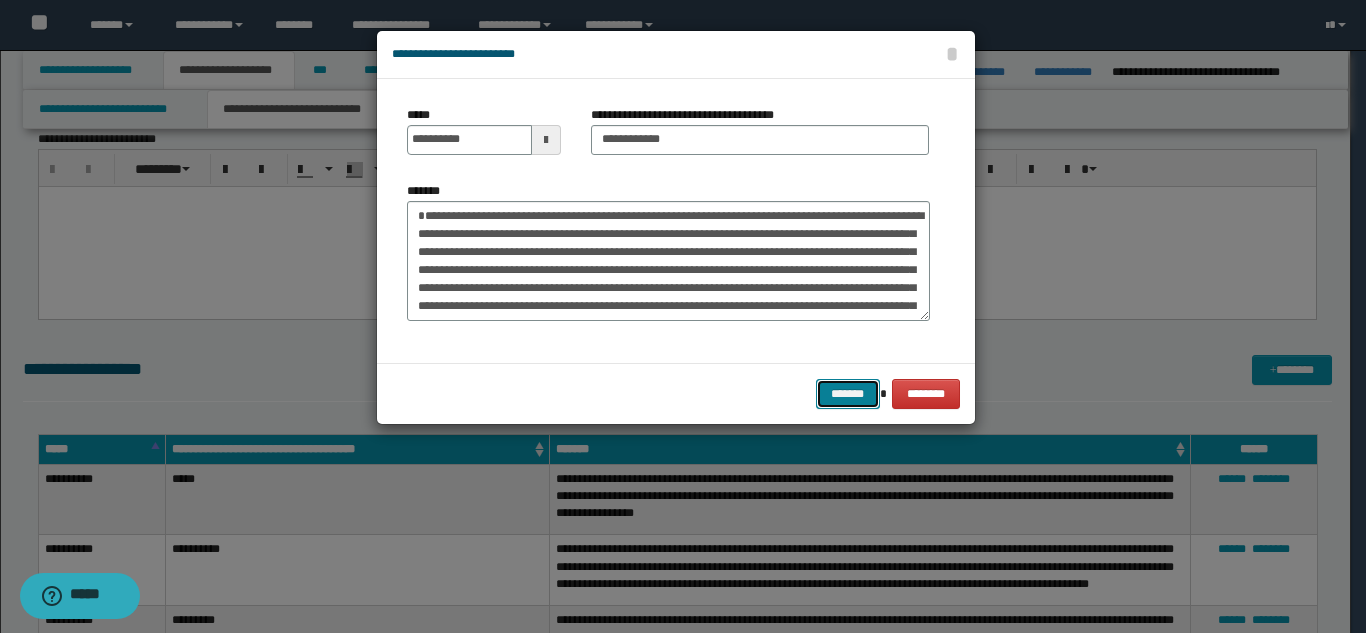 click on "*******" at bounding box center (848, 394) 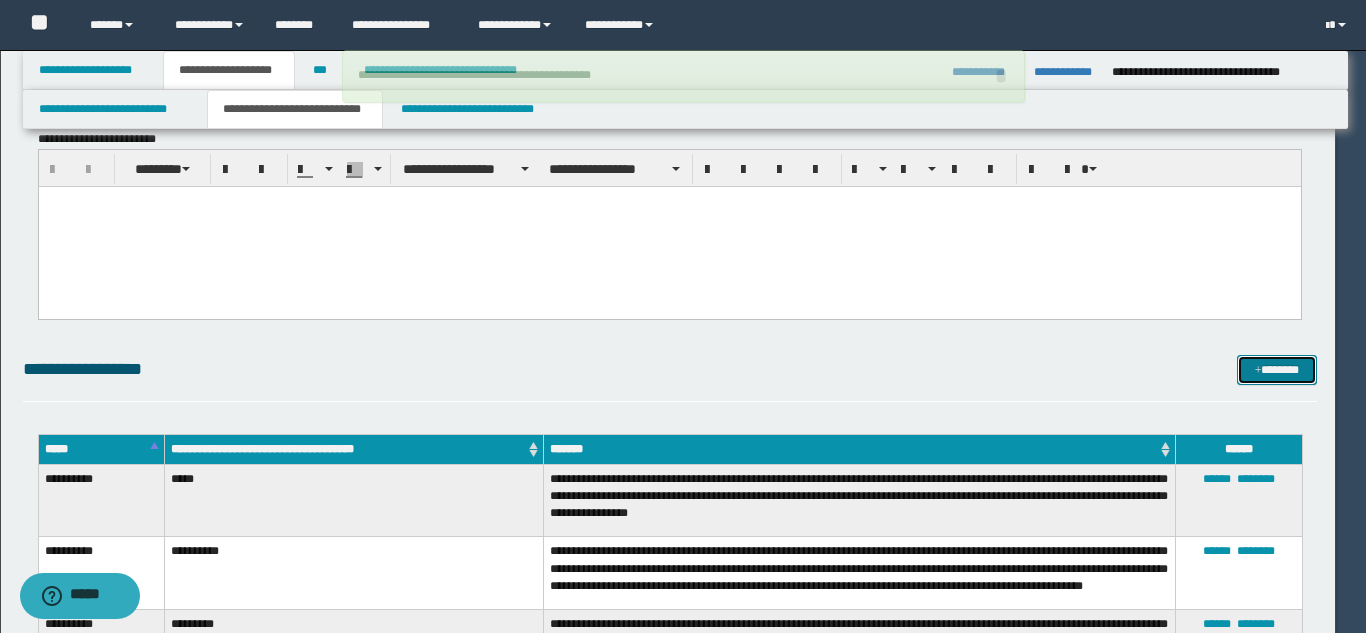 type 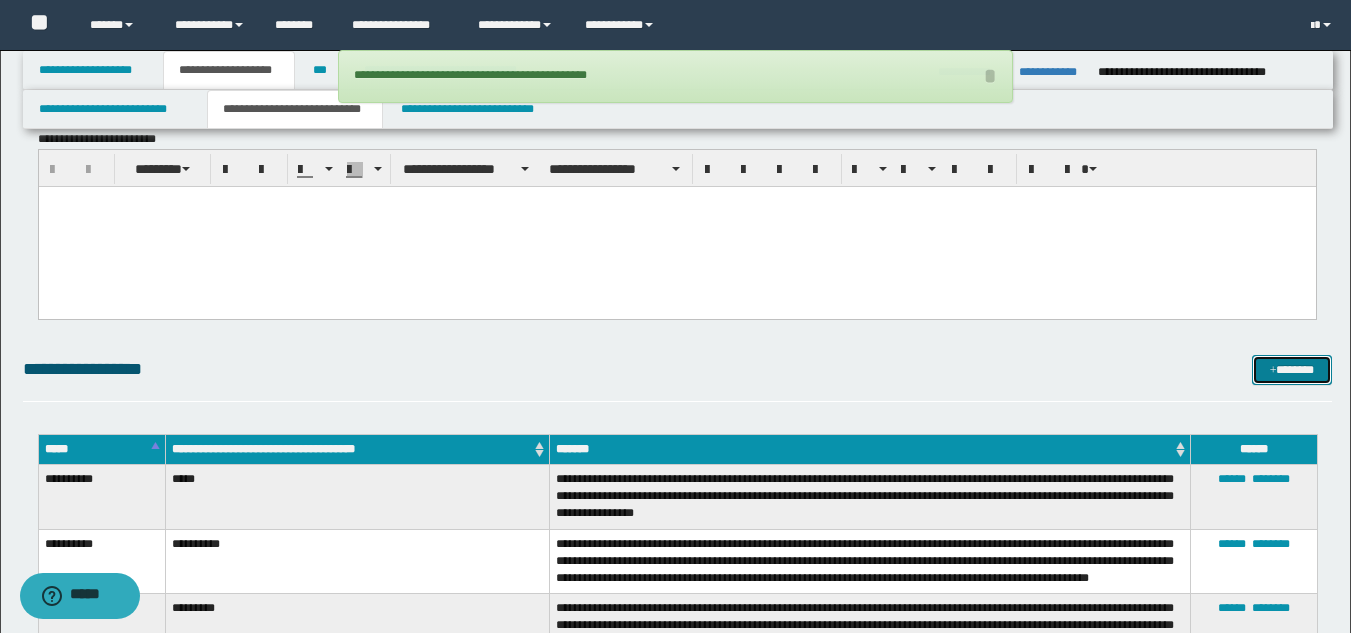 click on "*******" at bounding box center (1292, 370) 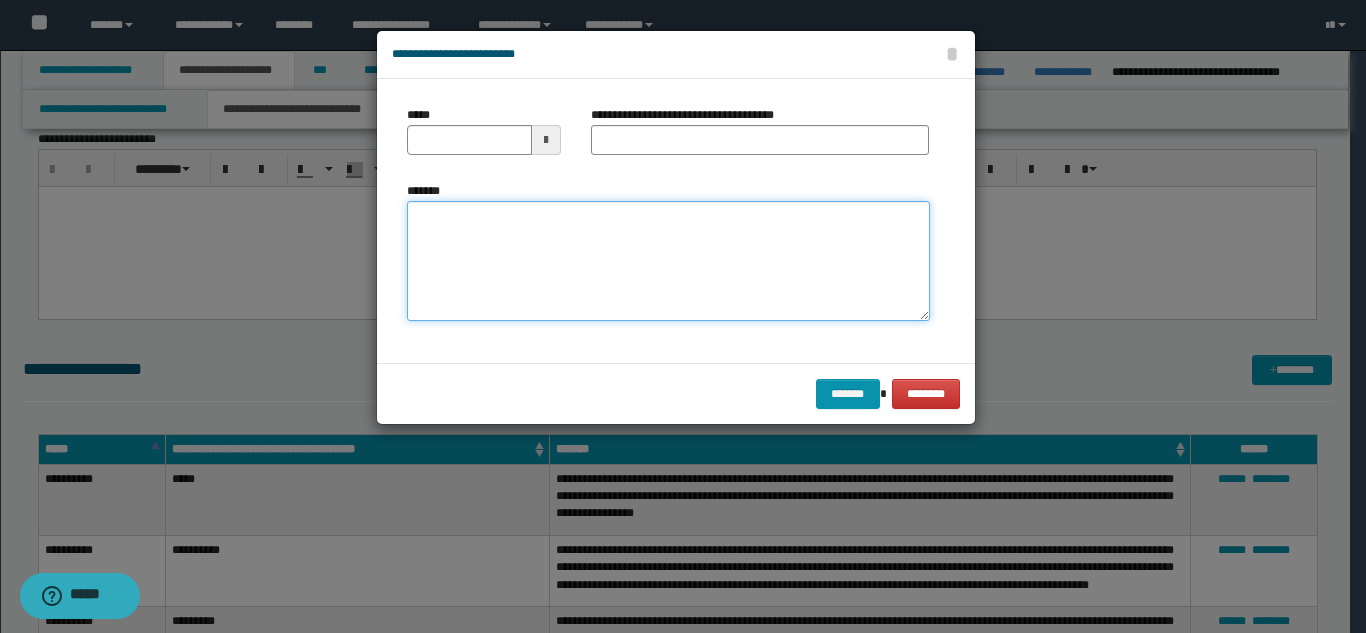 click on "*******" at bounding box center [668, 261] 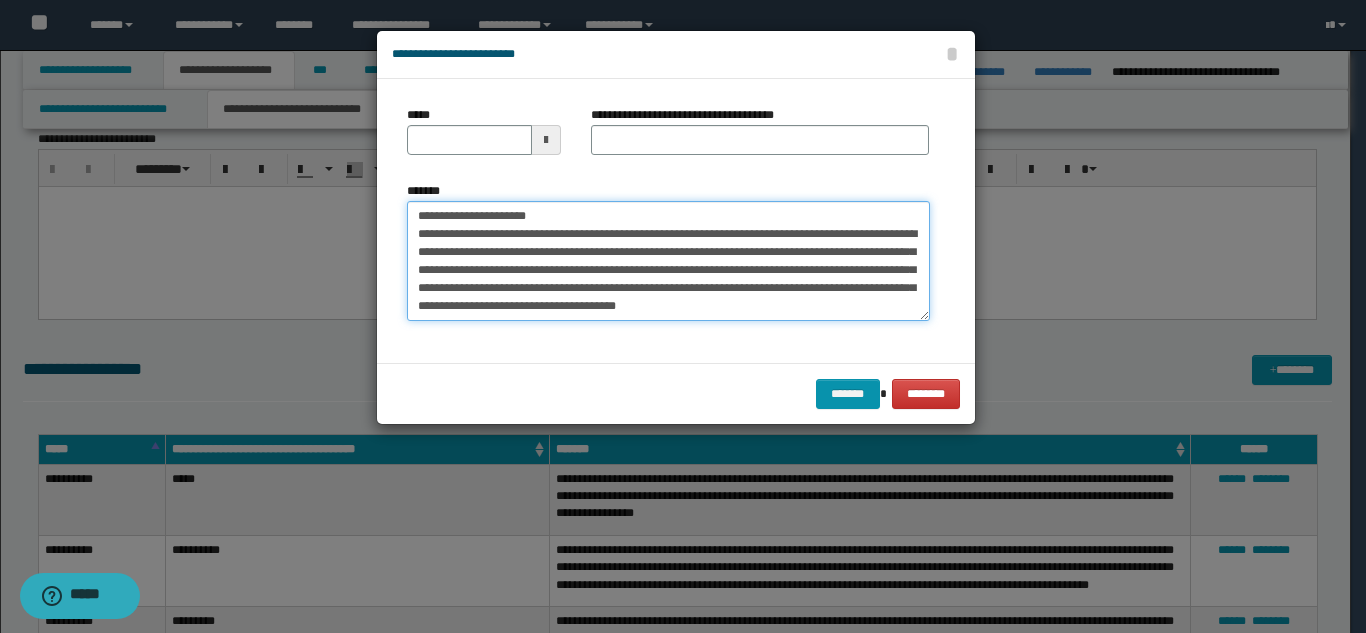 scroll, scrollTop: 0, scrollLeft: 0, axis: both 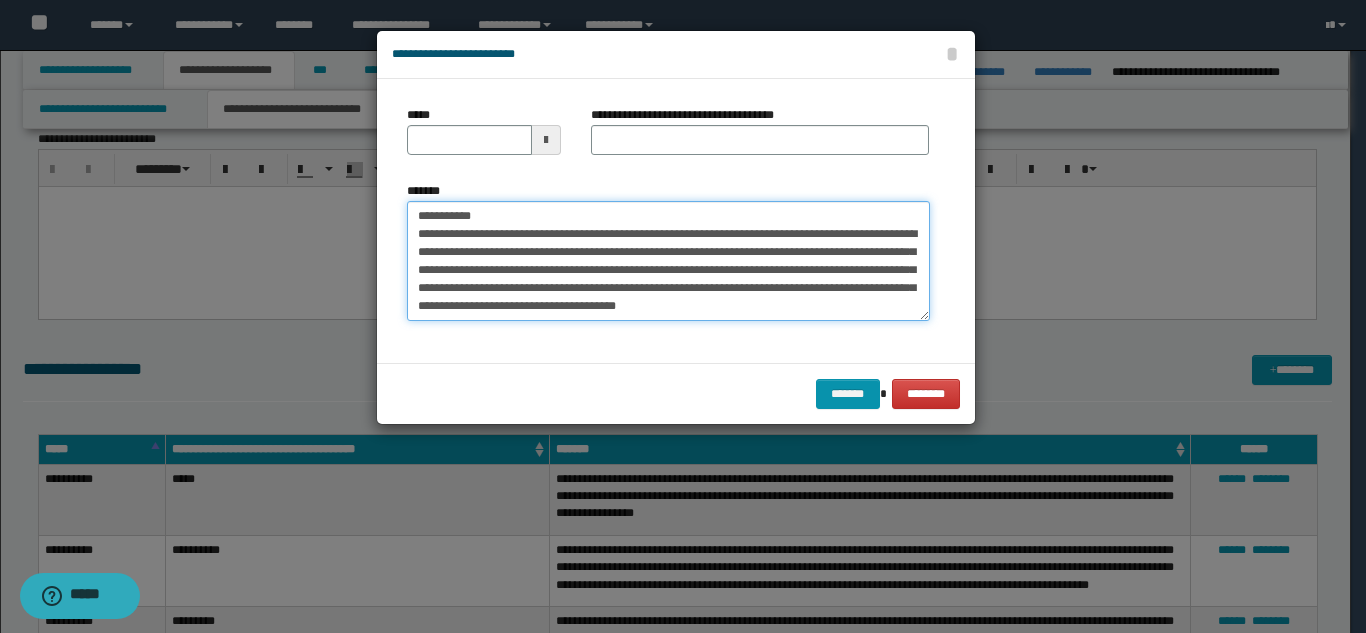 drag, startPoint x: 556, startPoint y: 215, endPoint x: 481, endPoint y: 211, distance: 75.10659 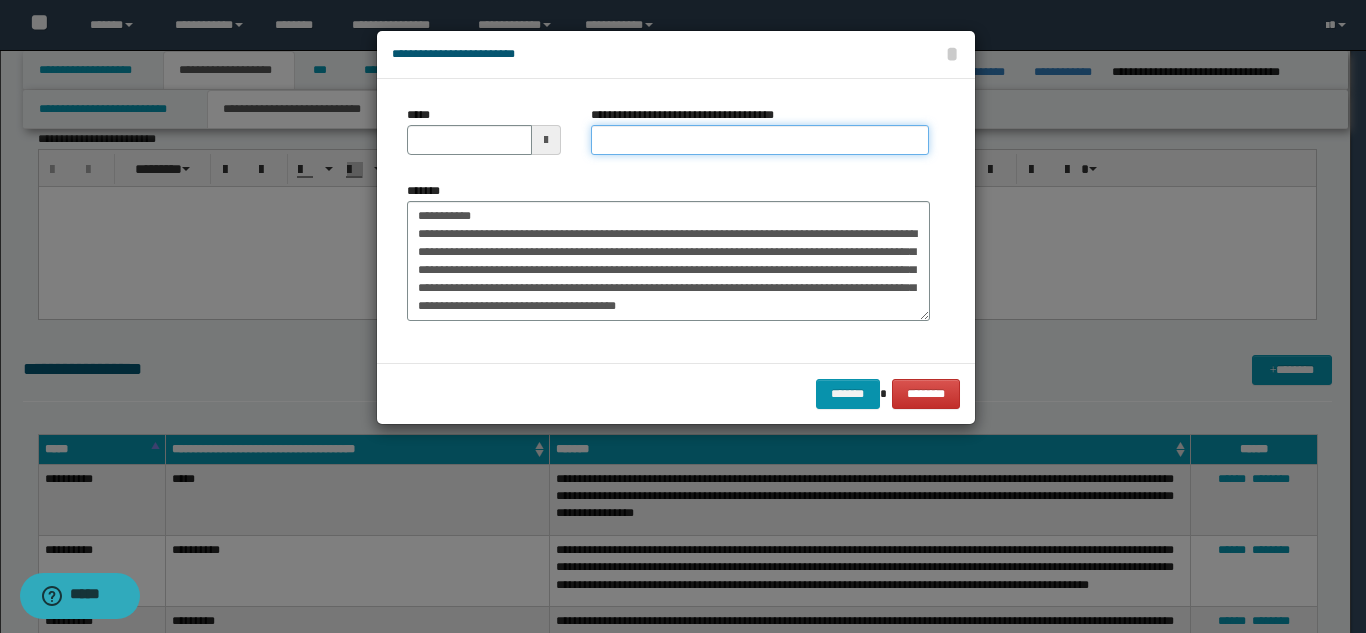 drag, startPoint x: 639, startPoint y: 151, endPoint x: 607, endPoint y: 149, distance: 32.06244 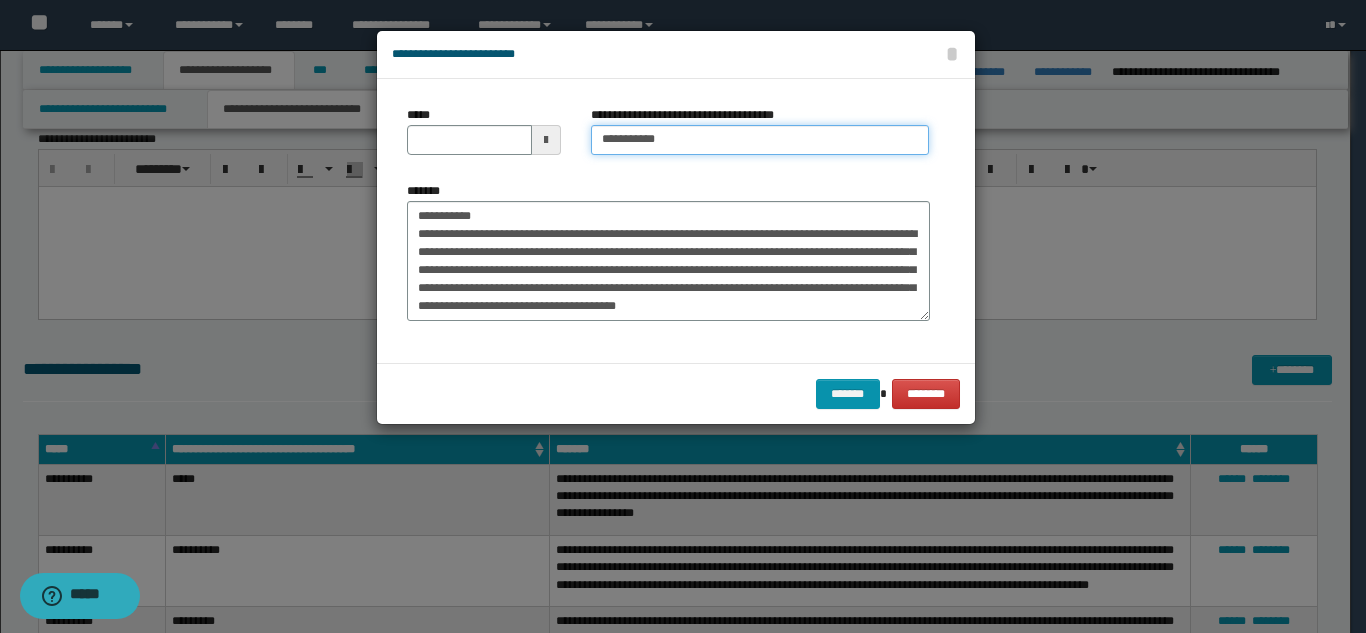 type on "**********" 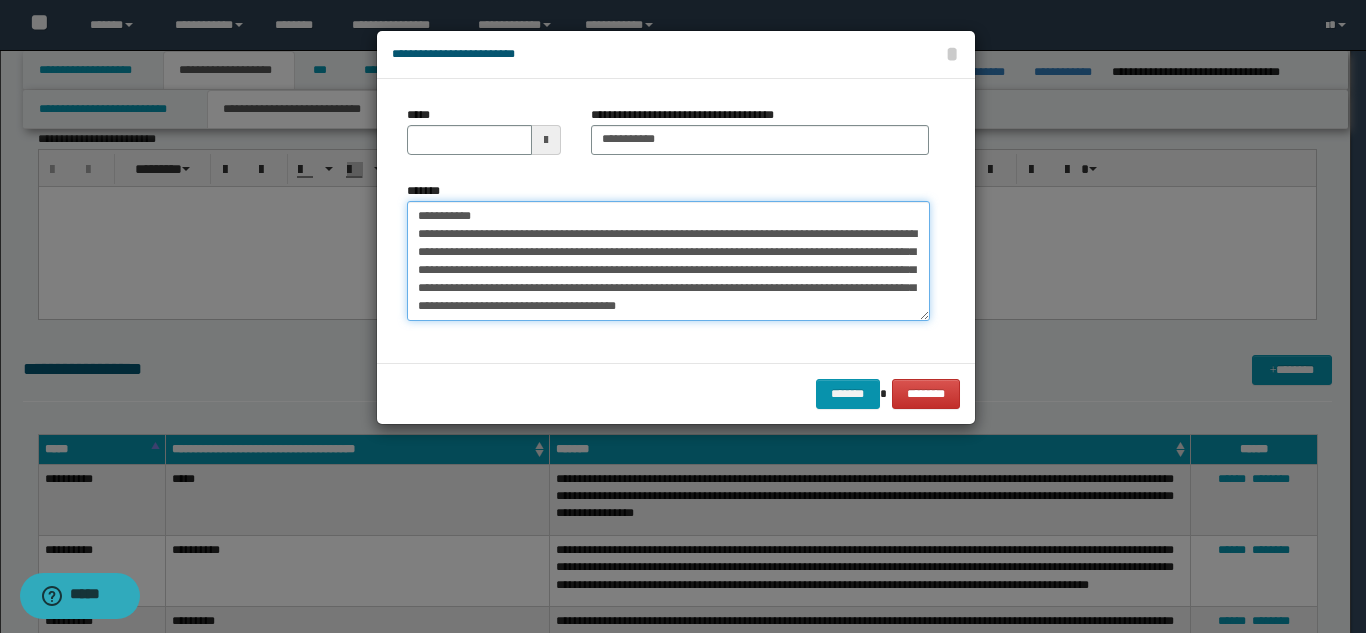 drag, startPoint x: 503, startPoint y: 206, endPoint x: 402, endPoint y: 208, distance: 101.0198 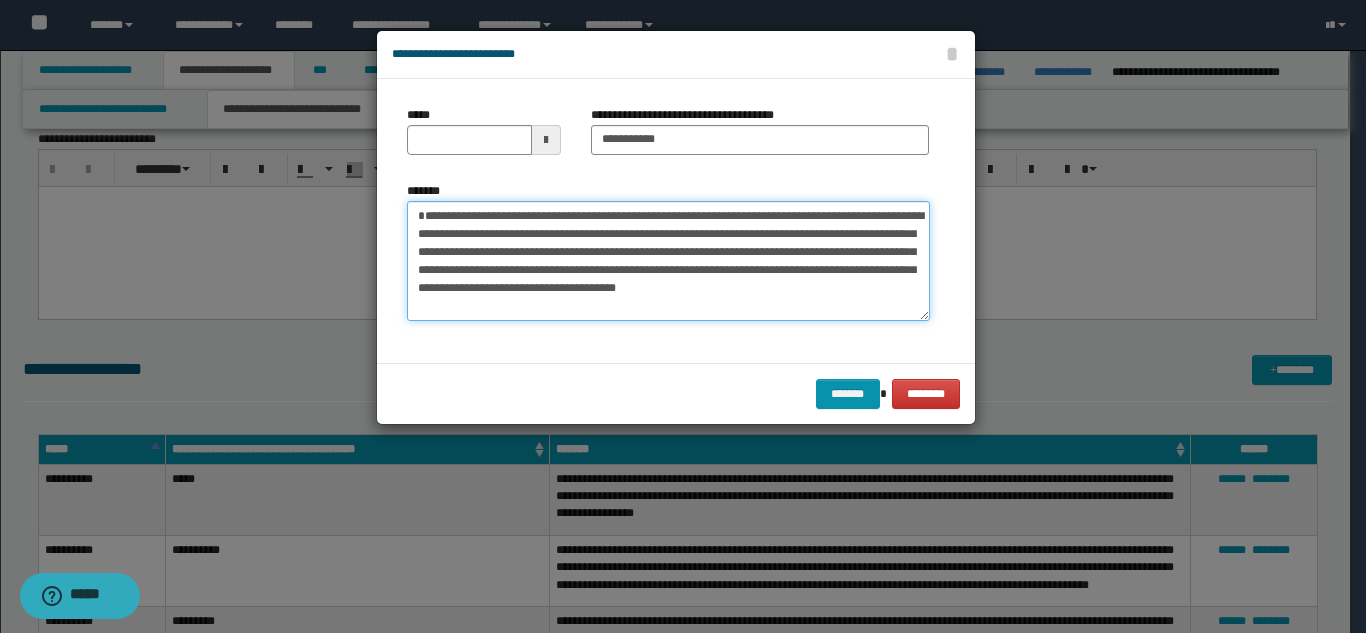 type 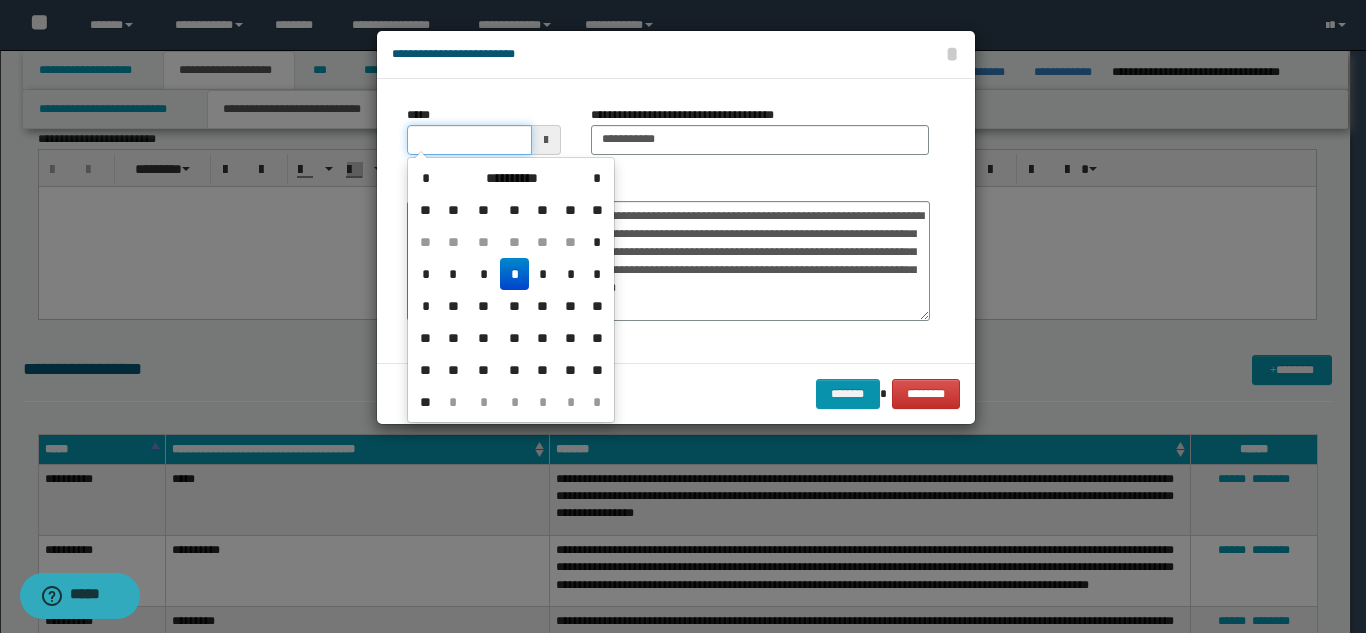 click on "*****" at bounding box center (469, 140) 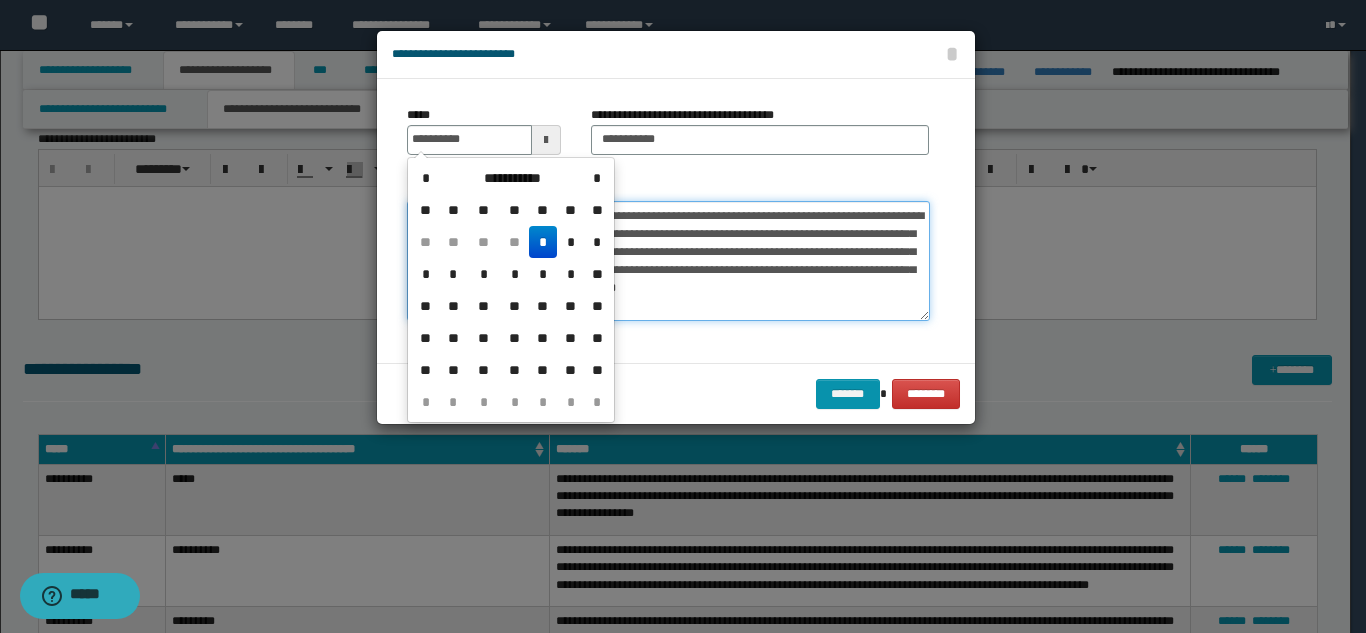 type on "**********" 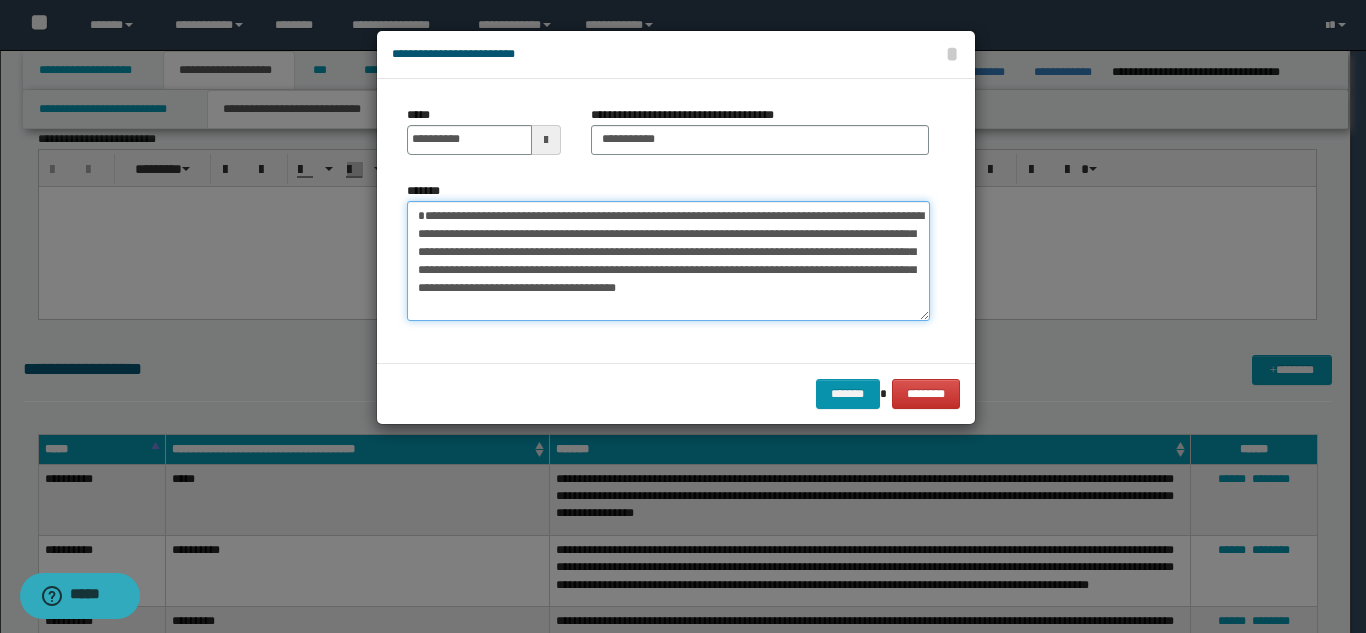 click on "**********" at bounding box center [668, 261] 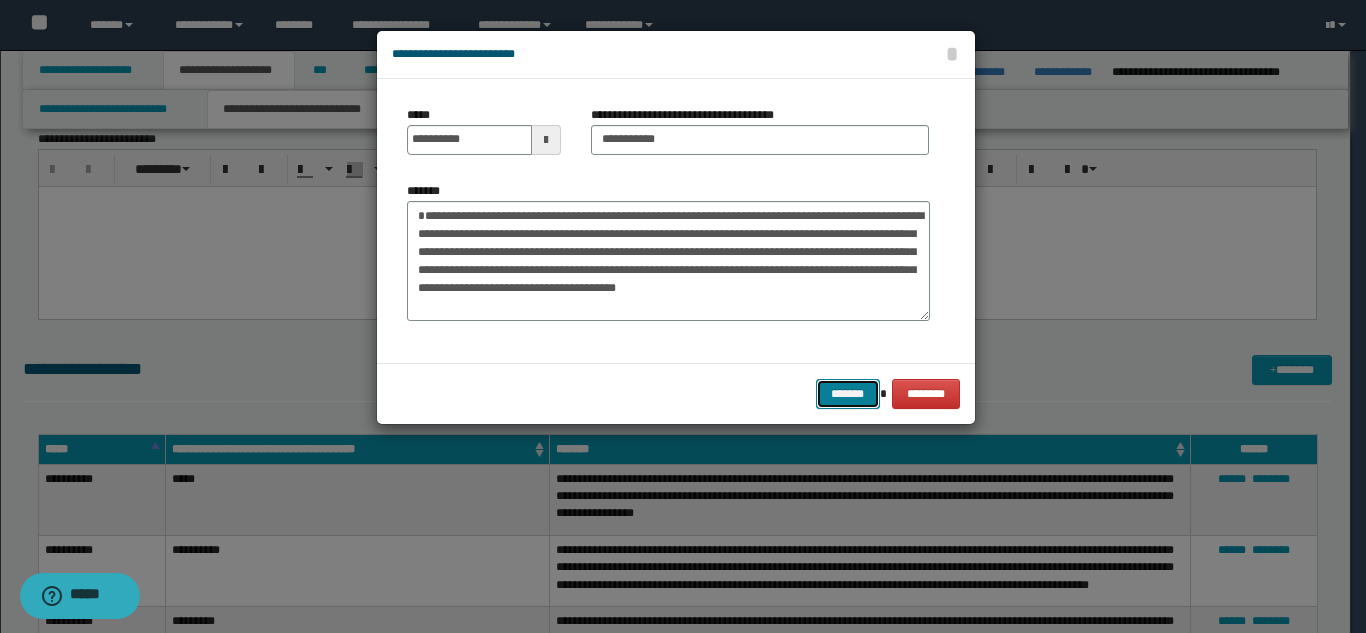 drag, startPoint x: 840, startPoint y: 384, endPoint x: 821, endPoint y: 422, distance: 42.48529 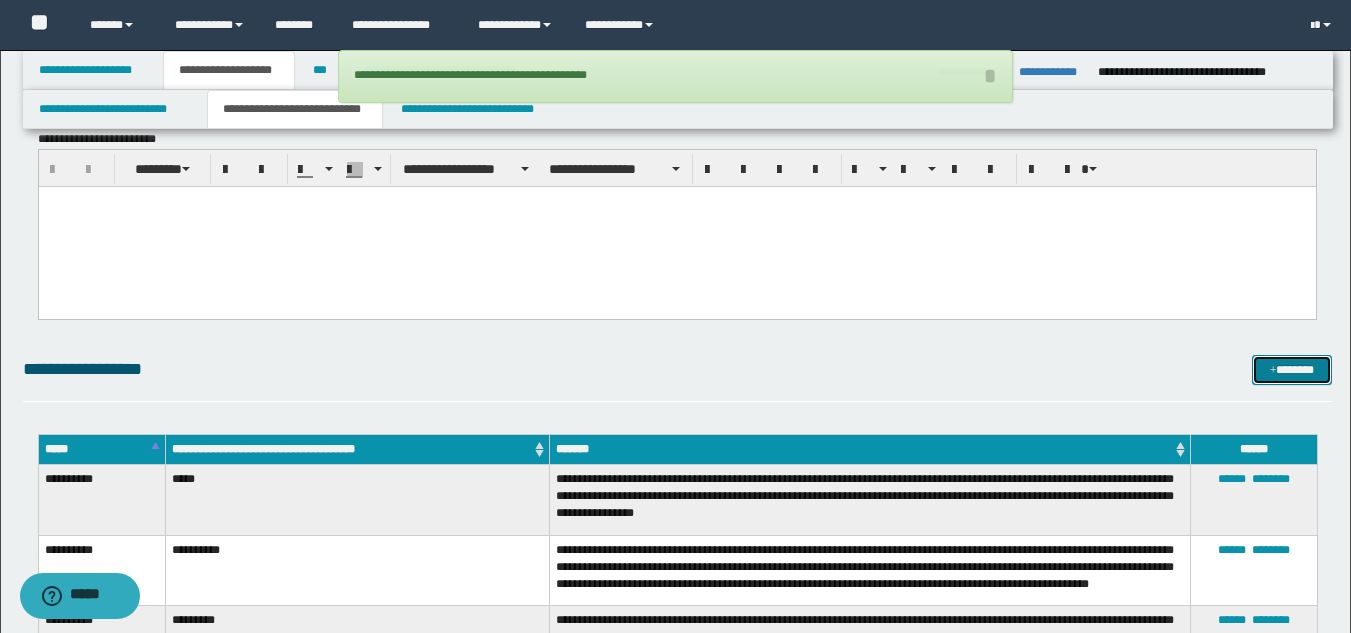 click at bounding box center (1273, 371) 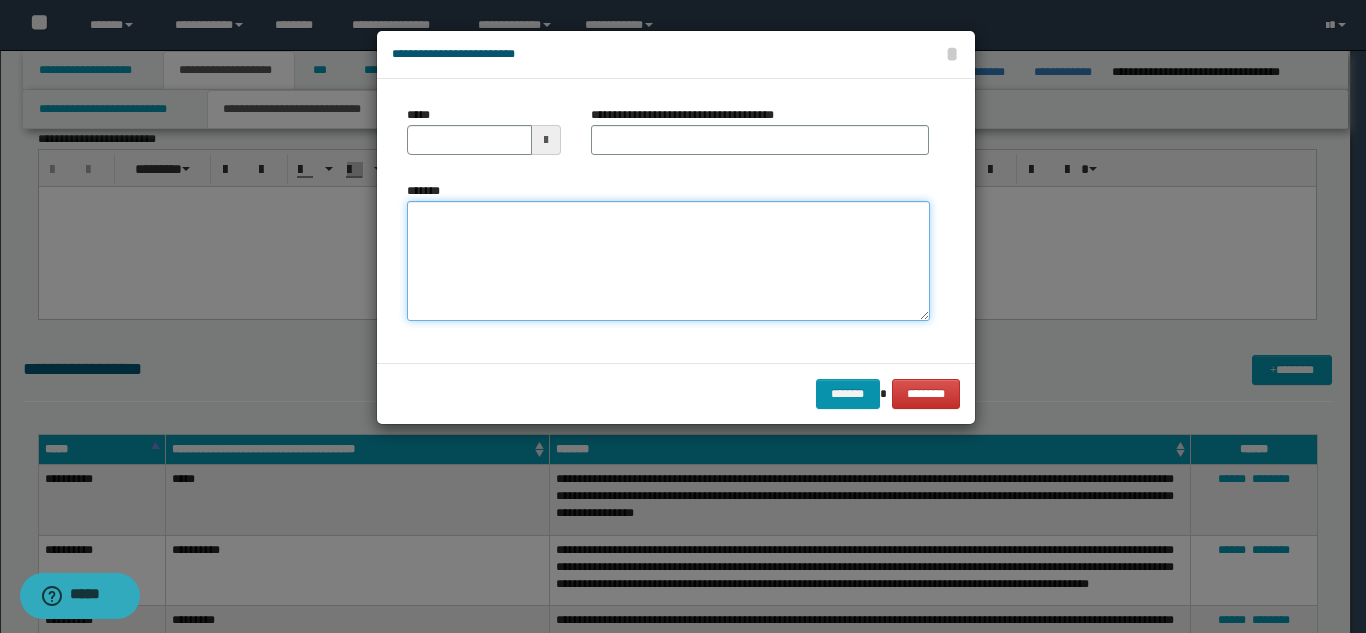 click on "*******" at bounding box center (668, 261) 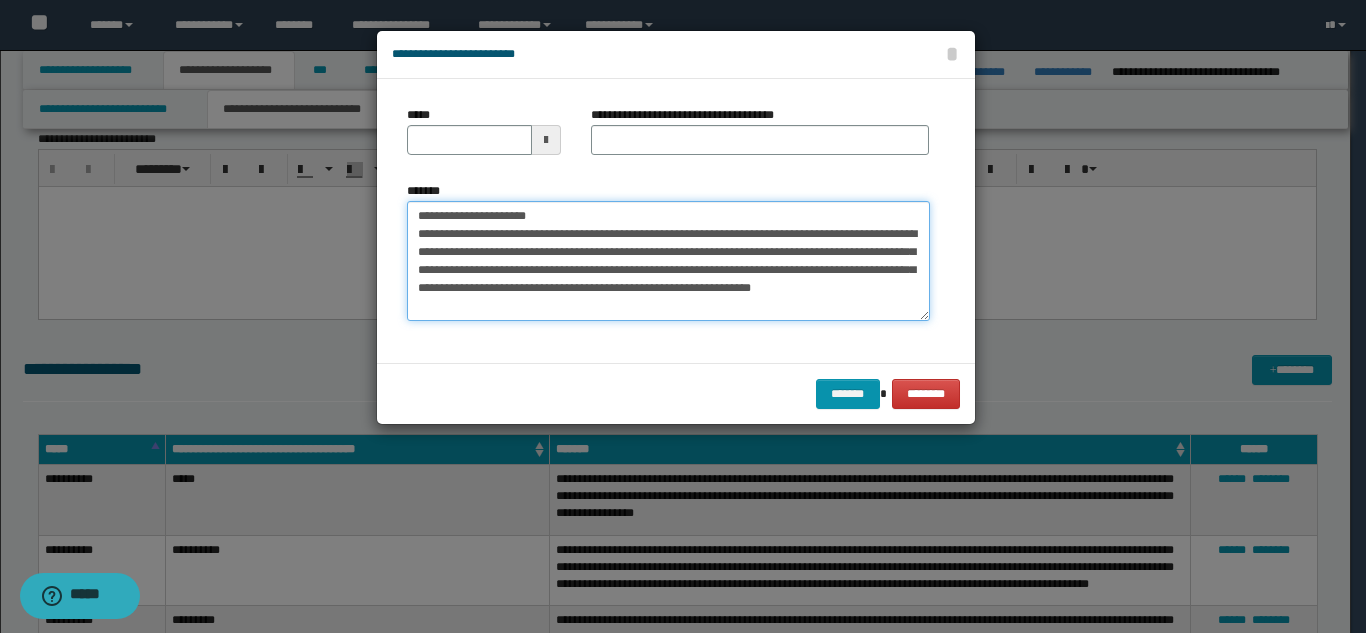 drag, startPoint x: 561, startPoint y: 210, endPoint x: 484, endPoint y: 207, distance: 77.05842 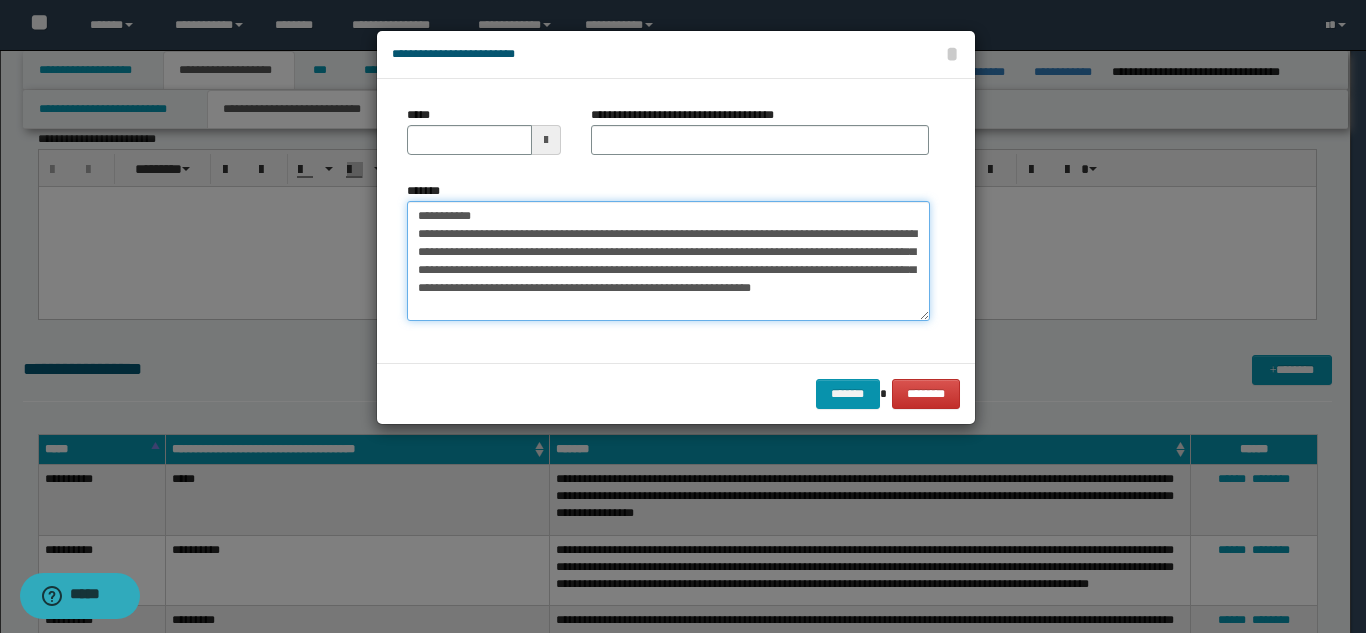 type on "**********" 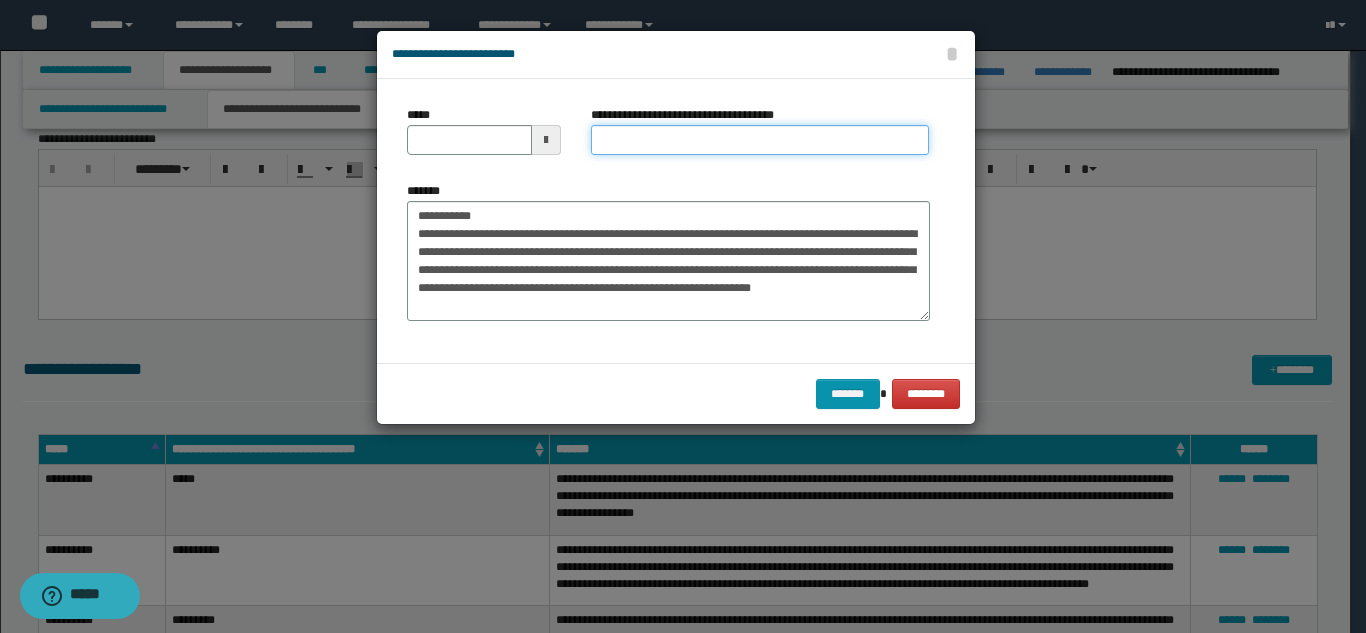 drag, startPoint x: 621, startPoint y: 144, endPoint x: 584, endPoint y: 153, distance: 38.078865 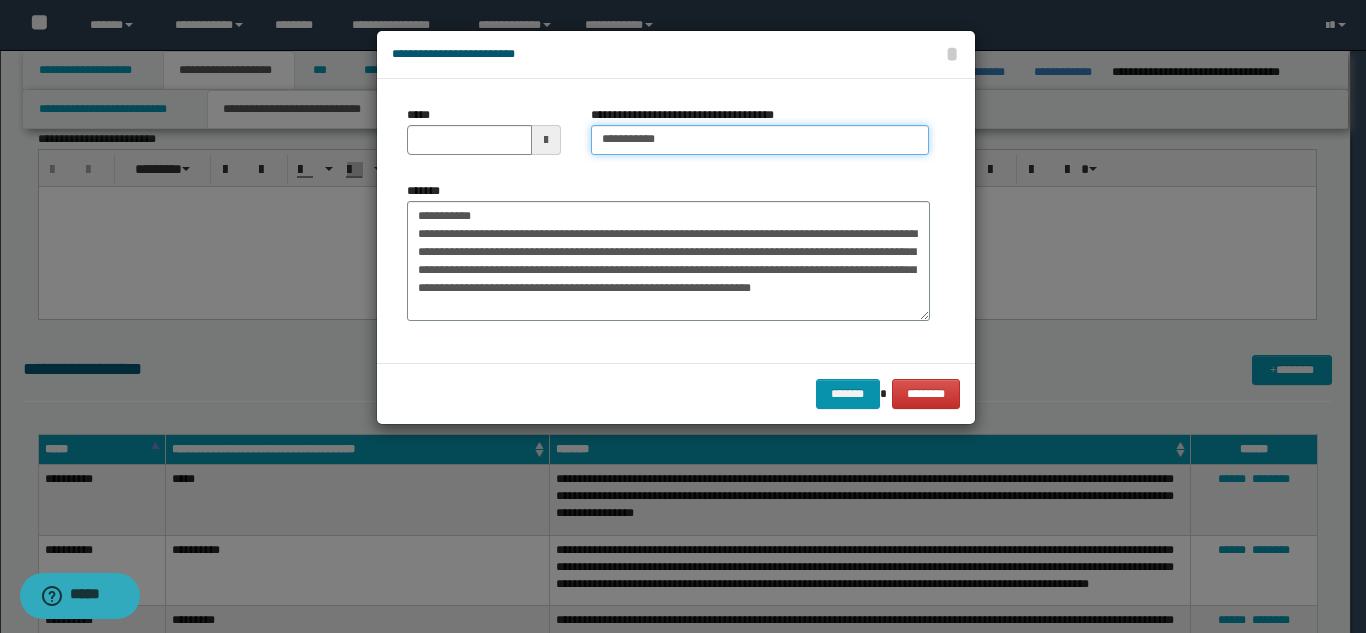 type on "**********" 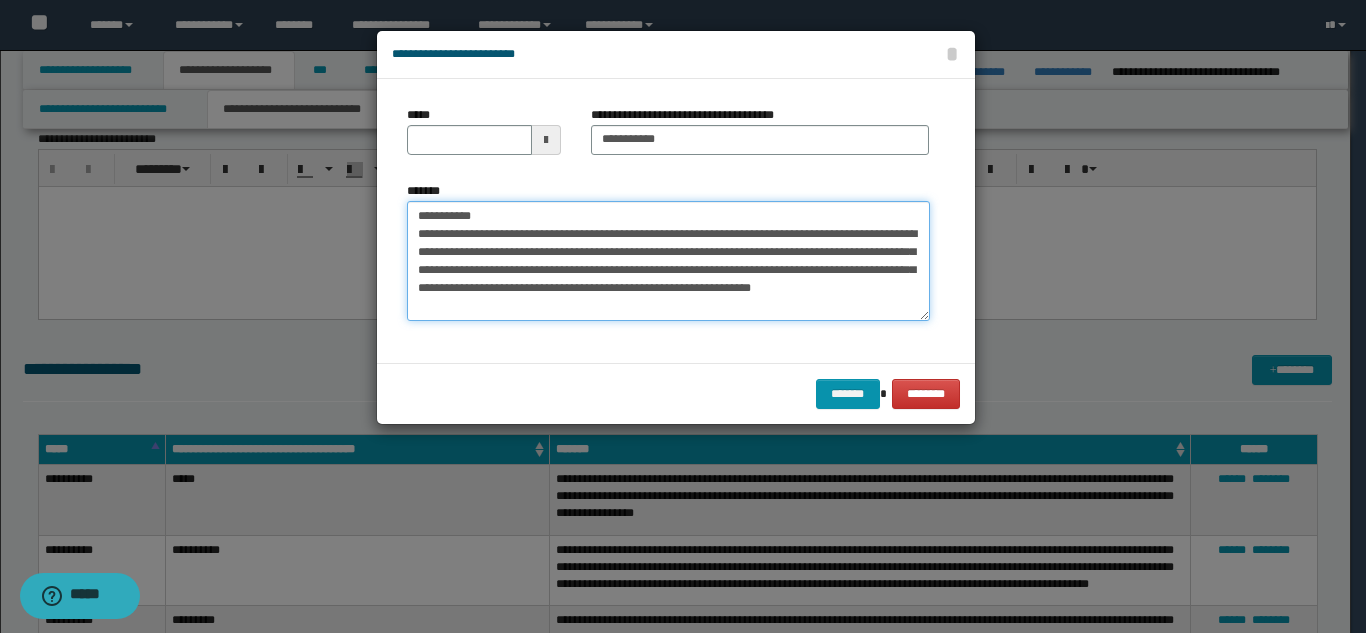drag, startPoint x: 500, startPoint y: 208, endPoint x: 386, endPoint y: 207, distance: 114.00439 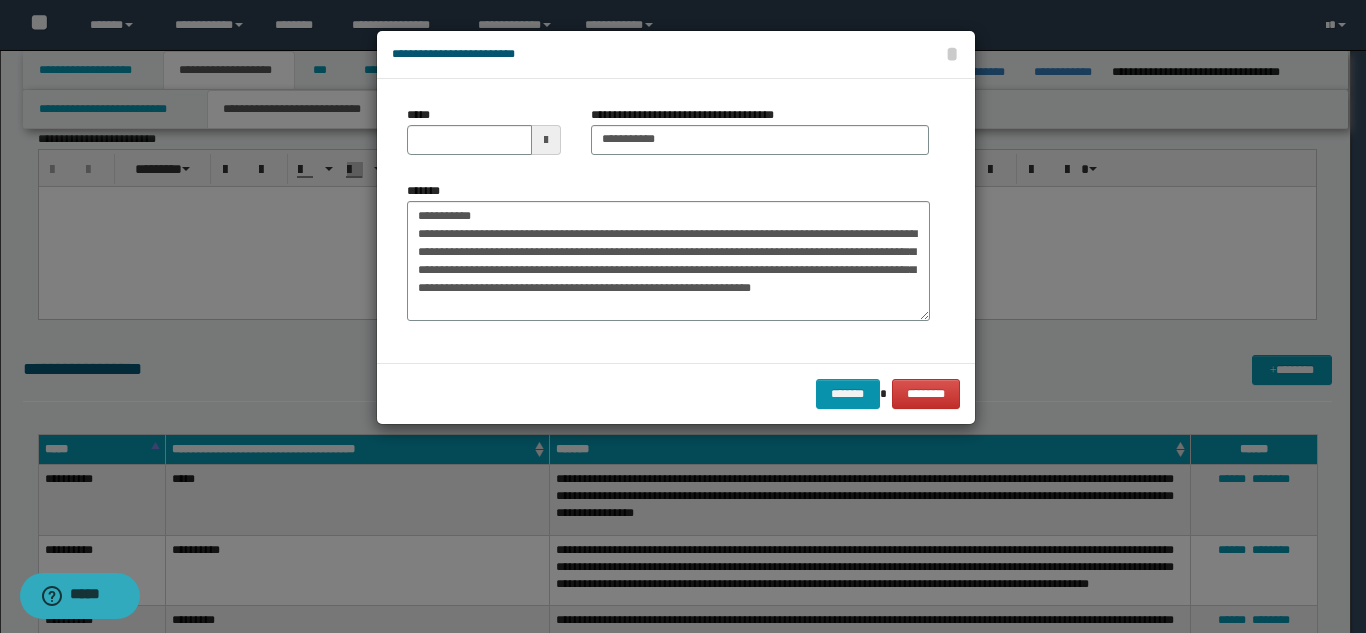 click on "**********" at bounding box center (676, 221) 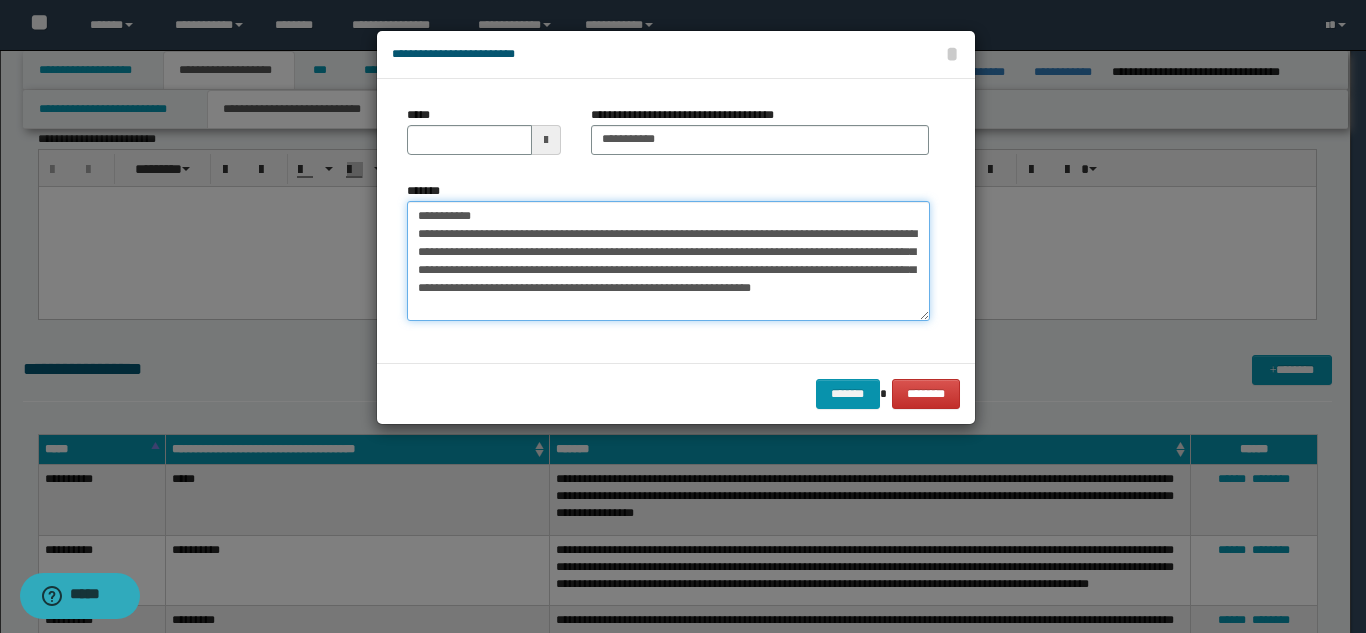 drag, startPoint x: 476, startPoint y: 217, endPoint x: 399, endPoint y: 208, distance: 77.52419 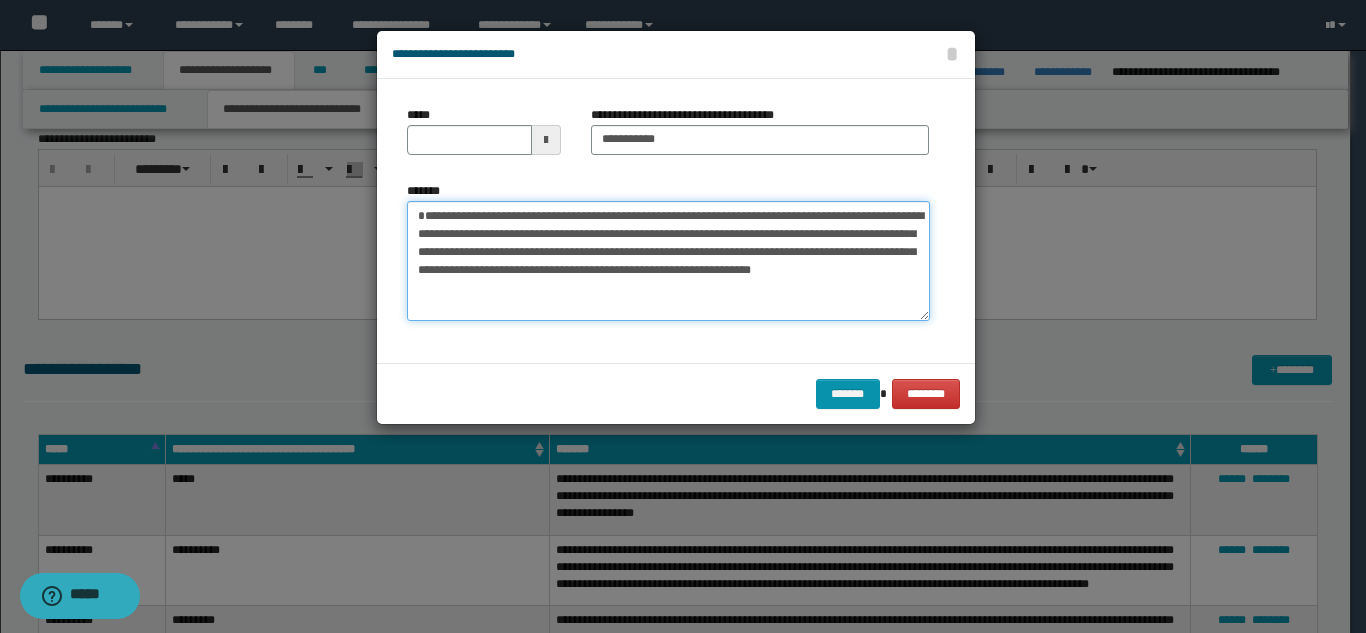 type 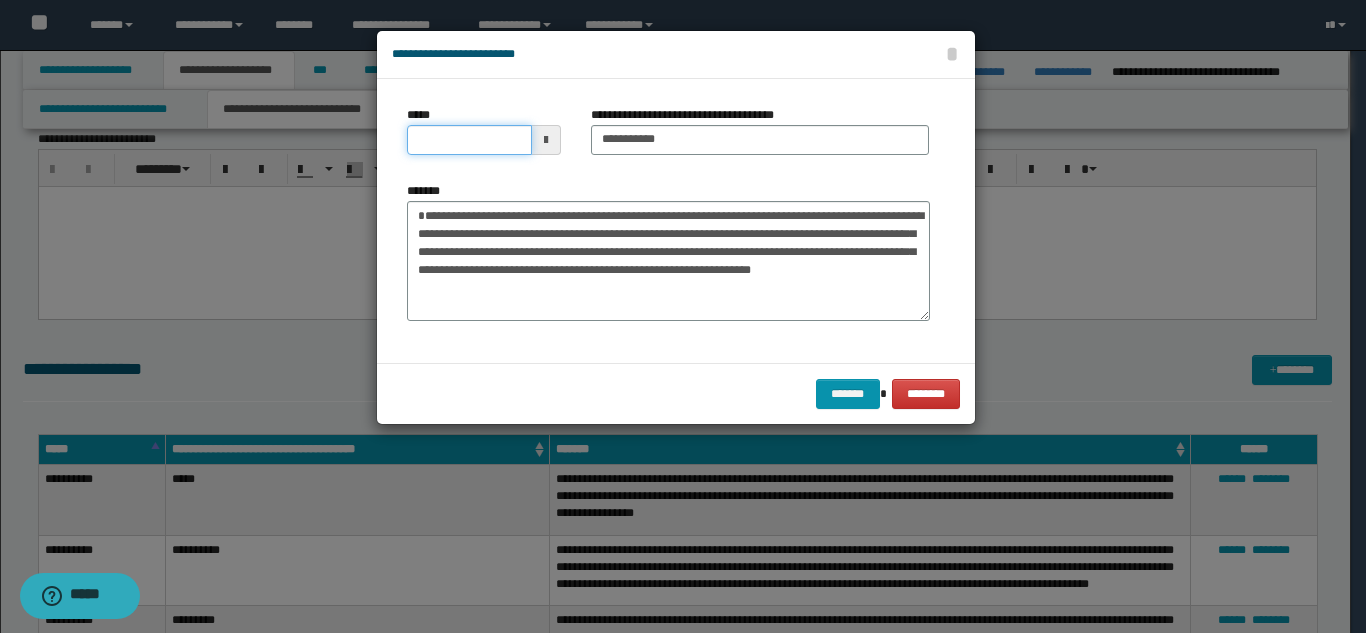 click on "*****" at bounding box center [469, 140] 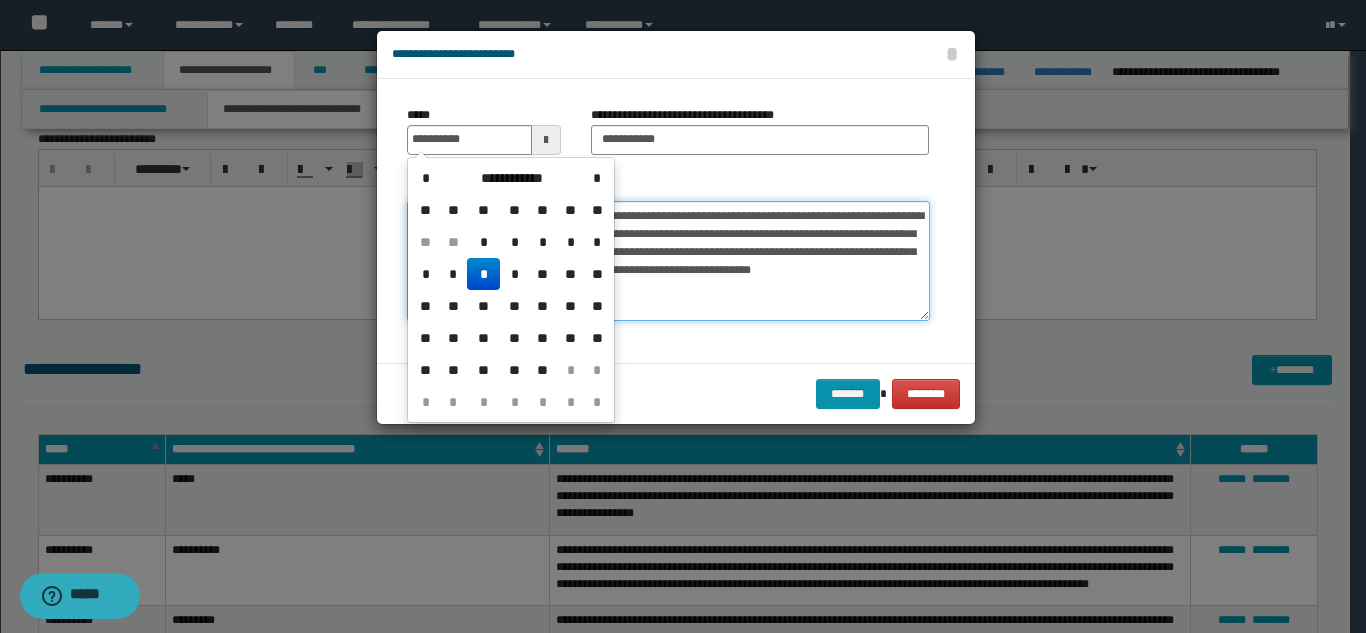 type on "**********" 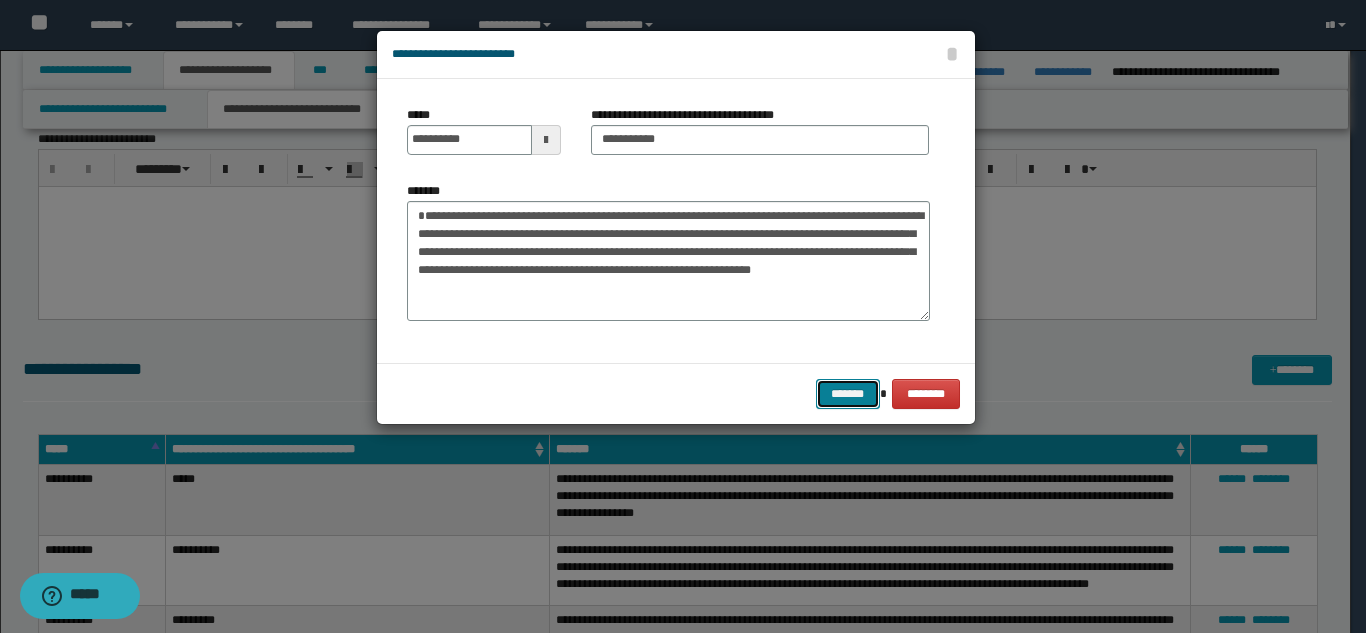 click on "*******" at bounding box center [848, 394] 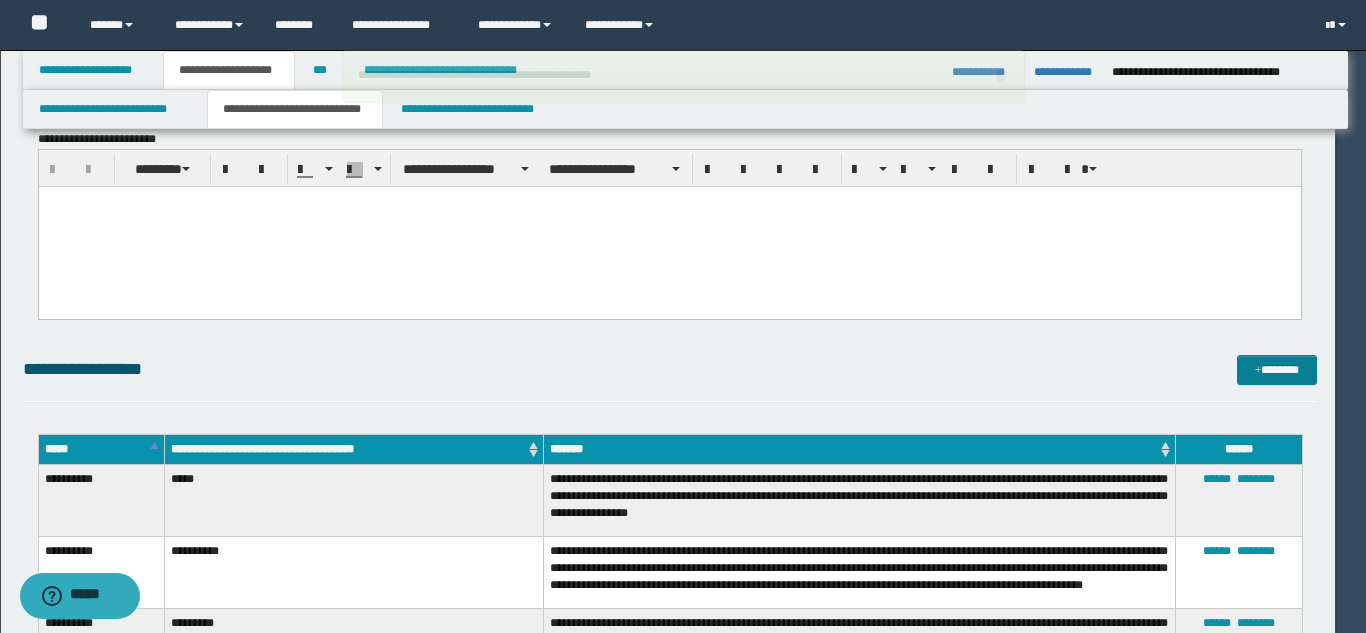 type 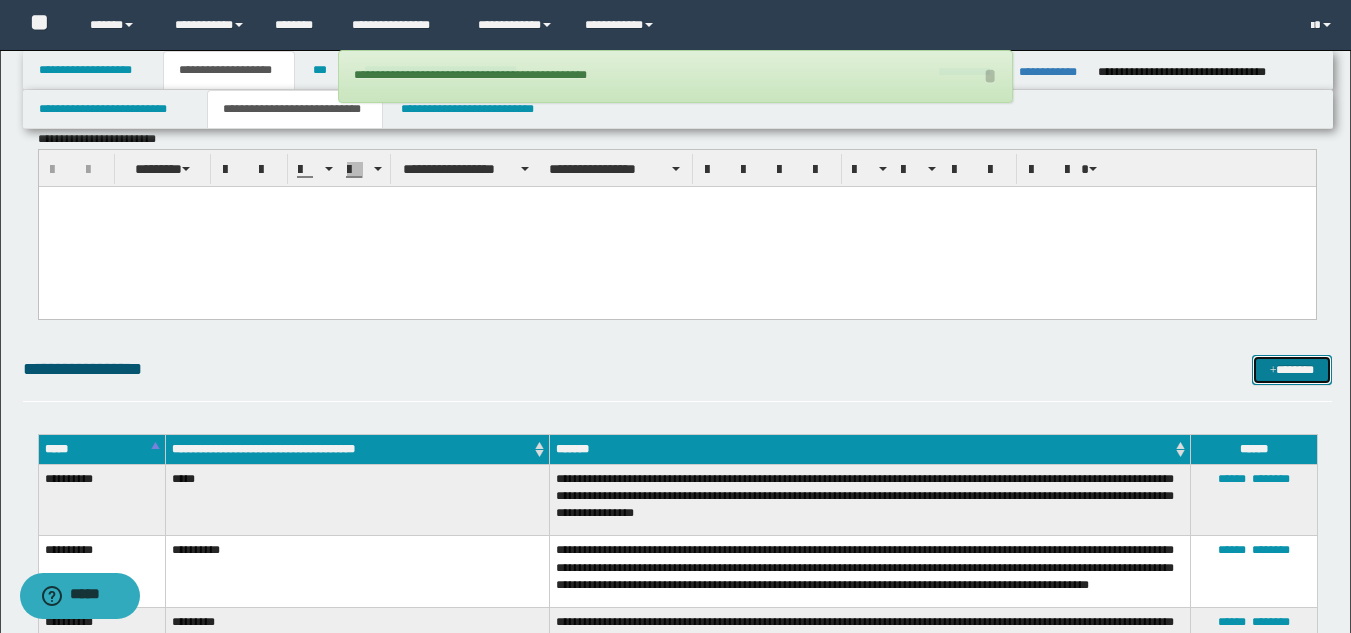 click on "*******" at bounding box center (1292, 370) 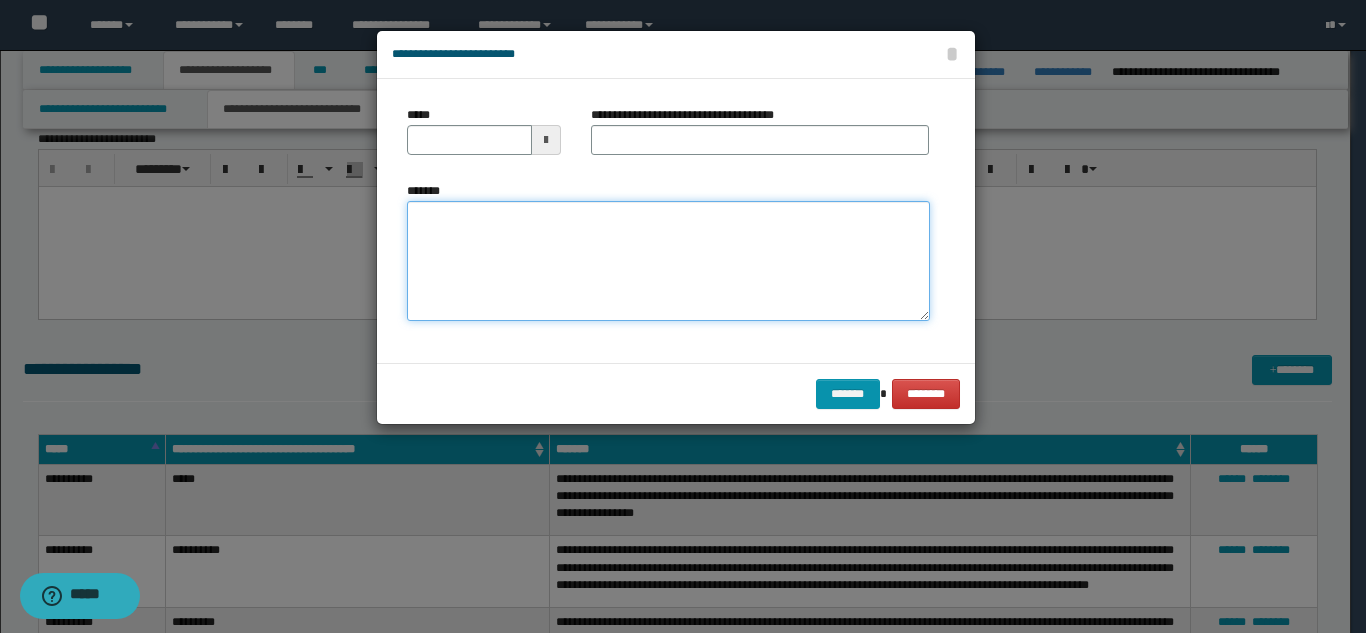click on "*******" at bounding box center (668, 261) 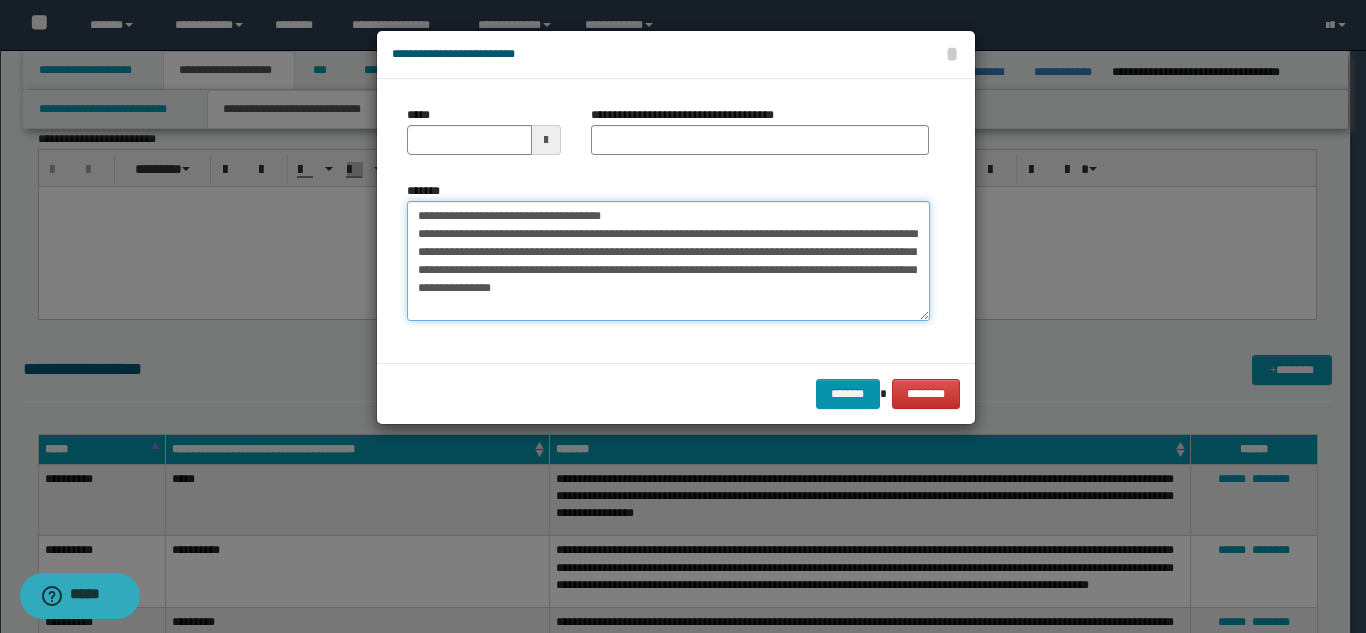 drag, startPoint x: 670, startPoint y: 213, endPoint x: 480, endPoint y: 208, distance: 190.06578 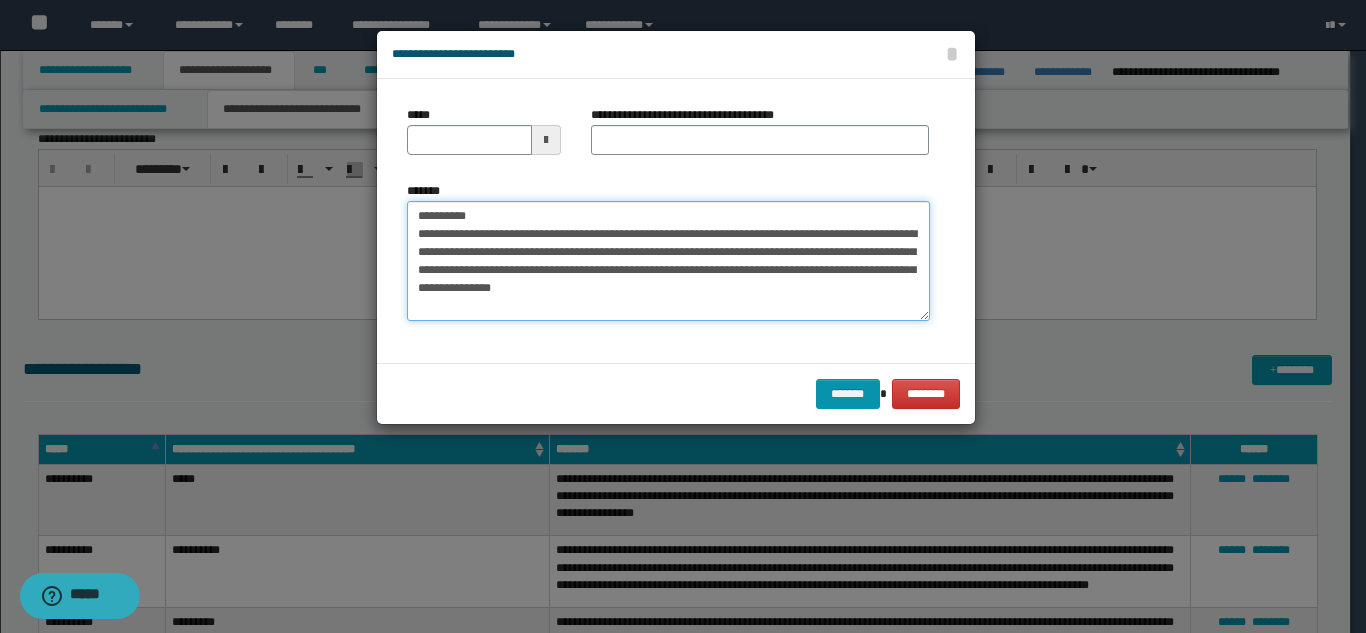 type on "**********" 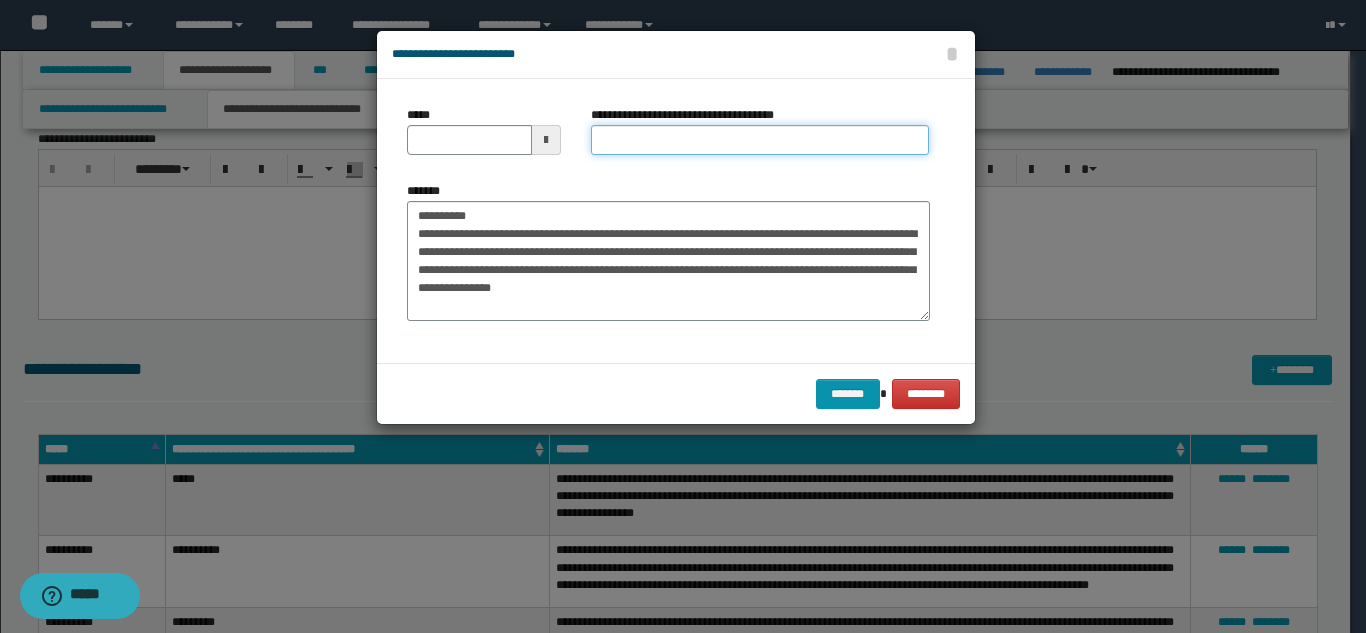 click on "**********" at bounding box center [760, 140] 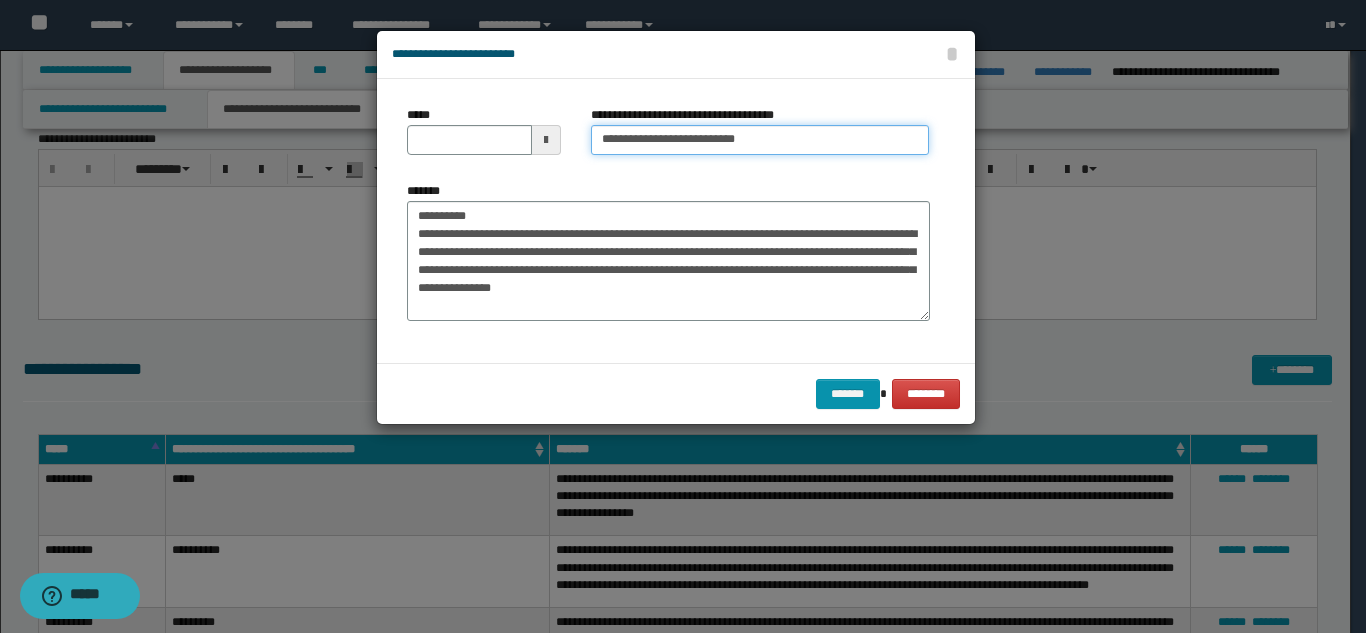 type on "**********" 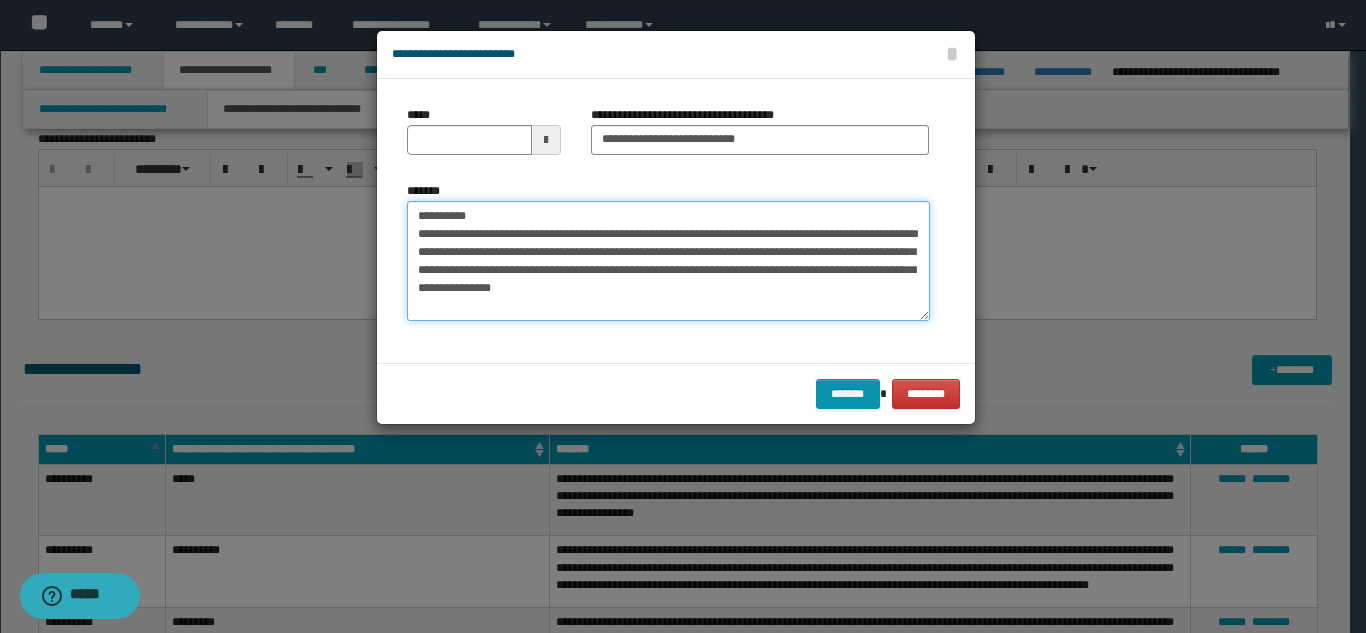 drag, startPoint x: 496, startPoint y: 216, endPoint x: 386, endPoint y: 195, distance: 111.9866 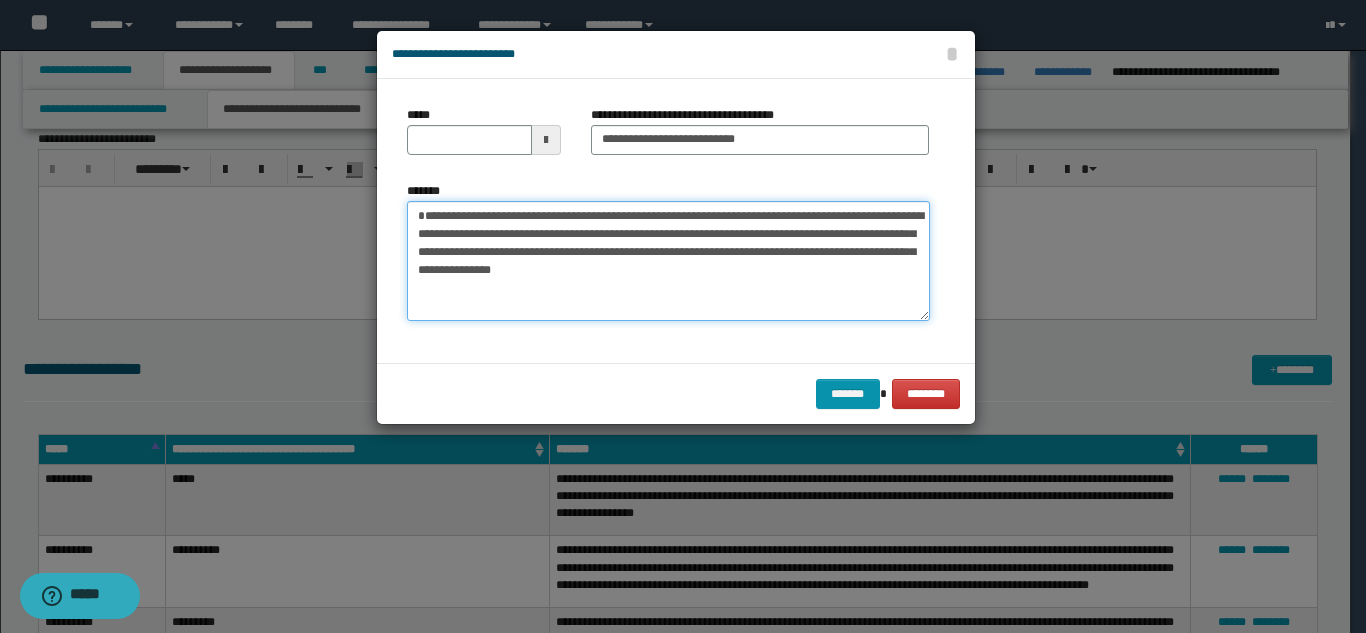 type 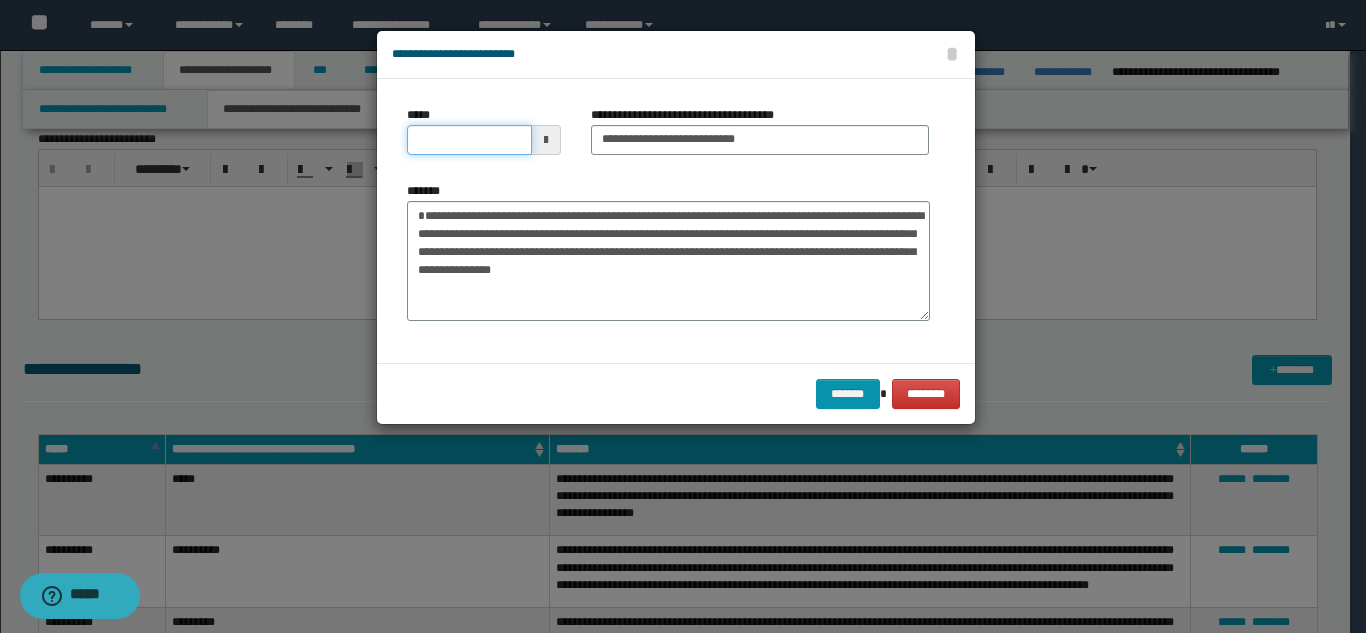 click on "*****" at bounding box center (469, 140) 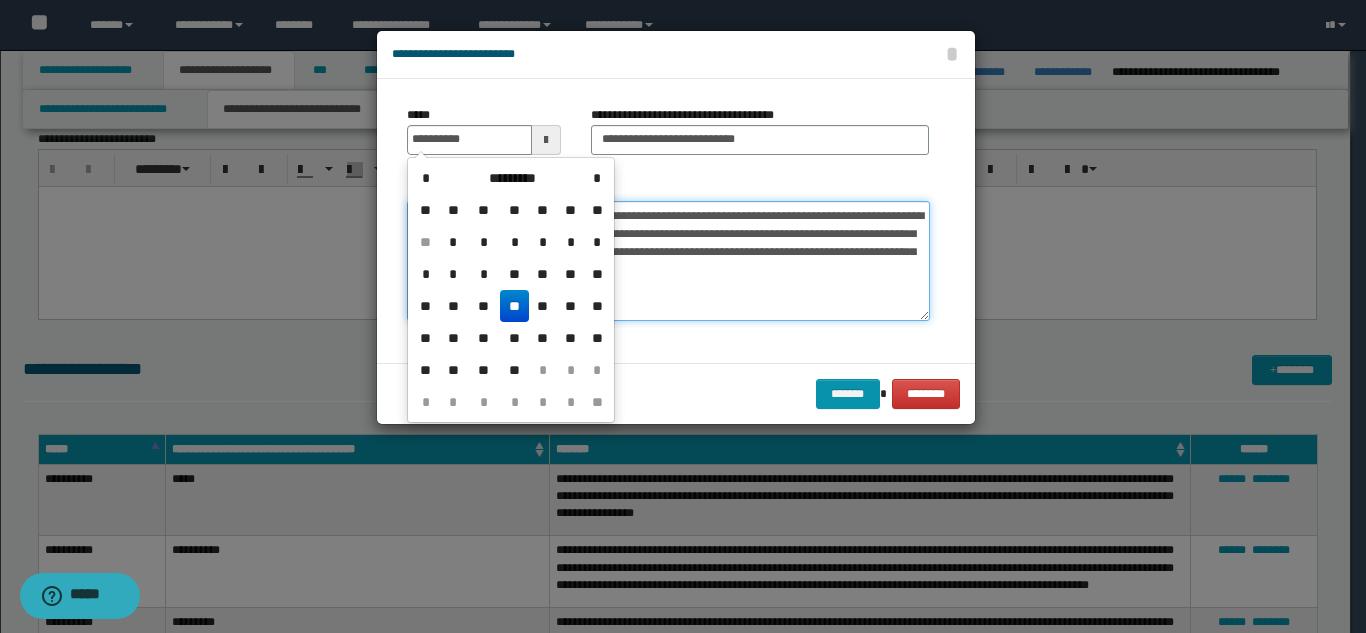 type on "**********" 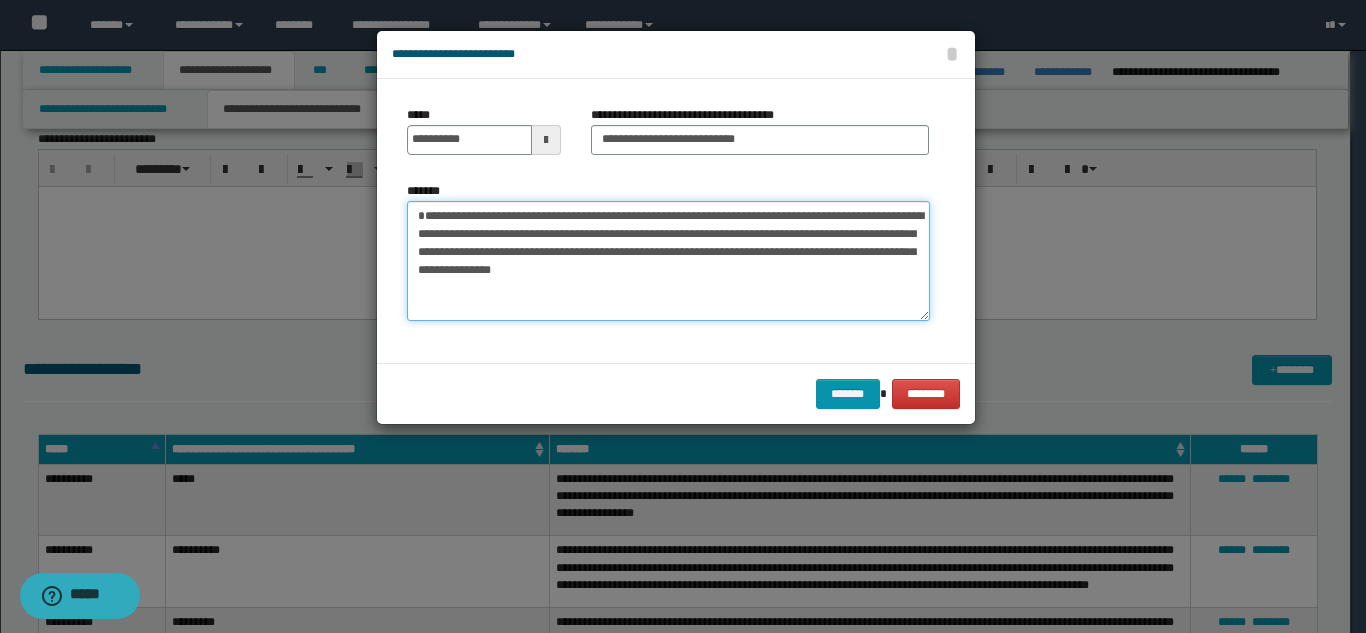 click on "**********" at bounding box center [668, 261] 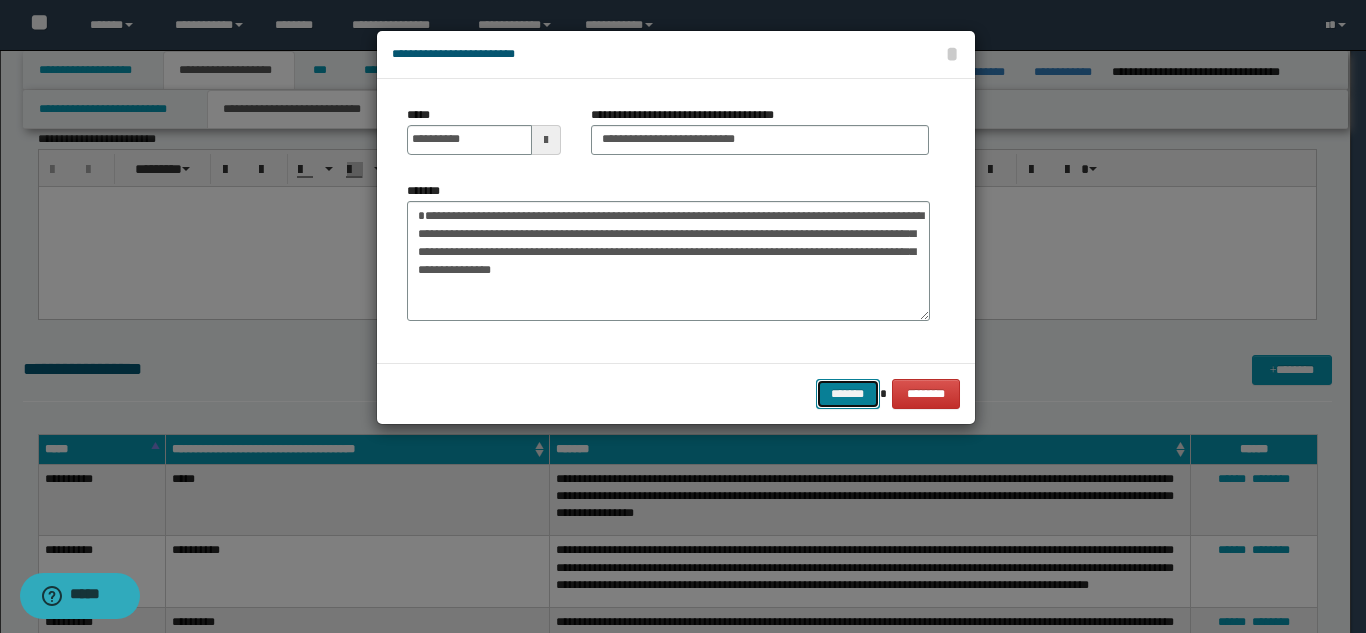 click on "*******" at bounding box center (848, 394) 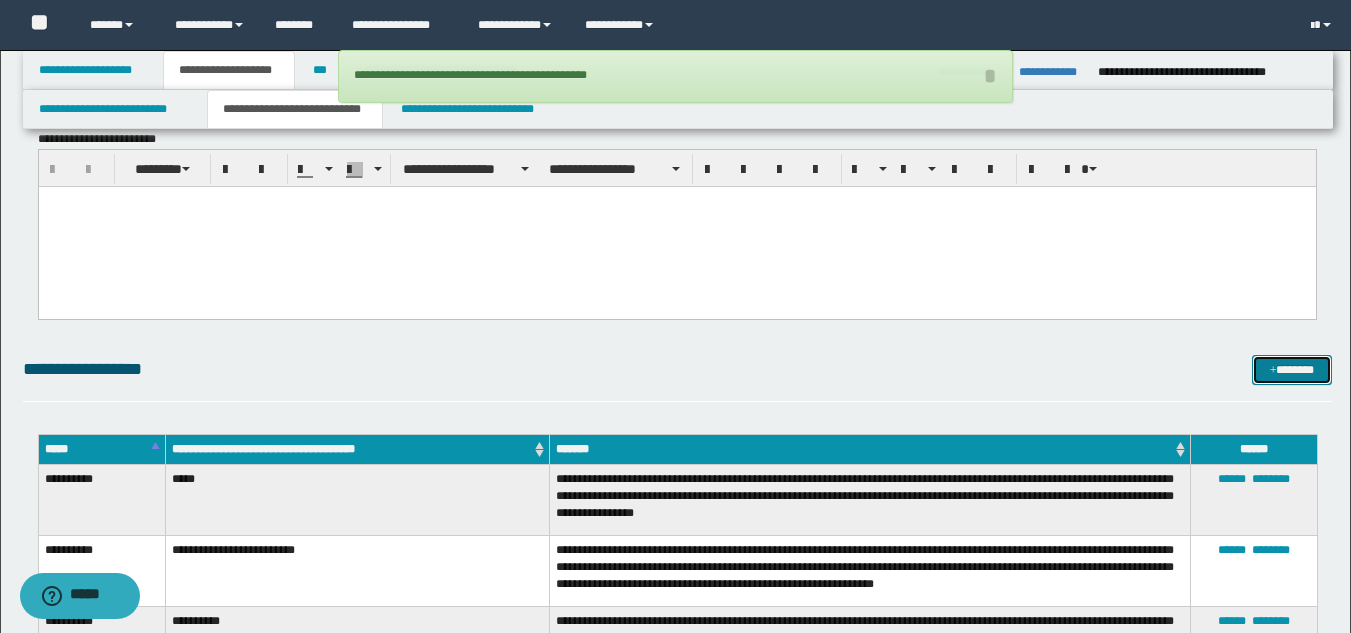 click at bounding box center [1273, 371] 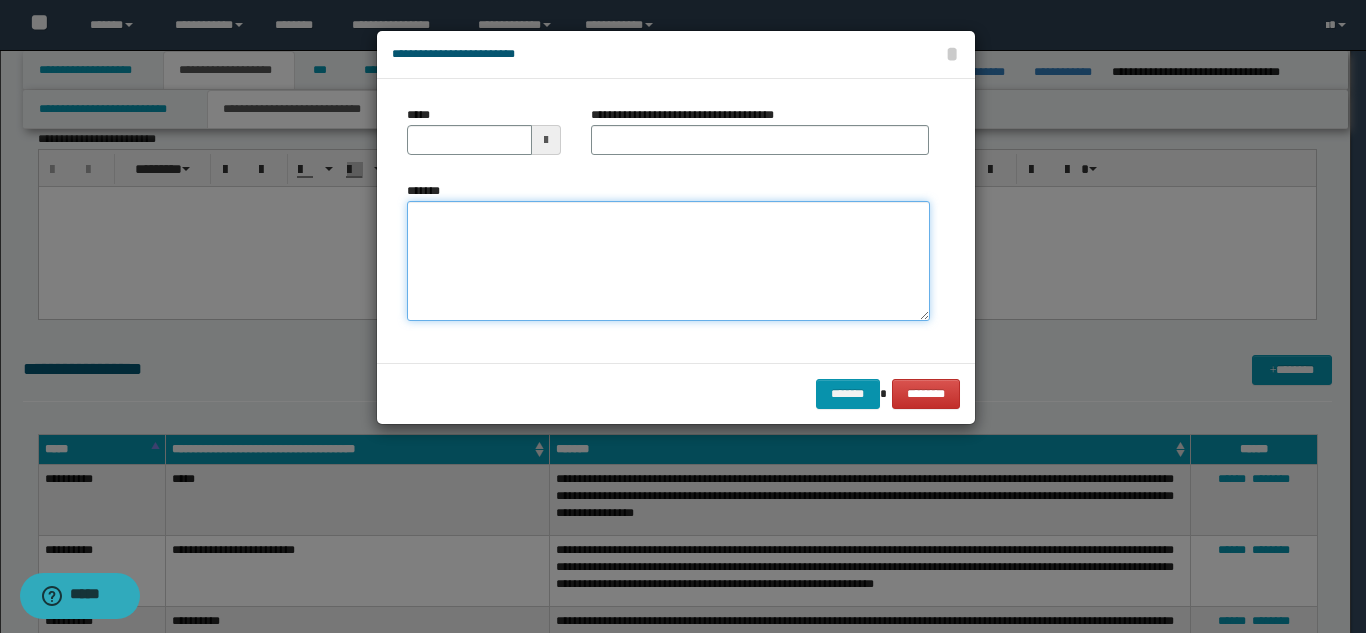click on "*******" at bounding box center [668, 261] 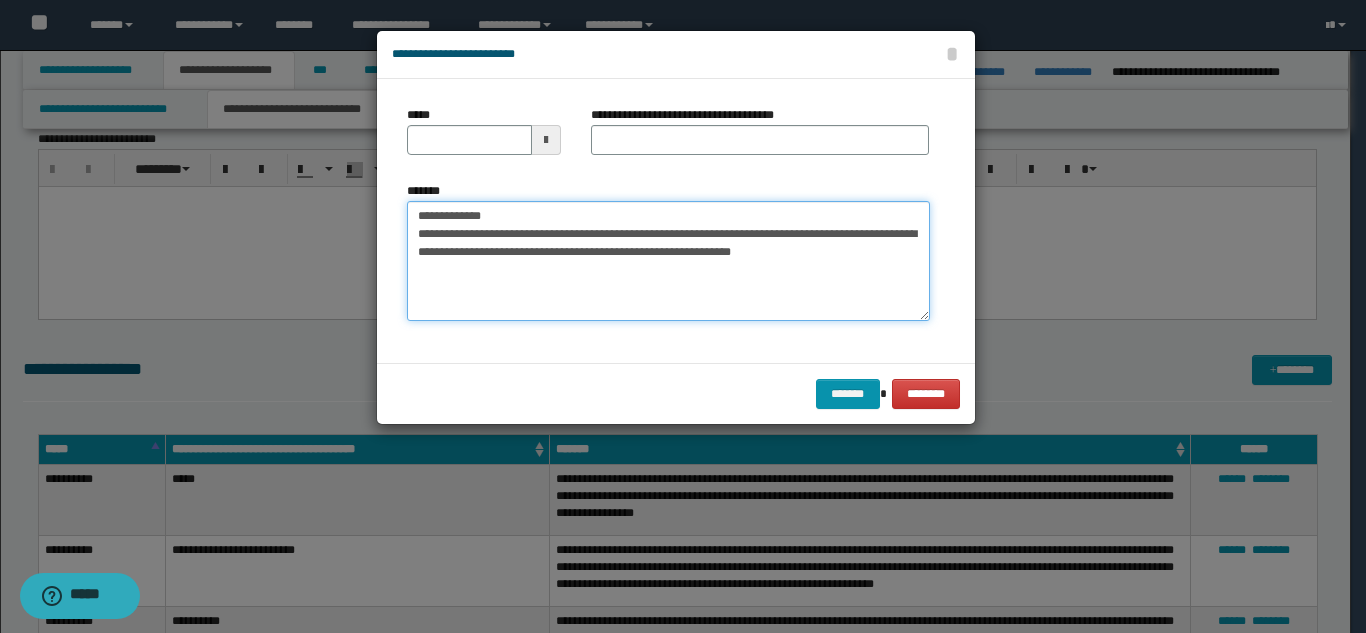 drag, startPoint x: 684, startPoint y: 214, endPoint x: 488, endPoint y: 205, distance: 196.20653 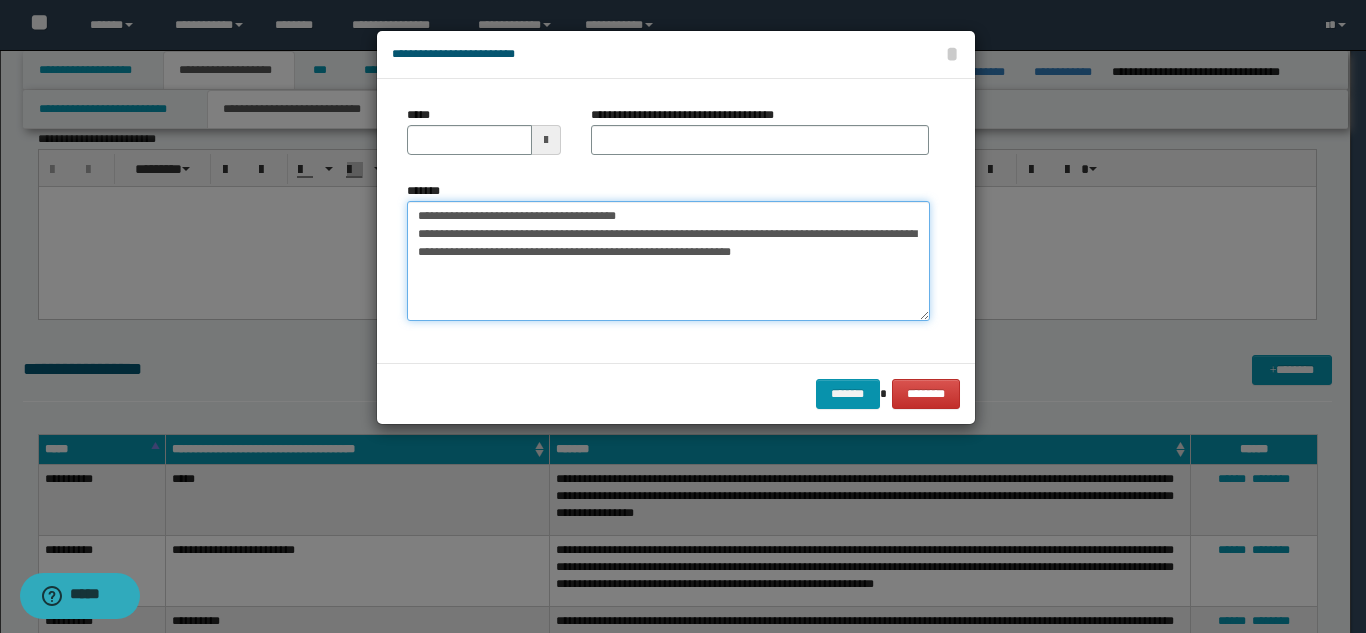 click on "**********" at bounding box center [668, 261] 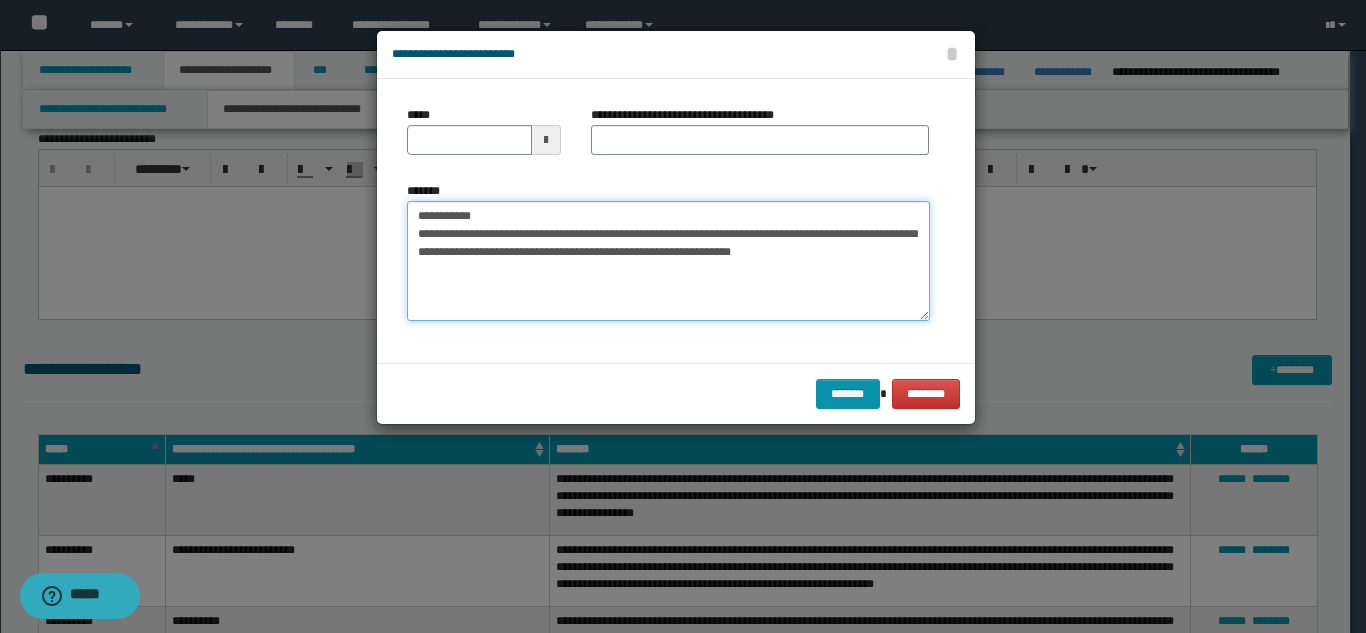 type on "**********" 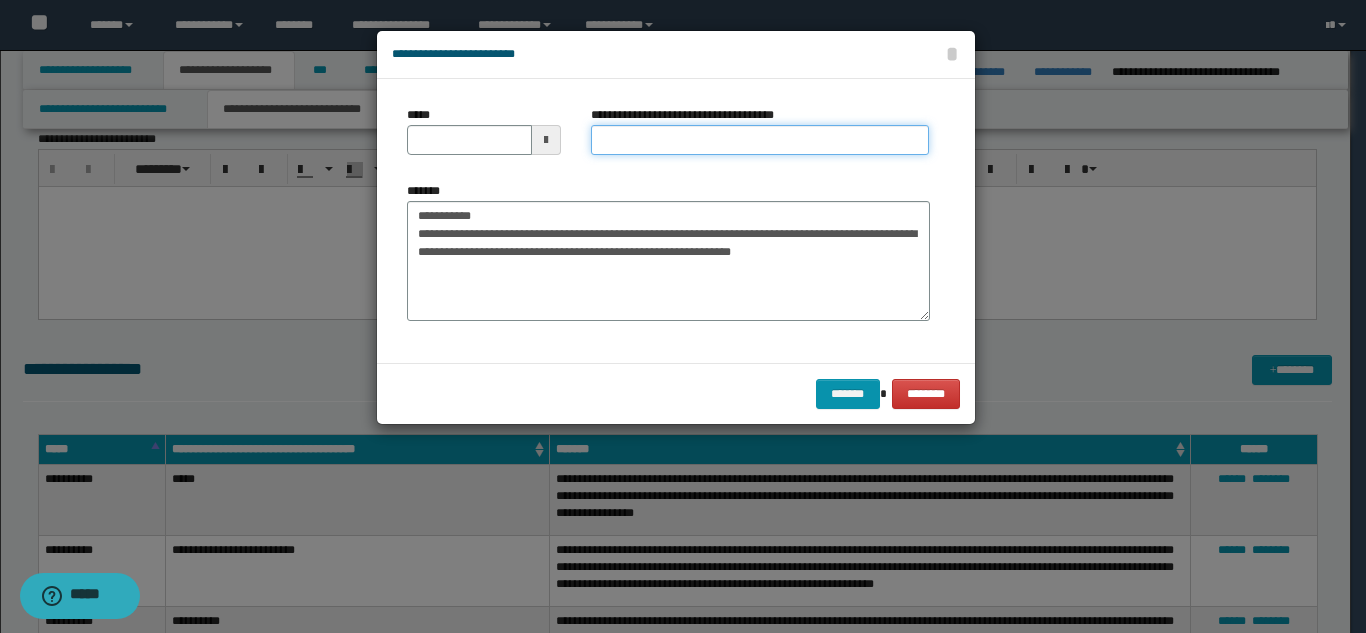 click on "**********" at bounding box center (760, 140) 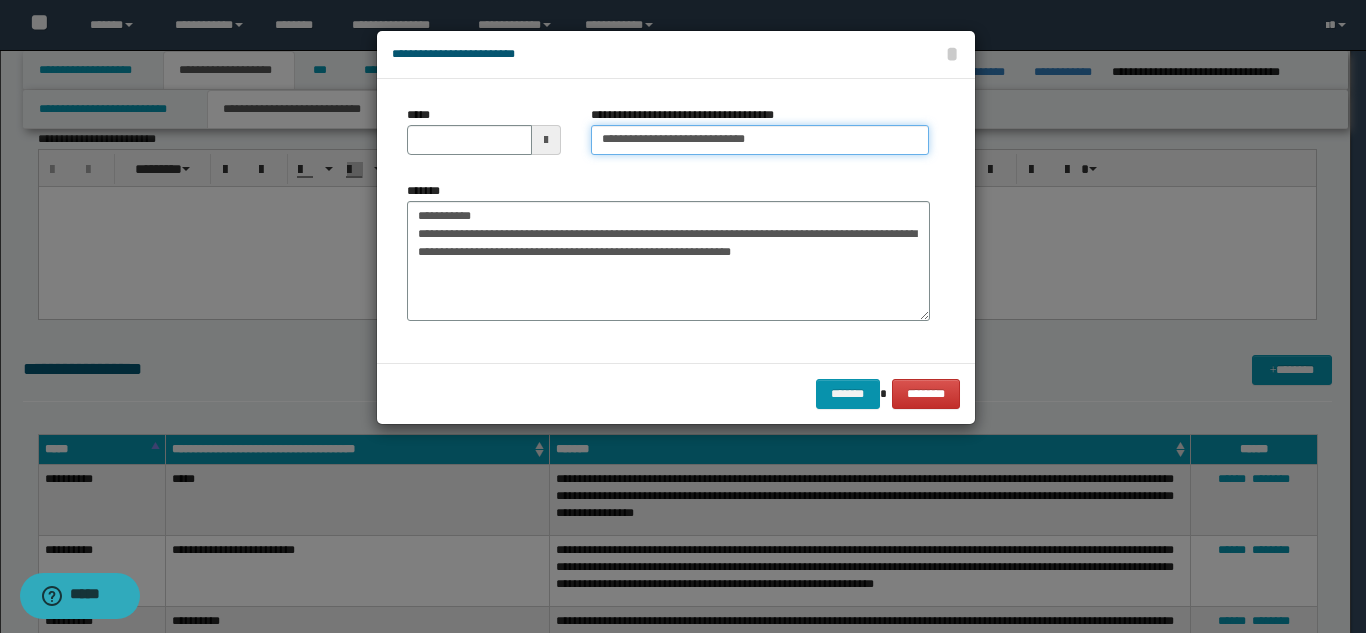 type on "**********" 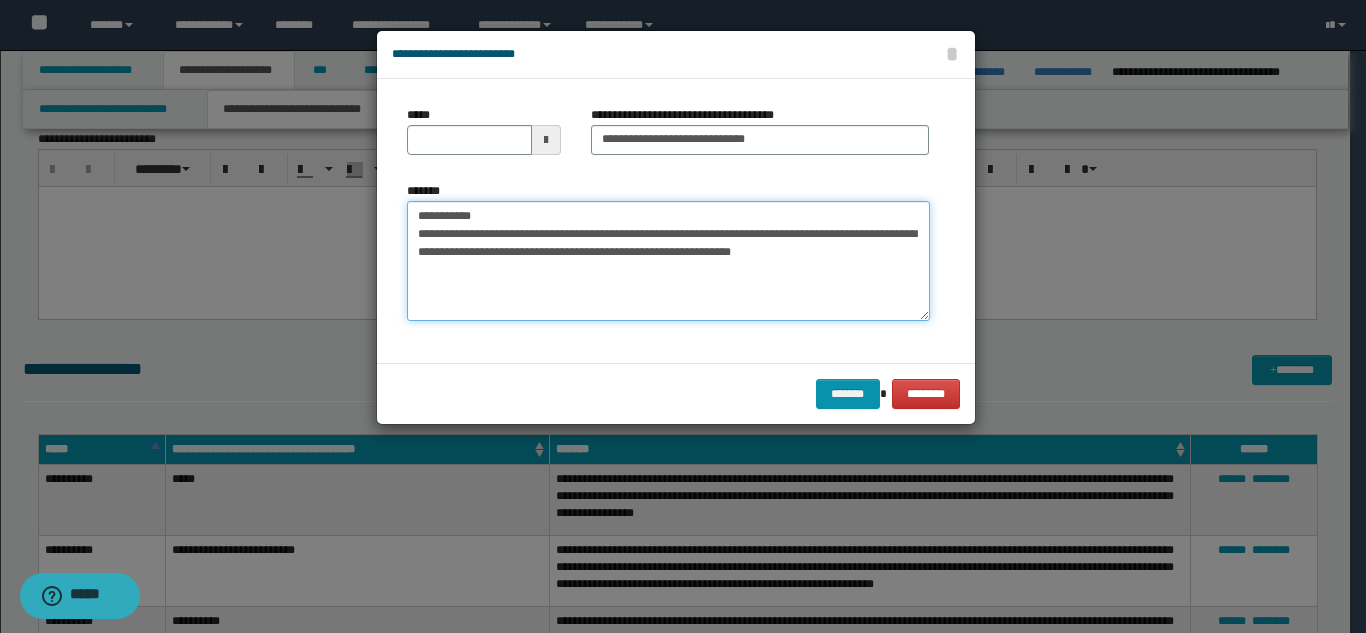 drag, startPoint x: 469, startPoint y: 214, endPoint x: 402, endPoint y: 191, distance: 70.837845 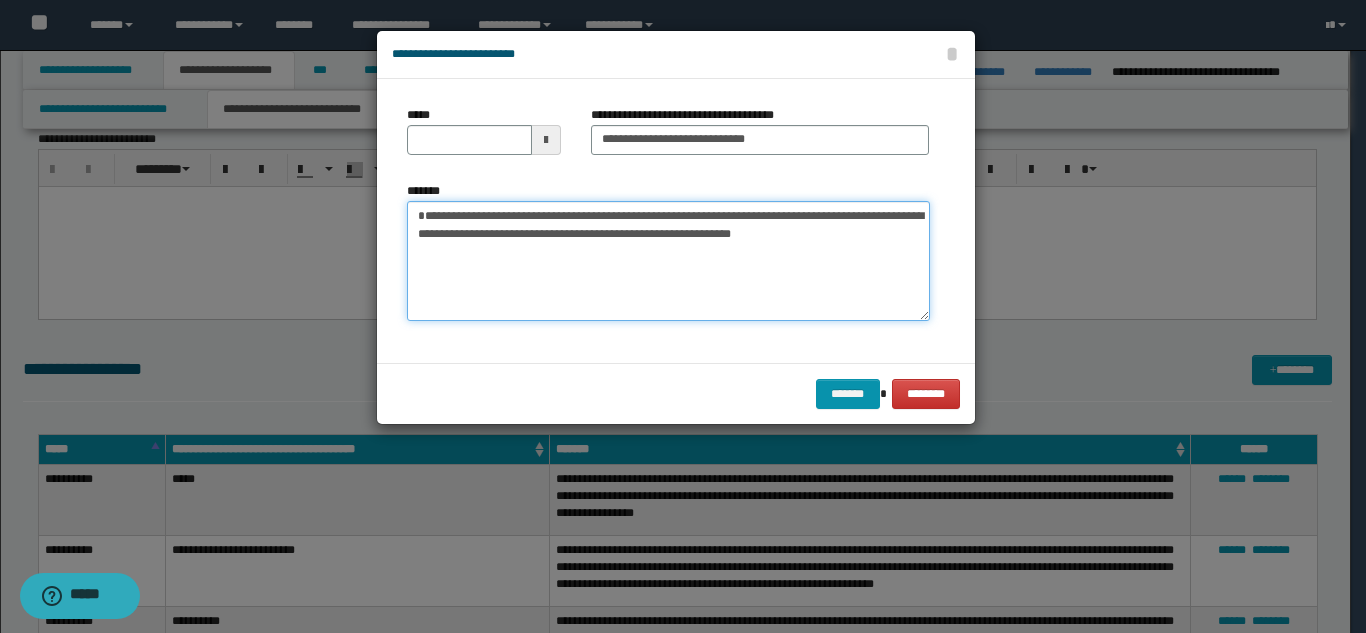 type 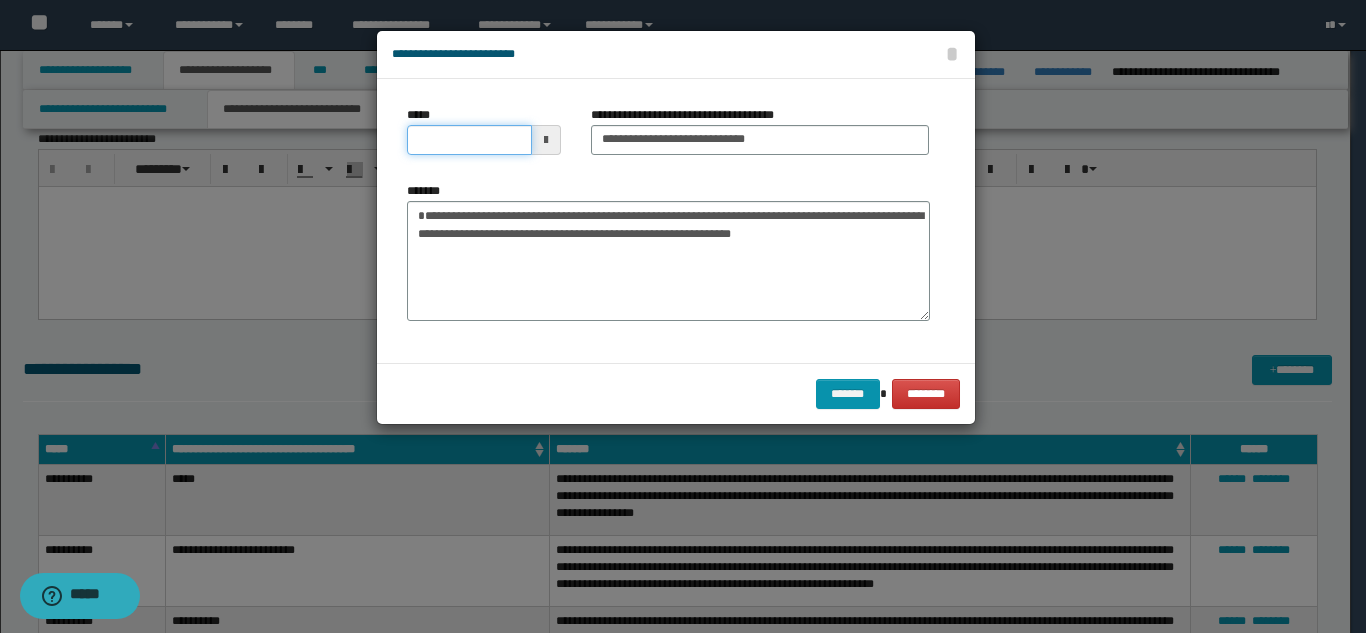 click on "*****" at bounding box center (469, 140) 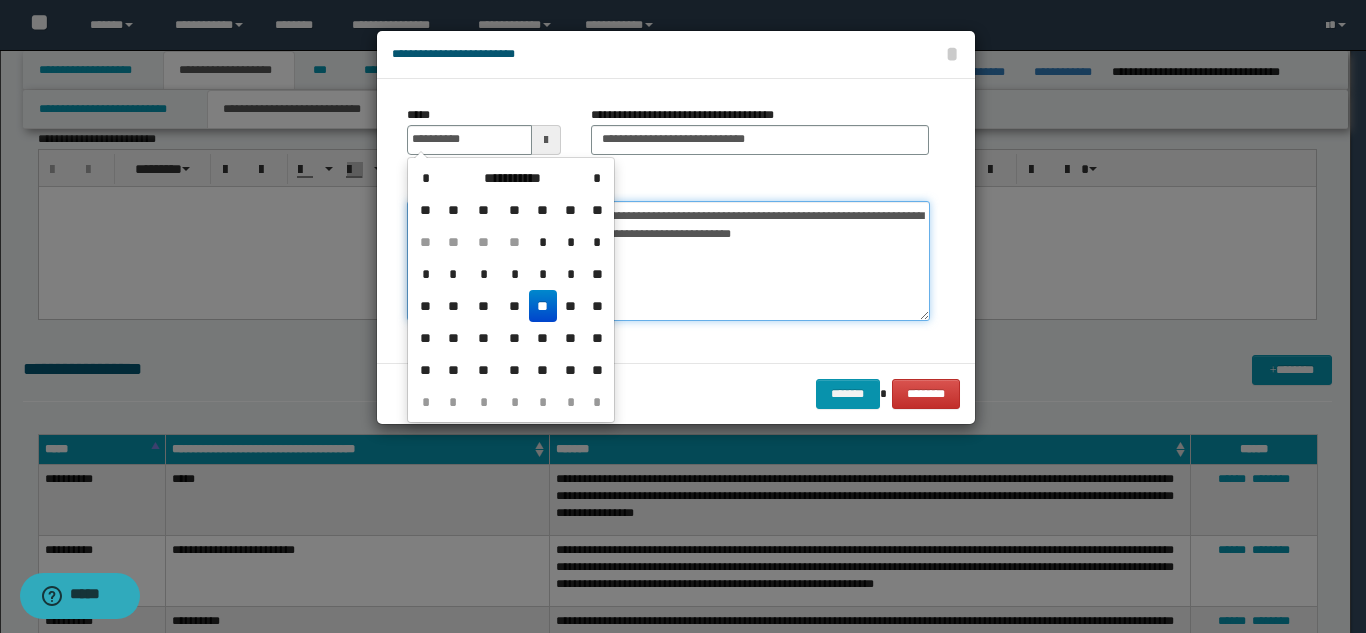 type on "**********" 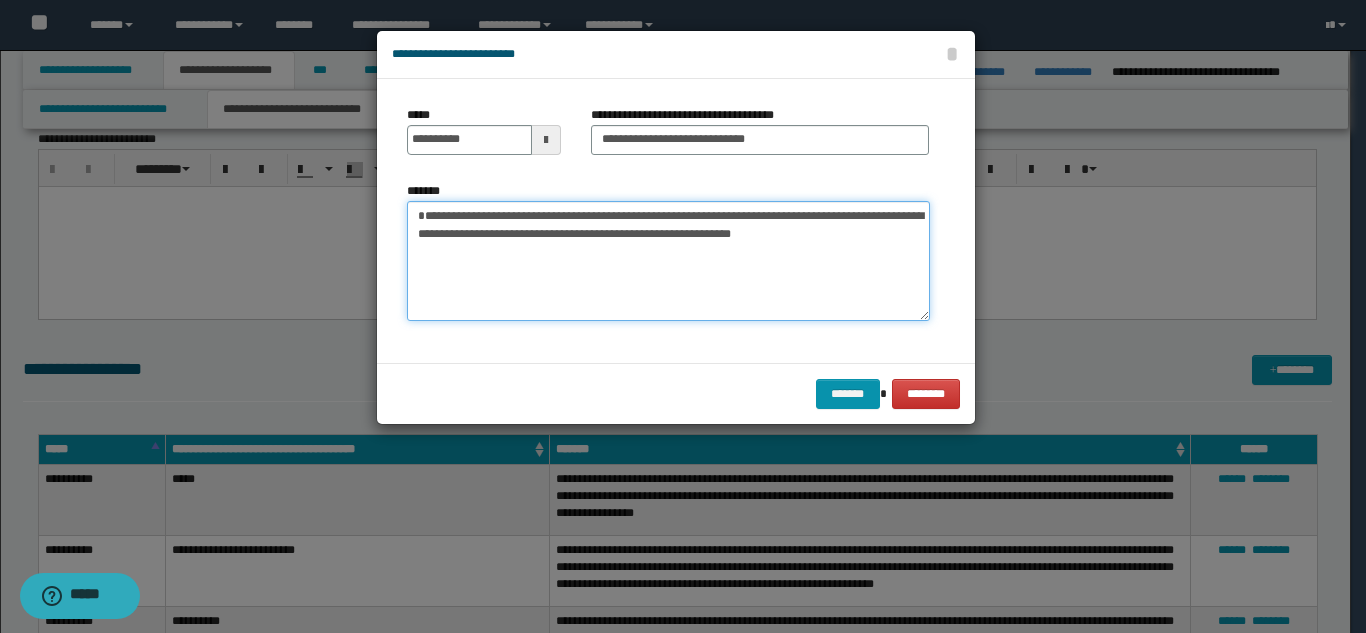 click on "**********" at bounding box center (668, 261) 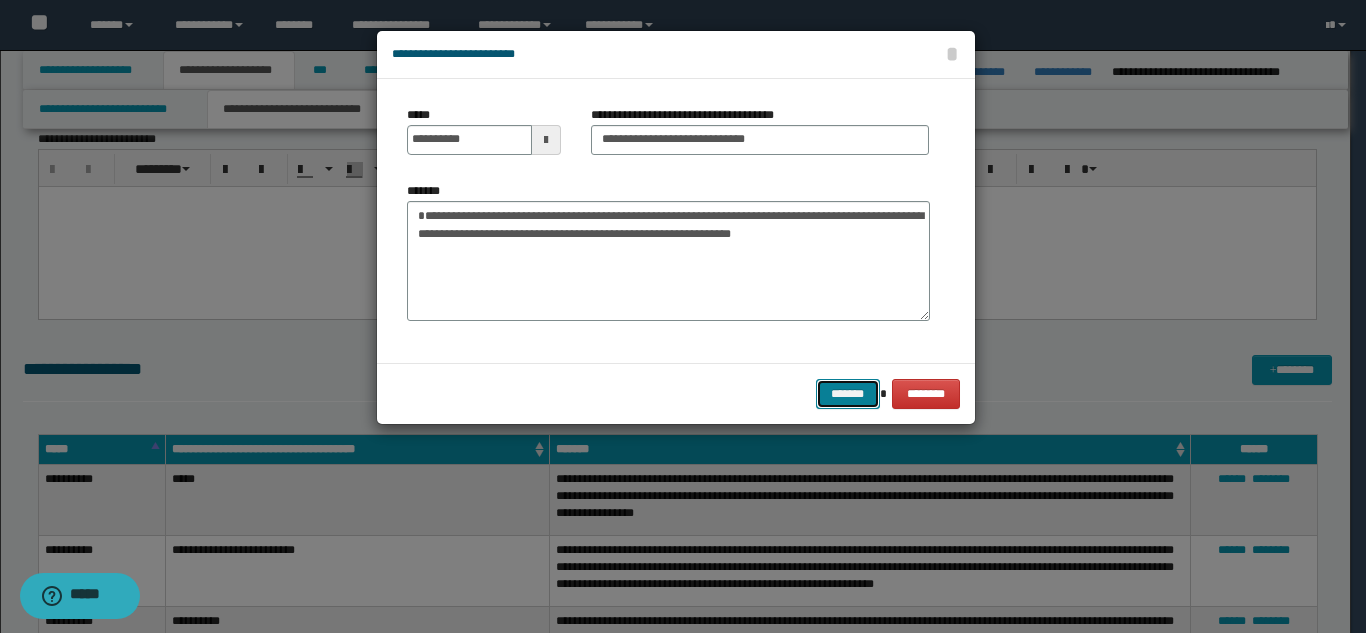 click on "*******" at bounding box center (848, 394) 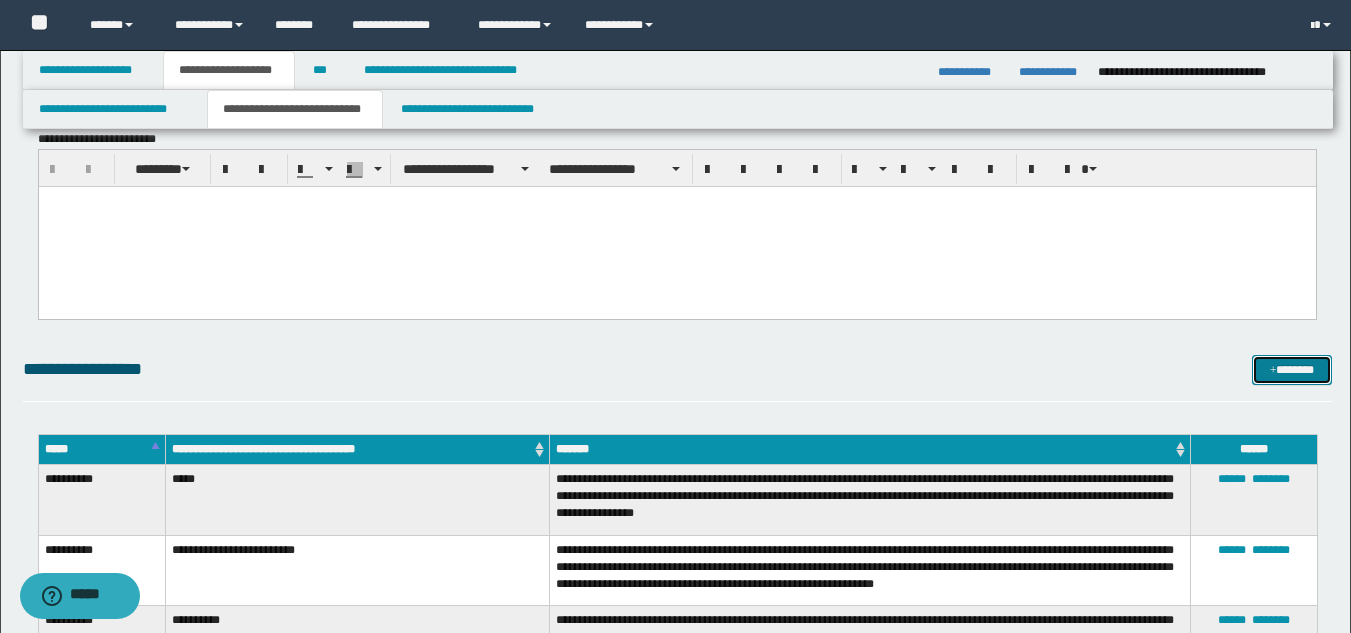 click at bounding box center (1273, 371) 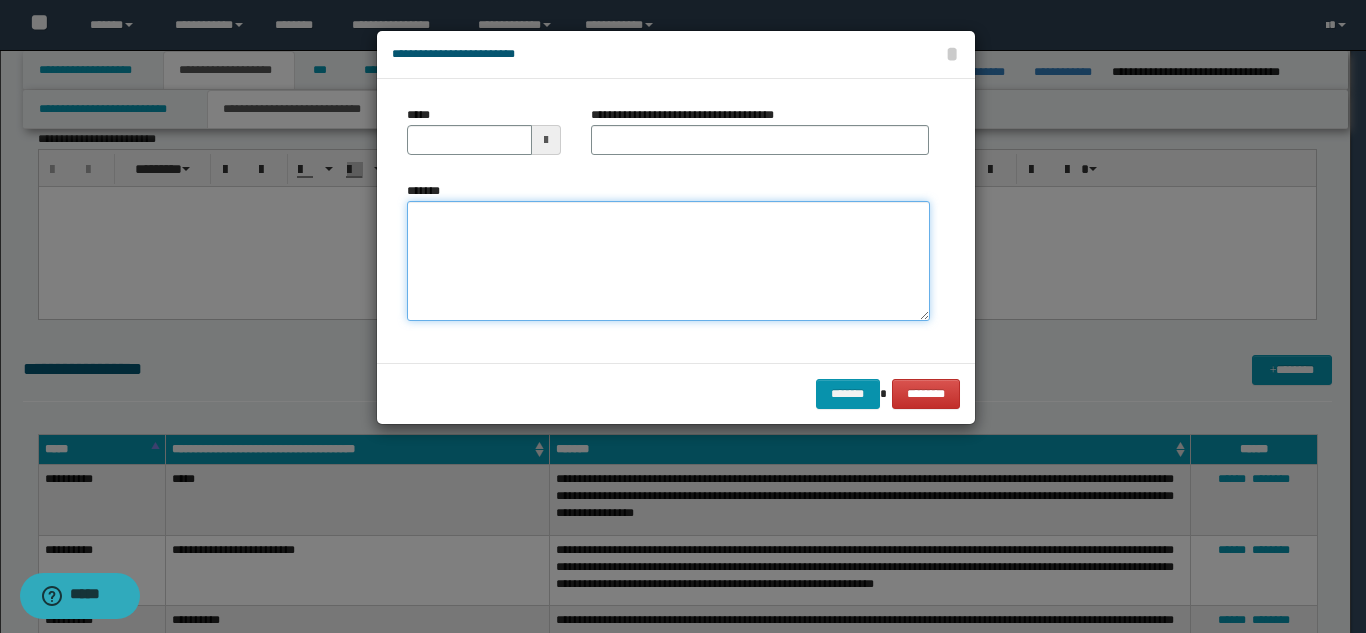 click on "*******" at bounding box center [668, 261] 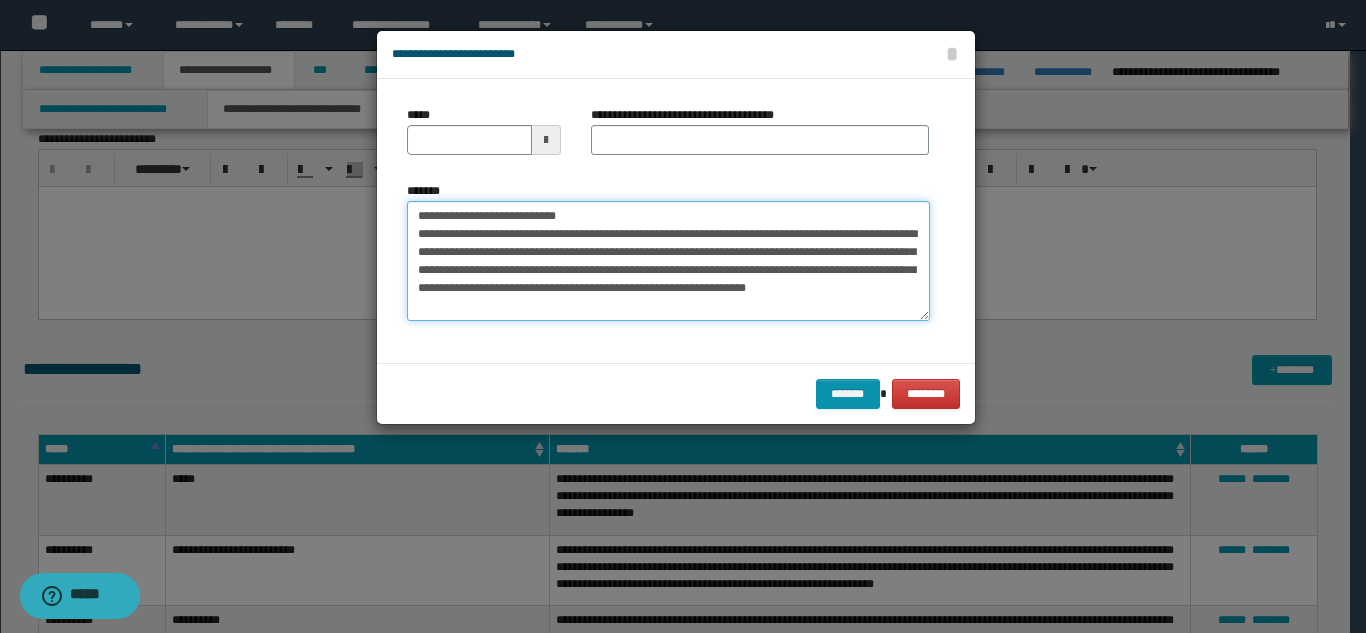 scroll, scrollTop: 0, scrollLeft: 0, axis: both 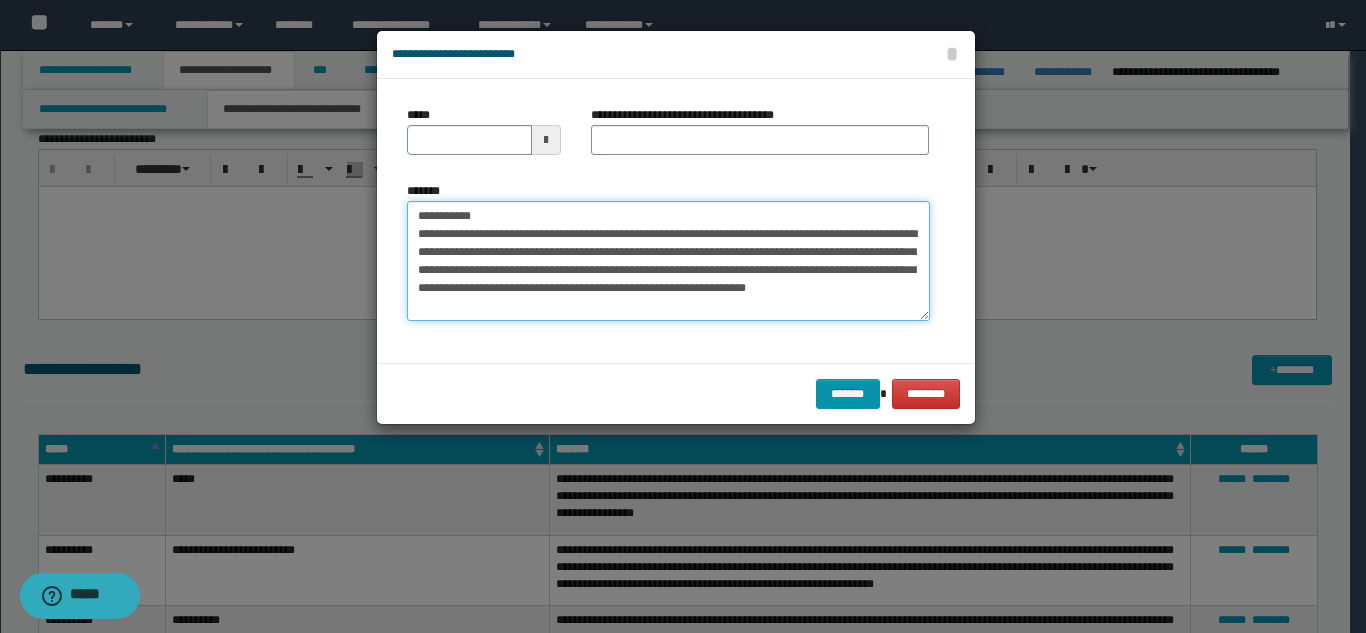 type on "**********" 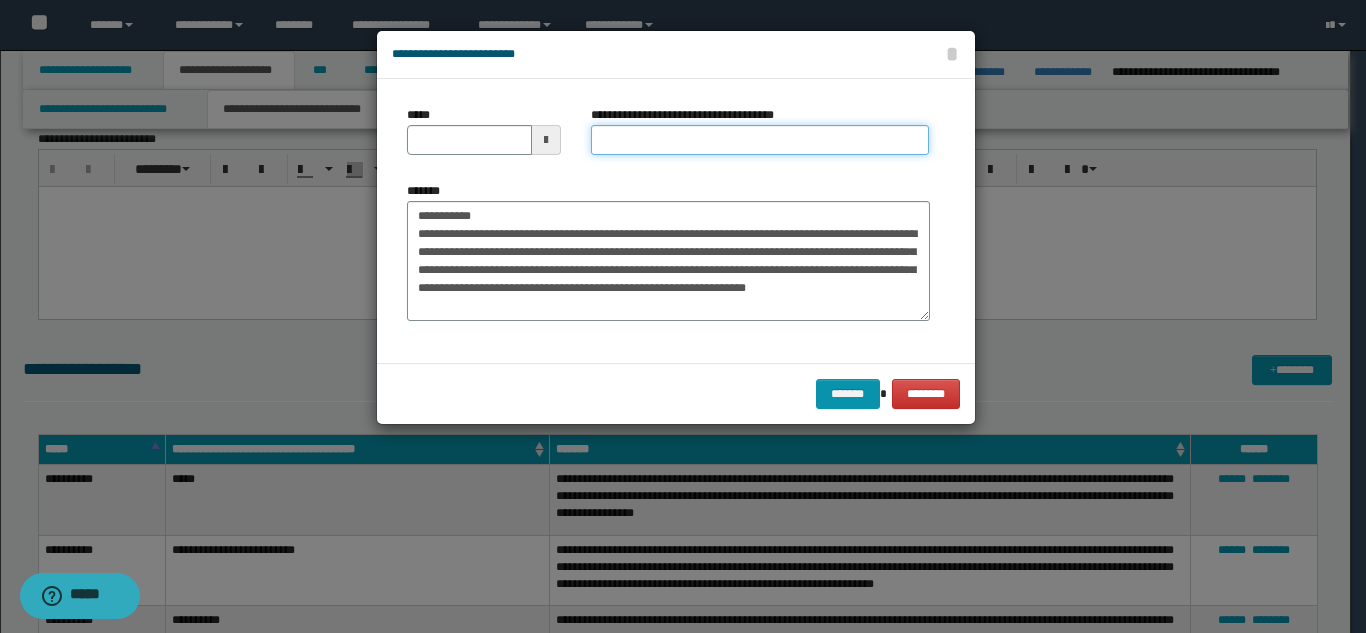 click on "**********" at bounding box center (760, 140) 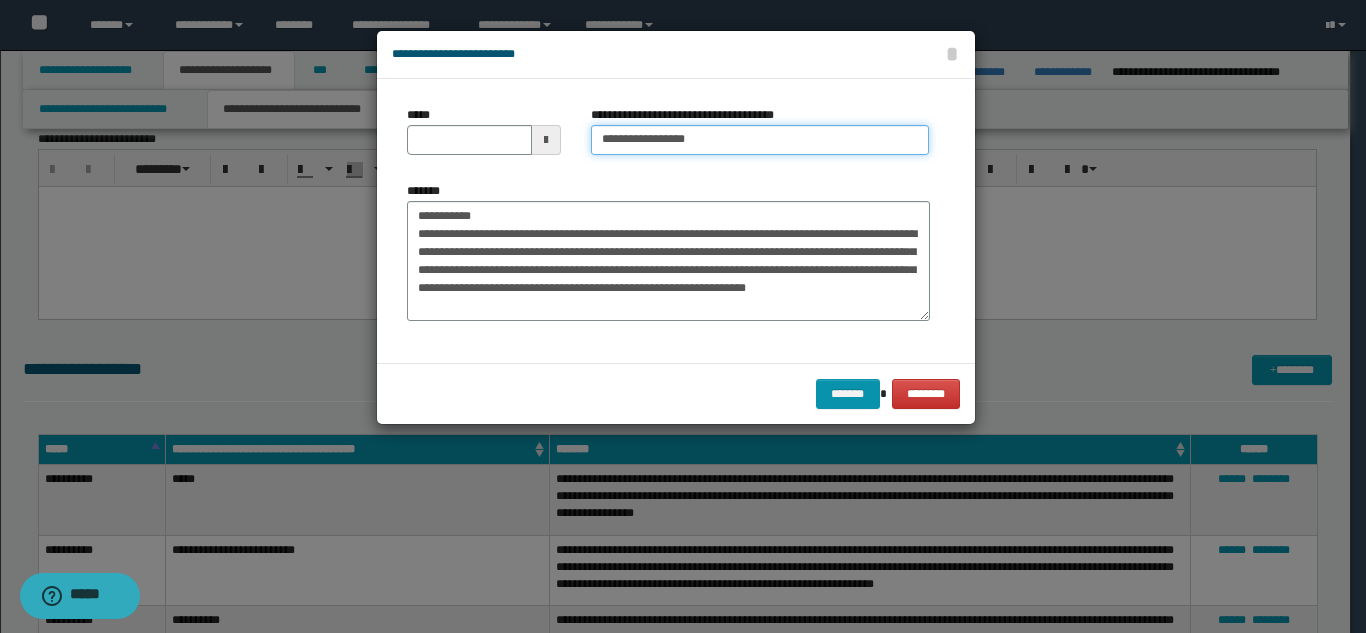 type on "**********" 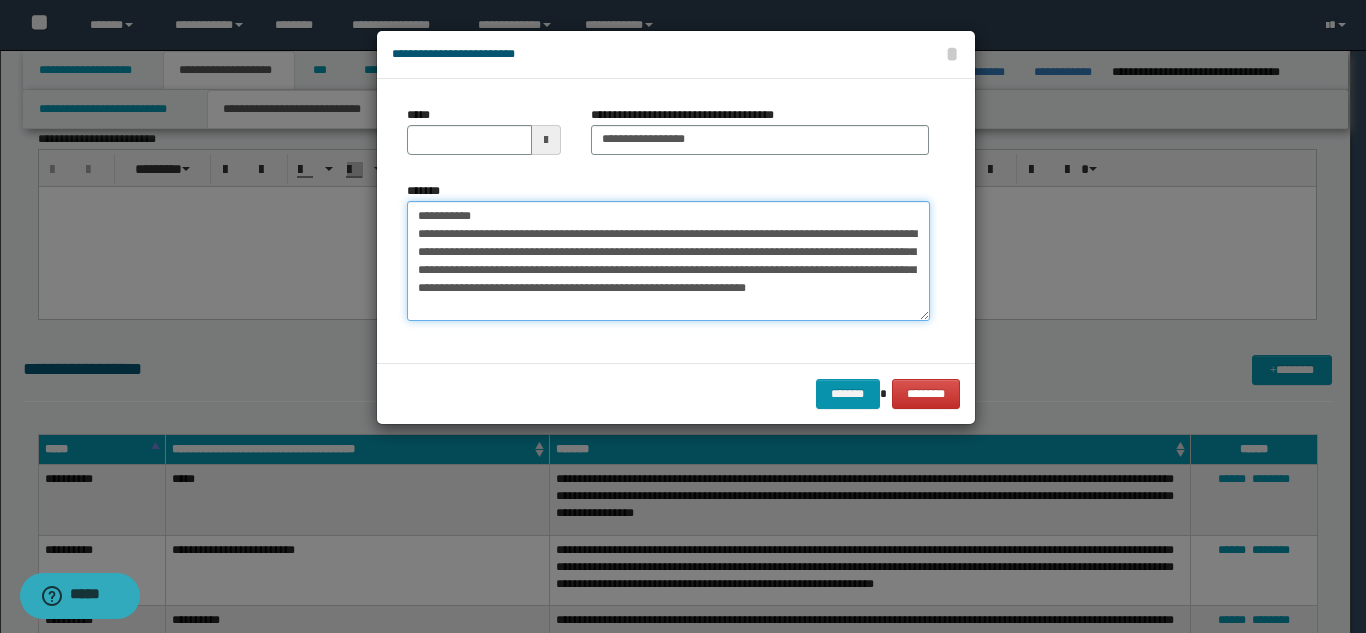 drag, startPoint x: 490, startPoint y: 220, endPoint x: 437, endPoint y: 163, distance: 77.83315 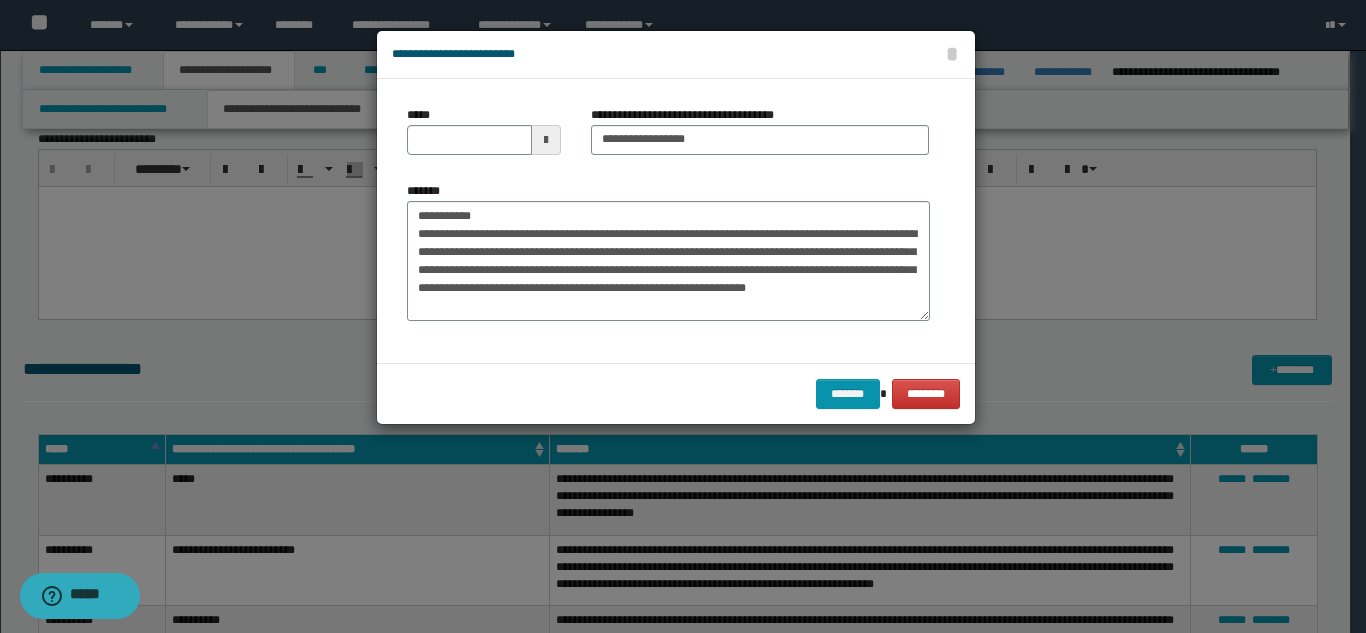 click on "**********" at bounding box center (676, 221) 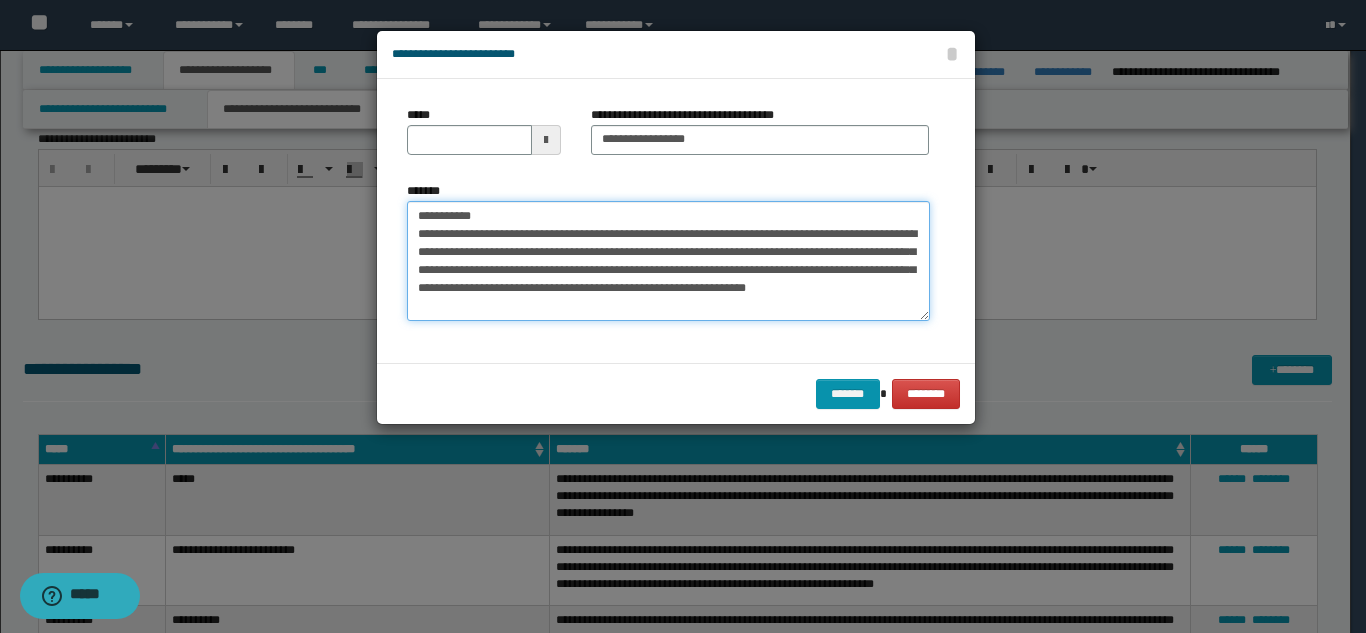 drag, startPoint x: 484, startPoint y: 211, endPoint x: 418, endPoint y: 212, distance: 66.007576 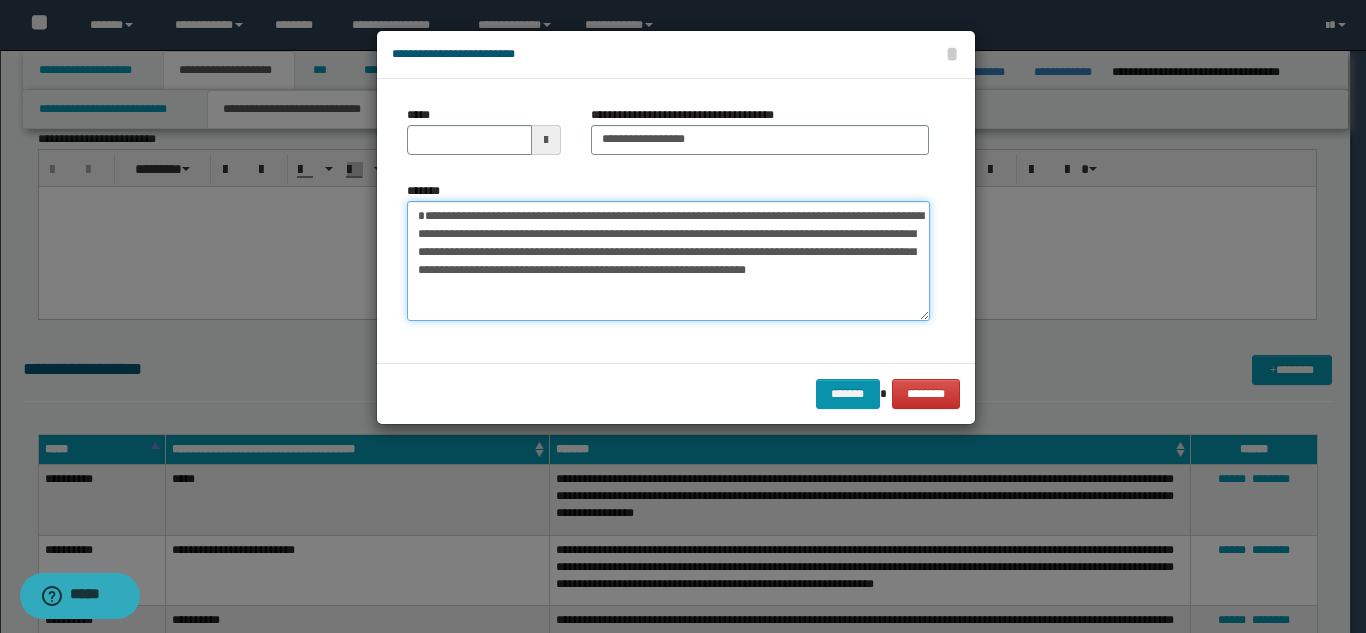 type 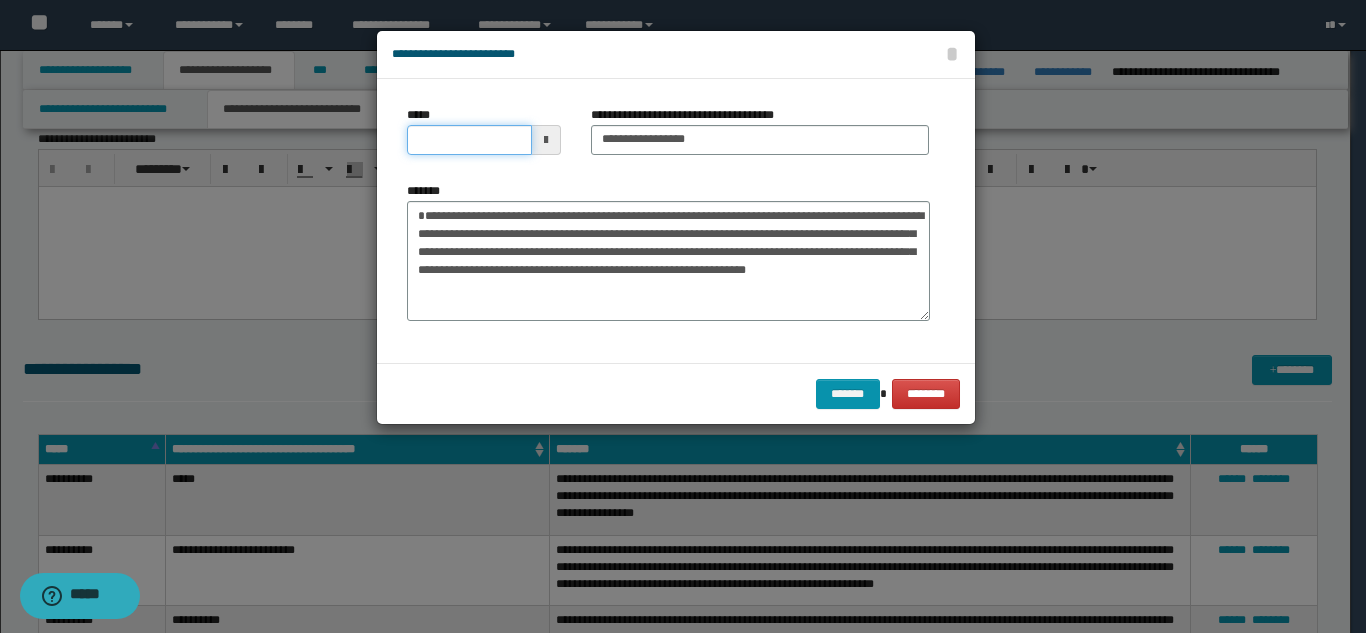 click on "*****" at bounding box center (469, 140) 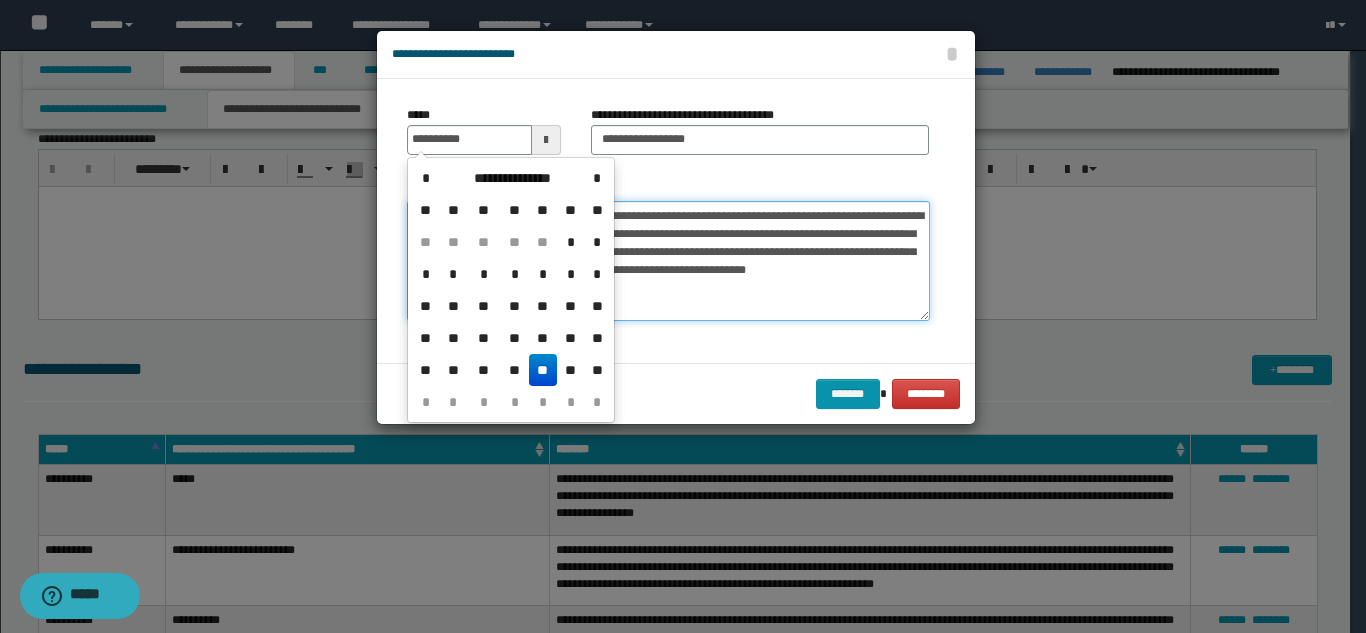 type on "**********" 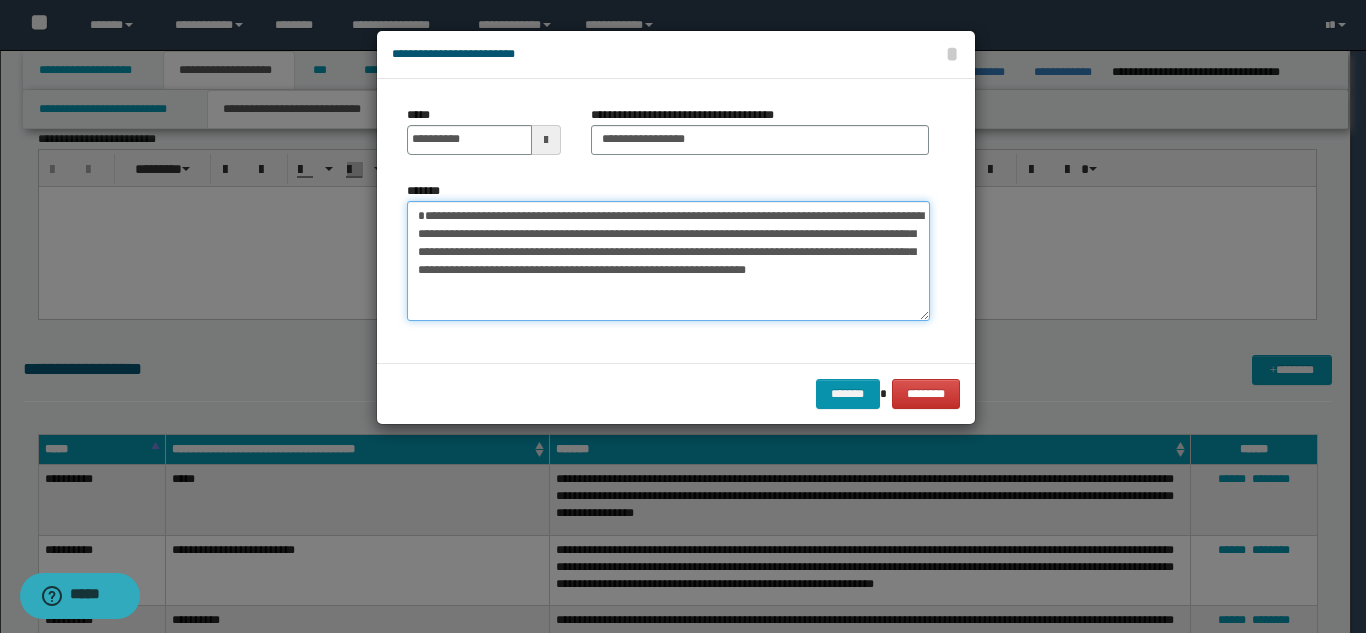 click on "**********" at bounding box center (668, 261) 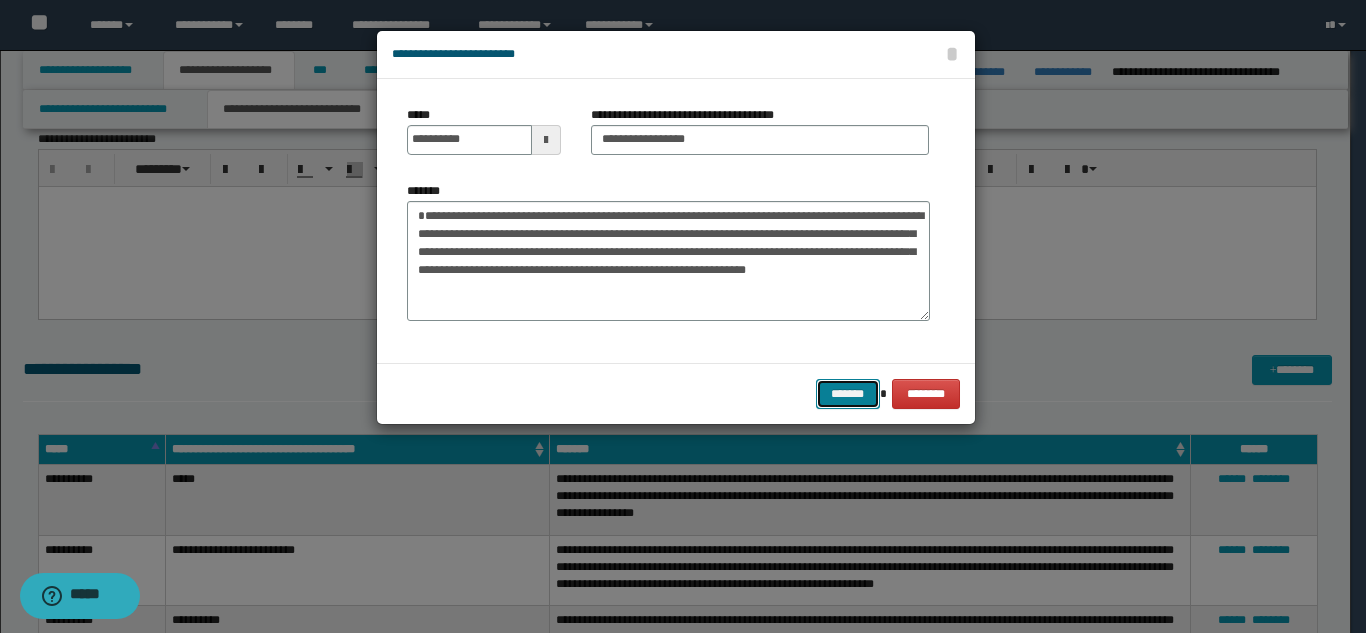 click on "*******" at bounding box center (848, 394) 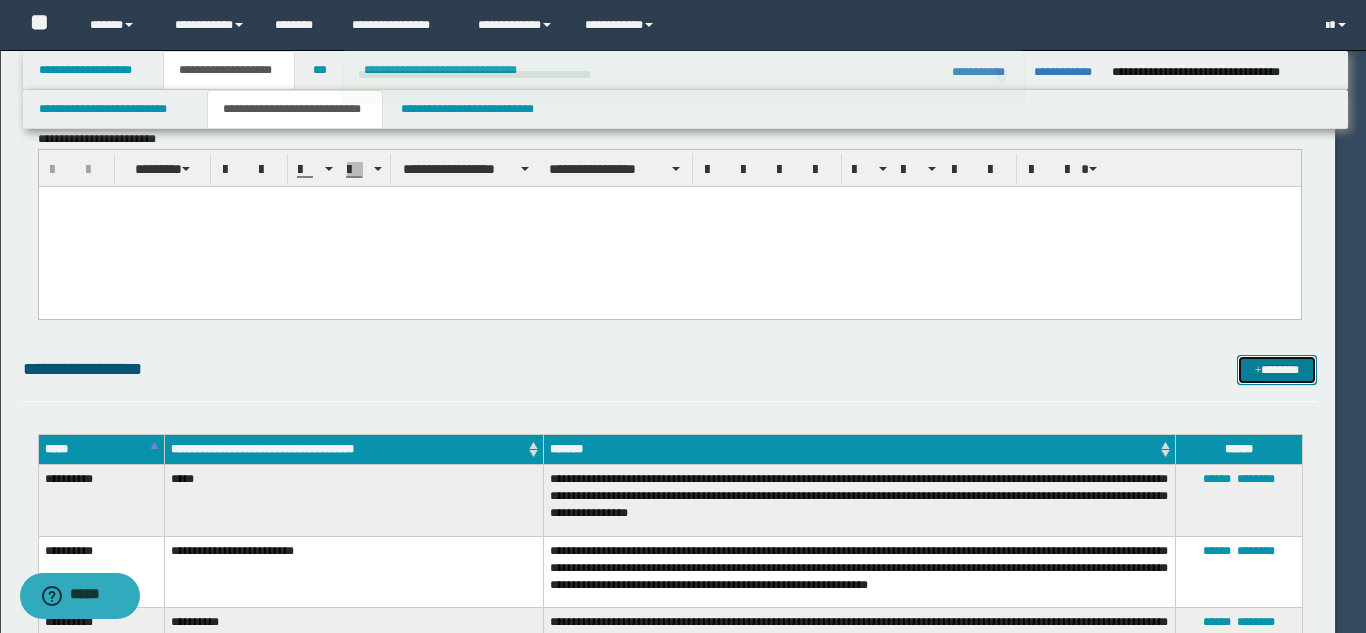 type 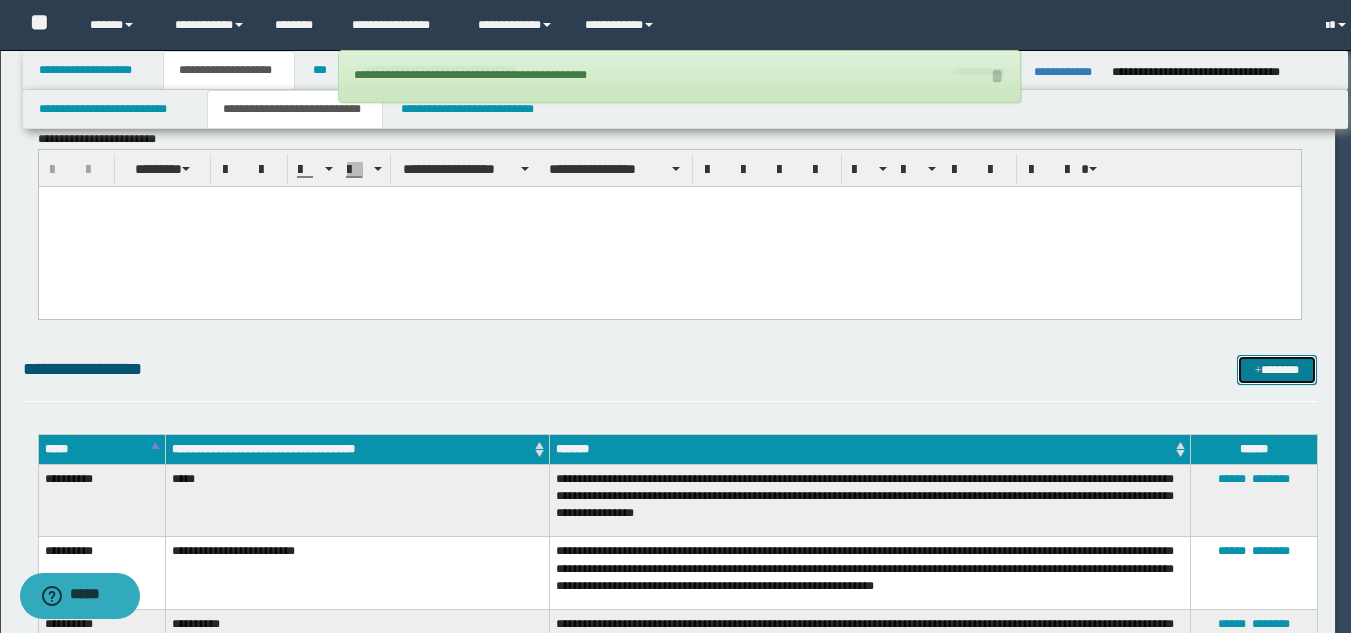 click at bounding box center [1258, 371] 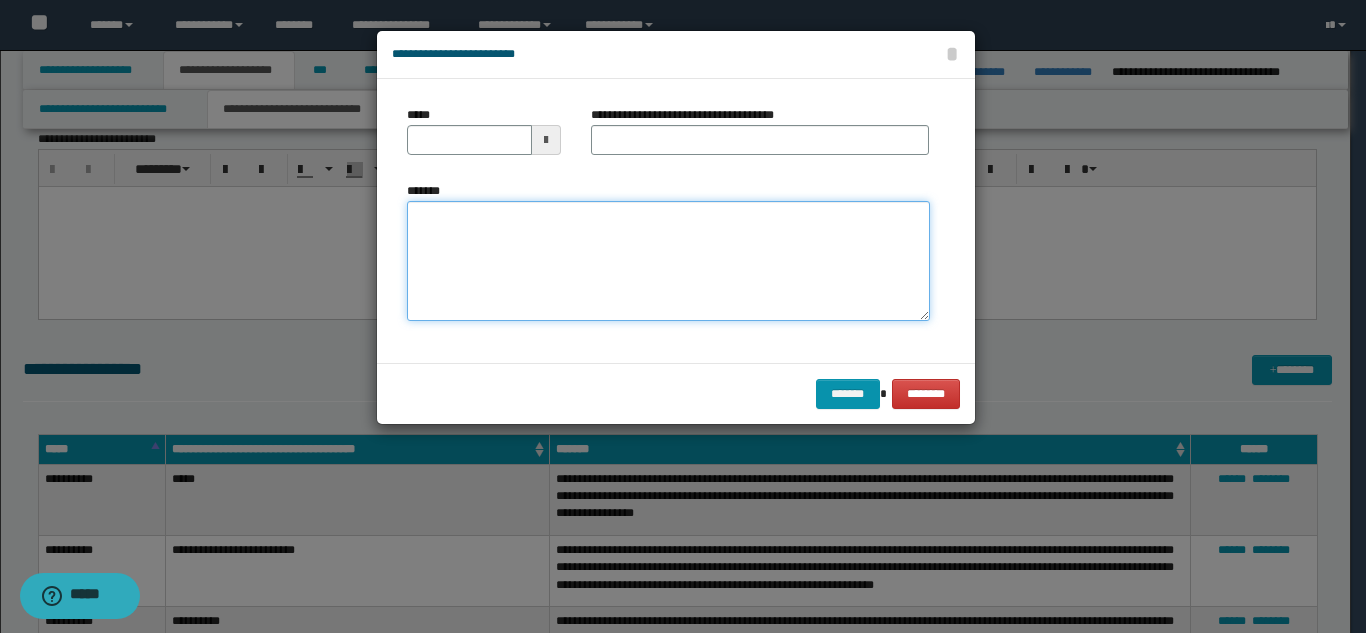 click on "*******" at bounding box center [668, 261] 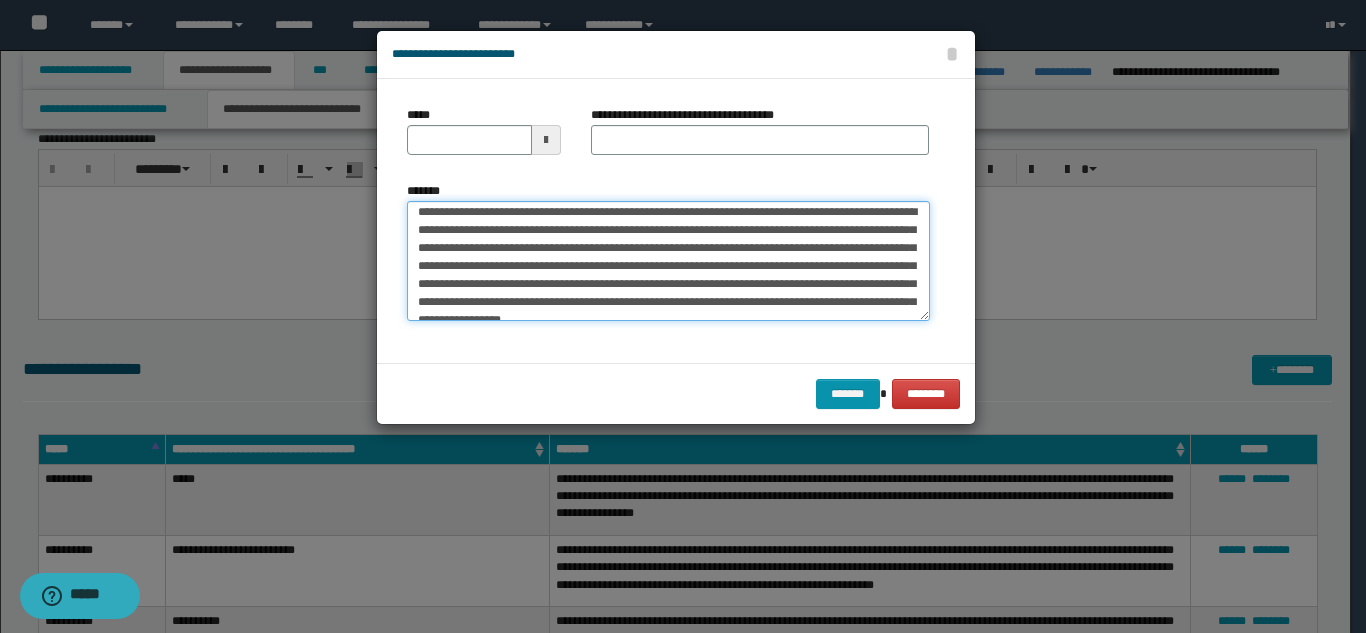 scroll, scrollTop: 0, scrollLeft: 0, axis: both 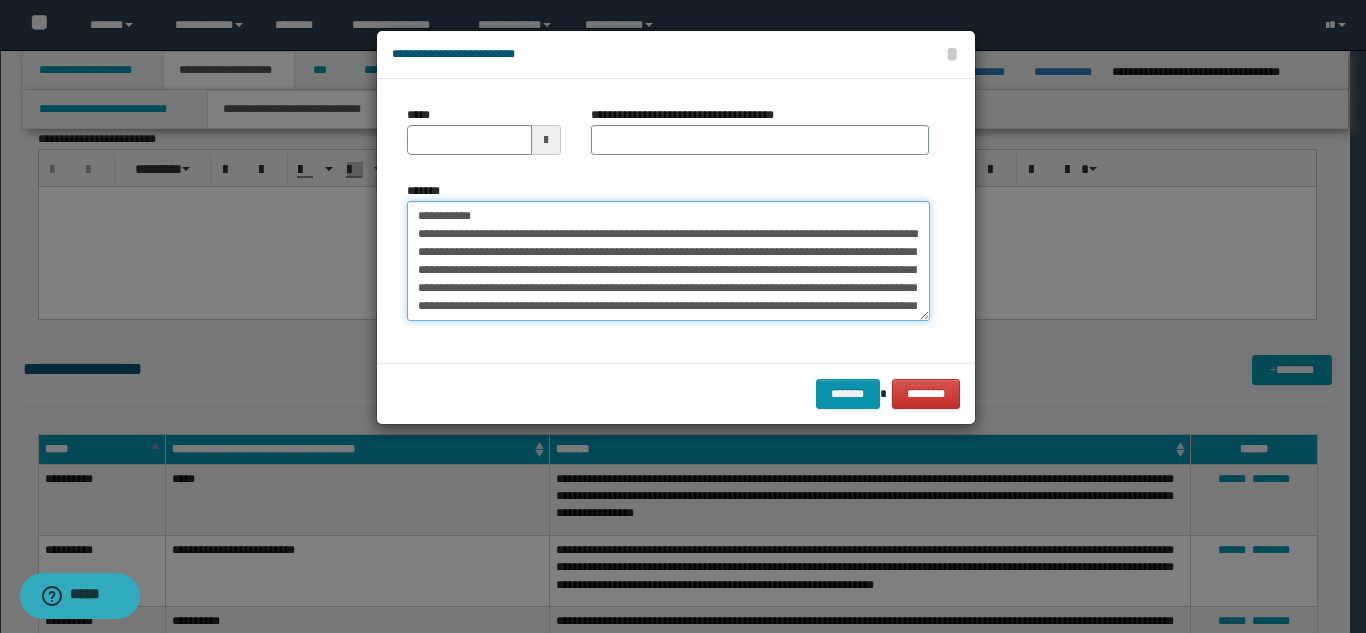 drag, startPoint x: 596, startPoint y: 217, endPoint x: 481, endPoint y: 217, distance: 115 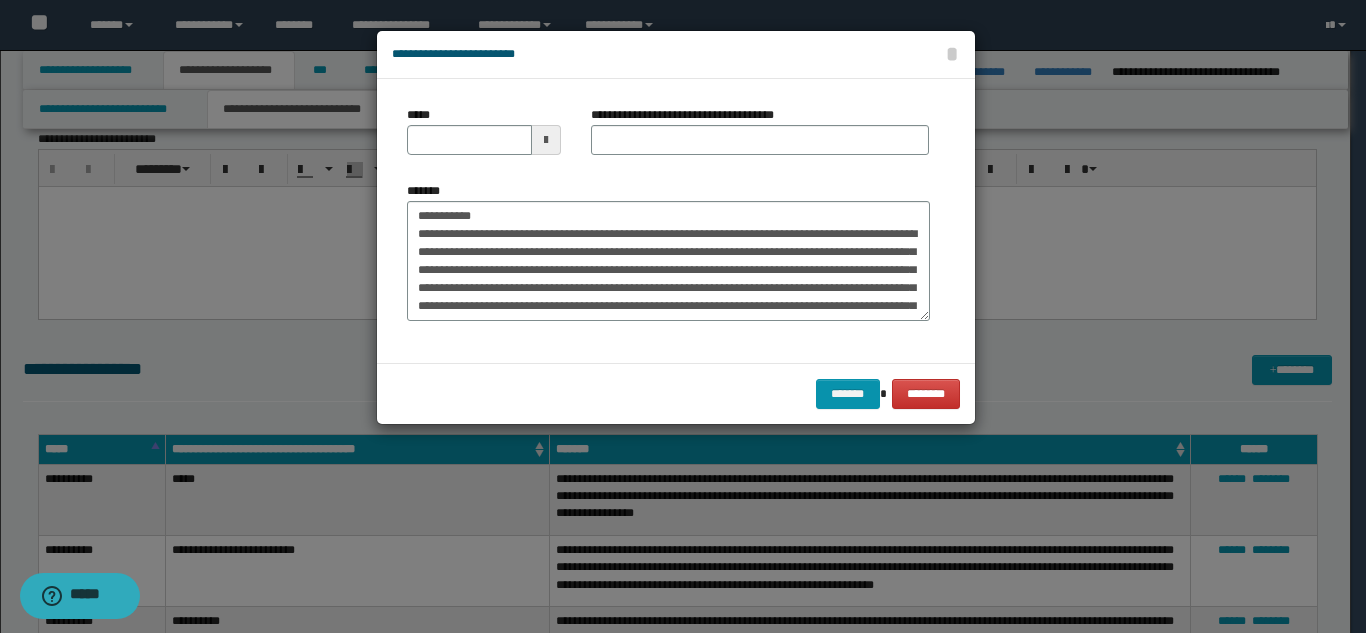 click on "**********" at bounding box center [760, 138] 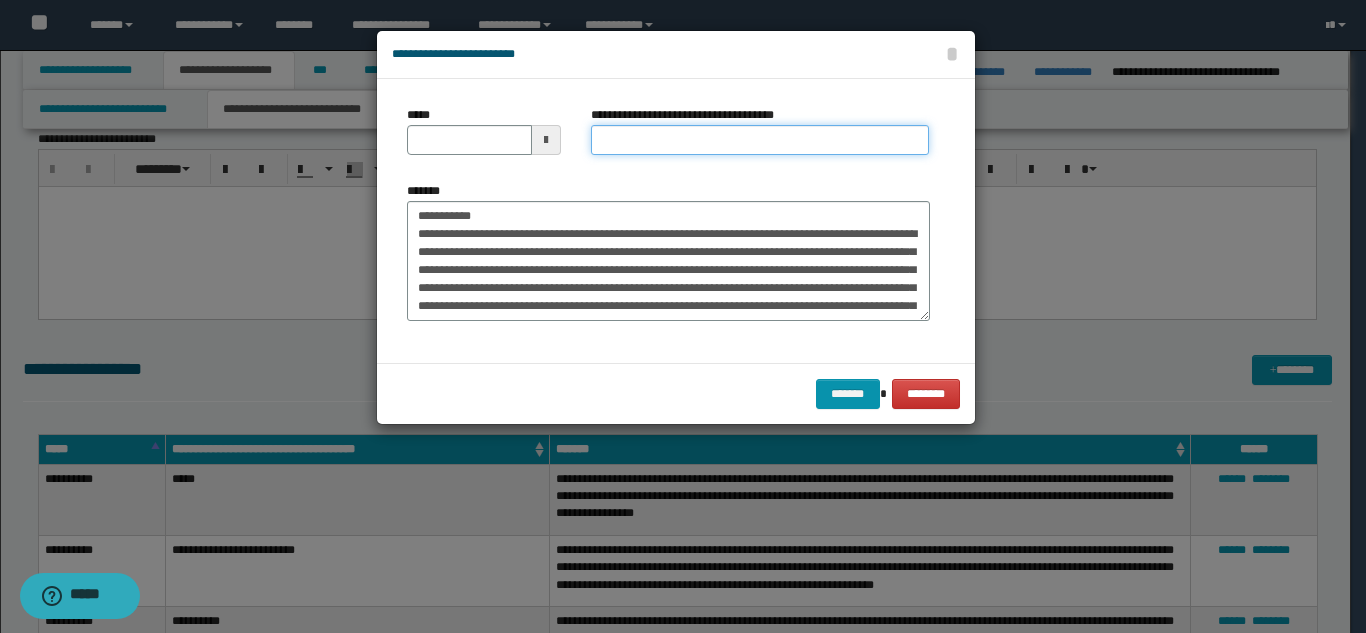 click on "**********" at bounding box center (760, 140) 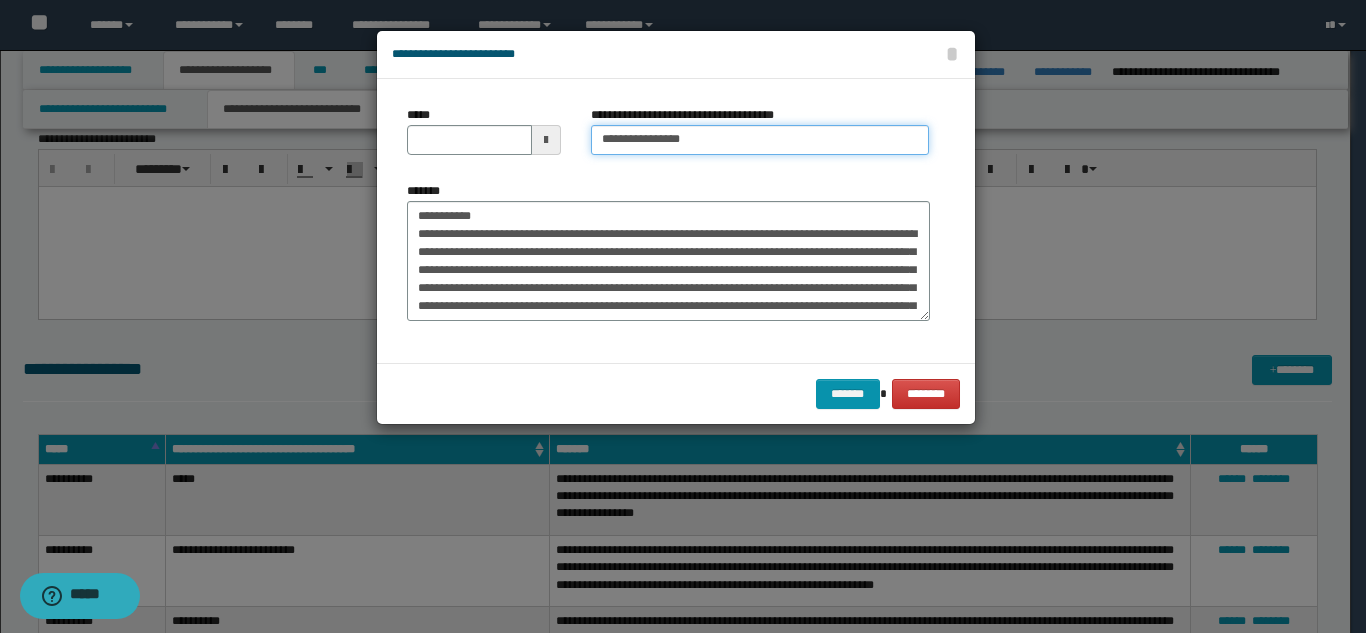 type on "**********" 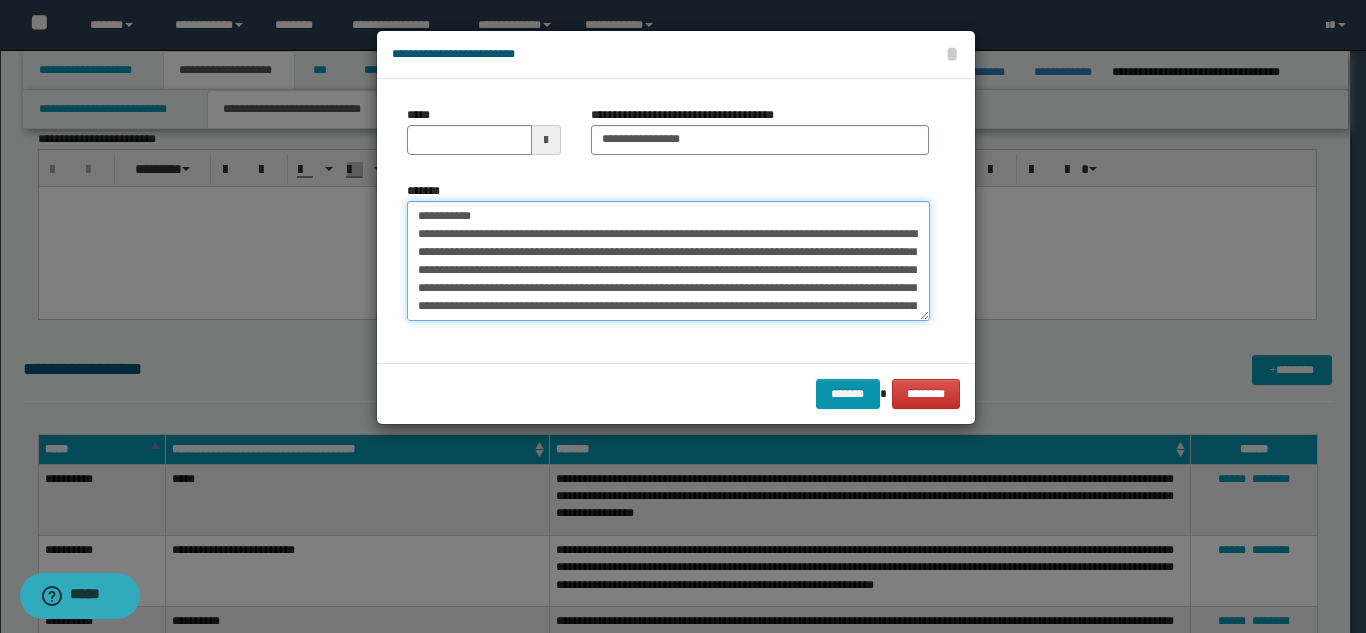 drag, startPoint x: 490, startPoint y: 218, endPoint x: 391, endPoint y: 207, distance: 99.60924 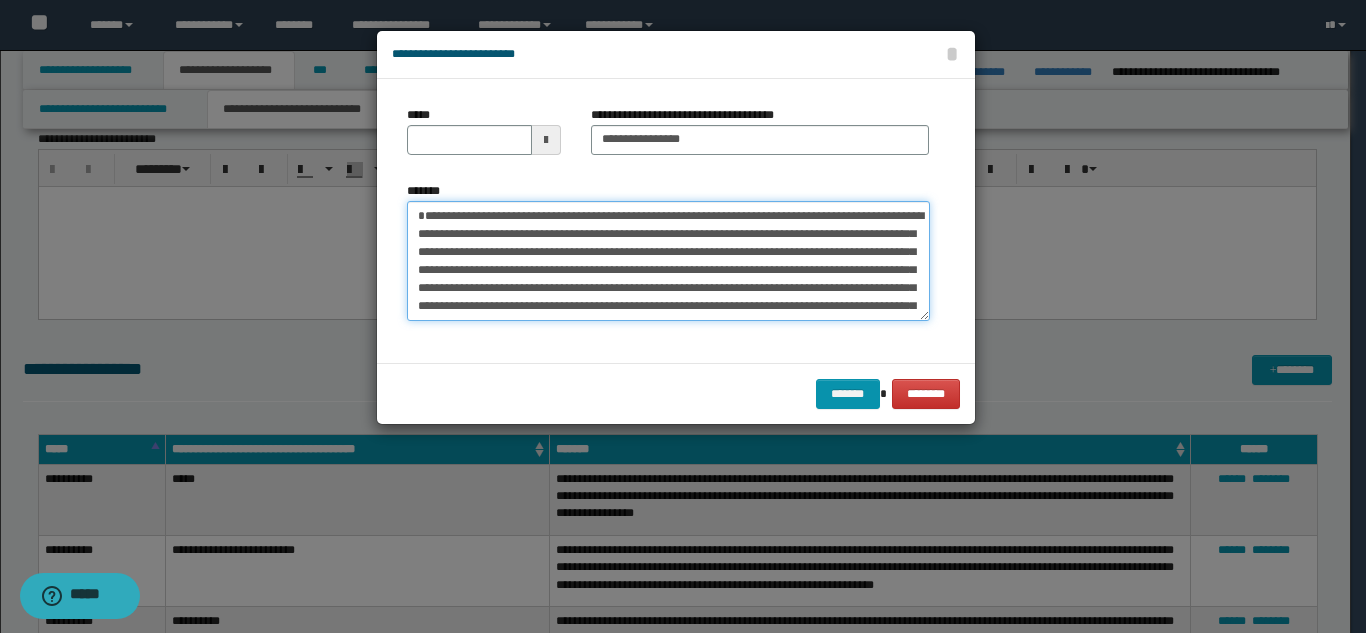 type 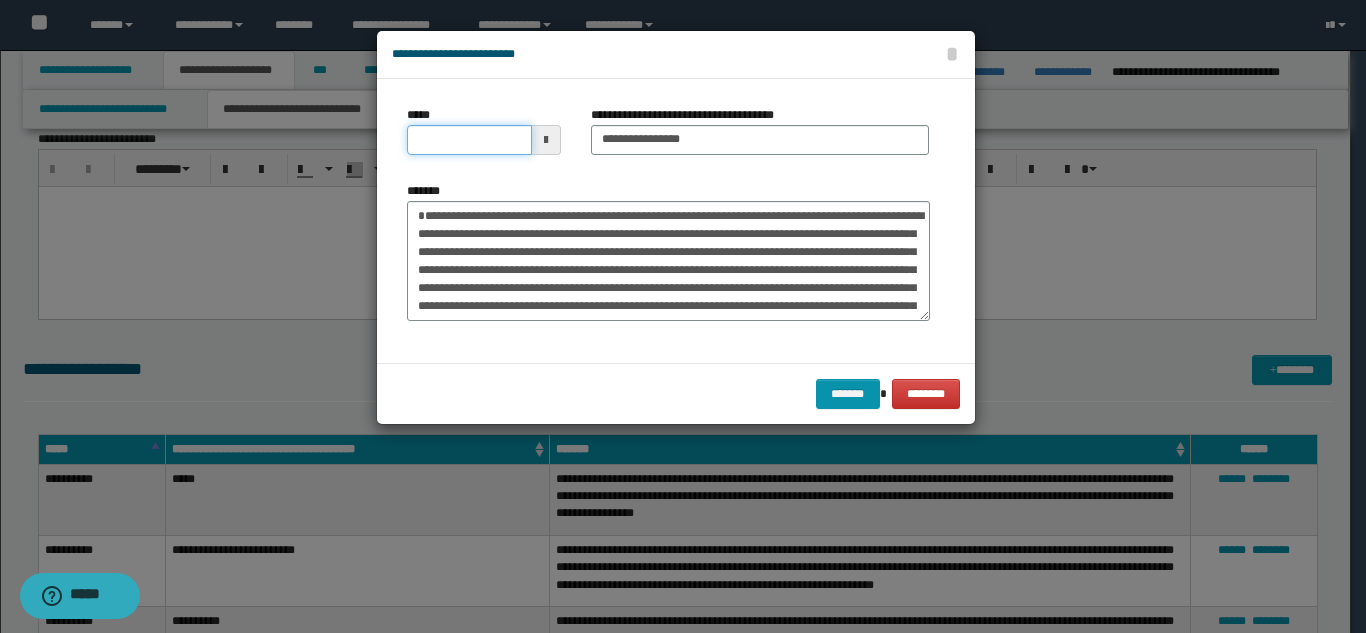 click on "*****" at bounding box center [469, 140] 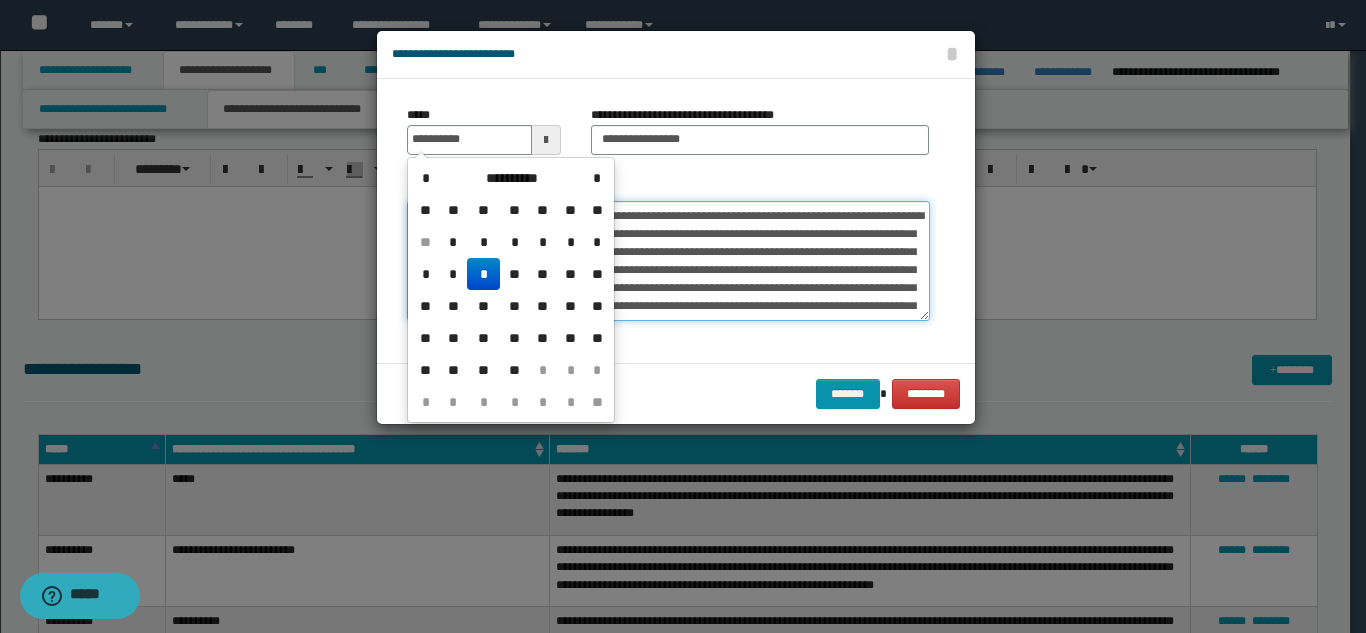type on "**********" 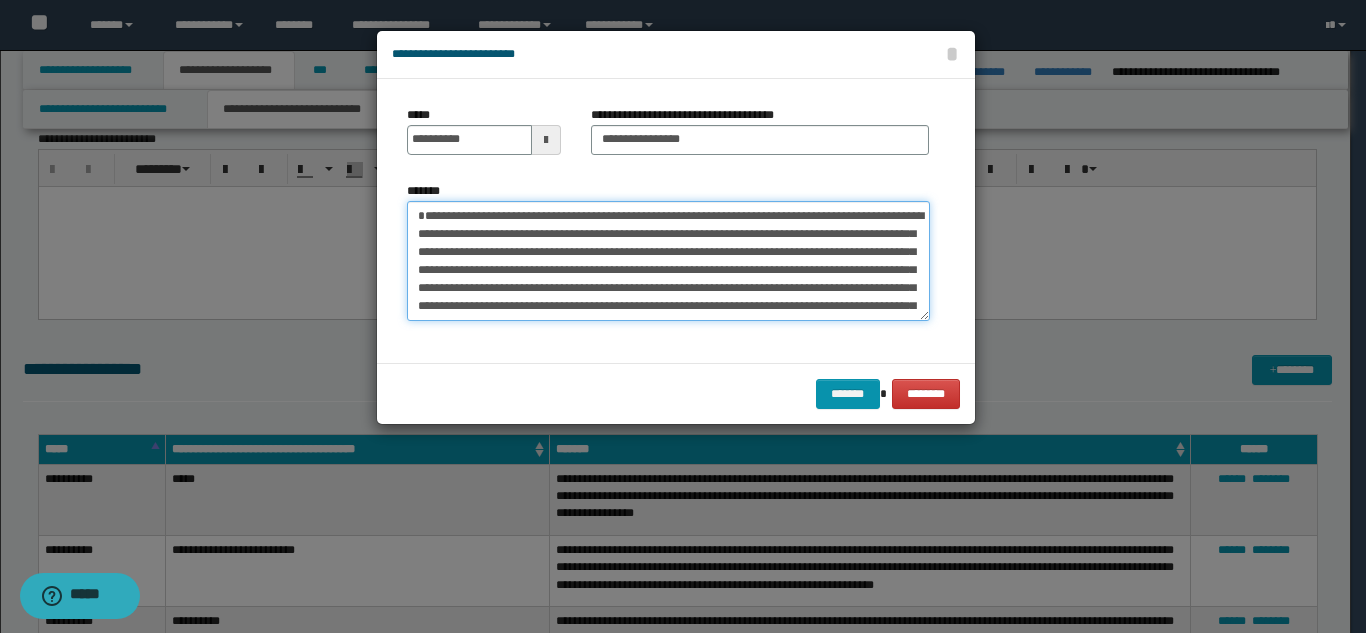 click on "**********" at bounding box center (668, 261) 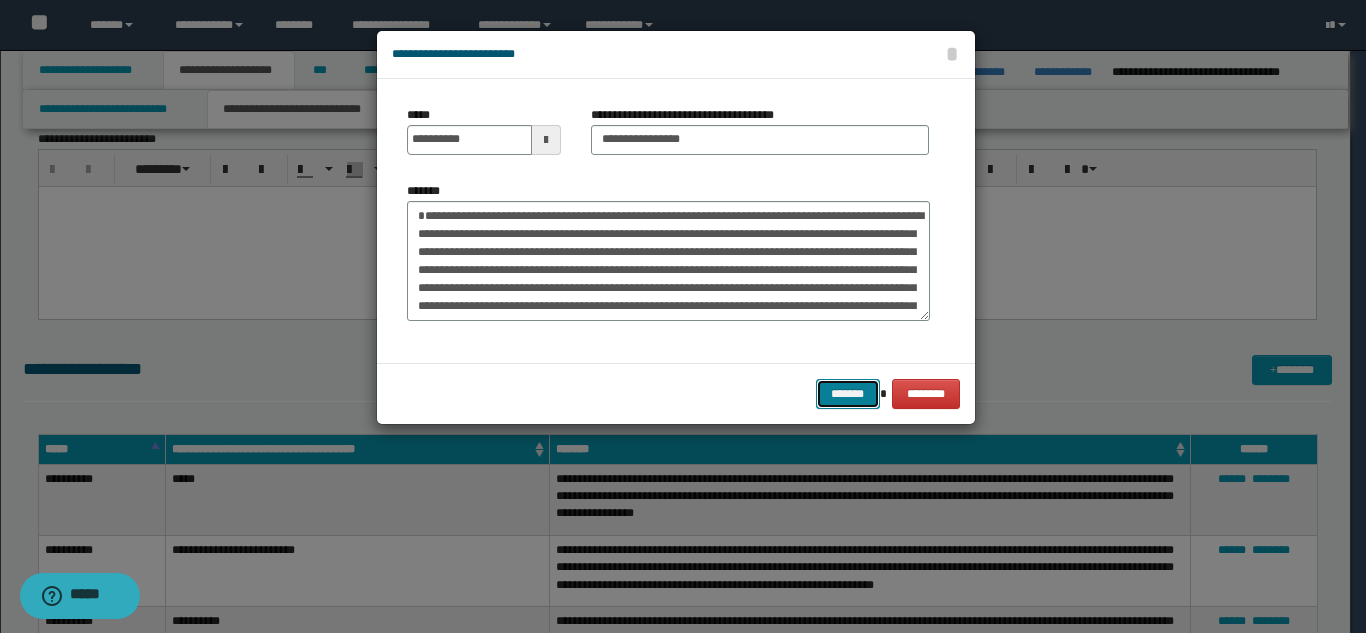click on "*******" at bounding box center [848, 394] 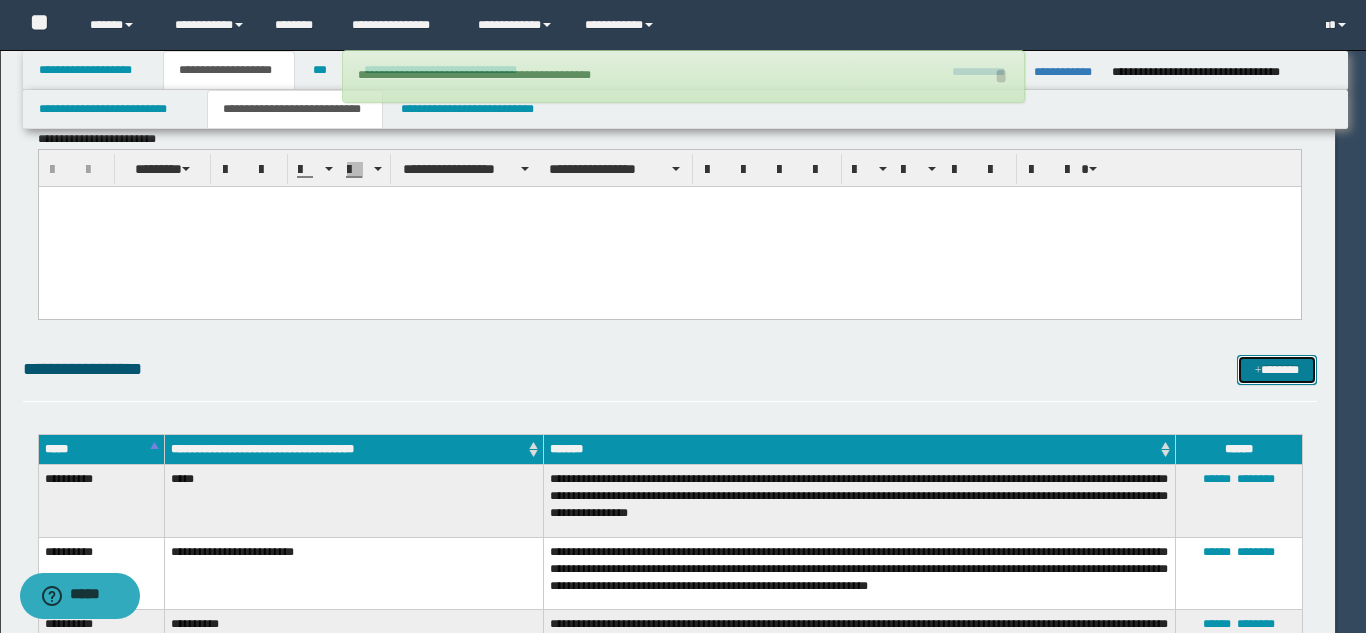 type 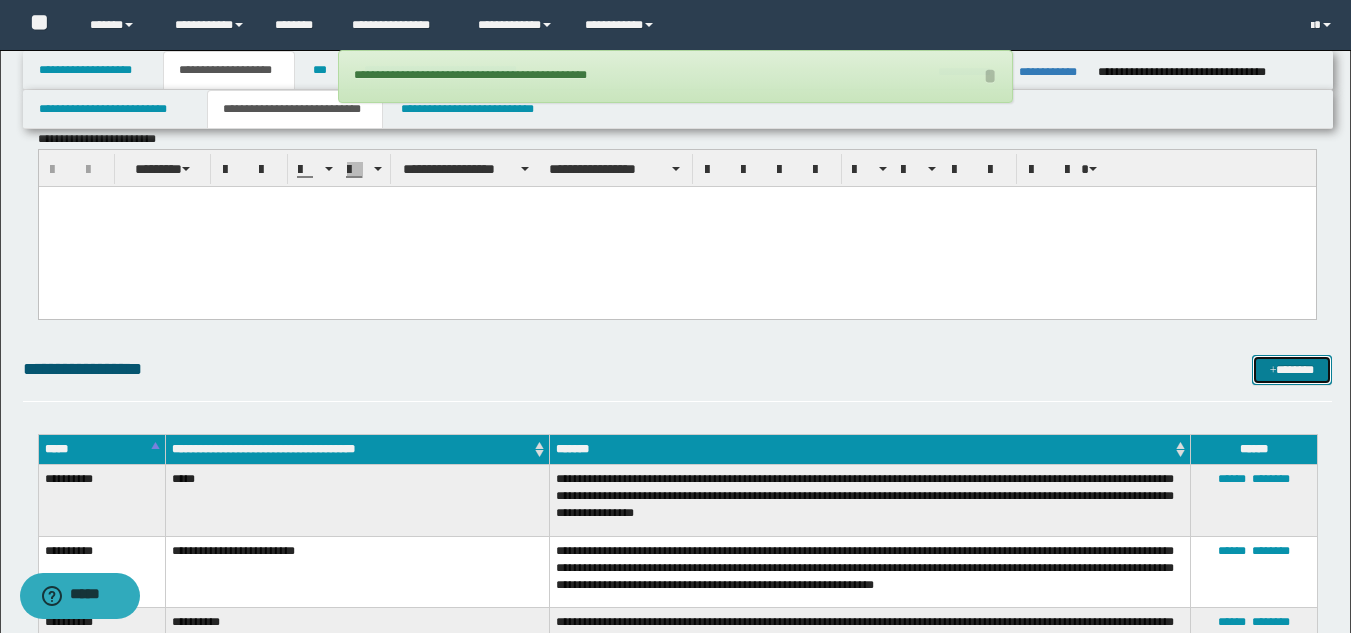 click on "*******" at bounding box center [1292, 370] 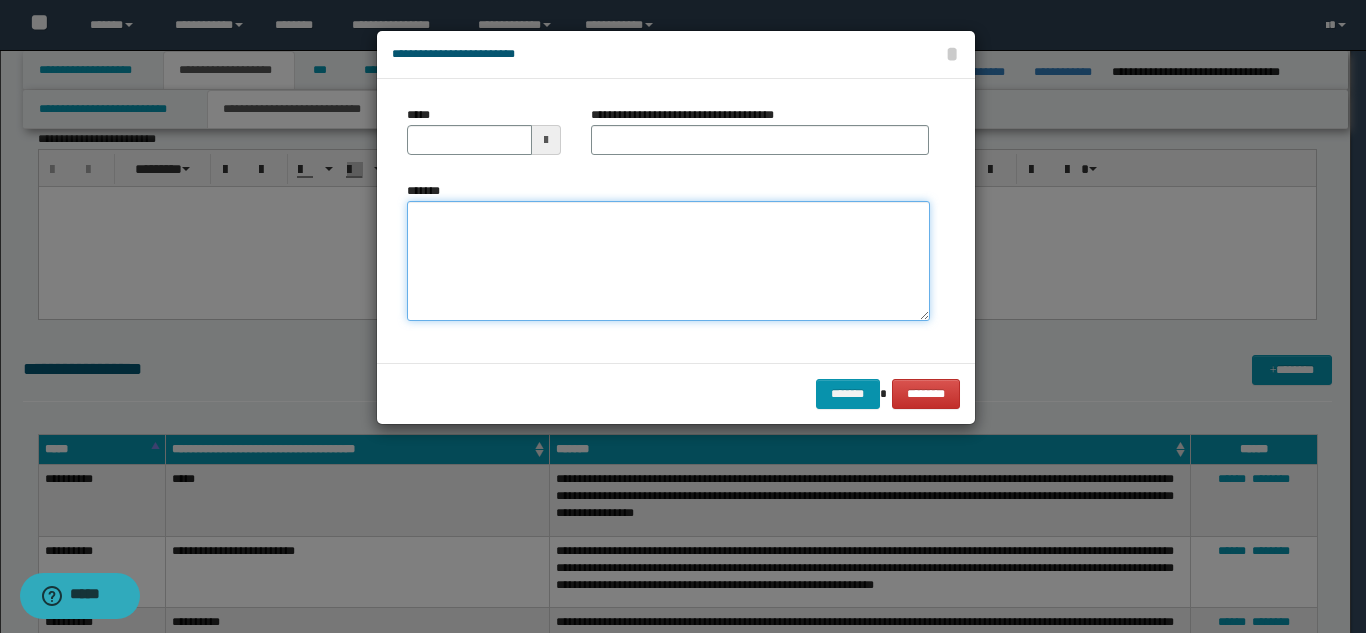 click on "*******" at bounding box center [668, 261] 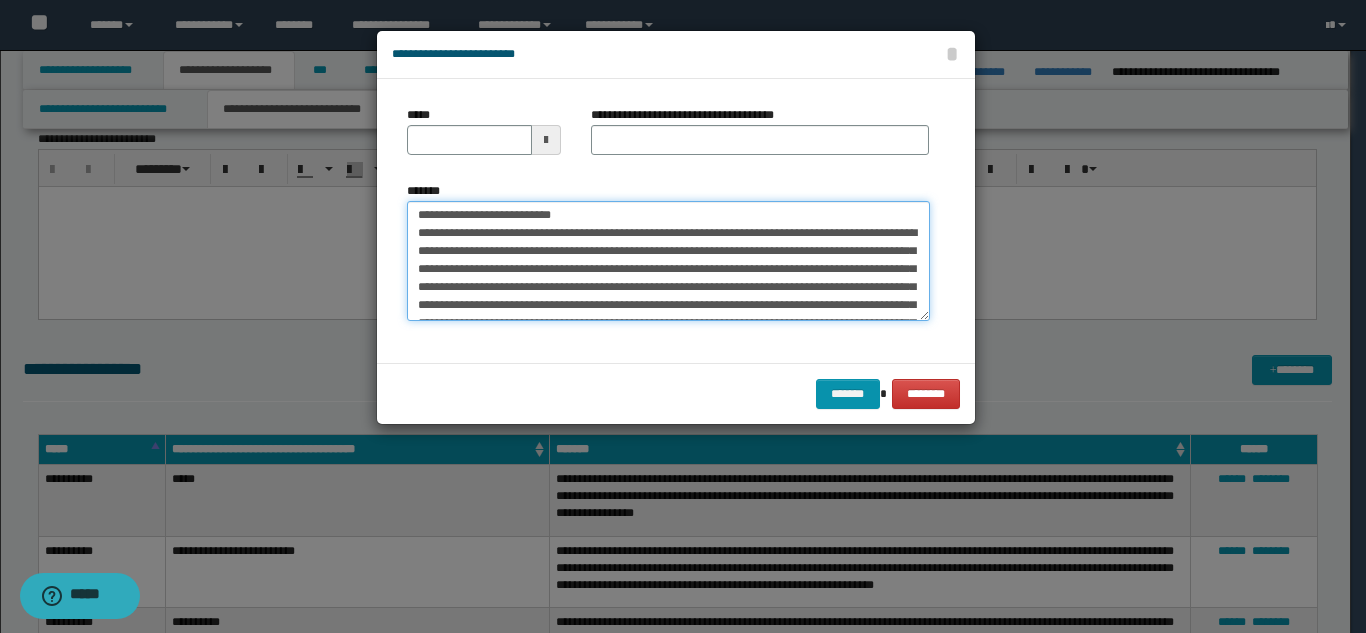 scroll, scrollTop: 0, scrollLeft: 0, axis: both 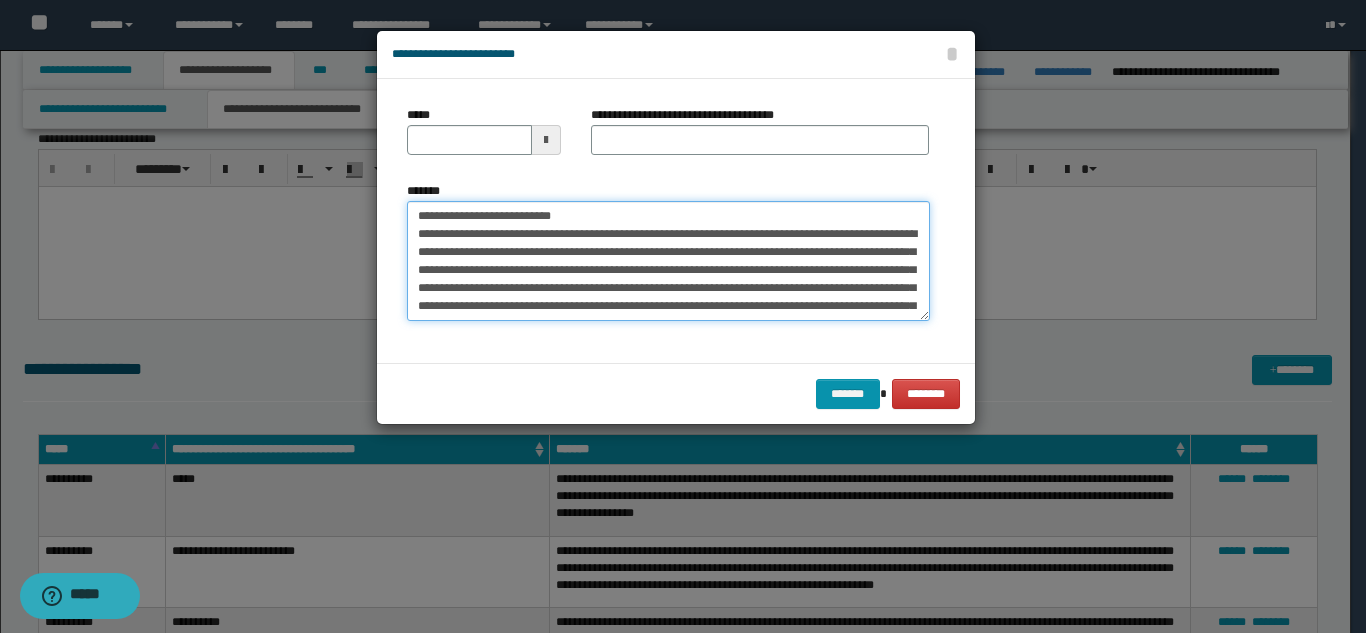 drag, startPoint x: 578, startPoint y: 219, endPoint x: 492, endPoint y: 210, distance: 86.46965 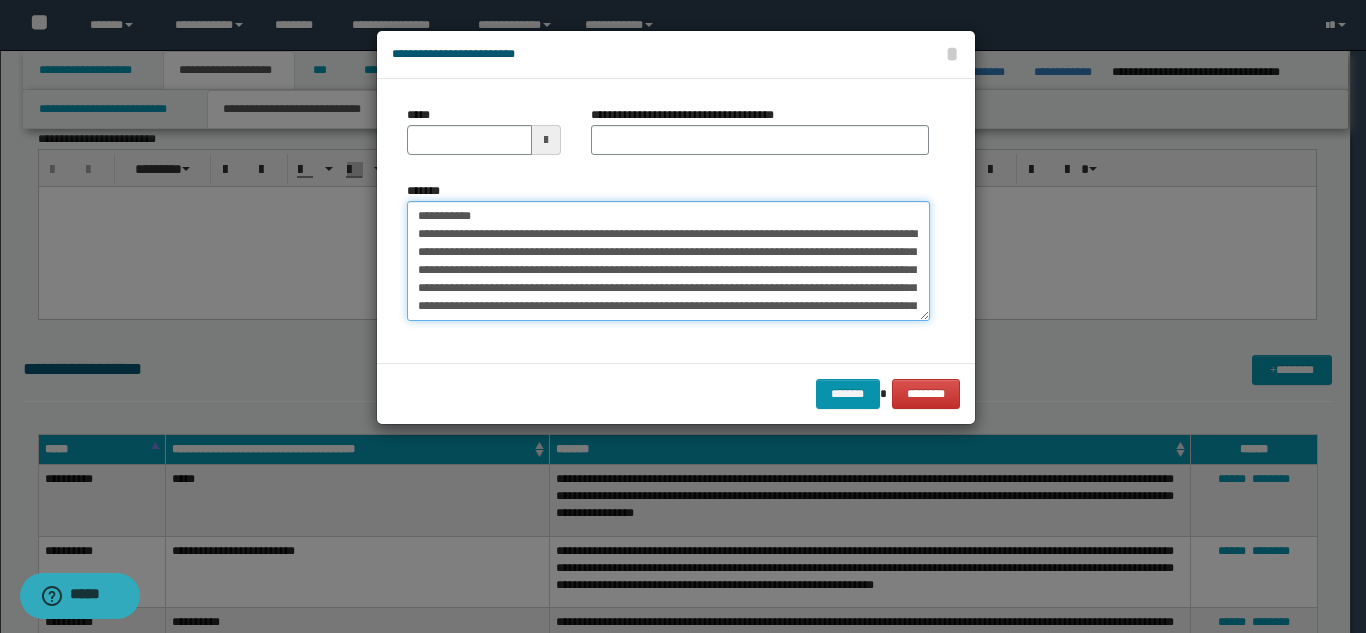 type on "**********" 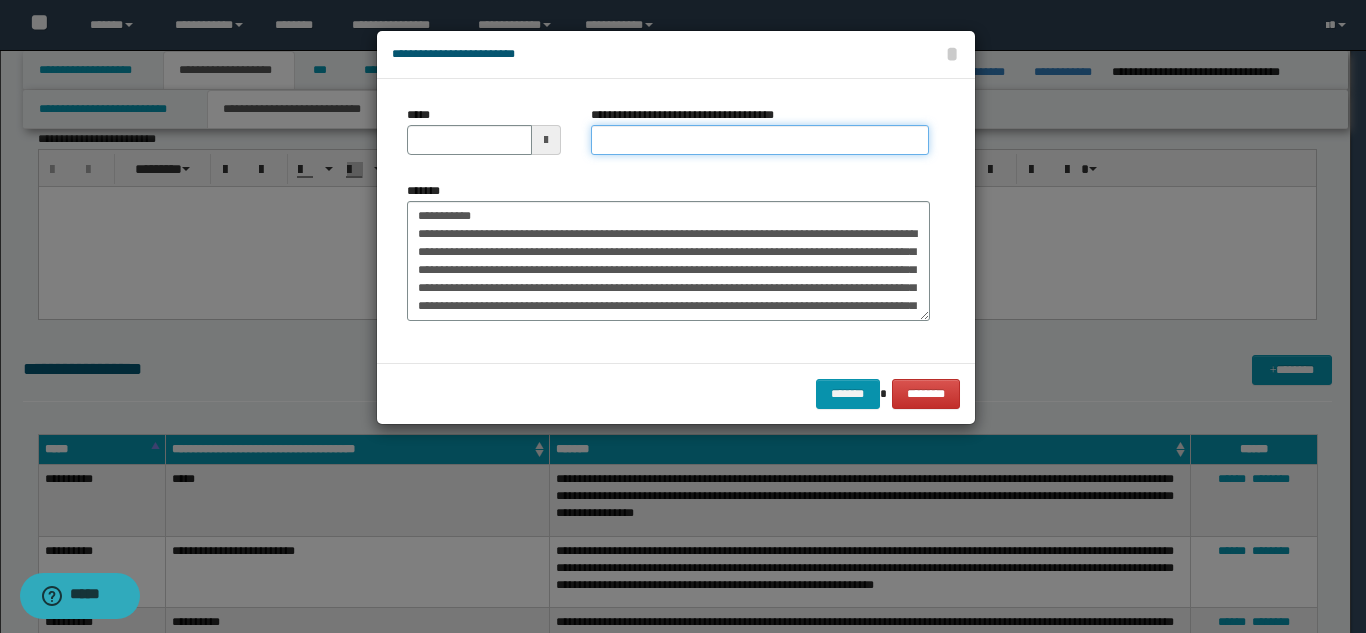 click on "**********" at bounding box center (760, 140) 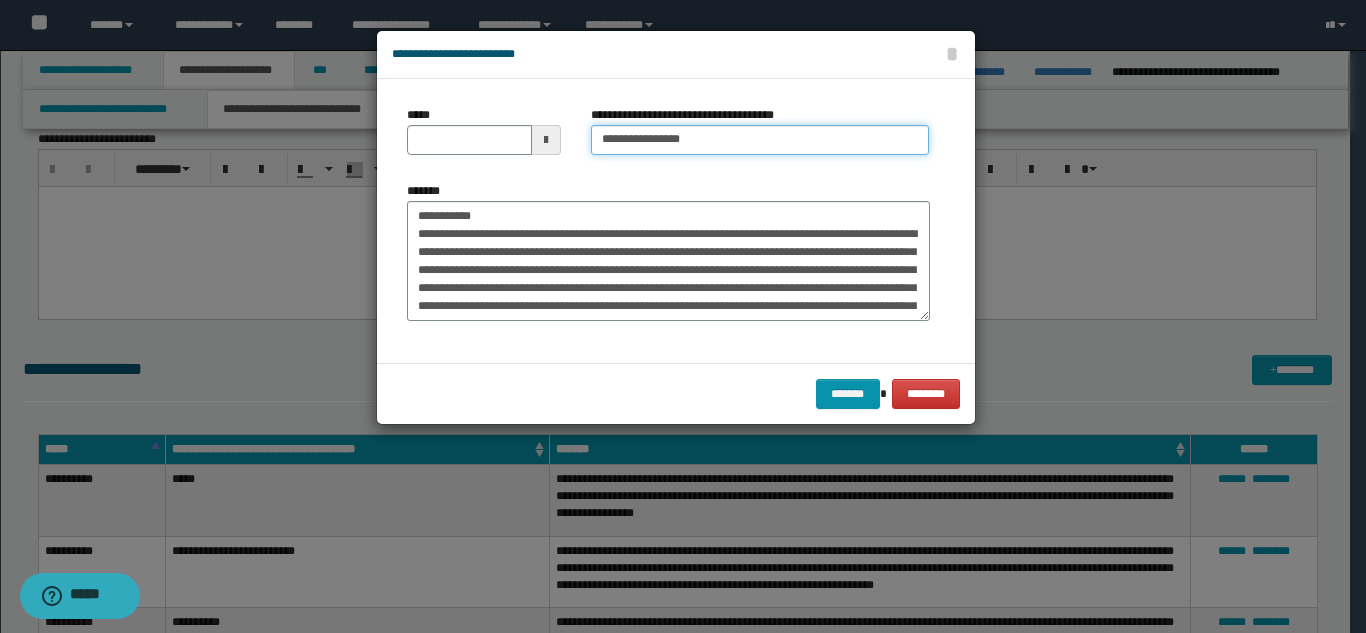 type on "**********" 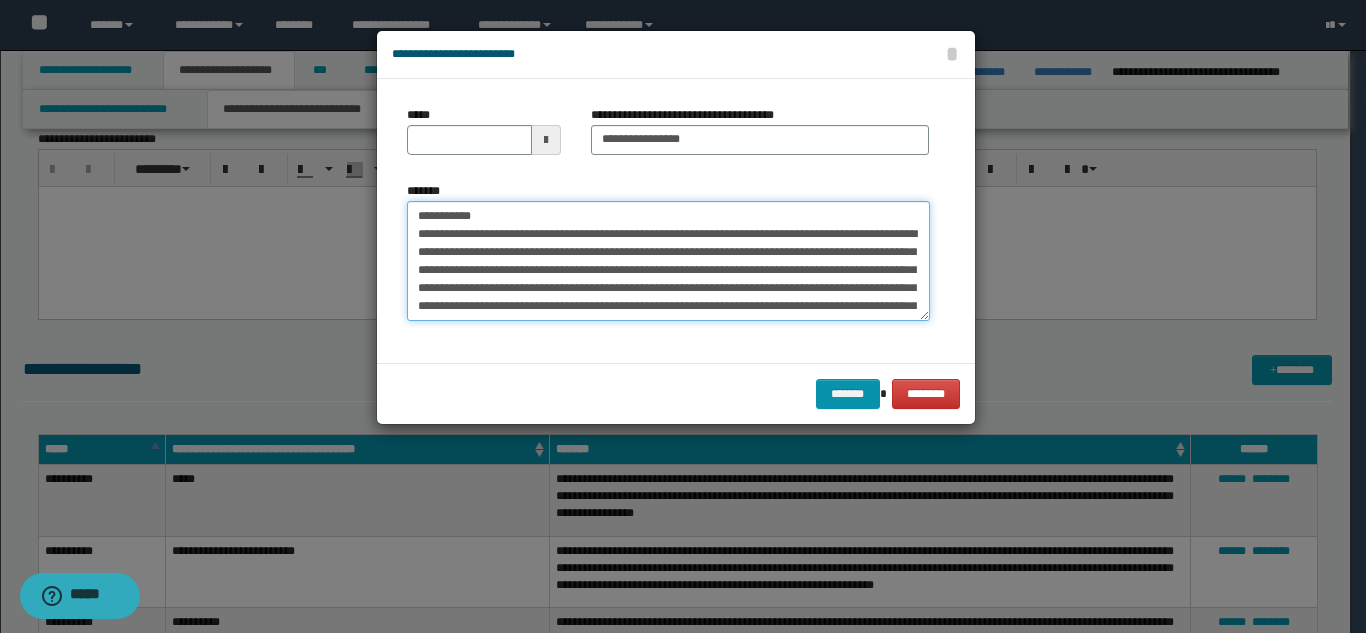 drag, startPoint x: 497, startPoint y: 211, endPoint x: 407, endPoint y: 207, distance: 90.088844 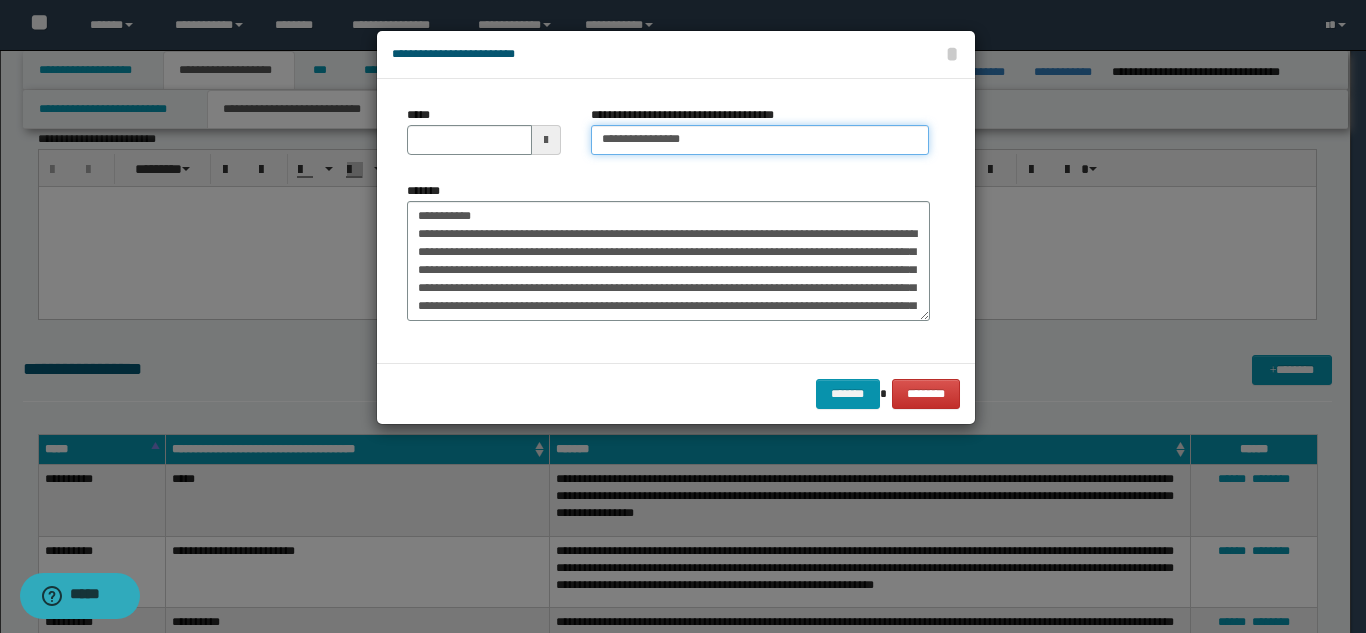type 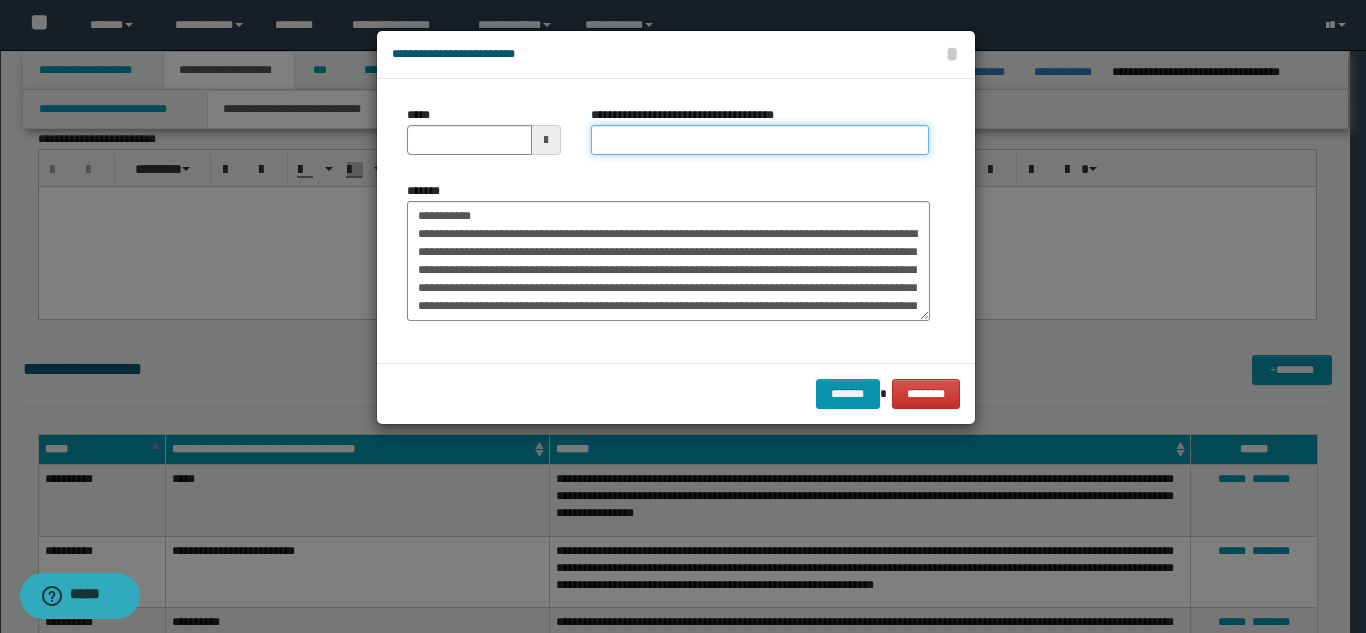 type 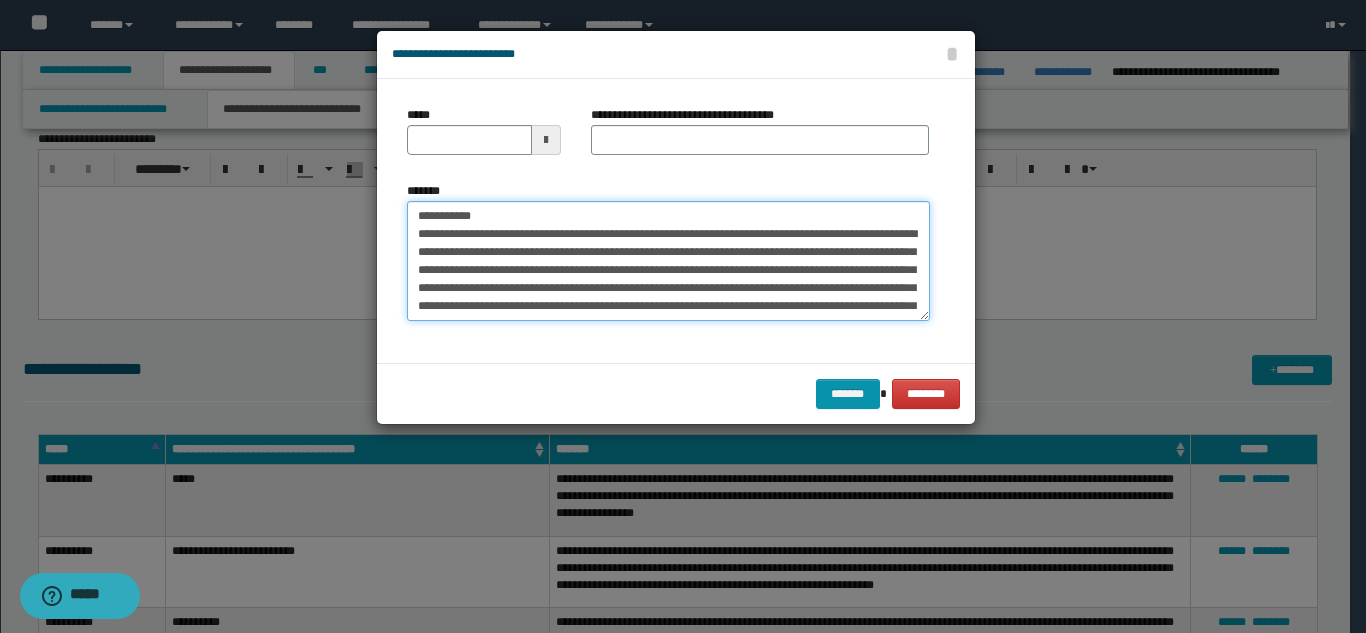 drag, startPoint x: 481, startPoint y: 213, endPoint x: 403, endPoint y: 218, distance: 78.160095 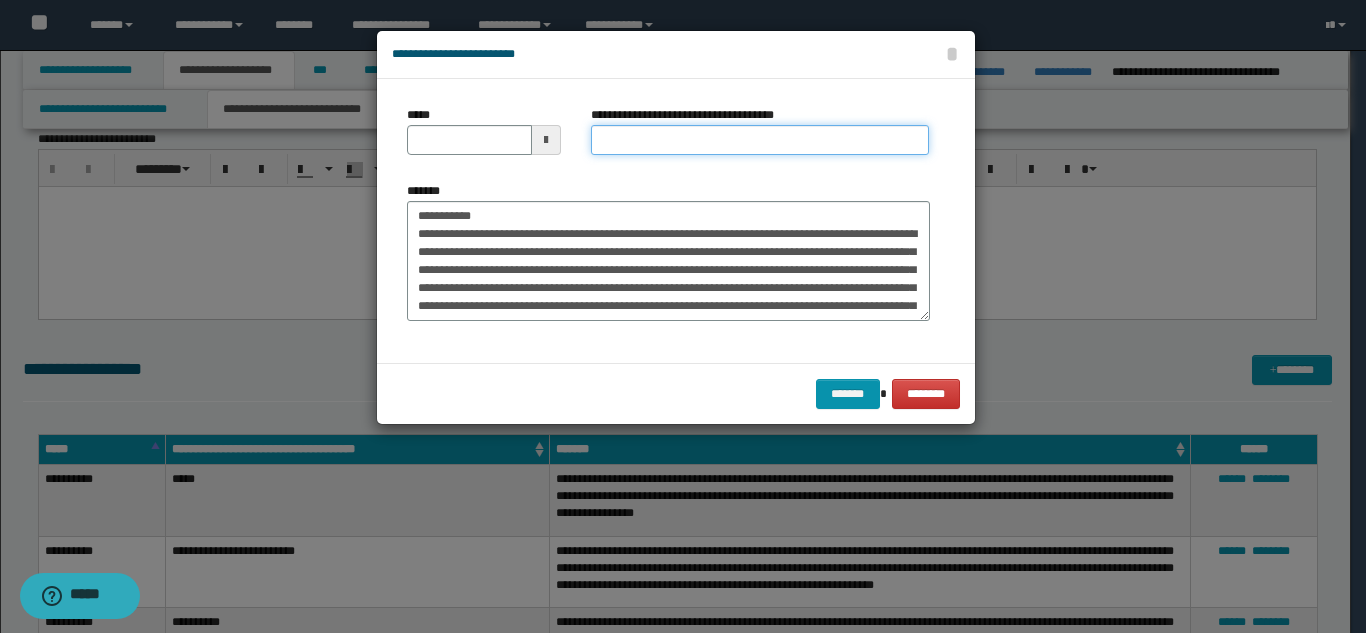 click on "**********" at bounding box center [760, 140] 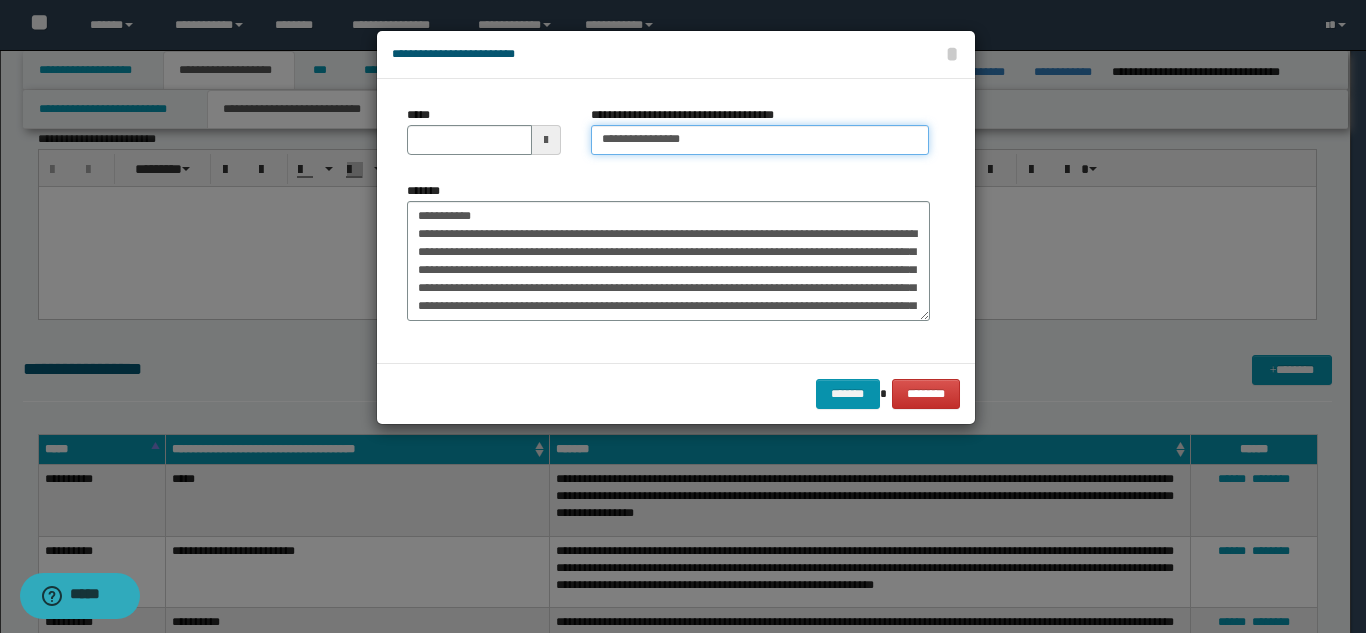 type on "**********" 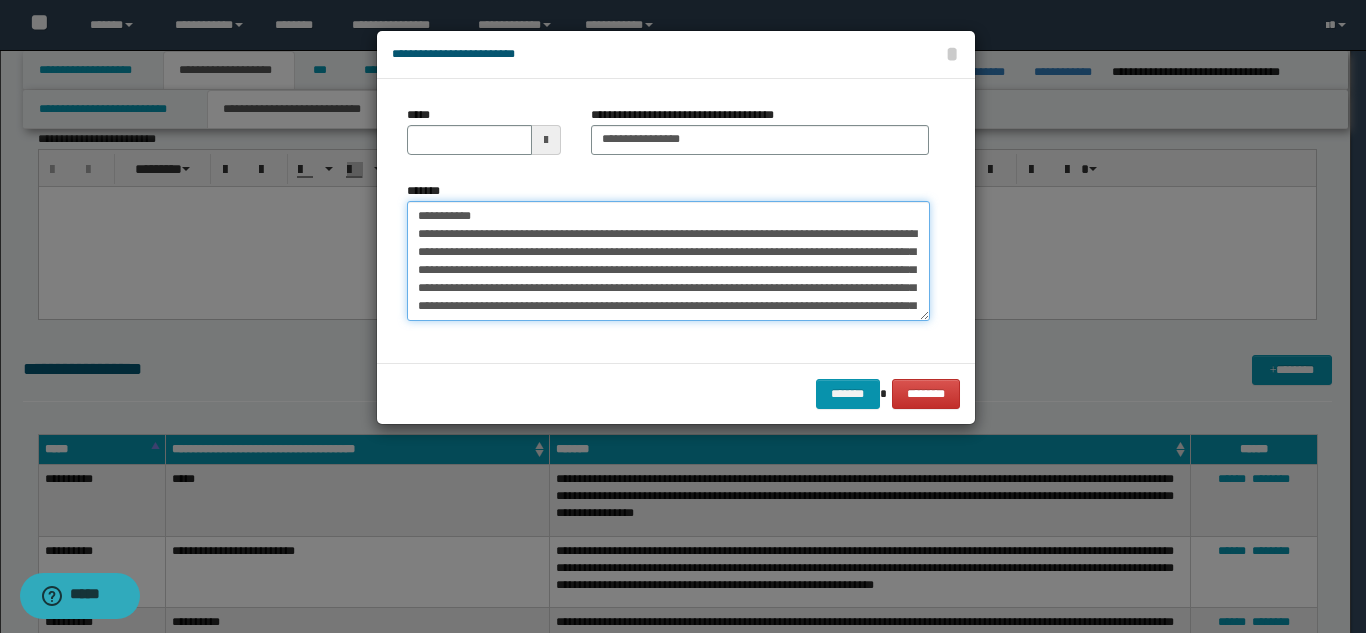 drag, startPoint x: 489, startPoint y: 214, endPoint x: 415, endPoint y: 217, distance: 74.06078 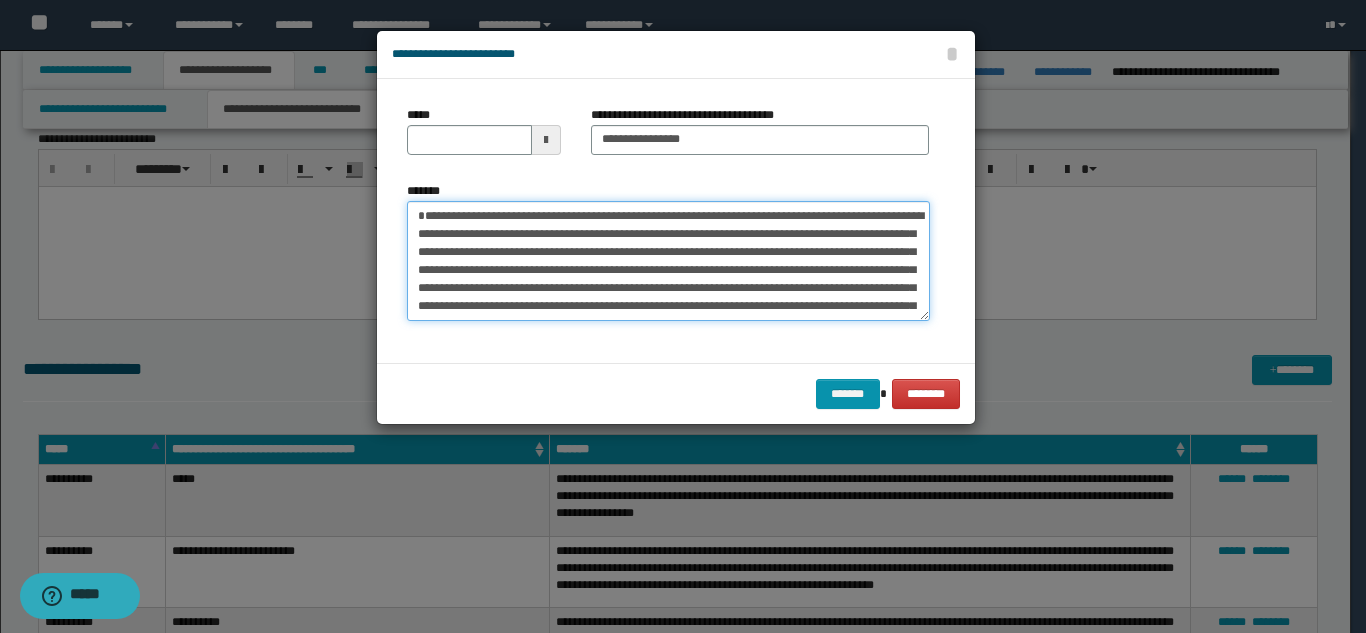 type 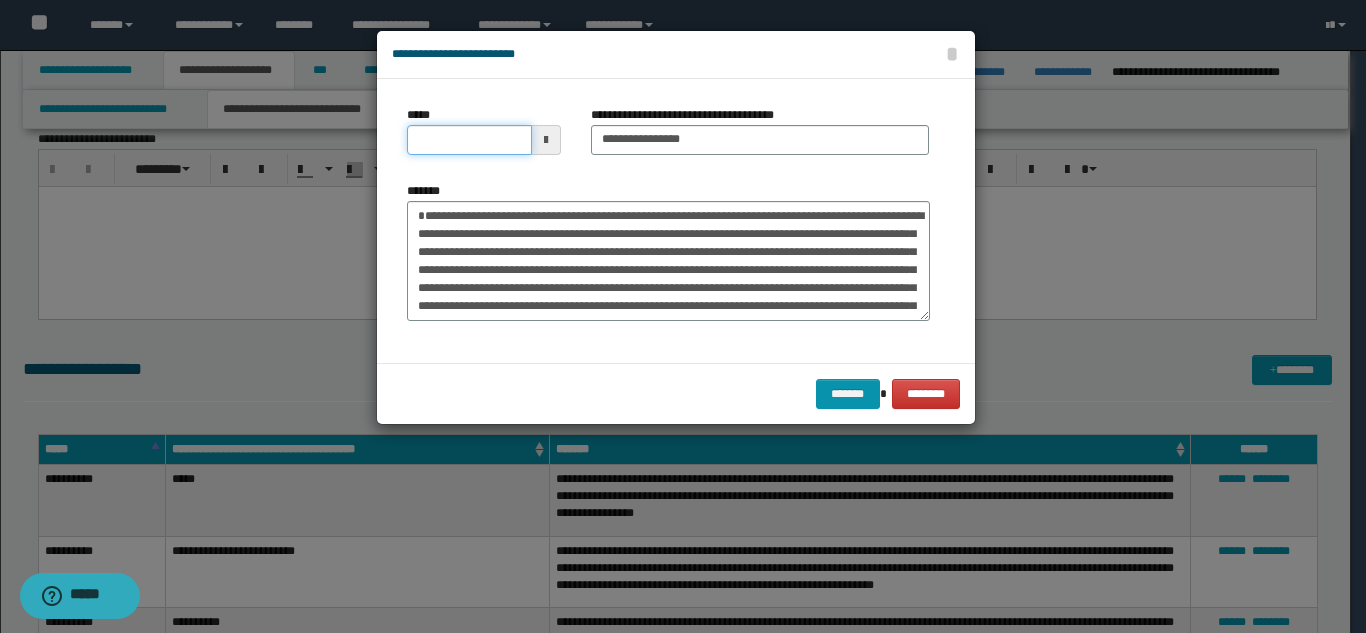 click on "*****" at bounding box center (469, 140) 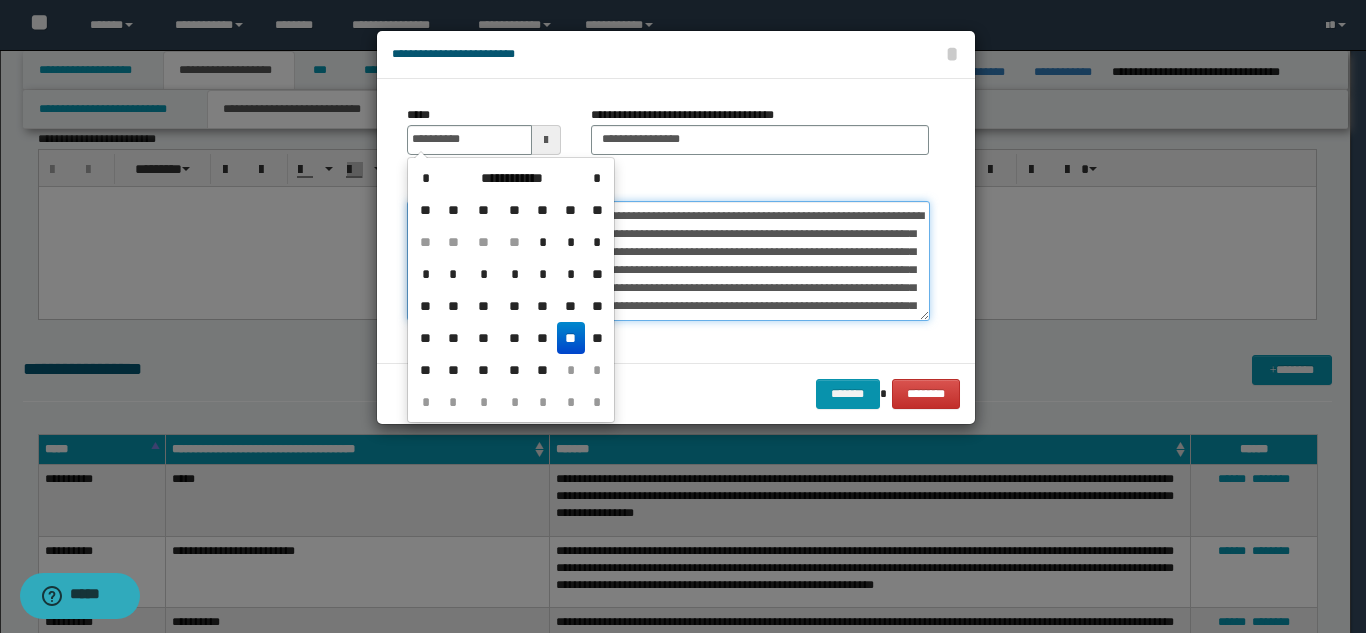 type on "**********" 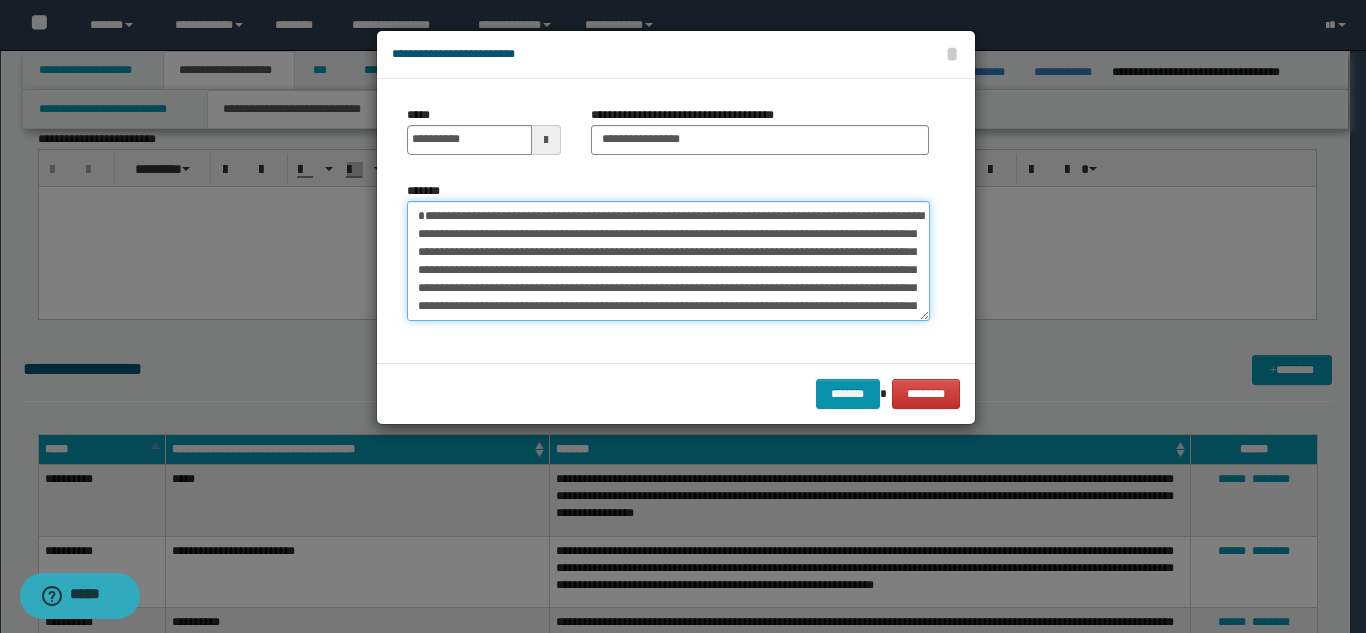 drag, startPoint x: 656, startPoint y: 217, endPoint x: 702, endPoint y: 250, distance: 56.61272 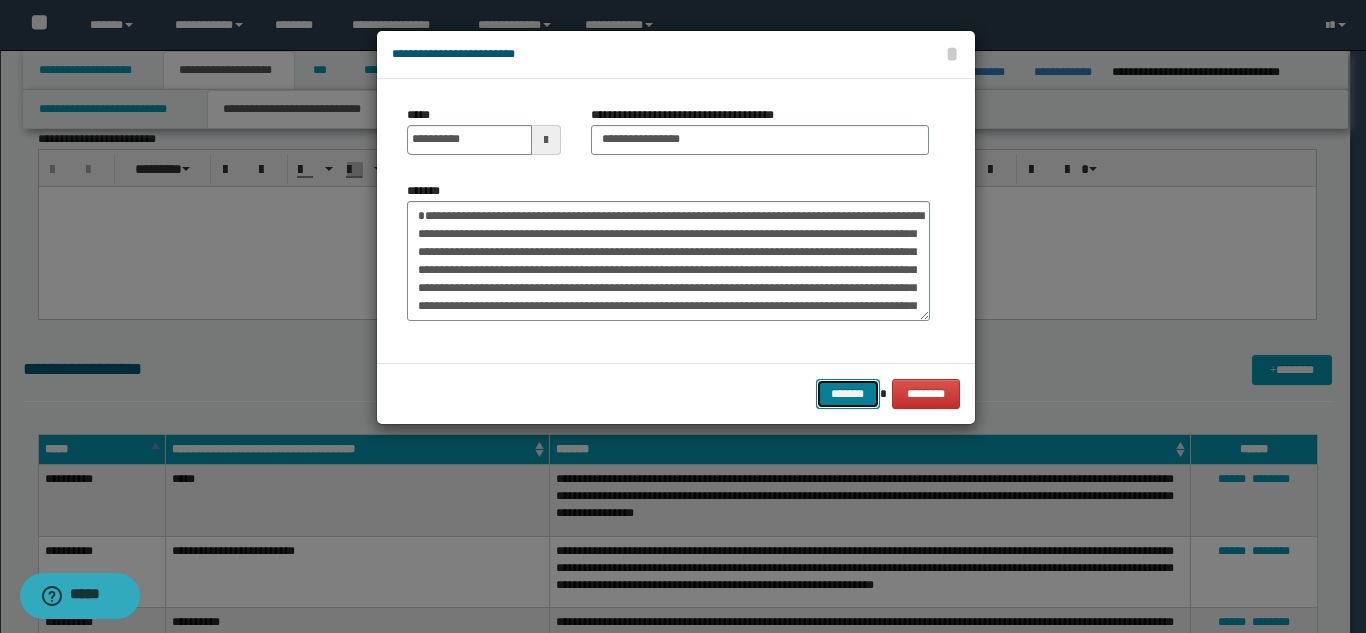 click on "*******" at bounding box center [848, 394] 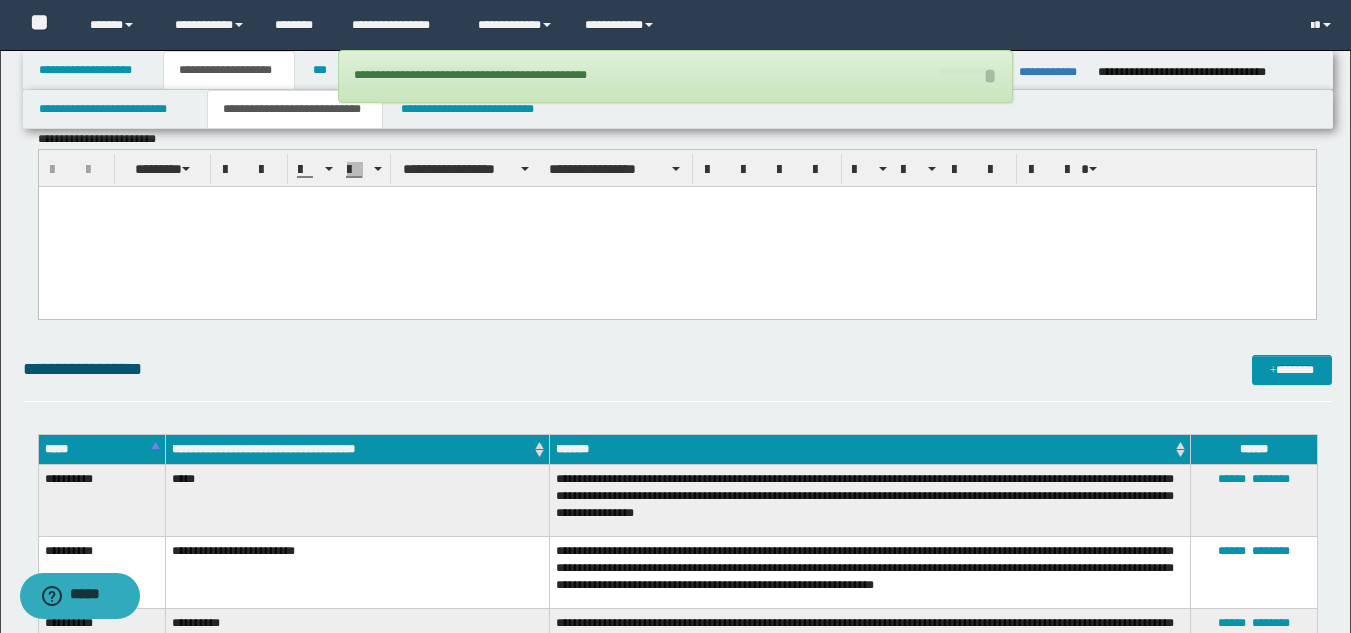 click on "**********" at bounding box center [677, 378] 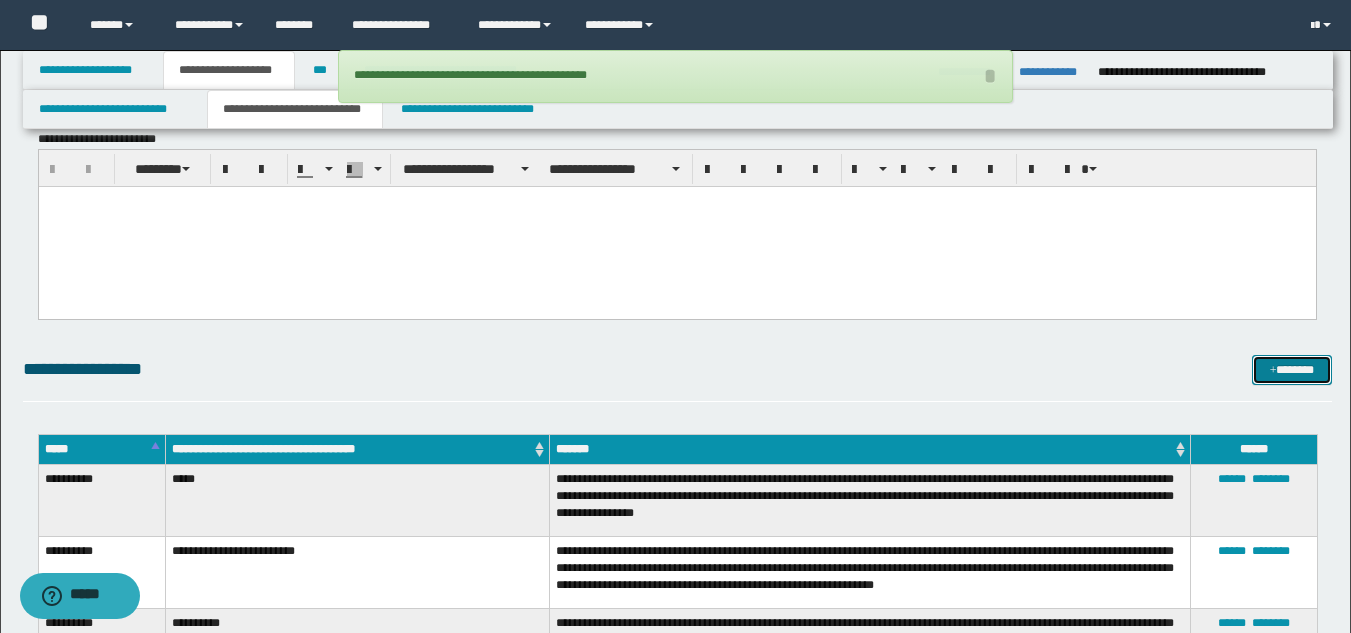 click on "*******" at bounding box center (1292, 370) 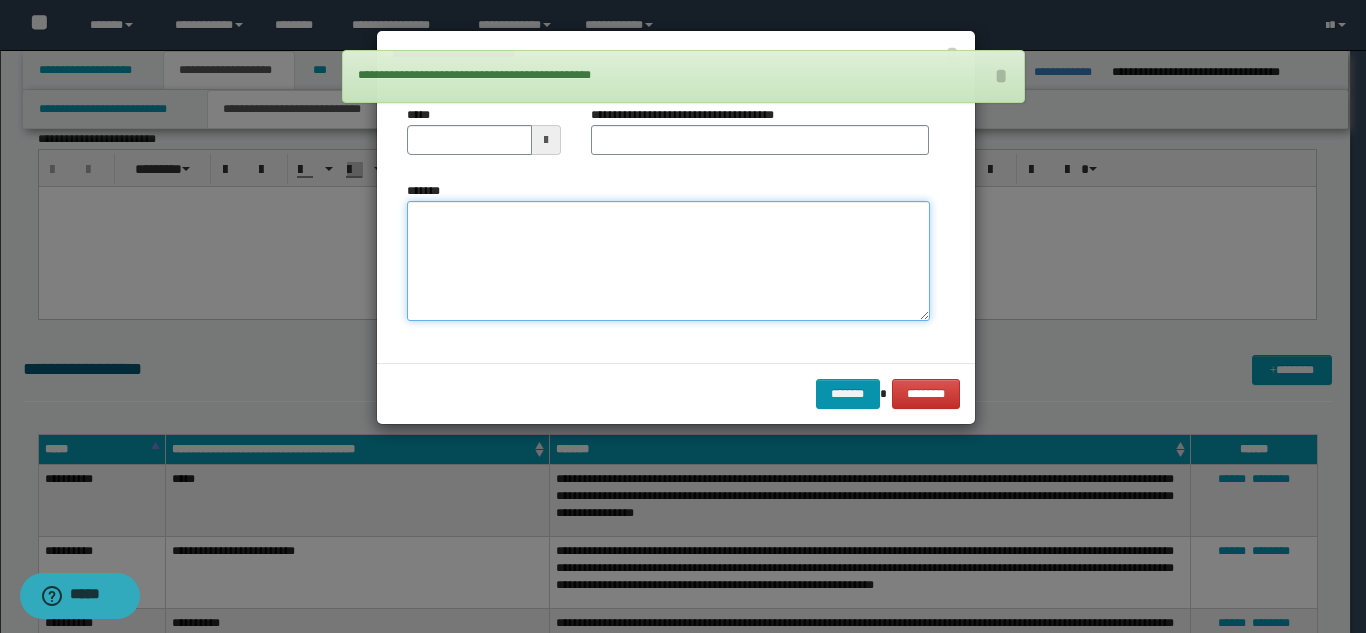 drag, startPoint x: 532, startPoint y: 258, endPoint x: 514, endPoint y: 260, distance: 18.110771 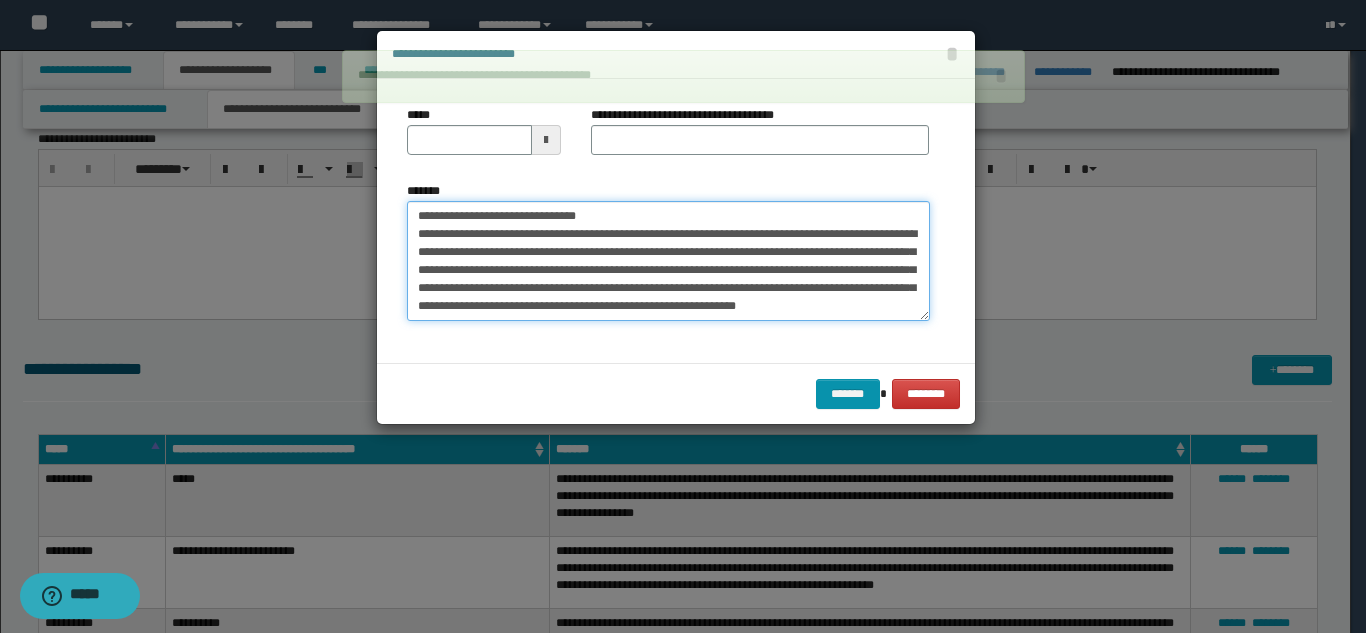 scroll, scrollTop: 0, scrollLeft: 0, axis: both 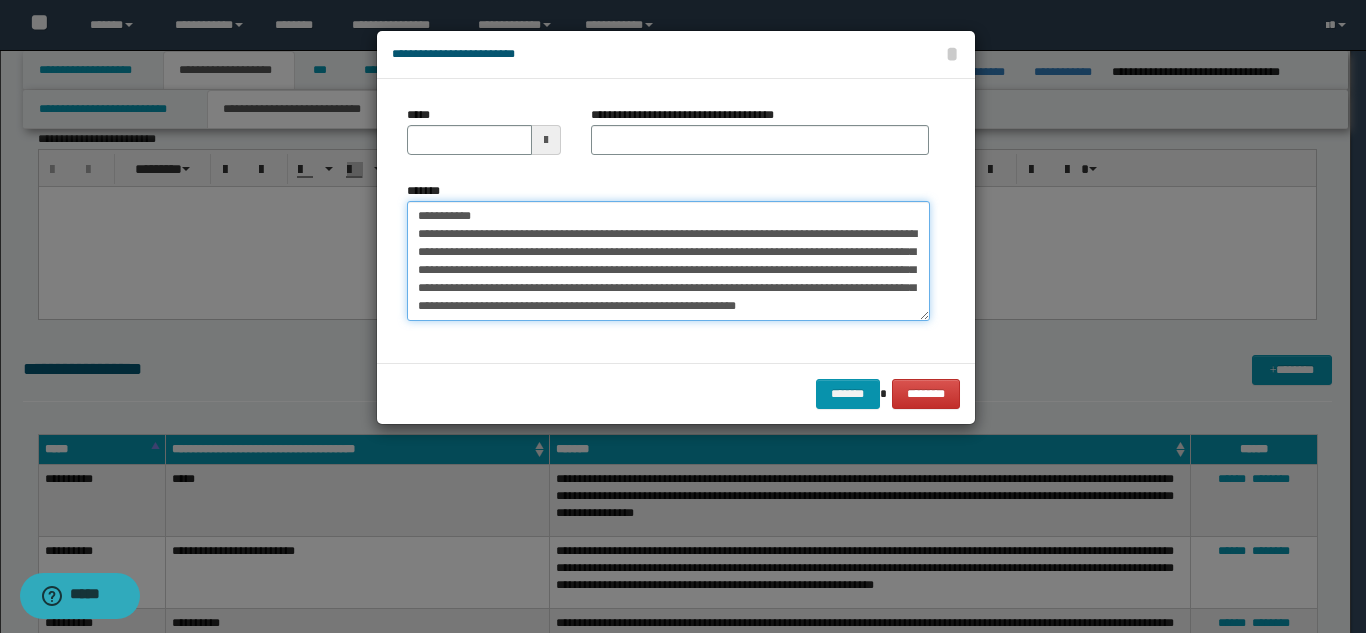 drag, startPoint x: 617, startPoint y: 214, endPoint x: 483, endPoint y: 216, distance: 134.01492 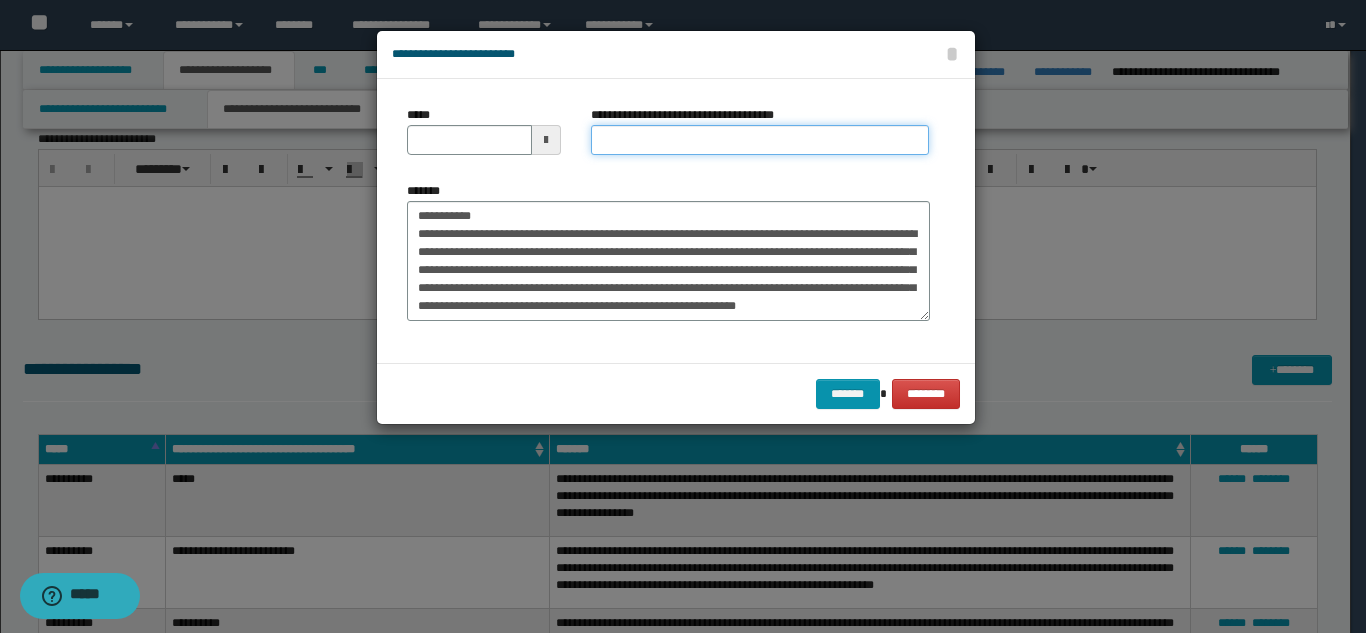 click on "**********" at bounding box center (760, 140) 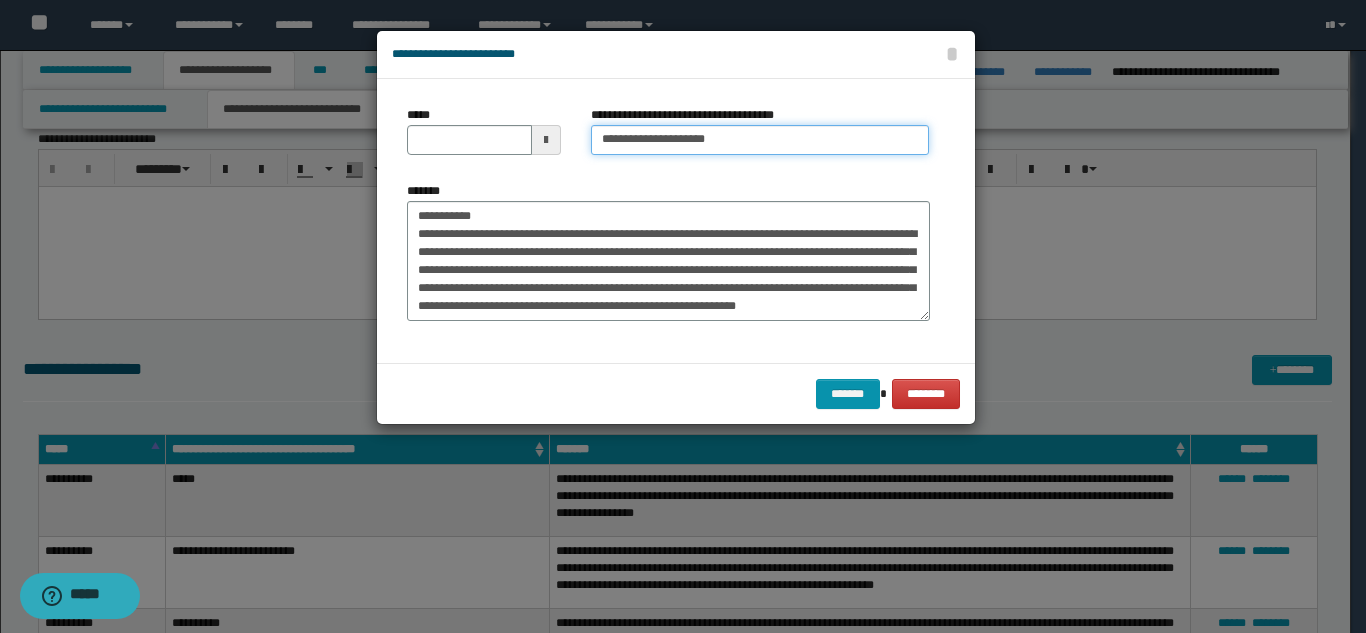 type on "**********" 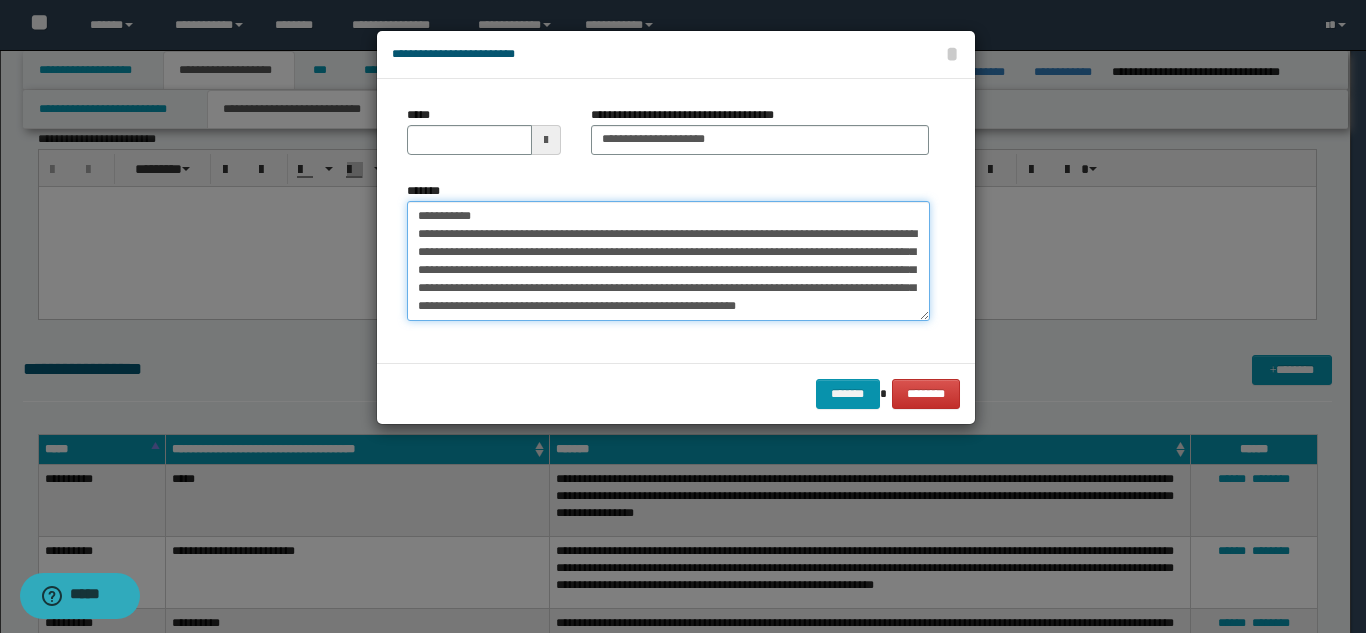 drag, startPoint x: 491, startPoint y: 217, endPoint x: 401, endPoint y: 195, distance: 92.64988 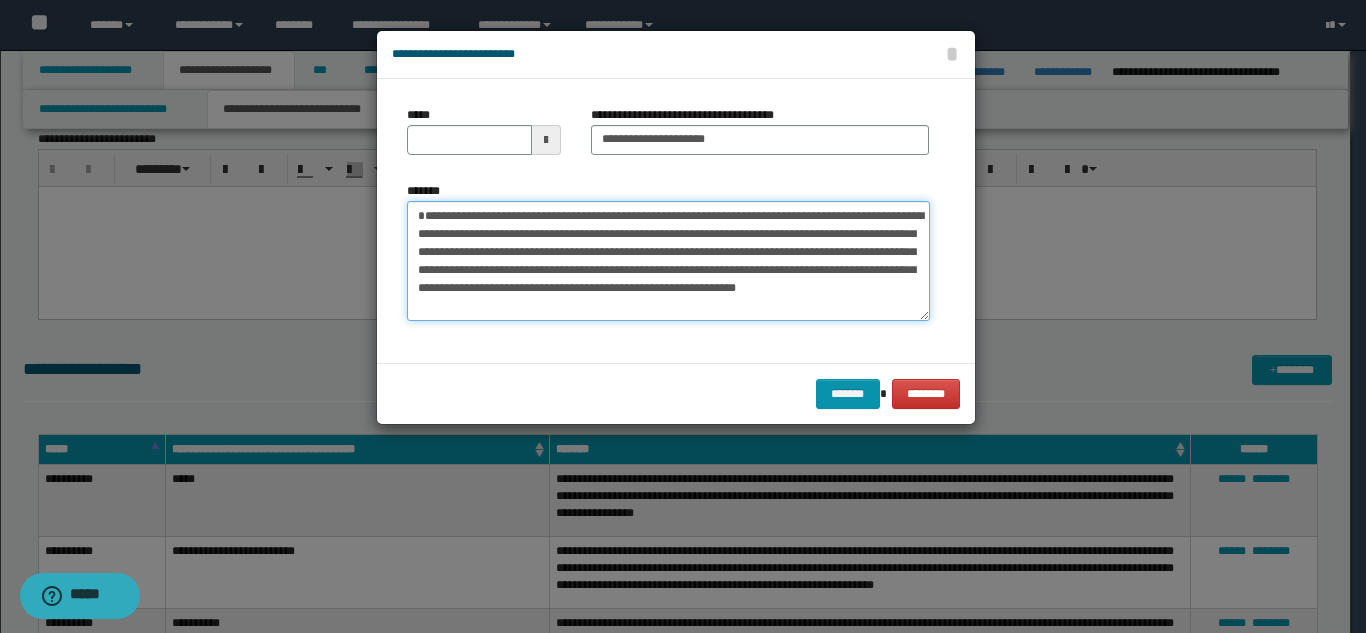 type 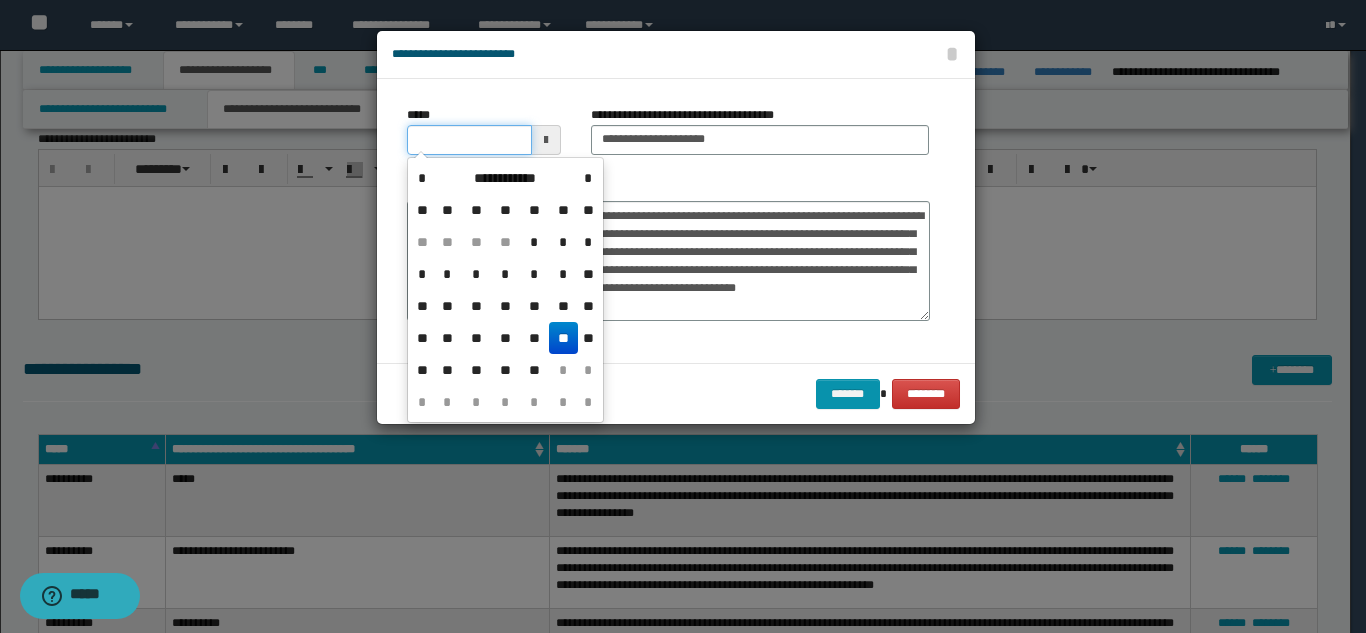 click on "*****" at bounding box center (469, 140) 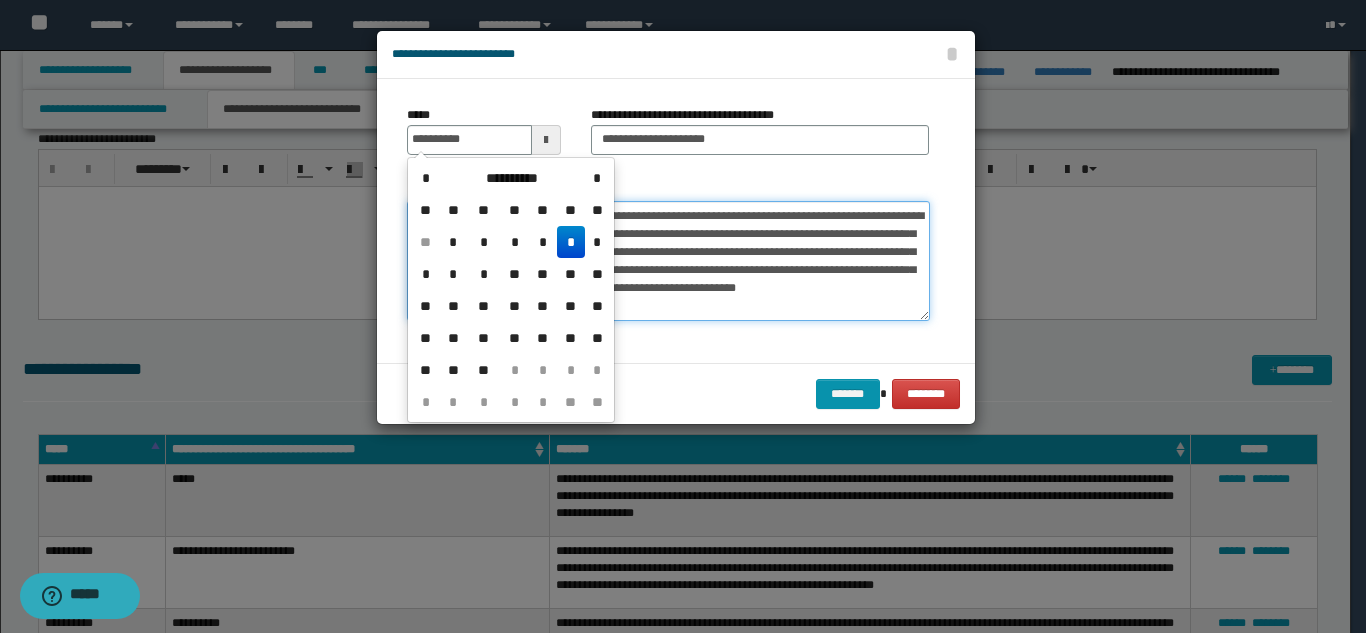 type on "**********" 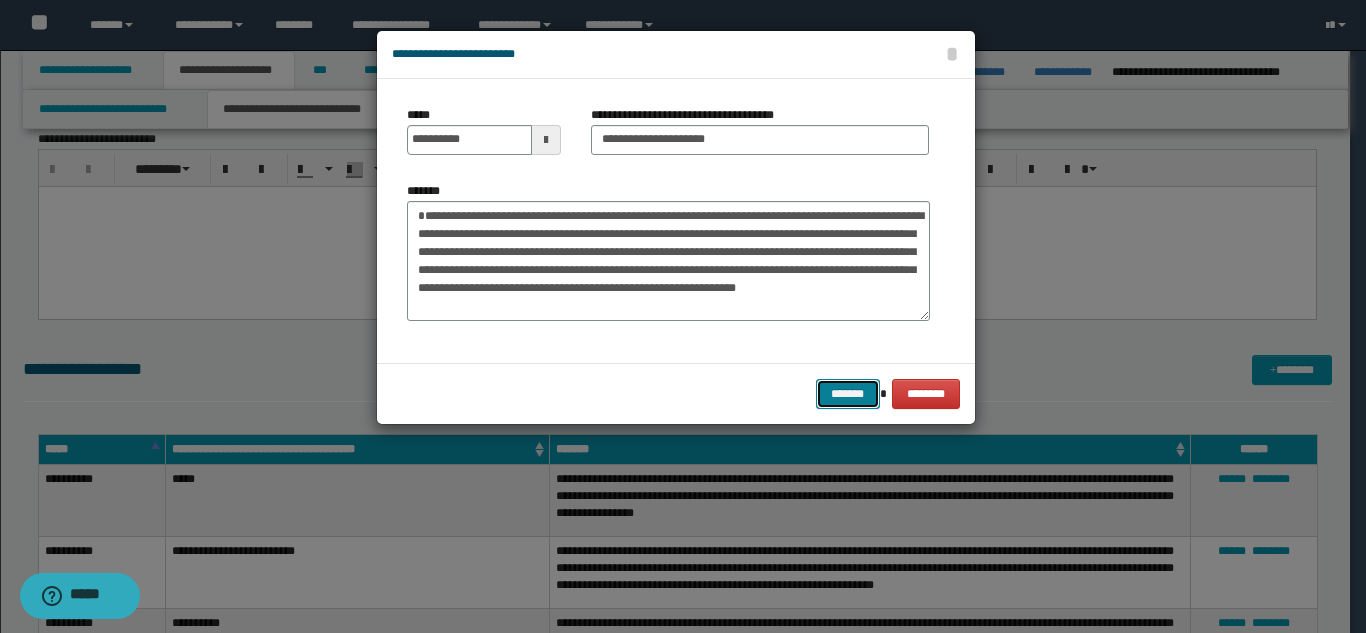 click on "*******" at bounding box center (848, 394) 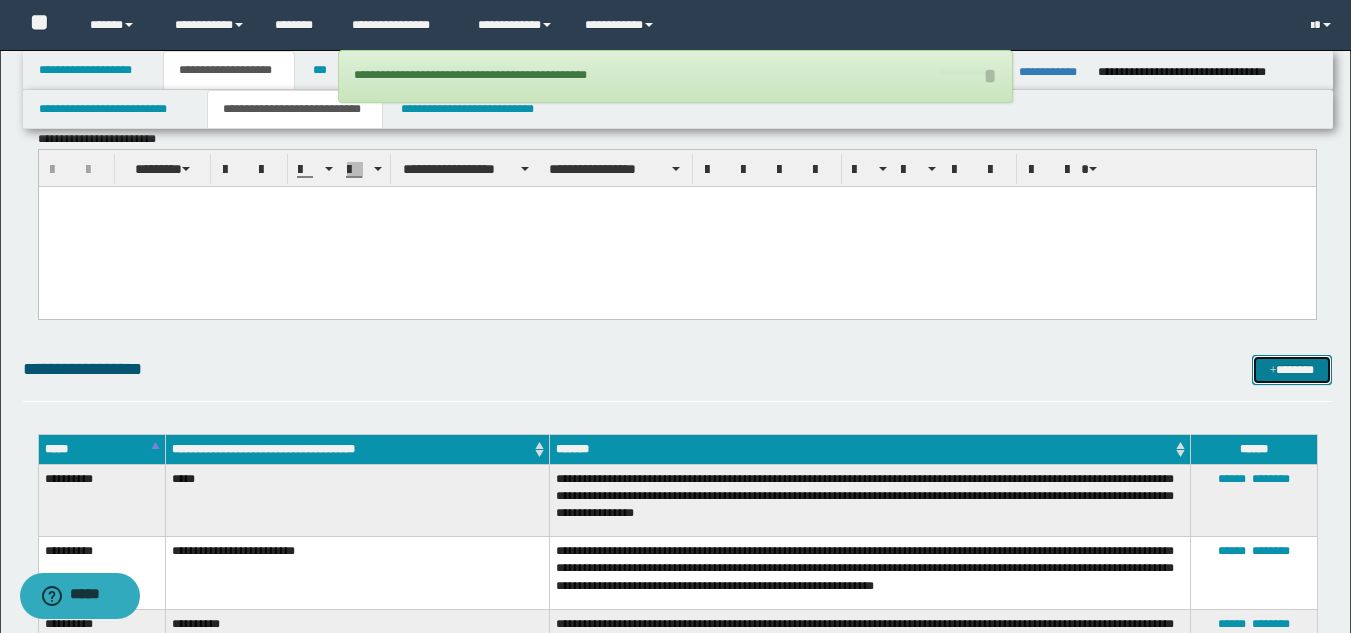 click on "*******" at bounding box center [1292, 370] 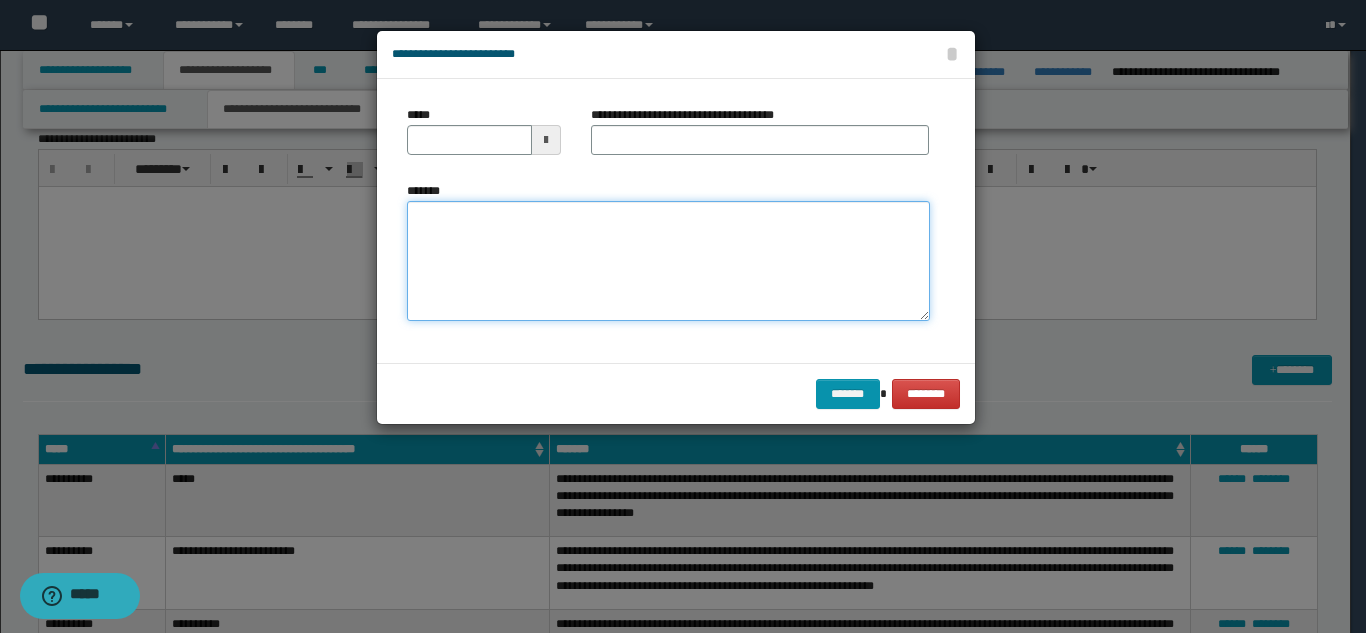 click on "*******" at bounding box center [668, 261] 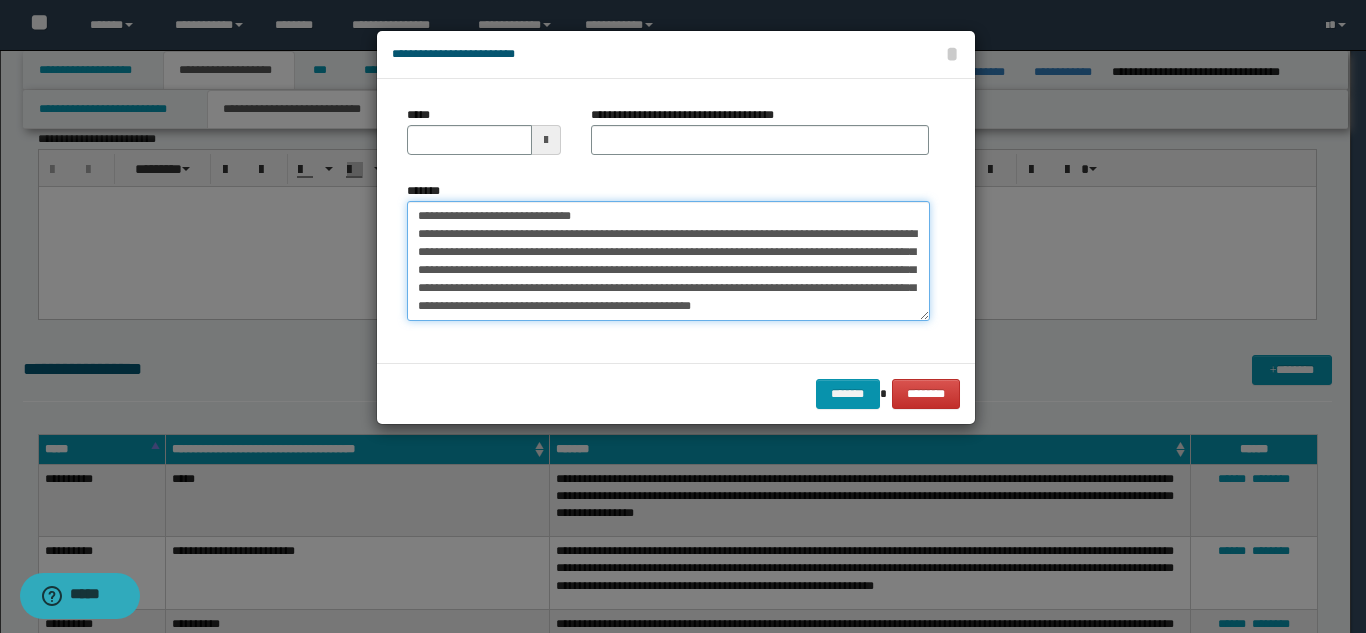 scroll, scrollTop: 0, scrollLeft: 0, axis: both 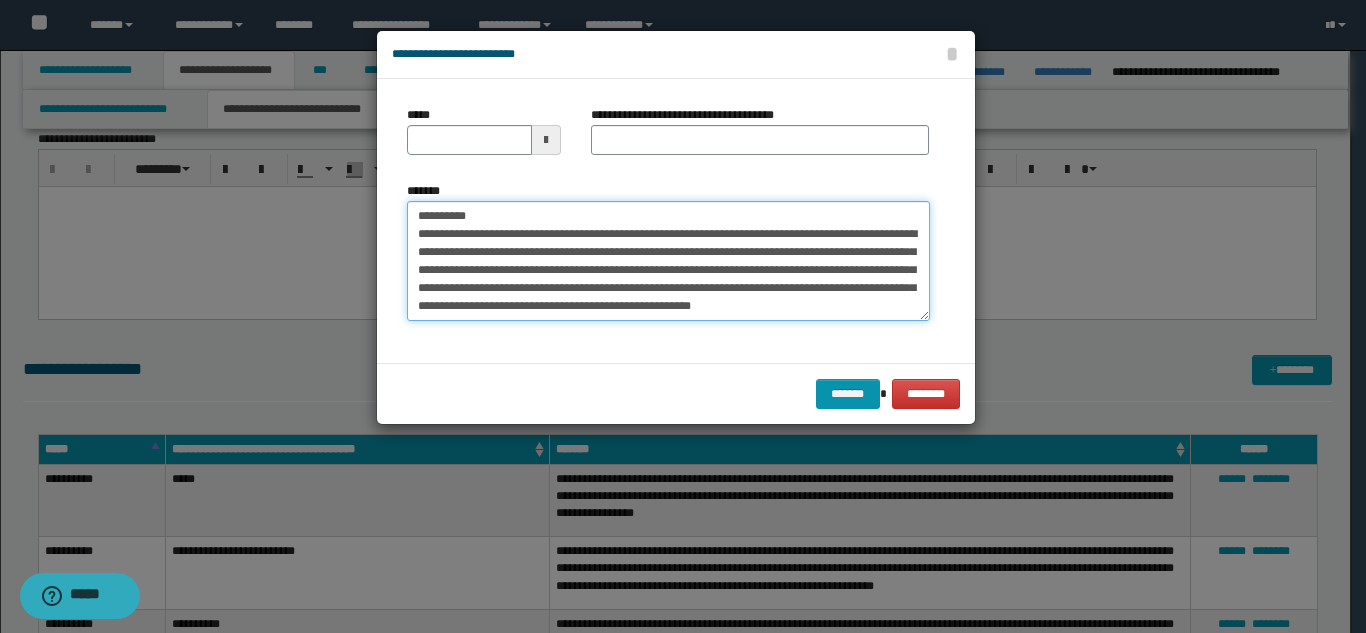 type on "**********" 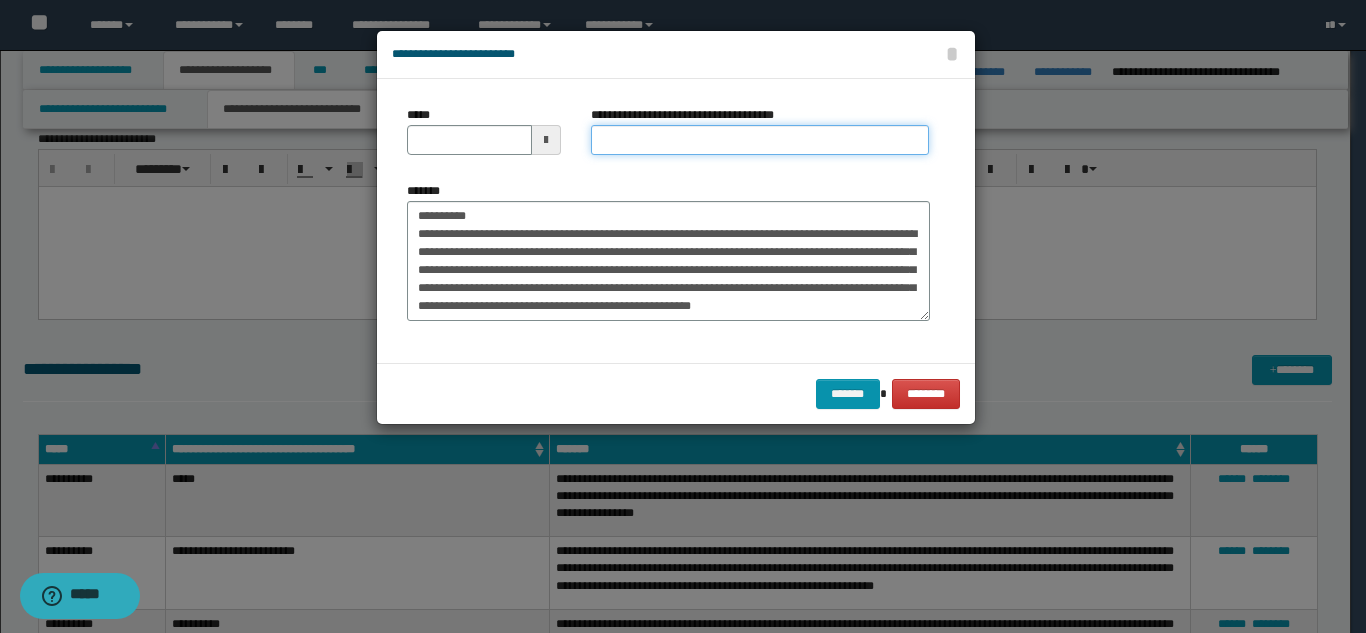 drag, startPoint x: 605, startPoint y: 149, endPoint x: 553, endPoint y: 180, distance: 60.53924 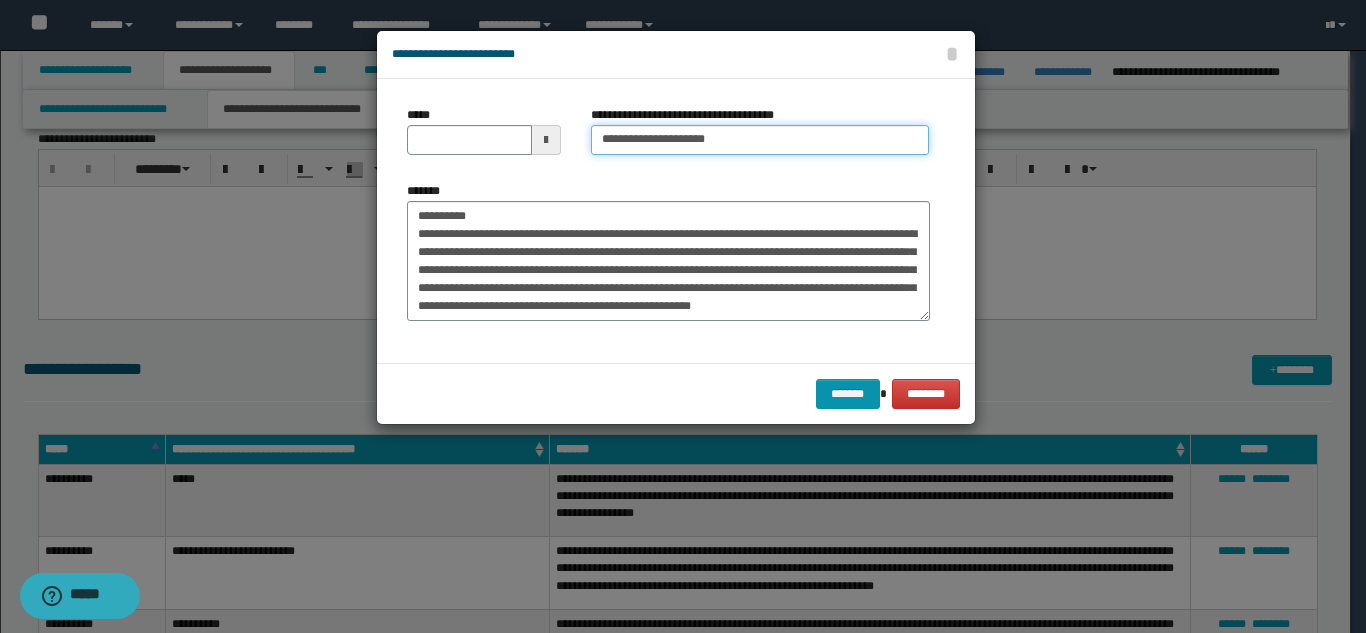type on "**********" 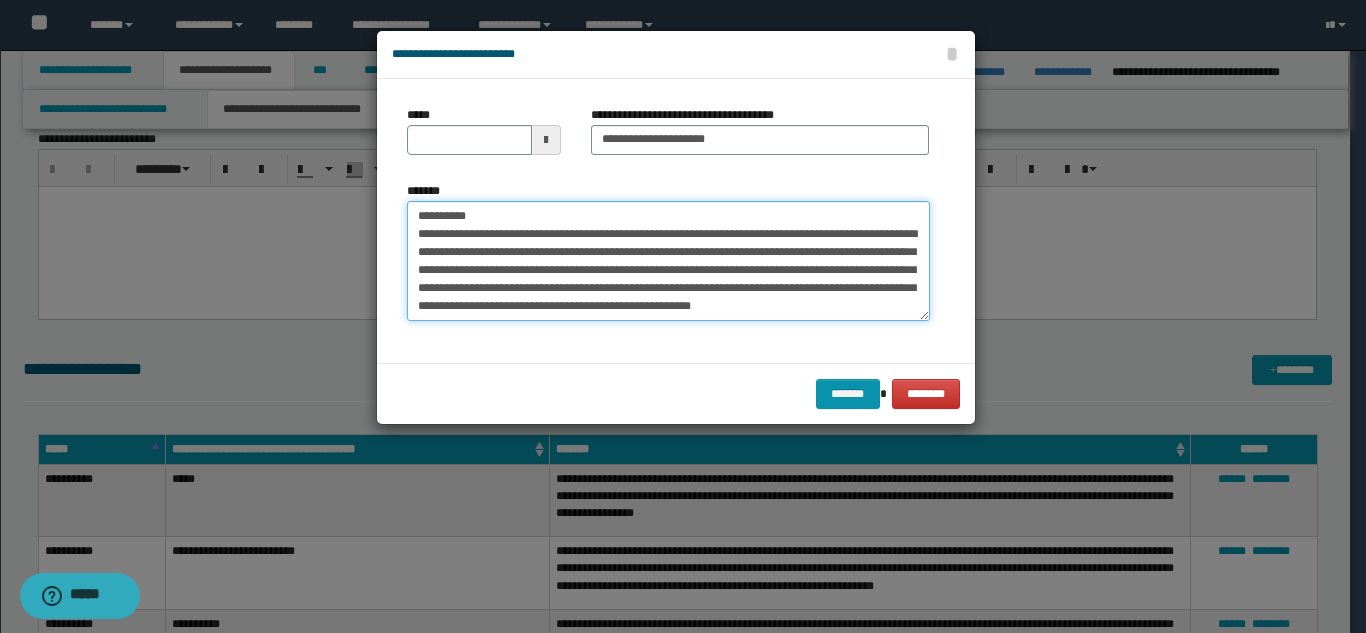 drag, startPoint x: 486, startPoint y: 211, endPoint x: 387, endPoint y: 203, distance: 99.32271 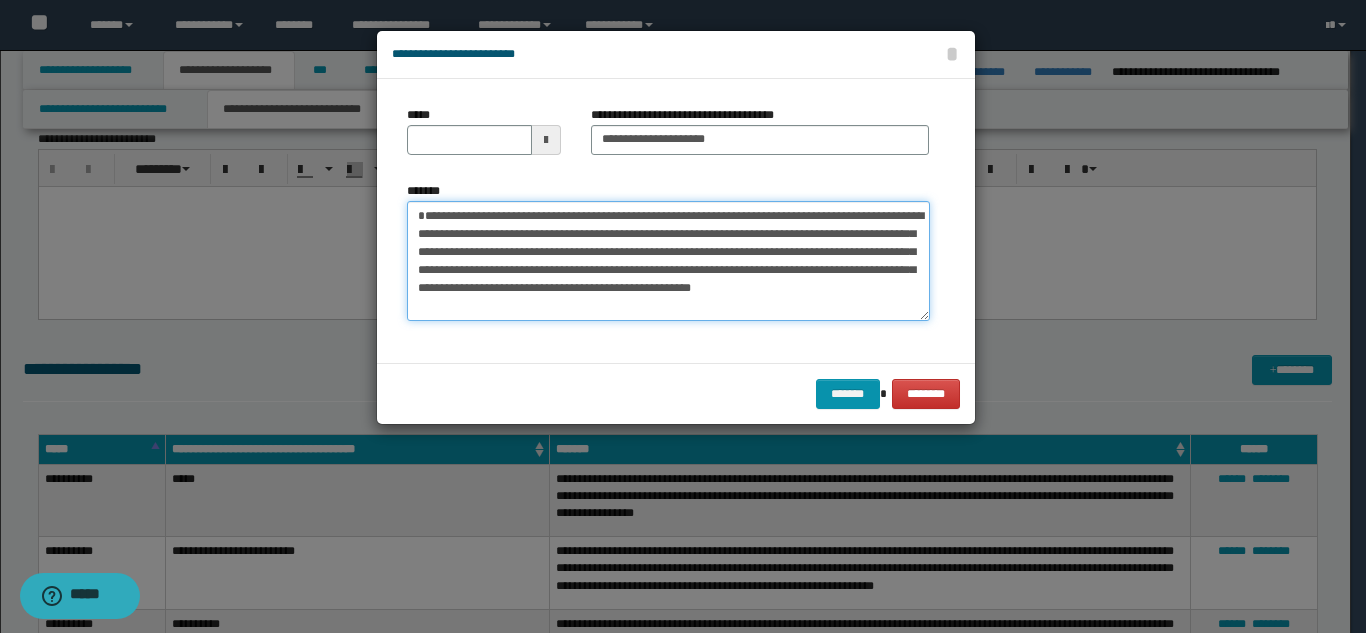 type 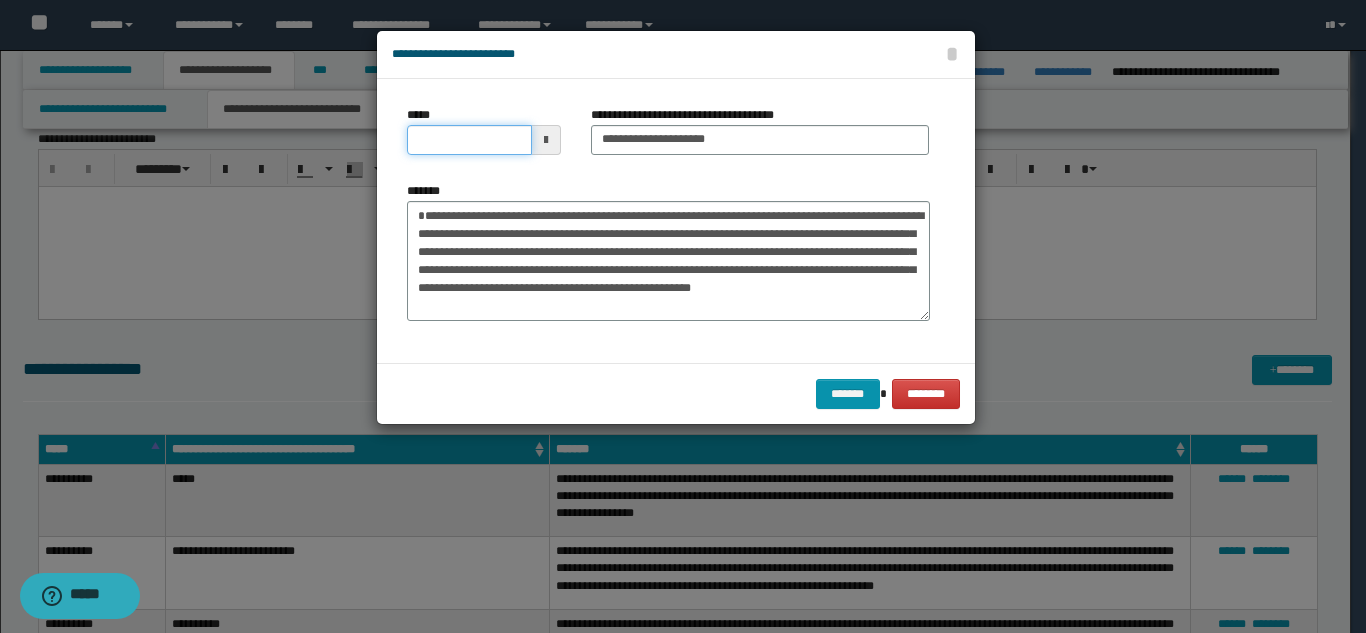 click on "*****" at bounding box center [469, 140] 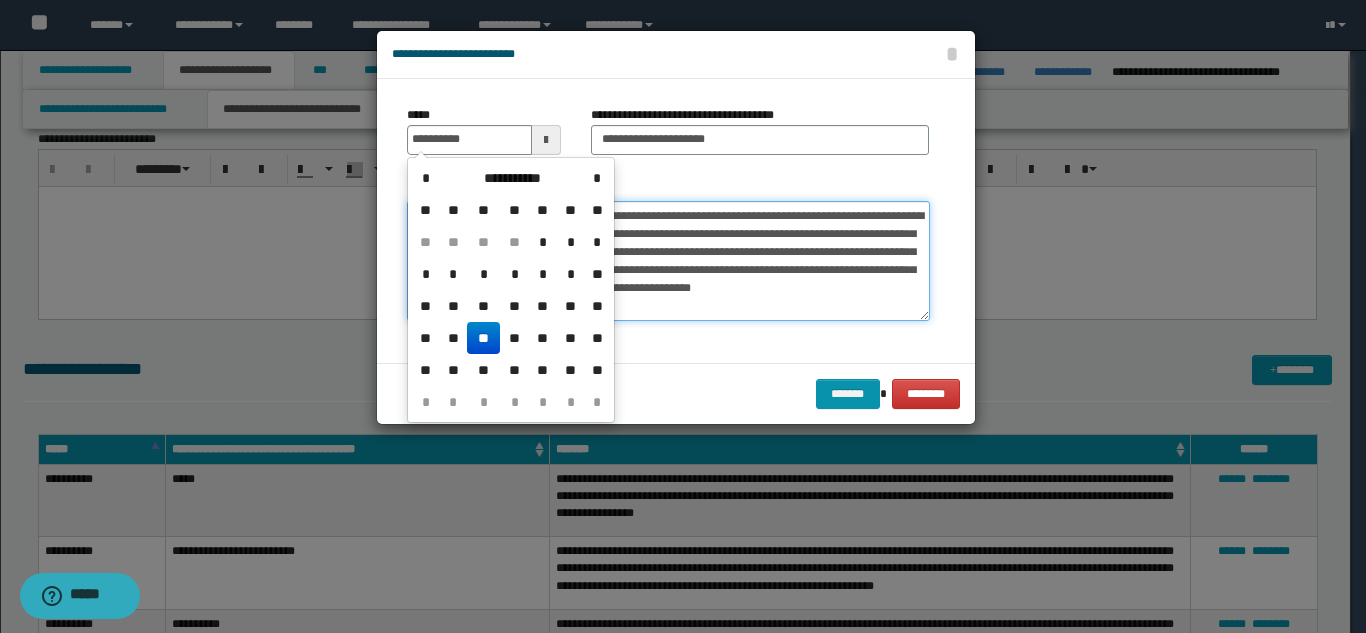 type on "**********" 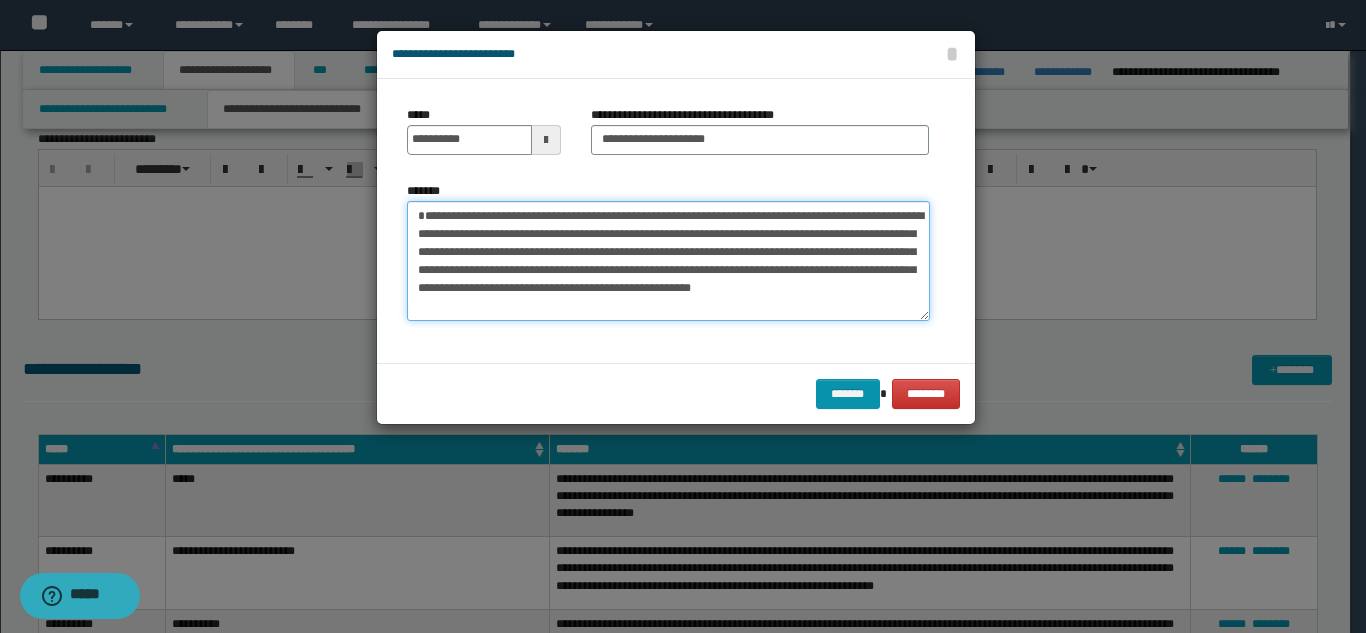 click on "**********" at bounding box center [668, 261] 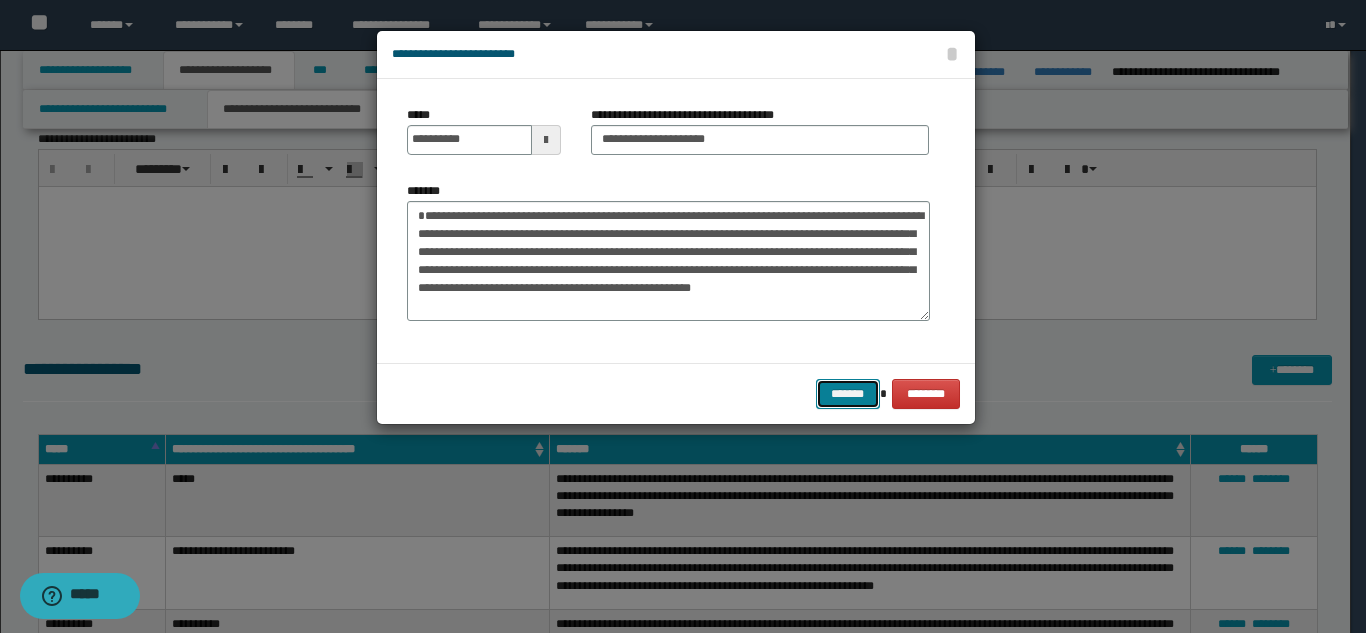 click on "*******" at bounding box center [848, 394] 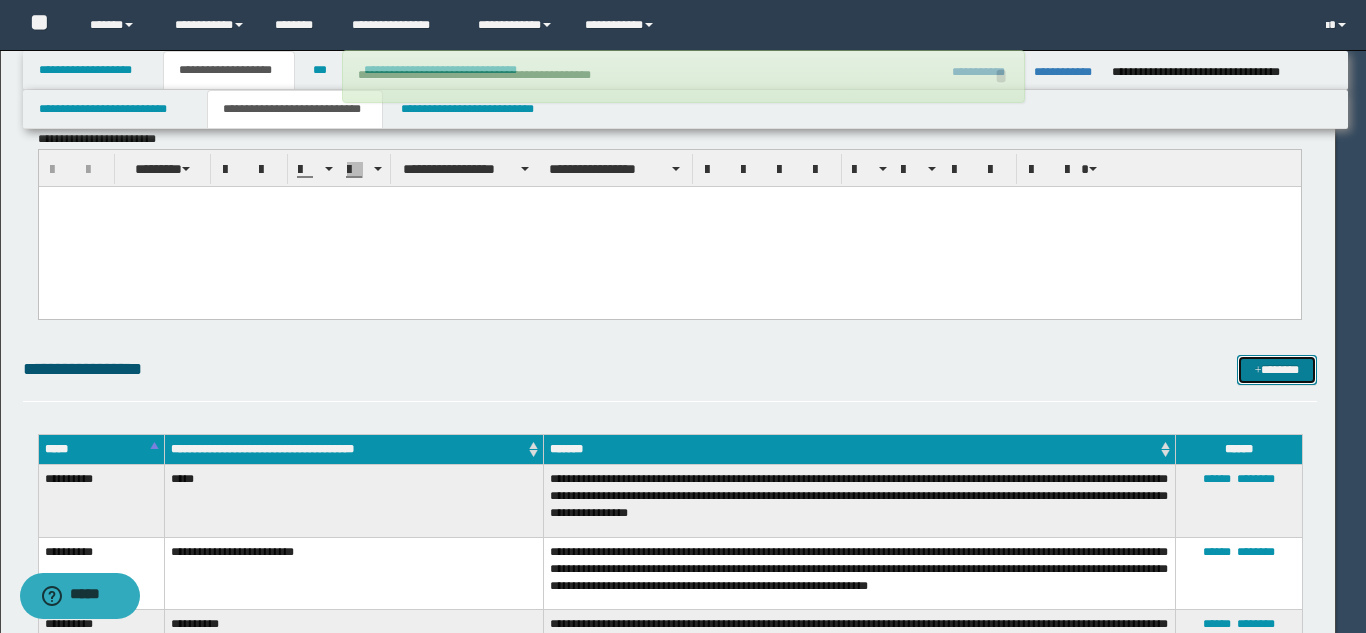 type 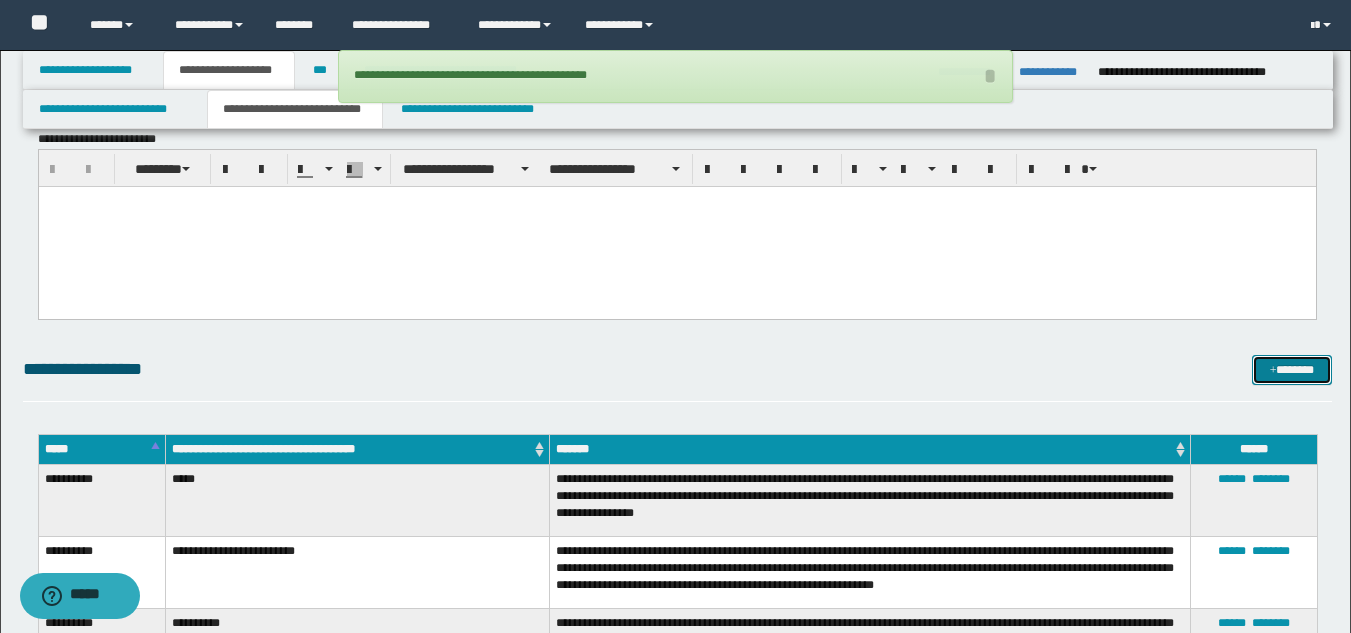 click on "*******" at bounding box center (1292, 370) 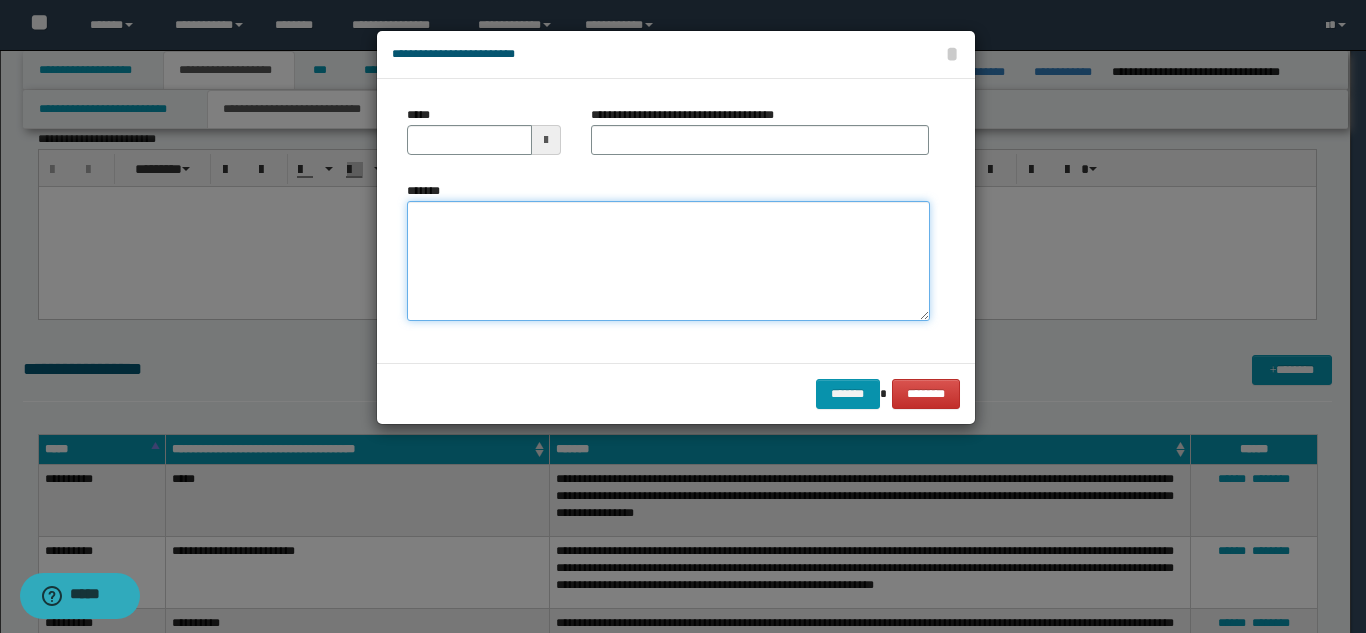 click on "*******" at bounding box center [668, 261] 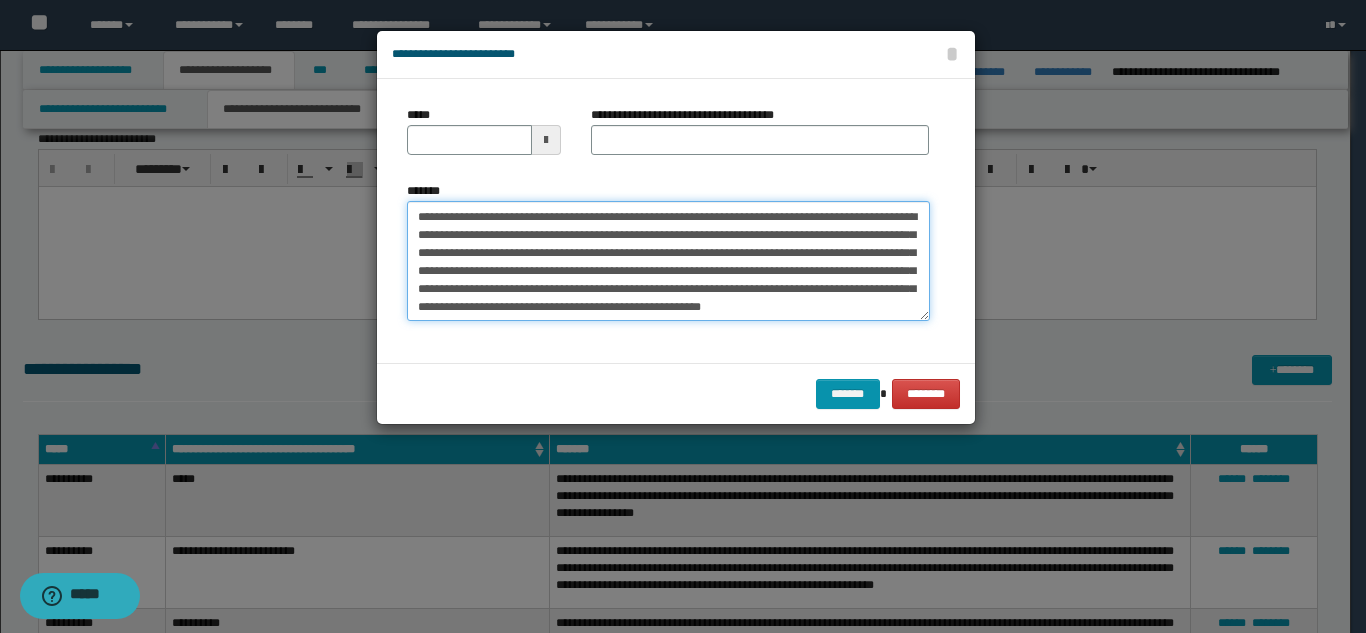 scroll, scrollTop: 0, scrollLeft: 0, axis: both 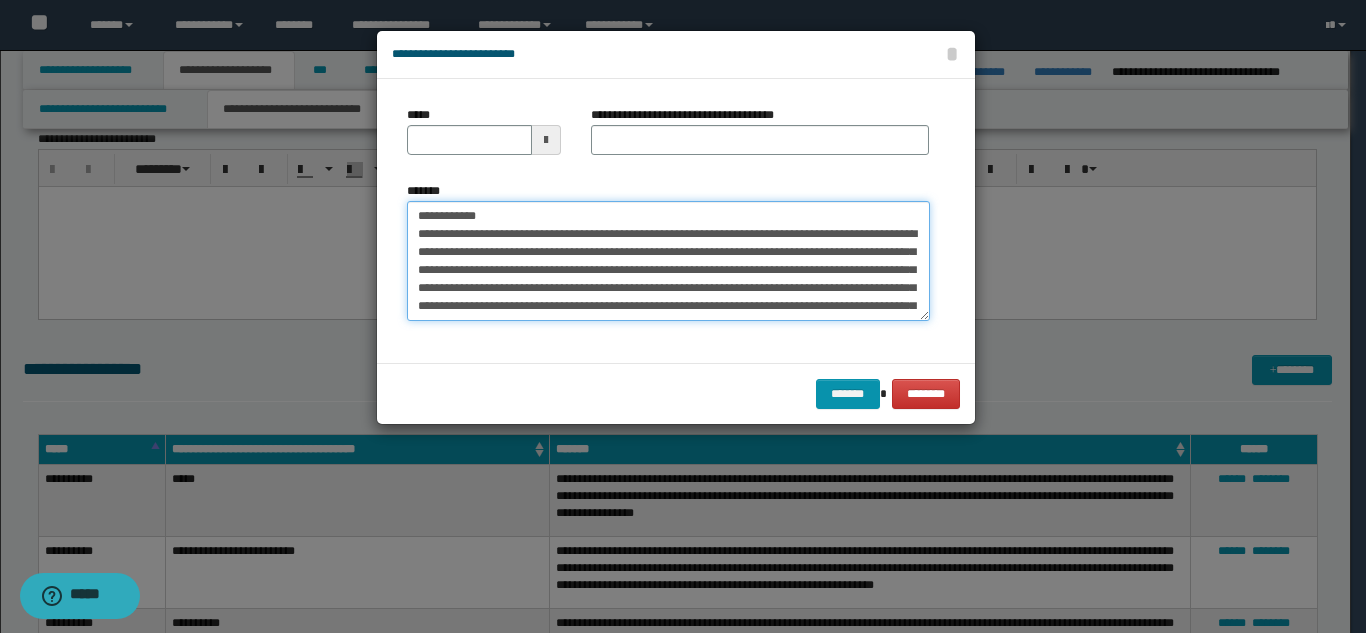 drag, startPoint x: 653, startPoint y: 219, endPoint x: 482, endPoint y: 217, distance: 171.01169 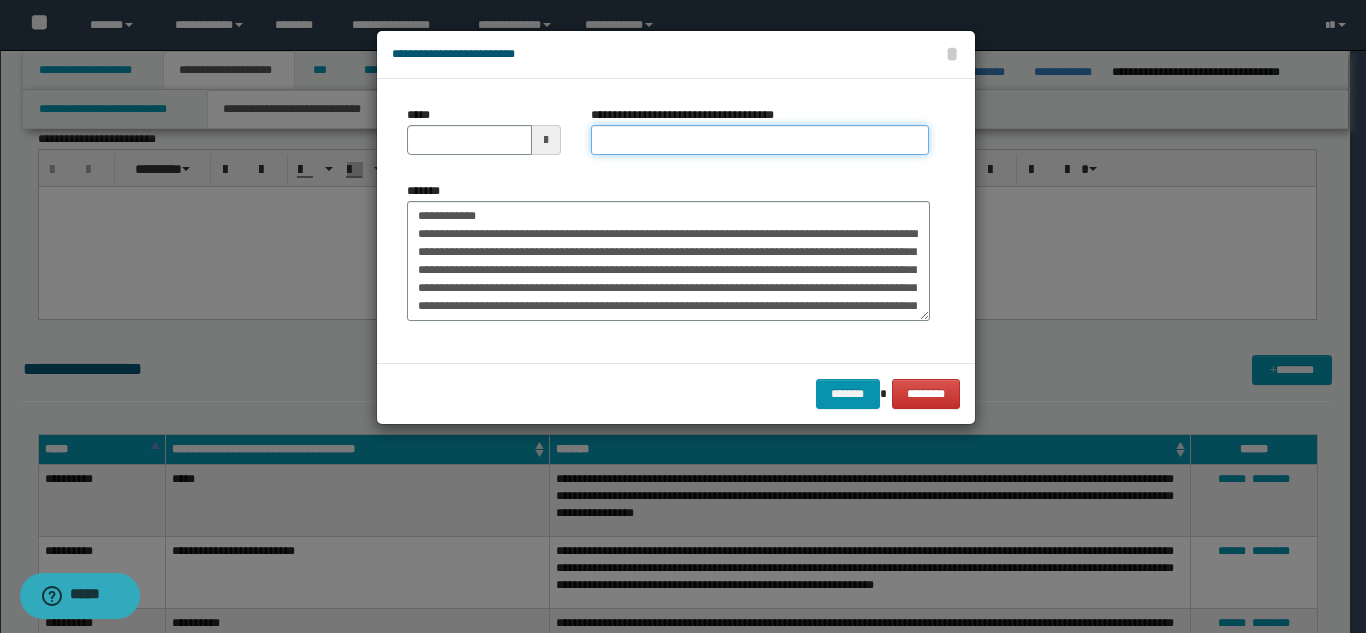 drag, startPoint x: 623, startPoint y: 147, endPoint x: 596, endPoint y: 158, distance: 29.15476 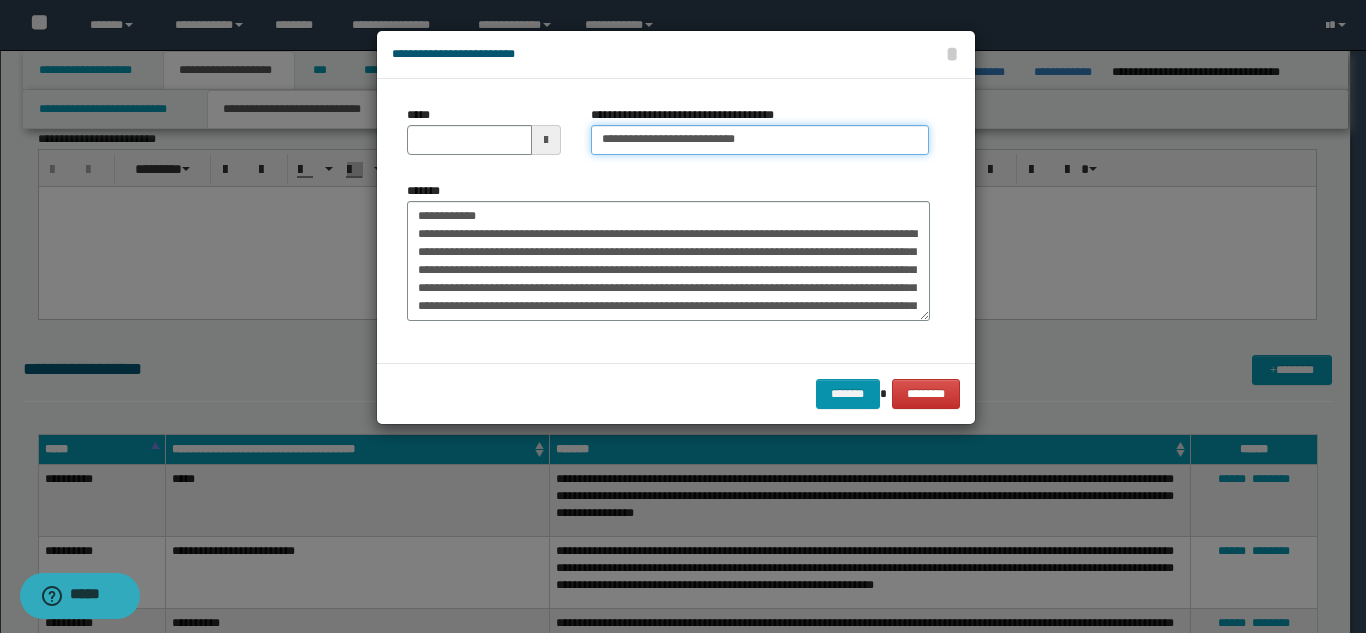 type on "**********" 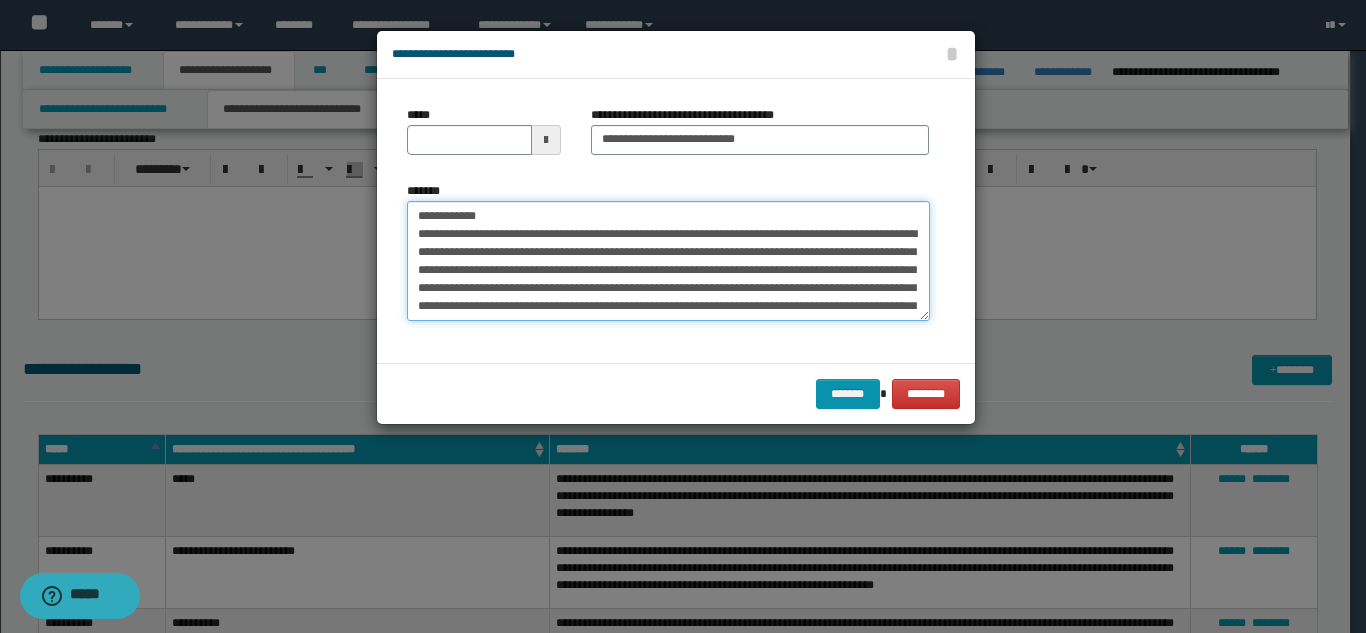 drag, startPoint x: 488, startPoint y: 218, endPoint x: 394, endPoint y: 199, distance: 95.90099 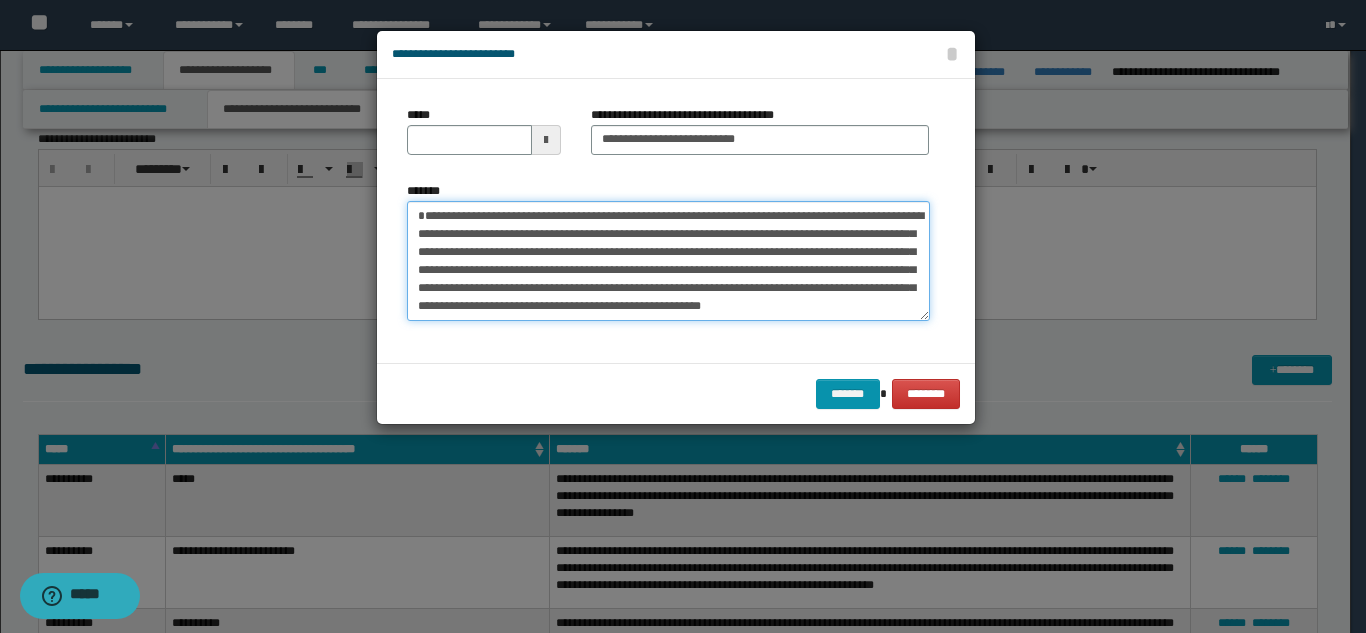 type 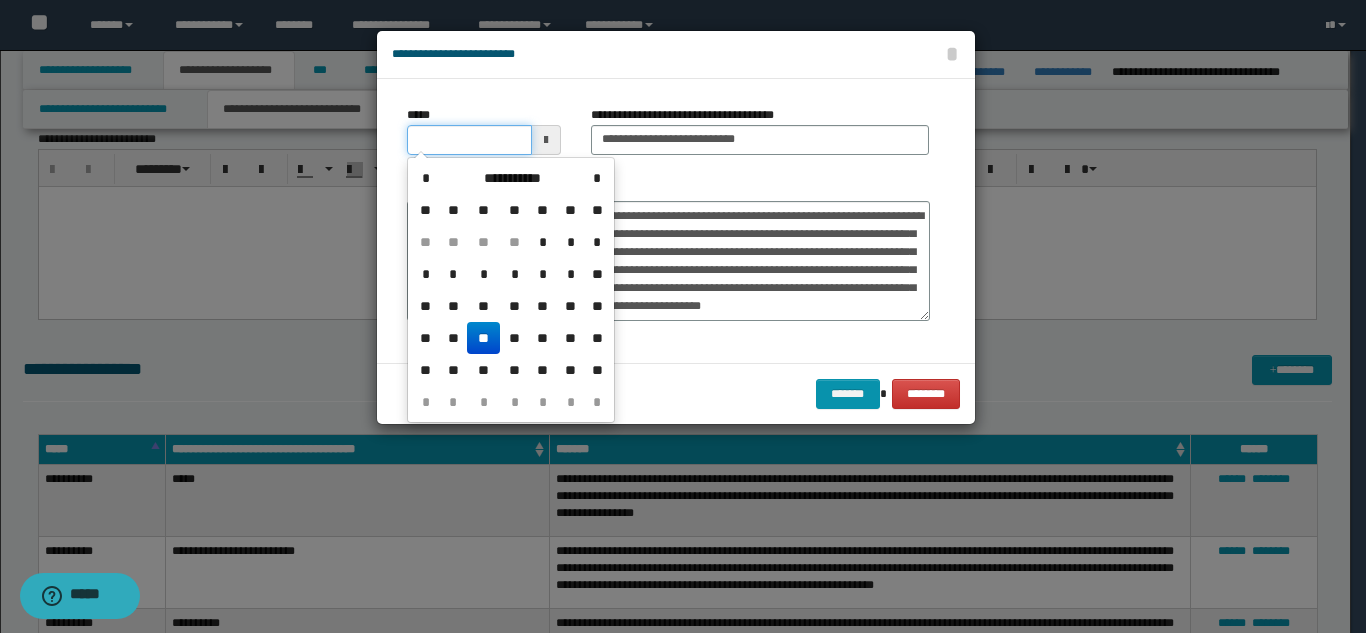 click on "*****" at bounding box center (469, 140) 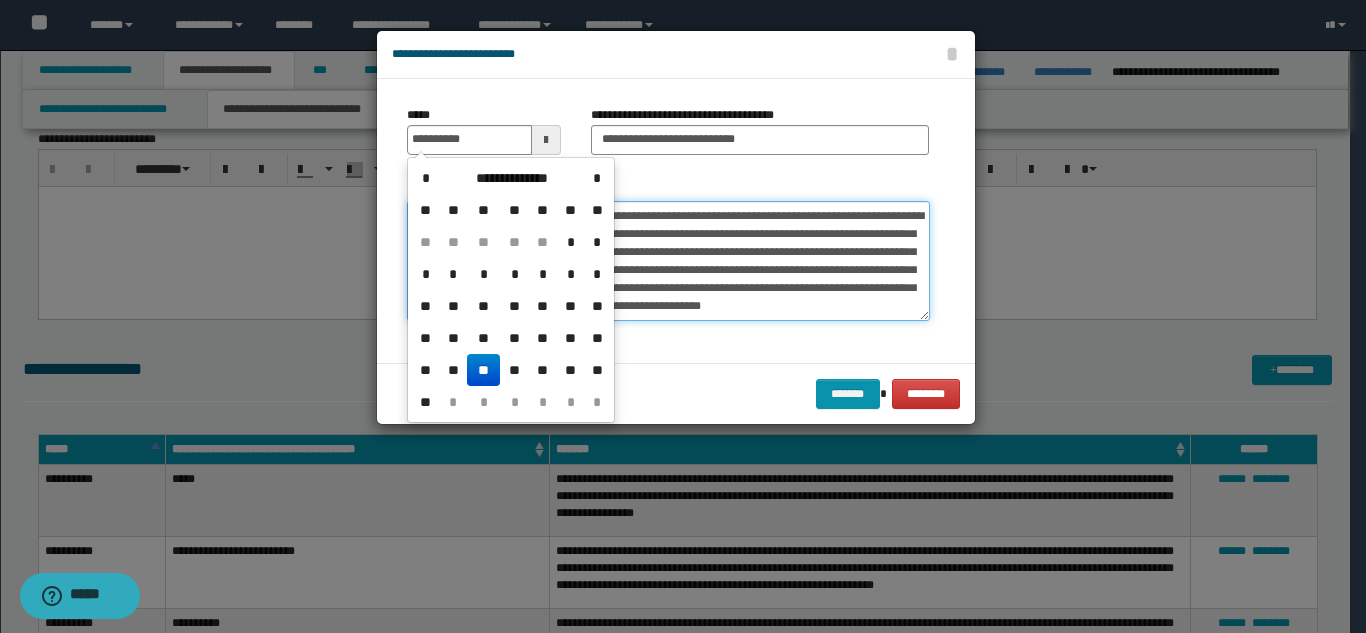 type on "**********" 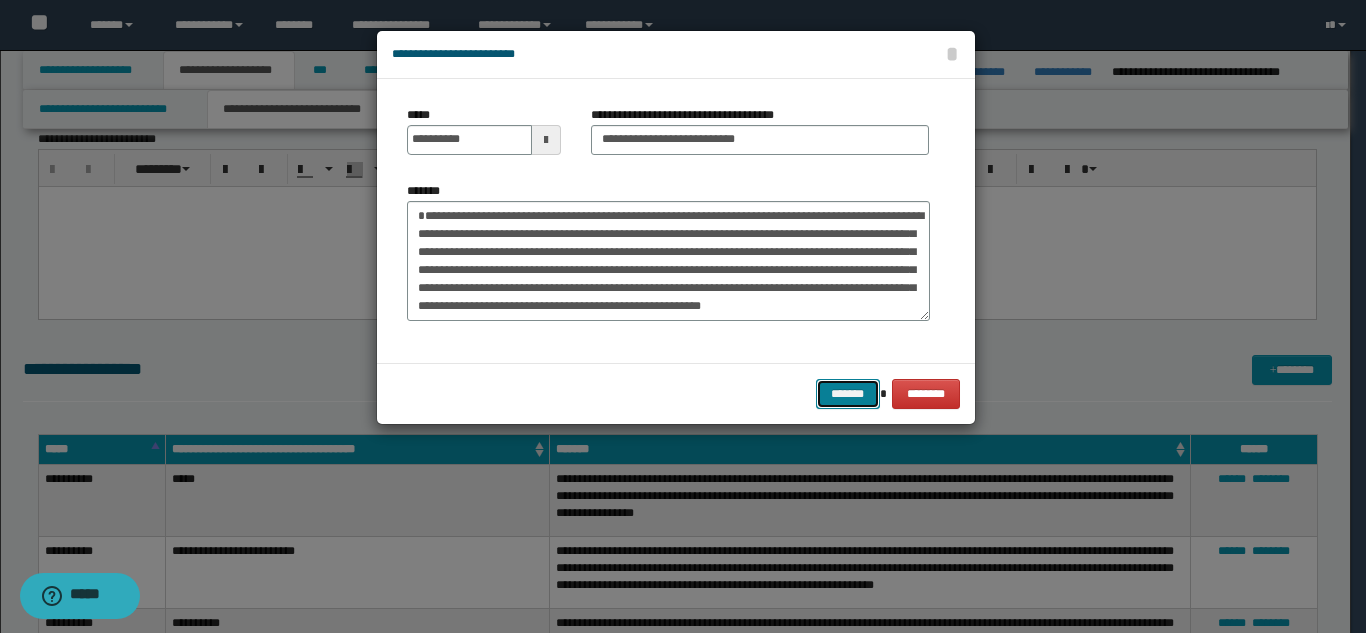 click on "*******" at bounding box center (848, 394) 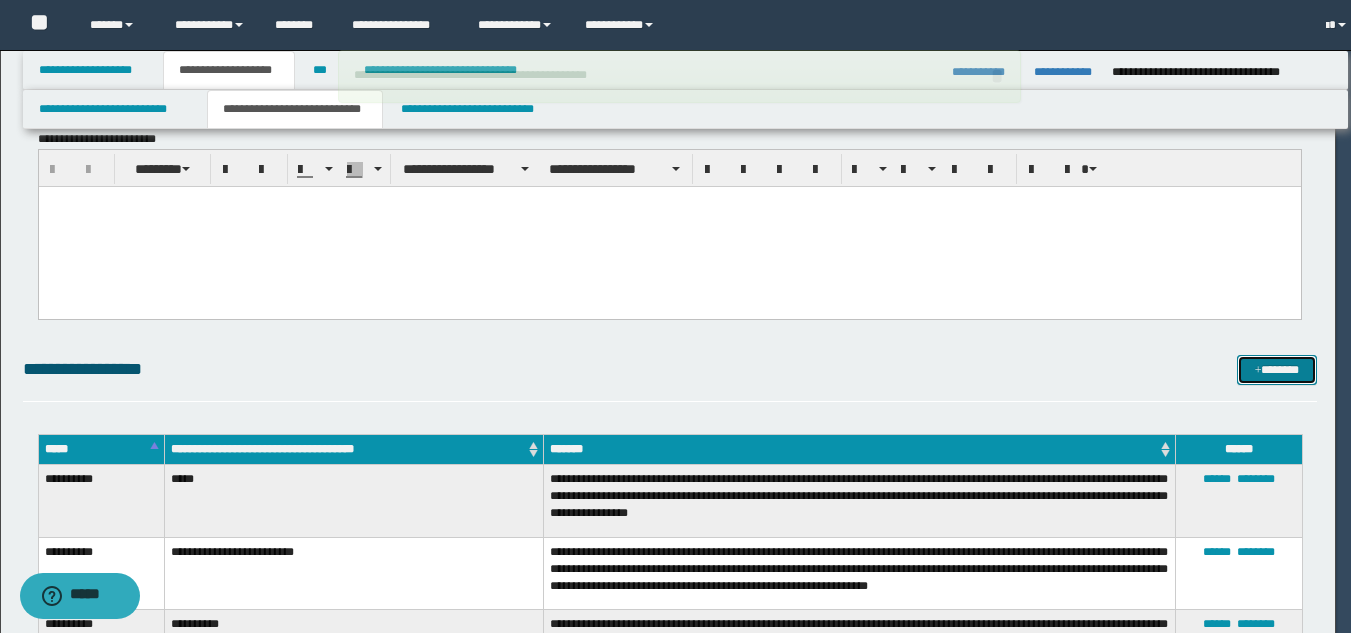 type 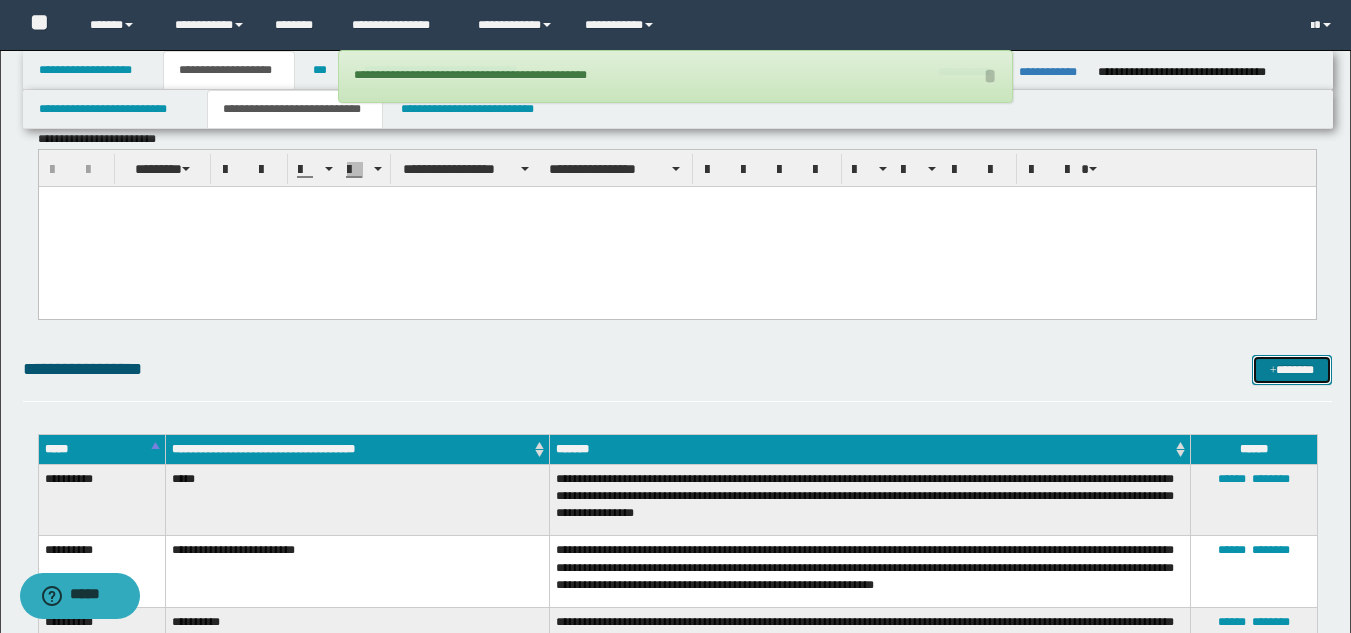 click on "*******" at bounding box center (1292, 370) 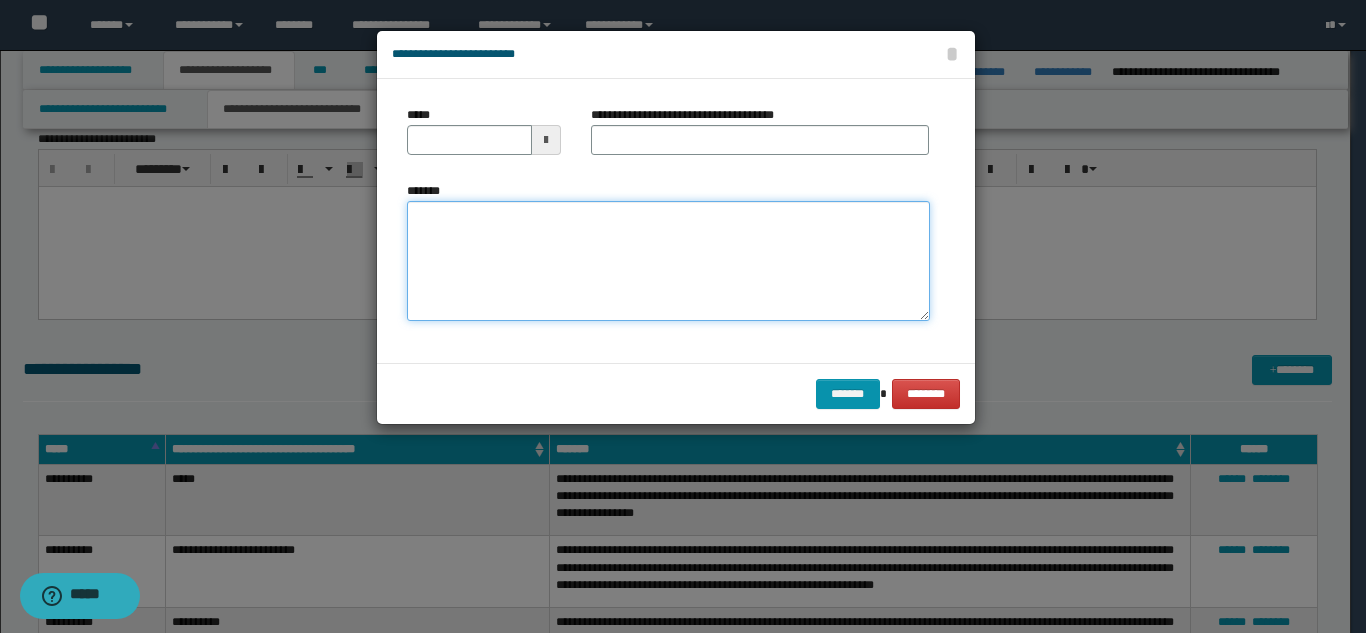 click on "*******" at bounding box center (668, 261) 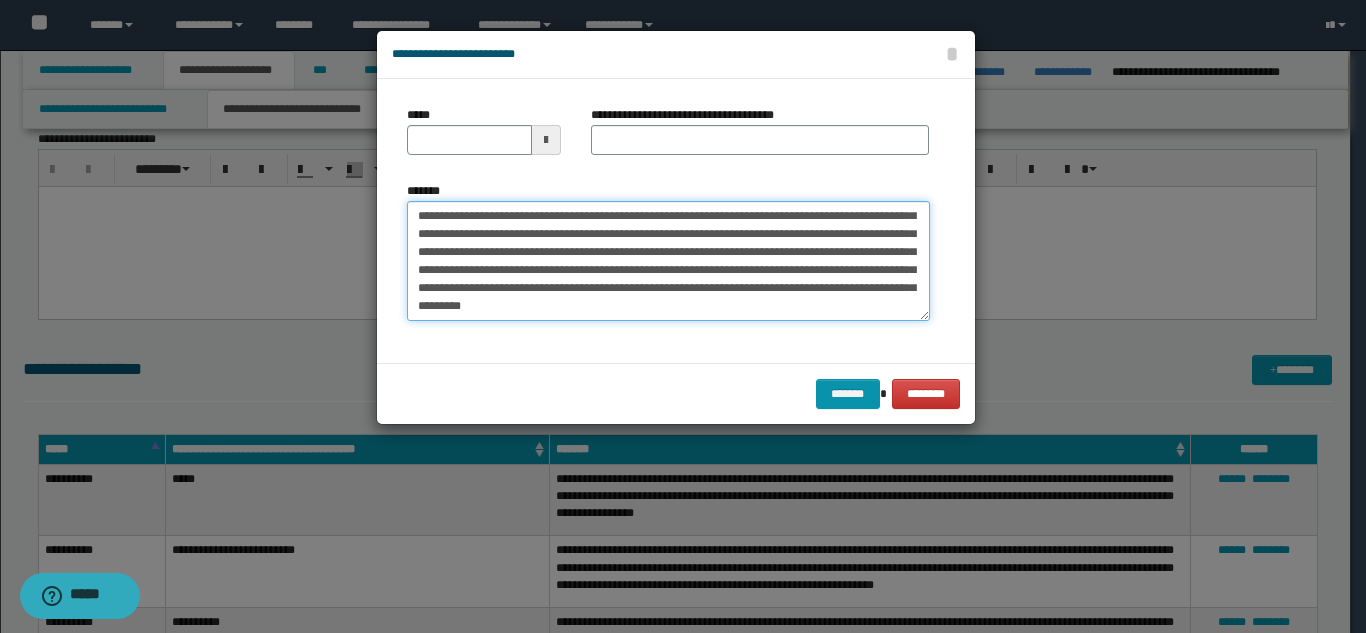 scroll, scrollTop: 0, scrollLeft: 0, axis: both 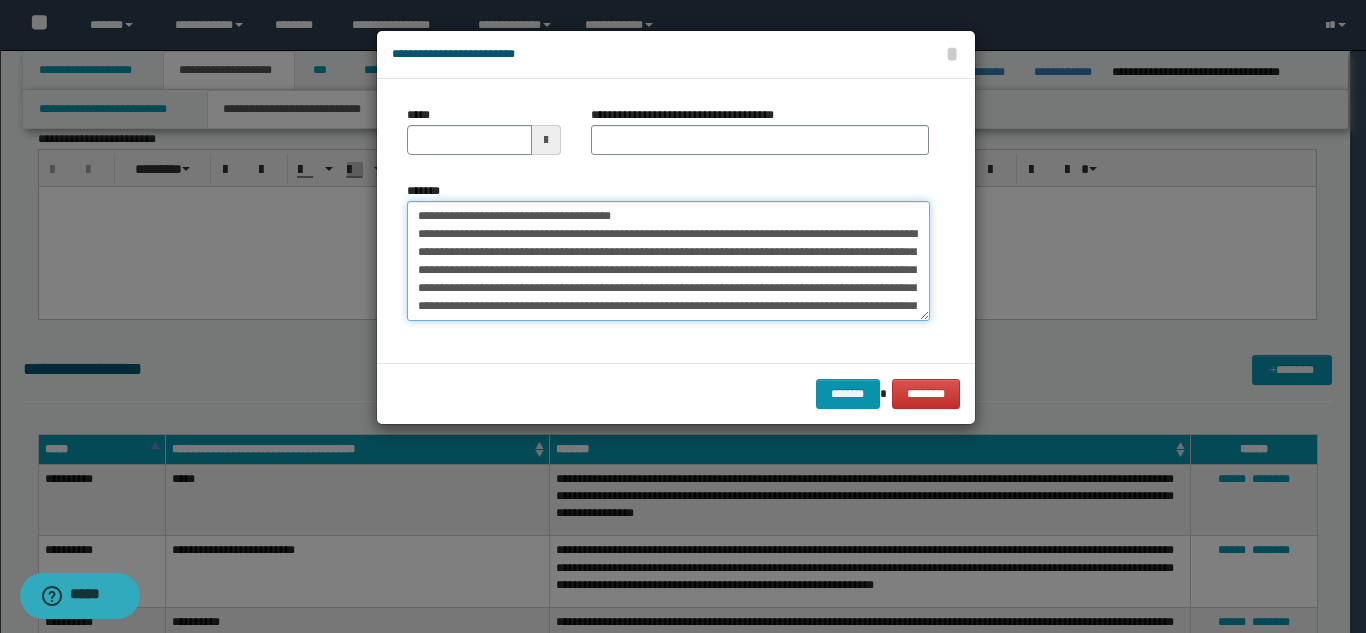 drag, startPoint x: 662, startPoint y: 211, endPoint x: 486, endPoint y: 219, distance: 176.18172 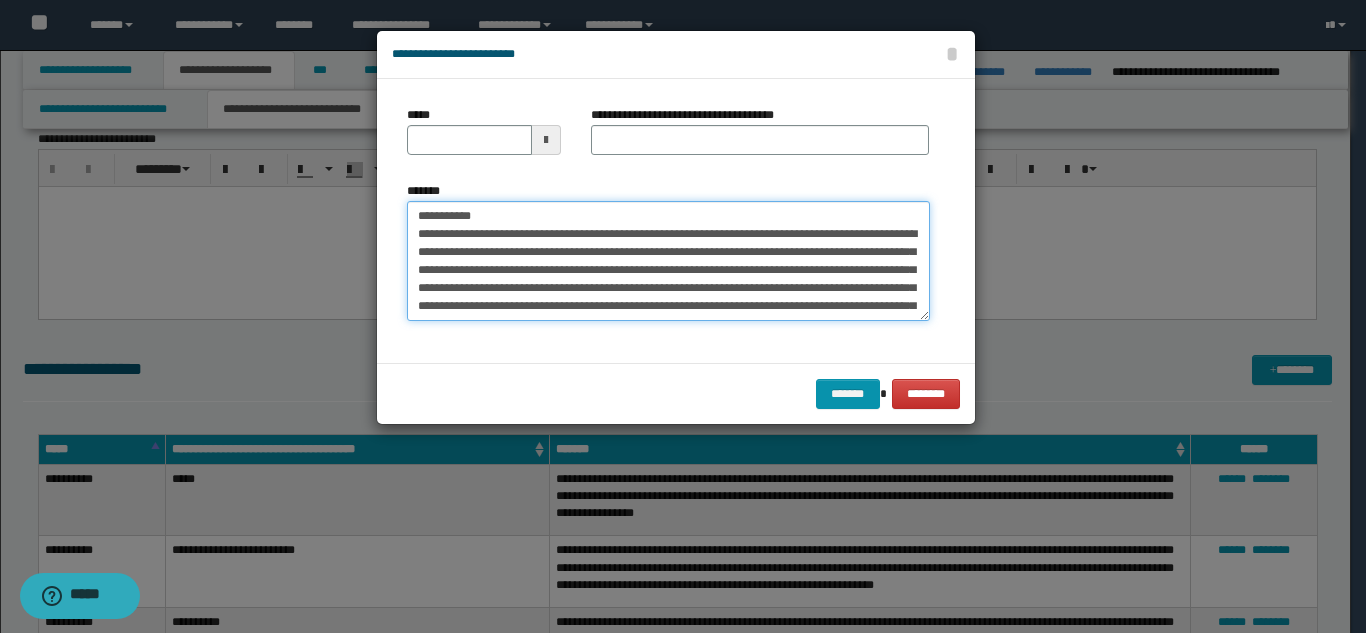 type on "**********" 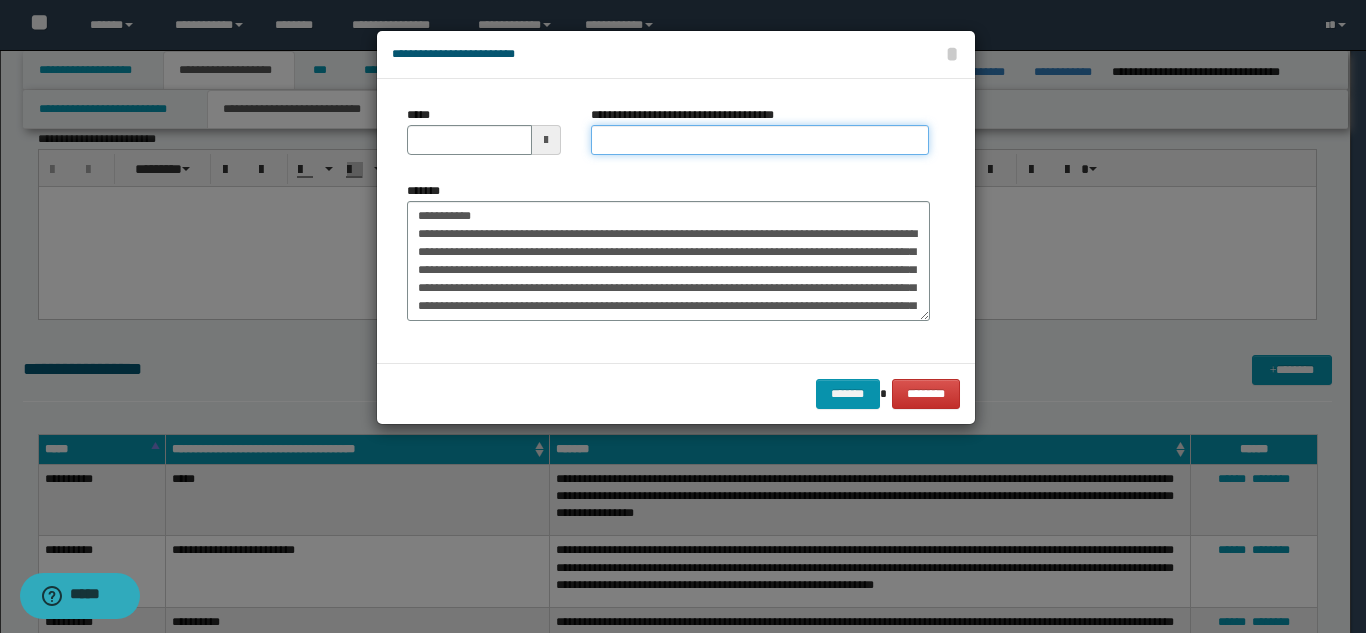 click on "**********" at bounding box center [760, 140] 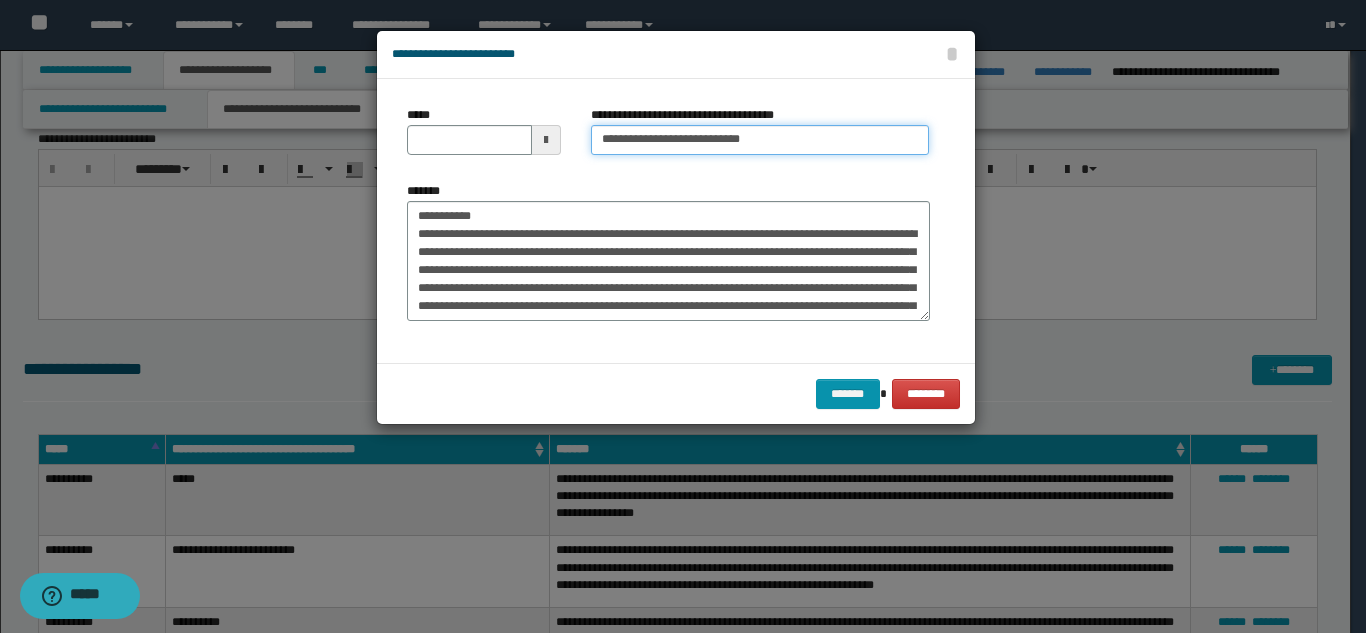 type on "**********" 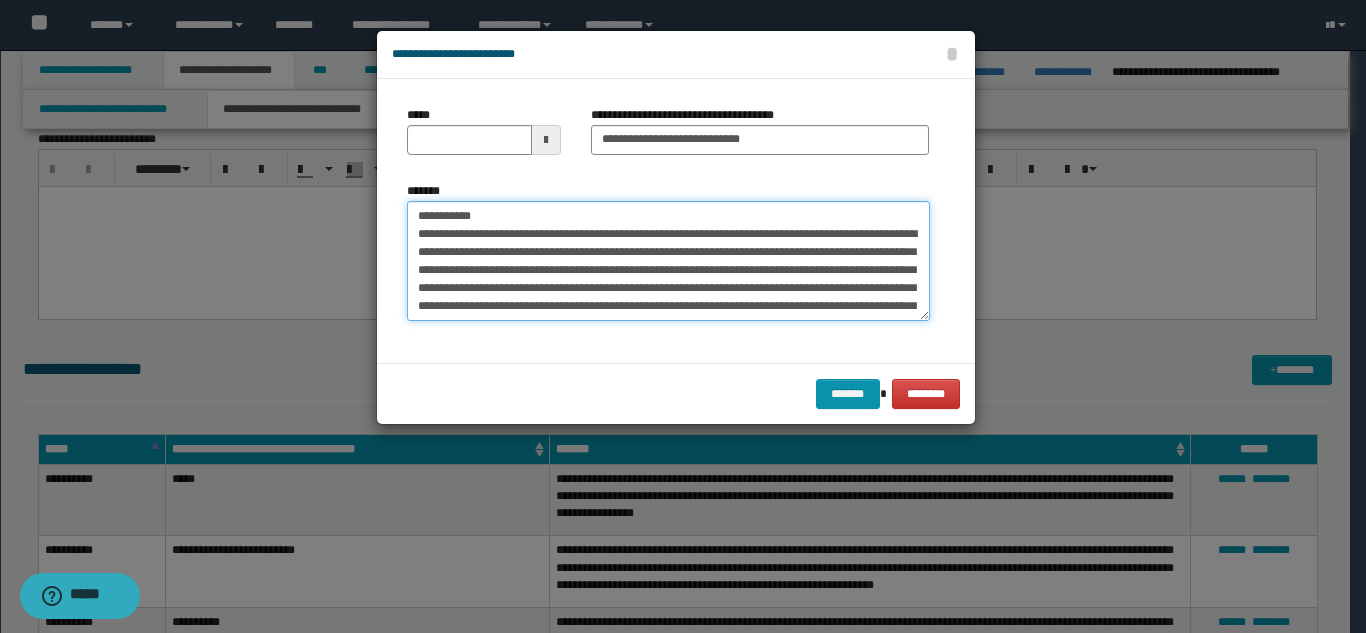 drag, startPoint x: 493, startPoint y: 218, endPoint x: 386, endPoint y: 211, distance: 107.22873 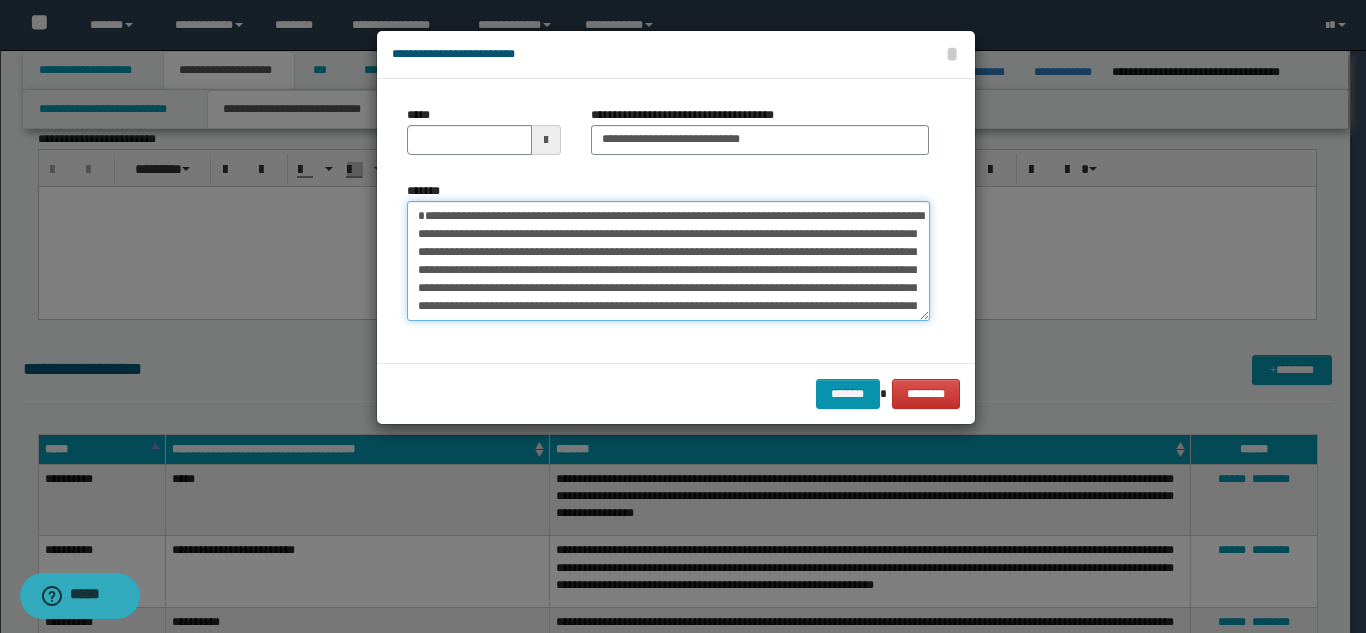 type 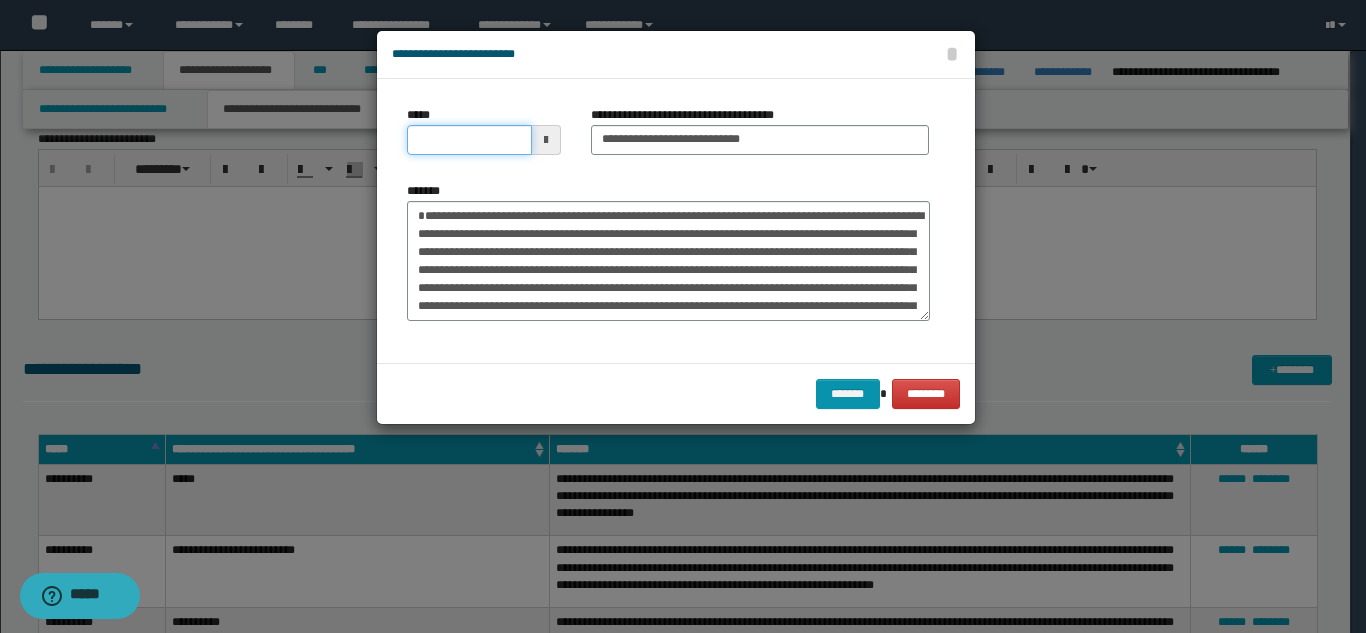 click on "*****" at bounding box center [469, 140] 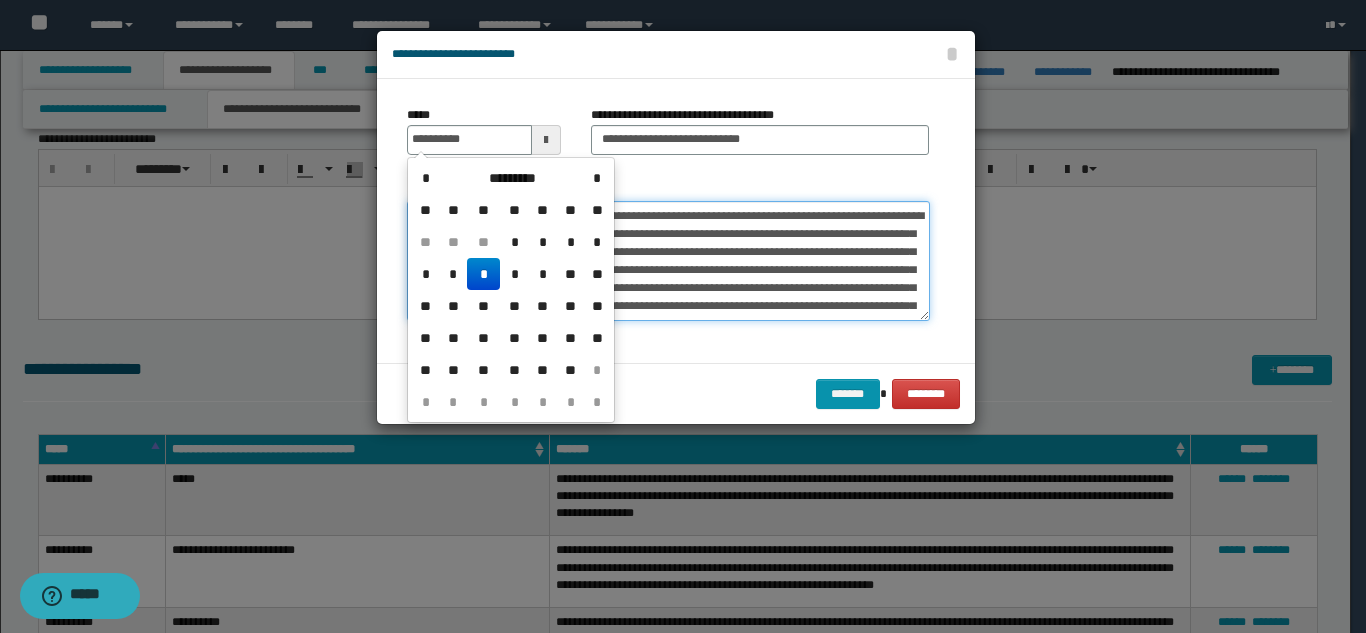 type on "**********" 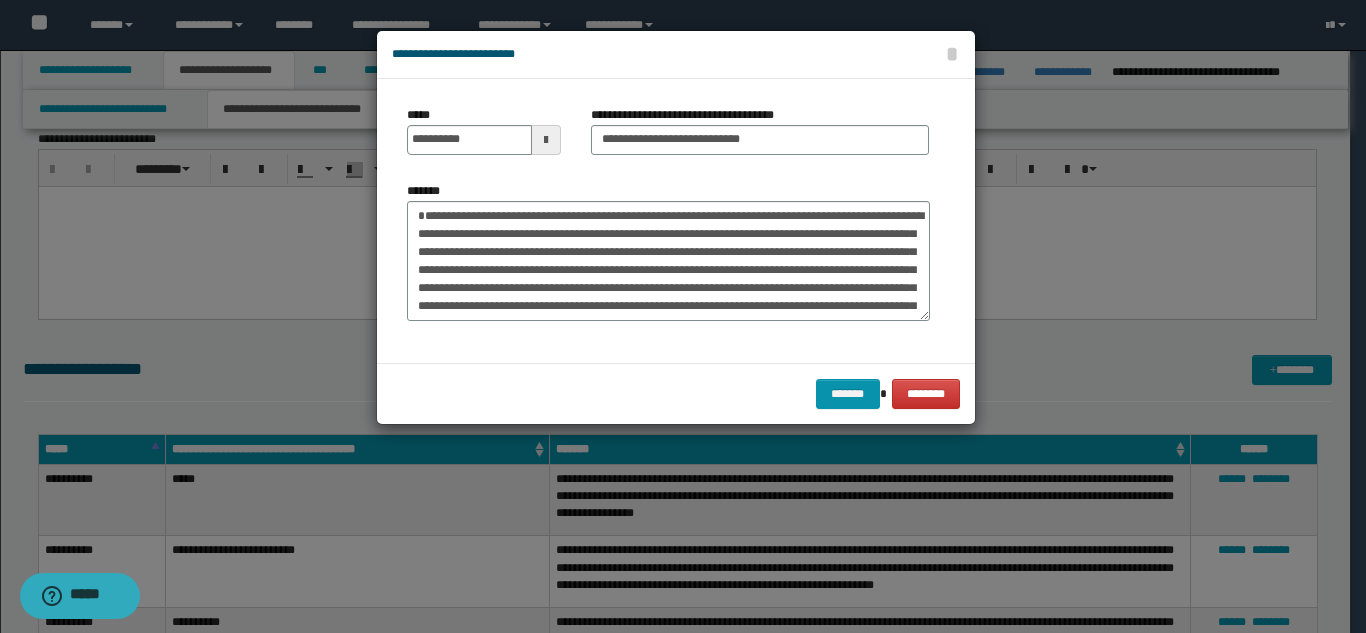 click on "*******
********" at bounding box center [676, 393] 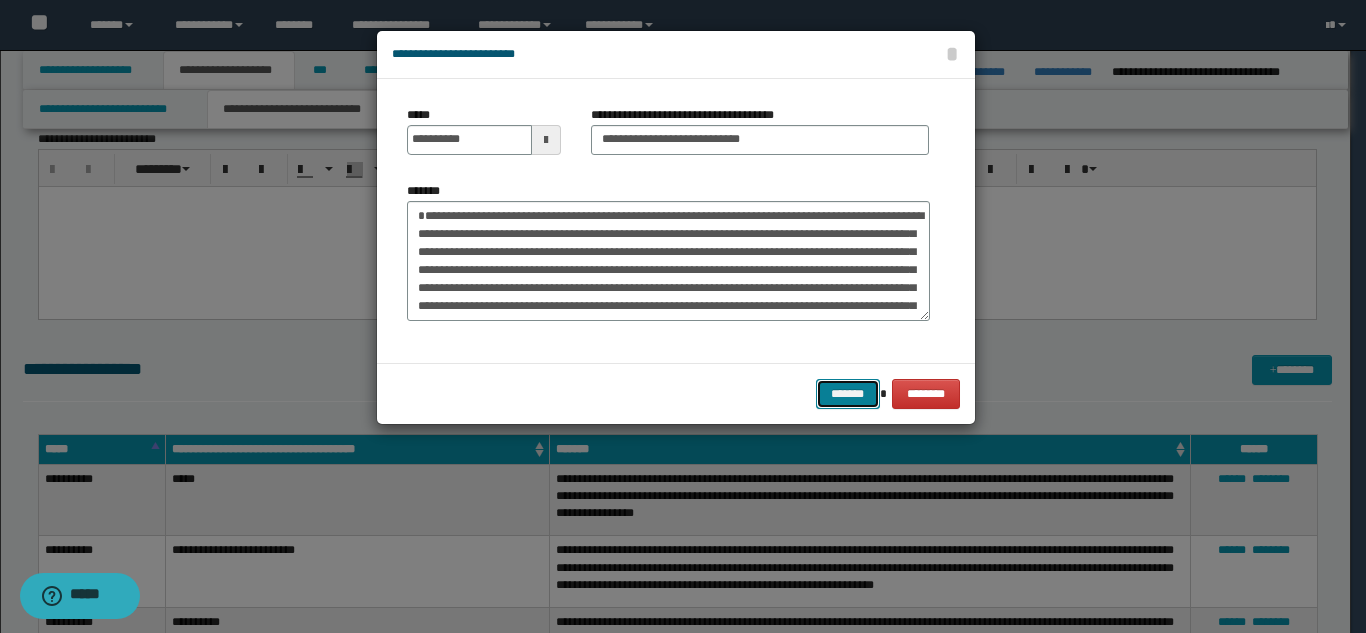 click on "*******" at bounding box center (848, 394) 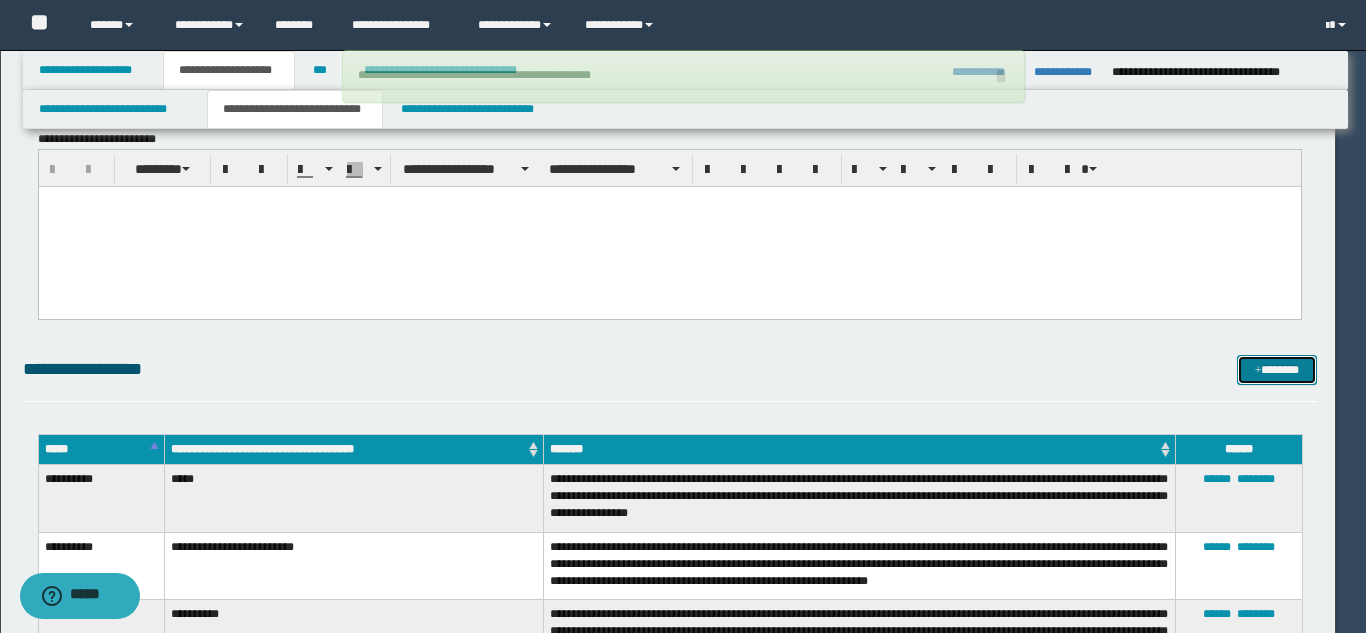 type 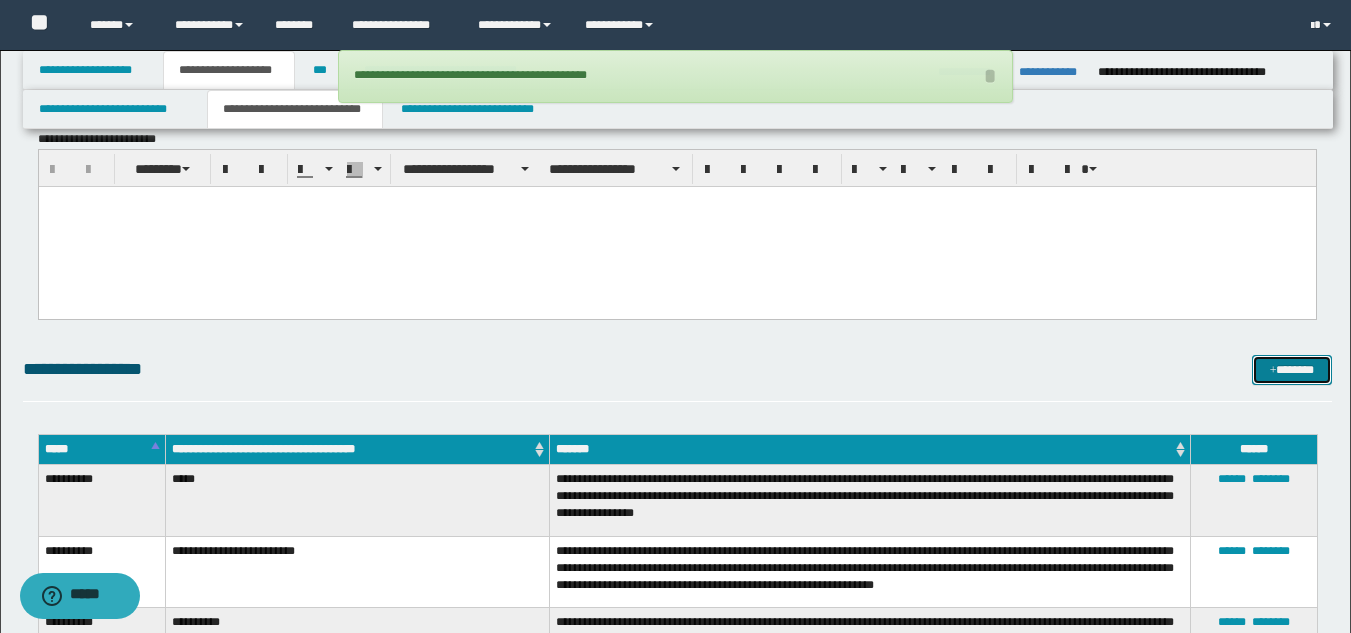 click on "*******" at bounding box center (1292, 370) 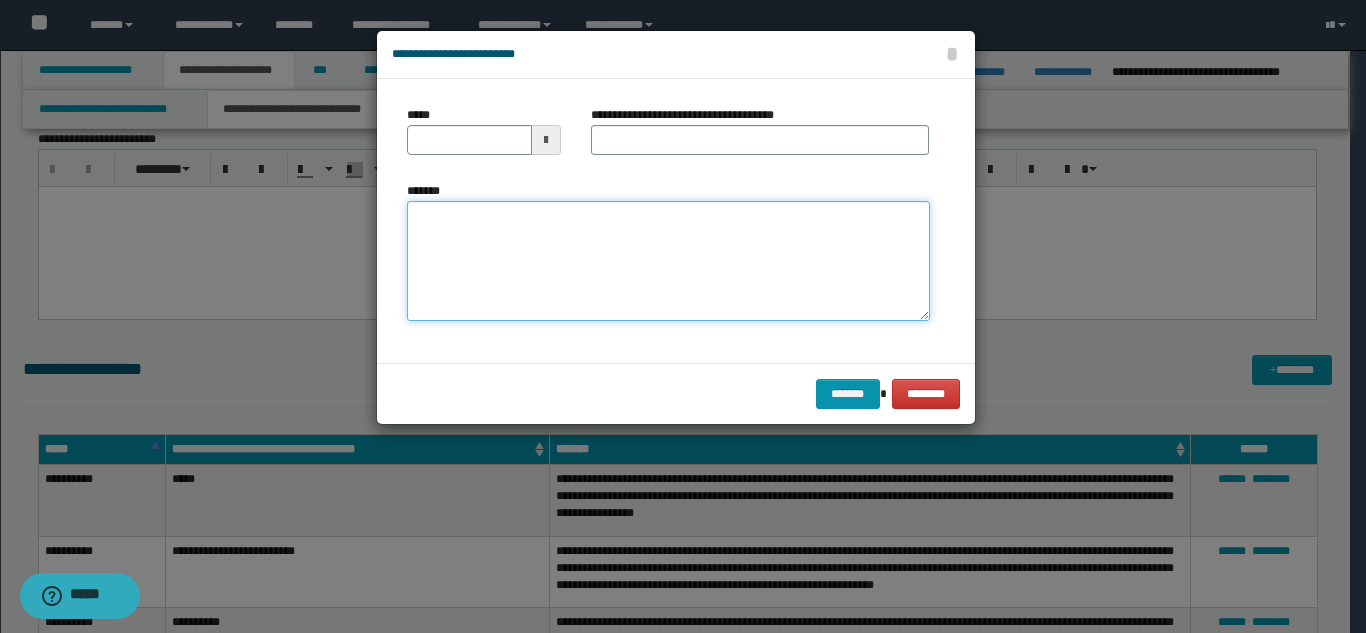click on "*******" at bounding box center [668, 261] 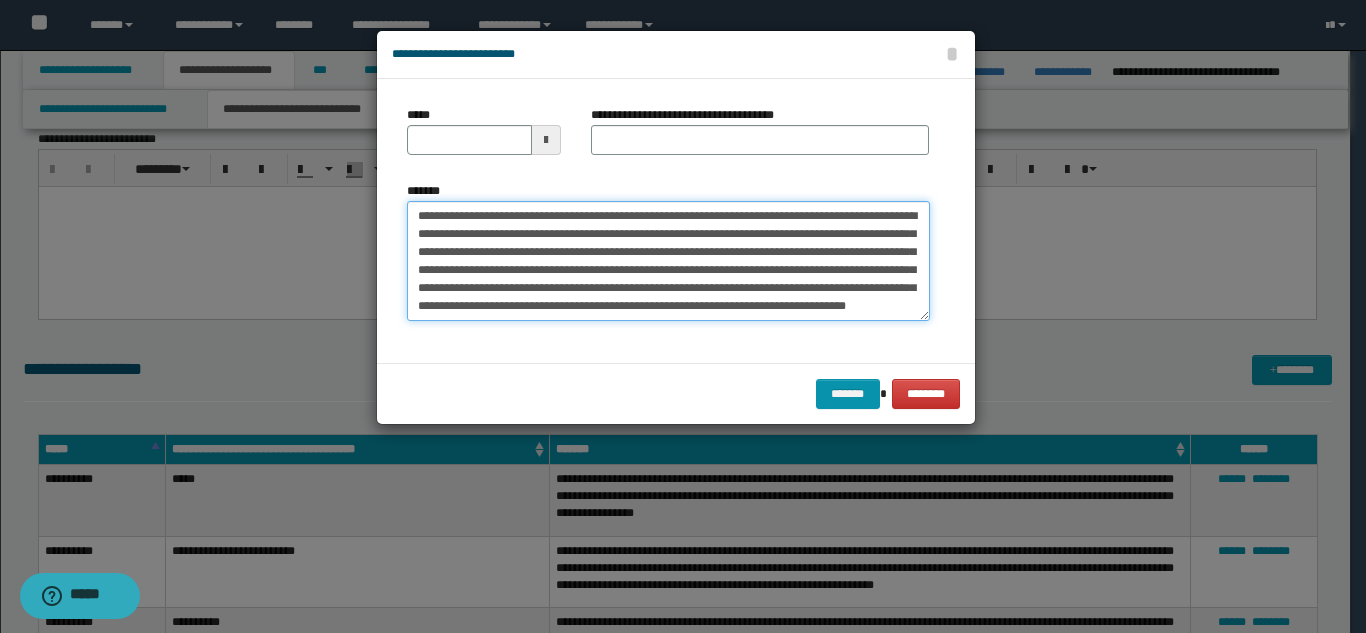 scroll, scrollTop: 0, scrollLeft: 0, axis: both 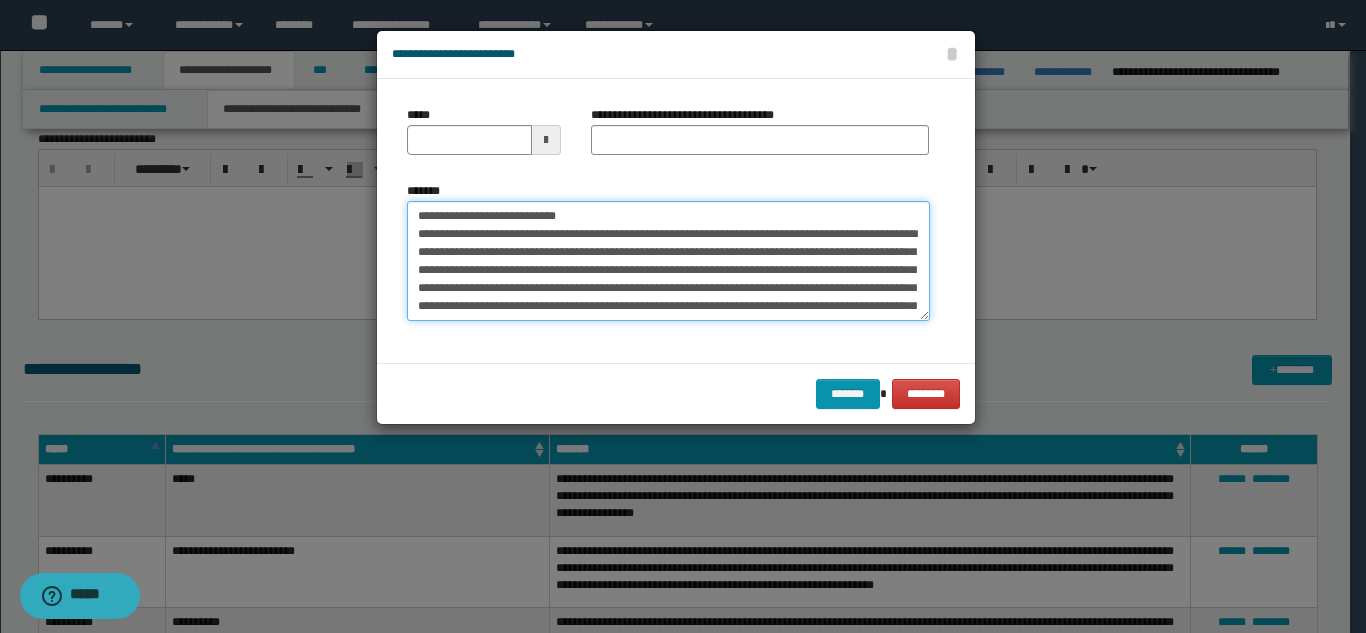 drag, startPoint x: 592, startPoint y: 212, endPoint x: 483, endPoint y: 208, distance: 109.07337 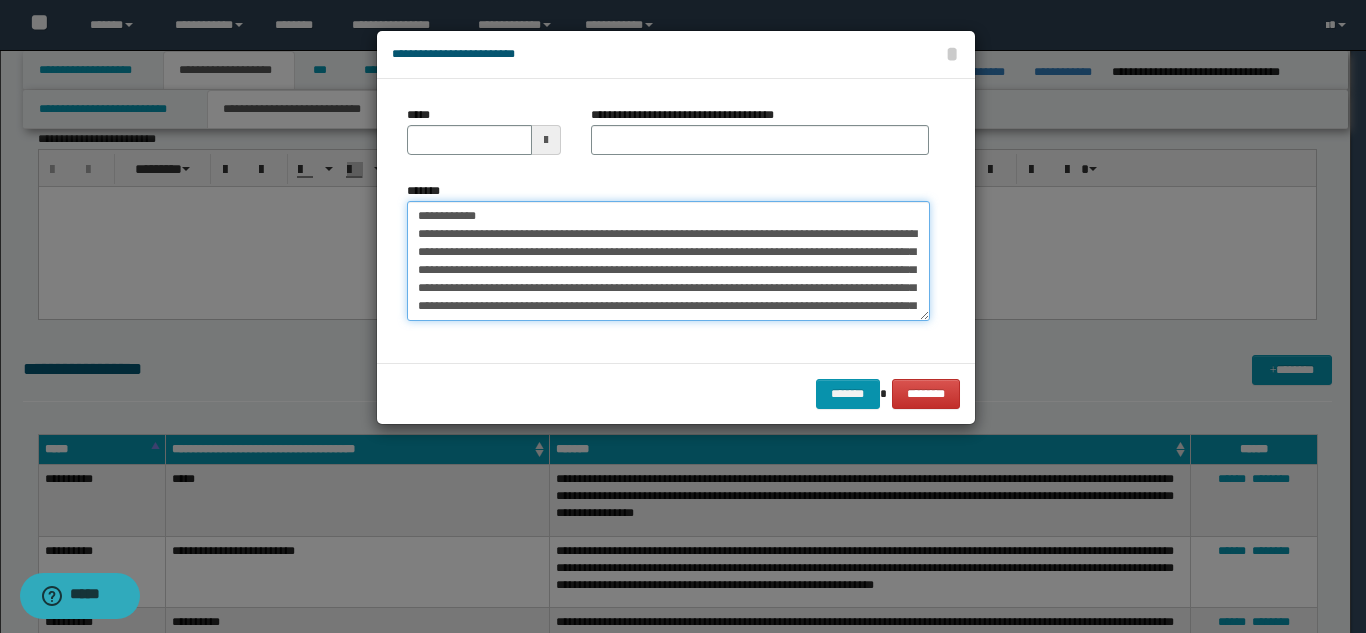 type on "**********" 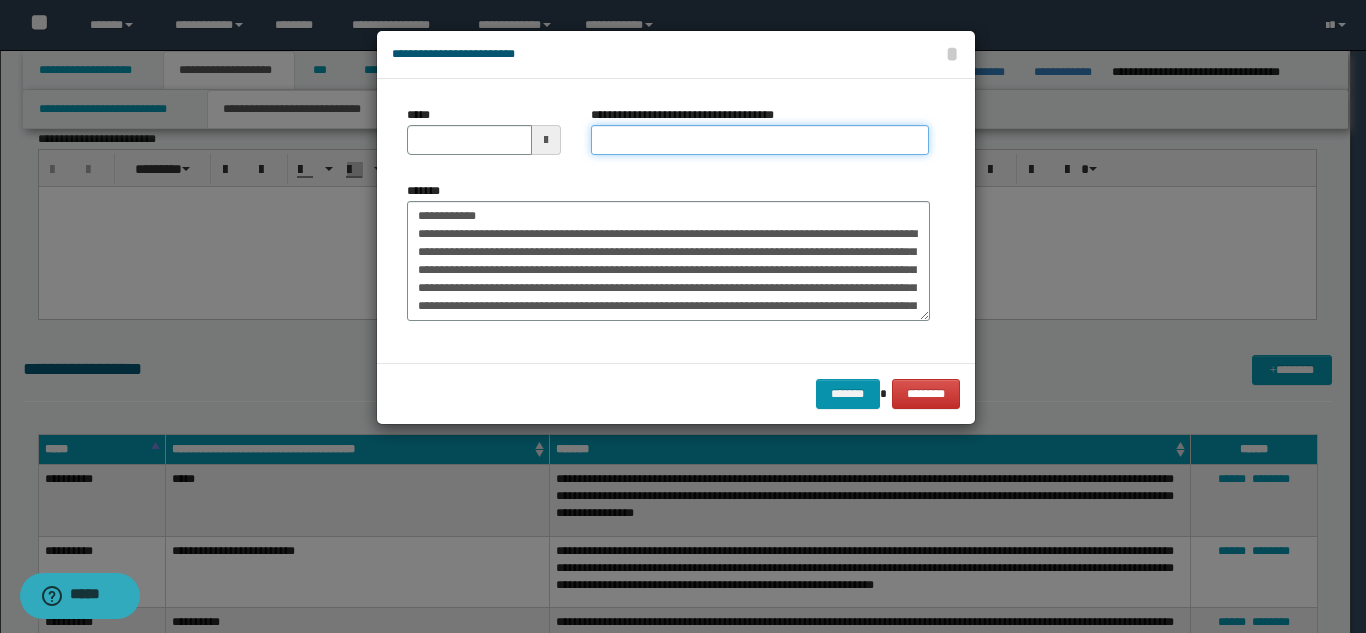 click on "**********" at bounding box center [760, 140] 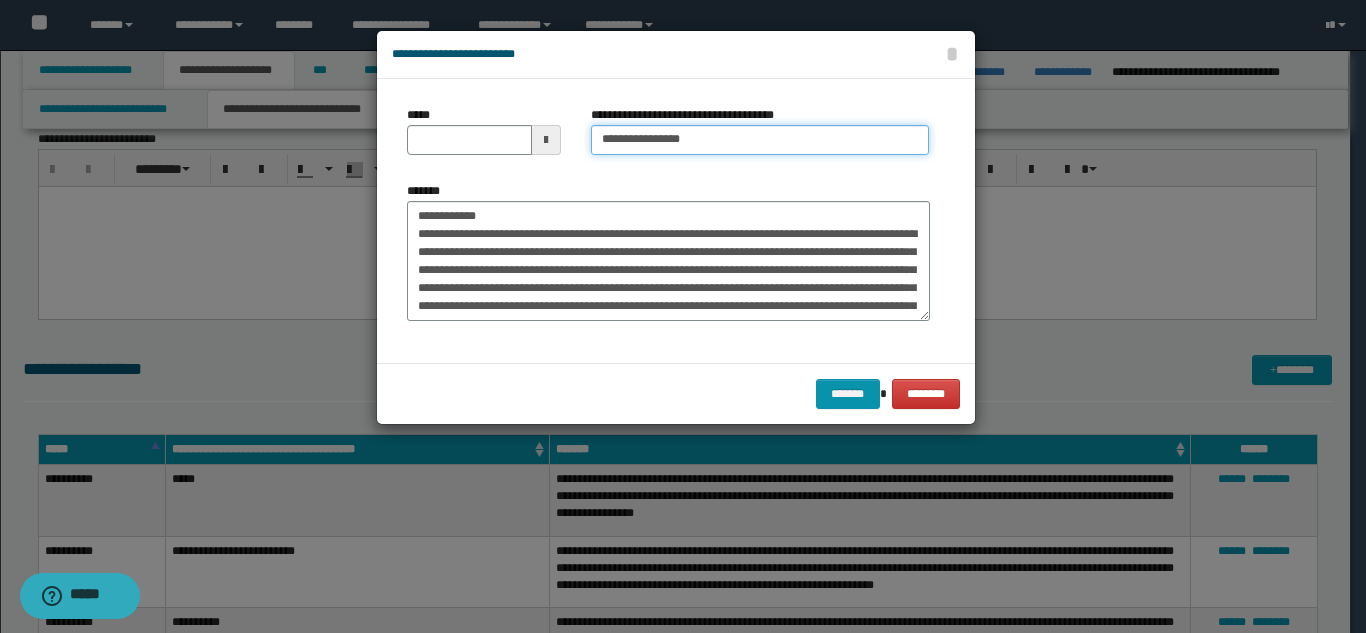 type on "**********" 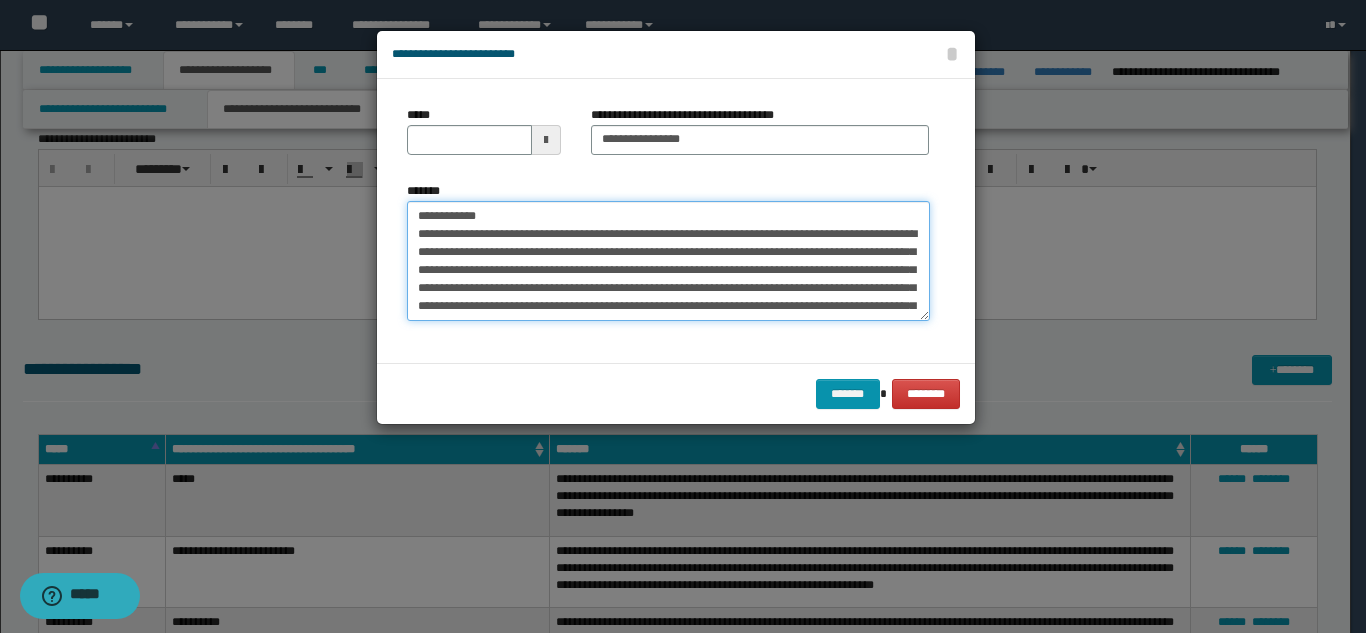 drag, startPoint x: 485, startPoint y: 223, endPoint x: 396, endPoint y: 195, distance: 93.30059 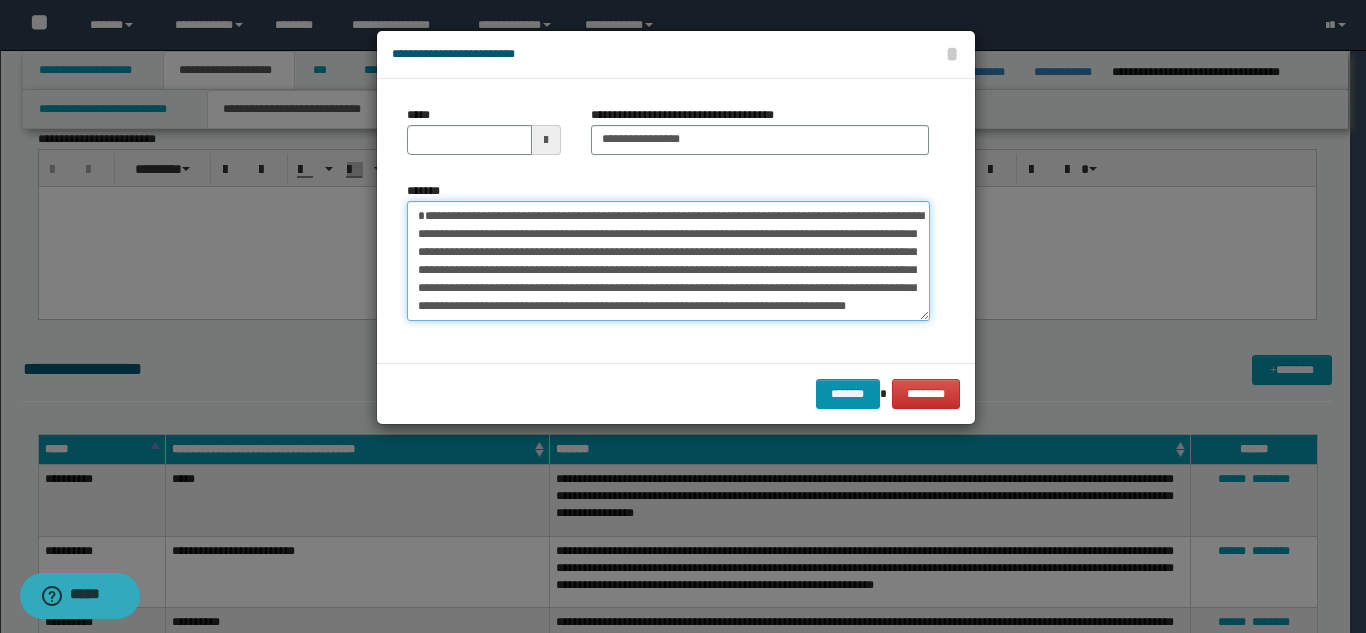 type 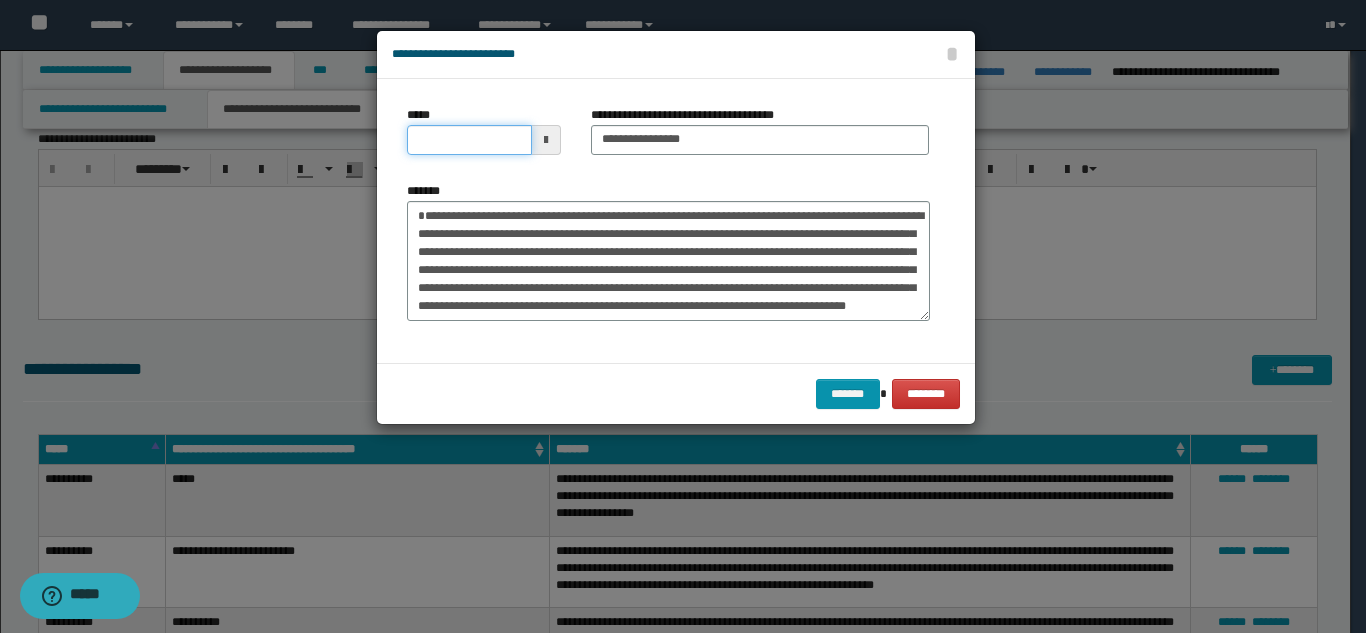 click on "*****" at bounding box center [469, 140] 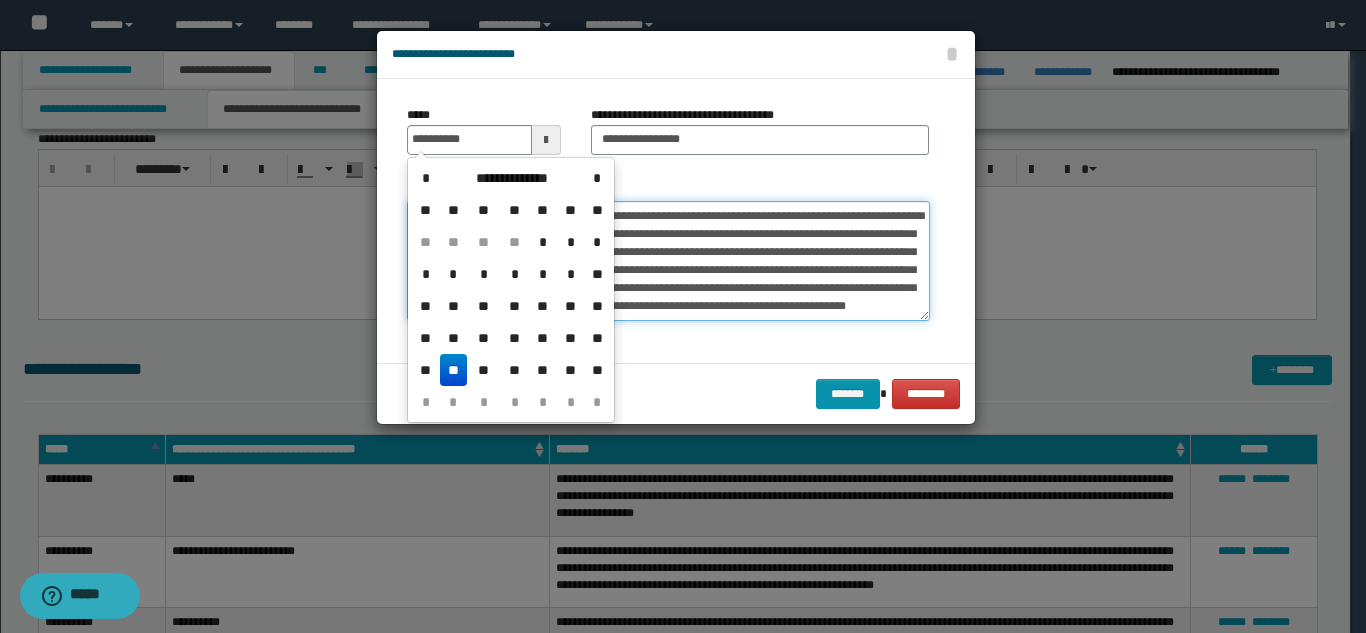 type on "**********" 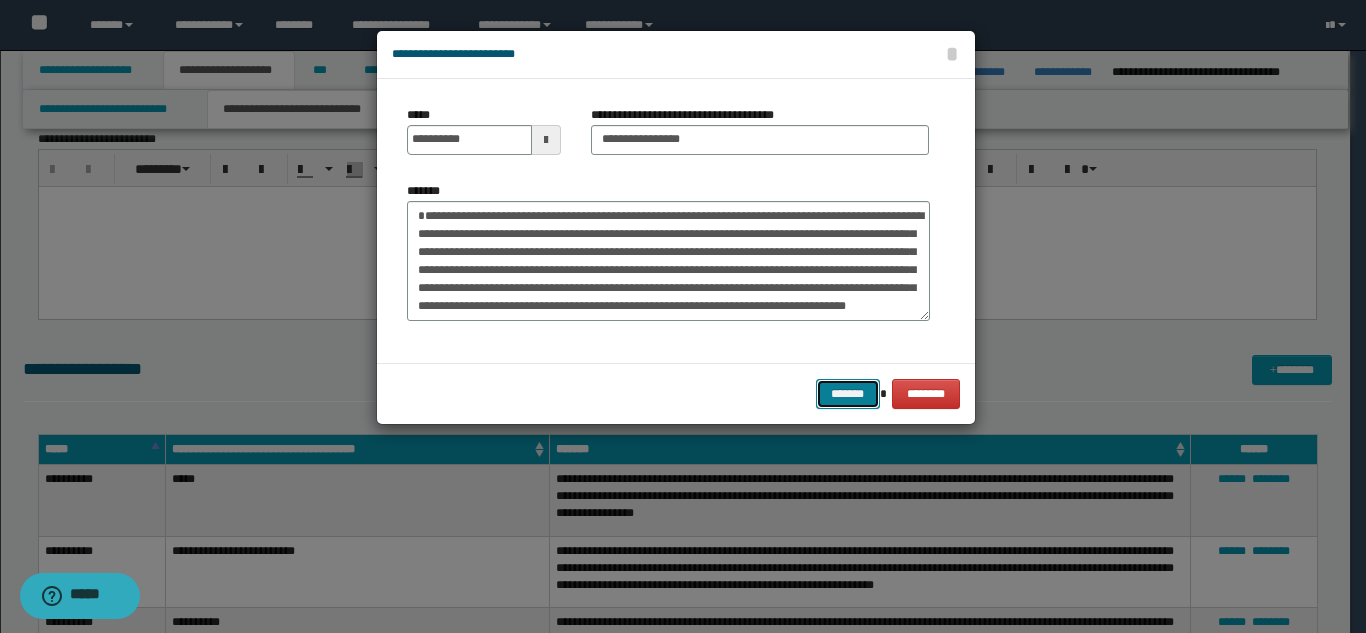click on "*******" at bounding box center [848, 394] 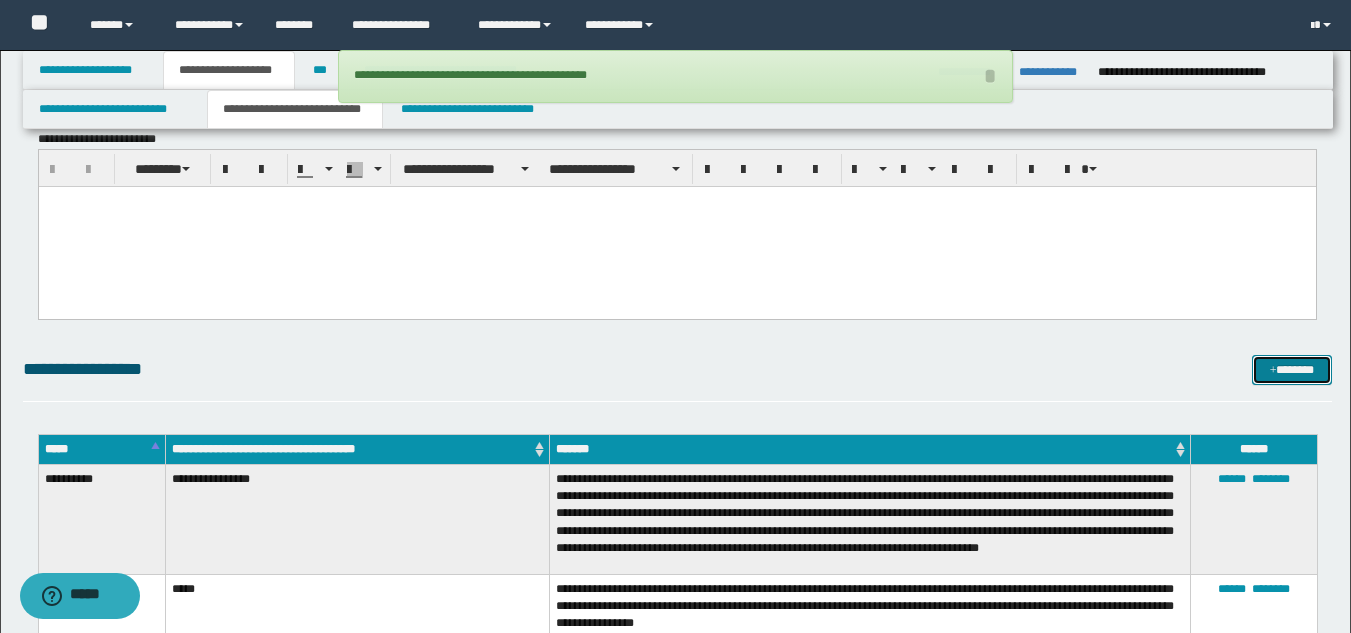 click at bounding box center (1273, 371) 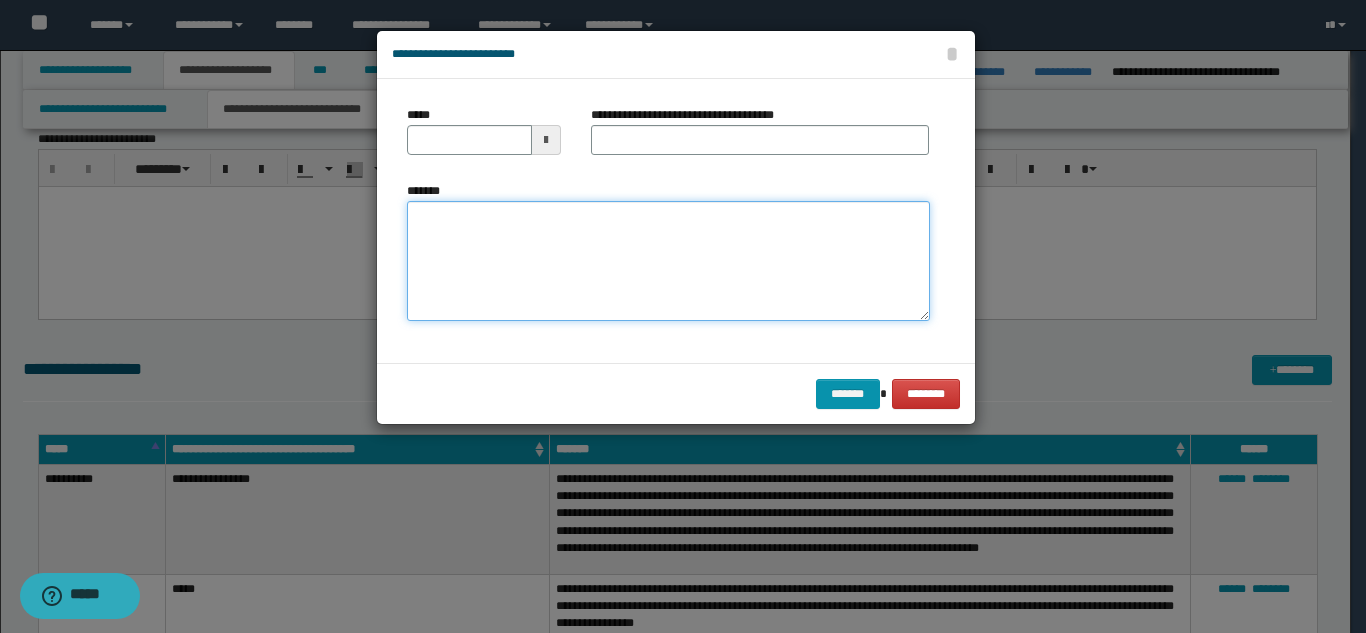 click on "*******" at bounding box center [668, 261] 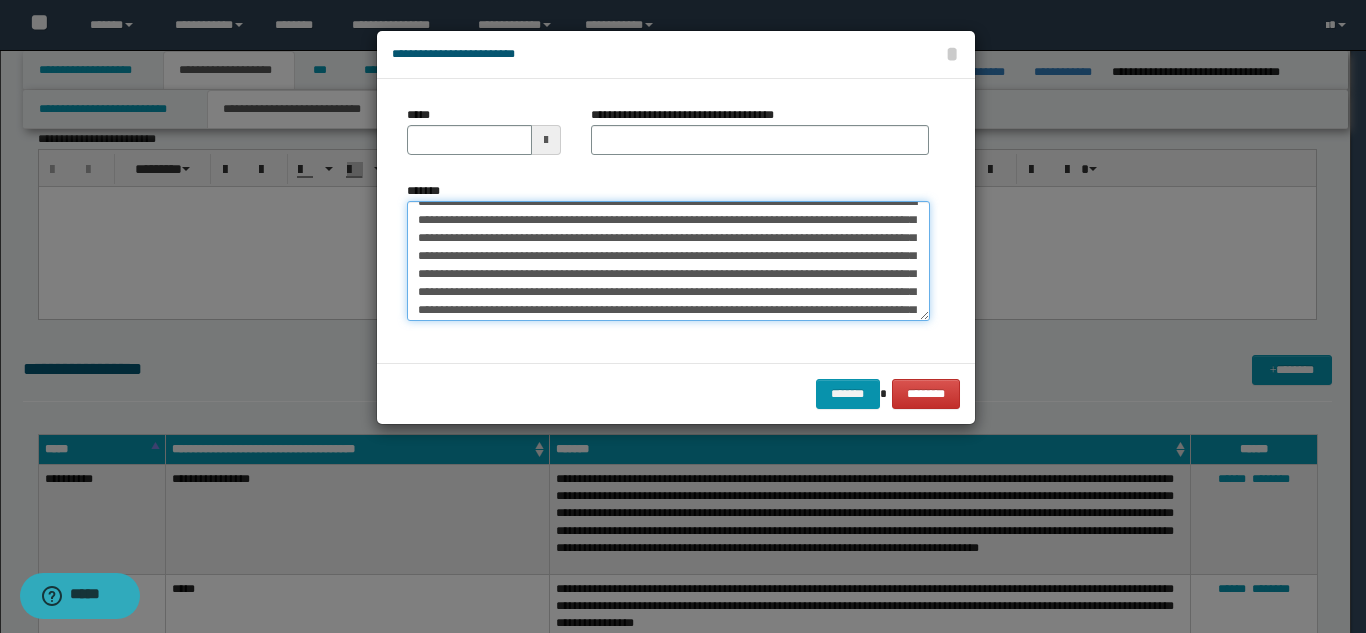 scroll, scrollTop: 0, scrollLeft: 0, axis: both 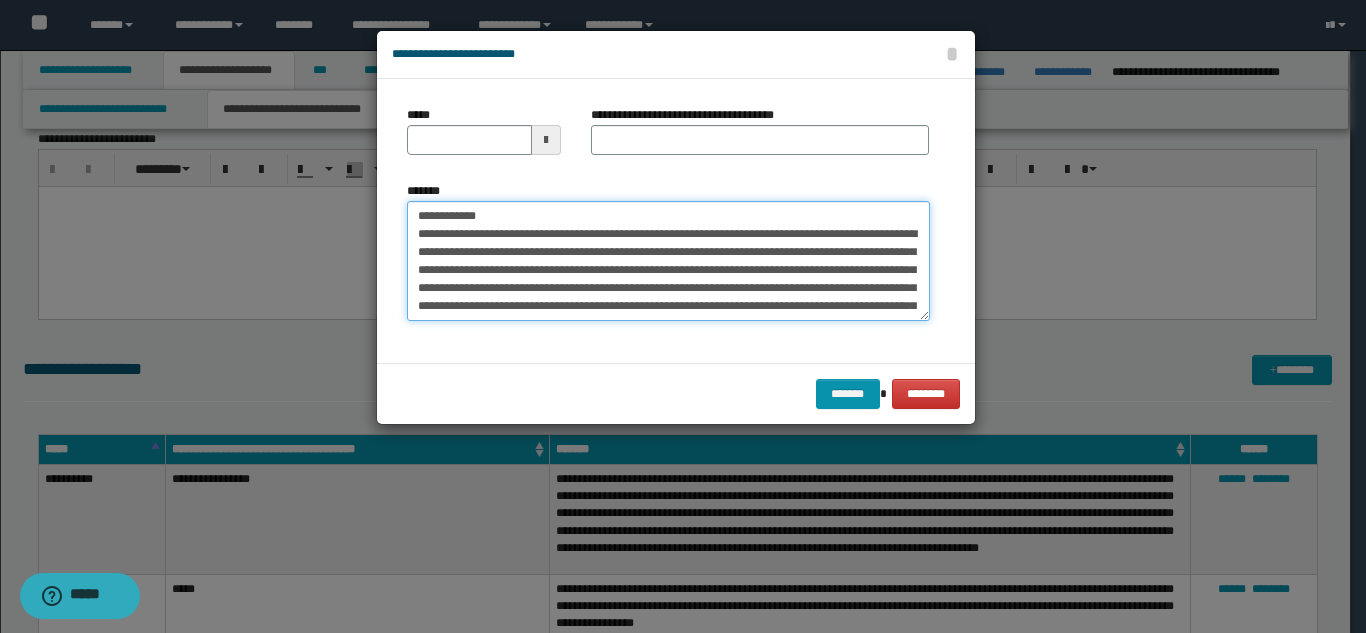drag, startPoint x: 650, startPoint y: 217, endPoint x: 484, endPoint y: 214, distance: 166.0271 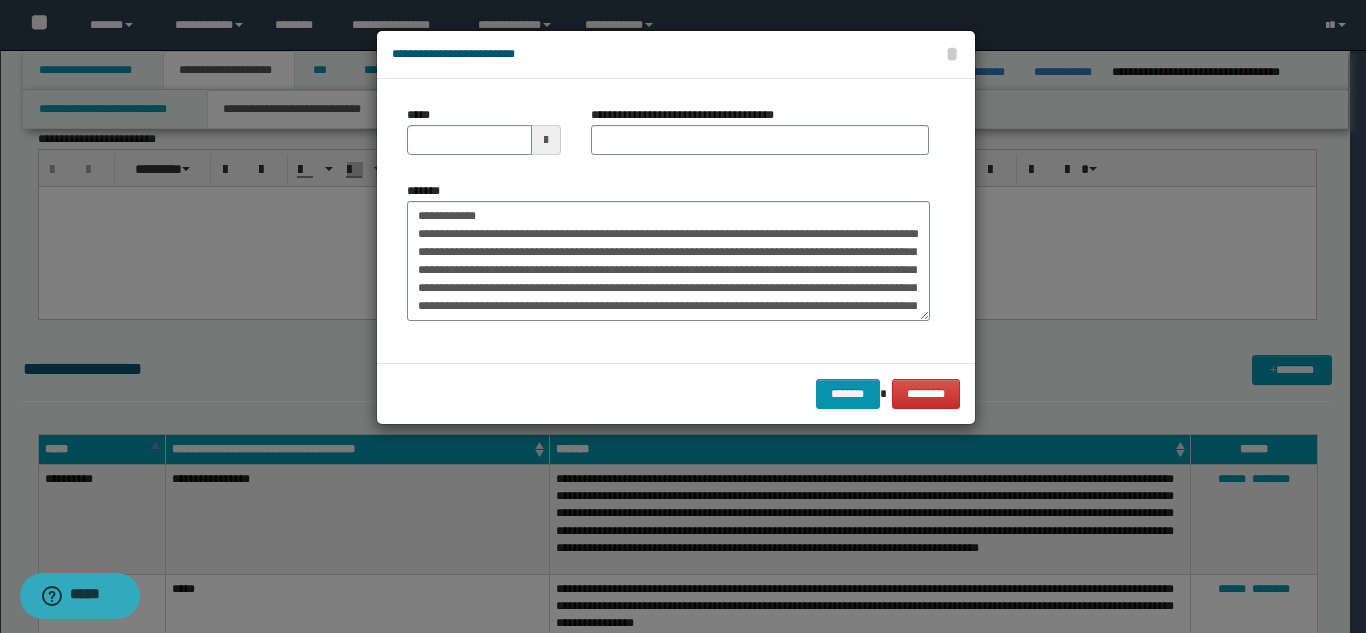 click on "**********" at bounding box center [760, 138] 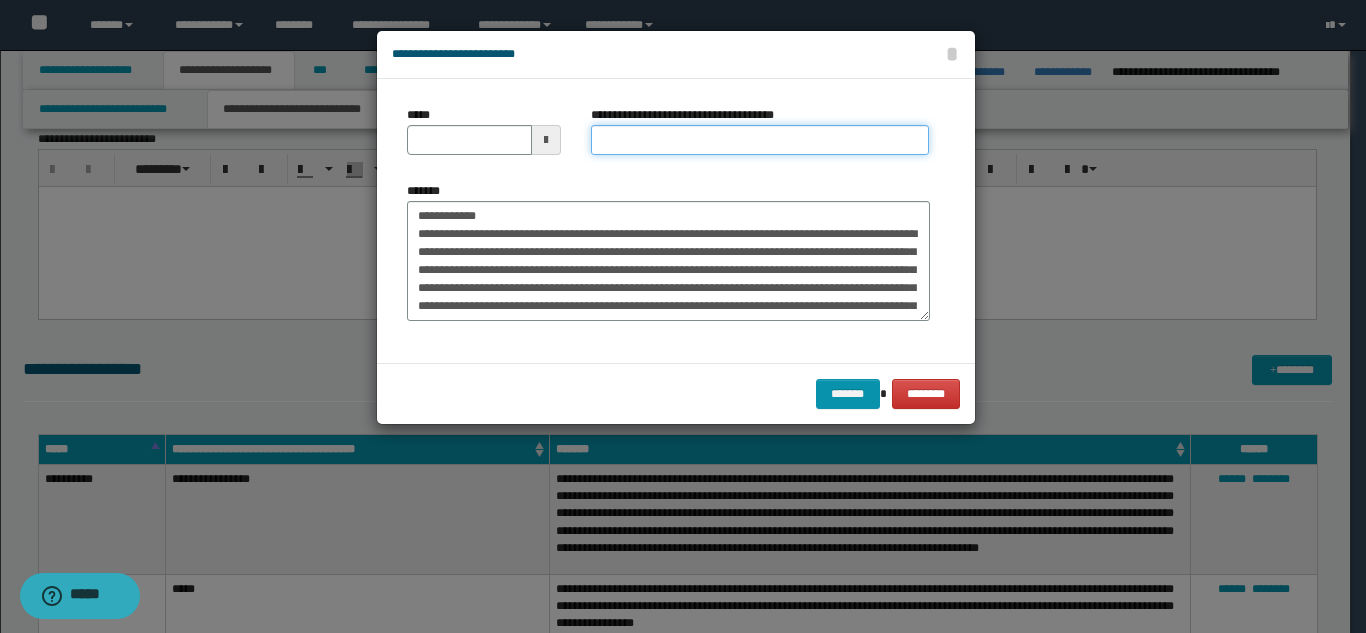 click on "**********" at bounding box center (760, 140) 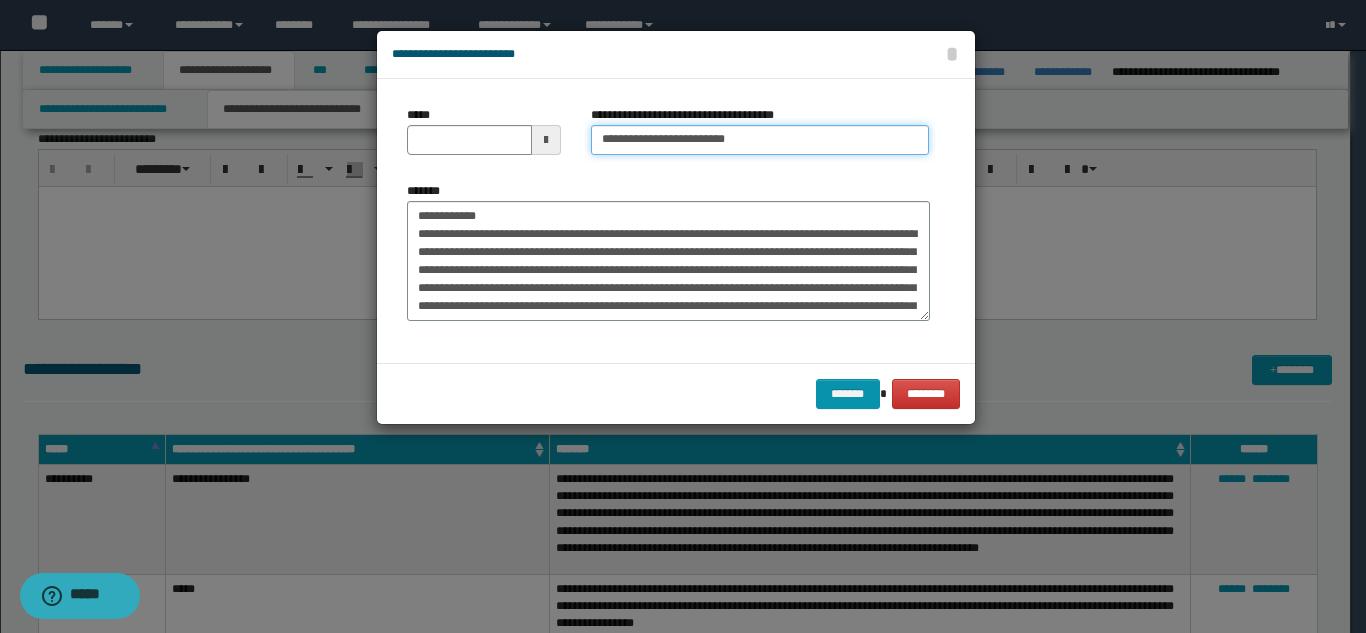 type on "**********" 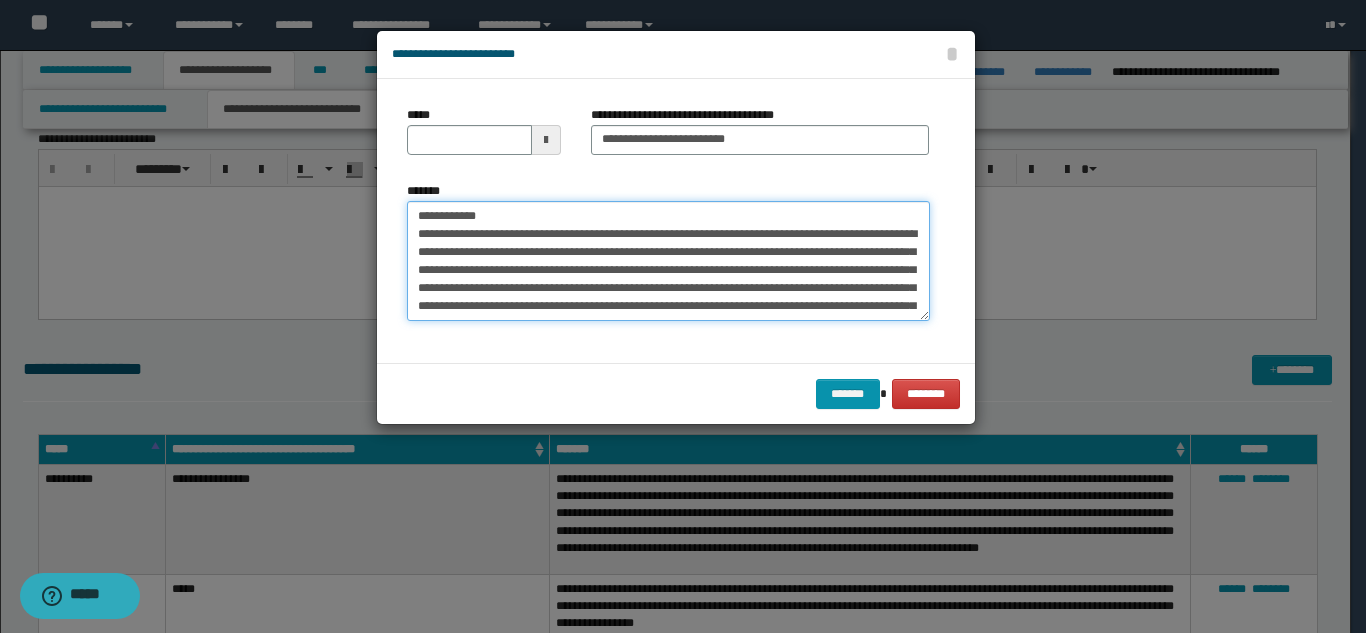 drag, startPoint x: 477, startPoint y: 214, endPoint x: 392, endPoint y: 200, distance: 86.145226 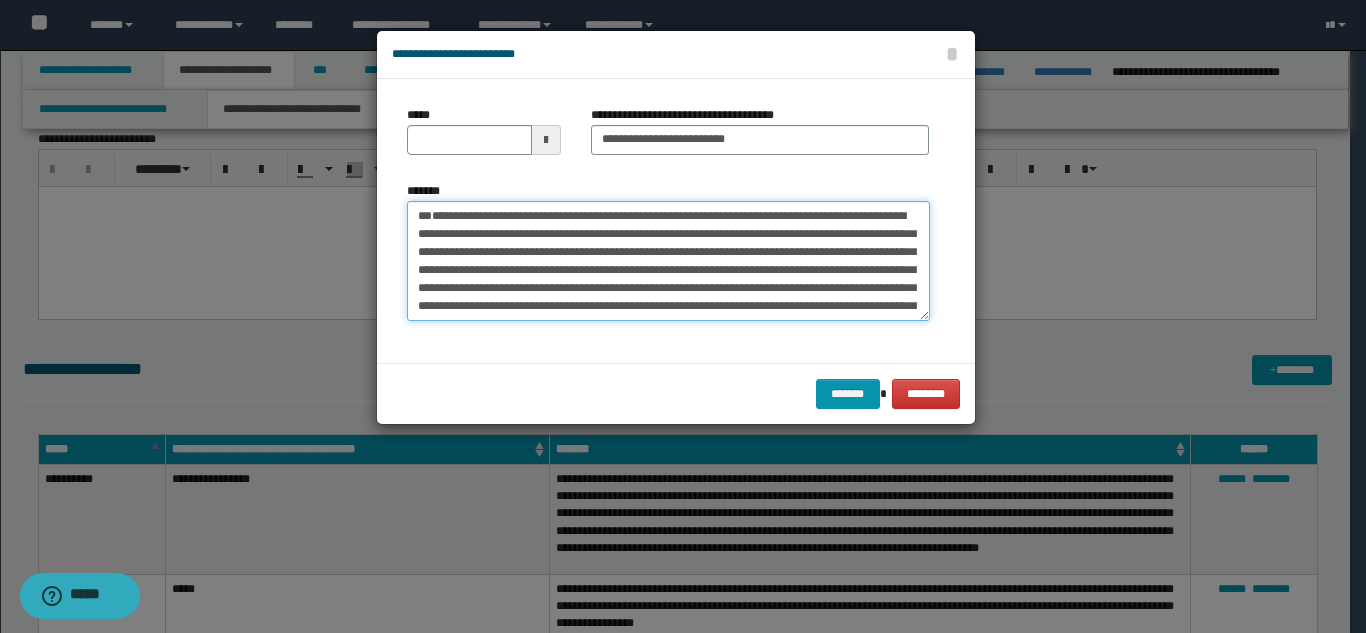 type 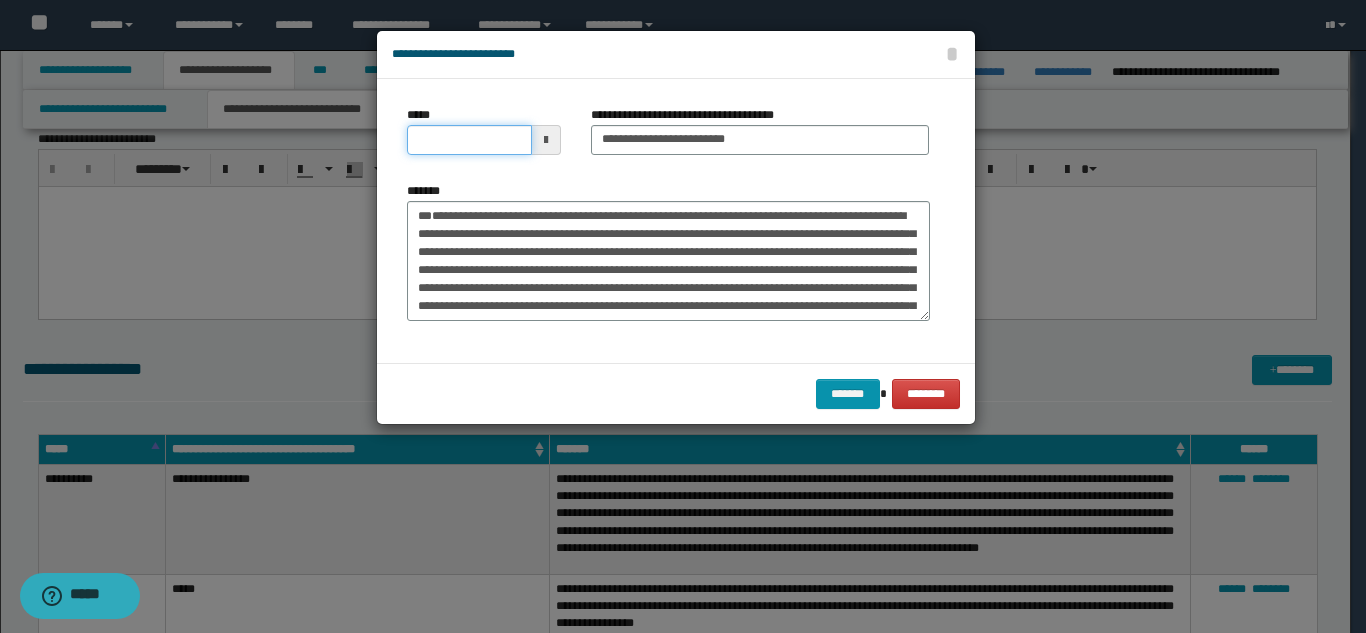 click on "*****" at bounding box center (469, 140) 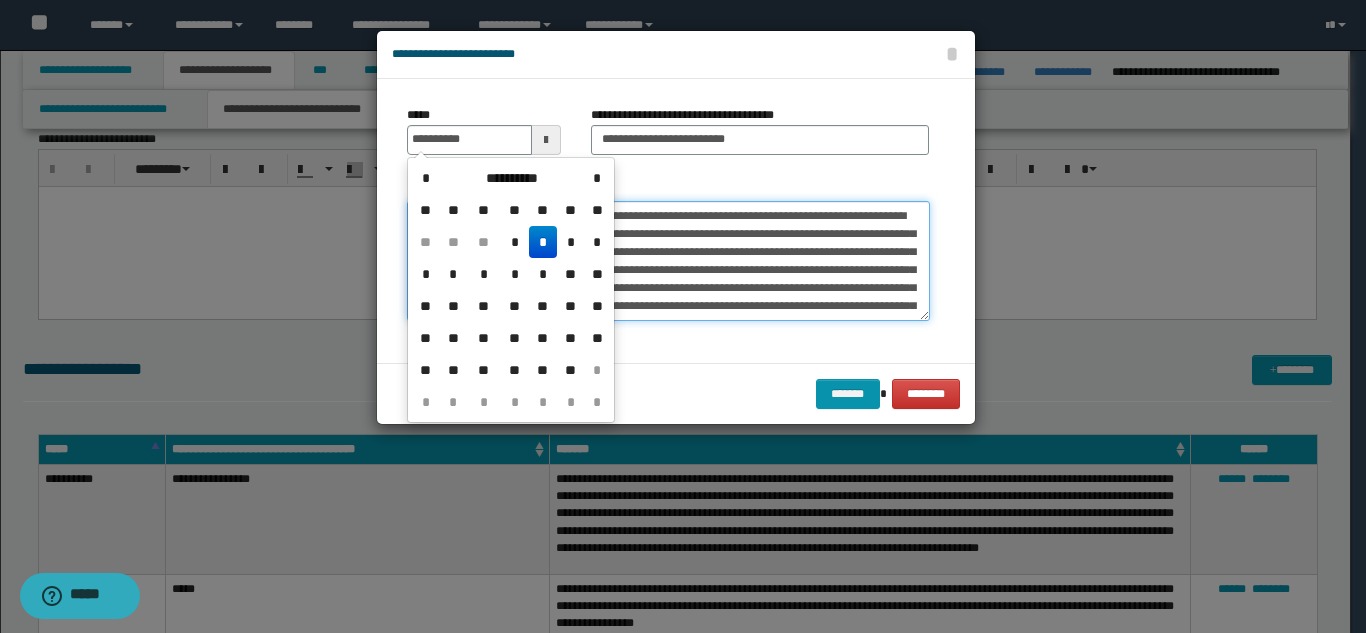 type on "**********" 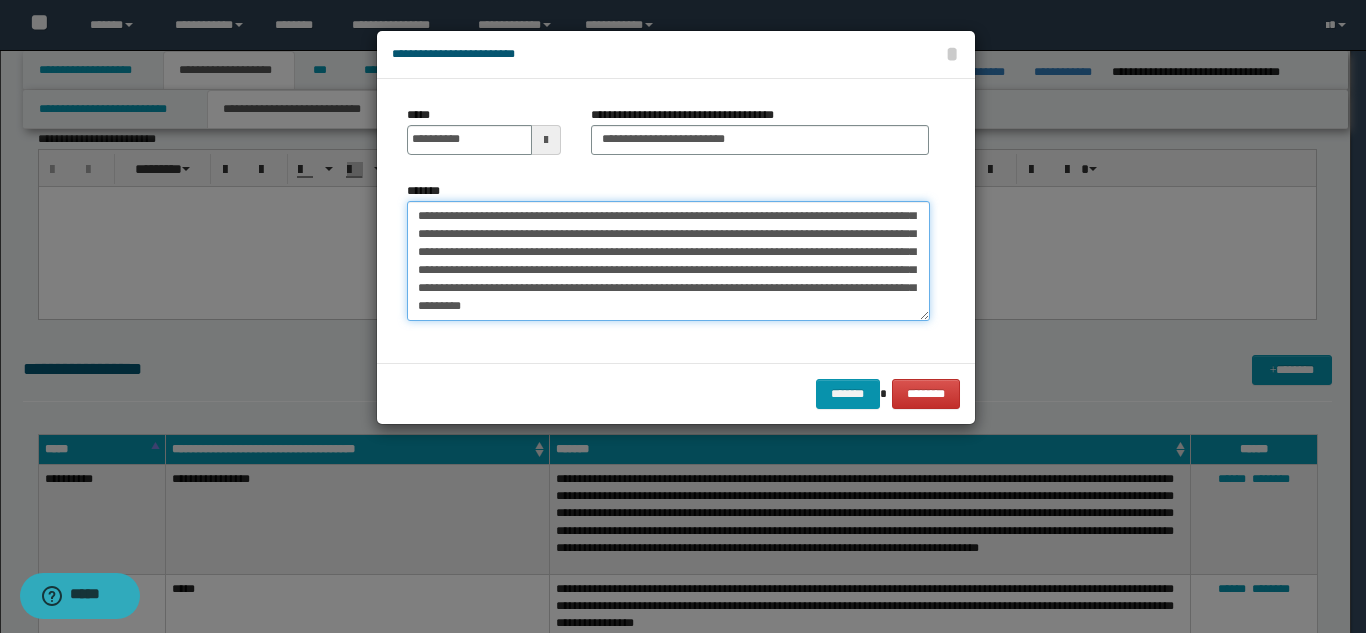 scroll, scrollTop: 72, scrollLeft: 0, axis: vertical 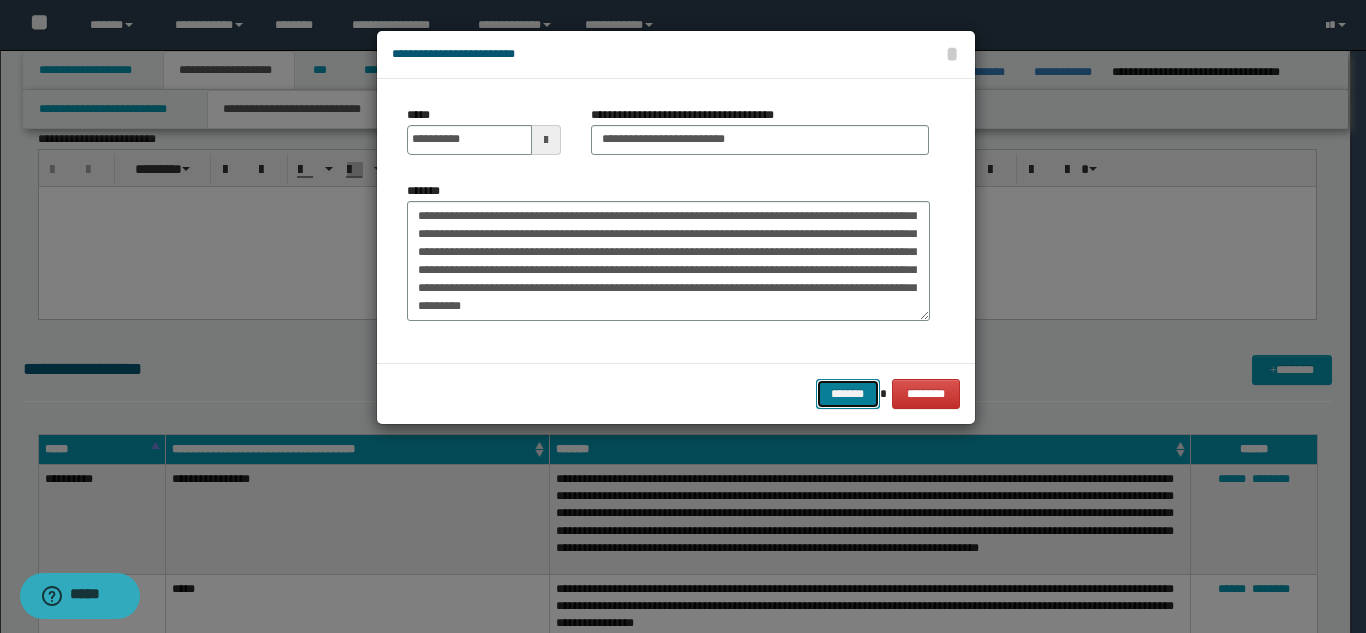 click on "*******" at bounding box center (848, 394) 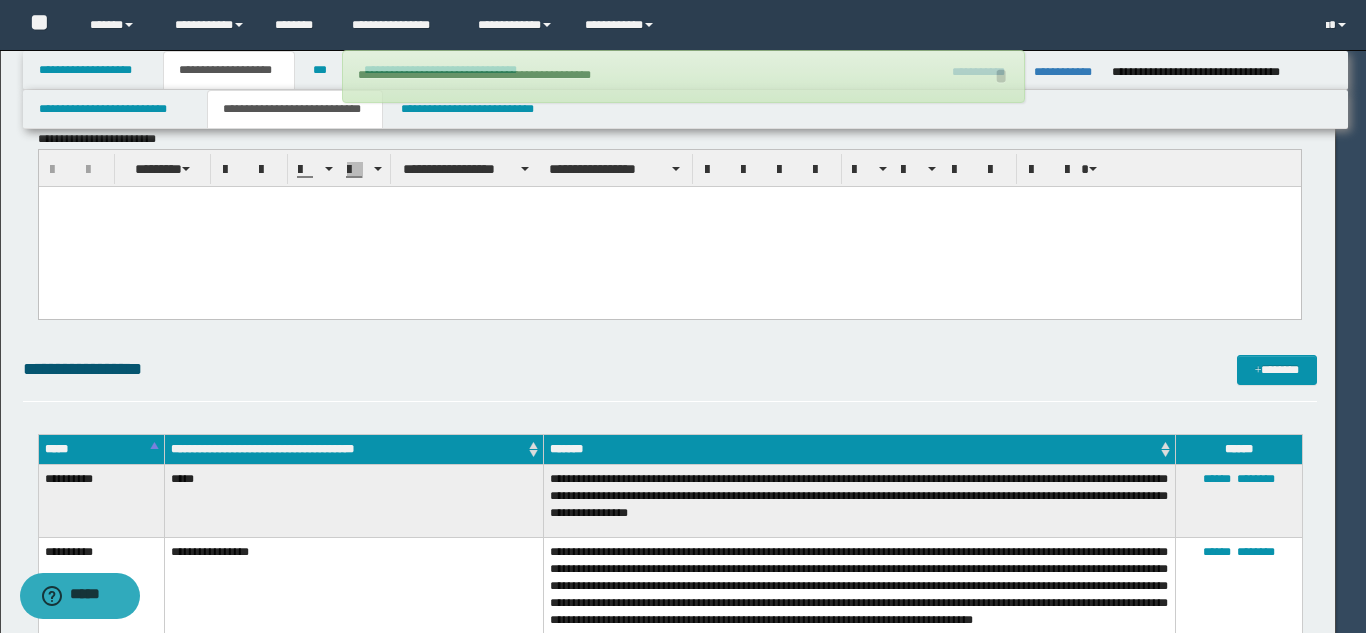 type 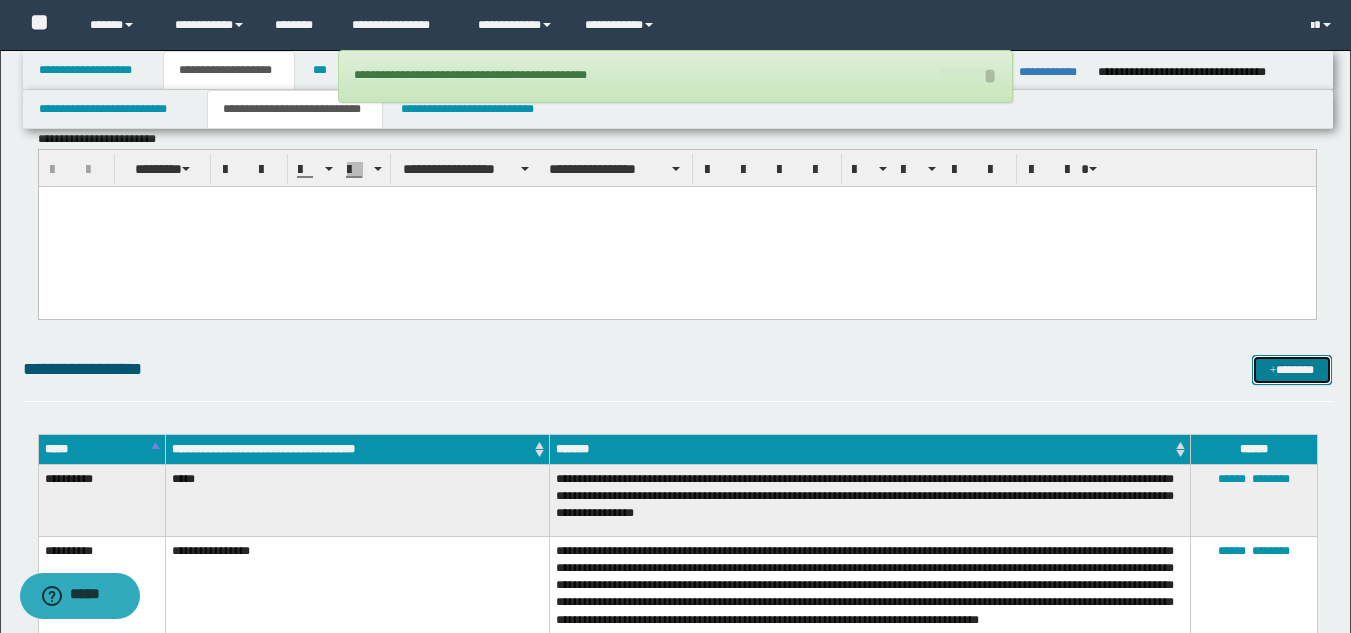 click on "*******" at bounding box center (1292, 370) 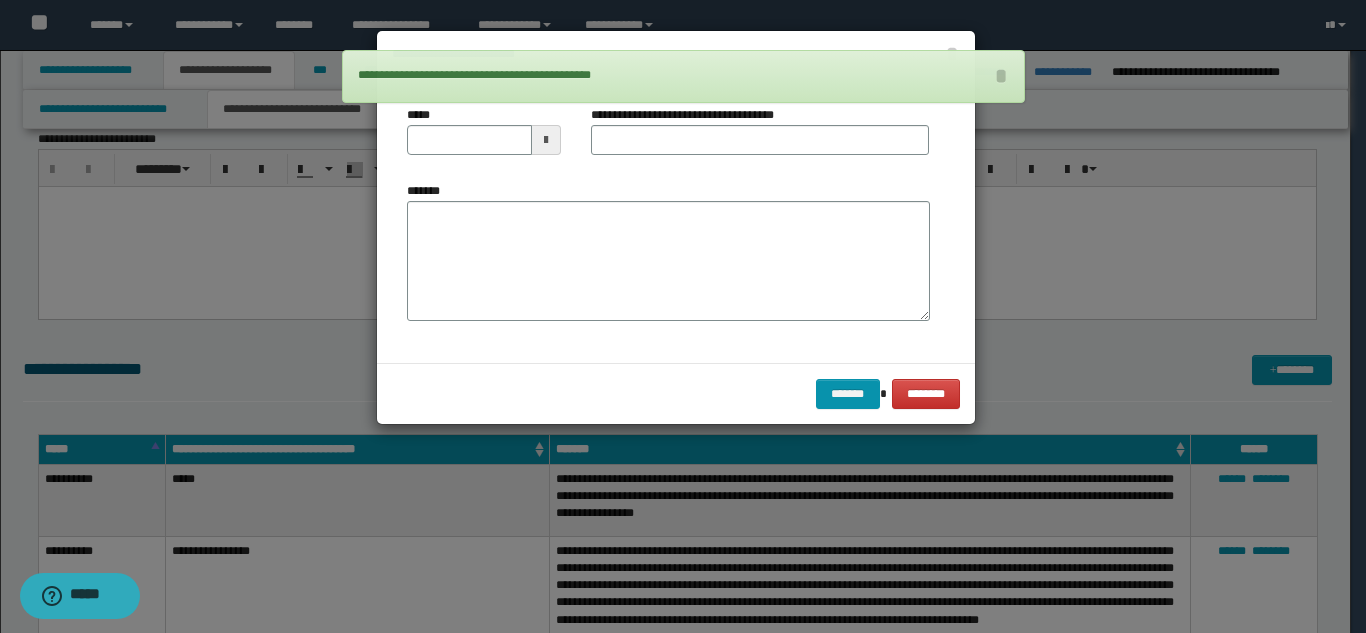scroll, scrollTop: 0, scrollLeft: 0, axis: both 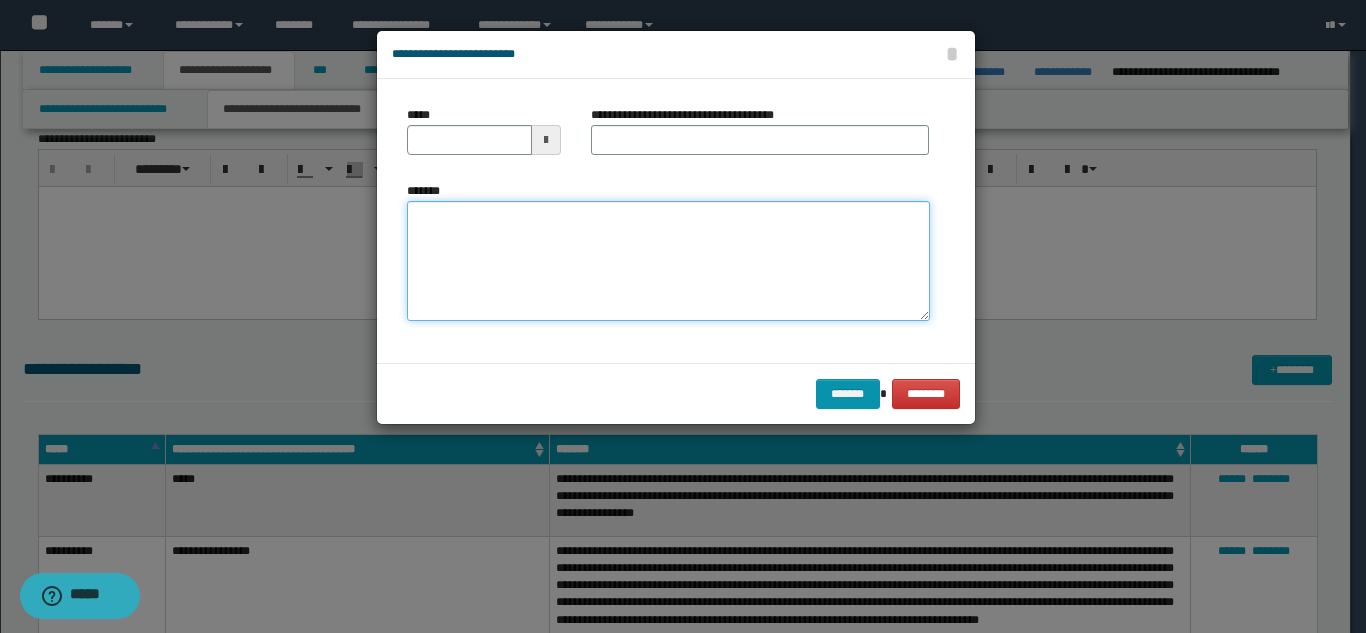click on "*******" at bounding box center [668, 261] 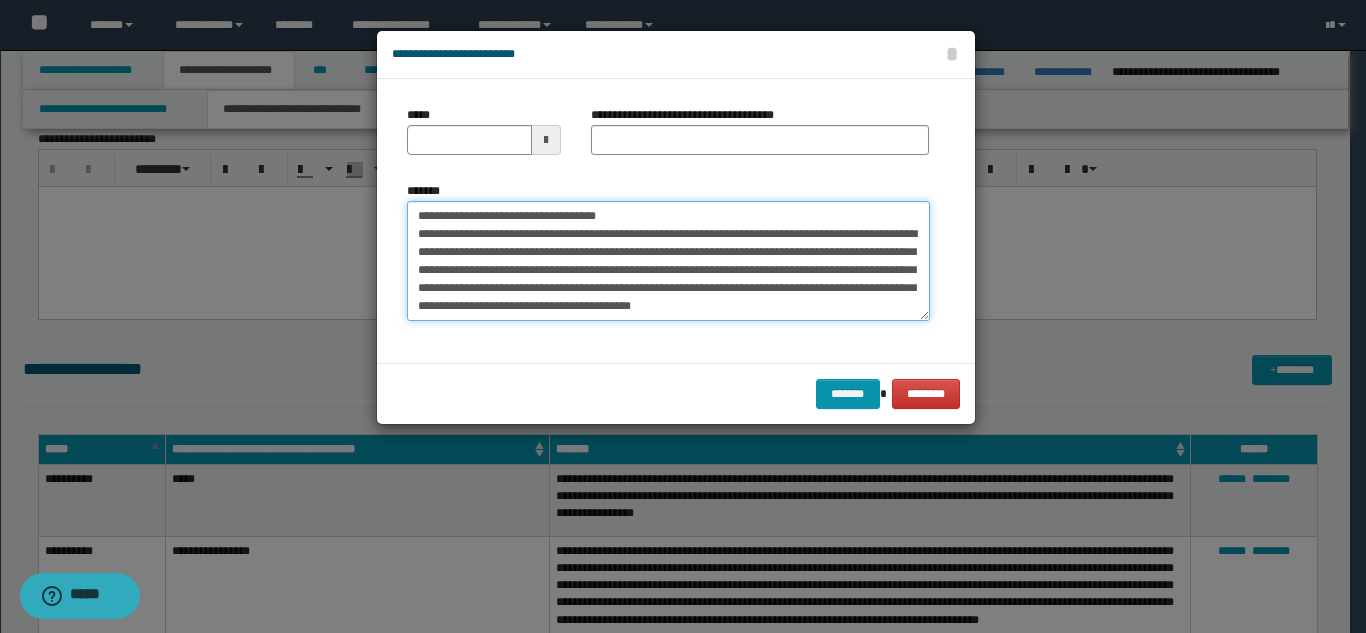 scroll, scrollTop: 0, scrollLeft: 0, axis: both 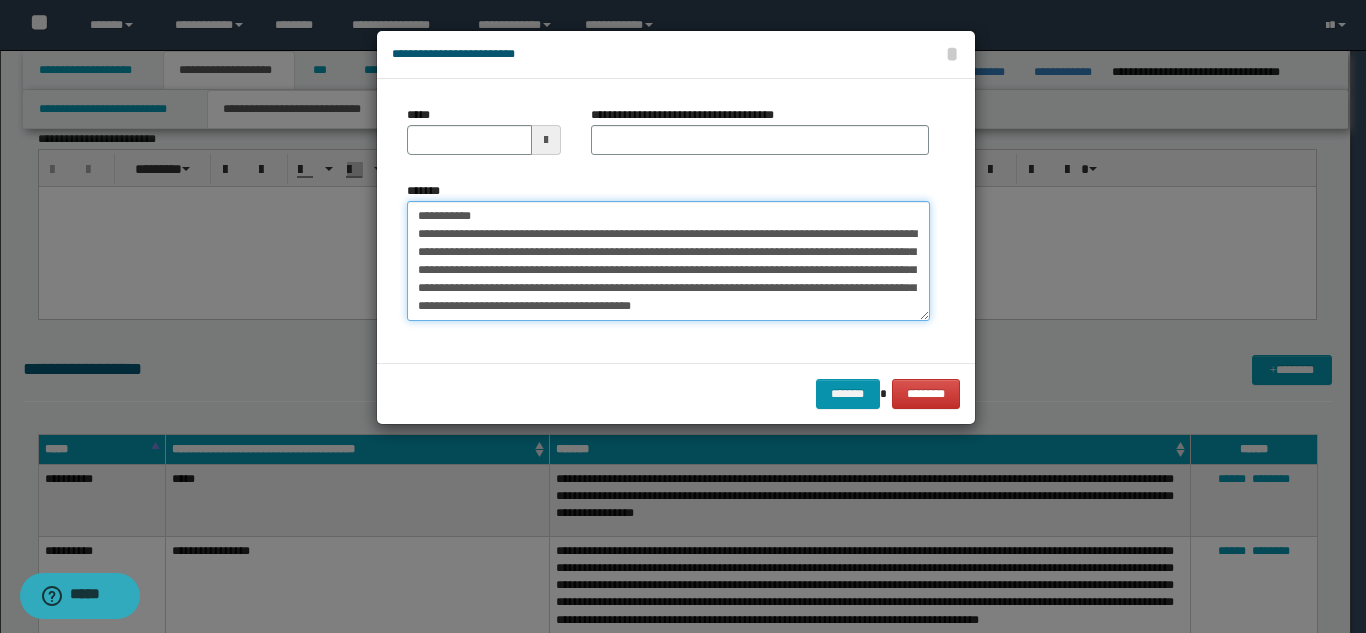 drag, startPoint x: 655, startPoint y: 217, endPoint x: 483, endPoint y: 215, distance: 172.01163 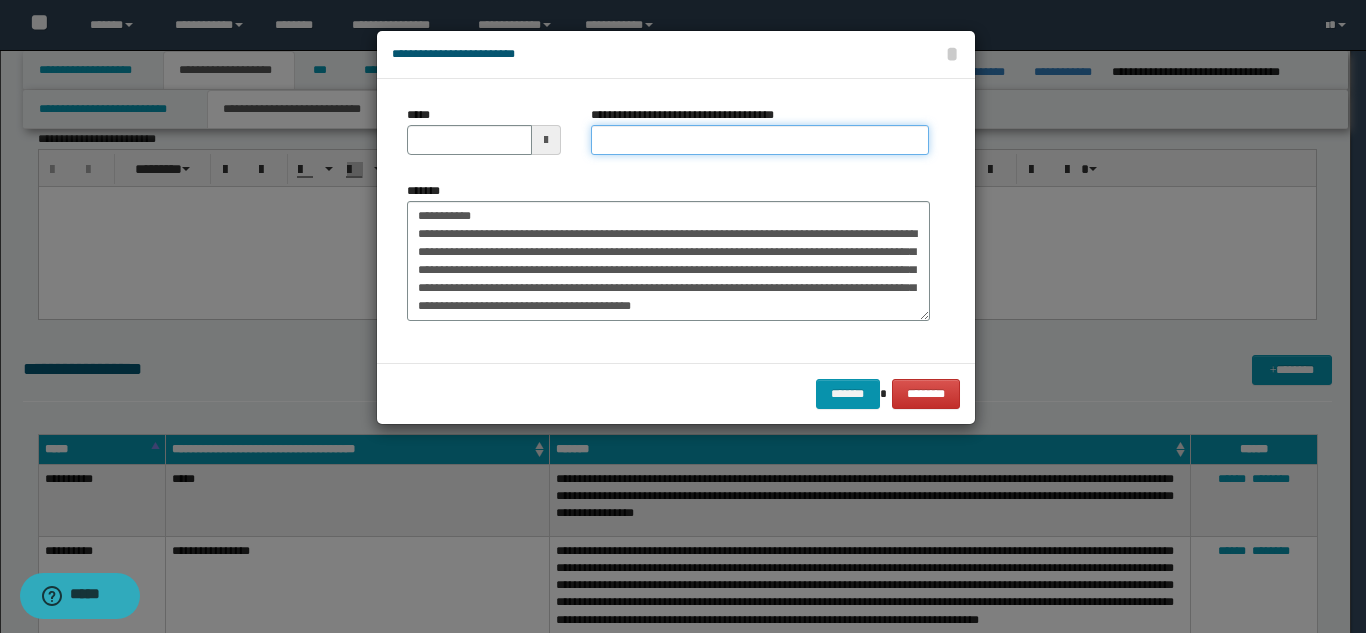 click on "**********" at bounding box center [760, 140] 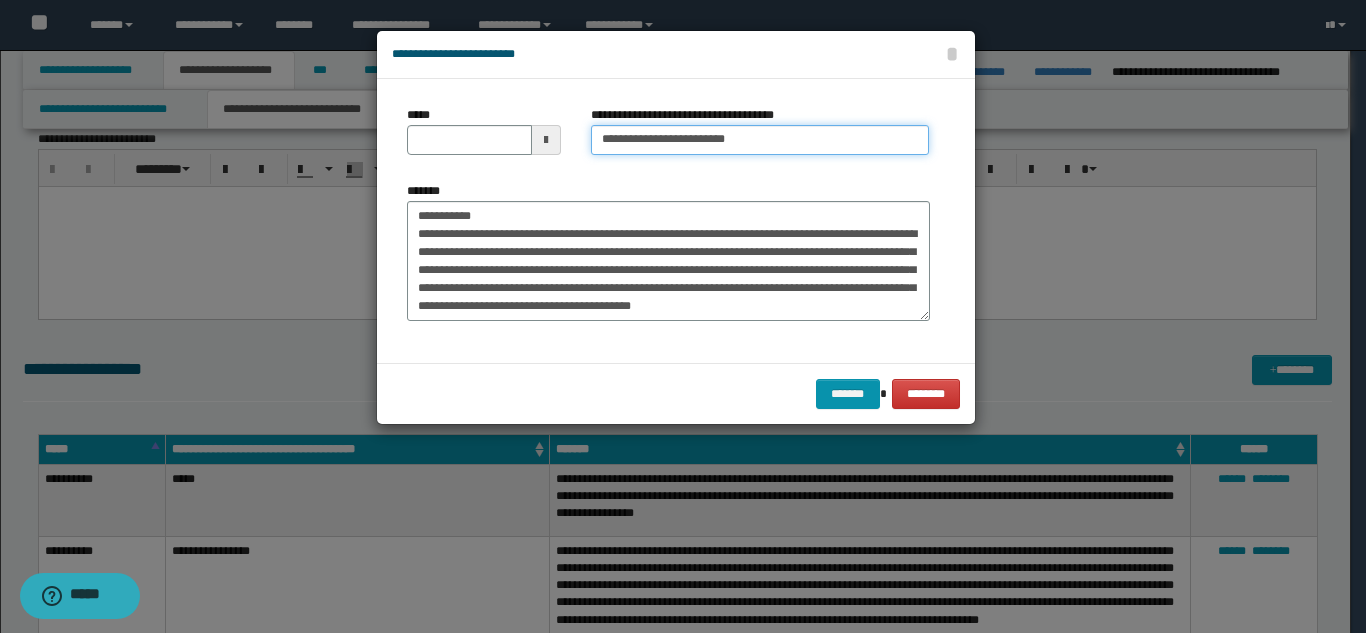 type on "**********" 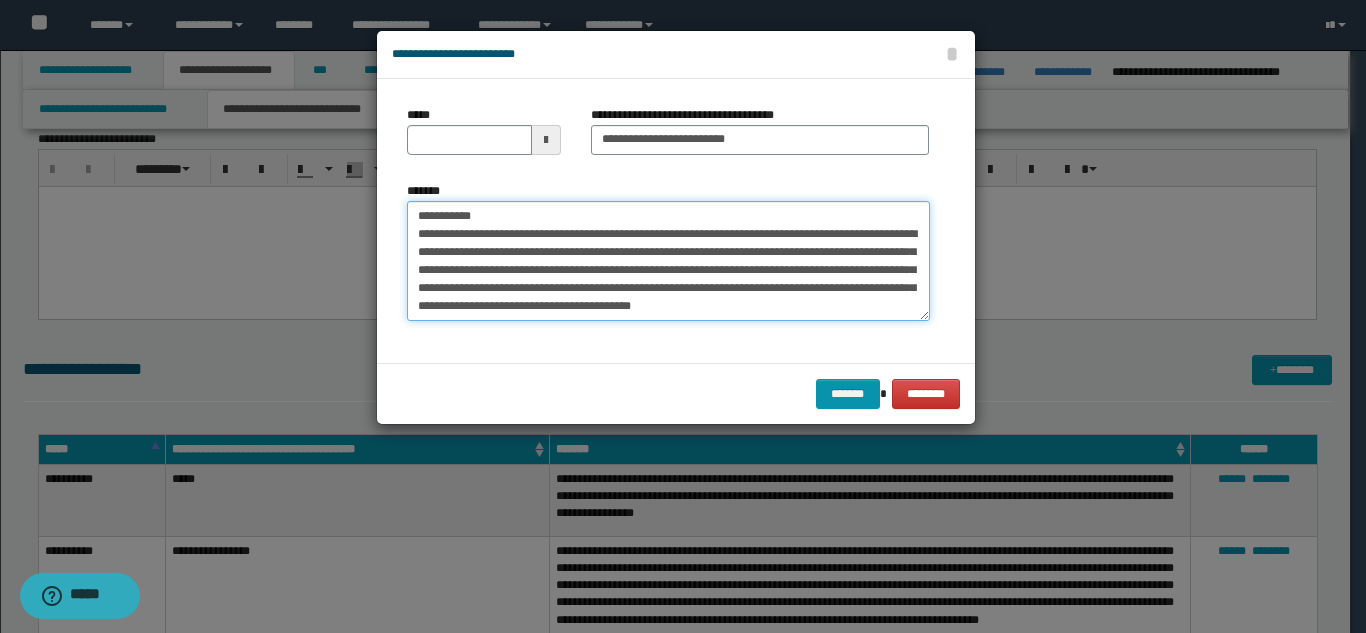 drag, startPoint x: 500, startPoint y: 216, endPoint x: 413, endPoint y: 165, distance: 100.84642 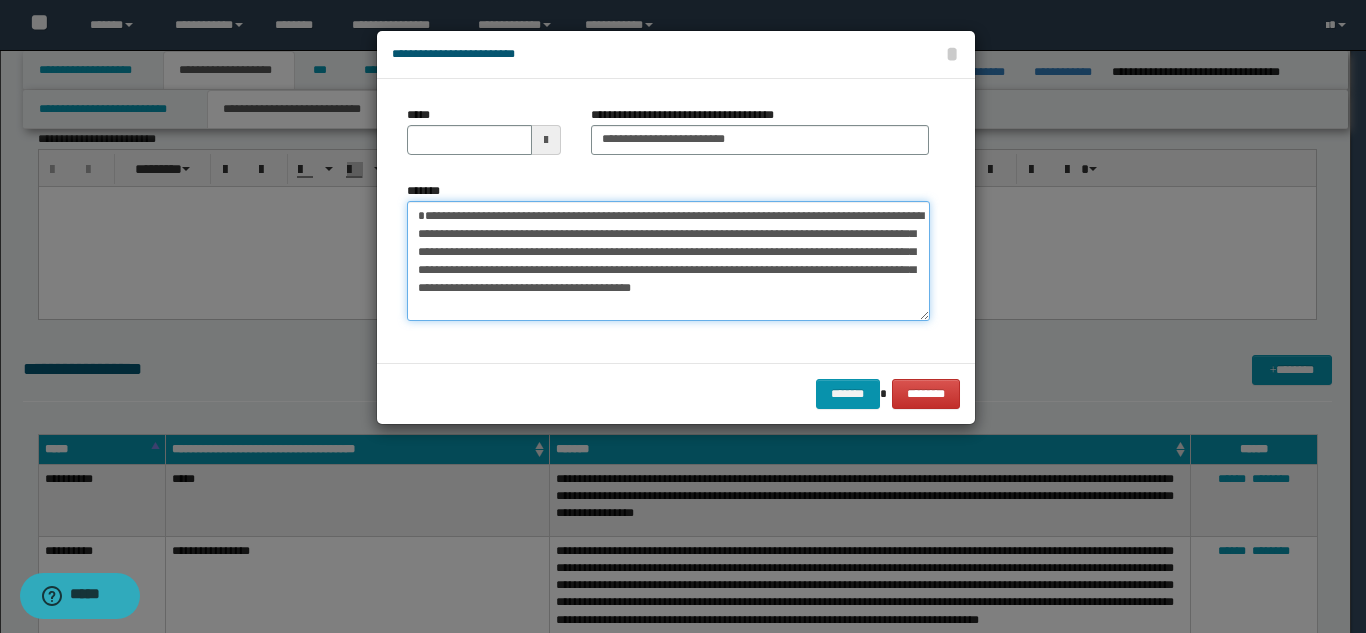 type 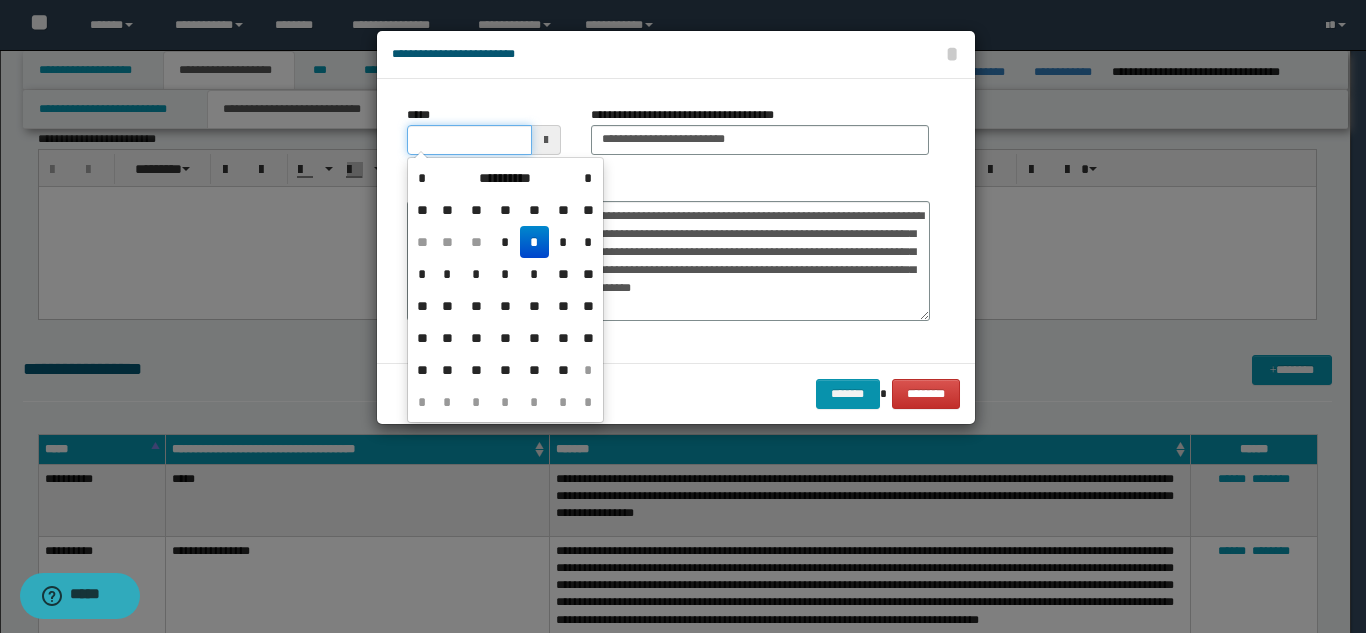 click on "*****" at bounding box center (469, 140) 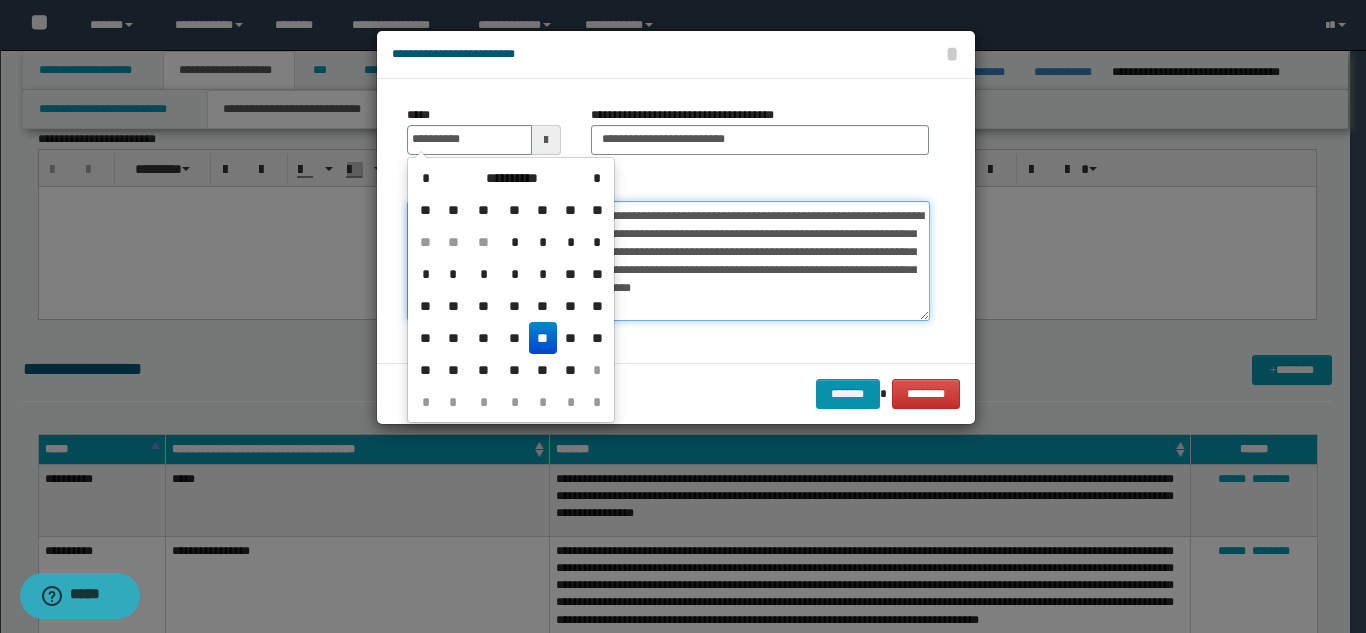 type on "**********" 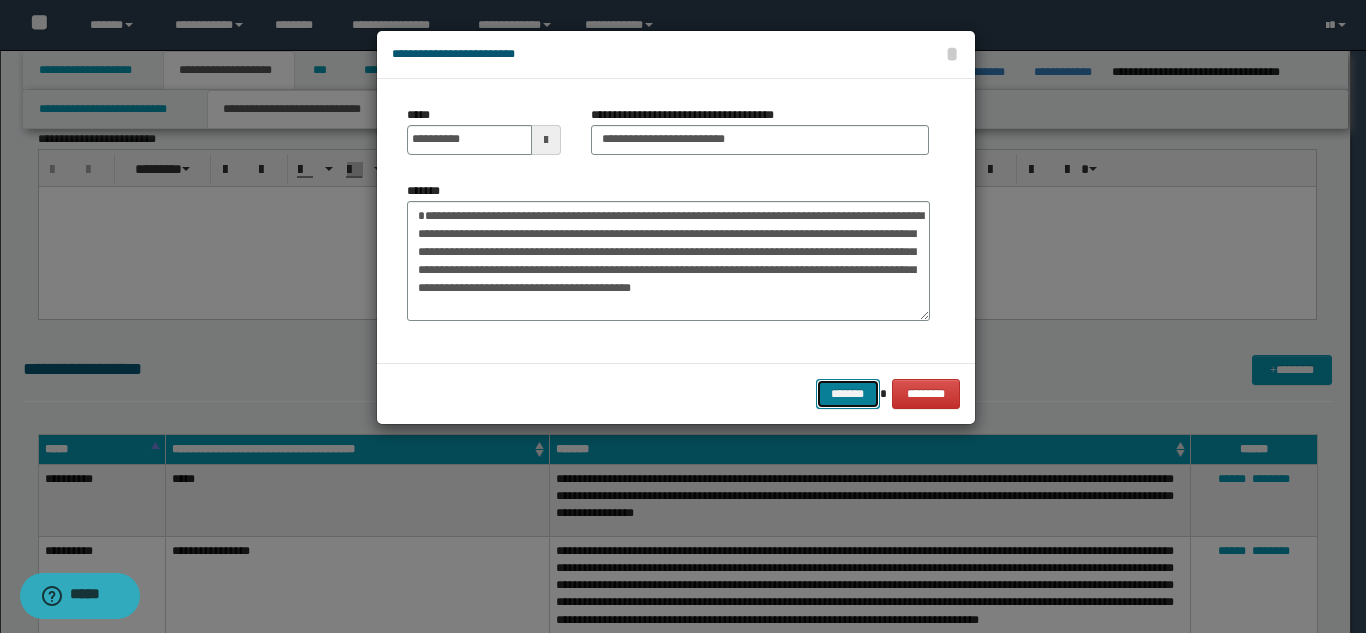 drag, startPoint x: 834, startPoint y: 382, endPoint x: 784, endPoint y: 387, distance: 50.24938 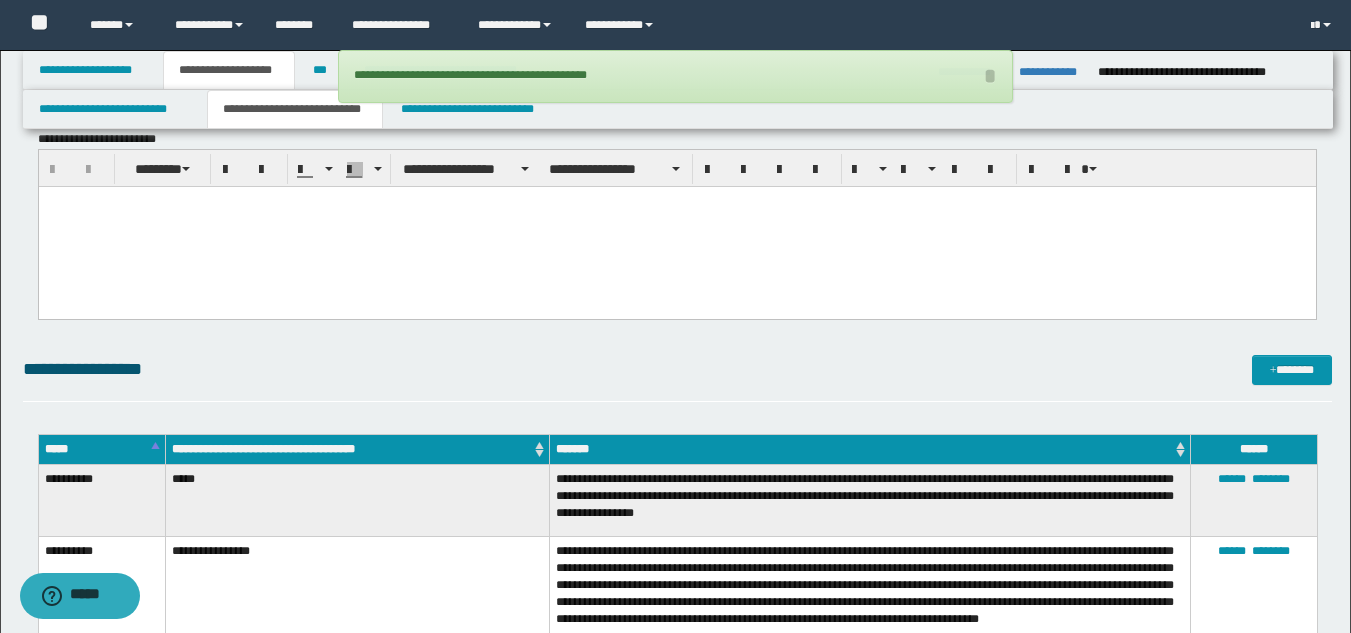 click at bounding box center [676, 226] 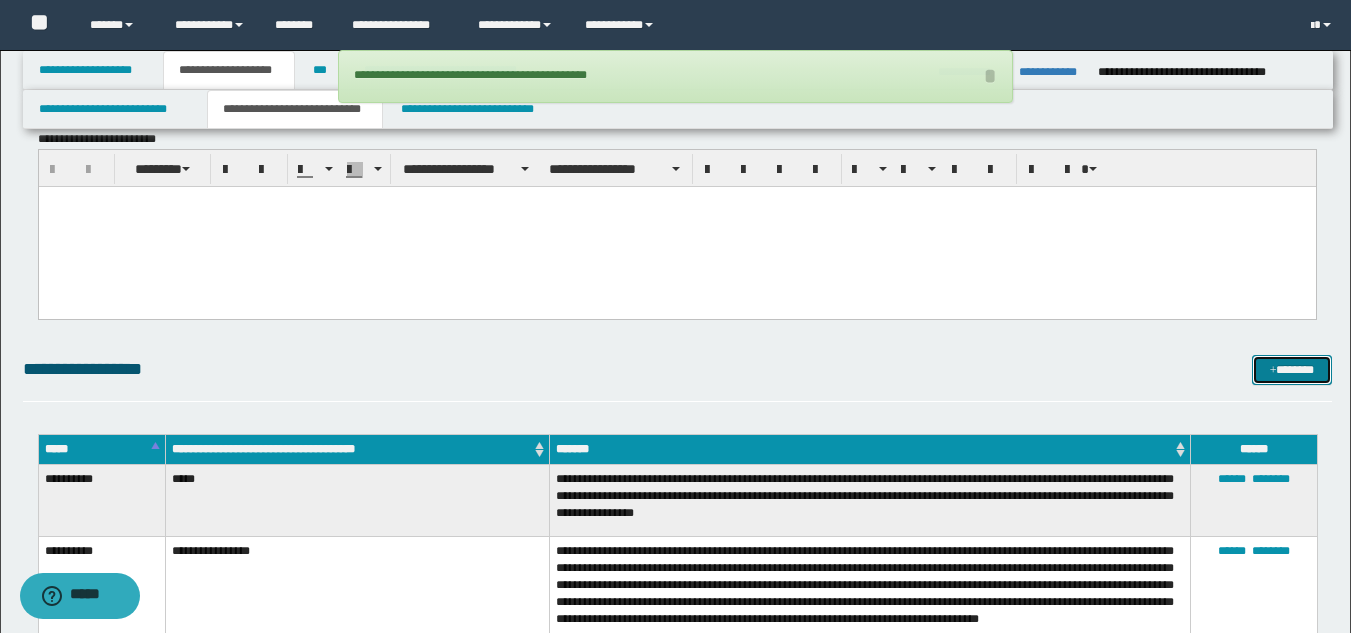 click on "*******" at bounding box center [1292, 370] 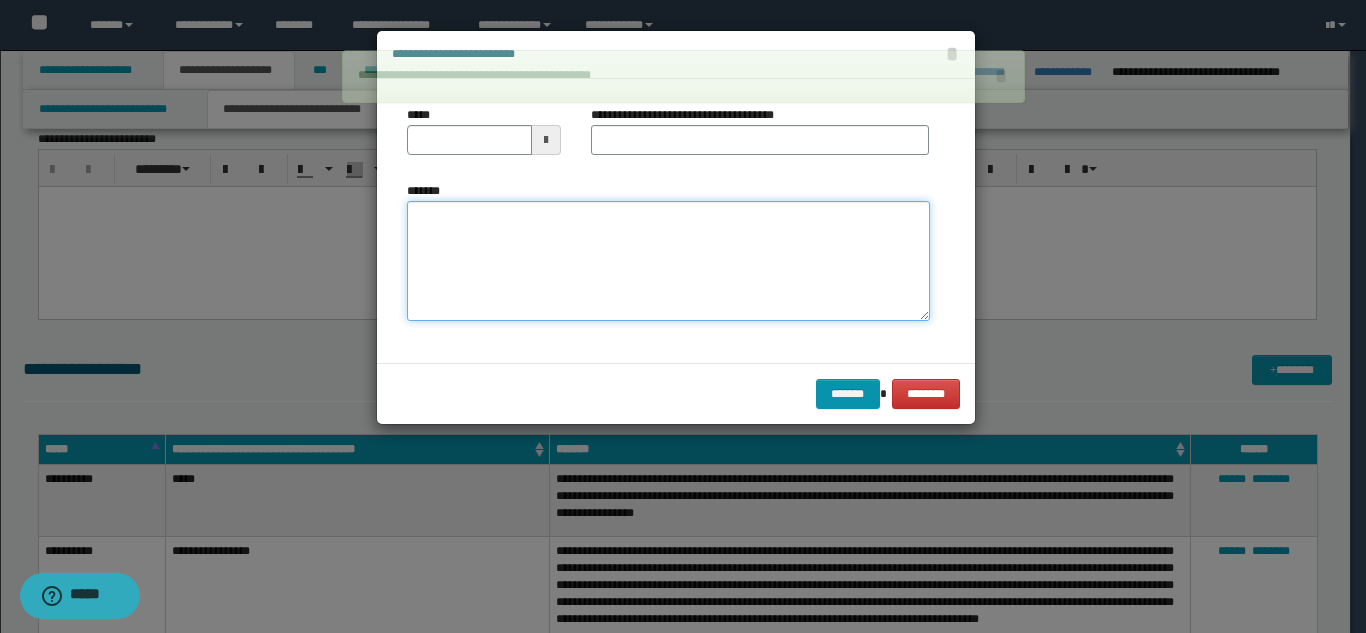 click on "*******" at bounding box center [668, 261] 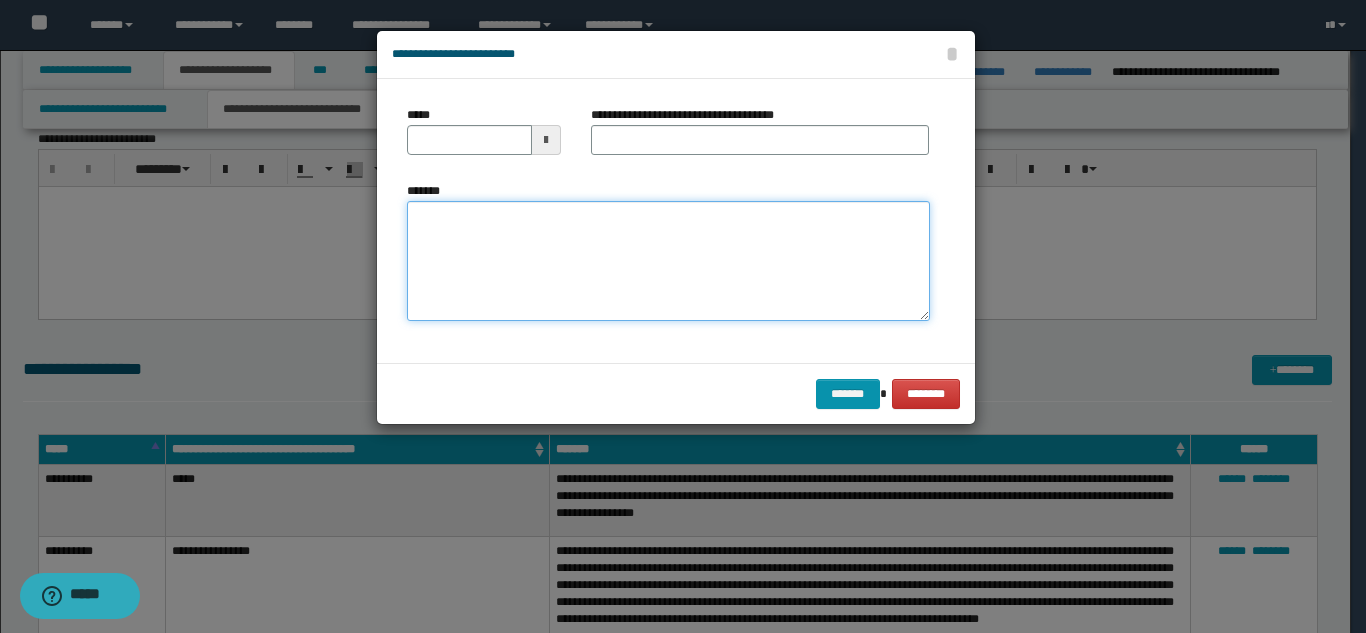 paste on "**********" 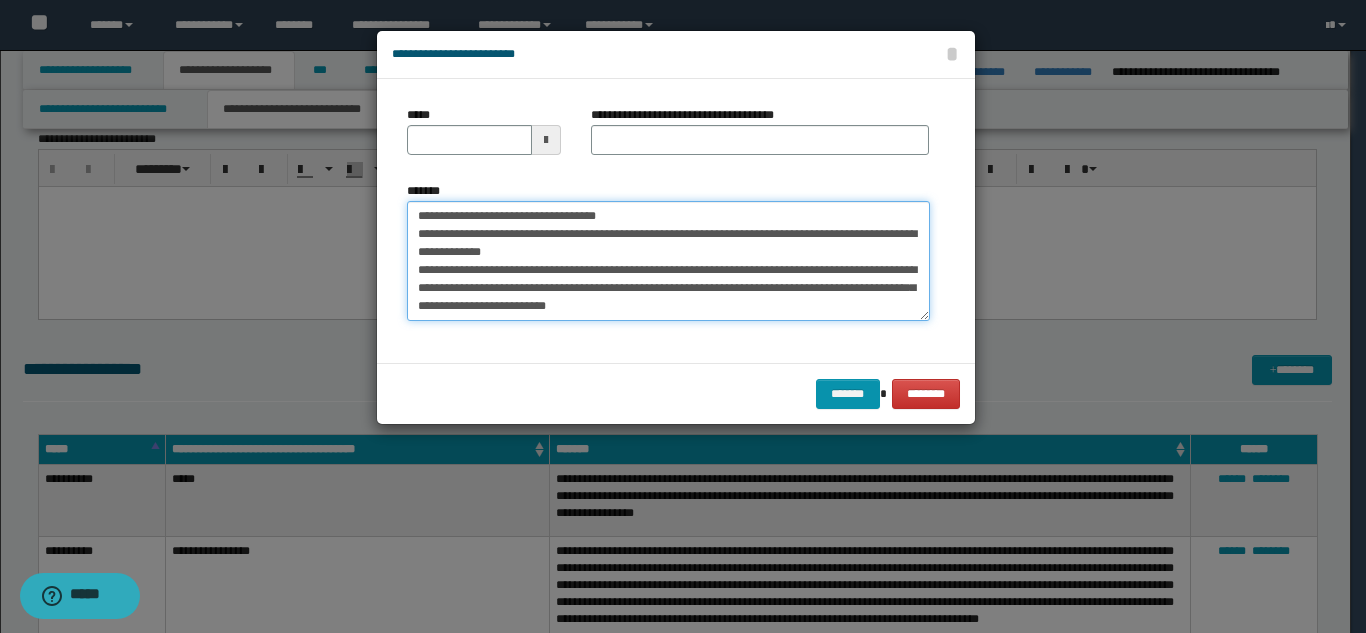 scroll, scrollTop: 0, scrollLeft: 0, axis: both 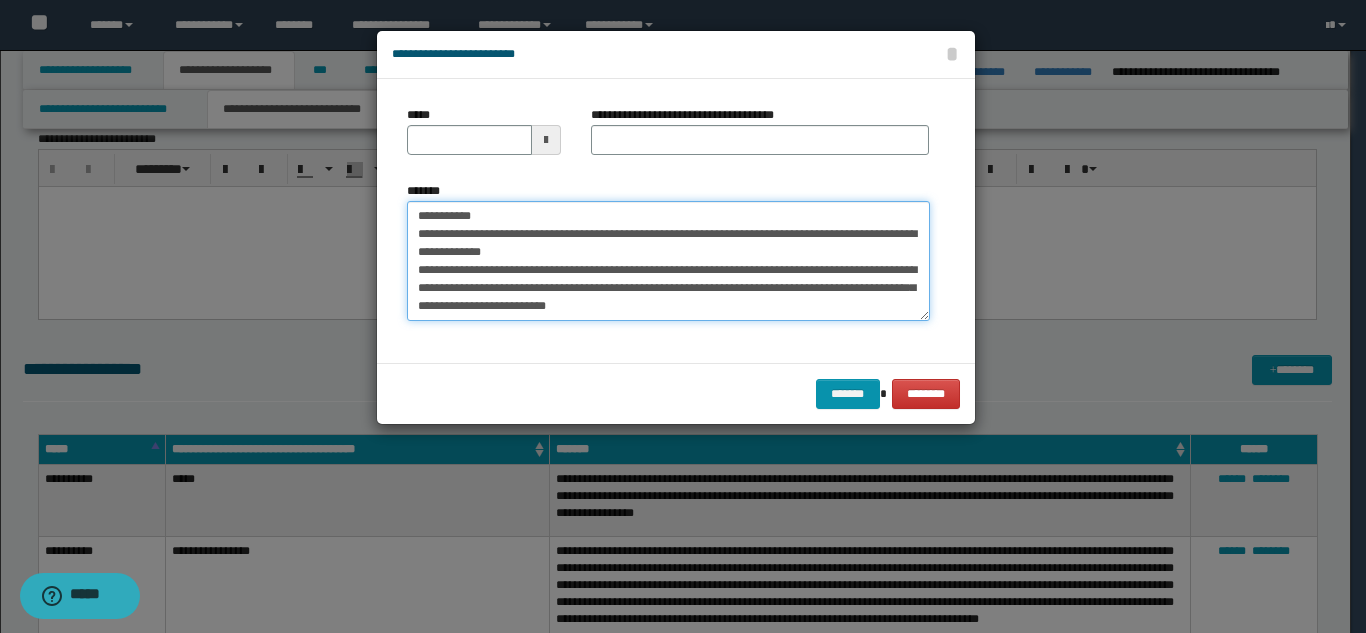 drag, startPoint x: 643, startPoint y: 216, endPoint x: 582, endPoint y: 166, distance: 78.873314 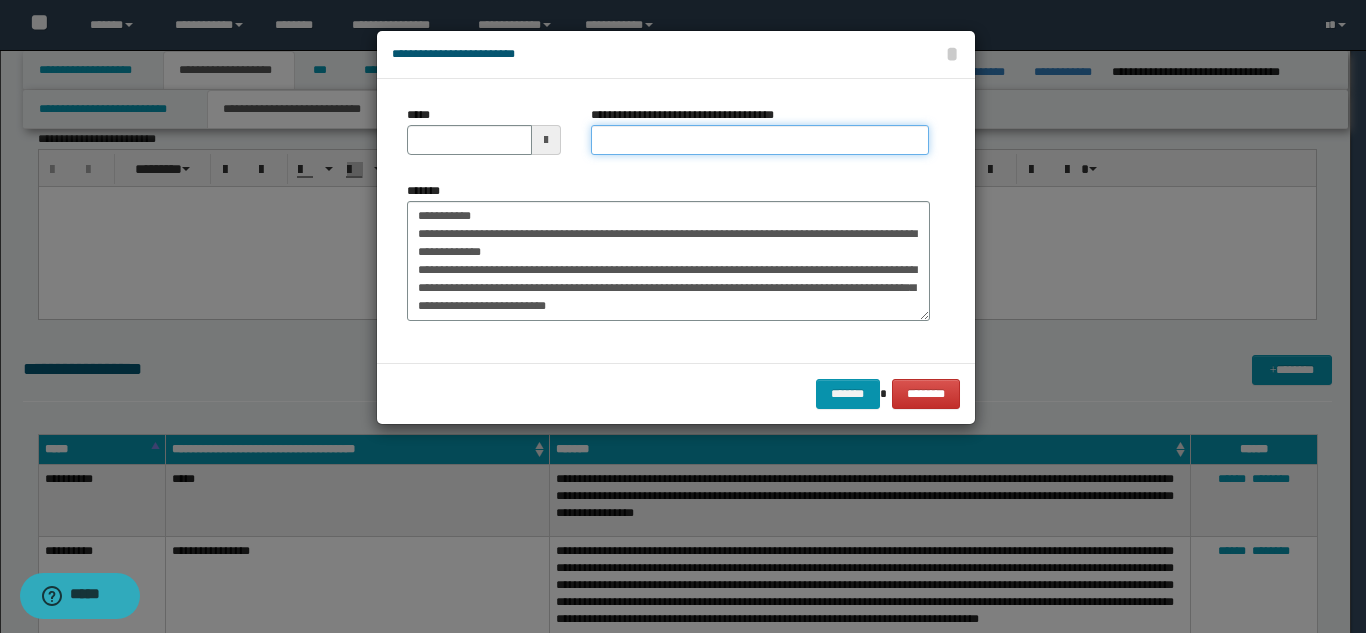 click on "**********" at bounding box center [760, 140] 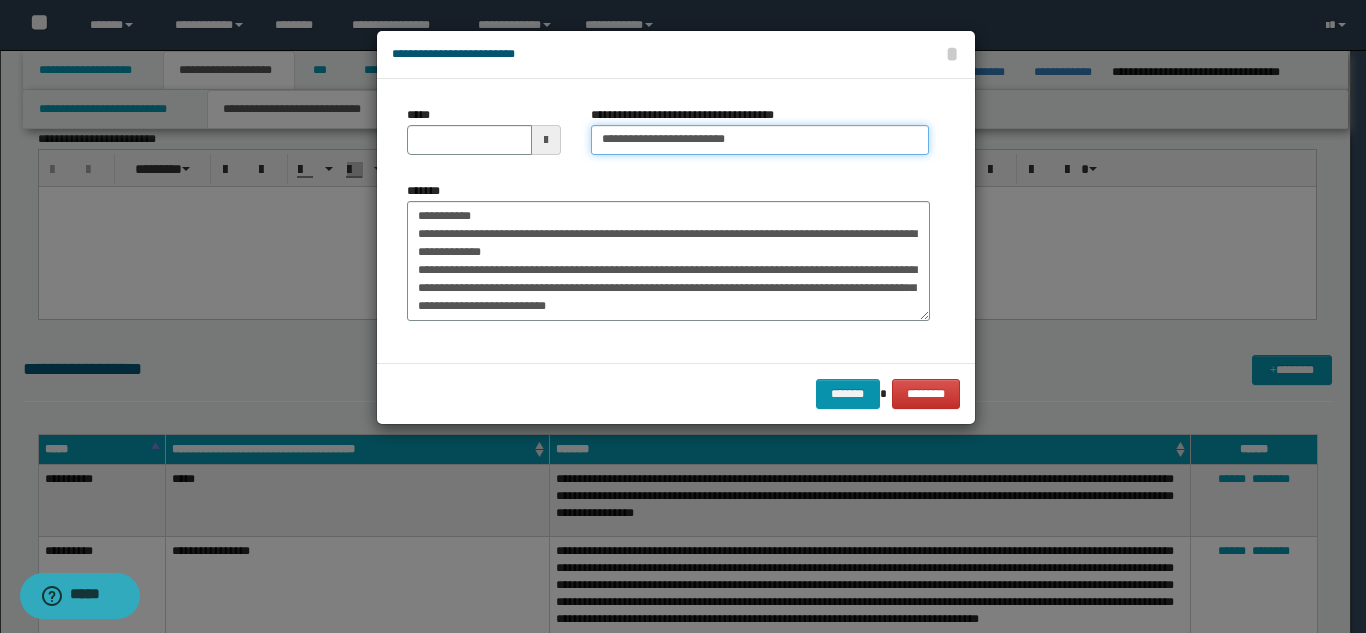 type on "**********" 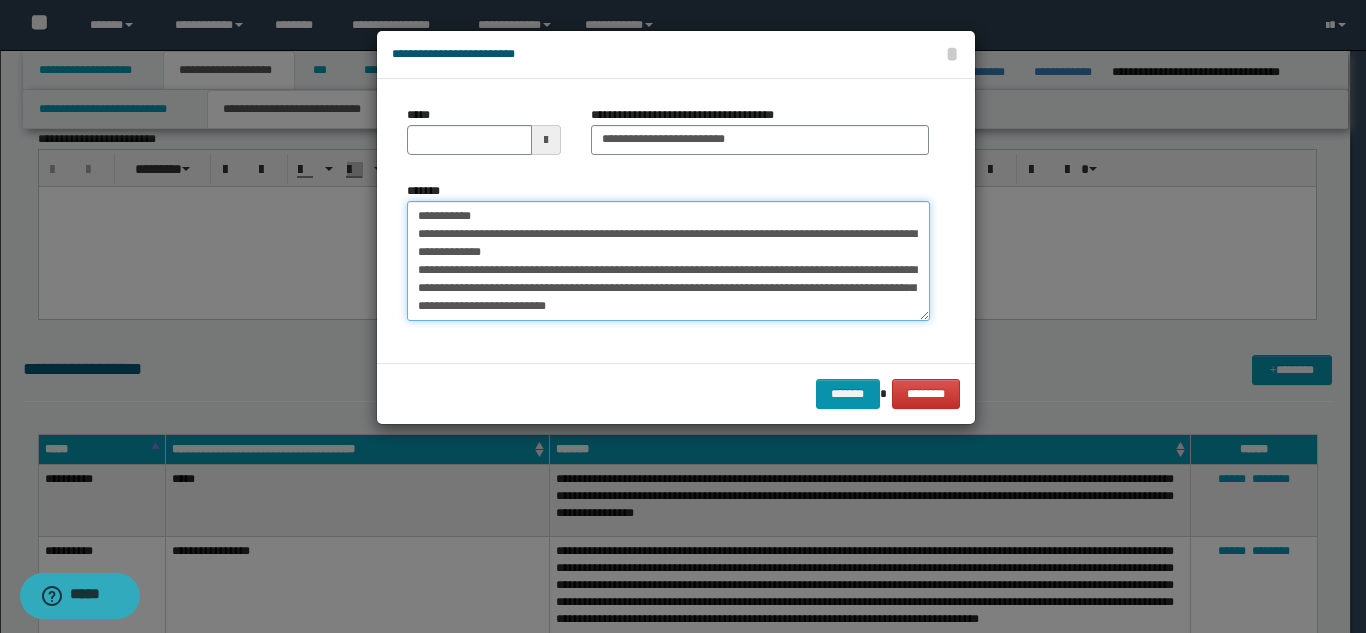 drag, startPoint x: 490, startPoint y: 223, endPoint x: 403, endPoint y: 207, distance: 88.45903 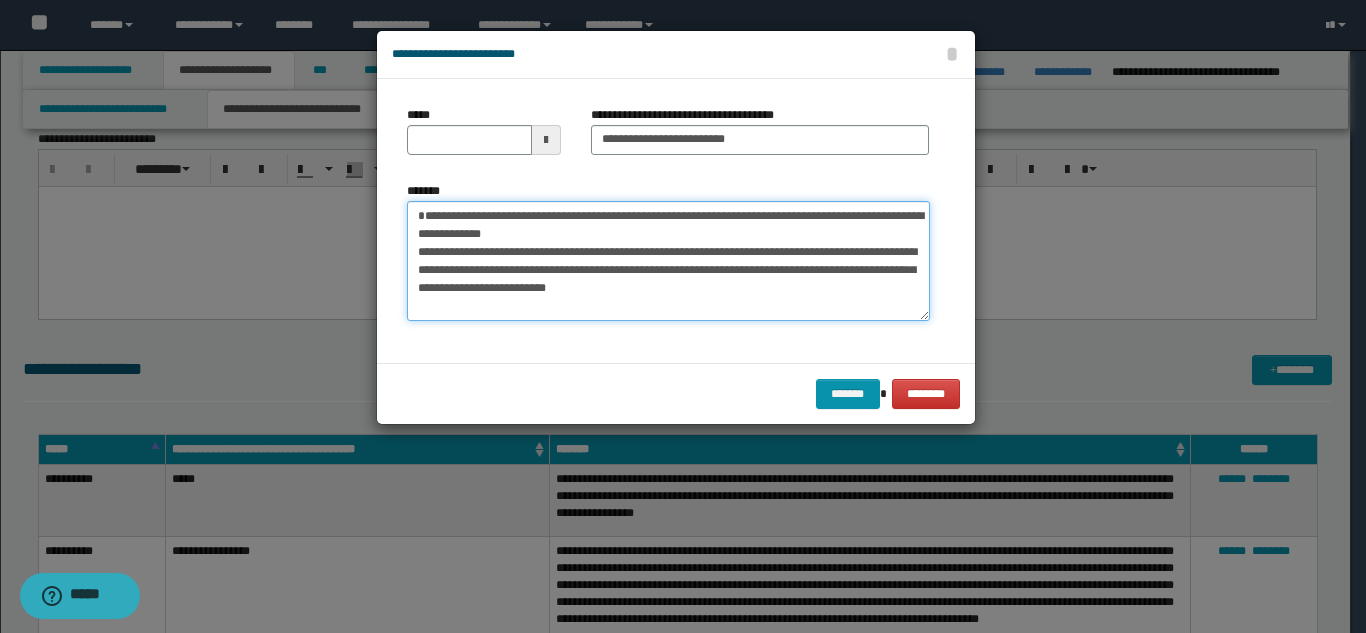type 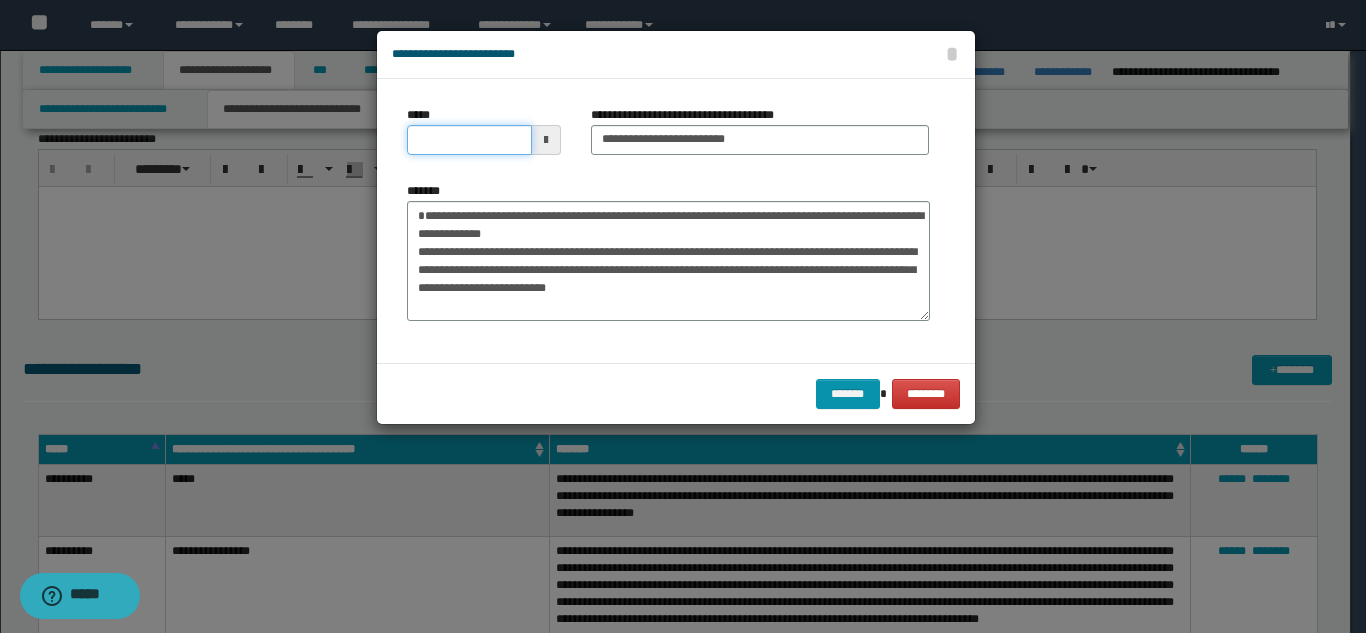 click on "*****" at bounding box center [469, 140] 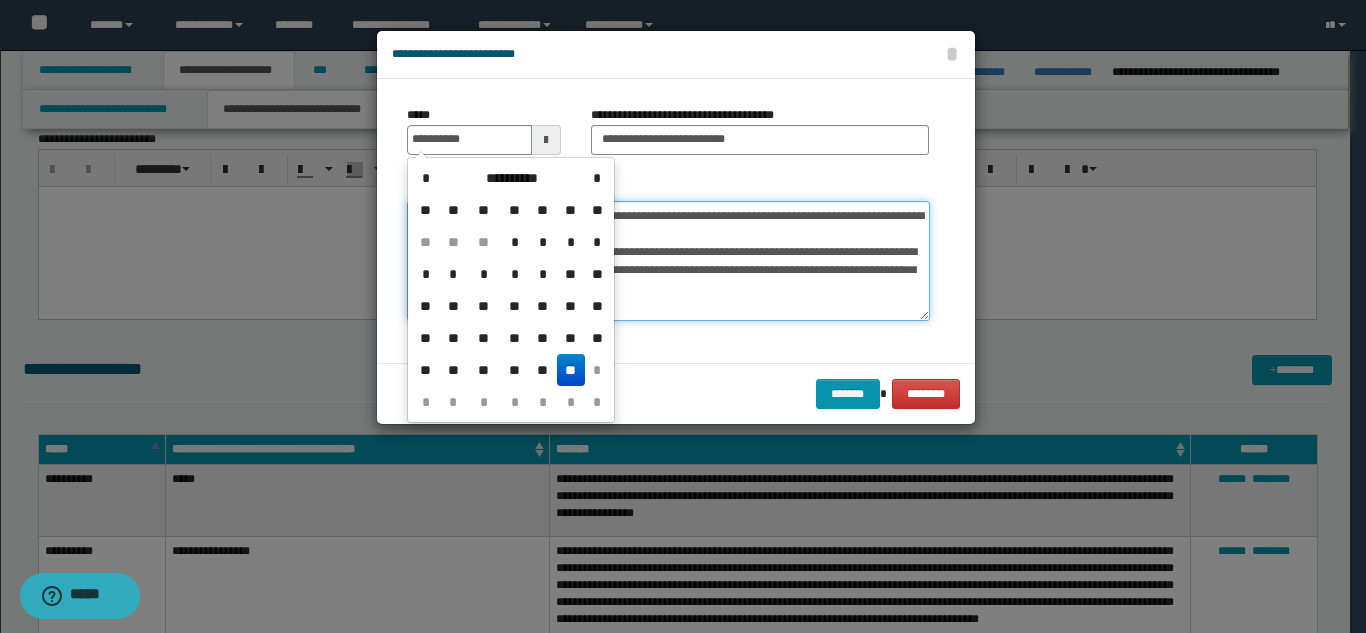 type on "**********" 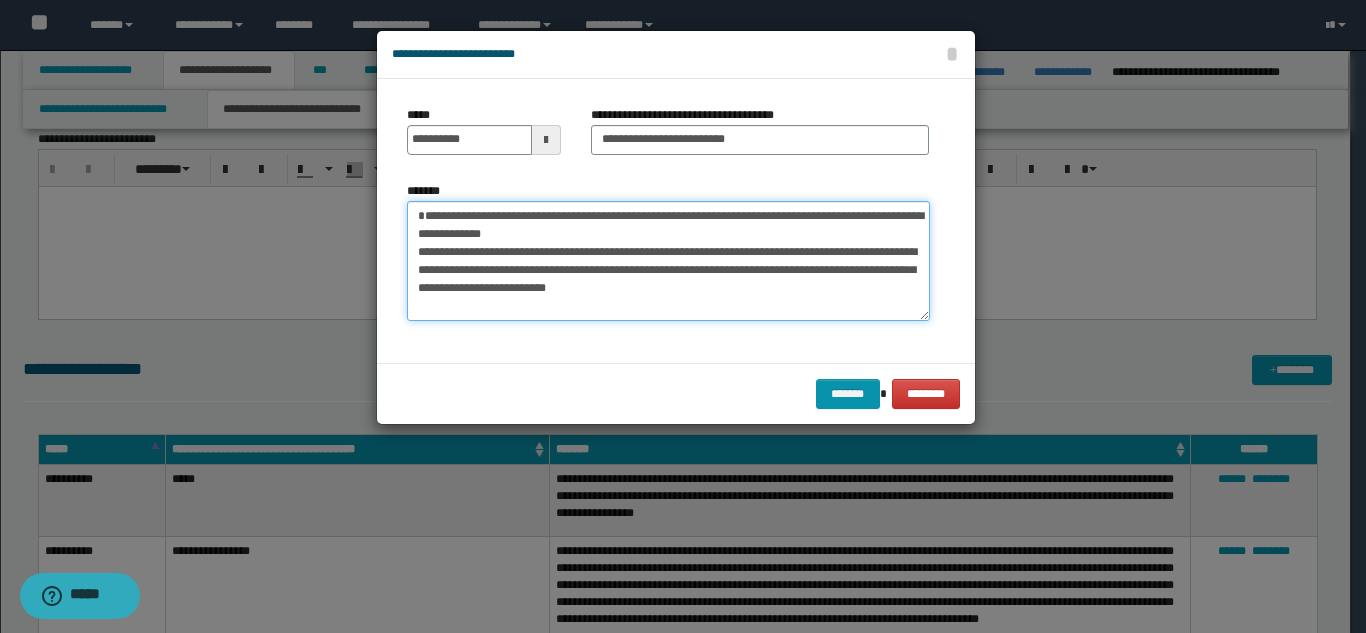 click on "**********" at bounding box center [668, 261] 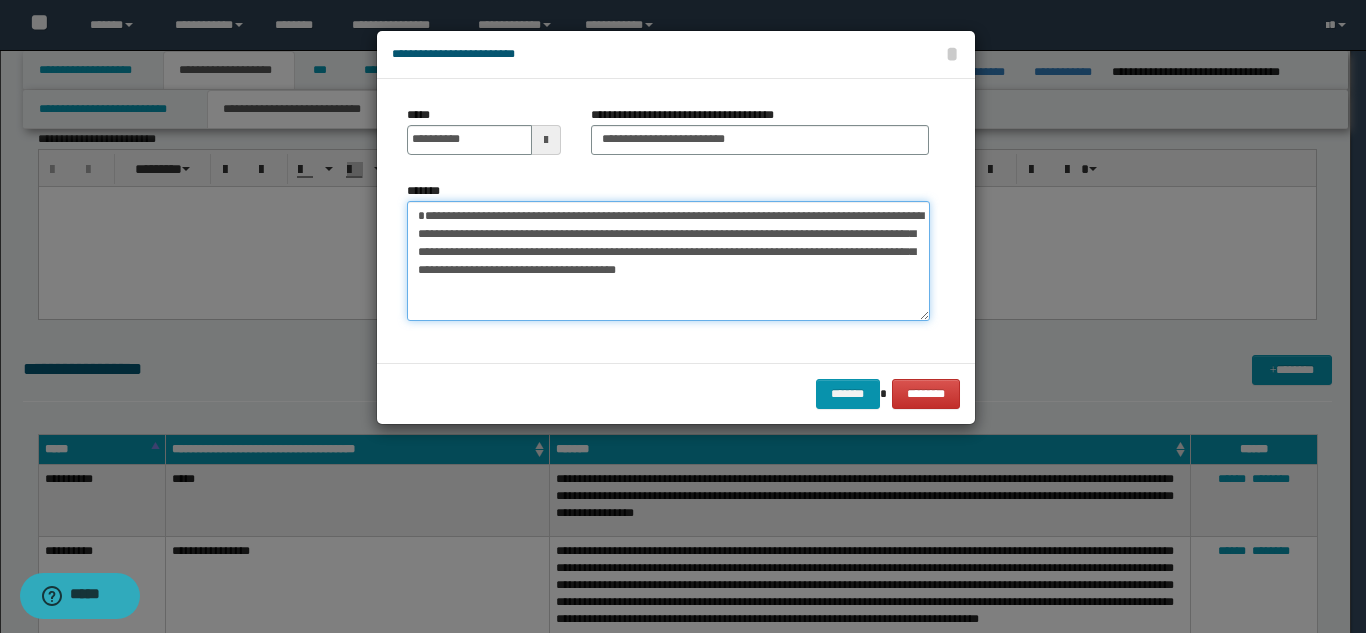 type on "**********" 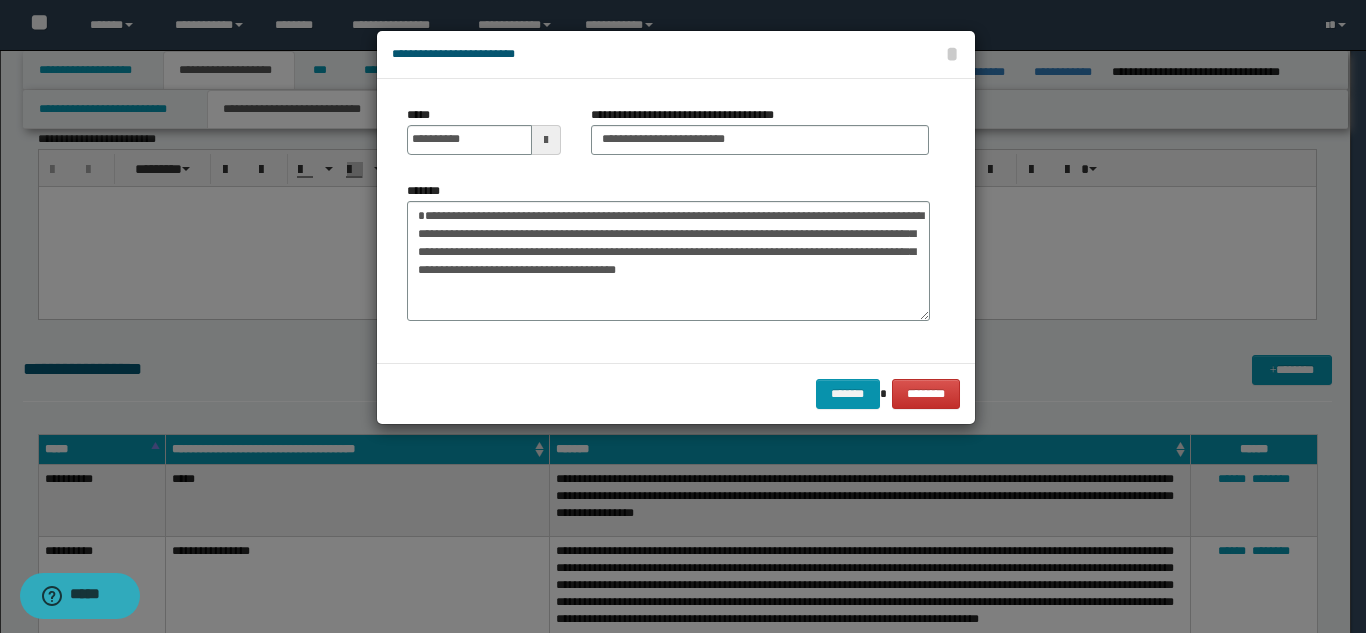 click on "*******
********" at bounding box center (676, 393) 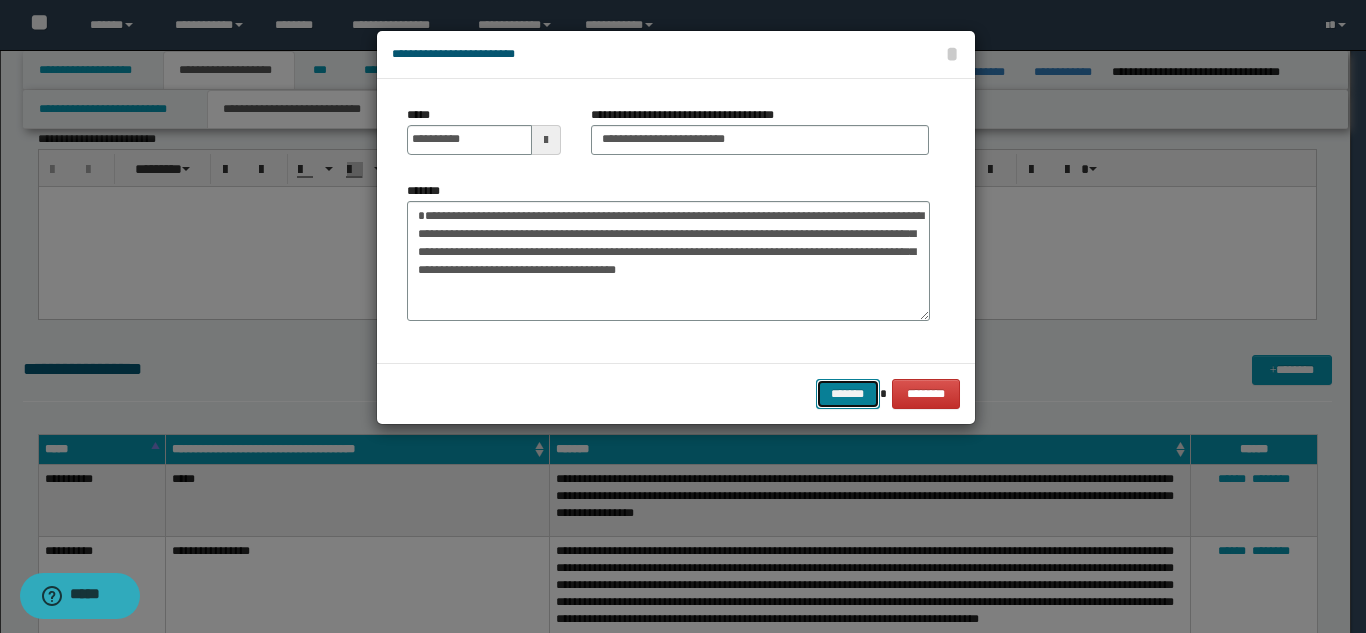 click on "*******" at bounding box center [848, 394] 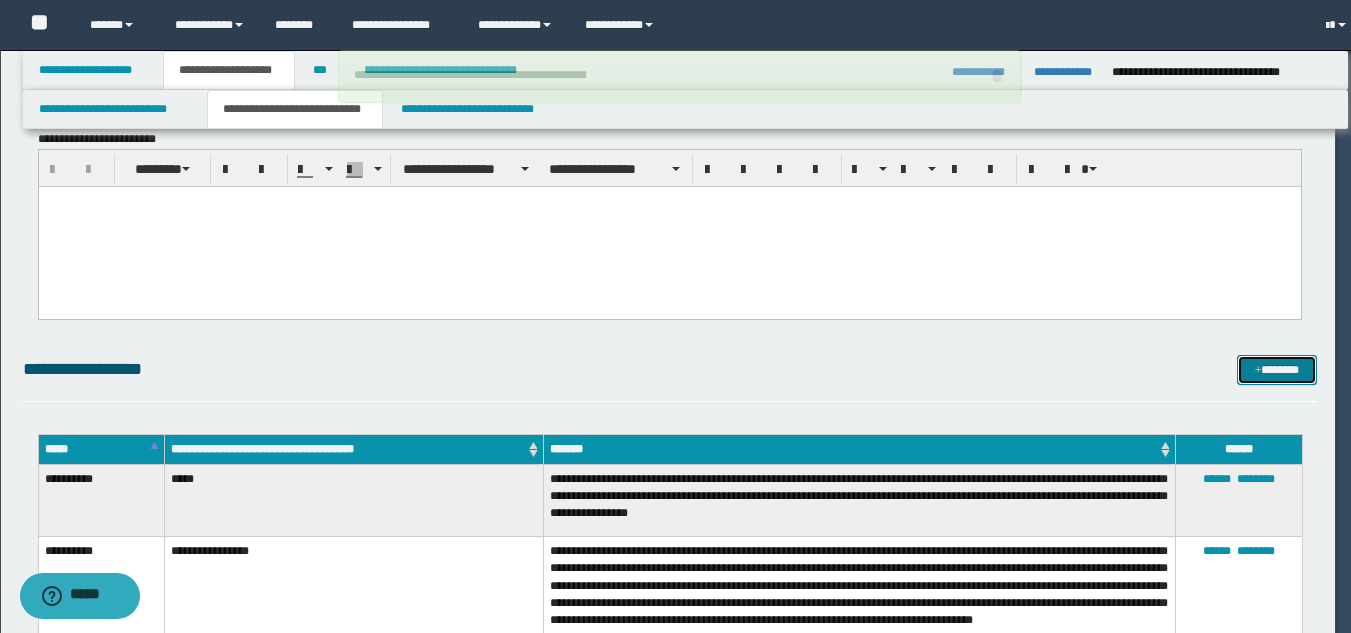 type 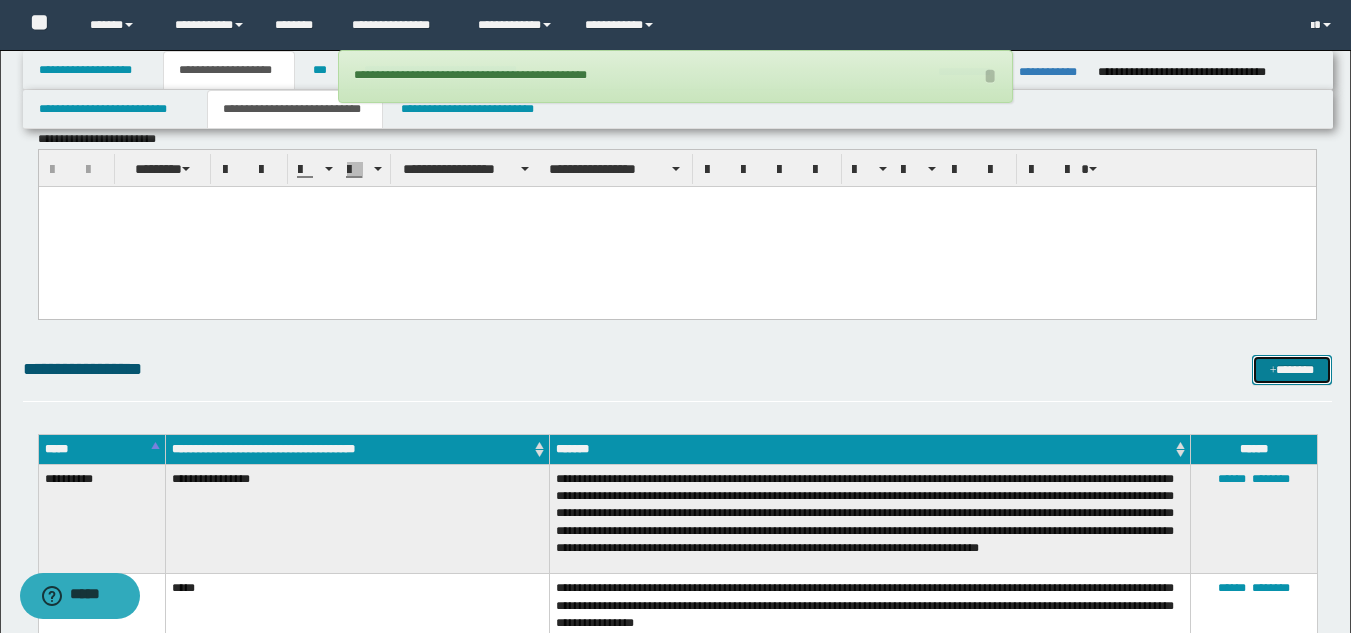 click on "*******" at bounding box center [1292, 370] 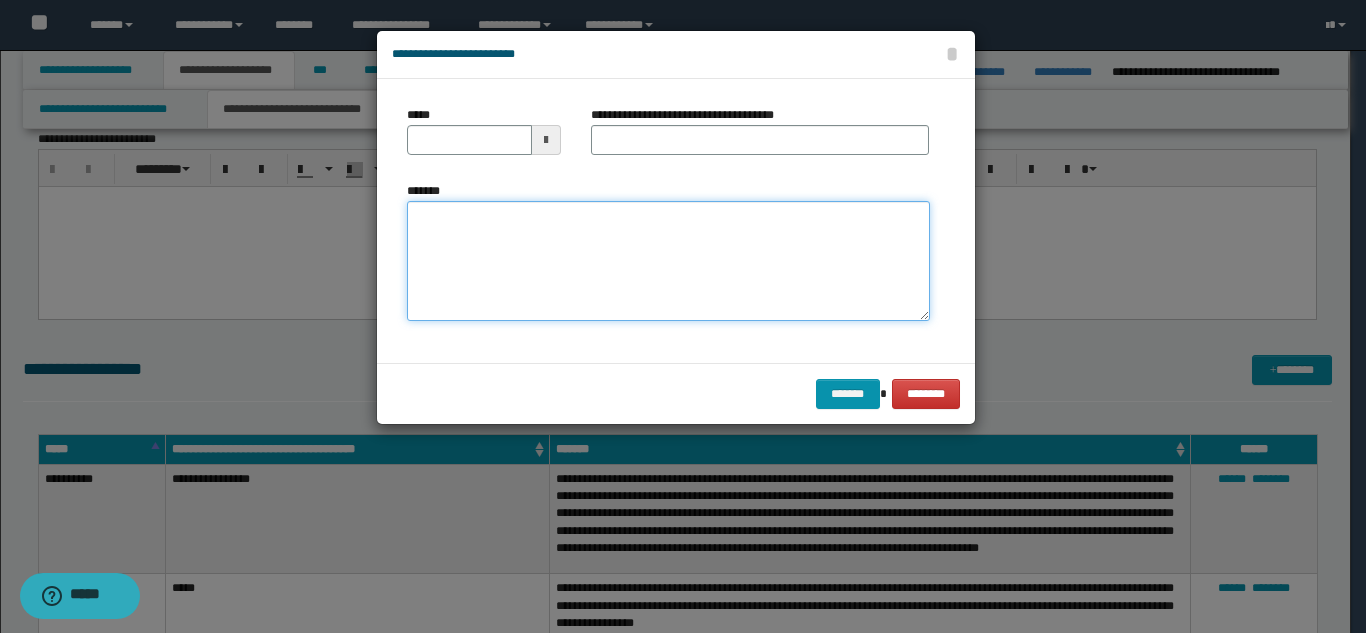 click on "*******" at bounding box center [668, 261] 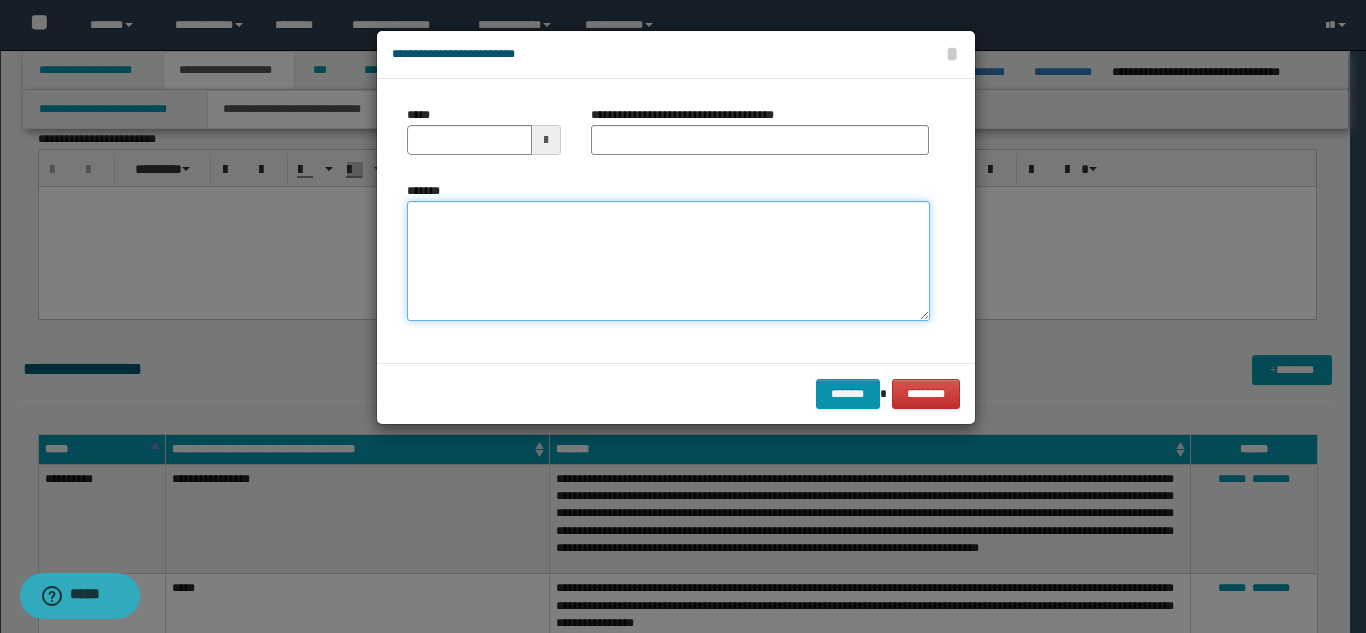 paste on "**********" 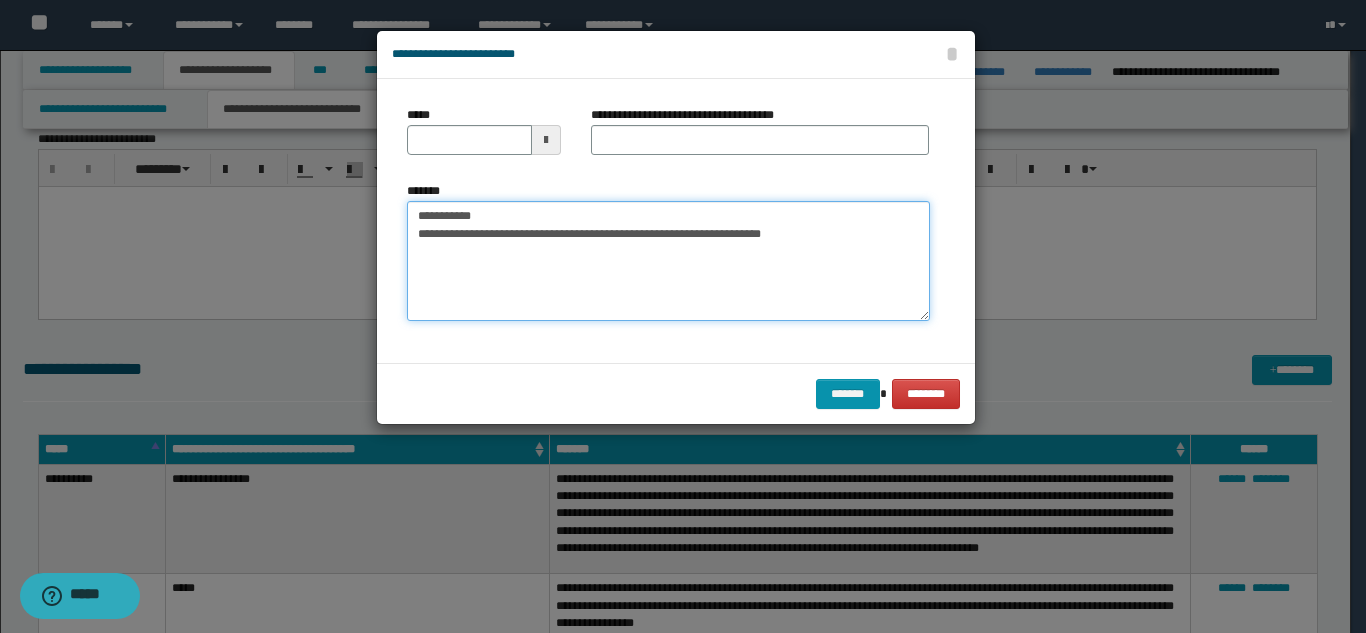 drag, startPoint x: 573, startPoint y: 216, endPoint x: 482, endPoint y: 213, distance: 91.04944 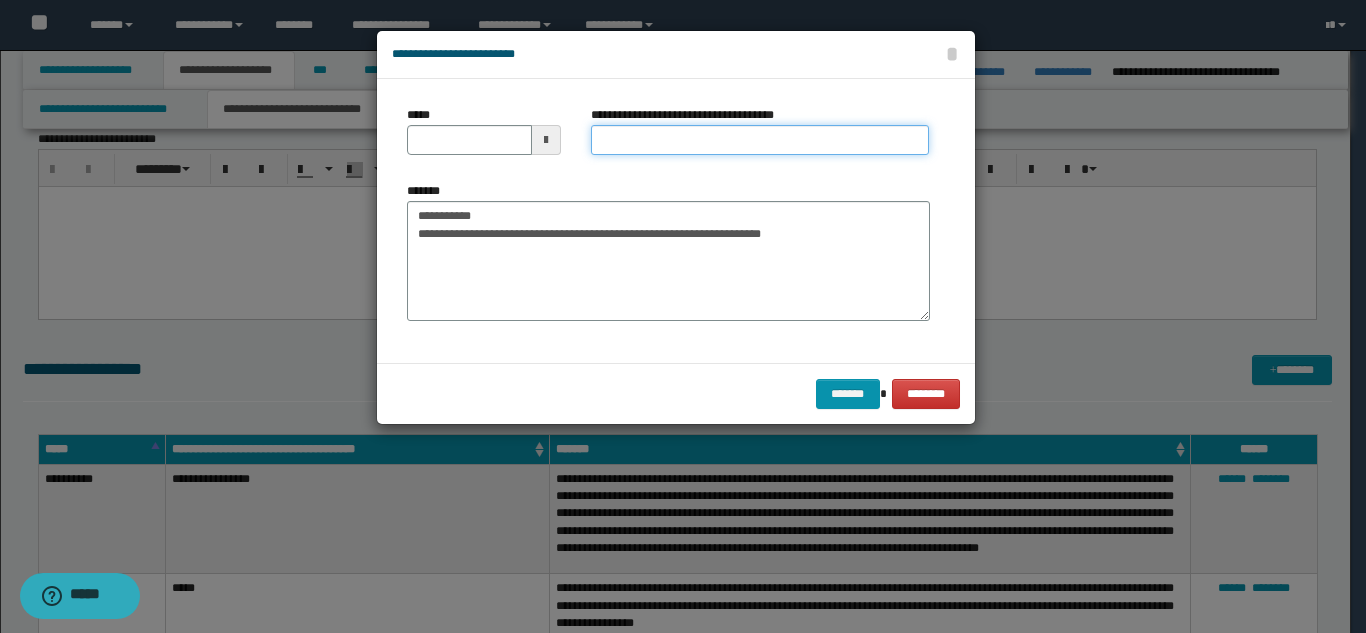 drag, startPoint x: 623, startPoint y: 146, endPoint x: 567, endPoint y: 164, distance: 58.821766 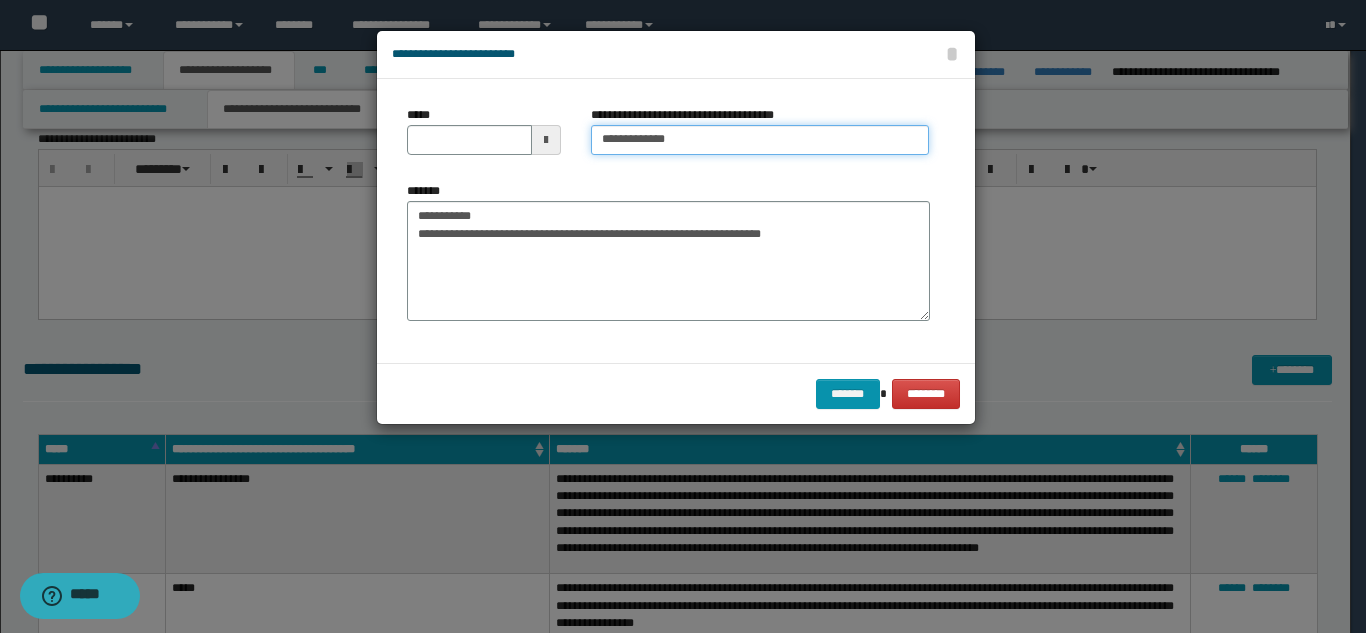 type on "**********" 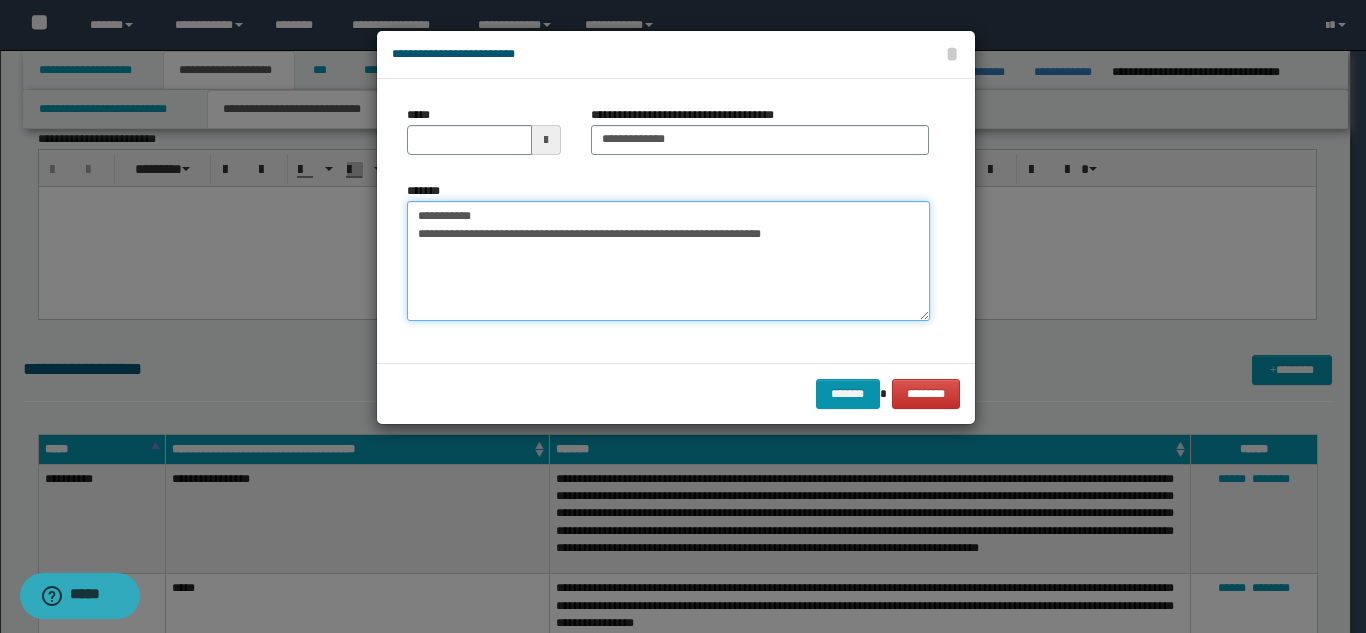 drag, startPoint x: 483, startPoint y: 219, endPoint x: 407, endPoint y: 207, distance: 76.941536 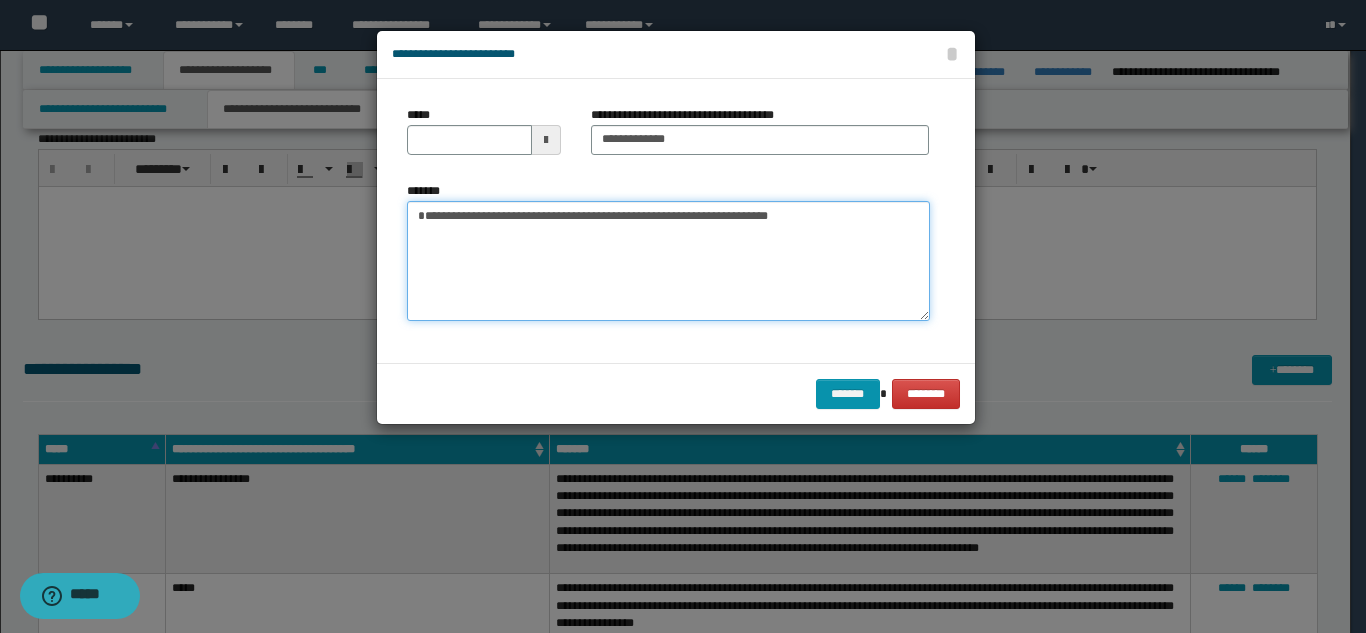 type 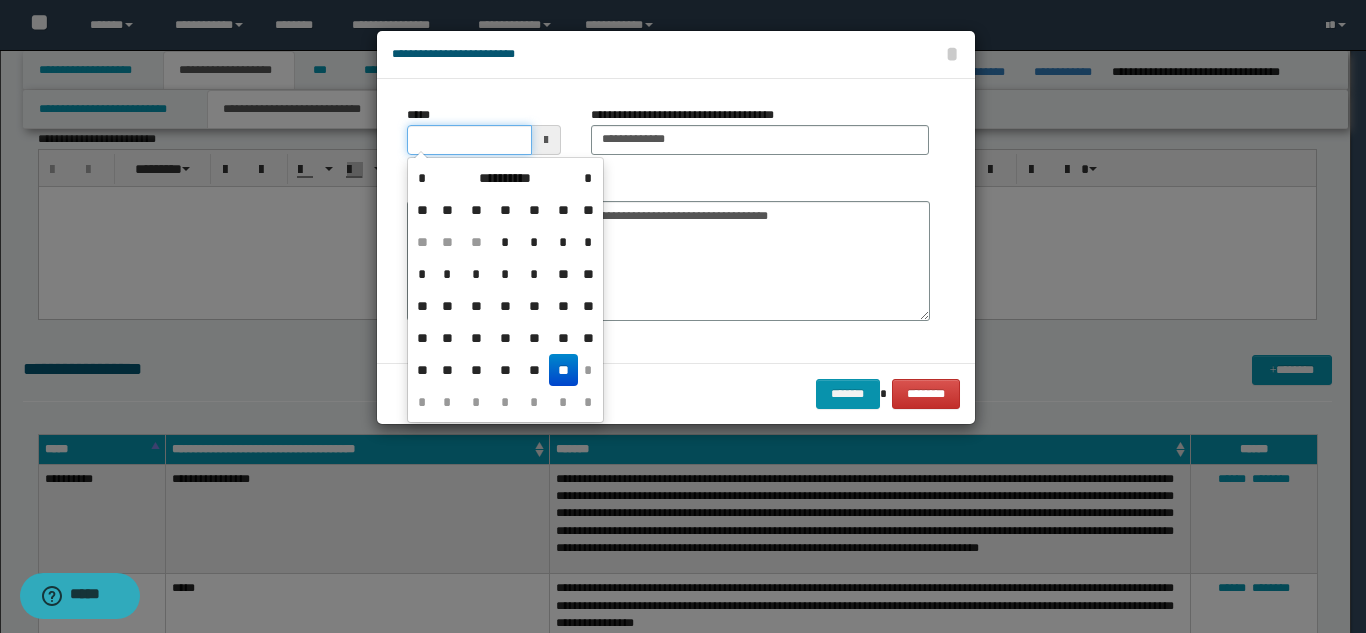 click on "*****" at bounding box center [469, 140] 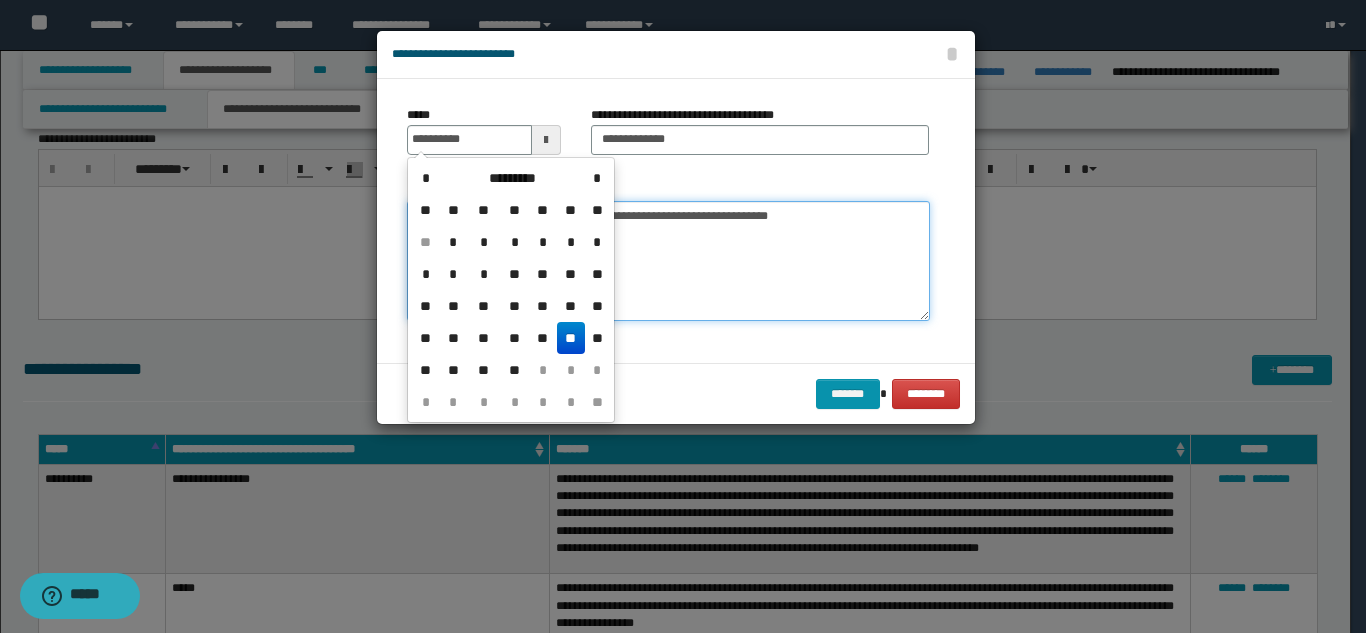 type on "**********" 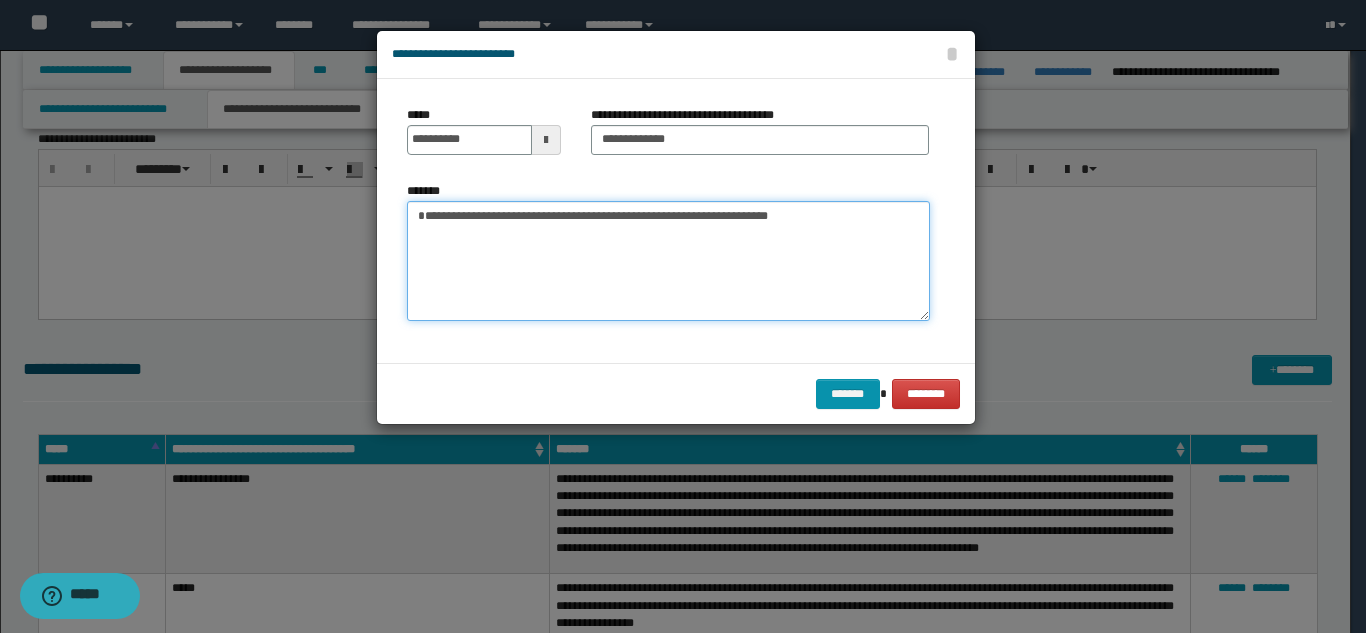 click on "**********" at bounding box center (668, 261) 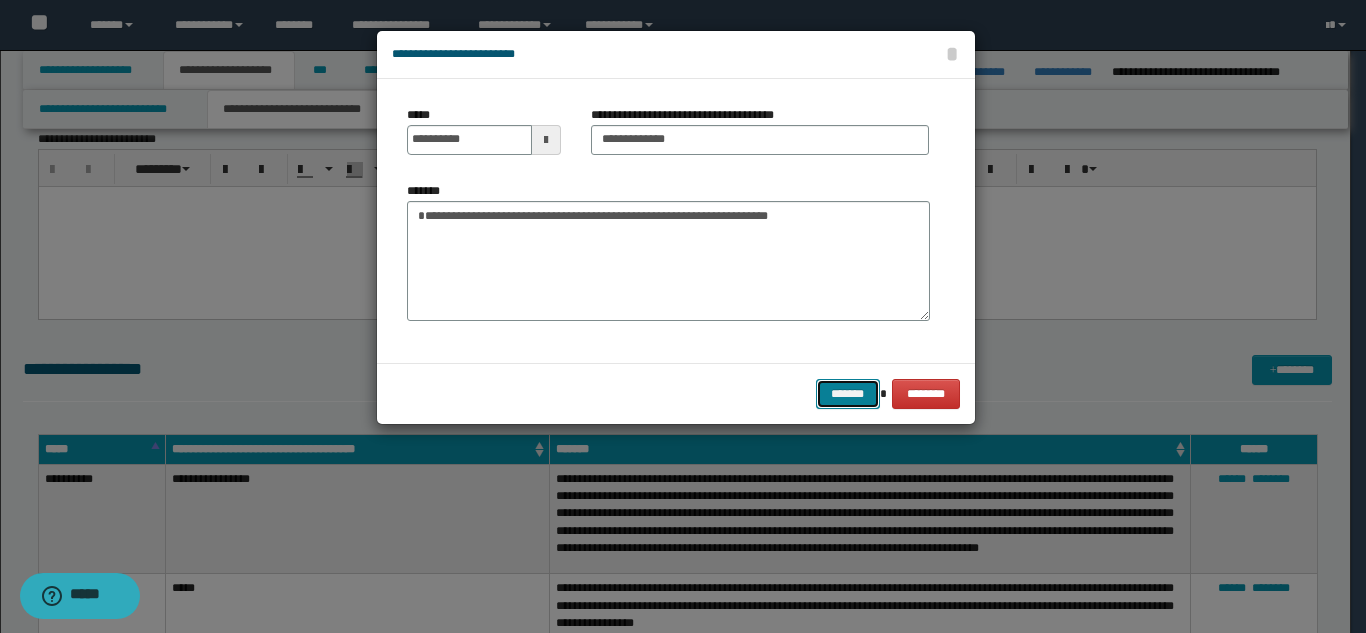 click on "*******" at bounding box center [848, 394] 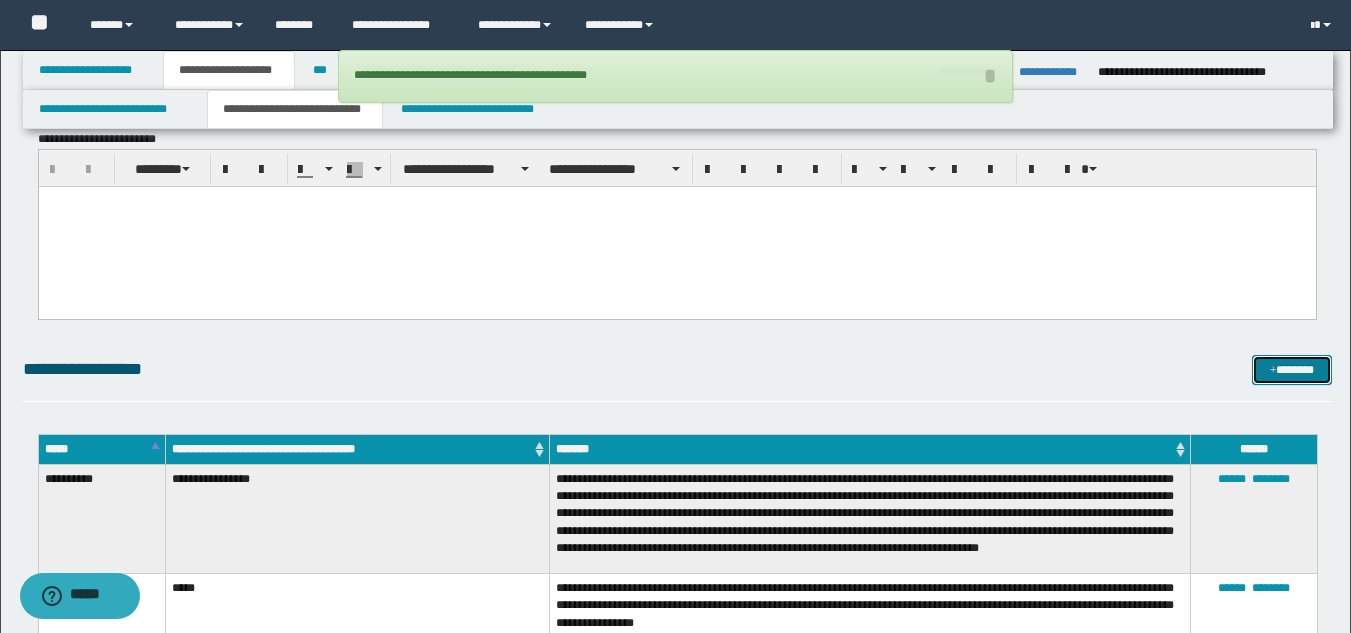 click on "*******" at bounding box center (1292, 370) 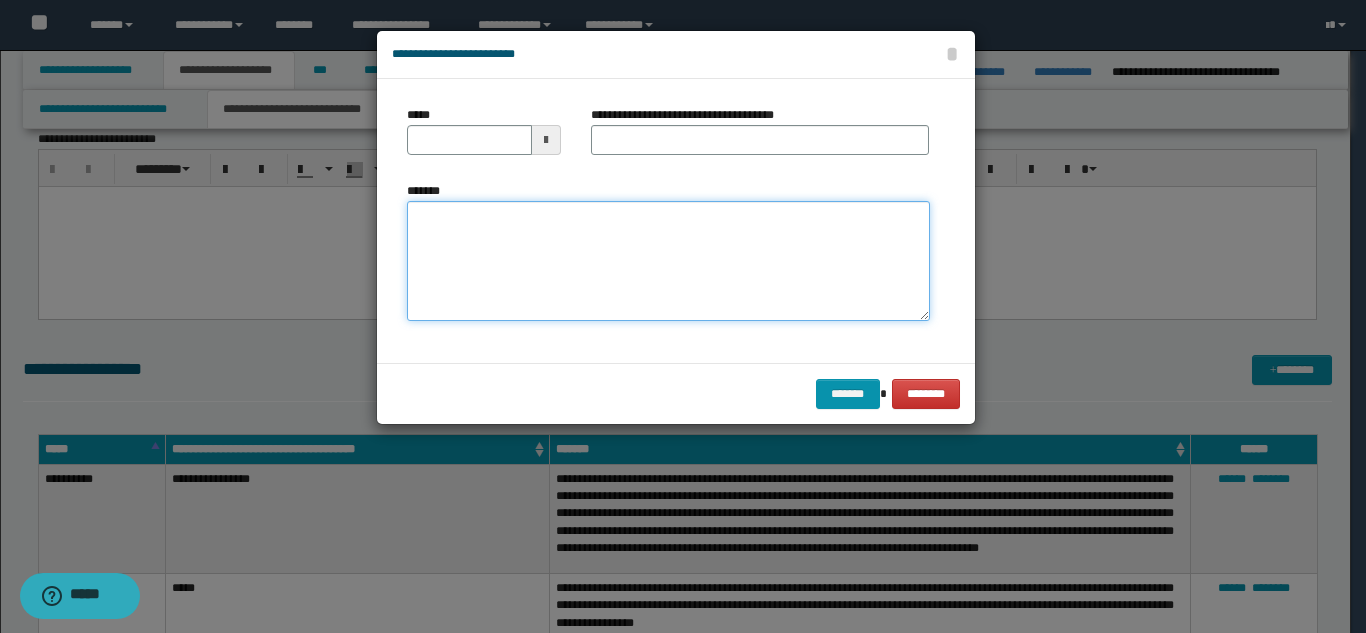 click on "*******" at bounding box center (668, 261) 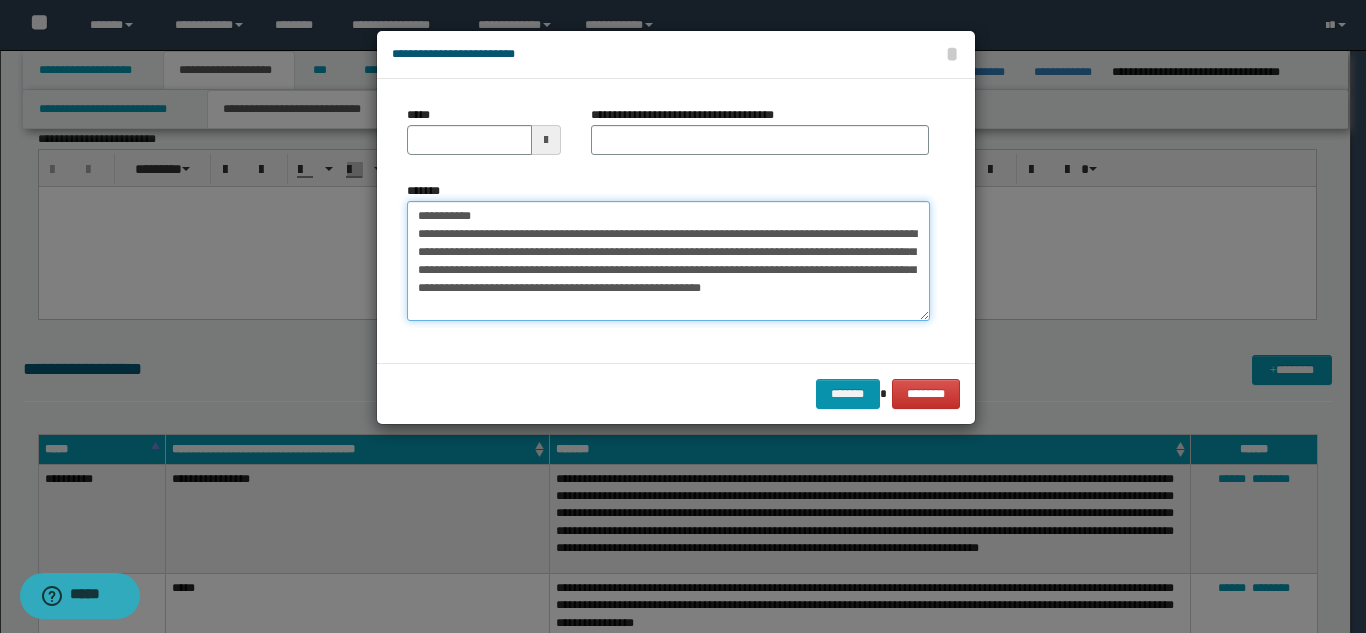 drag, startPoint x: 558, startPoint y: 212, endPoint x: 484, endPoint y: 215, distance: 74.06078 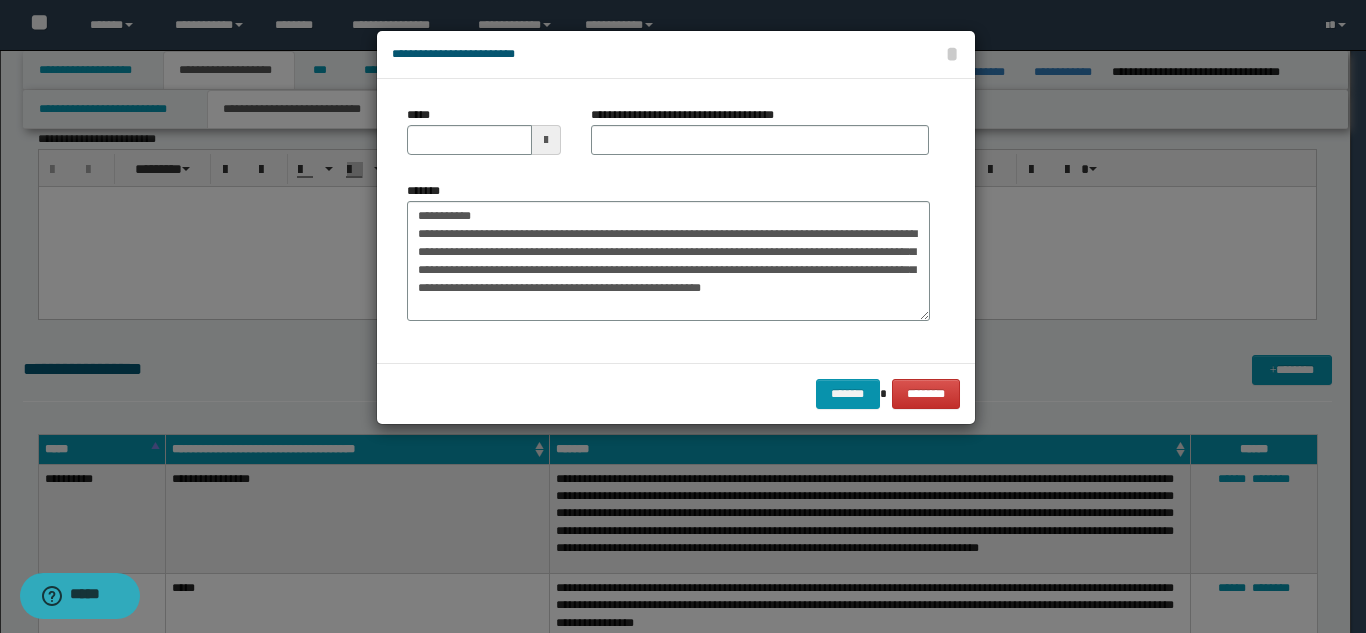 click on "**********" at bounding box center (760, 138) 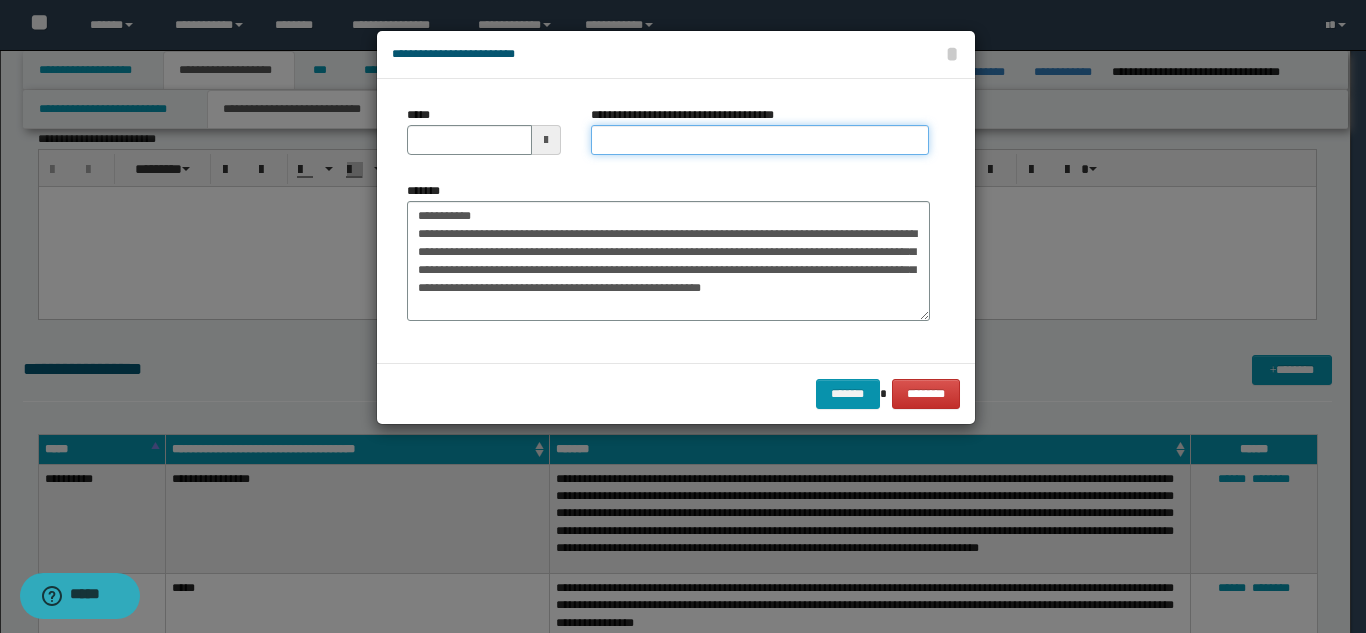 click on "**********" at bounding box center [760, 140] 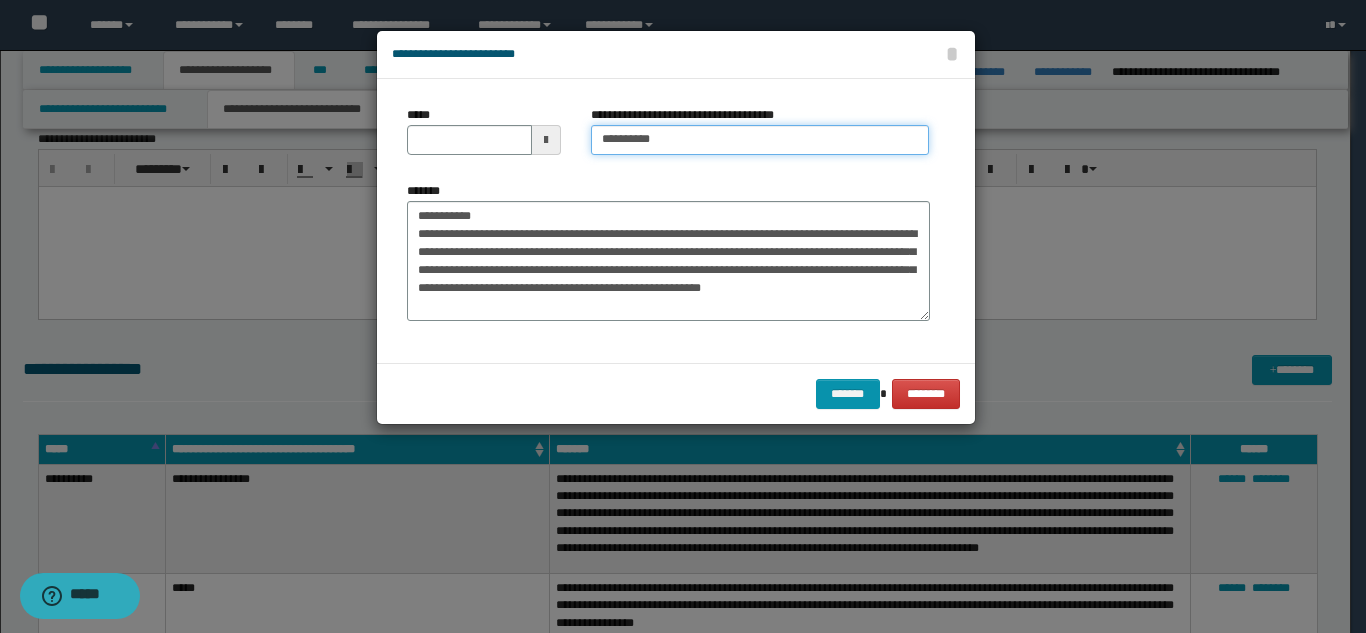 type on "**********" 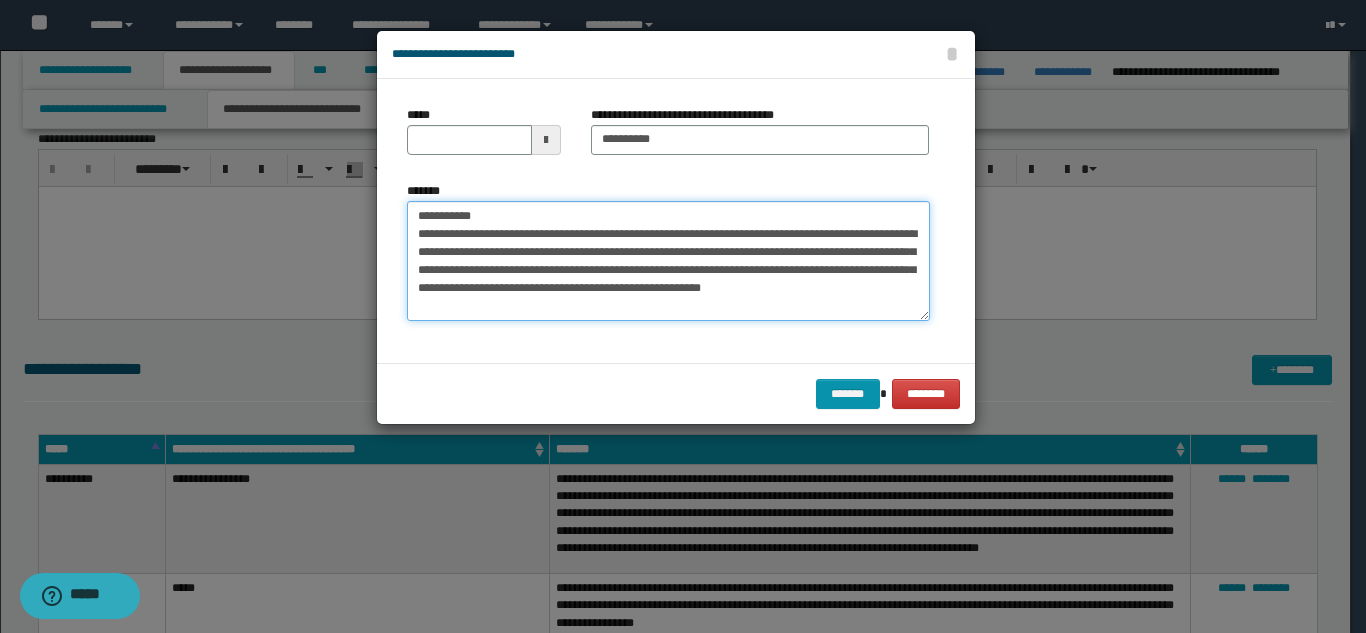 drag, startPoint x: 428, startPoint y: 213, endPoint x: 393, endPoint y: 211, distance: 35.057095 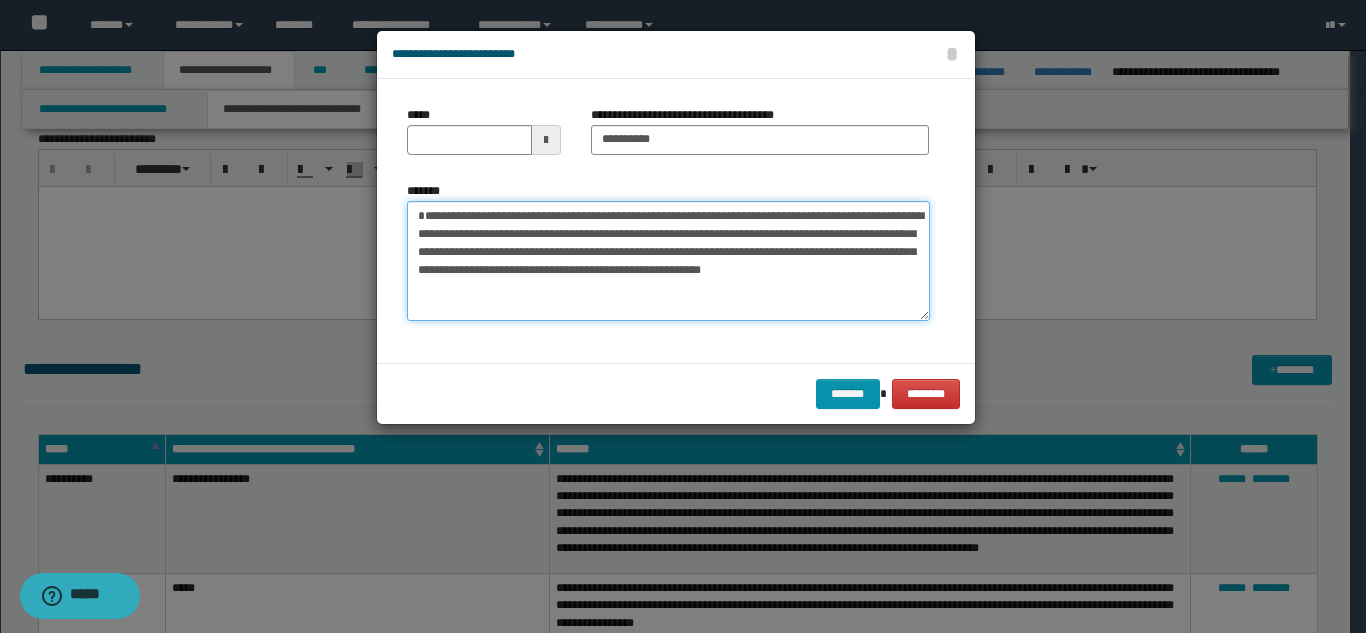 type 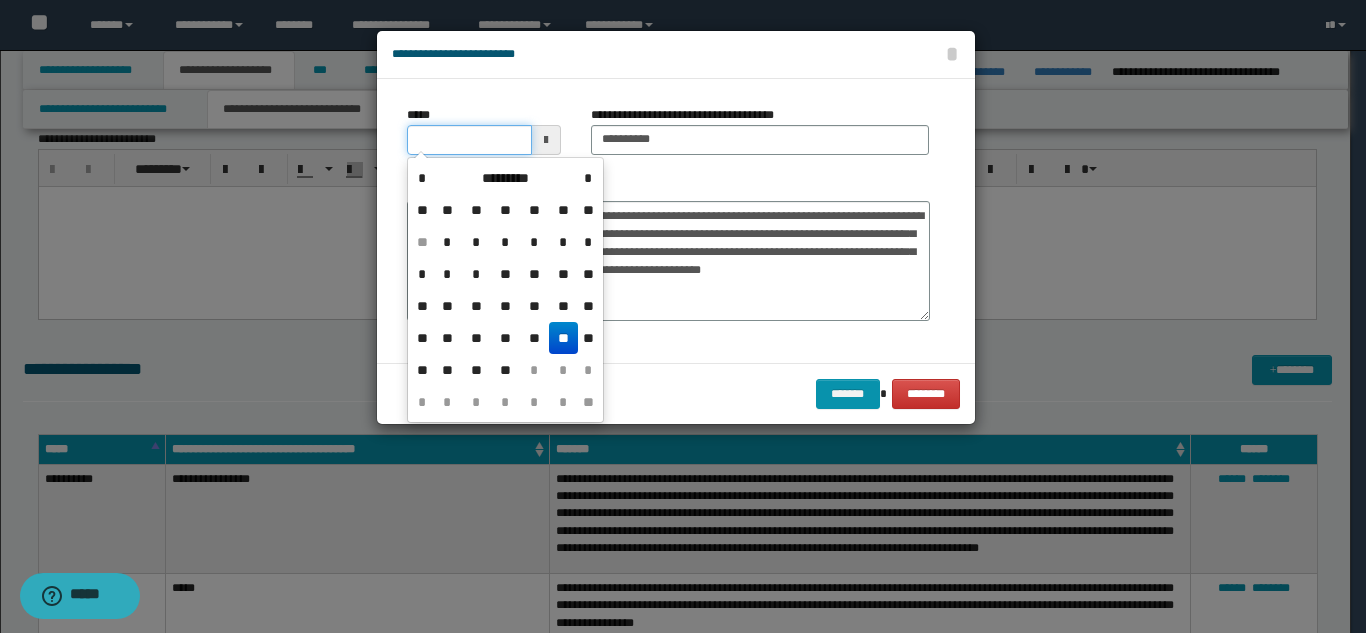 click on "*****" at bounding box center [469, 140] 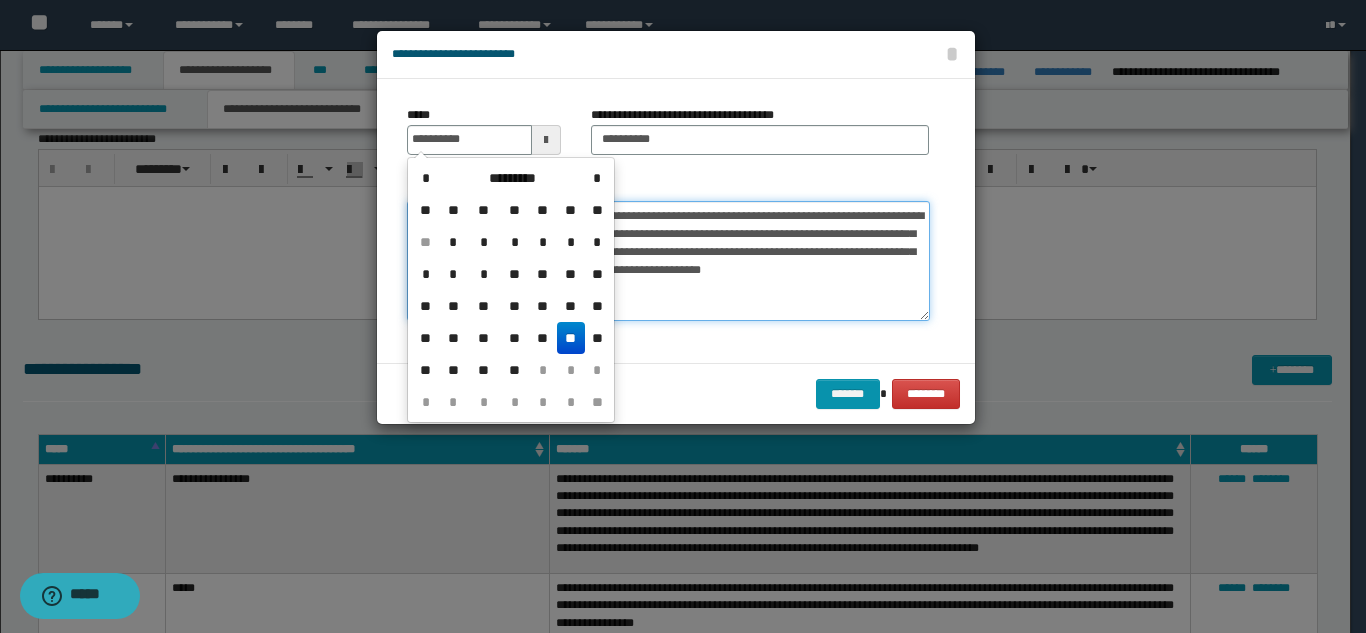 type on "**********" 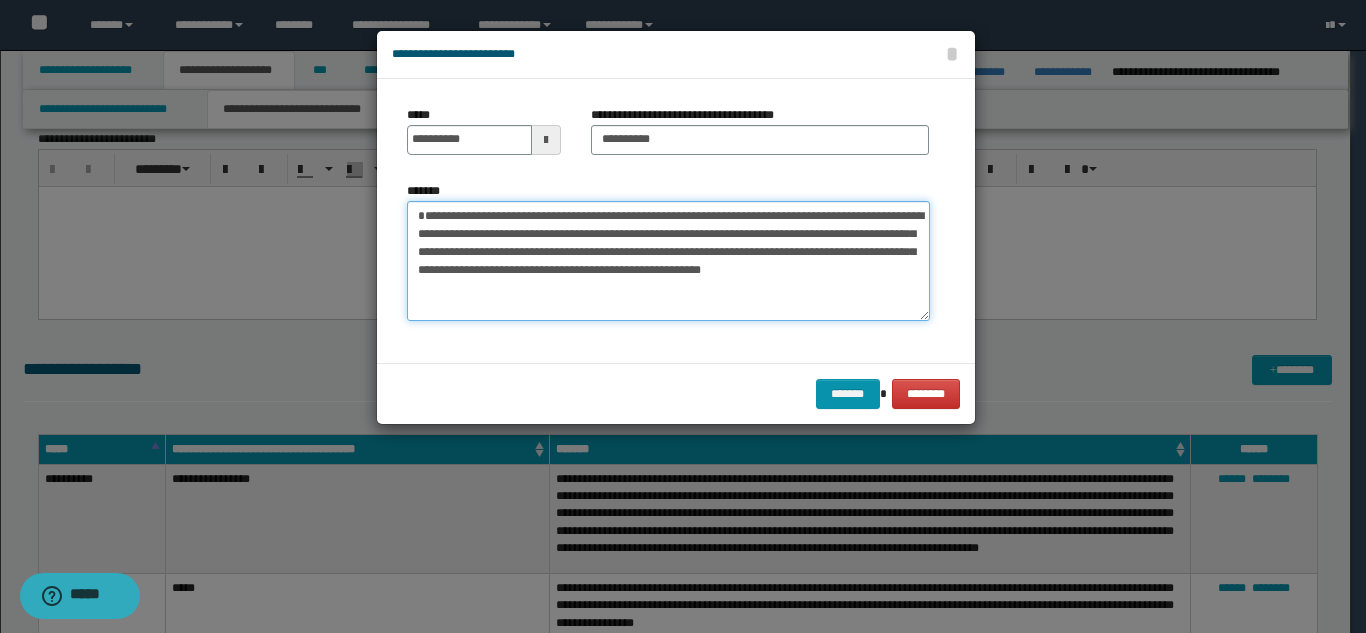 click on "**********" at bounding box center [668, 261] 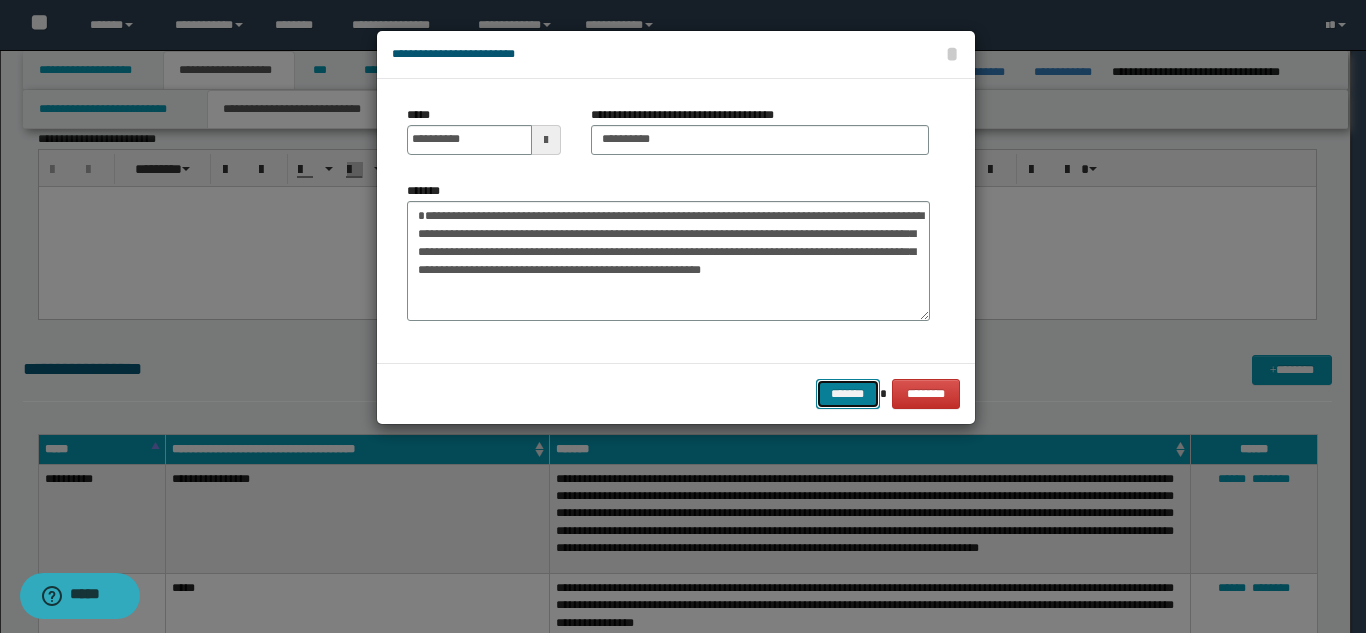click on "*******" at bounding box center [848, 394] 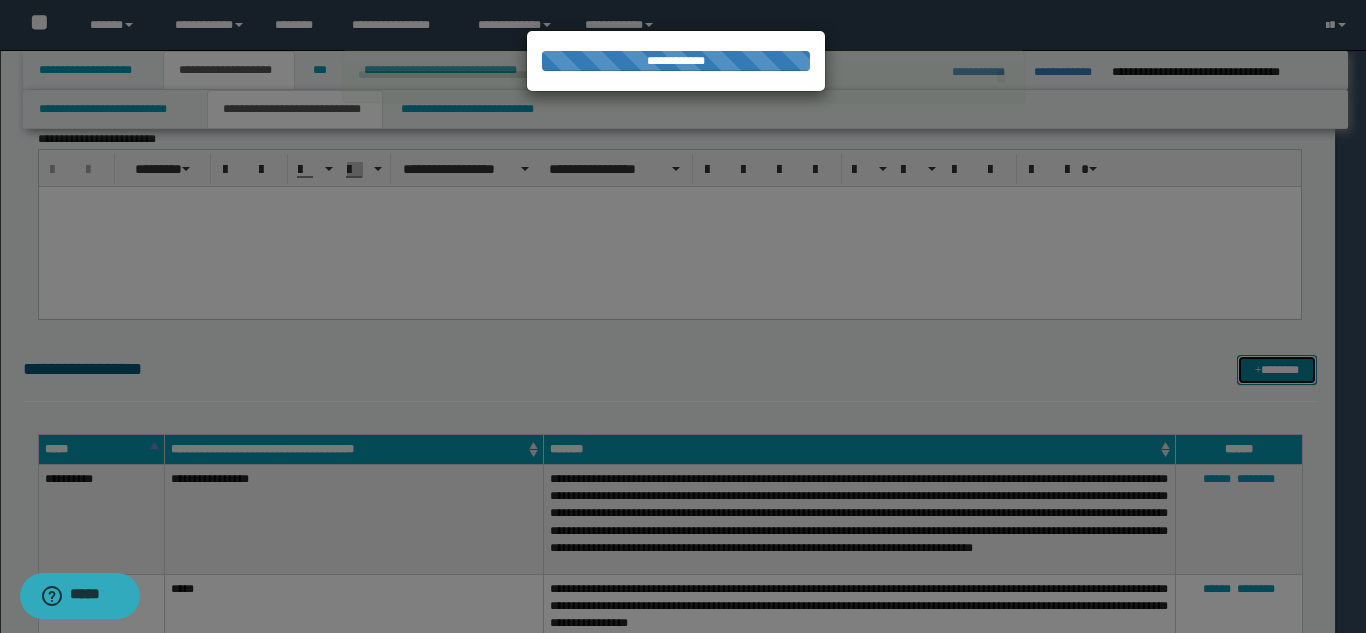 type 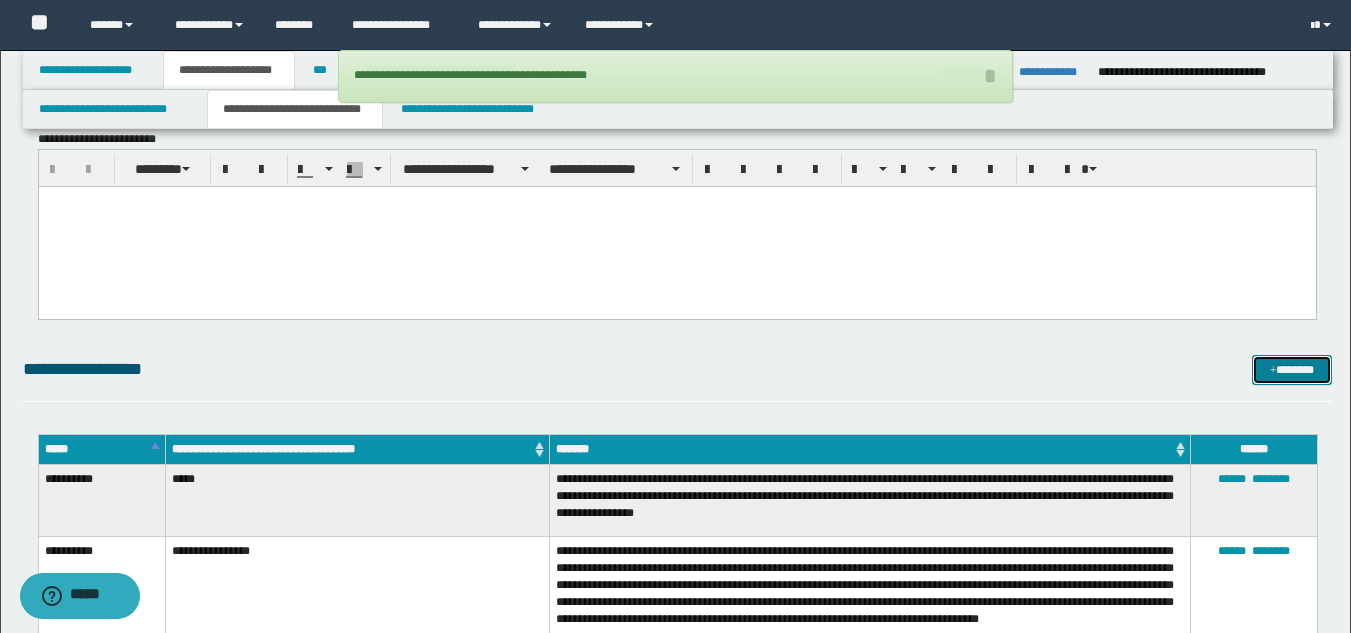 click at bounding box center [1273, 371] 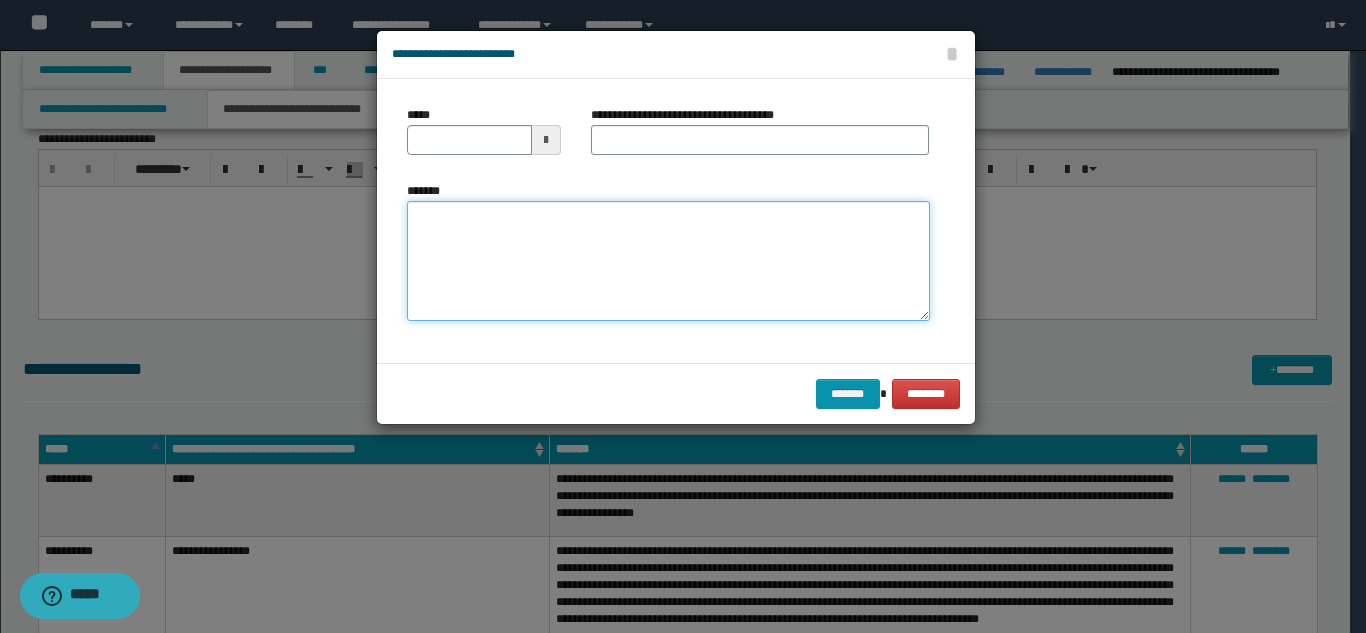 click on "*******" at bounding box center (668, 261) 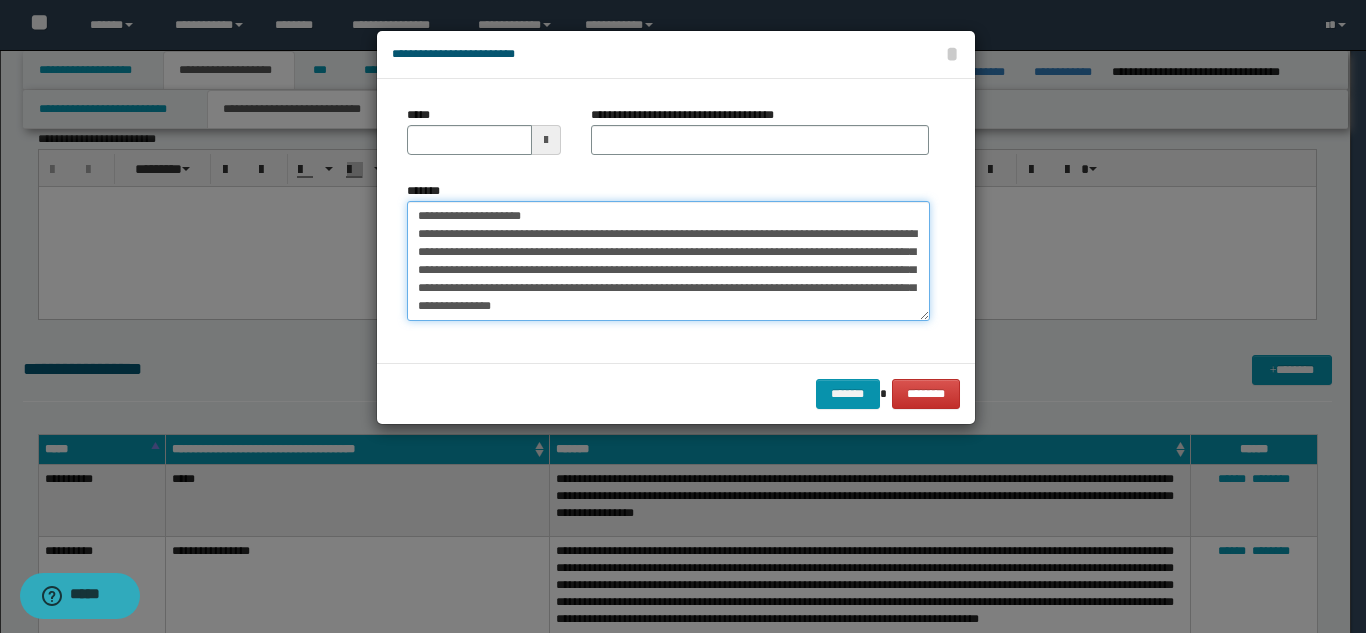 scroll, scrollTop: 0, scrollLeft: 0, axis: both 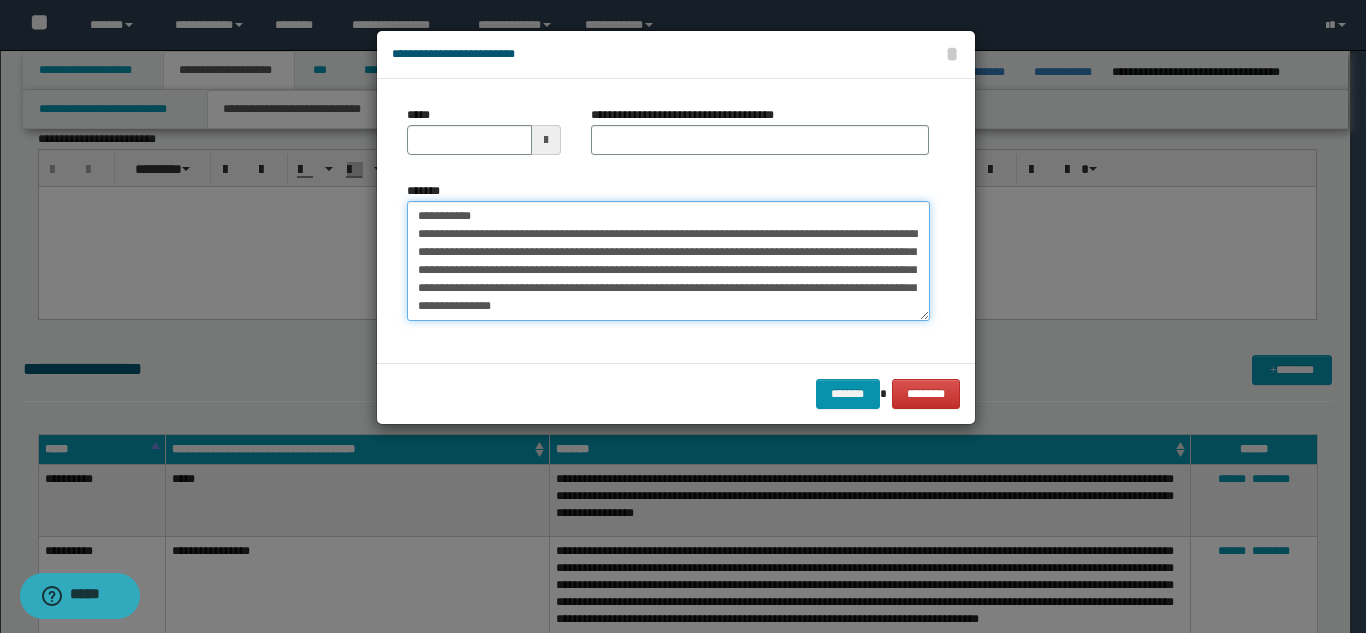 drag, startPoint x: 540, startPoint y: 216, endPoint x: 481, endPoint y: 221, distance: 59.211487 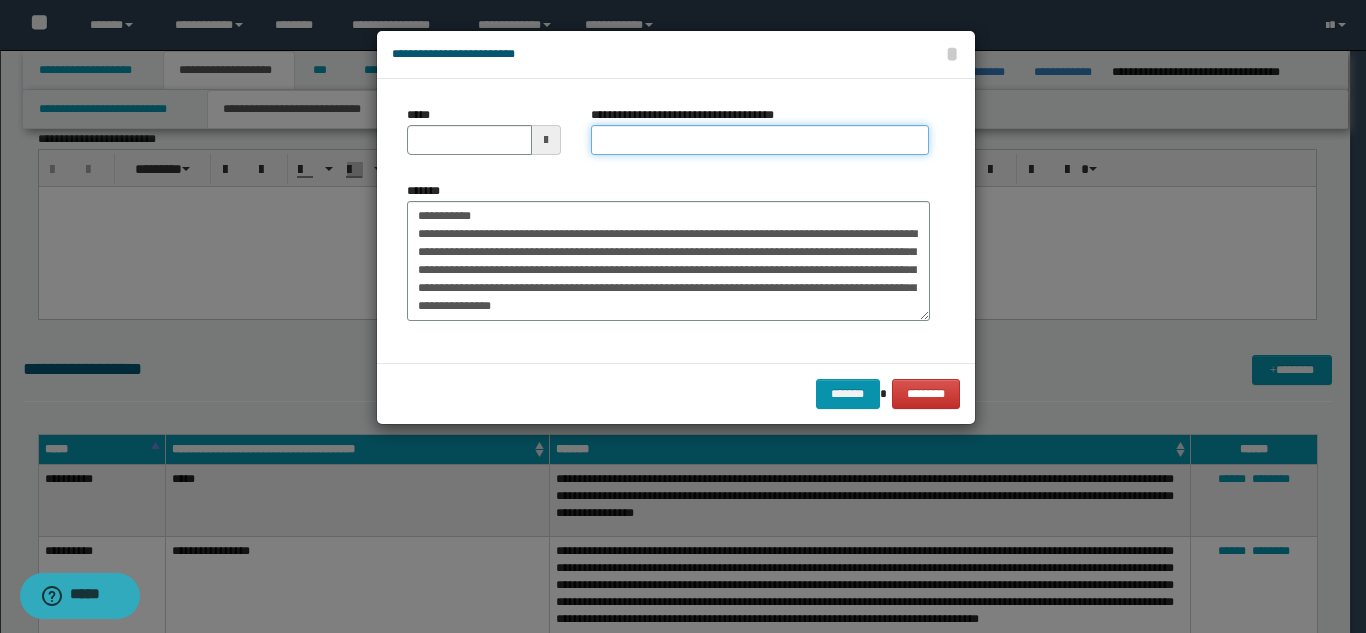 drag, startPoint x: 648, startPoint y: 140, endPoint x: 559, endPoint y: 161, distance: 91.44397 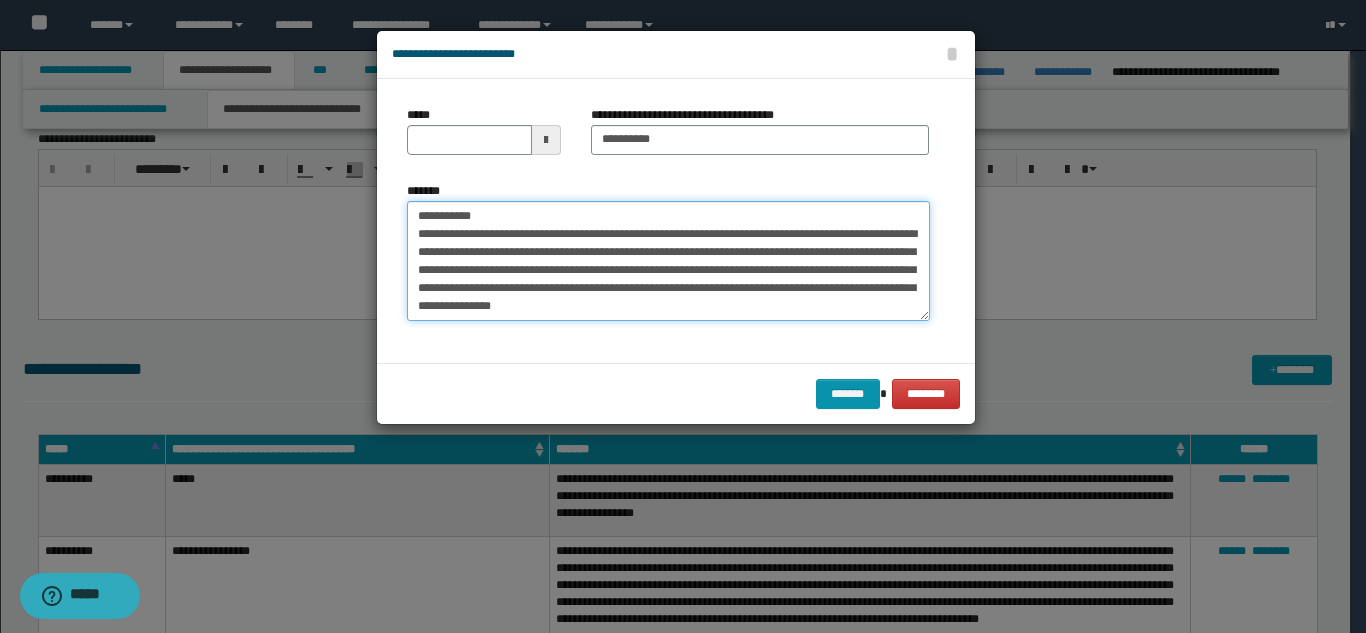 drag, startPoint x: 455, startPoint y: 211, endPoint x: 390, endPoint y: 201, distance: 65.76473 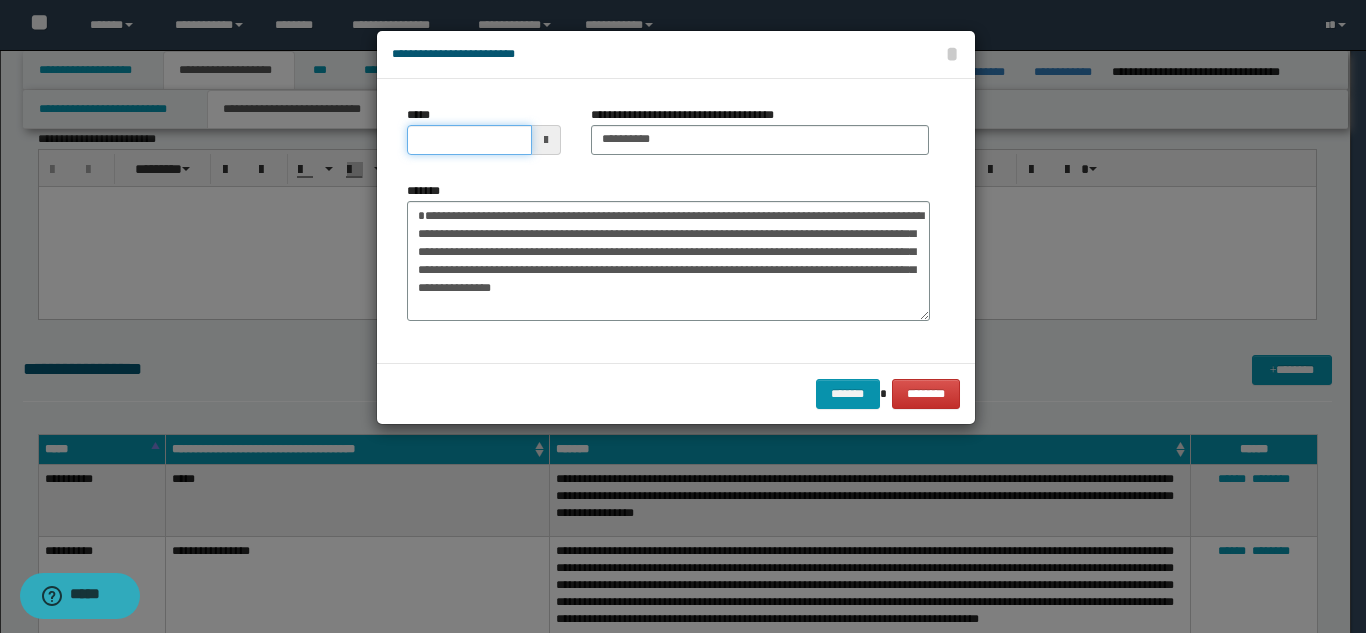 click on "*****" at bounding box center [469, 140] 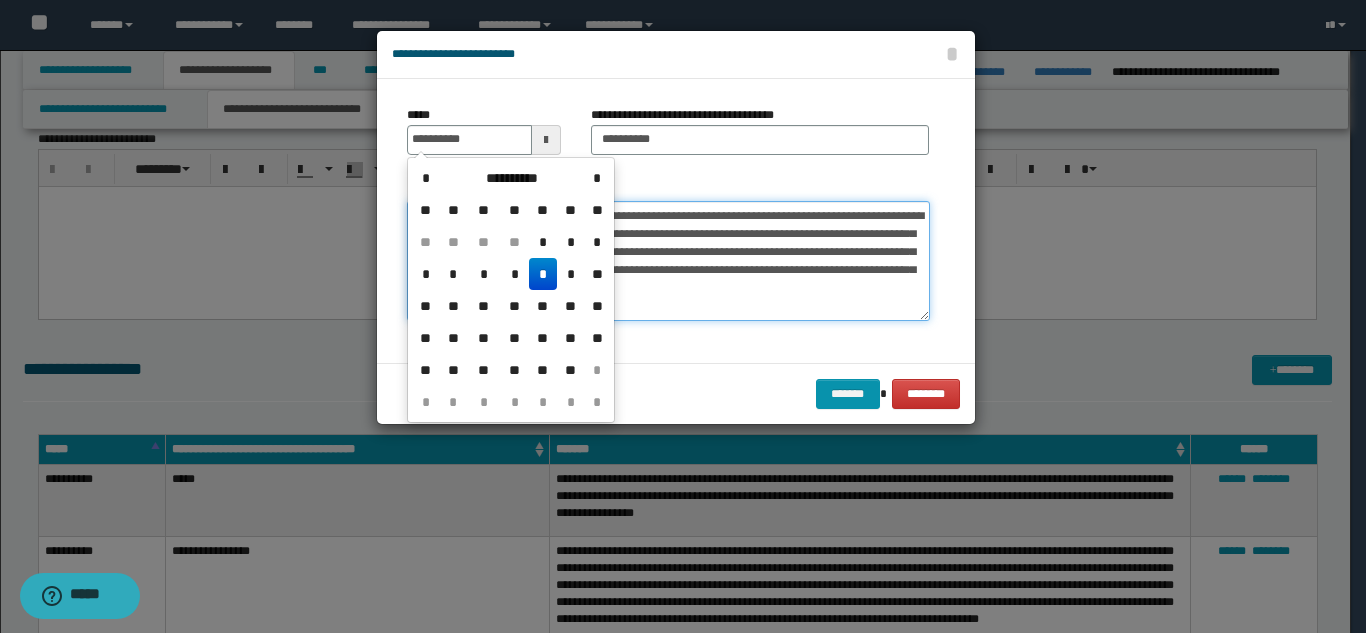click on "**********" at bounding box center (668, 261) 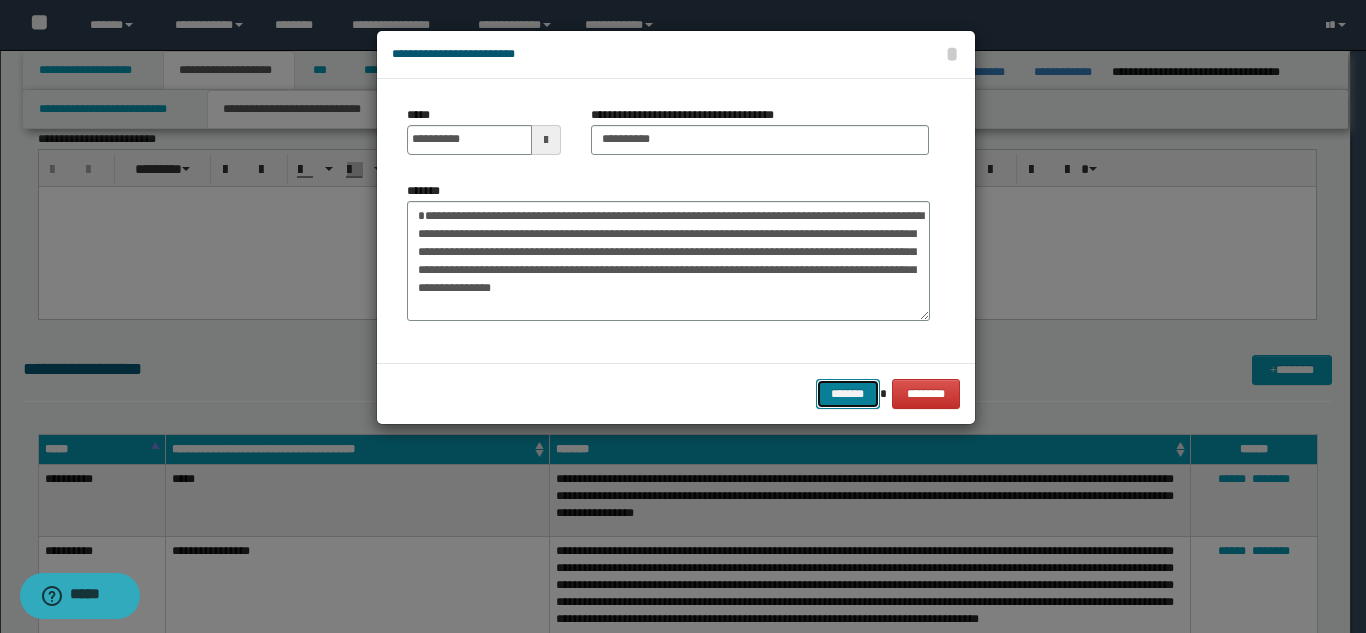 click on "*******" at bounding box center [848, 394] 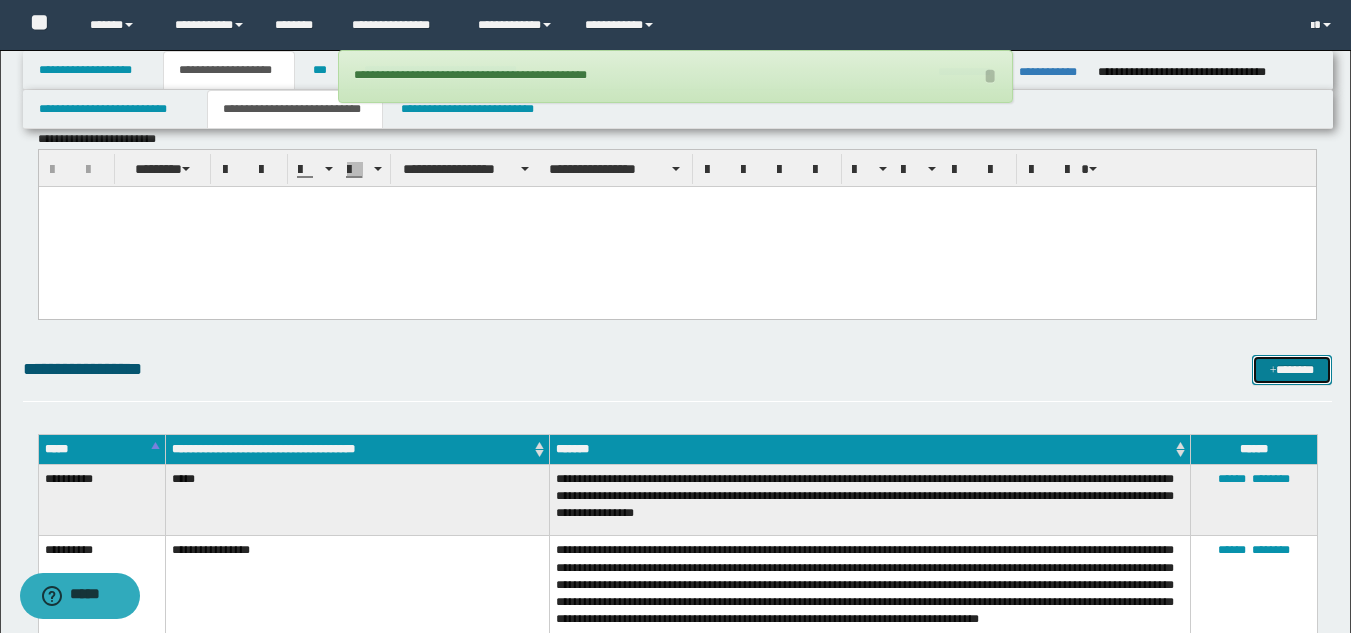 click at bounding box center (1273, 371) 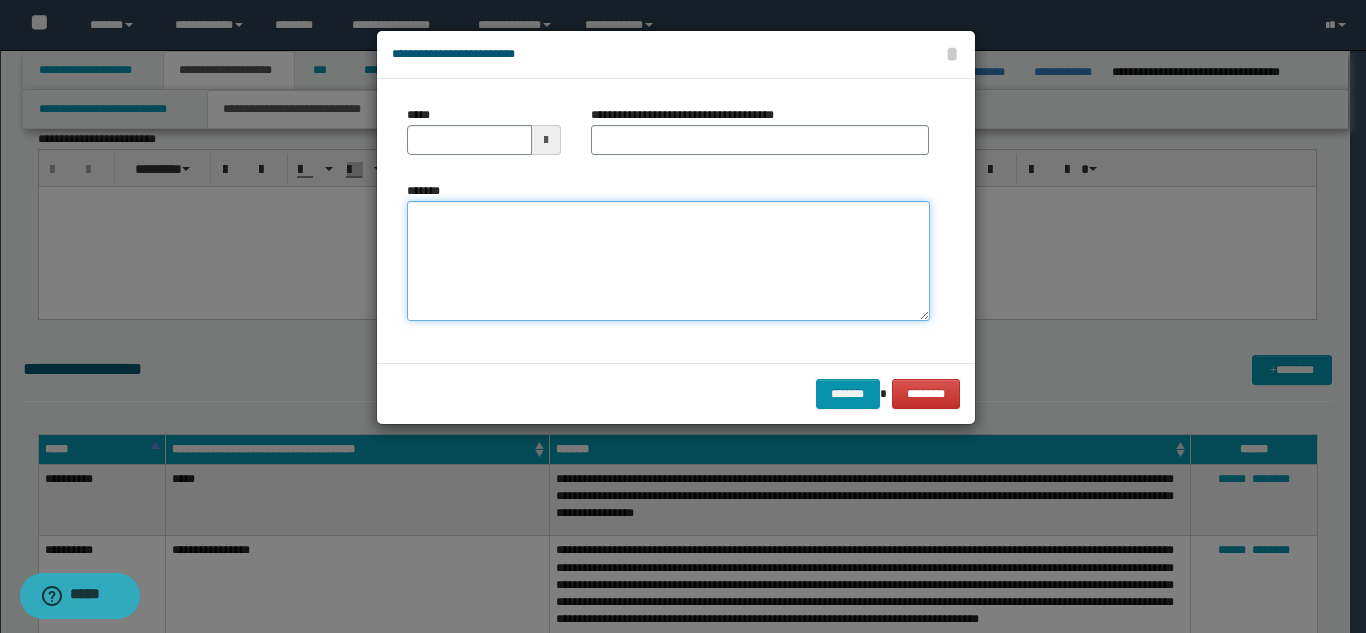 click on "*******" at bounding box center (668, 261) 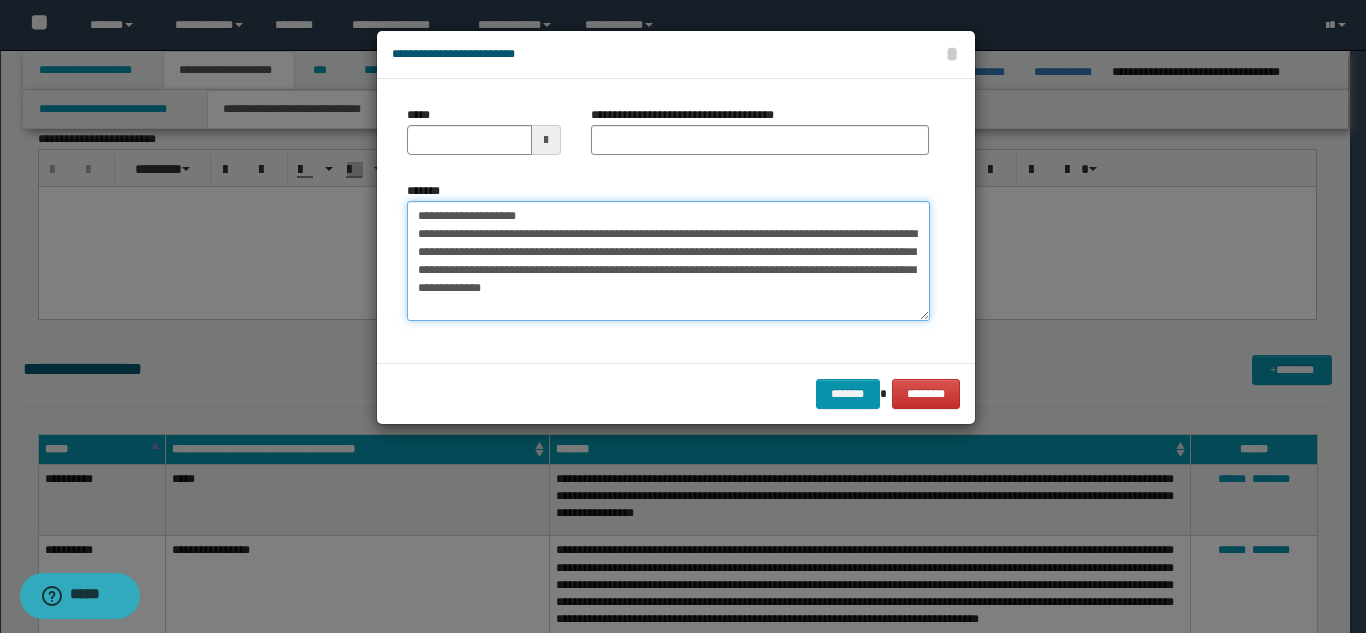 drag, startPoint x: 530, startPoint y: 220, endPoint x: 480, endPoint y: 216, distance: 50.159744 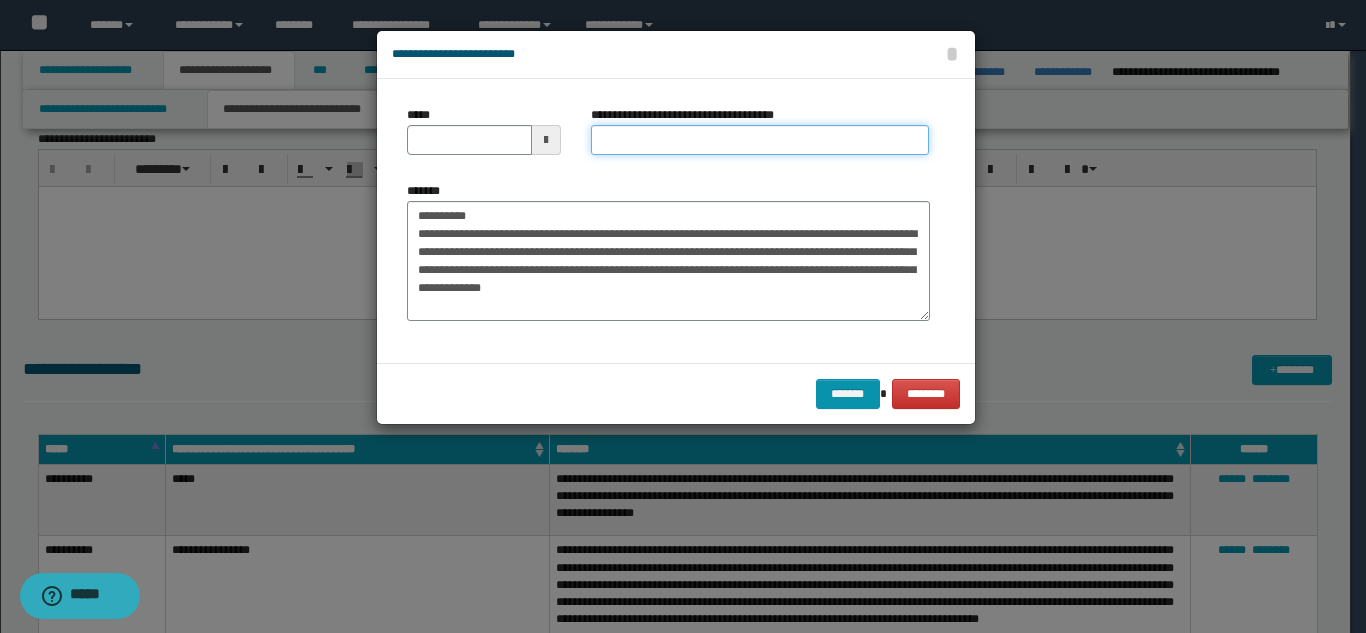 click on "**********" at bounding box center [760, 140] 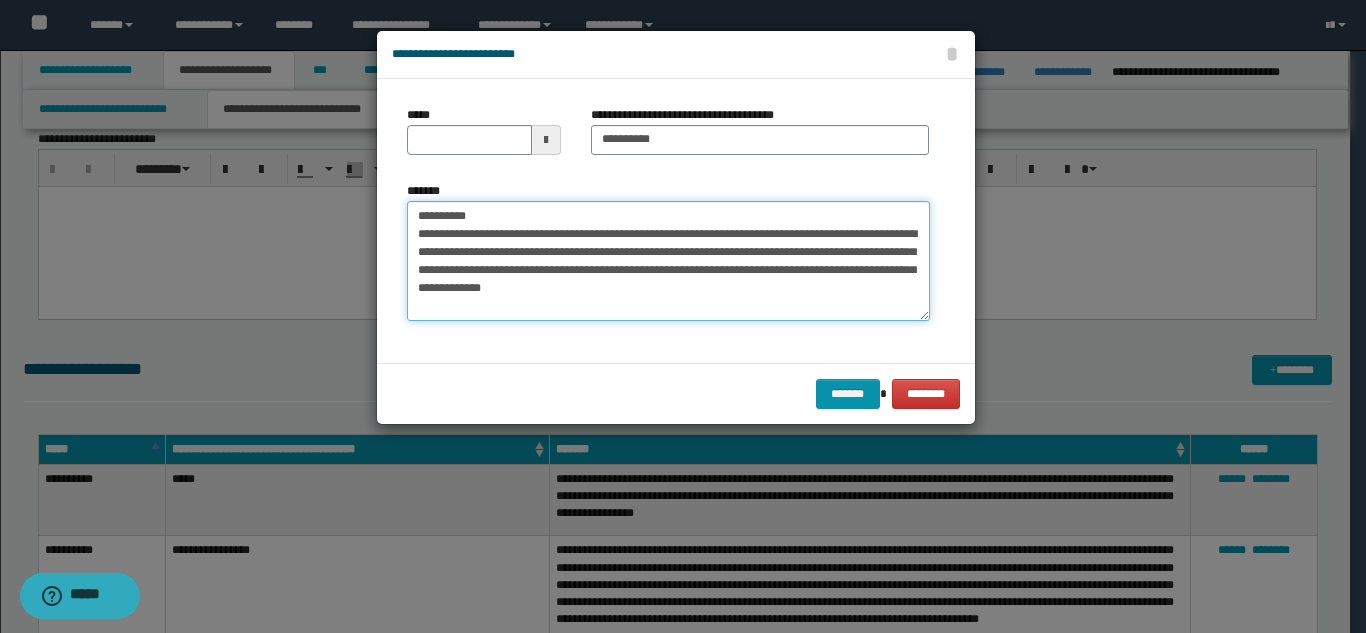 drag, startPoint x: 482, startPoint y: 216, endPoint x: 403, endPoint y: 182, distance: 86.00581 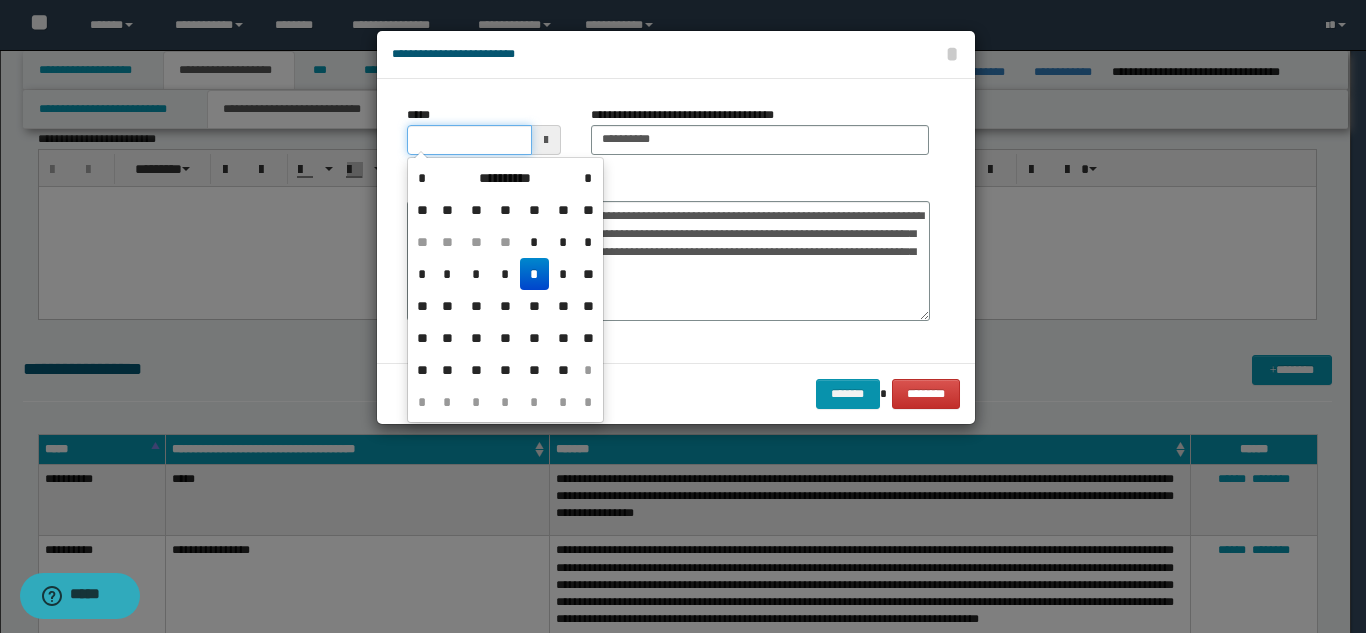 click on "*****" at bounding box center [469, 140] 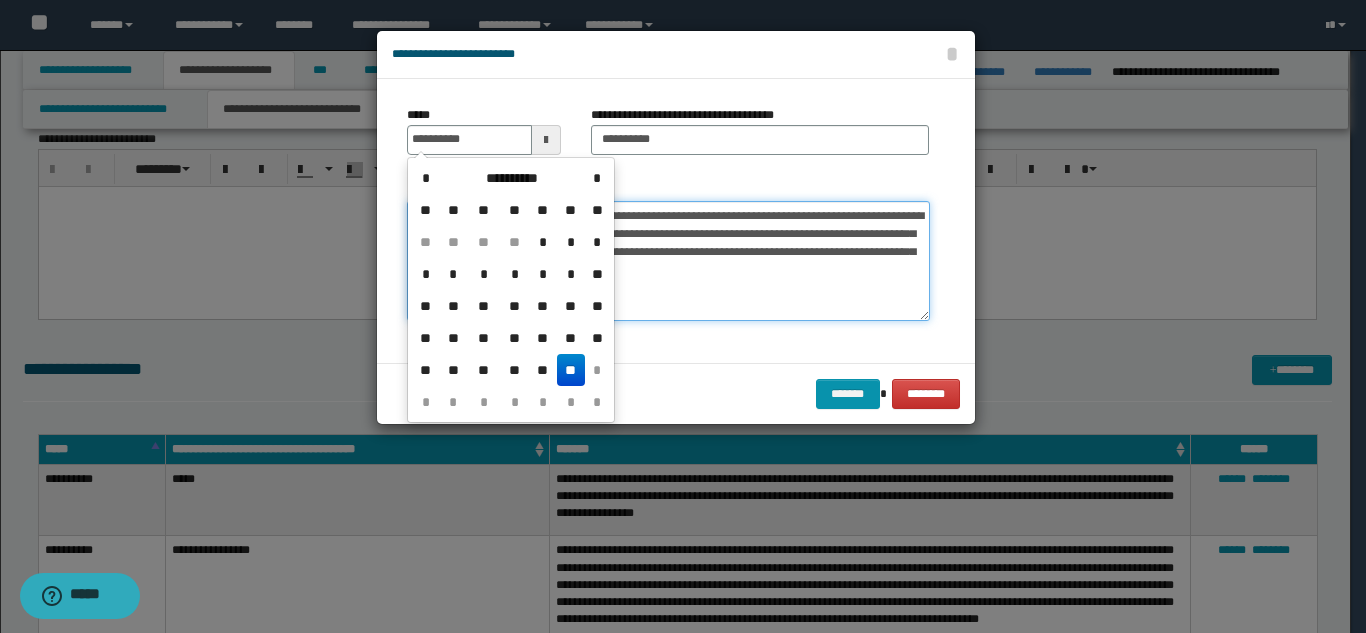 click on "**********" at bounding box center [668, 261] 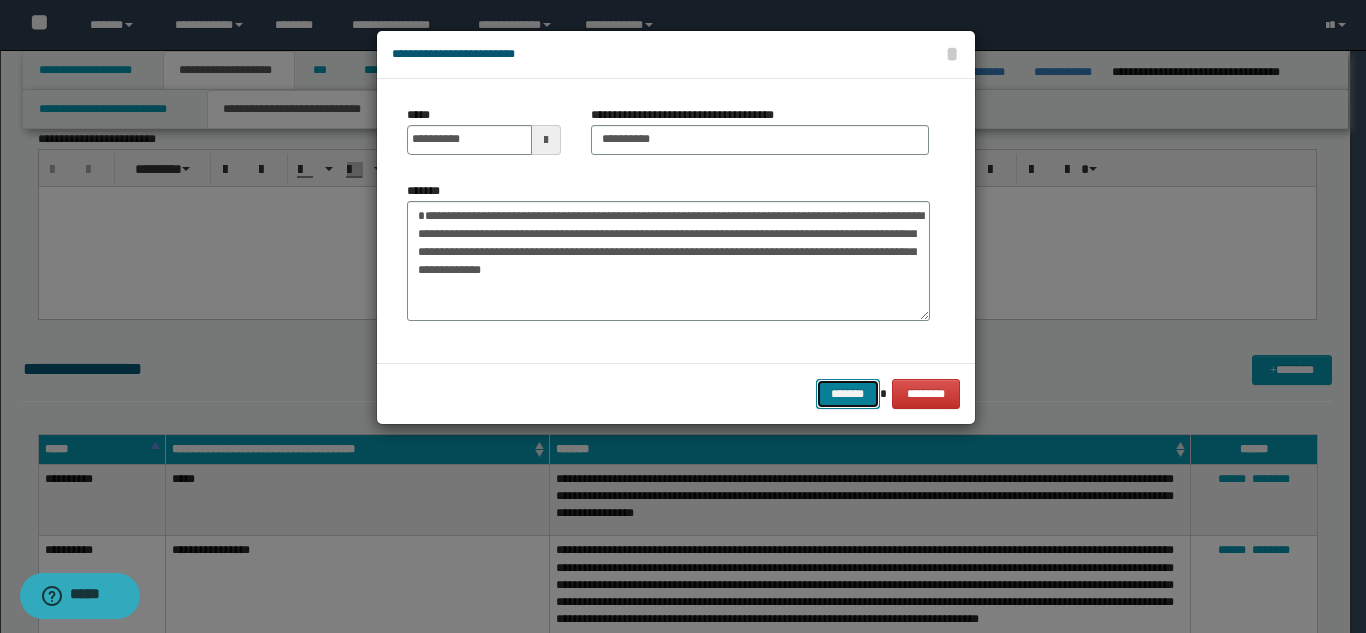 click on "*******" at bounding box center [848, 394] 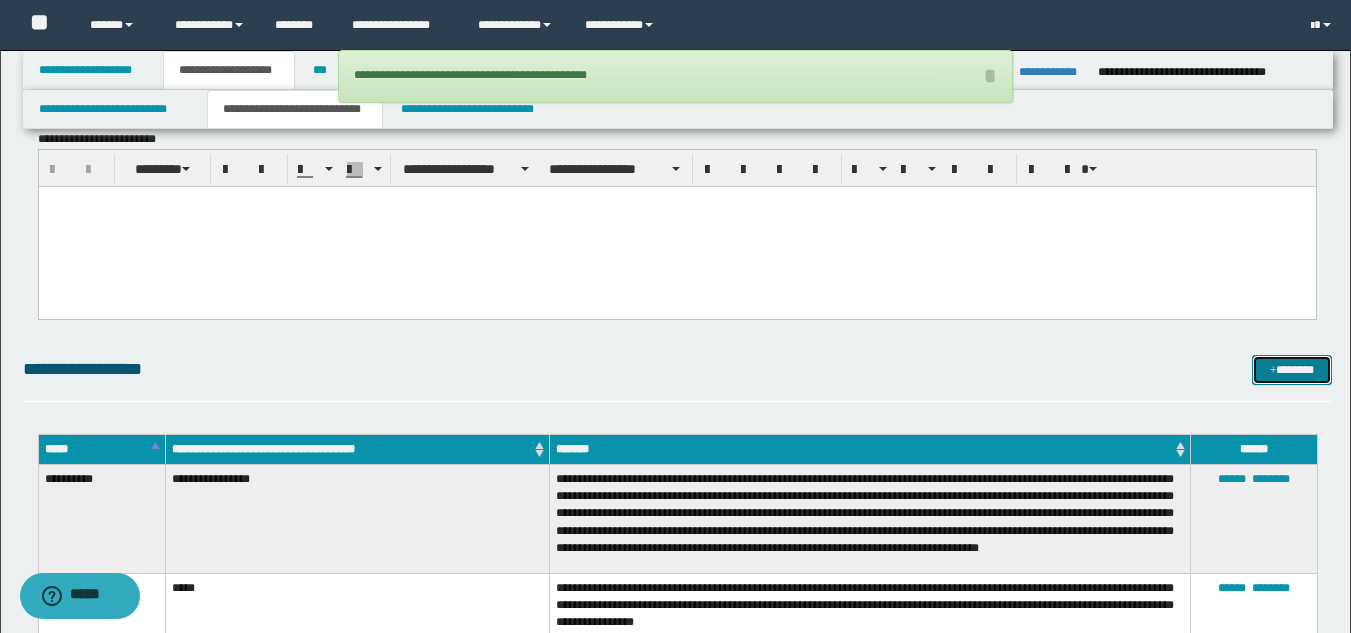click on "*******" at bounding box center [1292, 370] 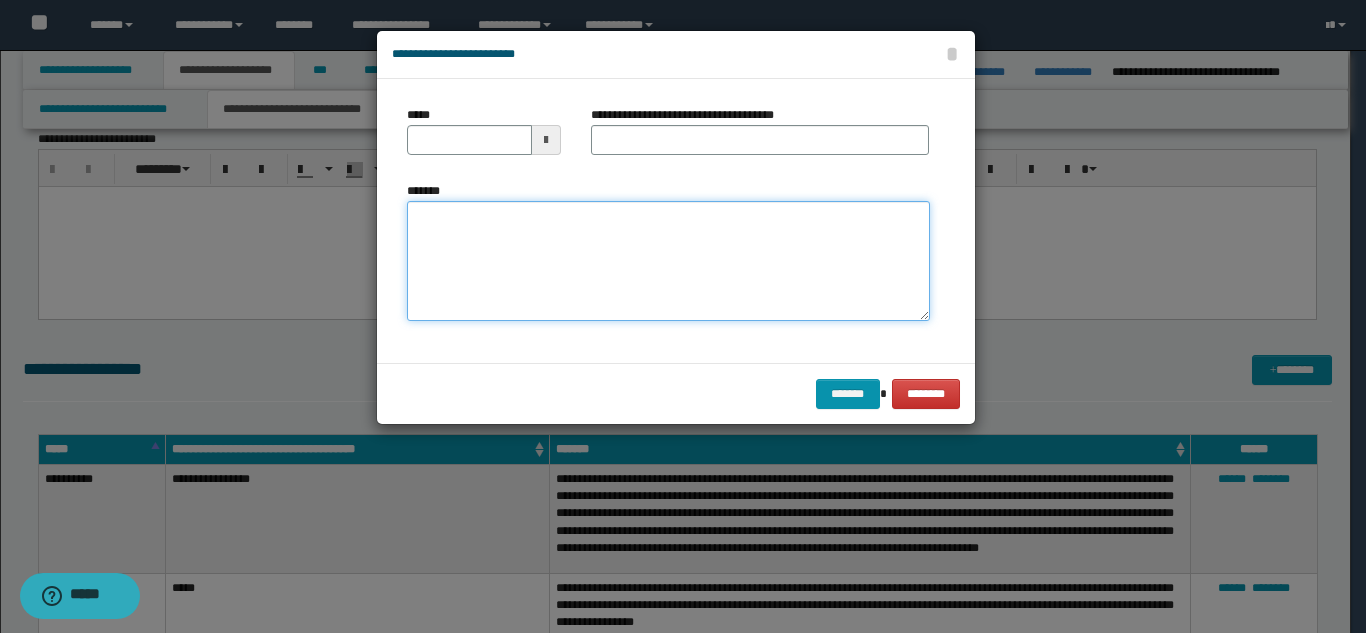 click on "*******" at bounding box center (668, 261) 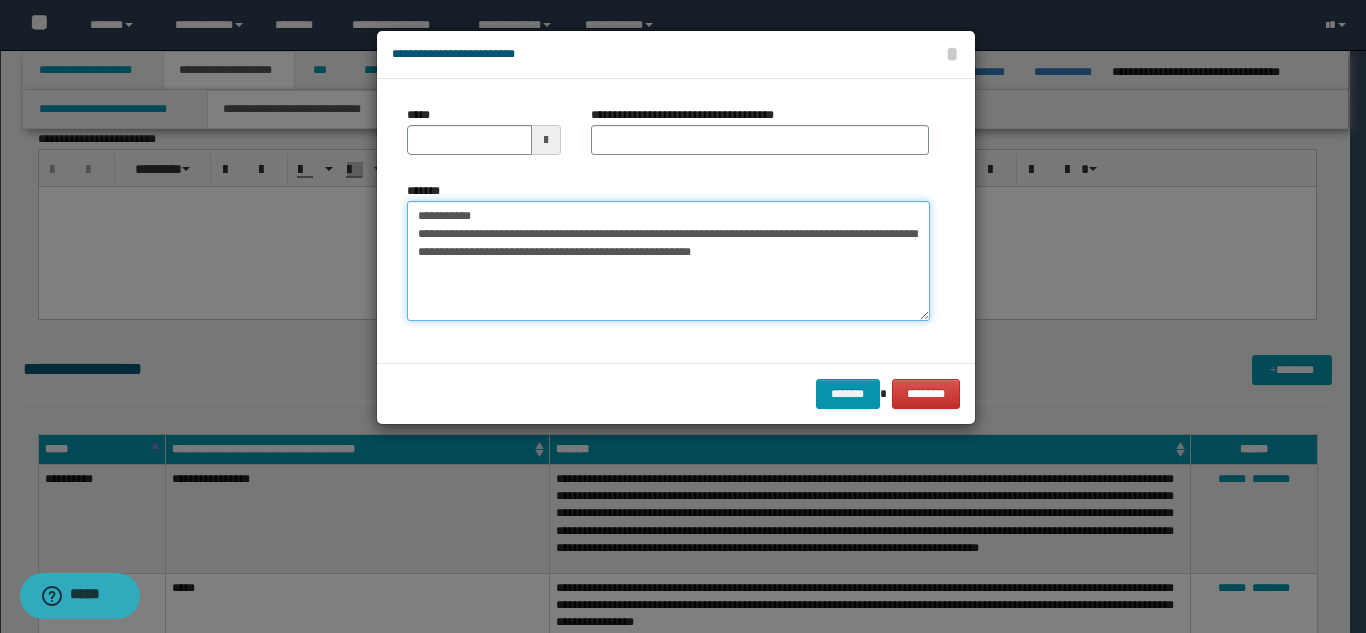 drag, startPoint x: 550, startPoint y: 217, endPoint x: 483, endPoint y: 212, distance: 67.18631 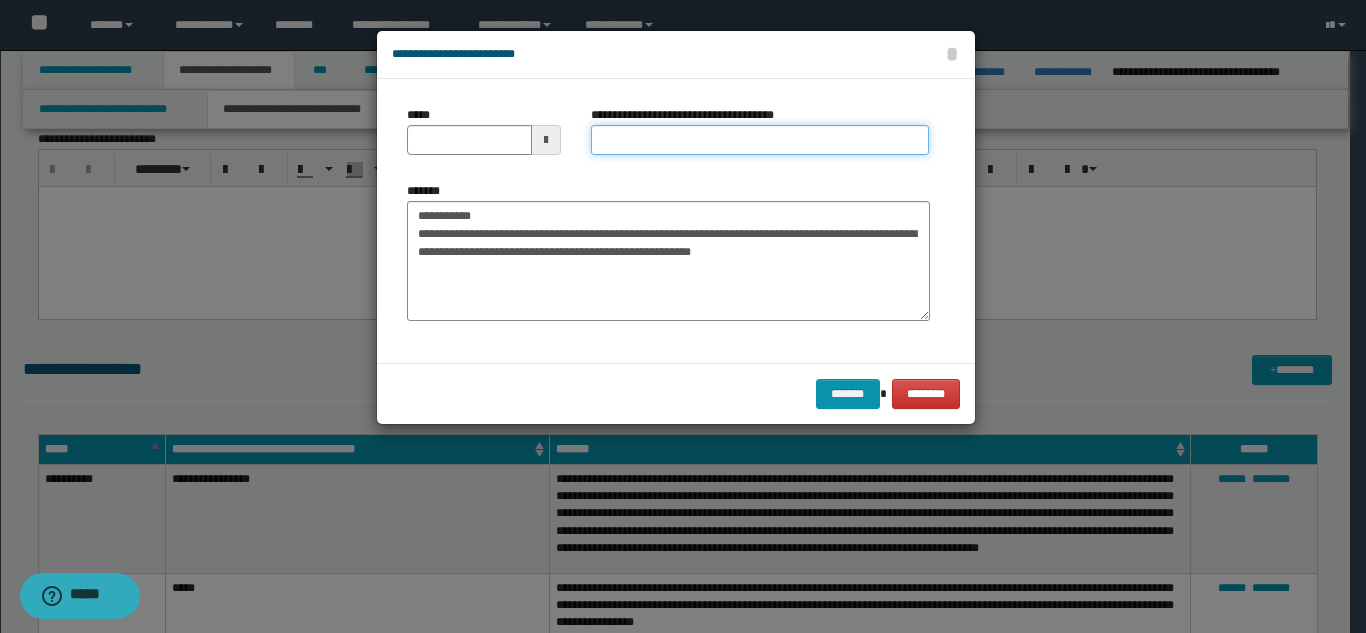 click on "**********" at bounding box center (760, 140) 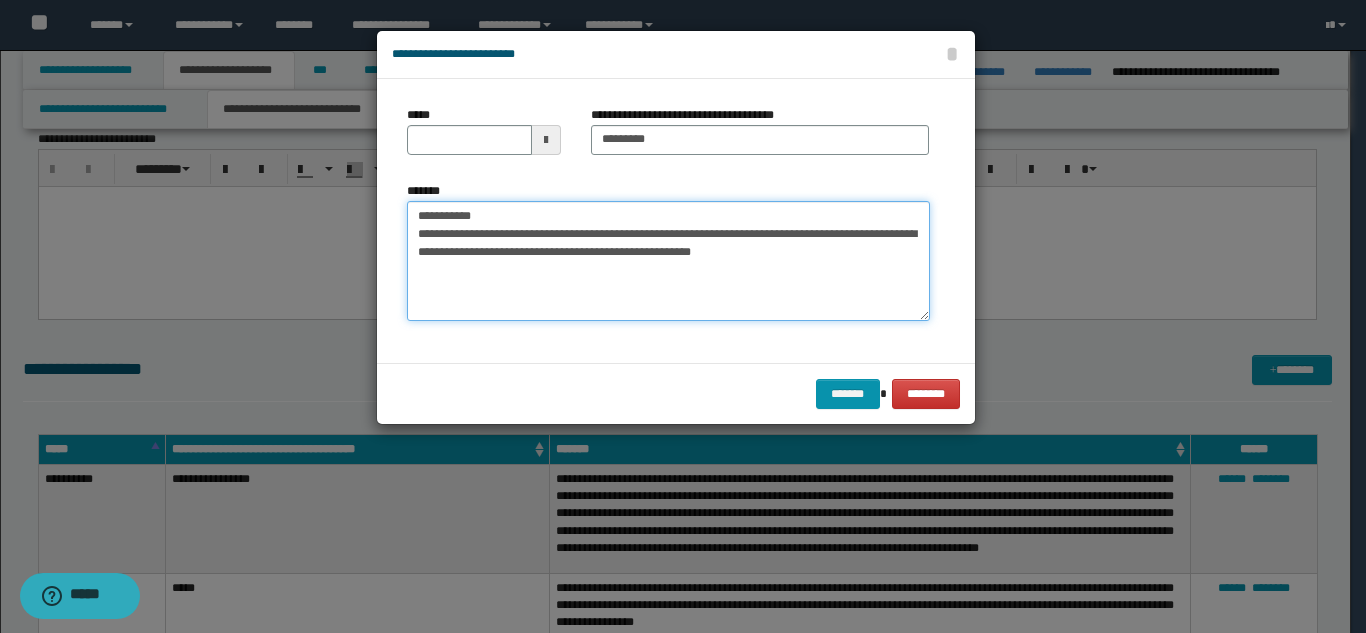 drag, startPoint x: 439, startPoint y: 216, endPoint x: 402, endPoint y: 209, distance: 37.65634 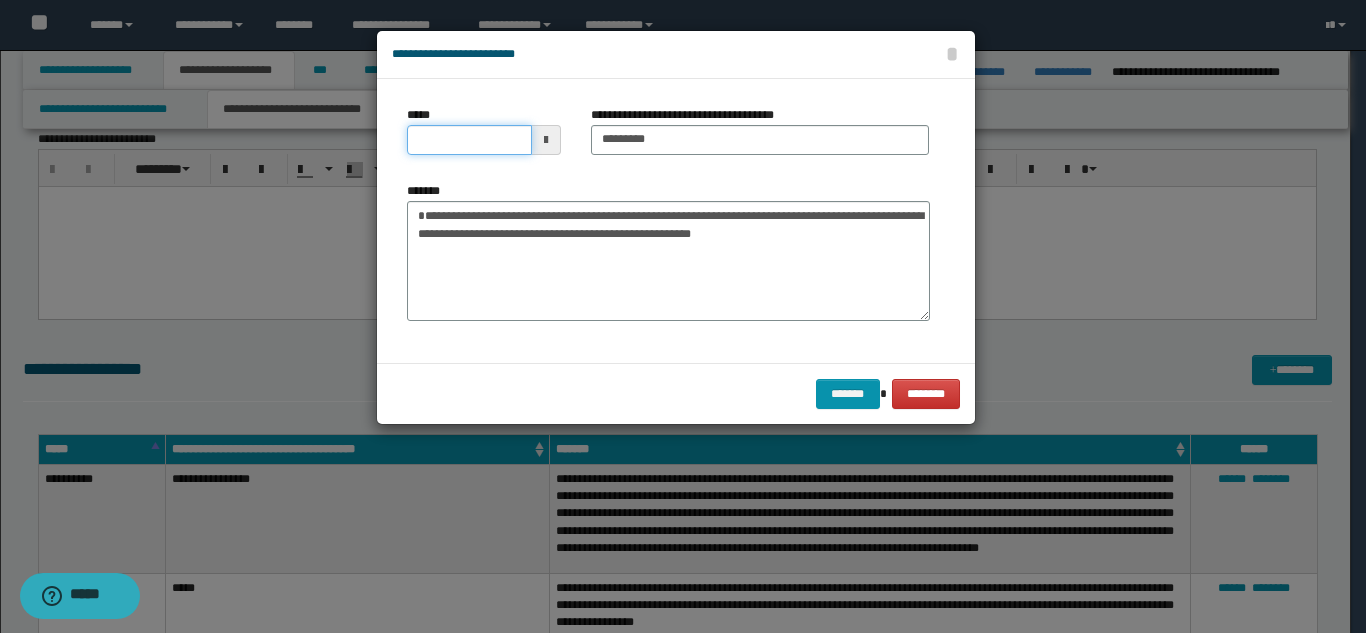 click on "*****" at bounding box center (469, 140) 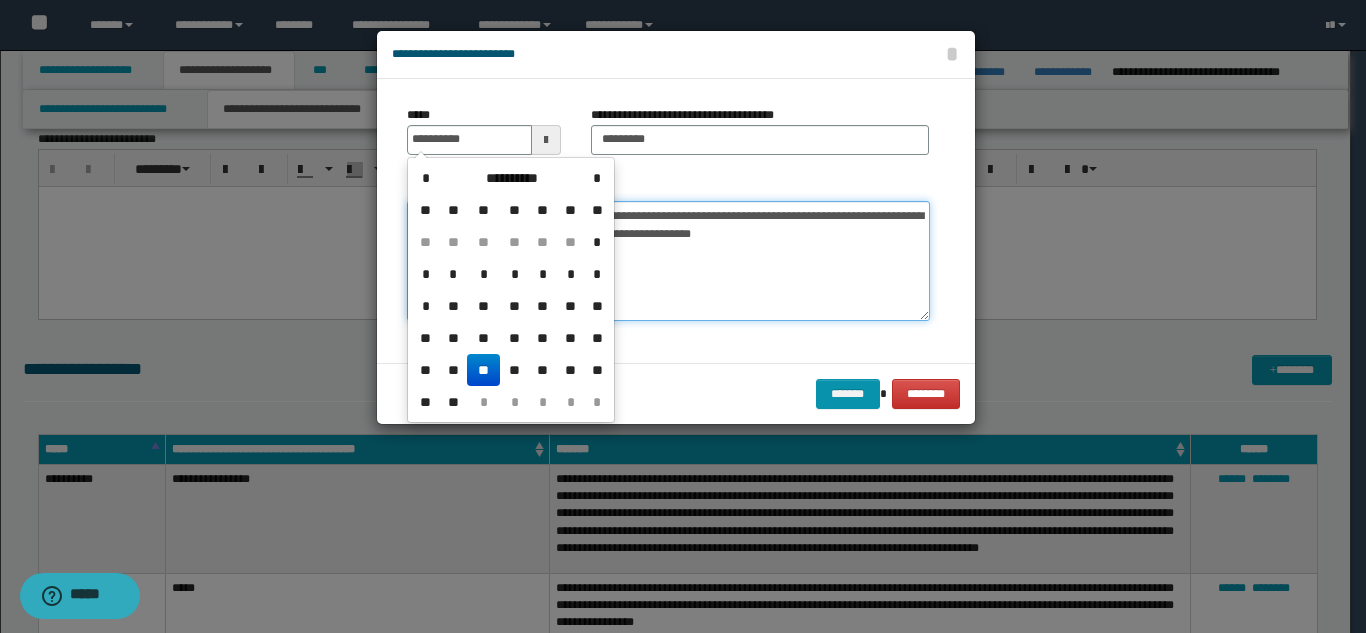 click on "**********" at bounding box center [668, 261] 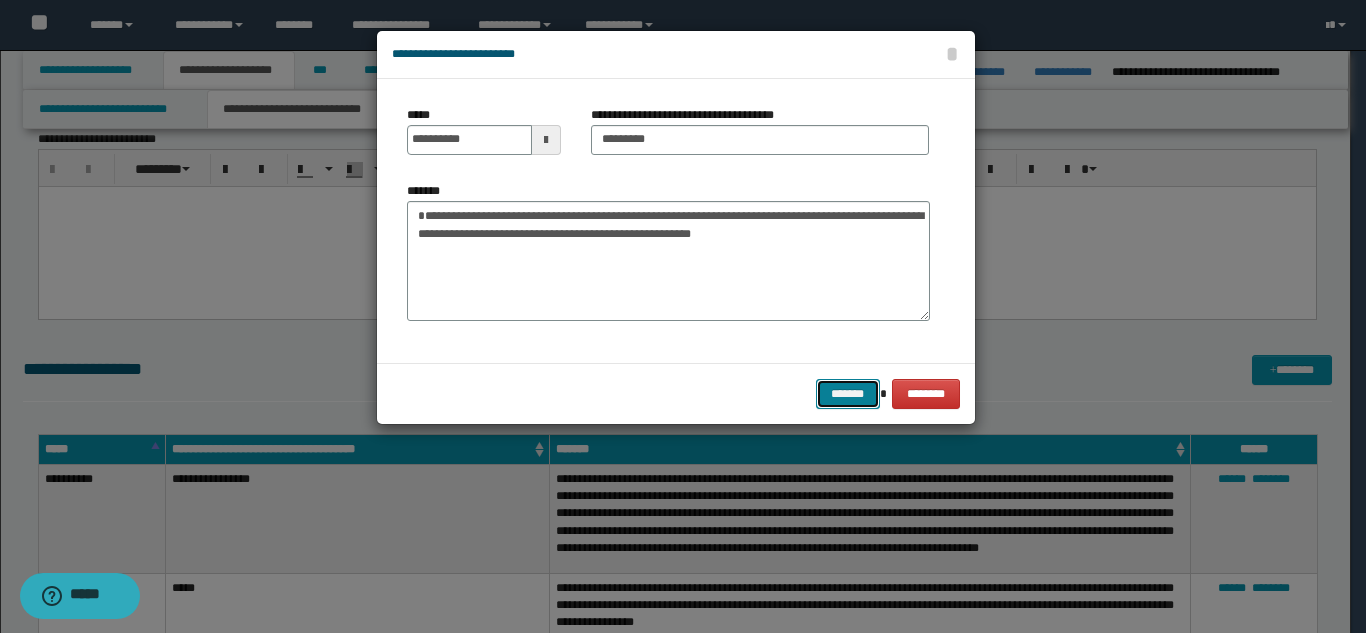 click on "*******" at bounding box center [848, 394] 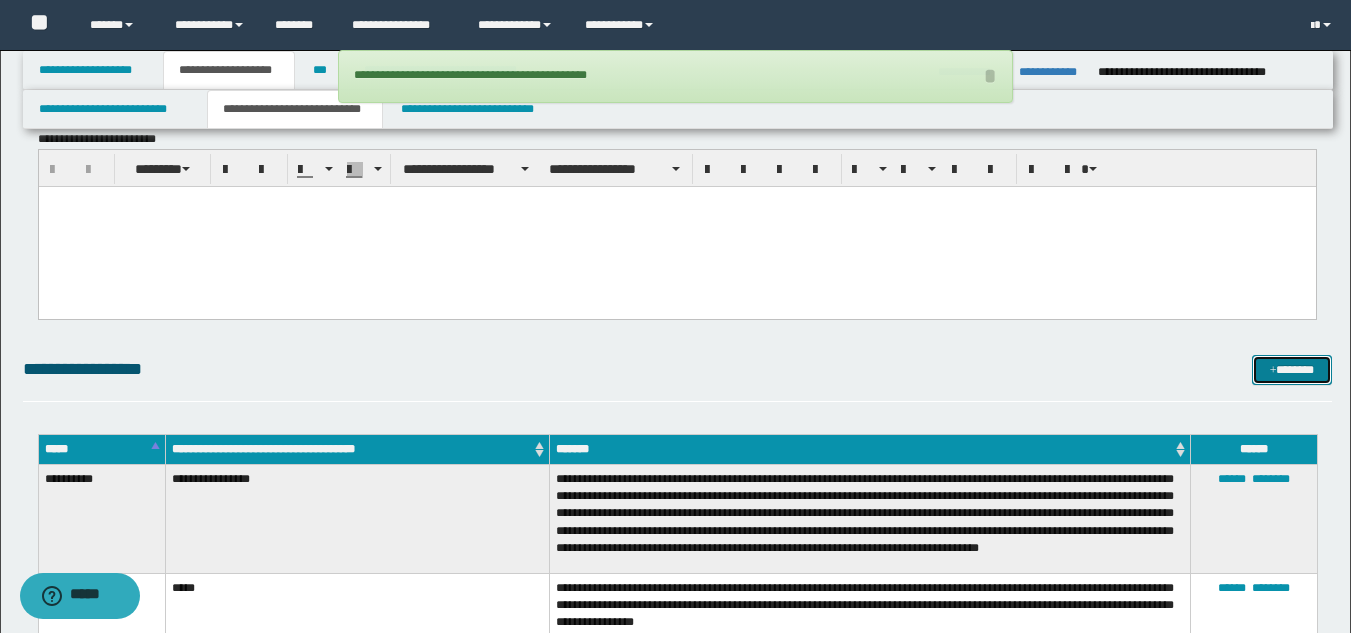 click at bounding box center [1273, 371] 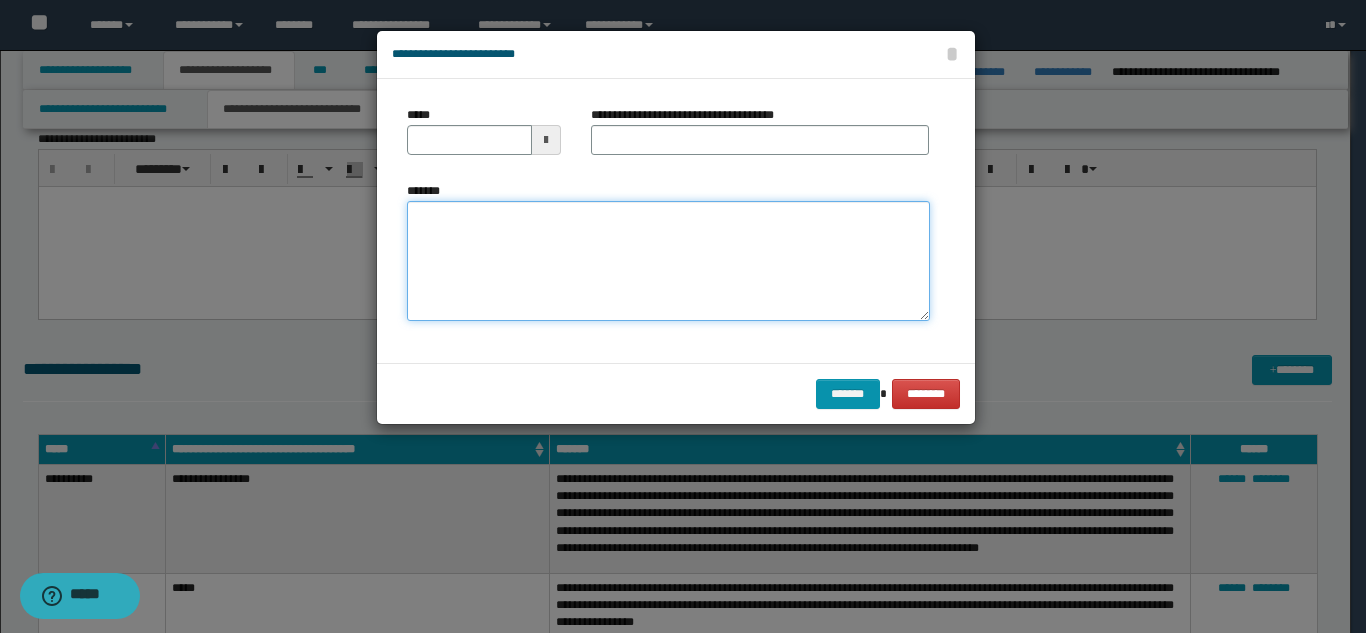 click on "*******" at bounding box center (668, 261) 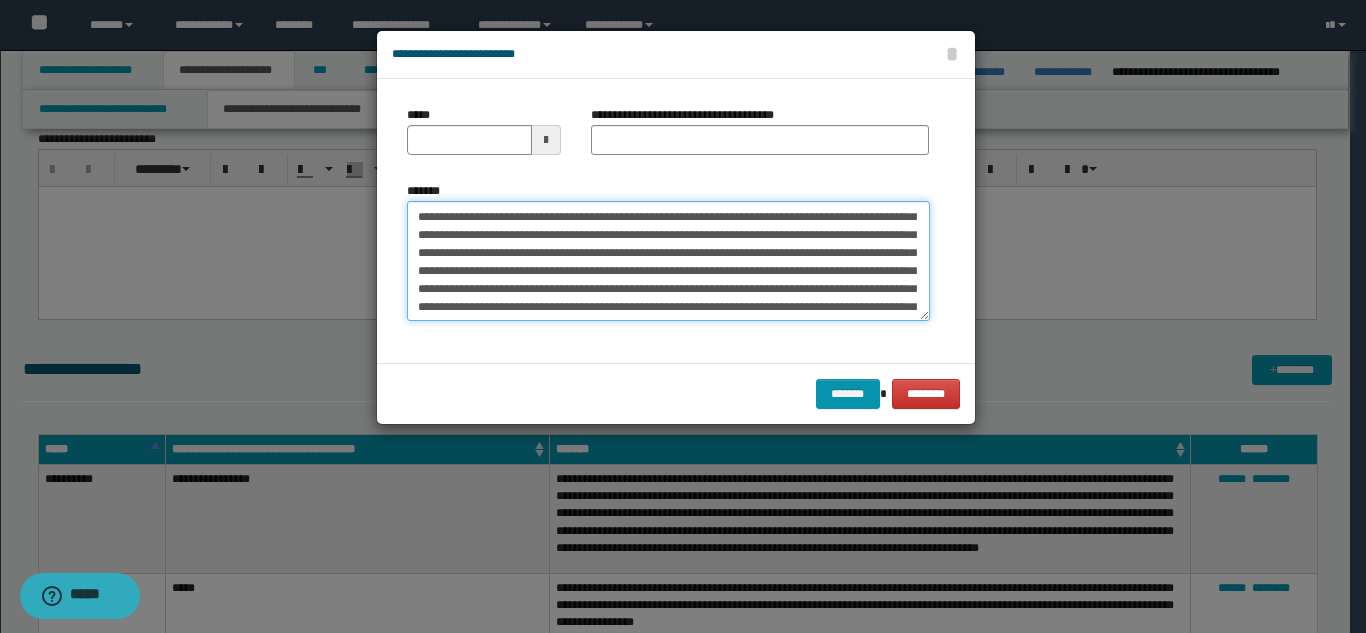 scroll, scrollTop: 100, scrollLeft: 0, axis: vertical 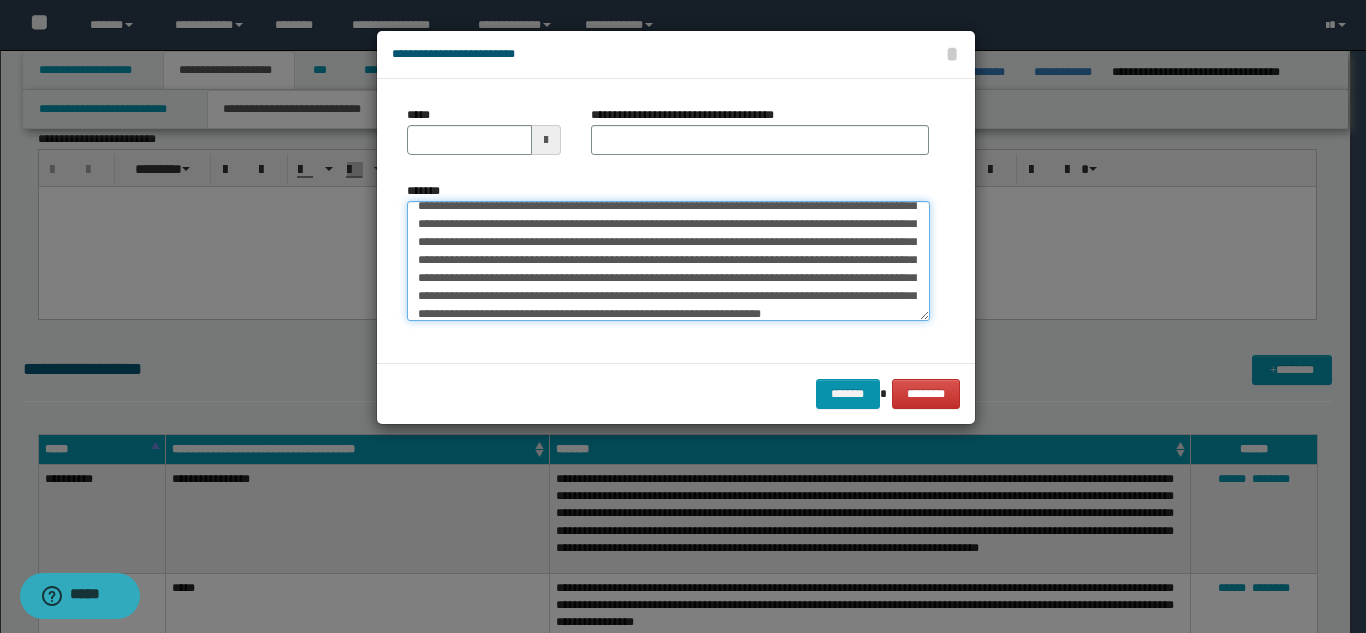 drag, startPoint x: 649, startPoint y: 259, endPoint x: 474, endPoint y: 262, distance: 175.02571 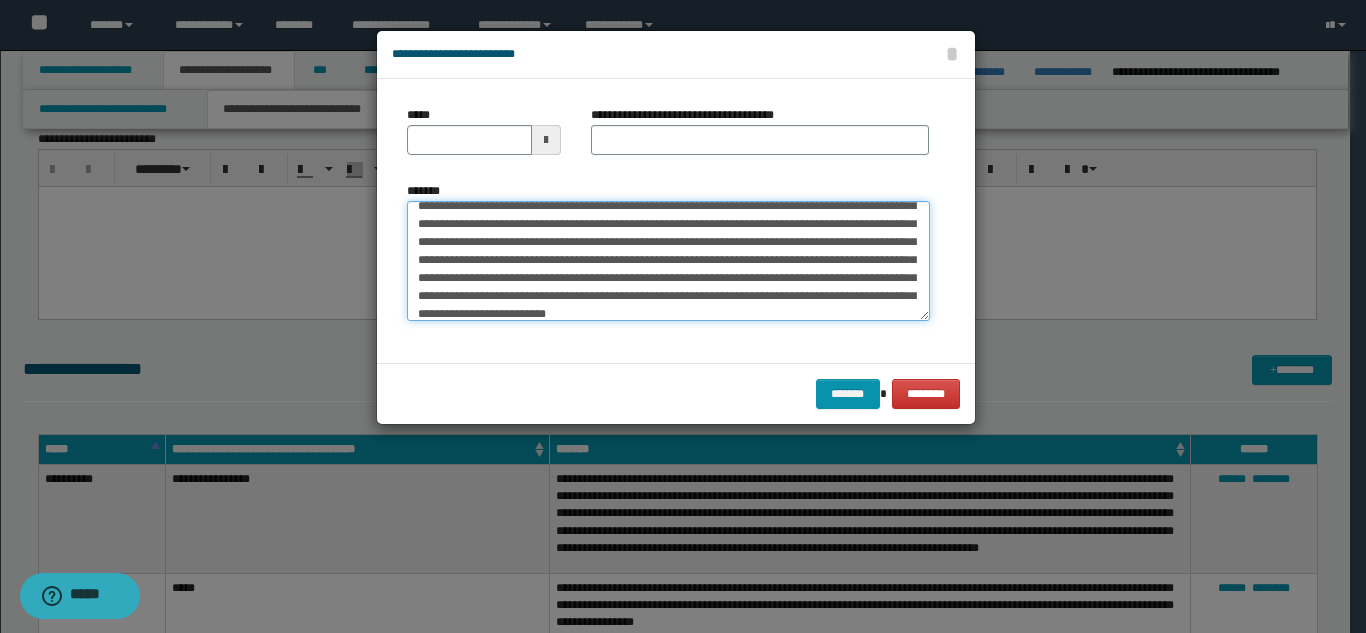 scroll, scrollTop: 0, scrollLeft: 0, axis: both 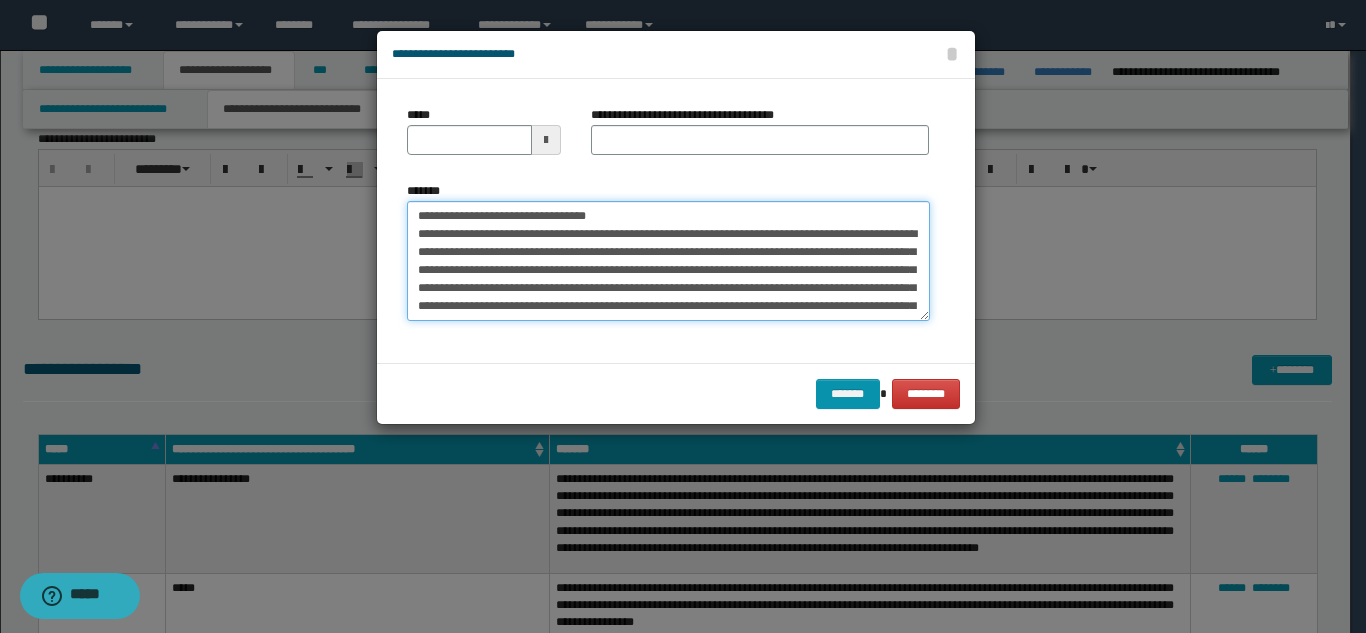 drag, startPoint x: 631, startPoint y: 219, endPoint x: 483, endPoint y: 212, distance: 148.16545 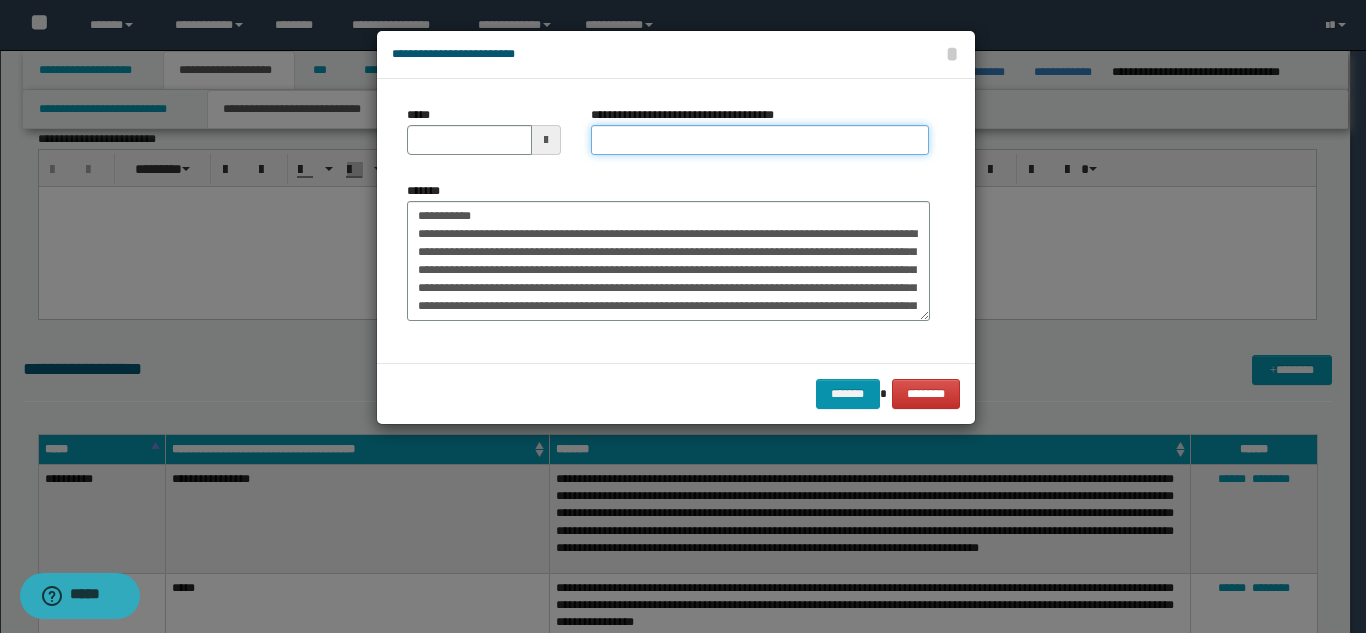 click on "**********" at bounding box center [760, 140] 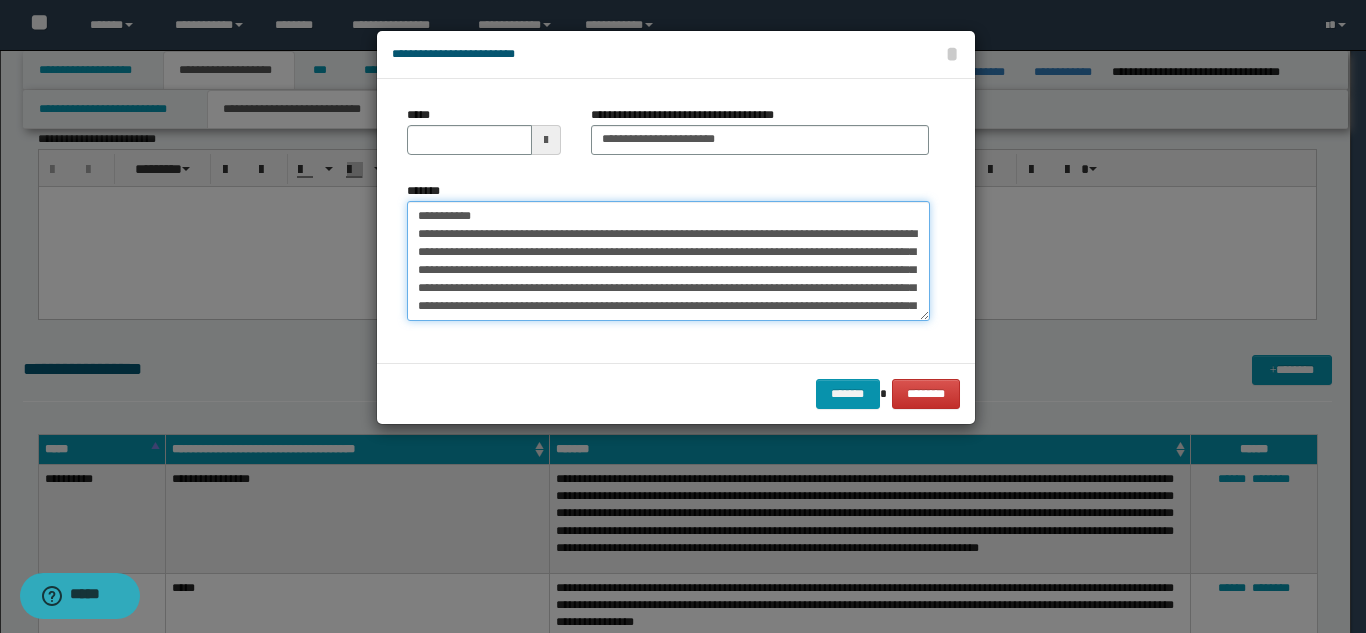 drag, startPoint x: 507, startPoint y: 208, endPoint x: 407, endPoint y: 209, distance: 100.005 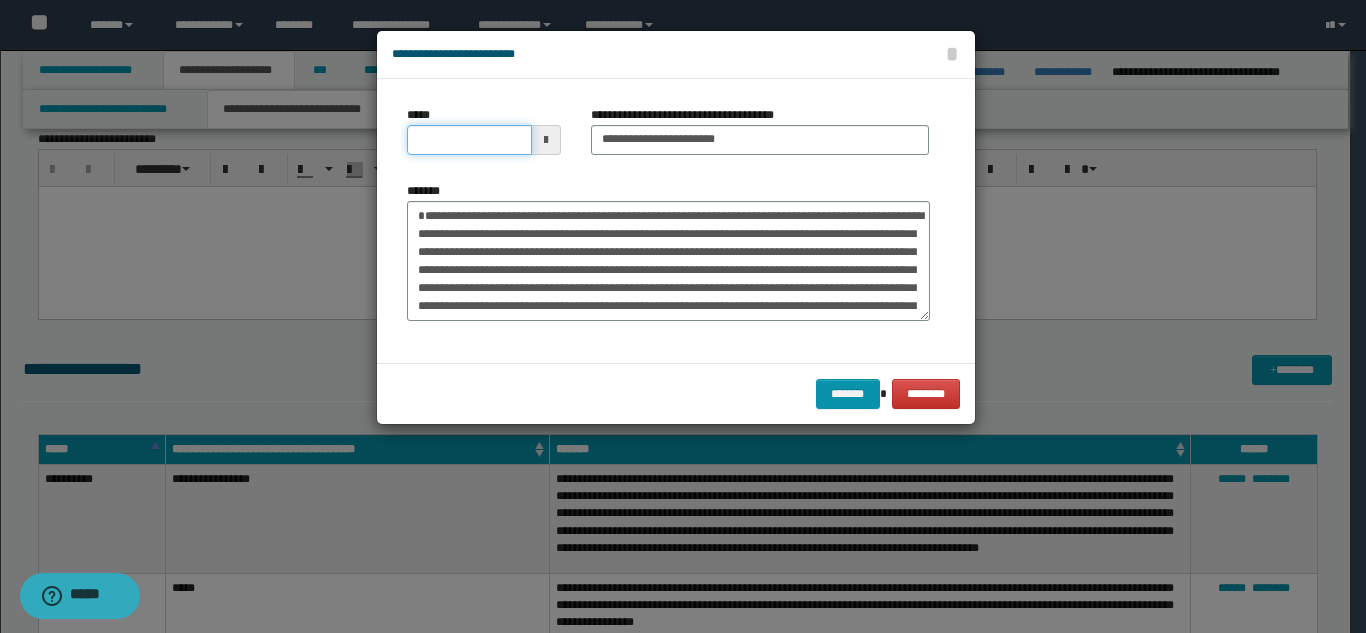 click on "*****" at bounding box center [469, 140] 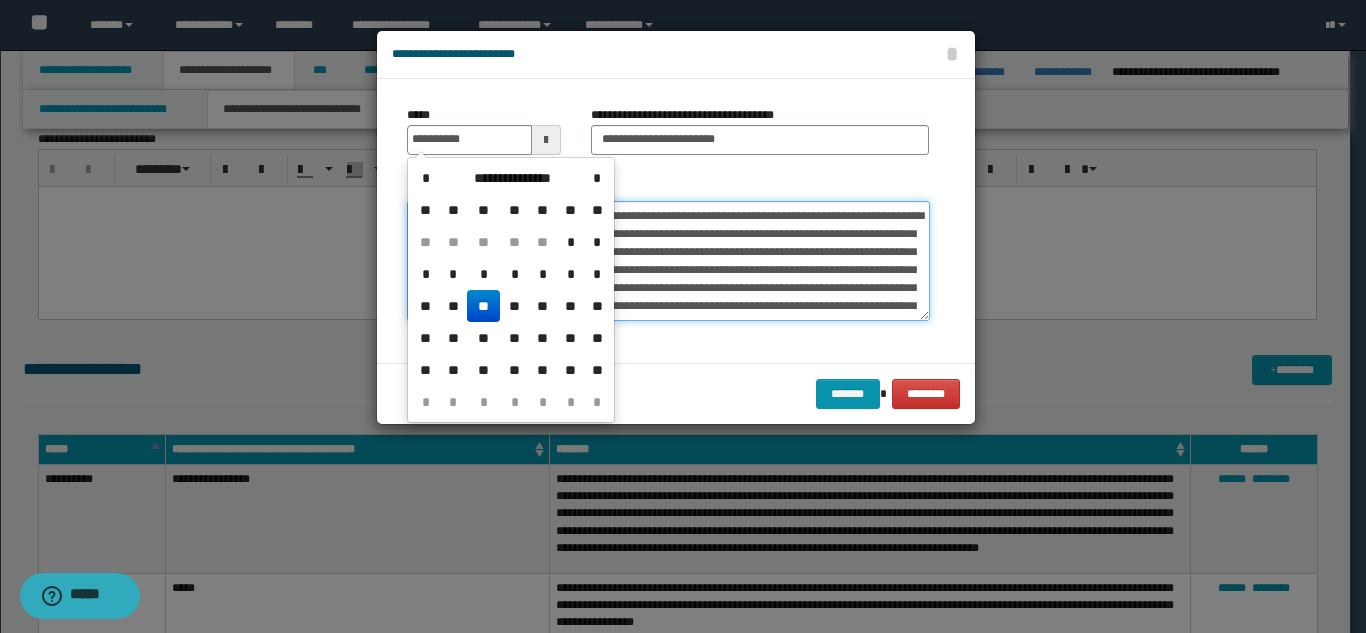 click on "*******" at bounding box center (668, 261) 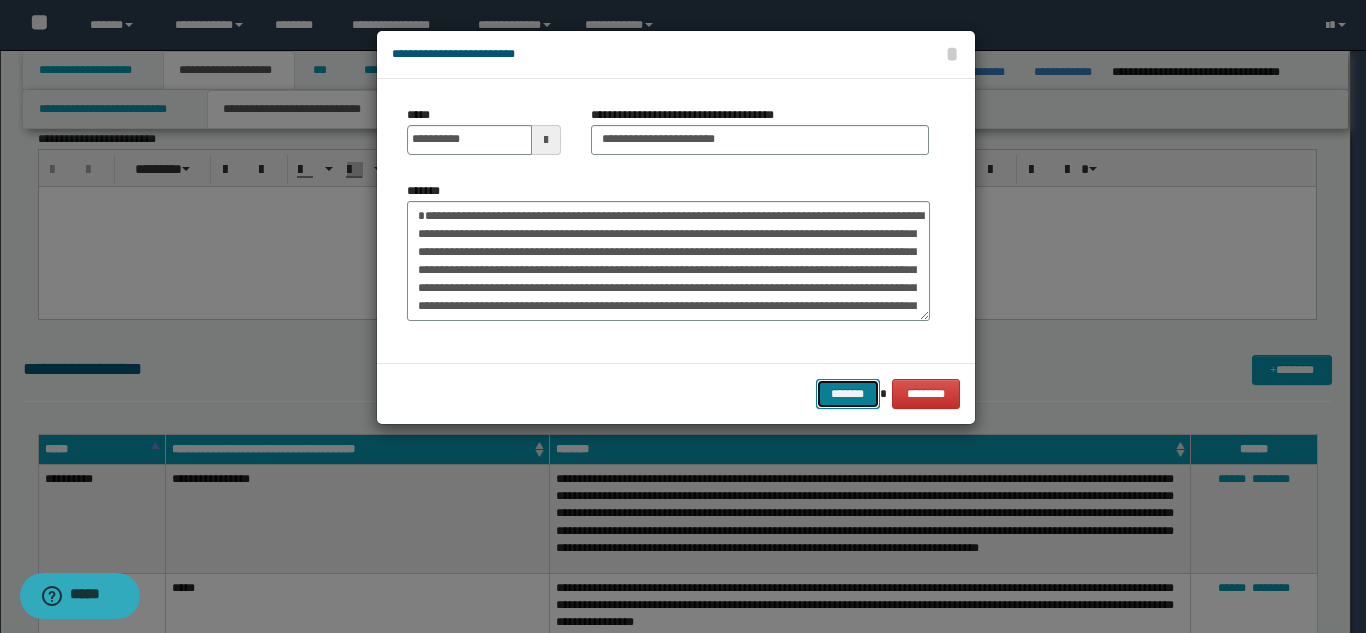 click on "*******" at bounding box center (848, 394) 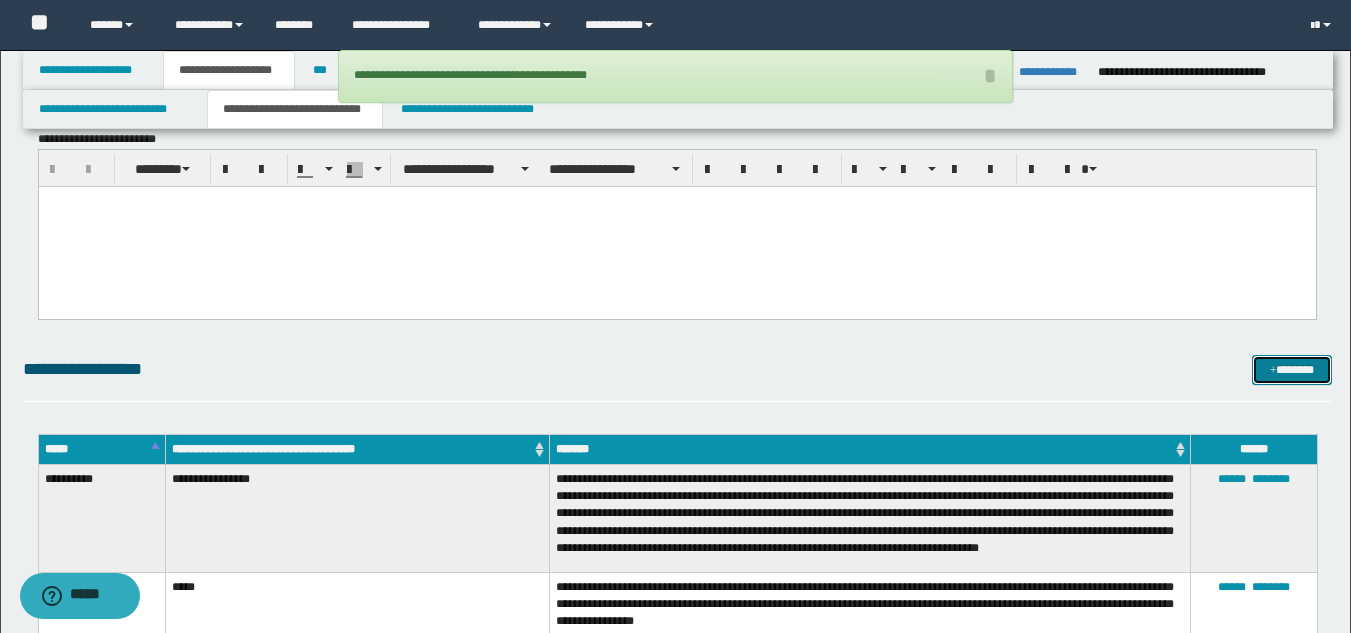 click on "*******" at bounding box center [1292, 370] 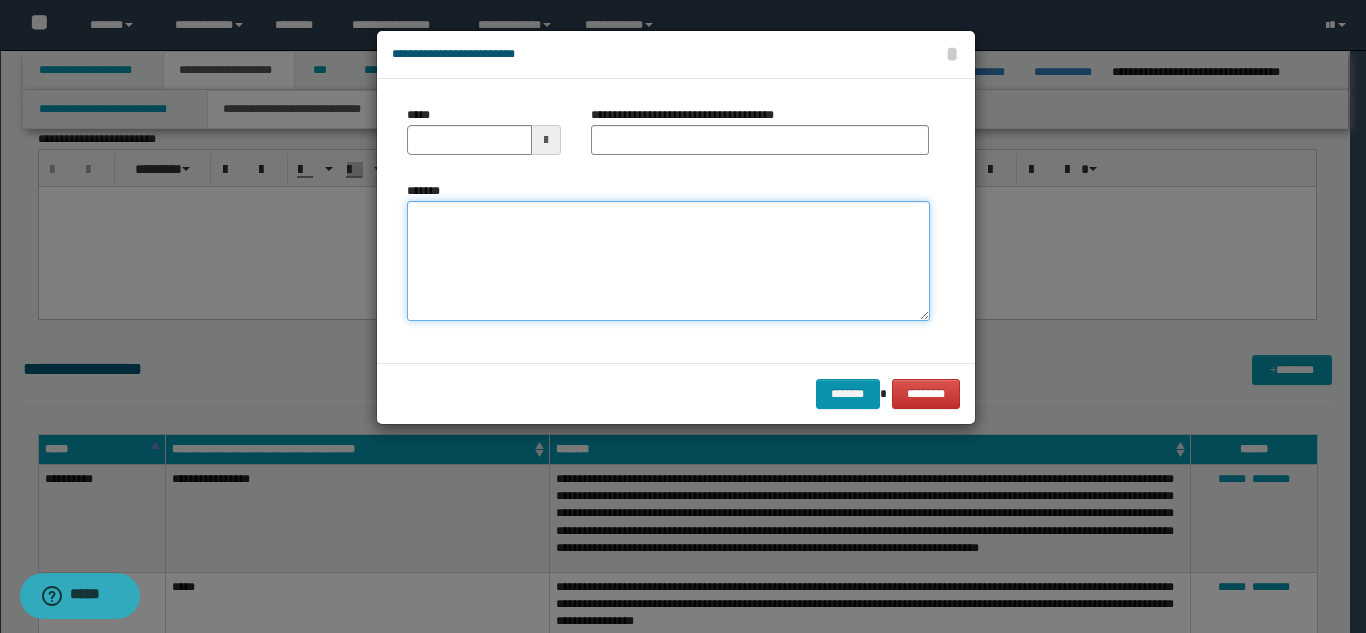 click on "*******" at bounding box center [668, 261] 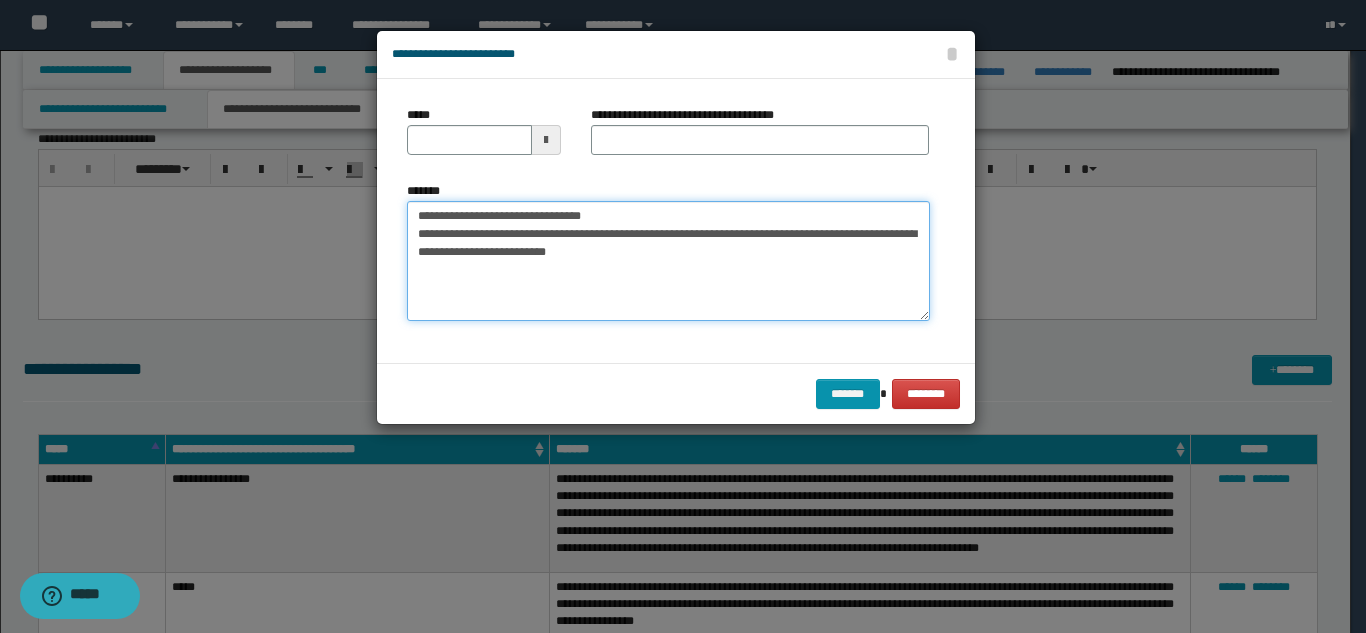 drag, startPoint x: 637, startPoint y: 216, endPoint x: 484, endPoint y: 213, distance: 153.0294 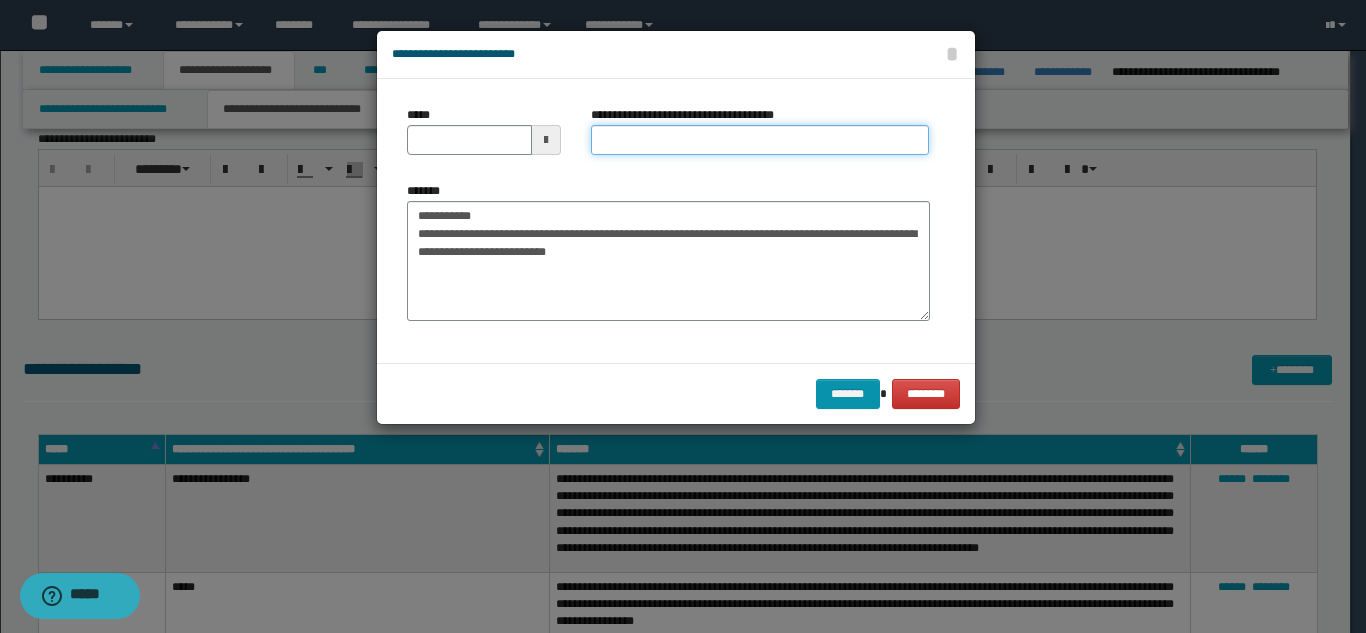 click on "**********" at bounding box center (760, 140) 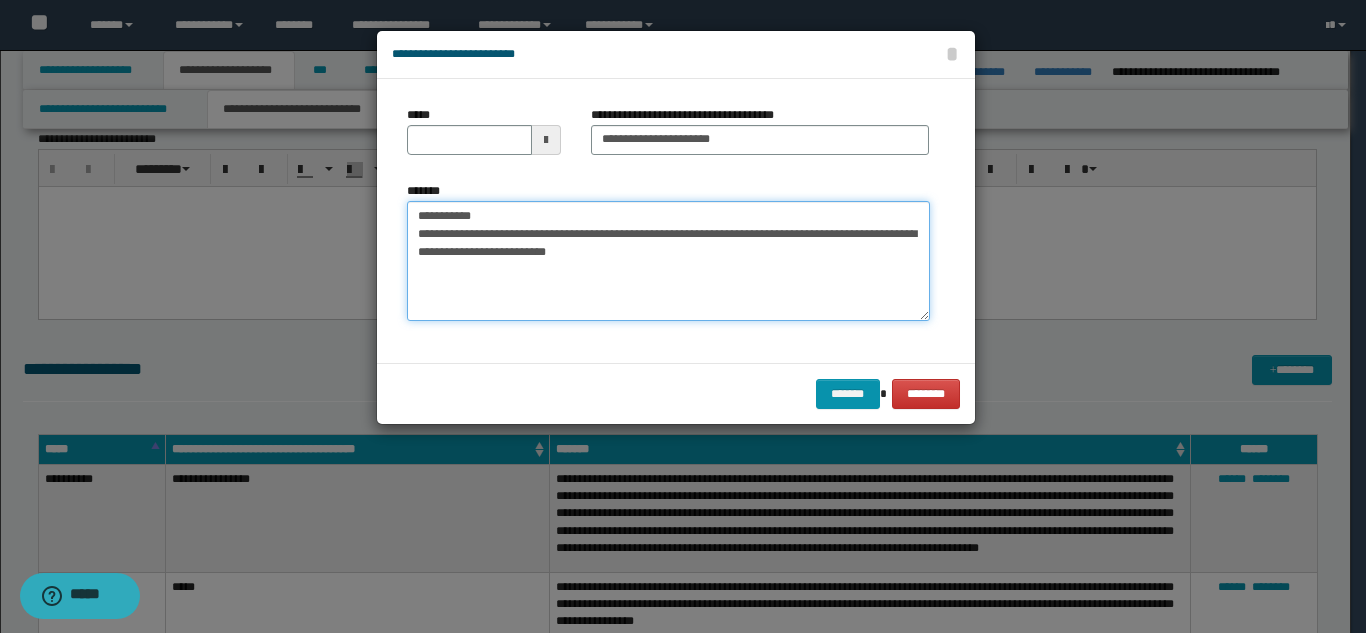 drag, startPoint x: 499, startPoint y: 209, endPoint x: 428, endPoint y: 164, distance: 84.0595 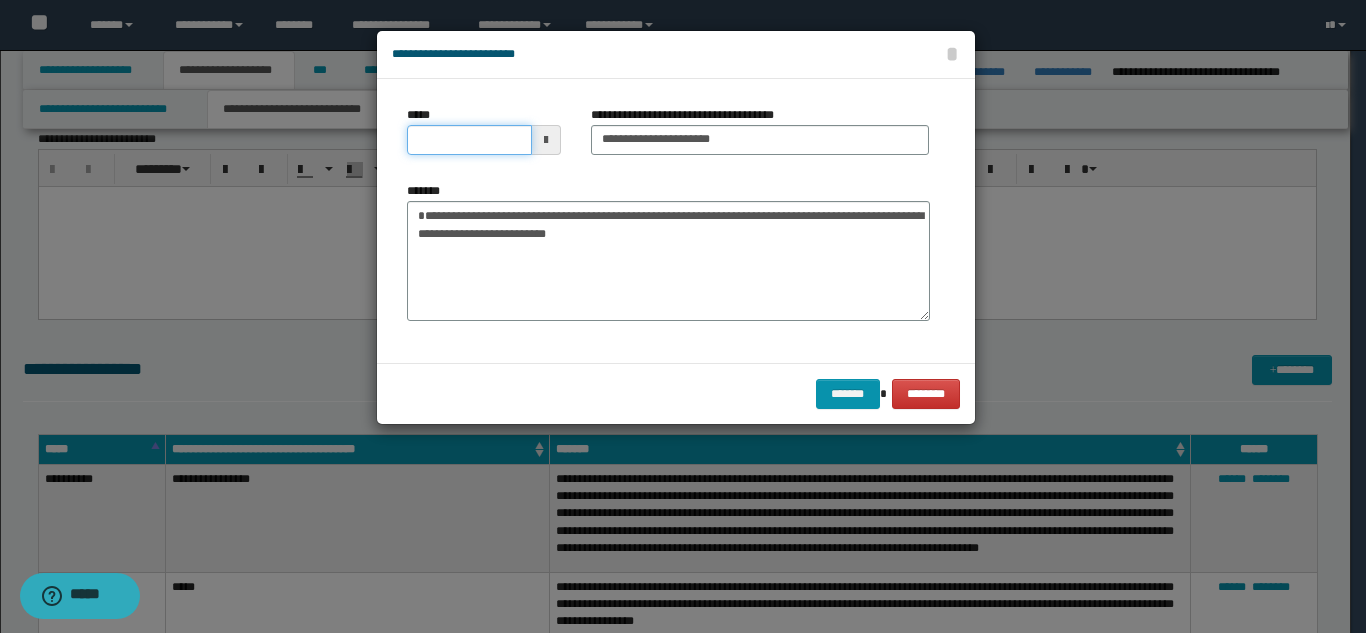 click on "*****" at bounding box center [469, 140] 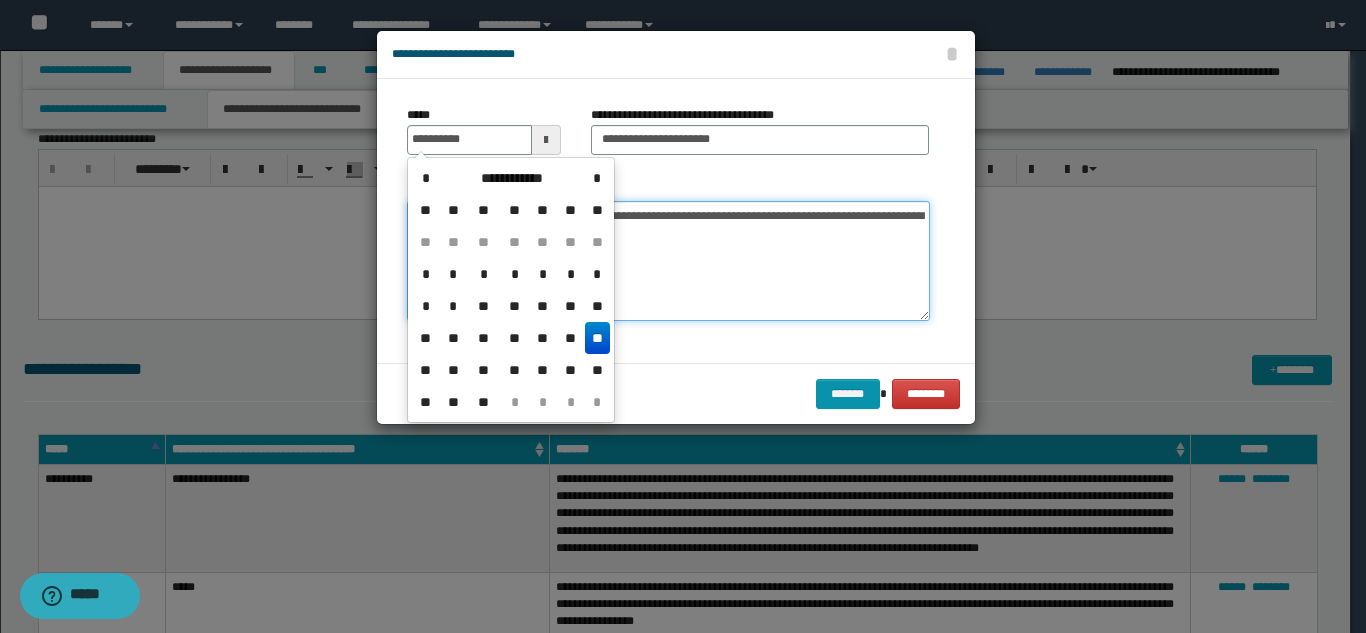 click on "**********" at bounding box center [668, 261] 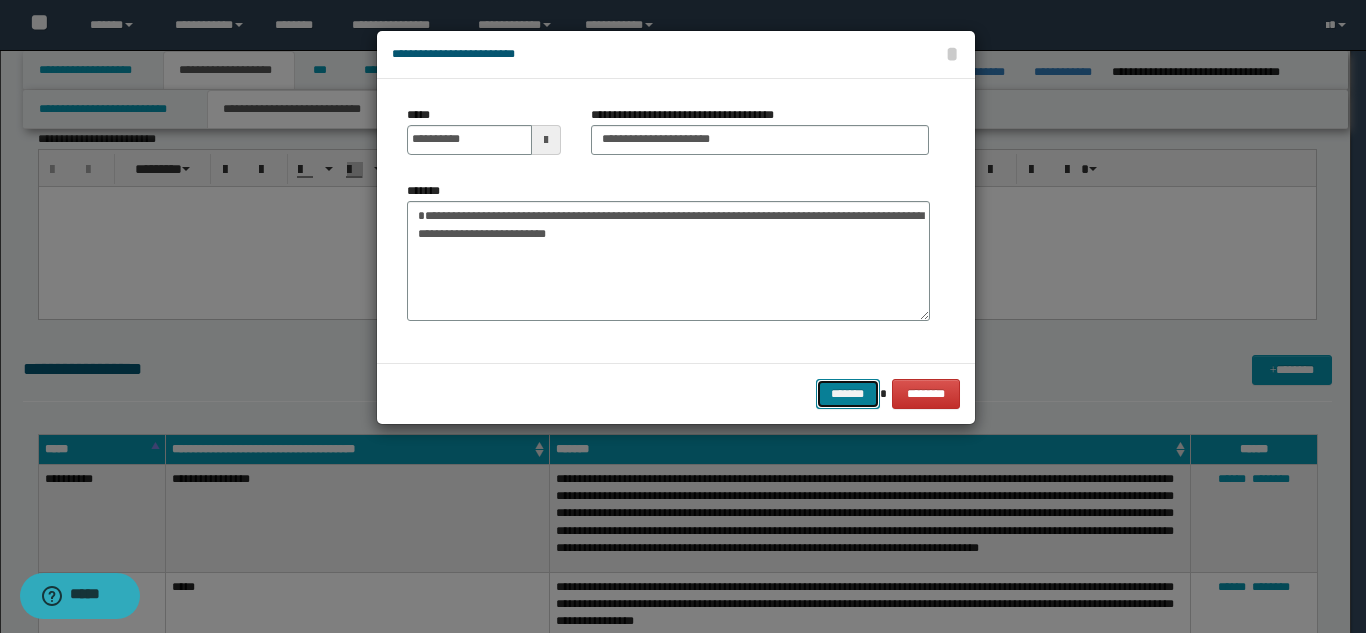 click on "*******" at bounding box center [848, 394] 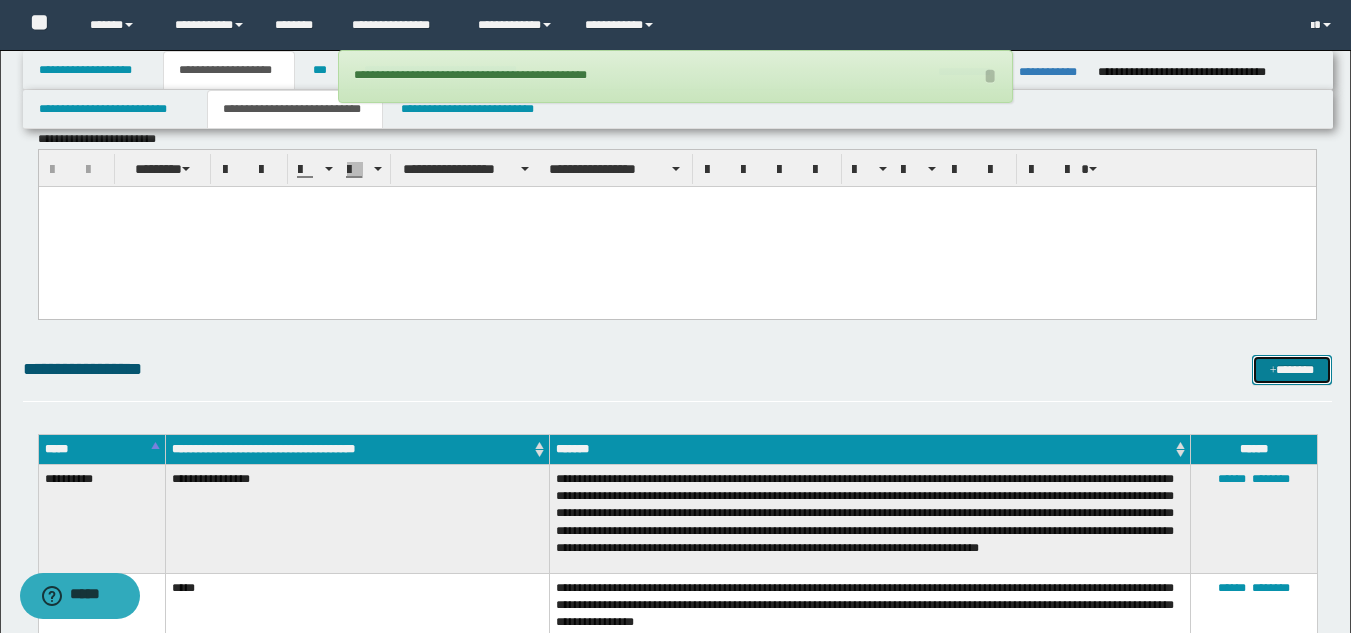click on "*******" at bounding box center (1292, 370) 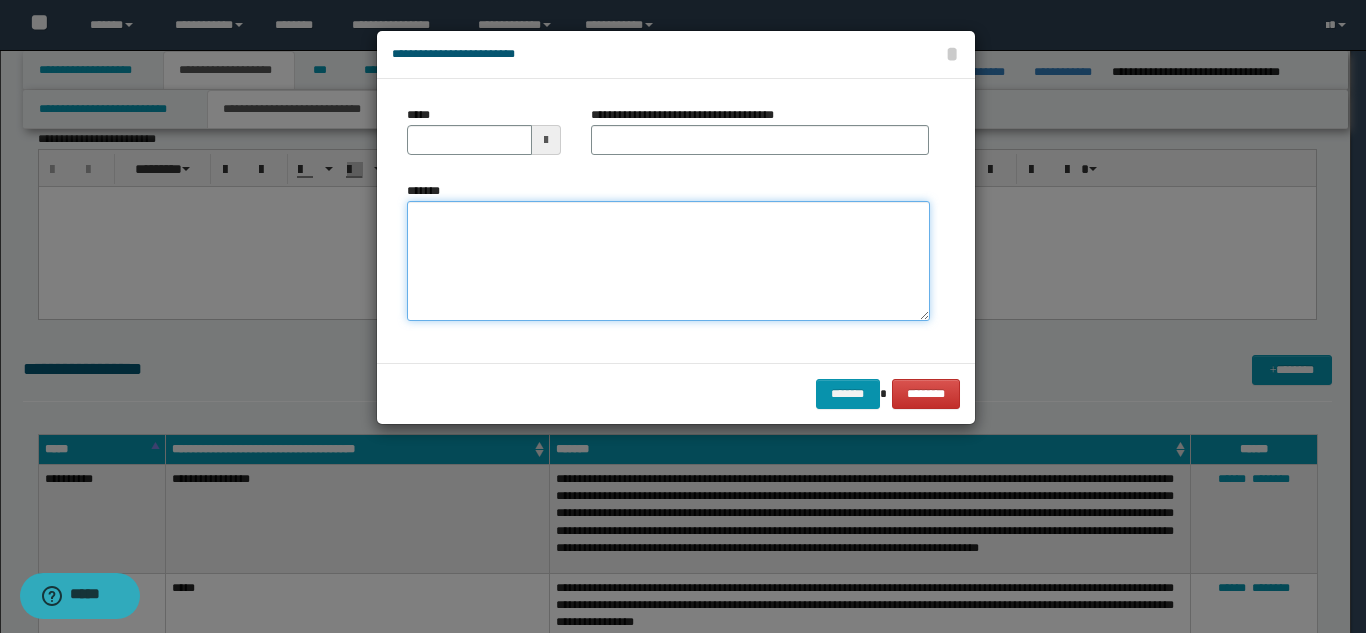 click on "*******" at bounding box center [668, 261] 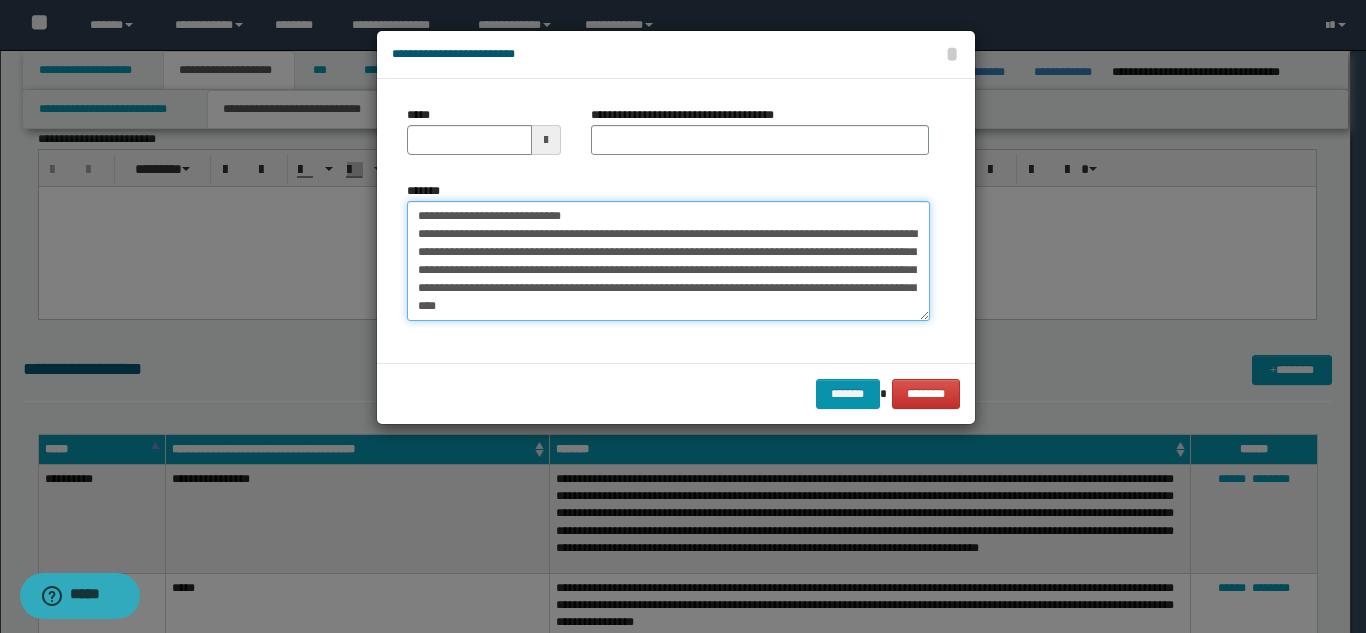 scroll, scrollTop: 0, scrollLeft: 0, axis: both 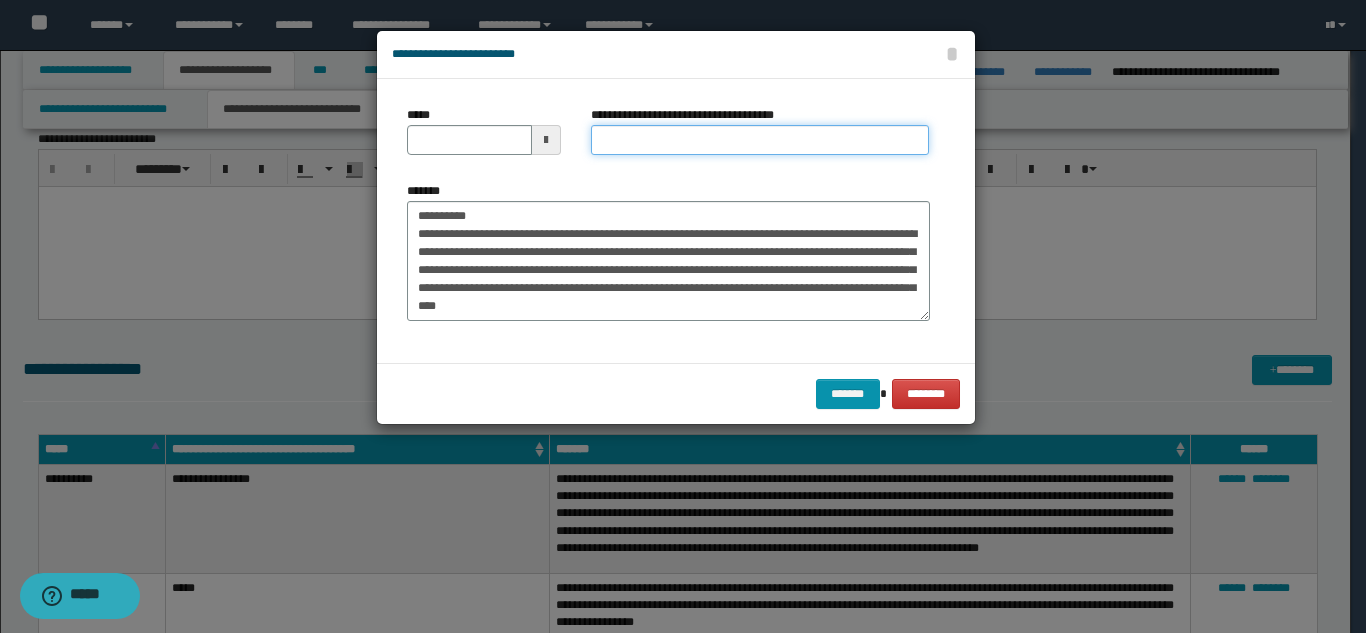 drag, startPoint x: 620, startPoint y: 142, endPoint x: 556, endPoint y: 164, distance: 67.6757 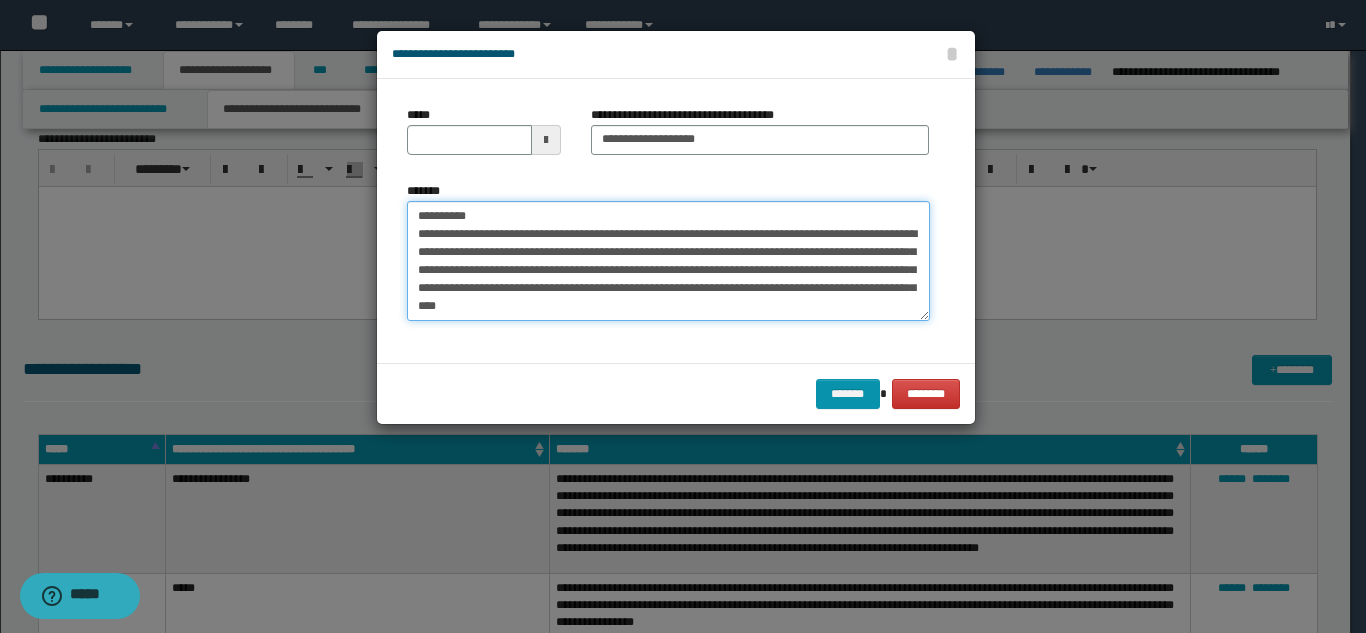 drag, startPoint x: 477, startPoint y: 214, endPoint x: 385, endPoint y: 212, distance: 92.021736 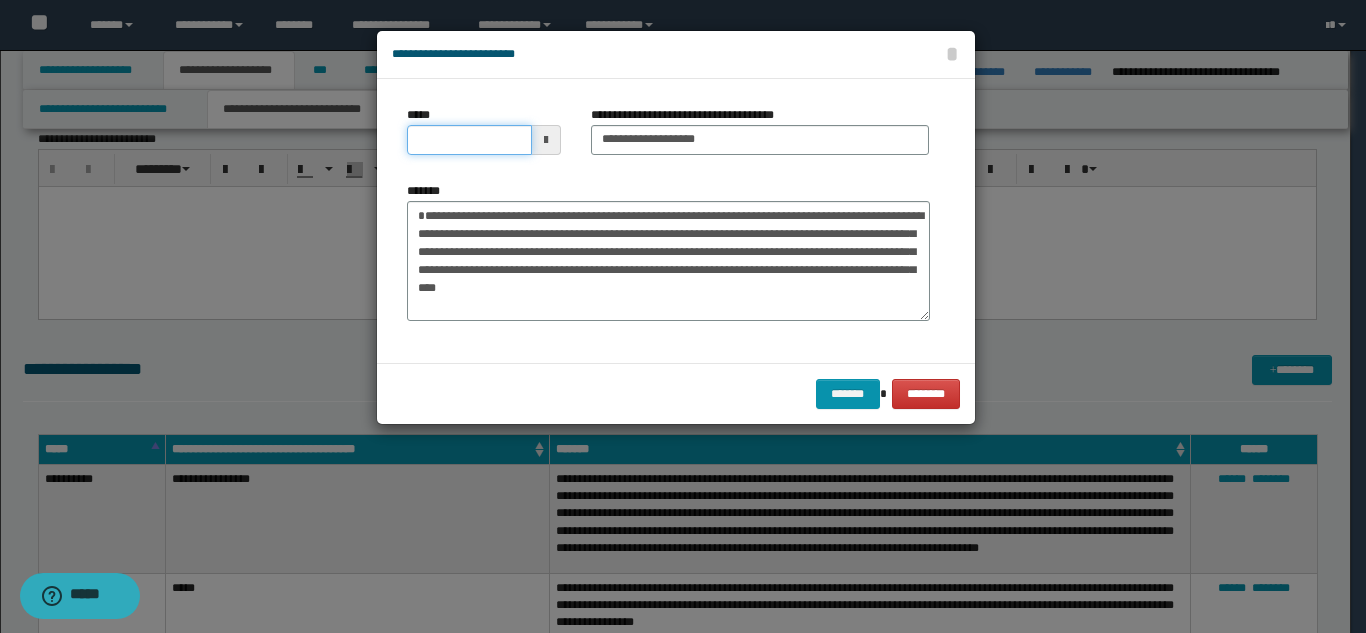 click on "*****" at bounding box center (469, 140) 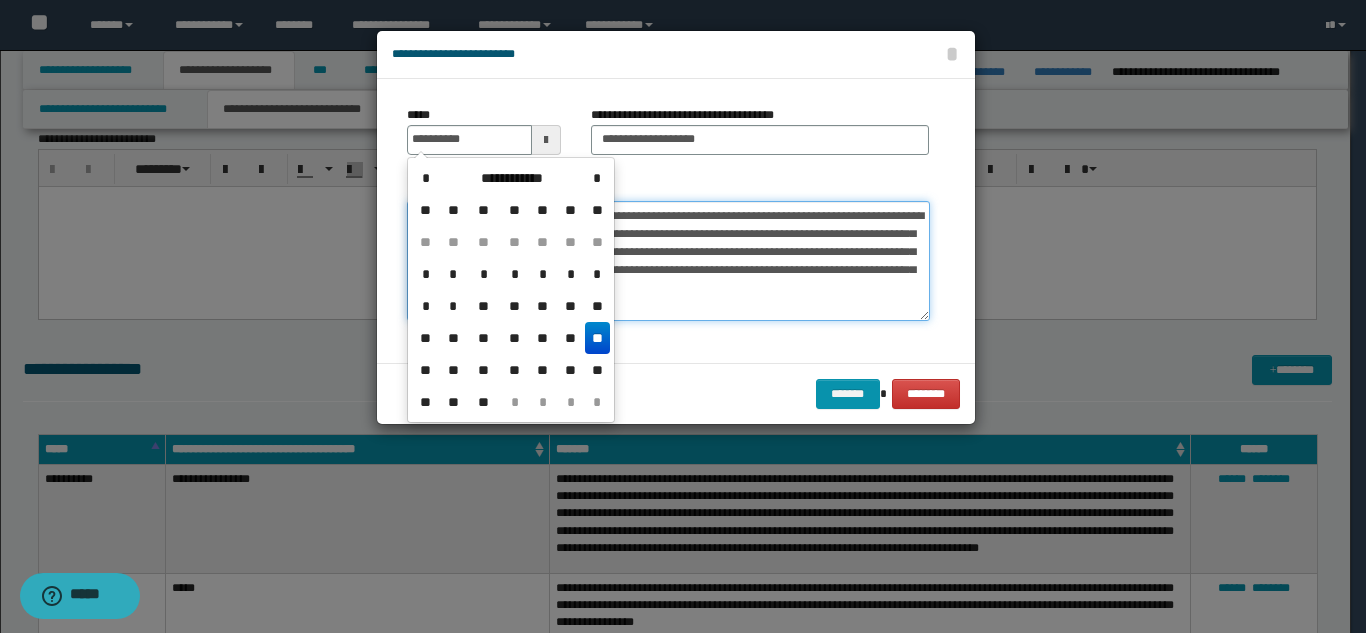 click on "**********" at bounding box center [668, 261] 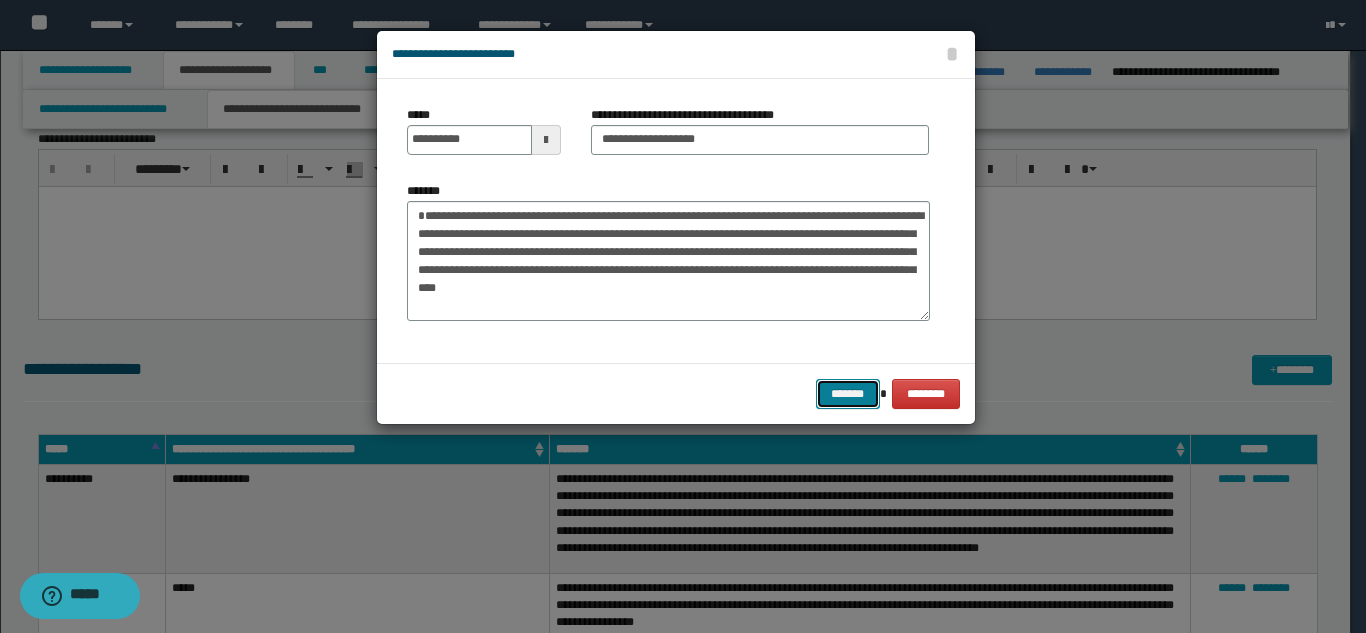 drag, startPoint x: 842, startPoint y: 380, endPoint x: 835, endPoint y: 388, distance: 10.630146 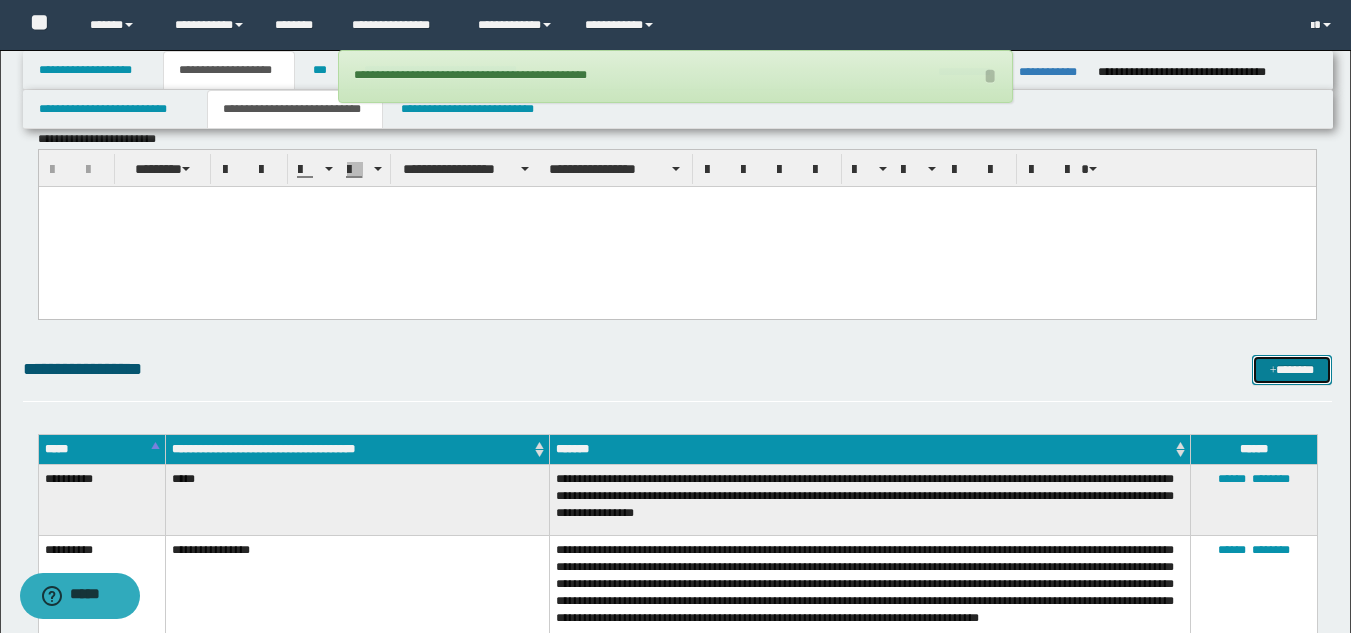 click on "*******" at bounding box center [1292, 370] 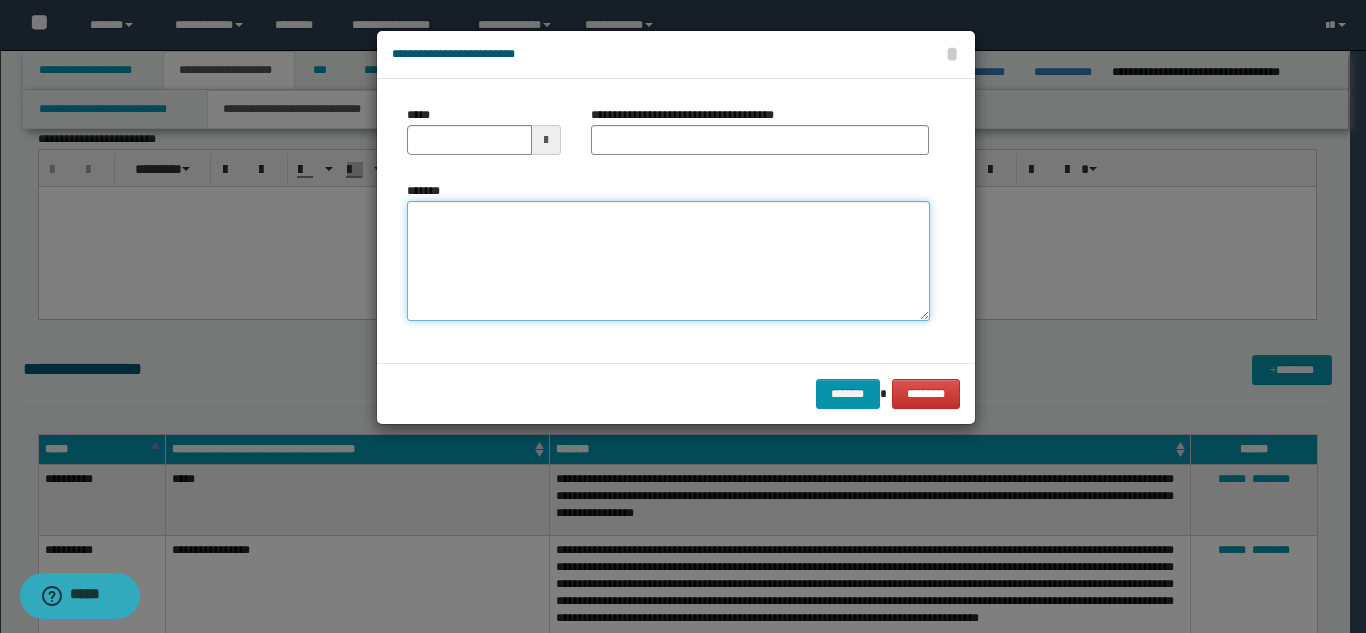 click on "*******" at bounding box center (668, 261) 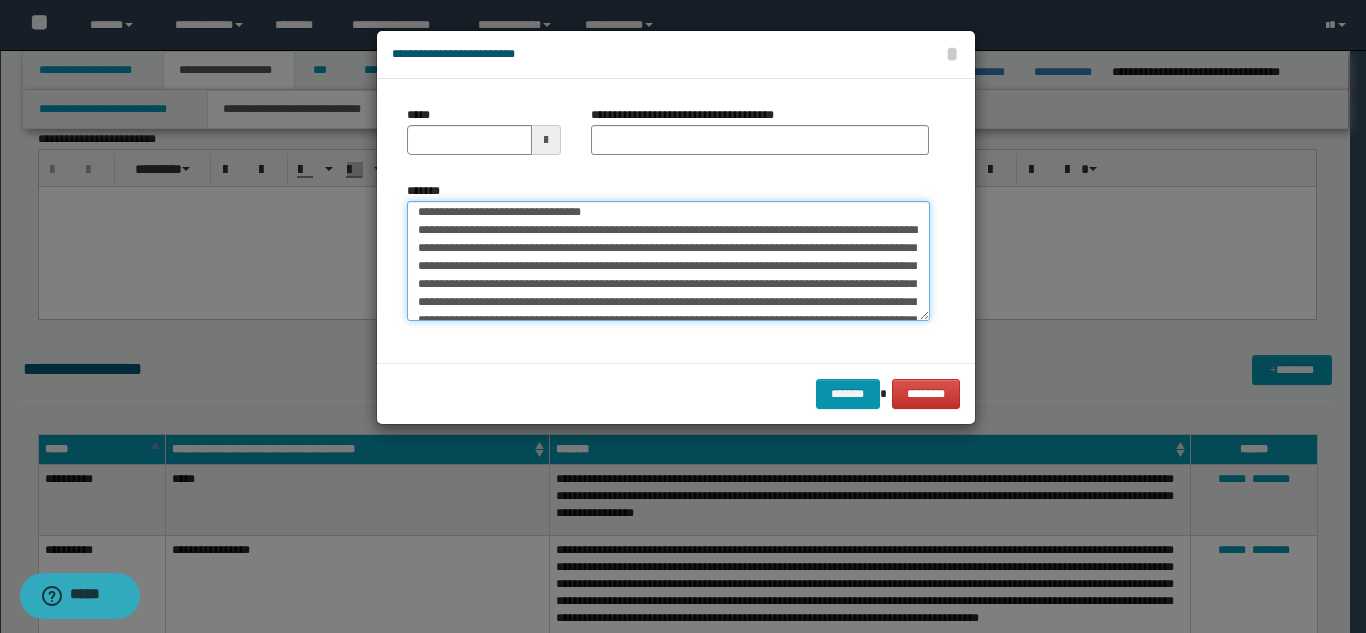 scroll, scrollTop: 0, scrollLeft: 0, axis: both 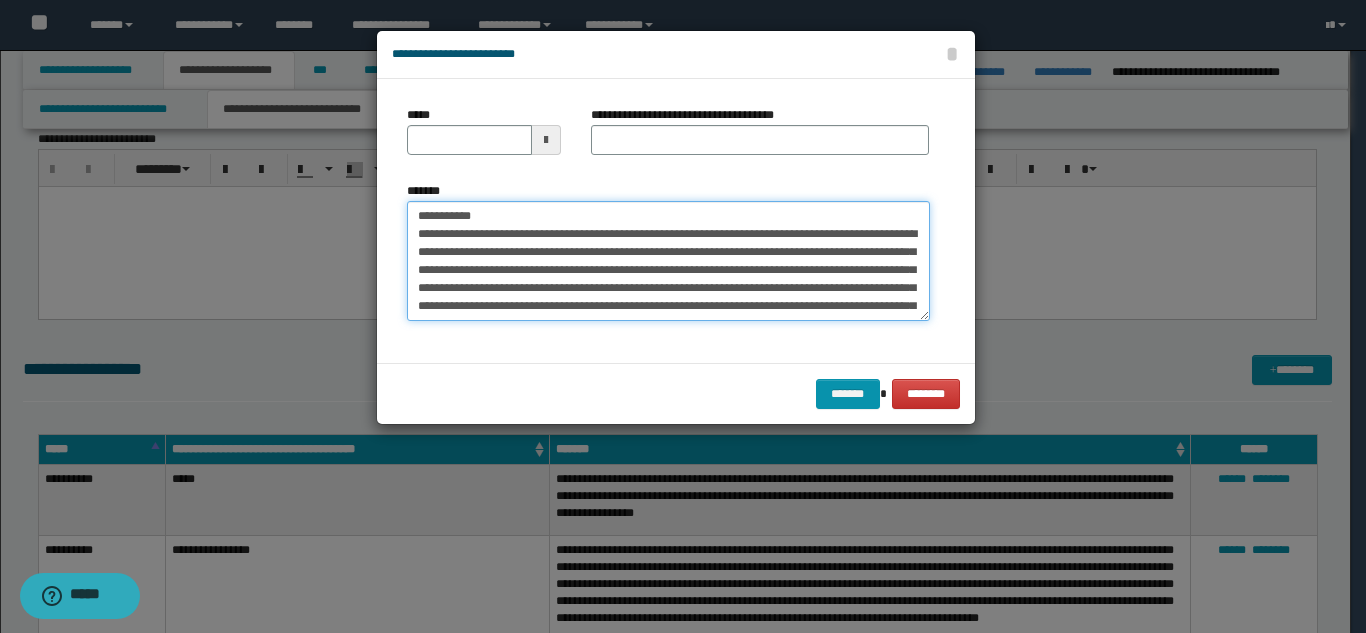 drag, startPoint x: 627, startPoint y: 217, endPoint x: 481, endPoint y: 217, distance: 146 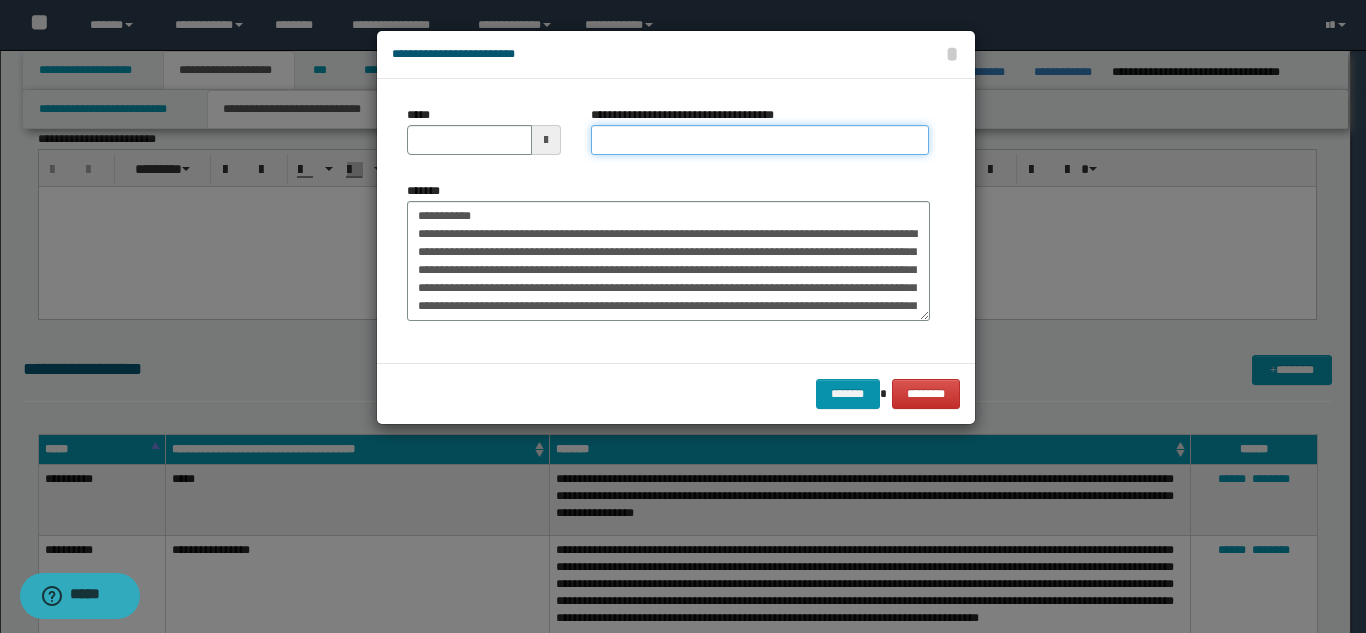 drag, startPoint x: 624, startPoint y: 145, endPoint x: 531, endPoint y: 169, distance: 96.04687 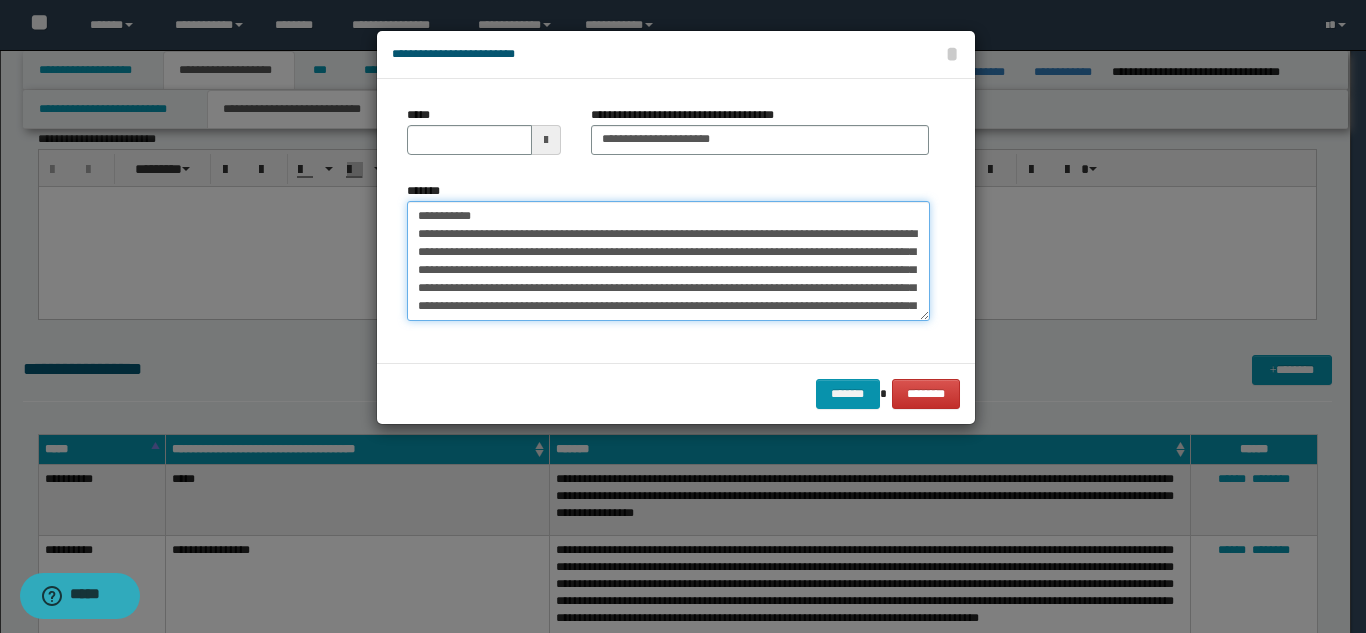 drag, startPoint x: 488, startPoint y: 220, endPoint x: 375, endPoint y: 208, distance: 113.63538 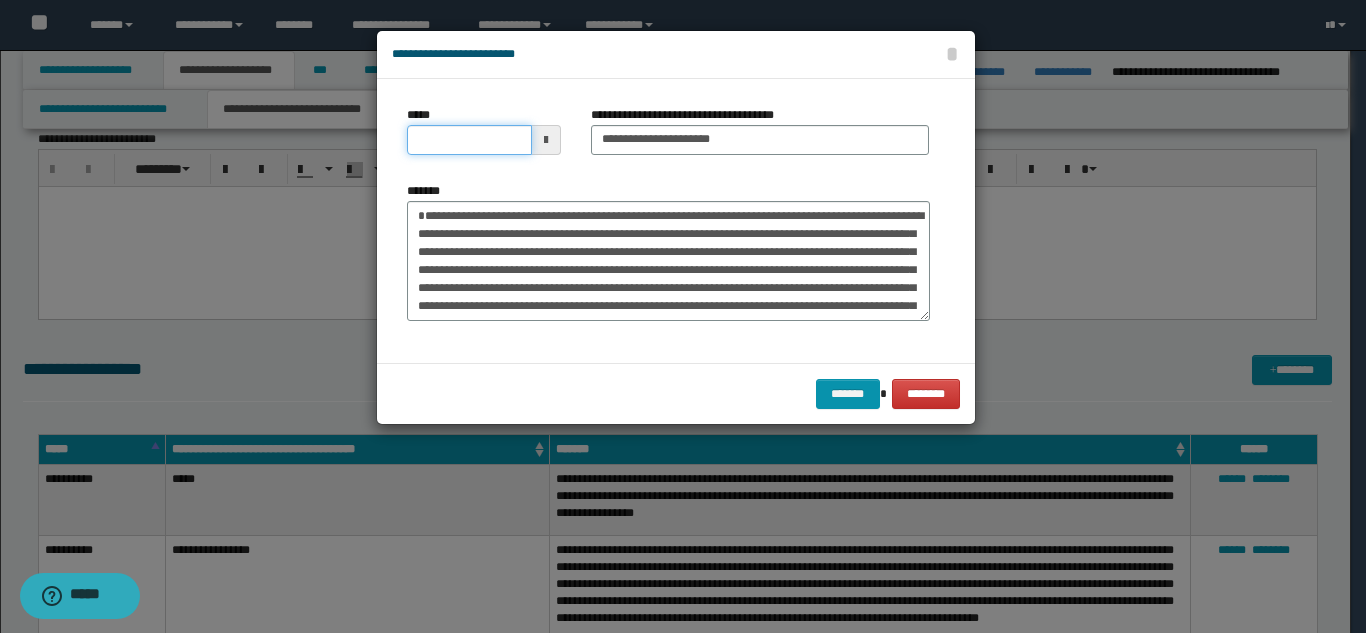click on "*****" at bounding box center [469, 140] 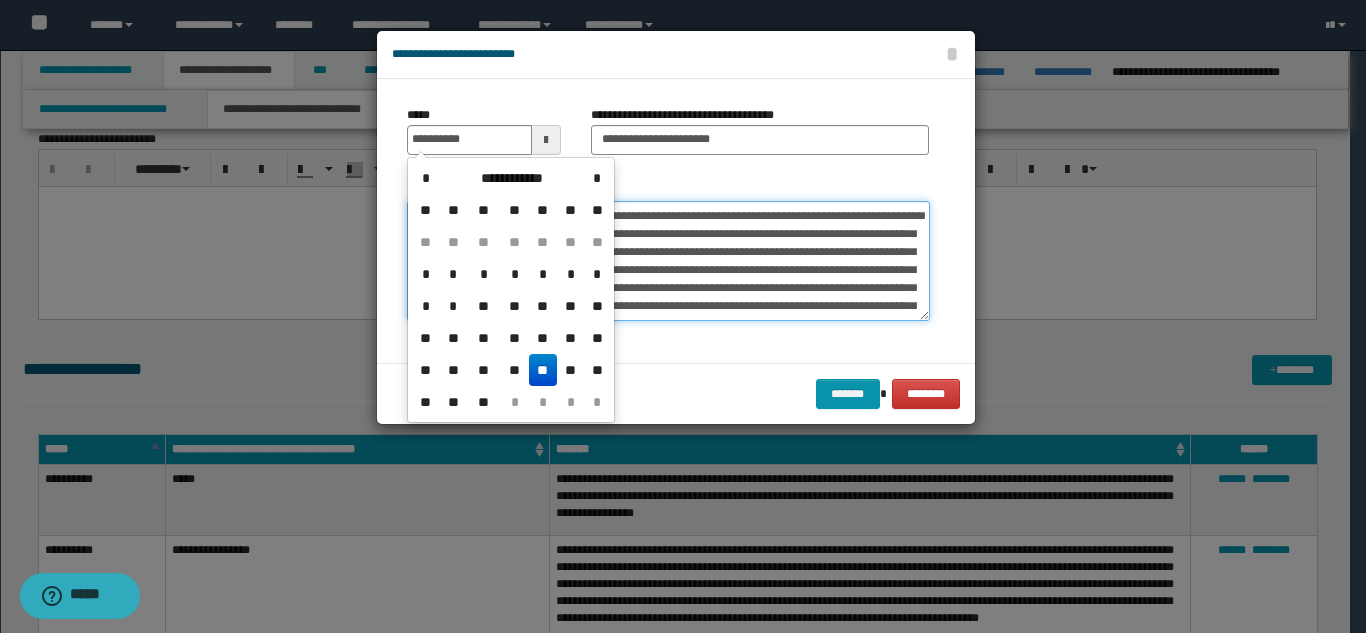 click on "*******" at bounding box center [668, 261] 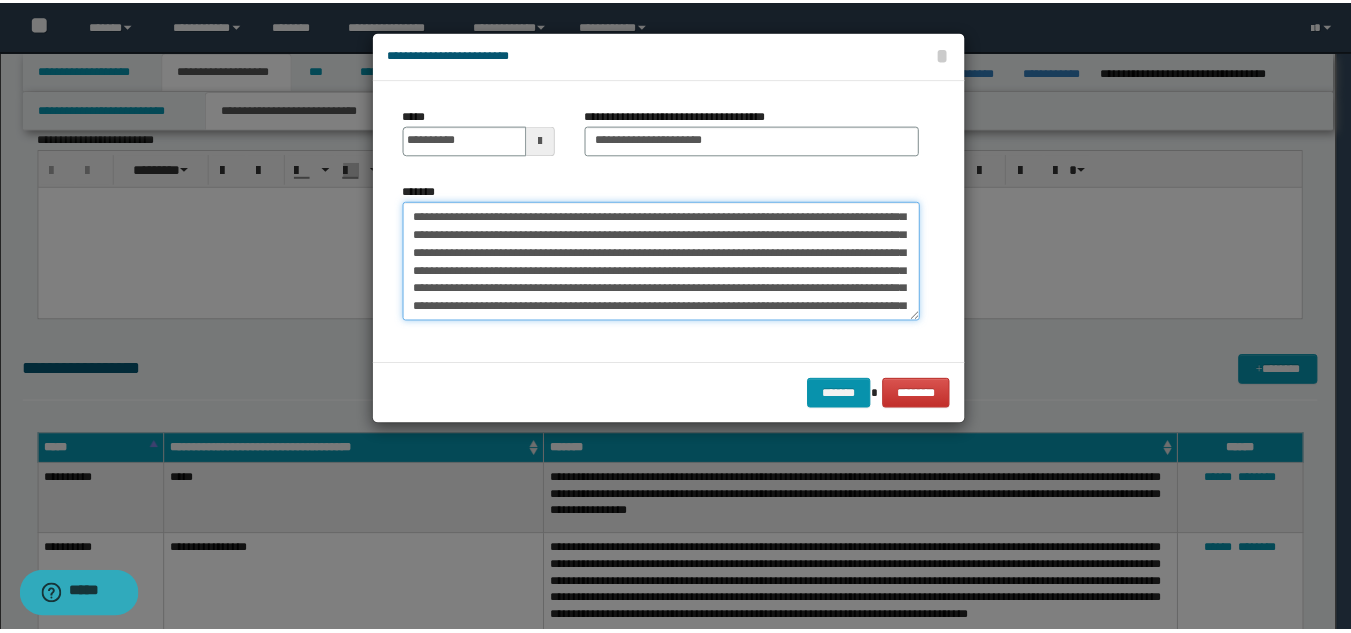 scroll, scrollTop: 100, scrollLeft: 0, axis: vertical 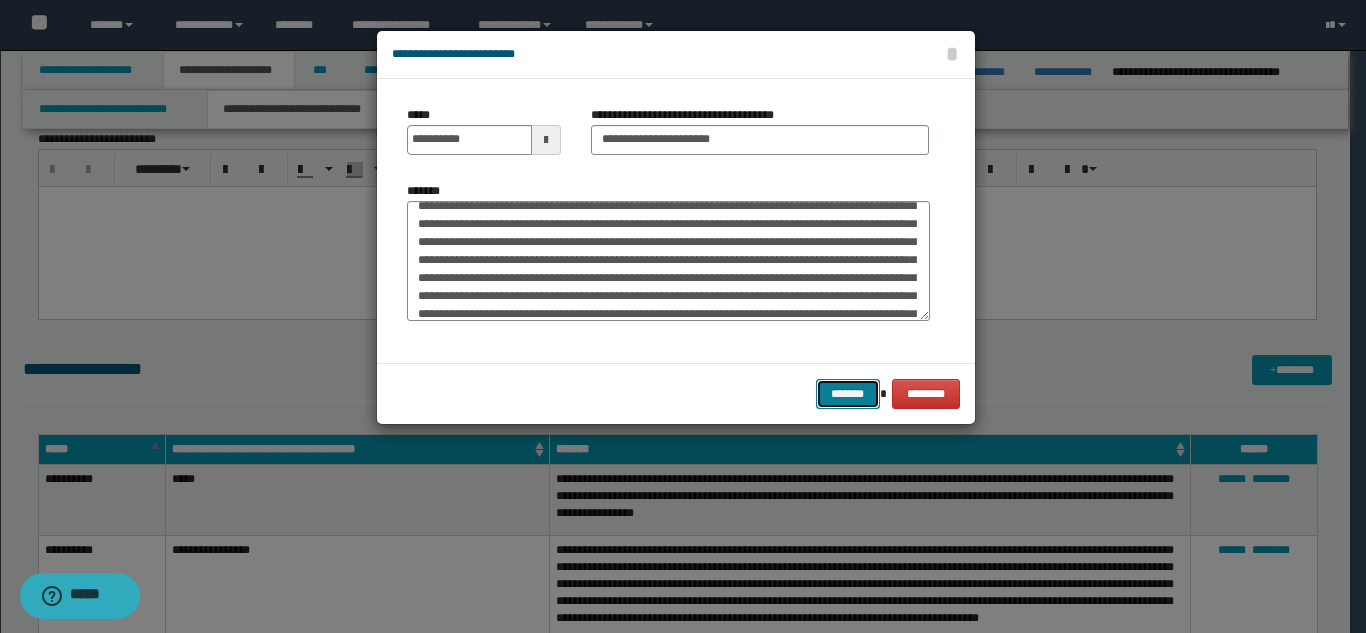 click on "*******" at bounding box center (848, 394) 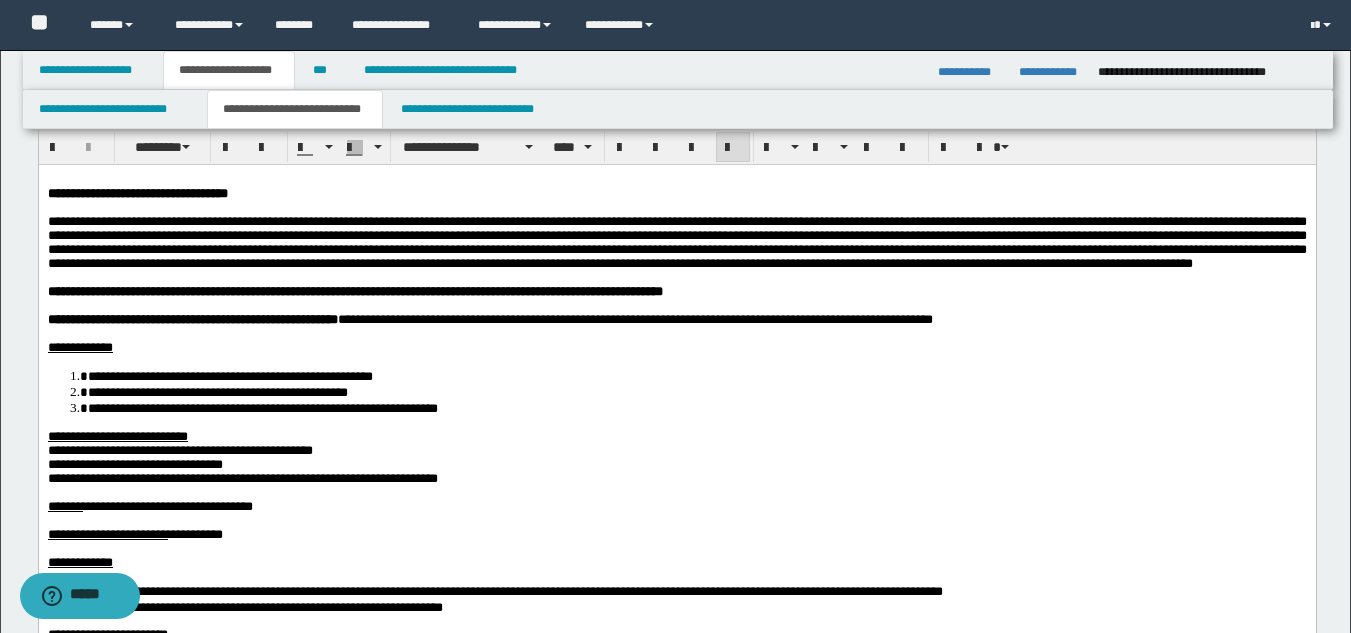 scroll, scrollTop: 0, scrollLeft: 0, axis: both 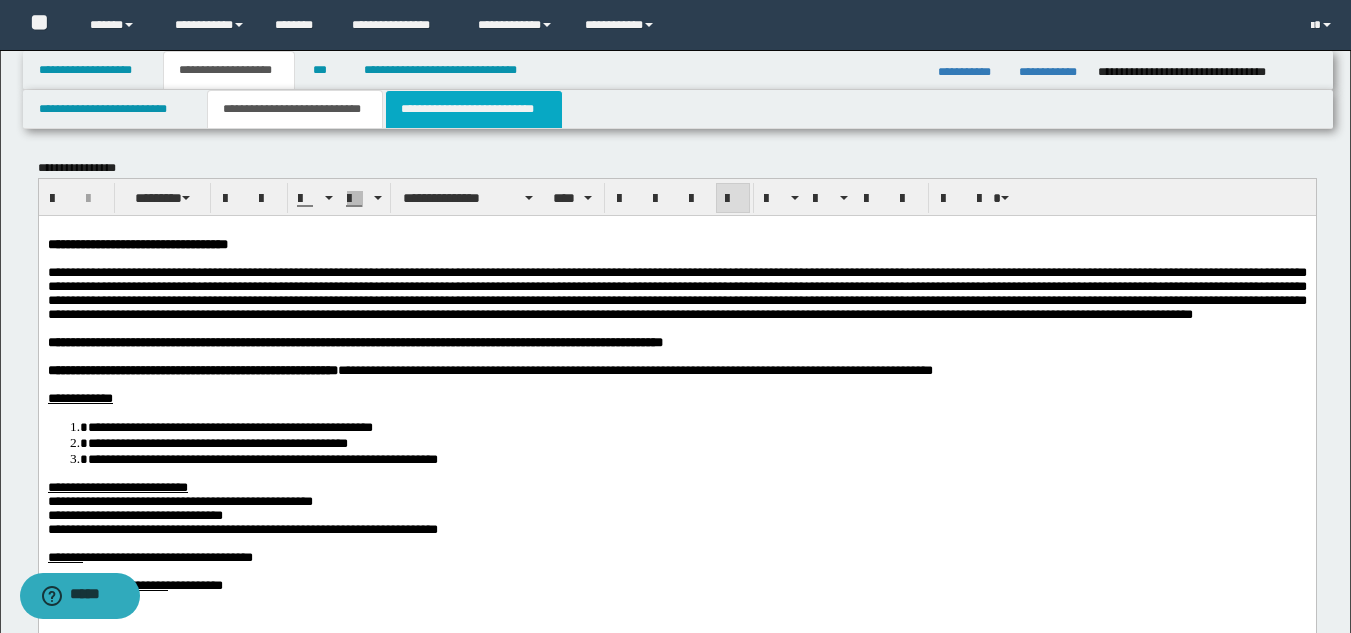 click on "**********" at bounding box center (474, 109) 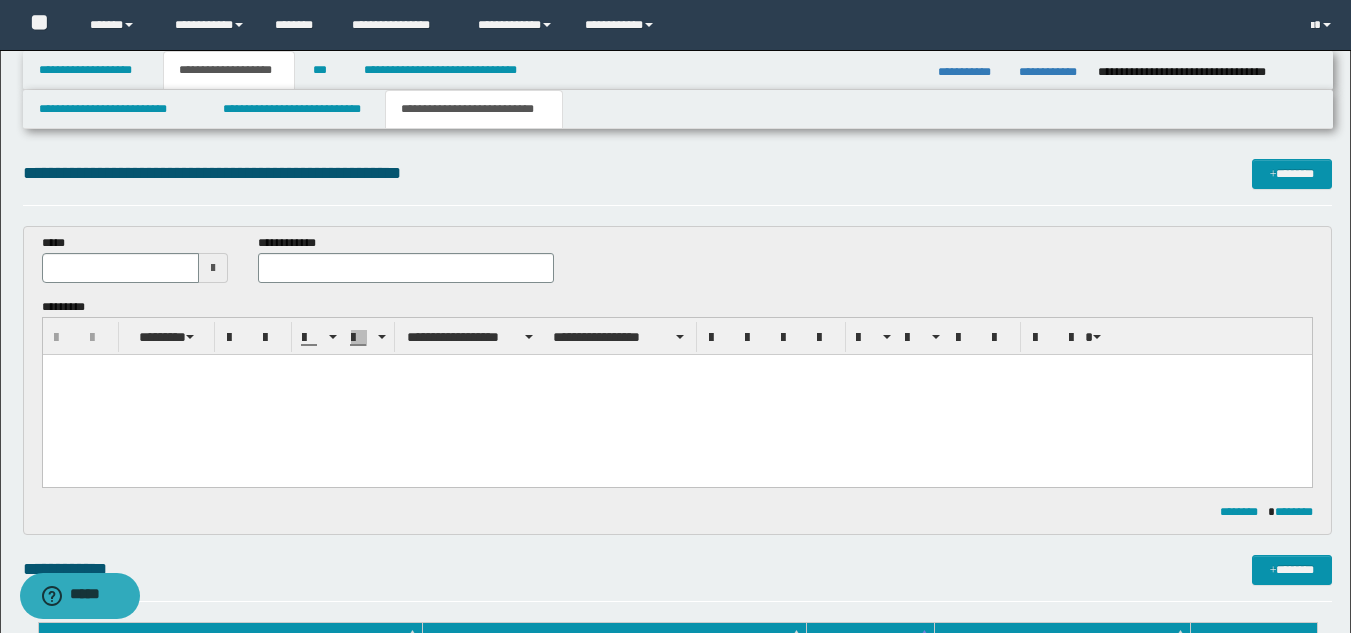 scroll, scrollTop: 0, scrollLeft: 0, axis: both 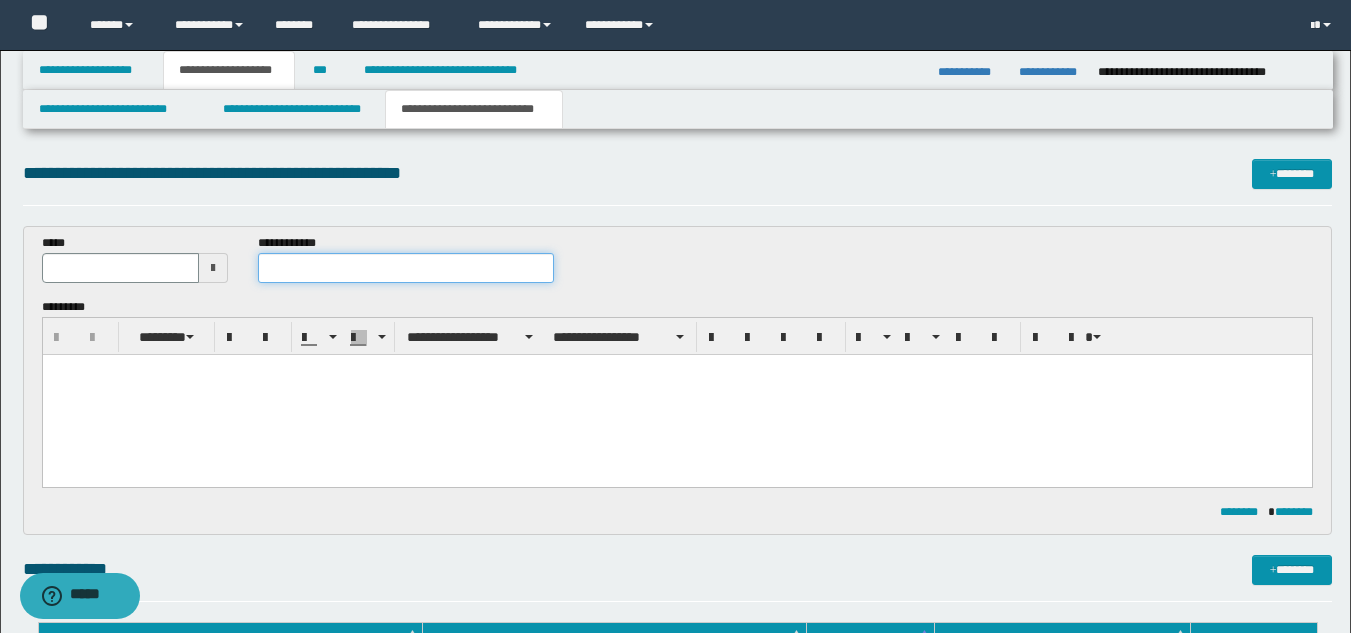 click at bounding box center [405, 268] 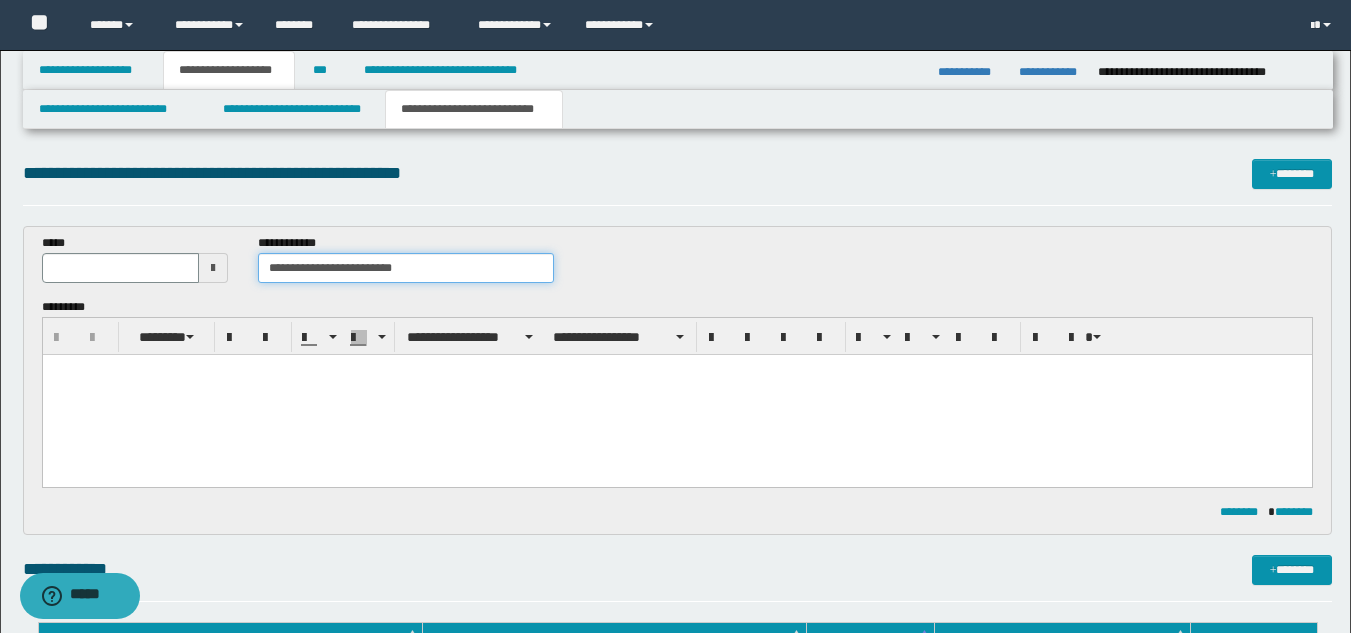 click on "**********" at bounding box center (405, 268) 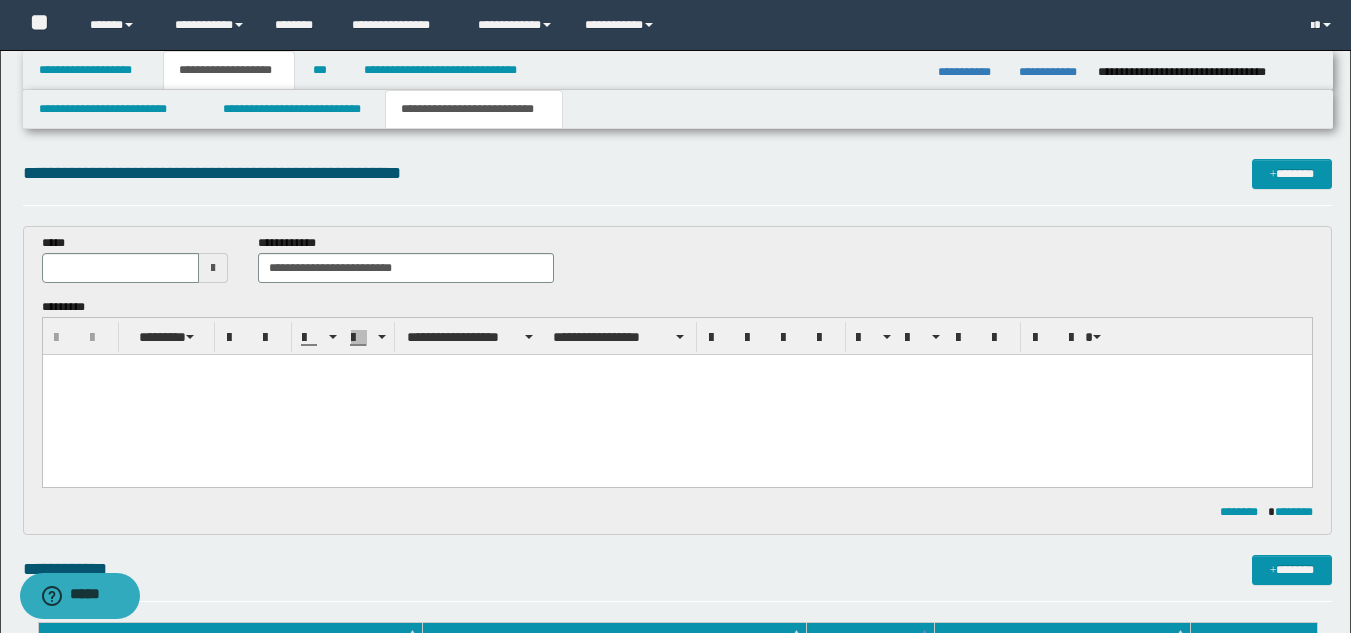 click at bounding box center [213, 268] 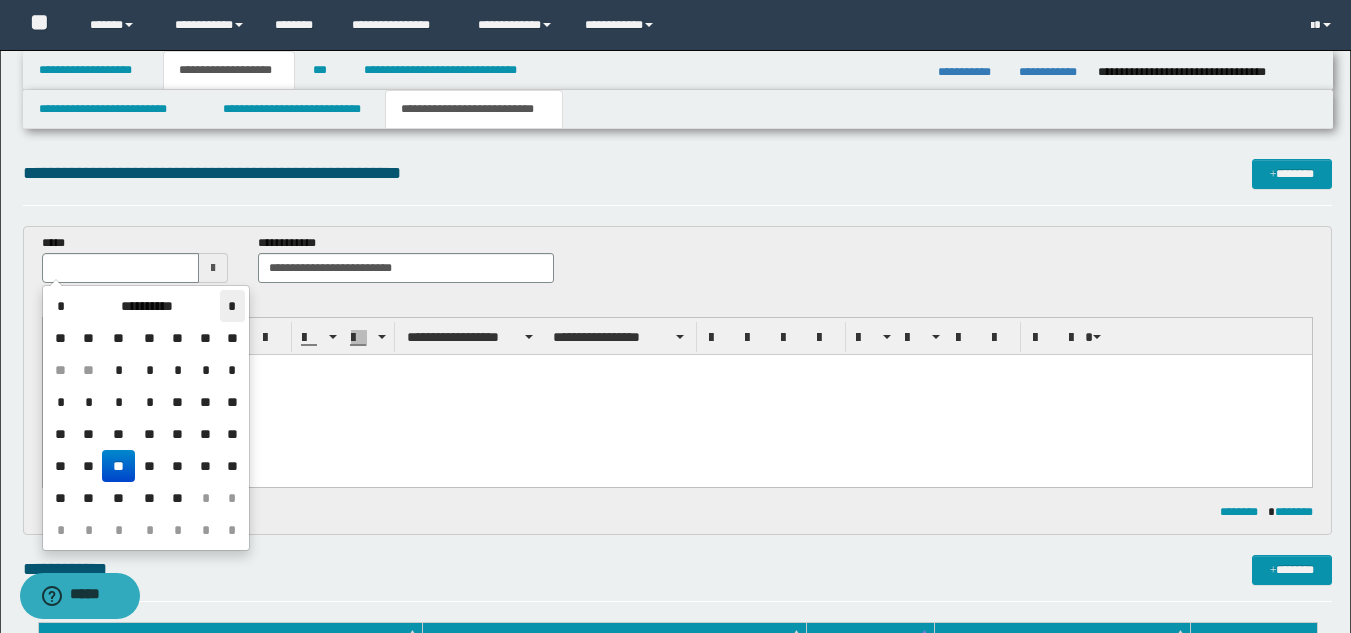 click on "*" at bounding box center [232, 306] 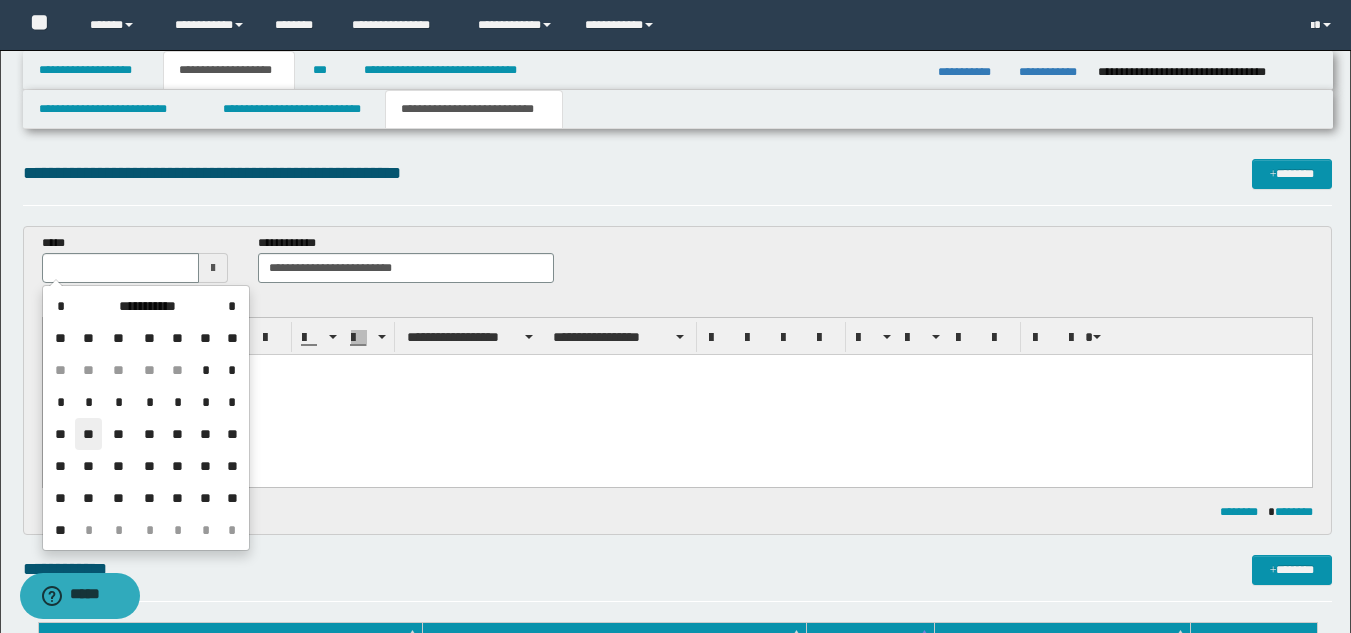 click on "**" at bounding box center (89, 434) 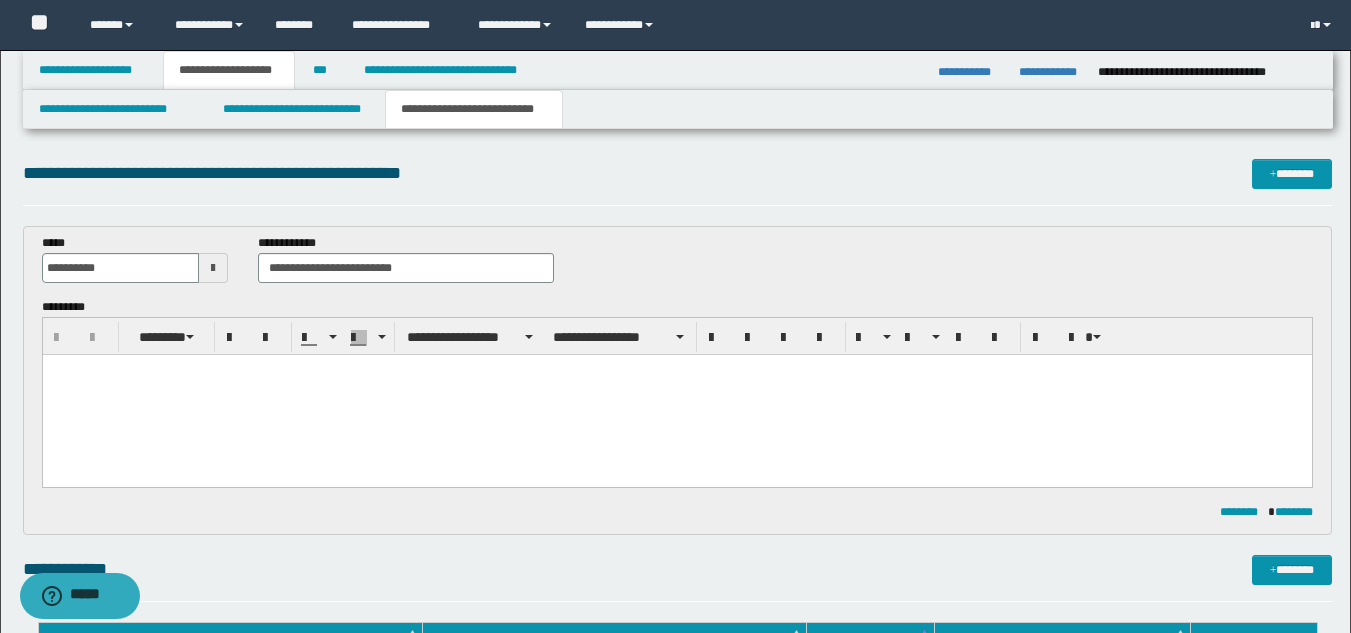 click at bounding box center (676, 395) 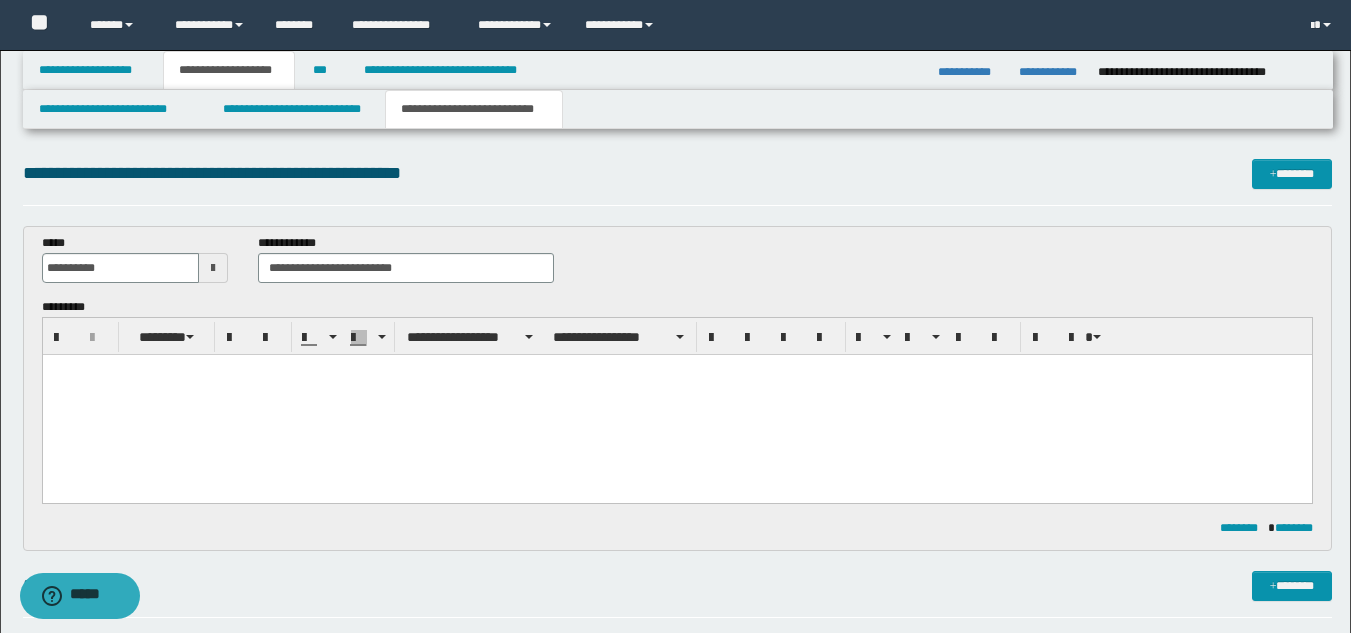 paste 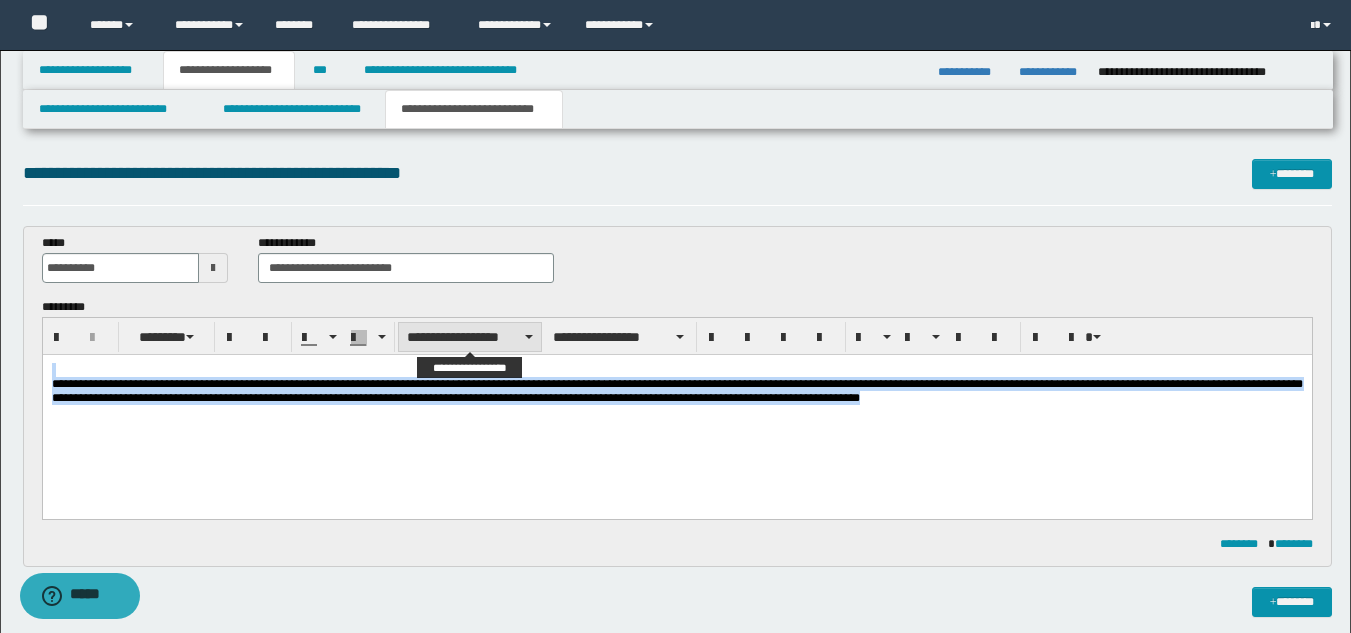 click on "**********" at bounding box center [470, 337] 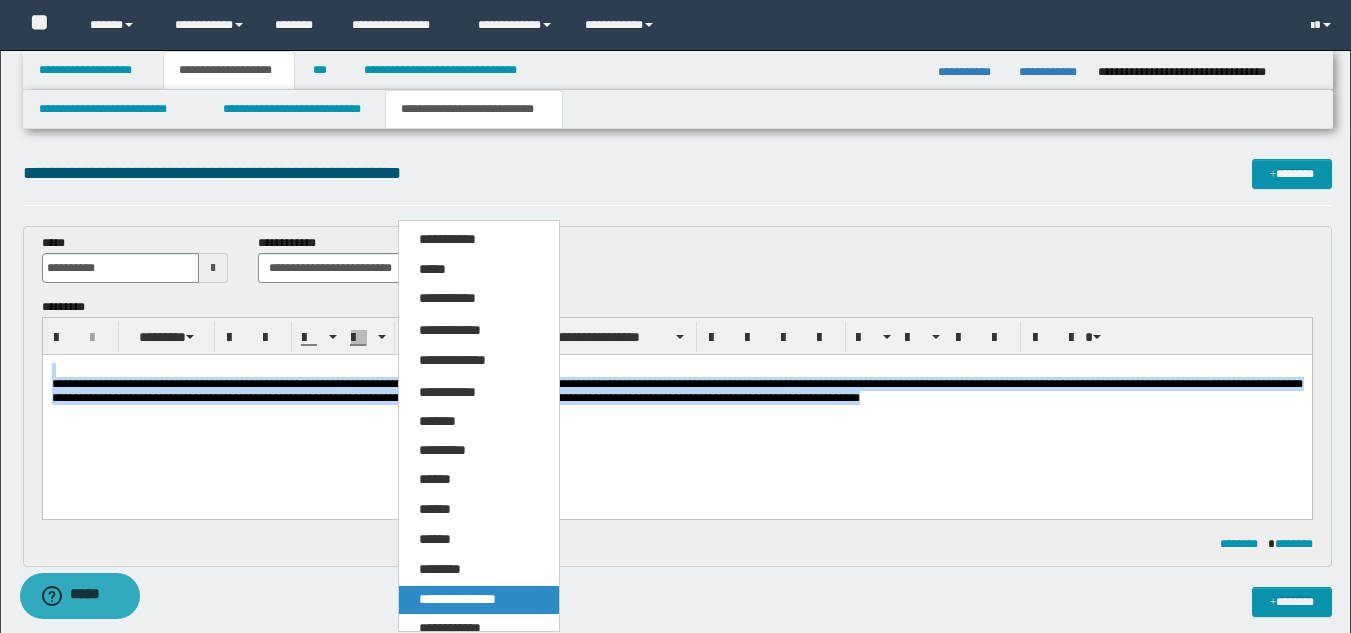 click on "**********" at bounding box center (457, 599) 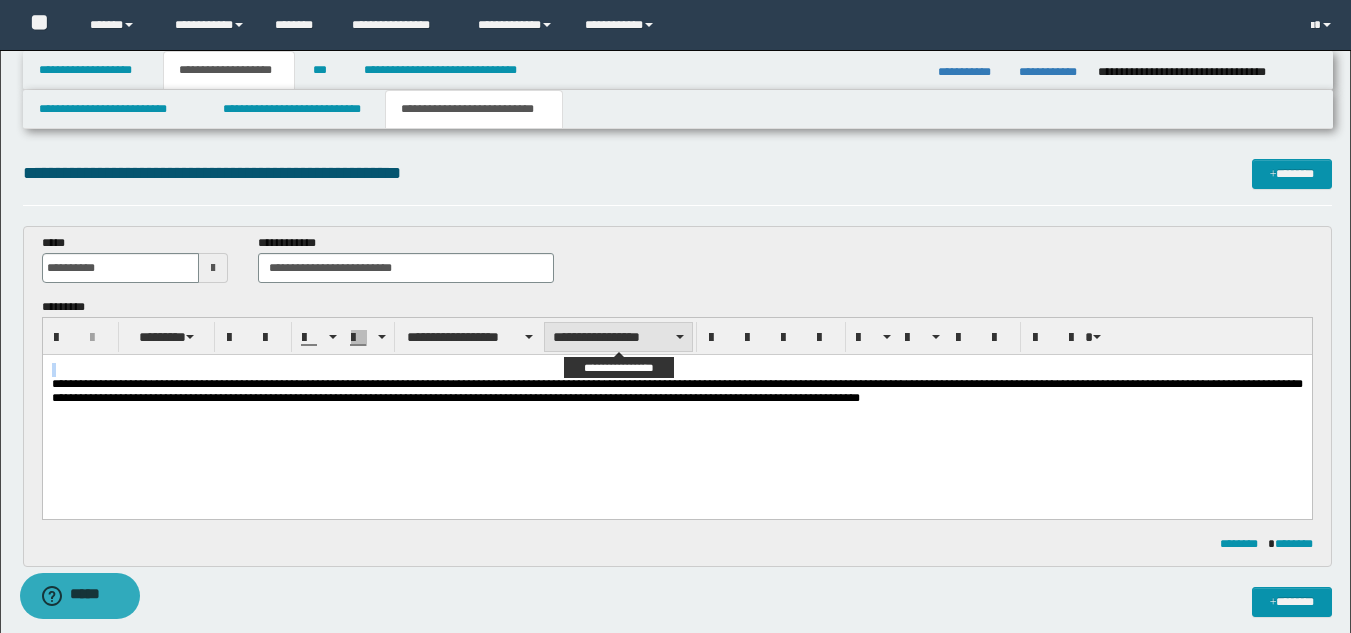 click on "**********" at bounding box center [618, 337] 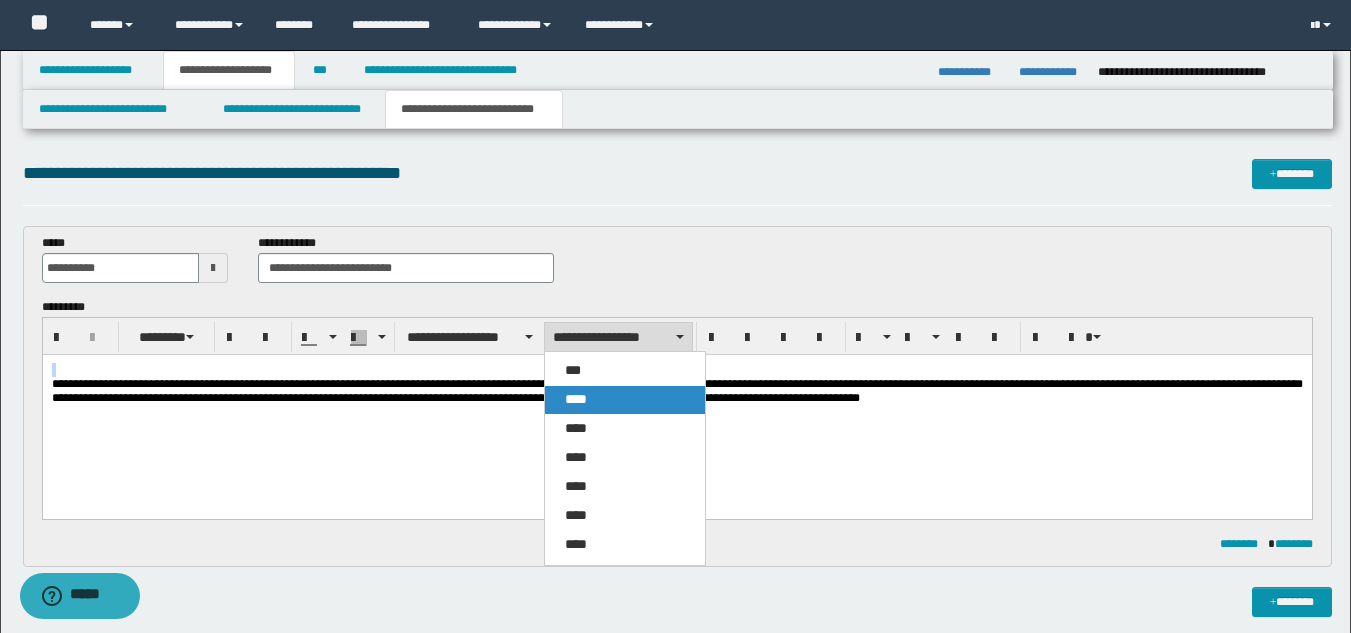 click on "****" at bounding box center [625, 400] 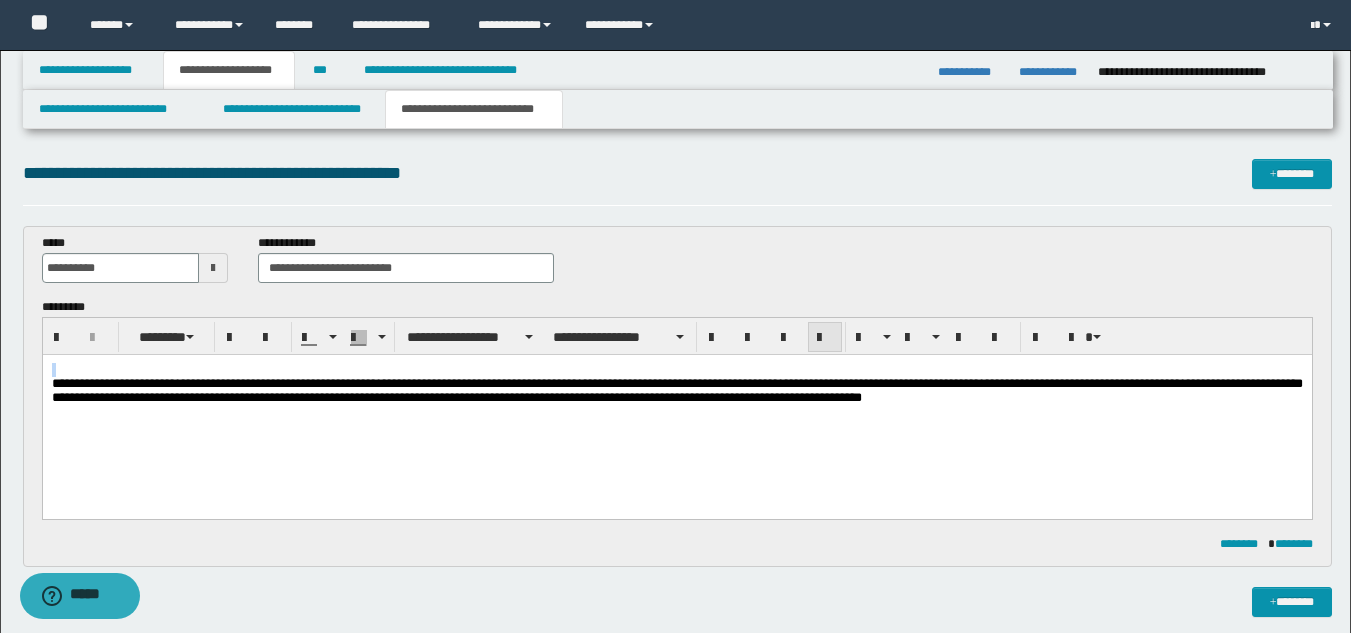click at bounding box center (825, 338) 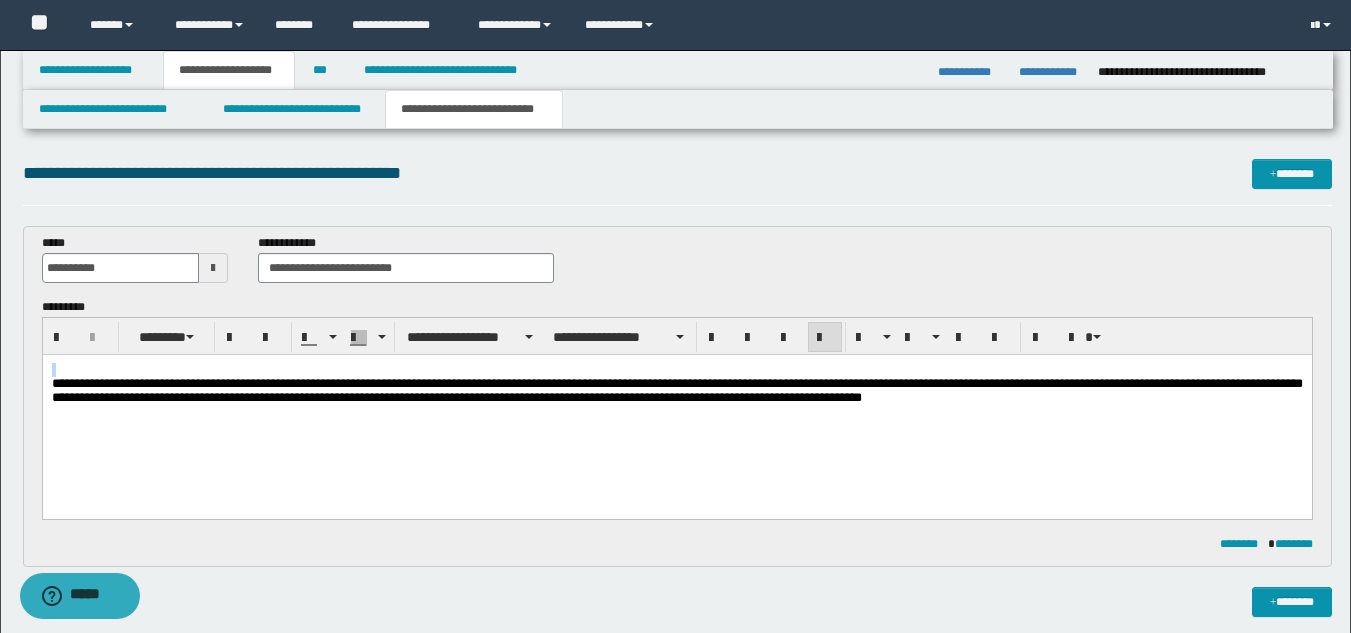 click on "**********" at bounding box center [676, 391] 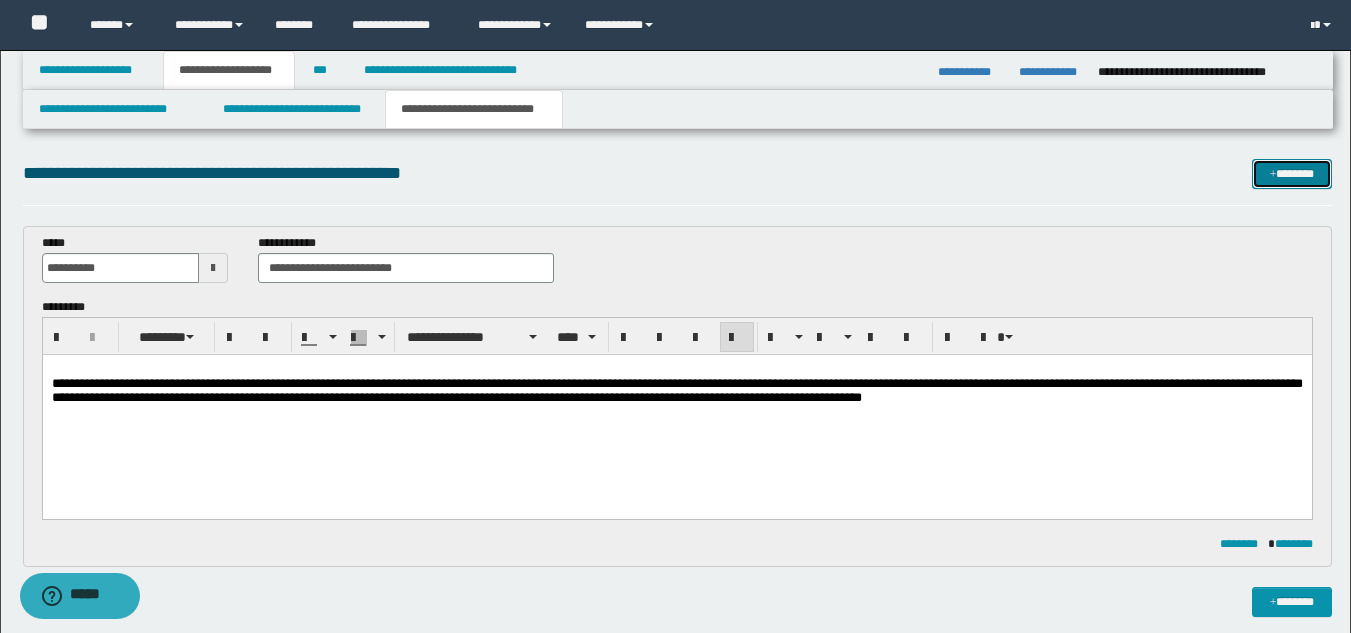 click on "*******" at bounding box center [1292, 174] 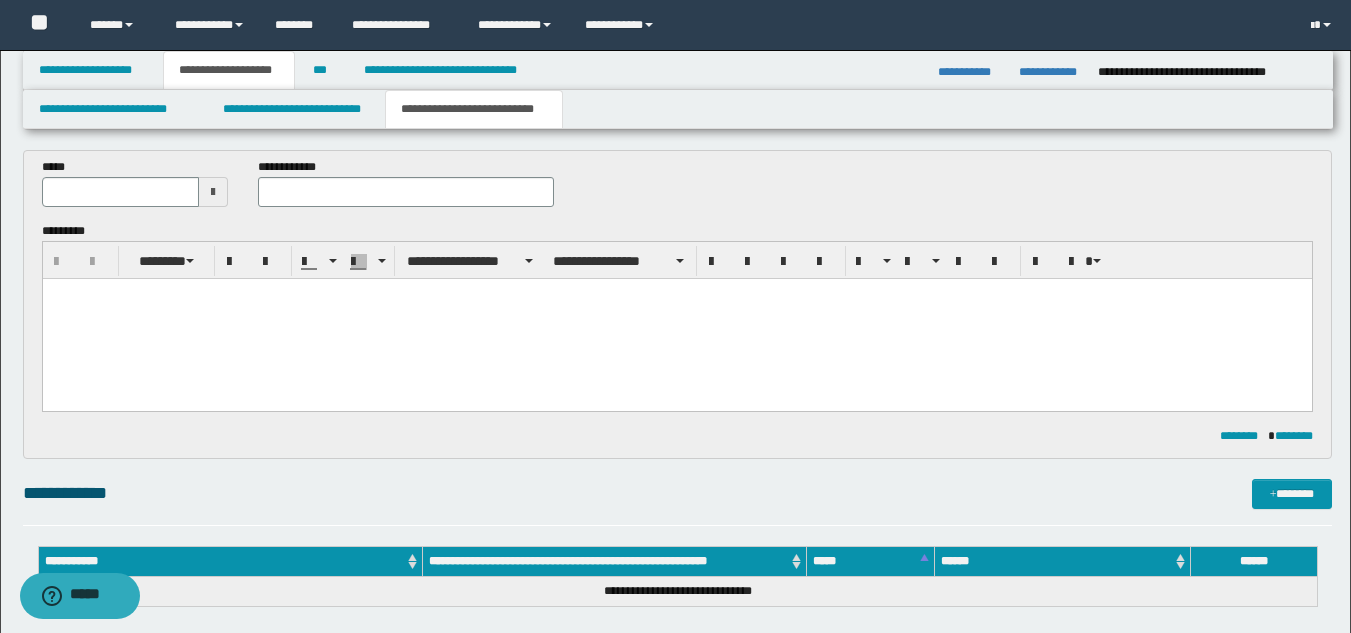 scroll, scrollTop: 314, scrollLeft: 0, axis: vertical 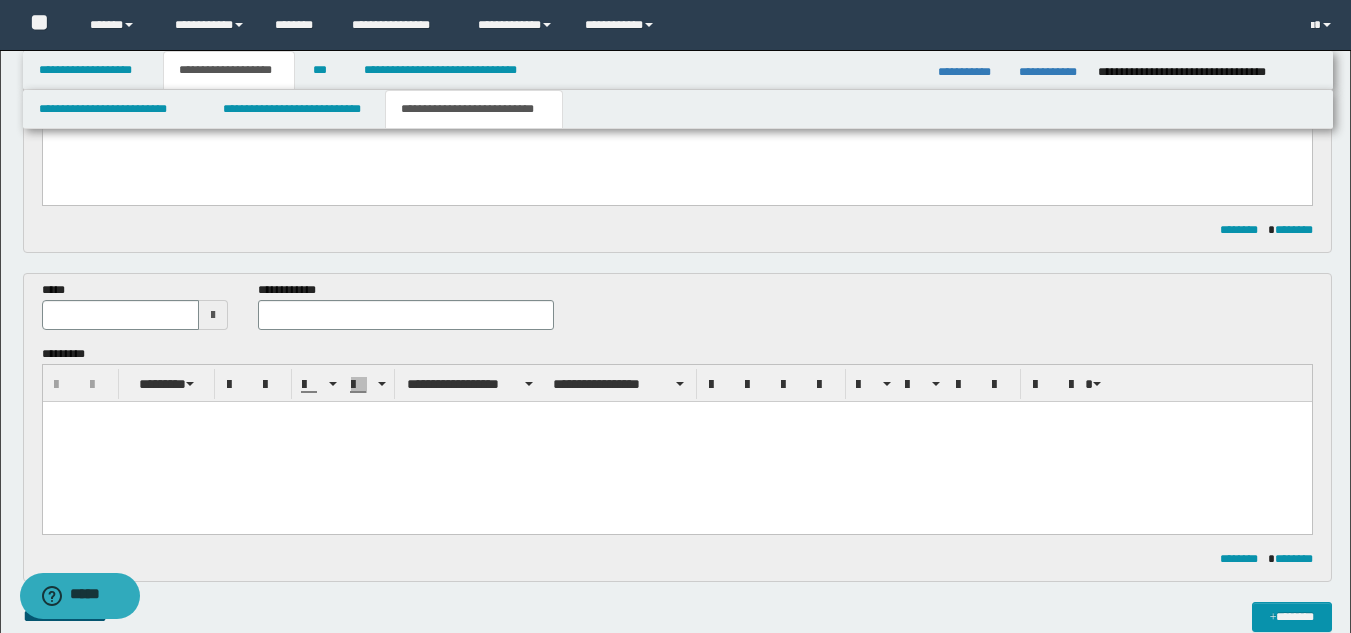 click at bounding box center [213, 315] 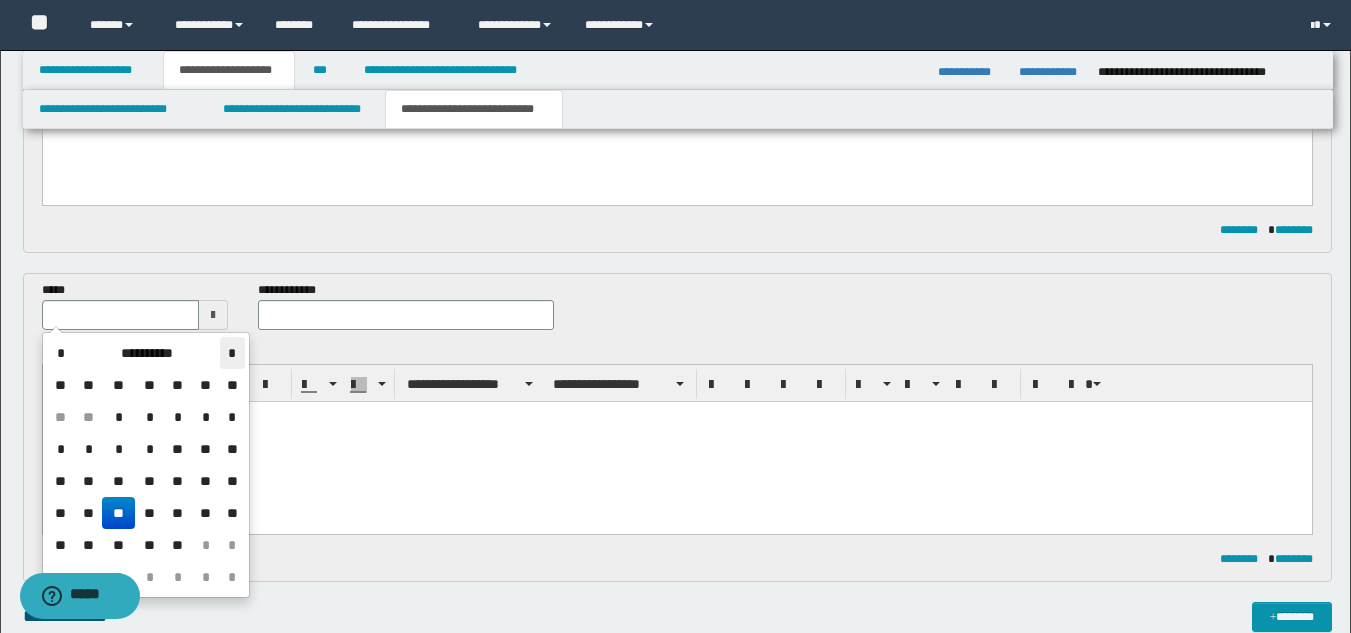click on "*" at bounding box center (232, 353) 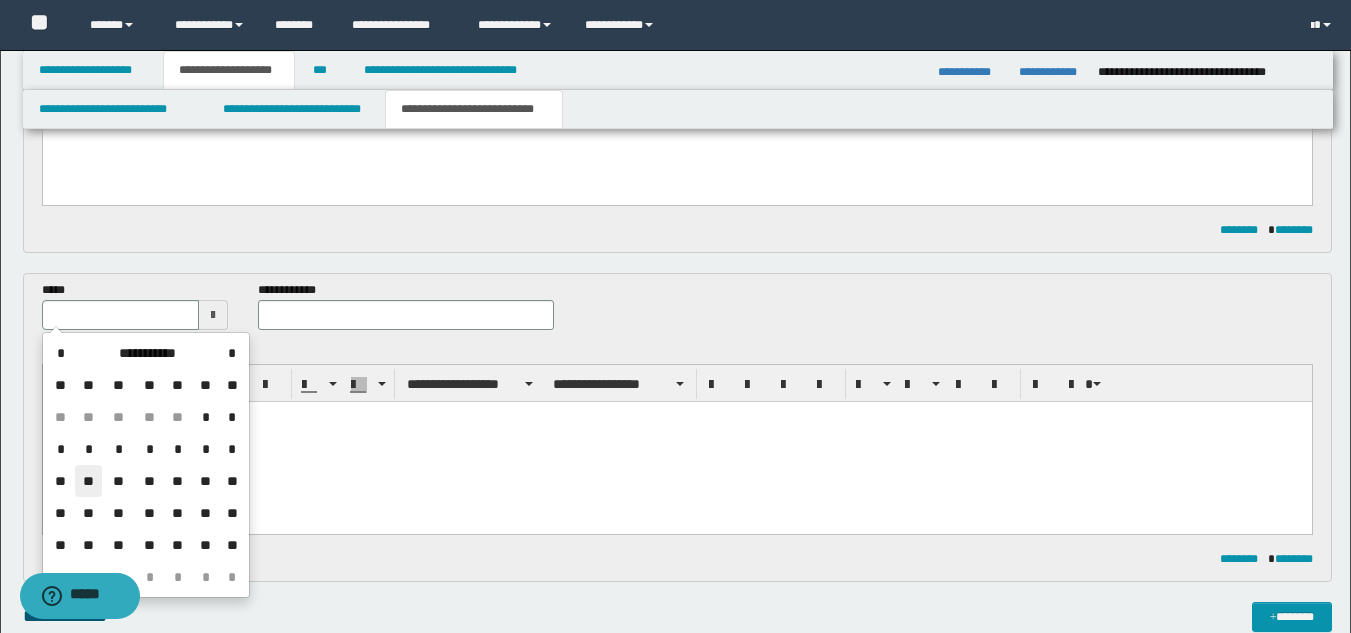 click on "**" at bounding box center [89, 481] 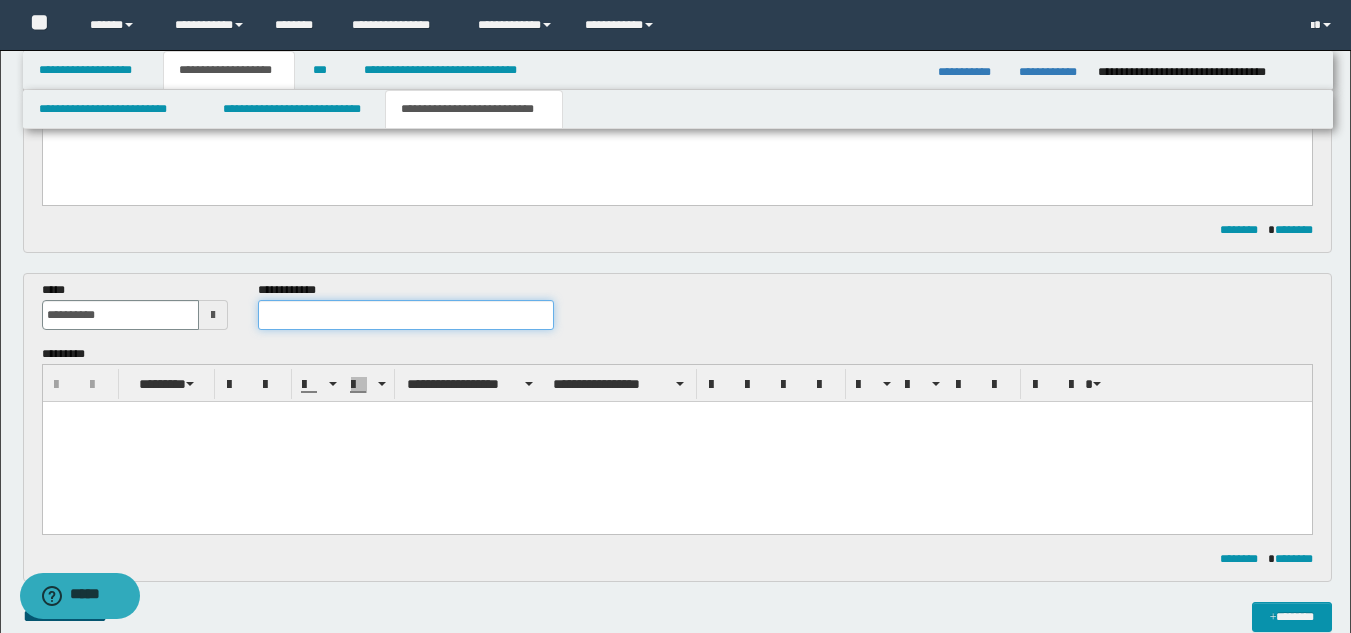 click at bounding box center [405, 315] 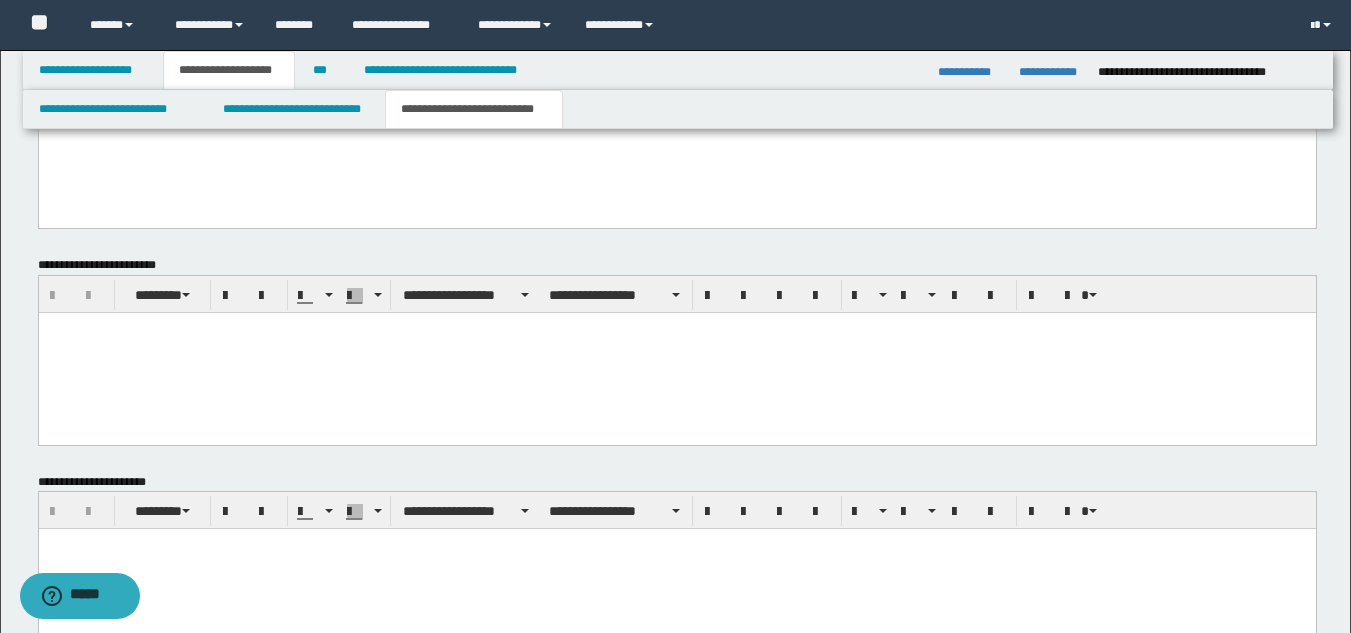 scroll, scrollTop: 1246, scrollLeft: 0, axis: vertical 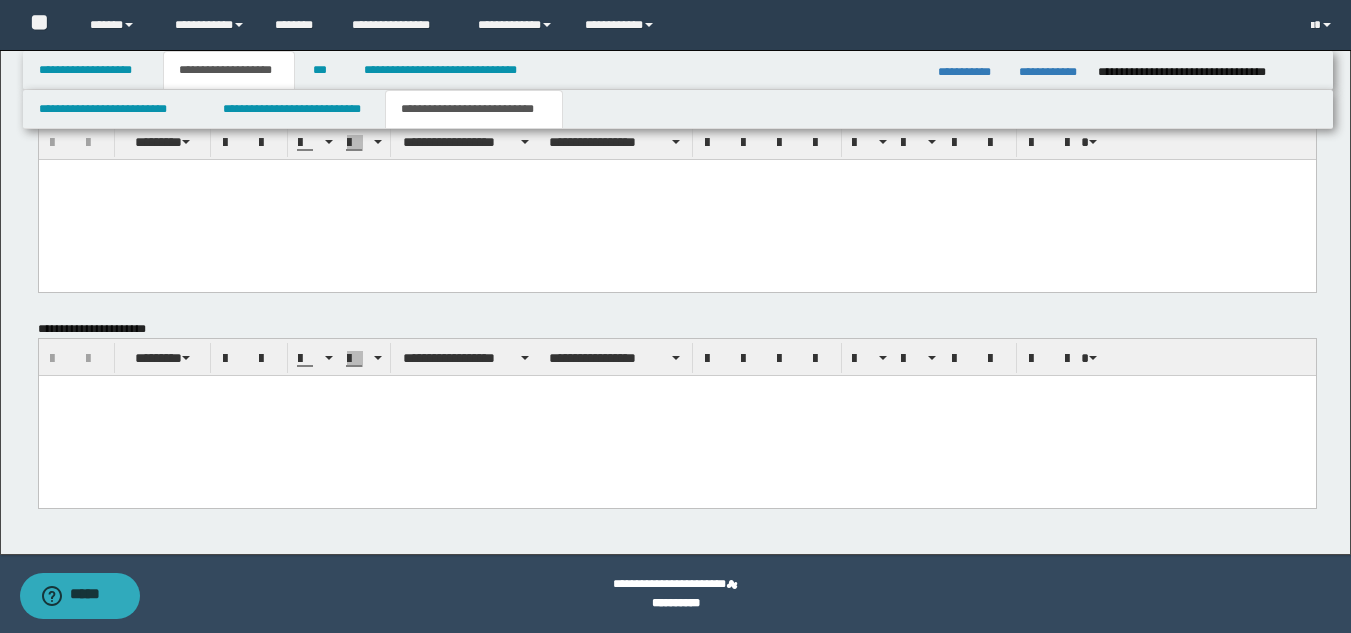 click at bounding box center (676, 416) 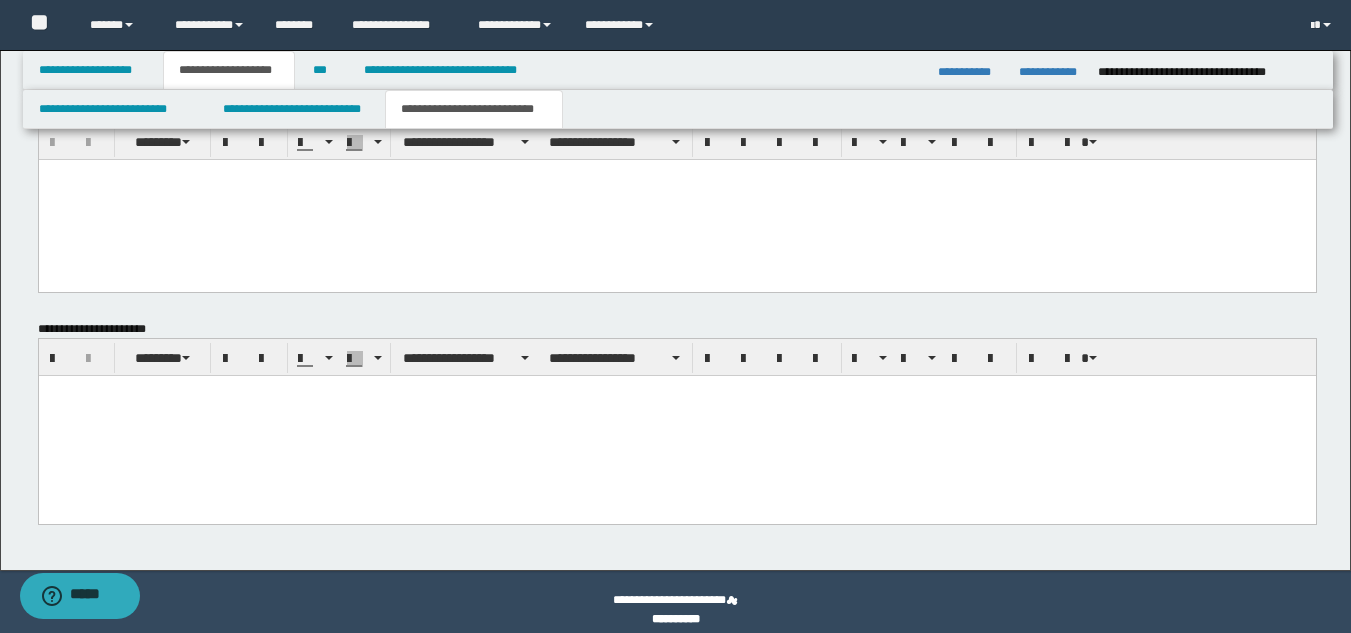paste 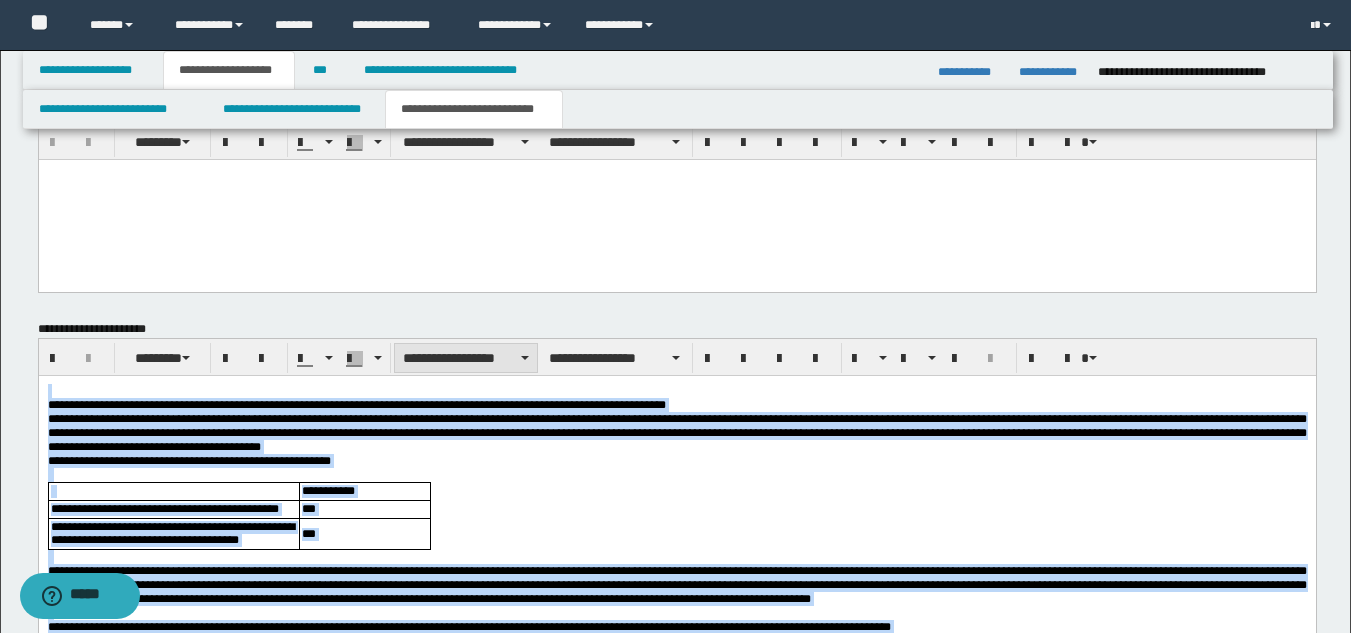 click on "**********" at bounding box center (466, 358) 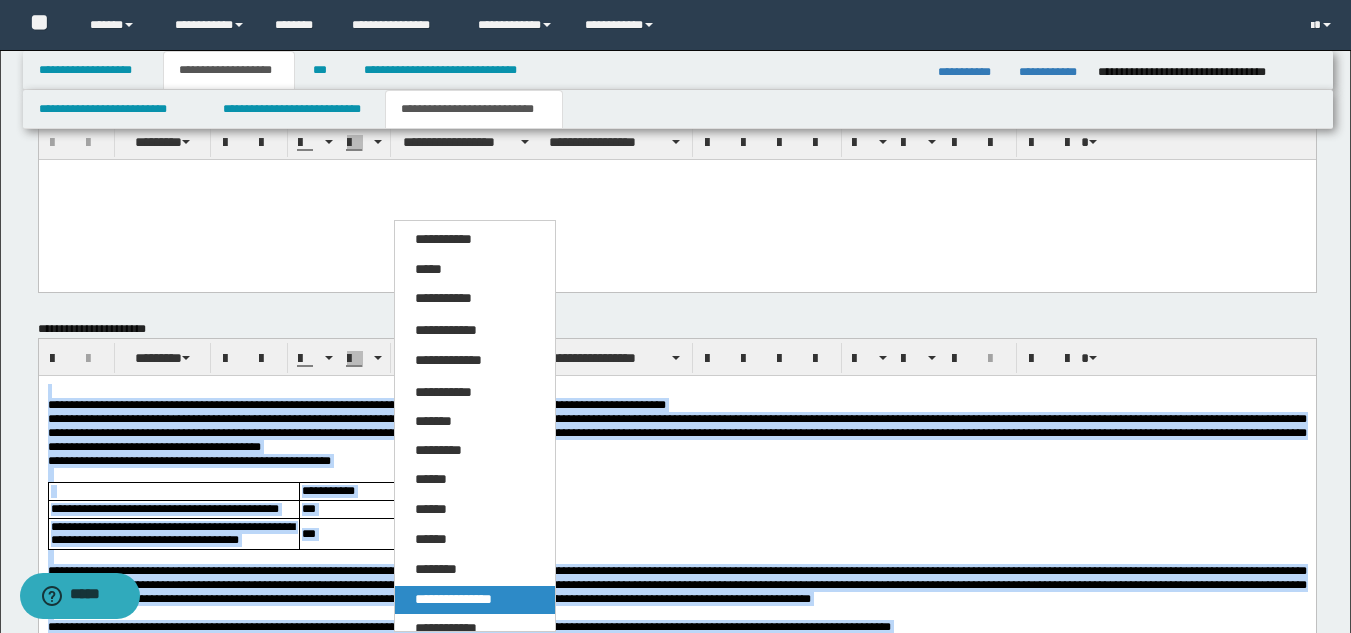 drag, startPoint x: 508, startPoint y: 593, endPoint x: 513, endPoint y: 90, distance: 503.02484 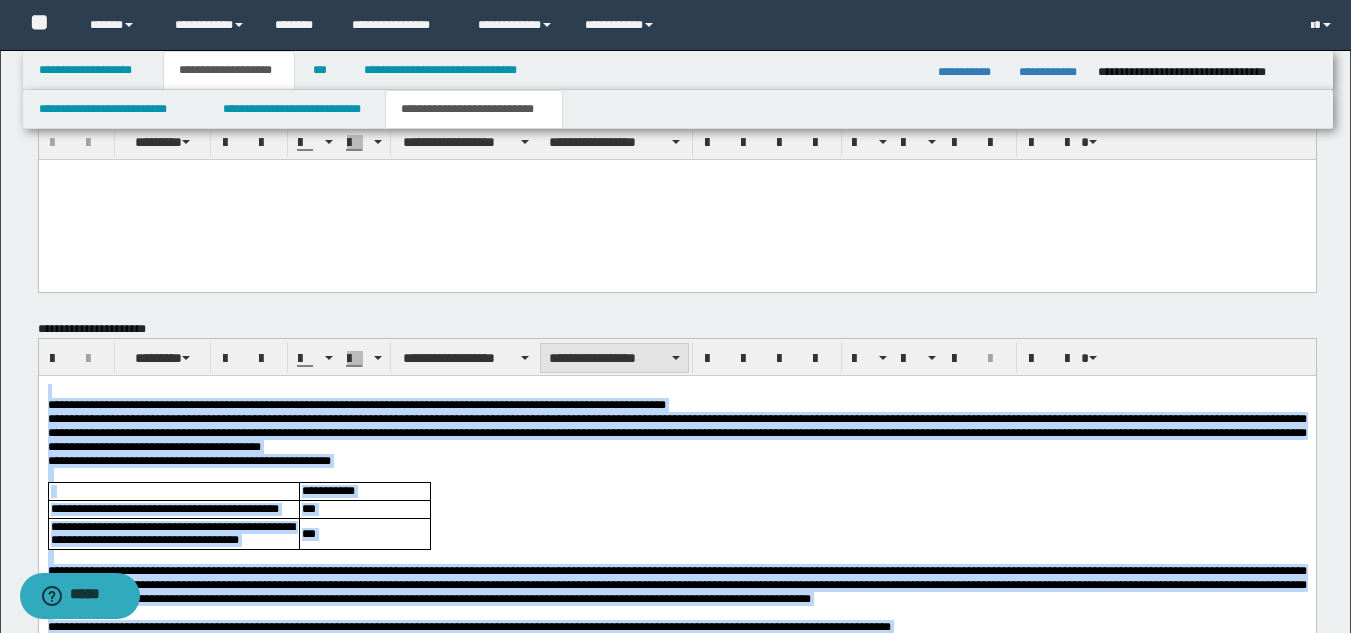 click on "**********" at bounding box center [614, 358] 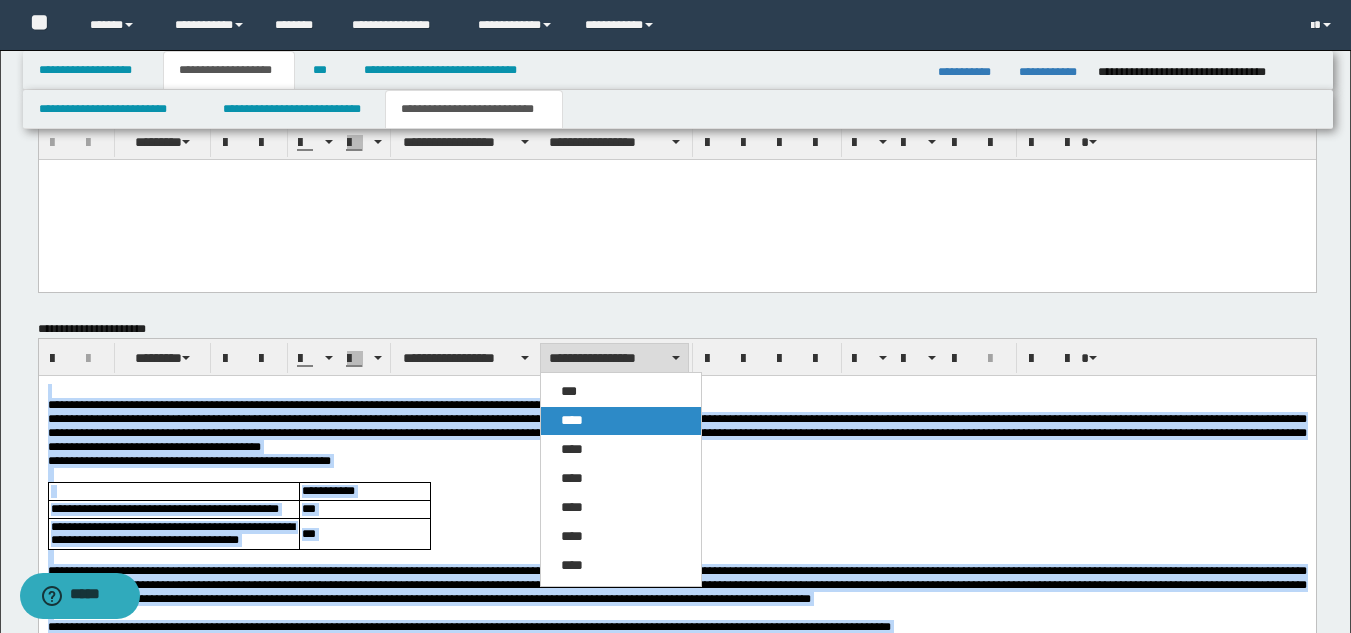 click on "****" at bounding box center [621, 421] 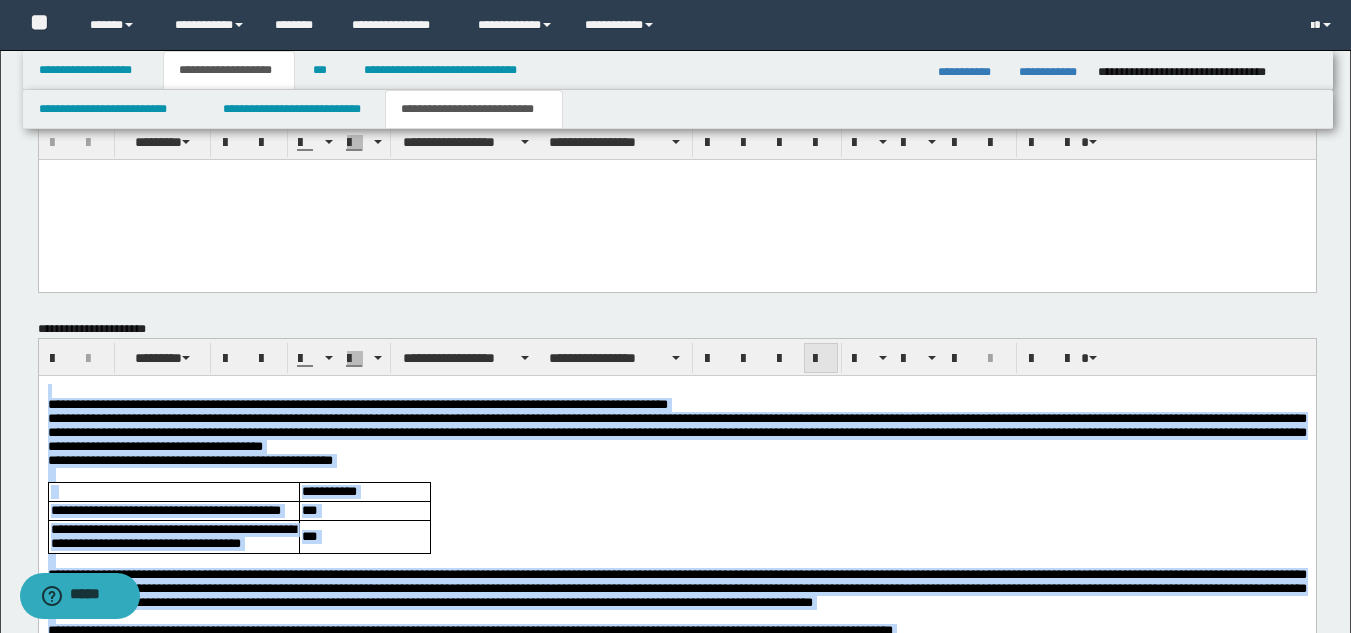 click at bounding box center (821, 359) 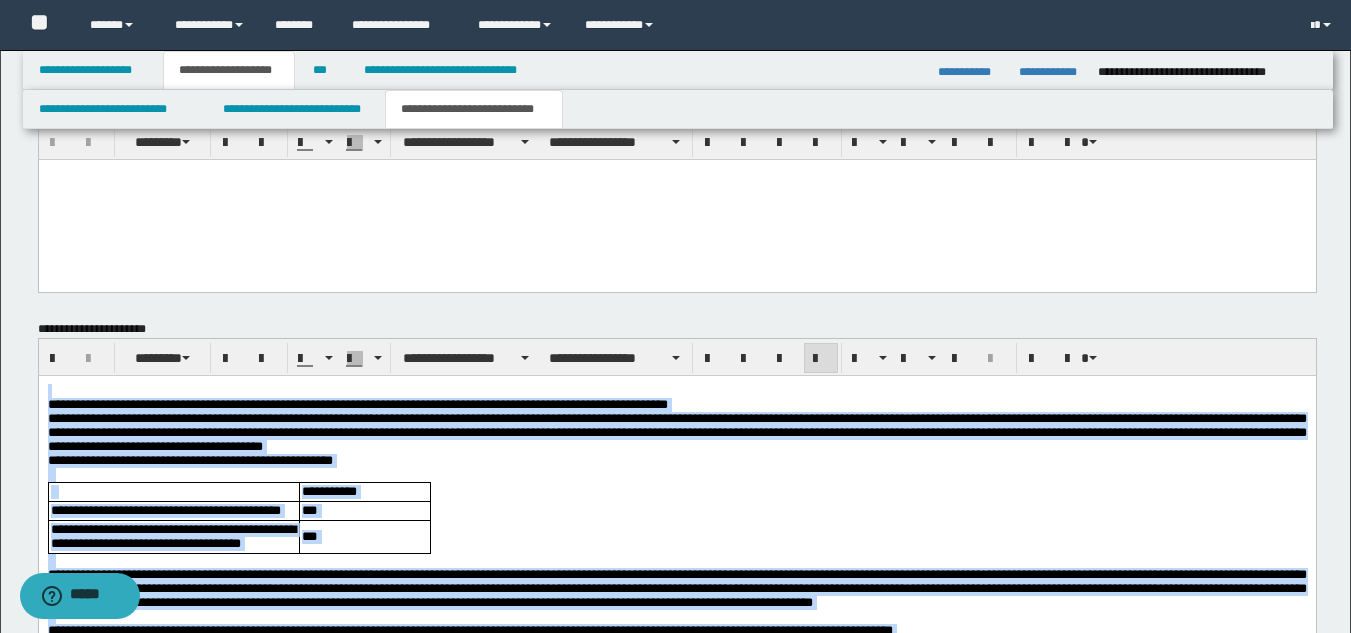 click on "**********" at bounding box center [676, 405] 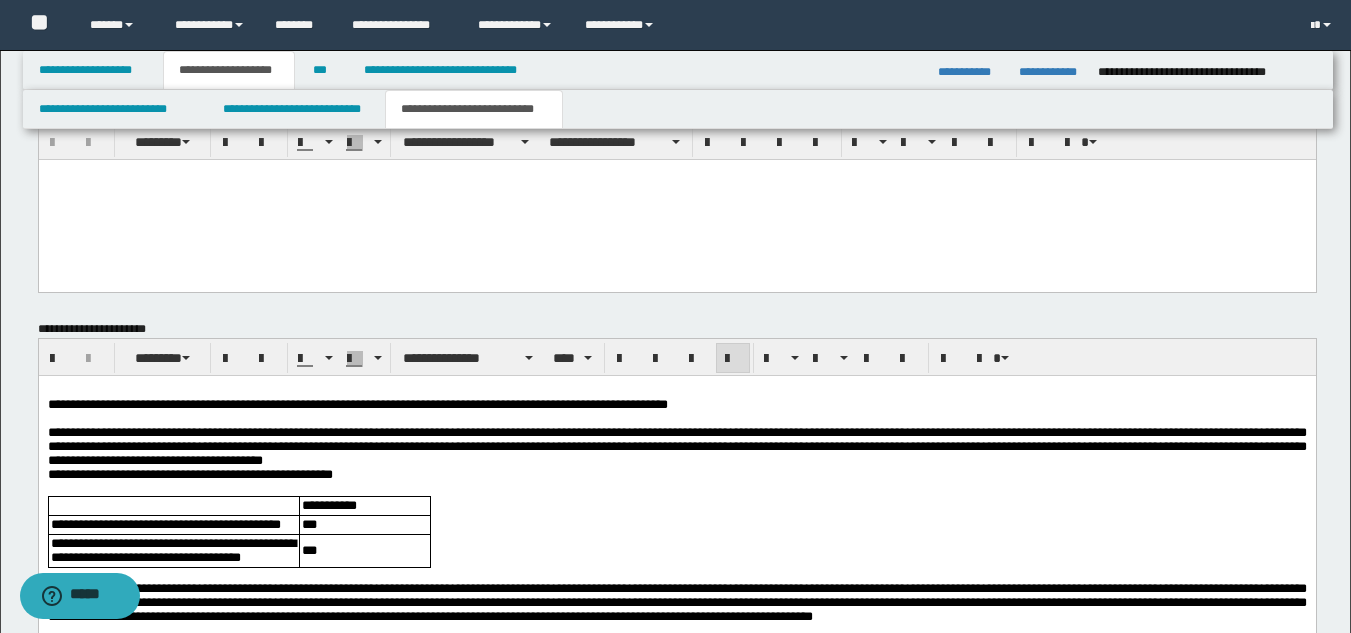 click on "**********" at bounding box center [676, 447] 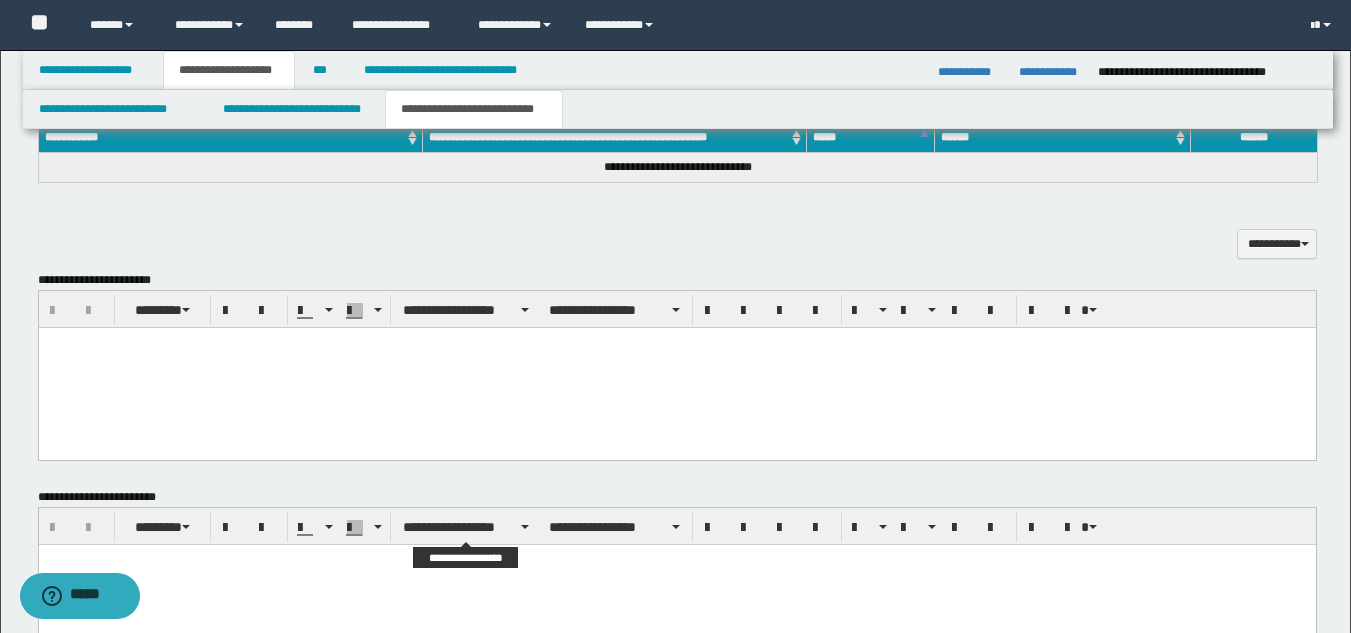 scroll, scrollTop: 846, scrollLeft: 0, axis: vertical 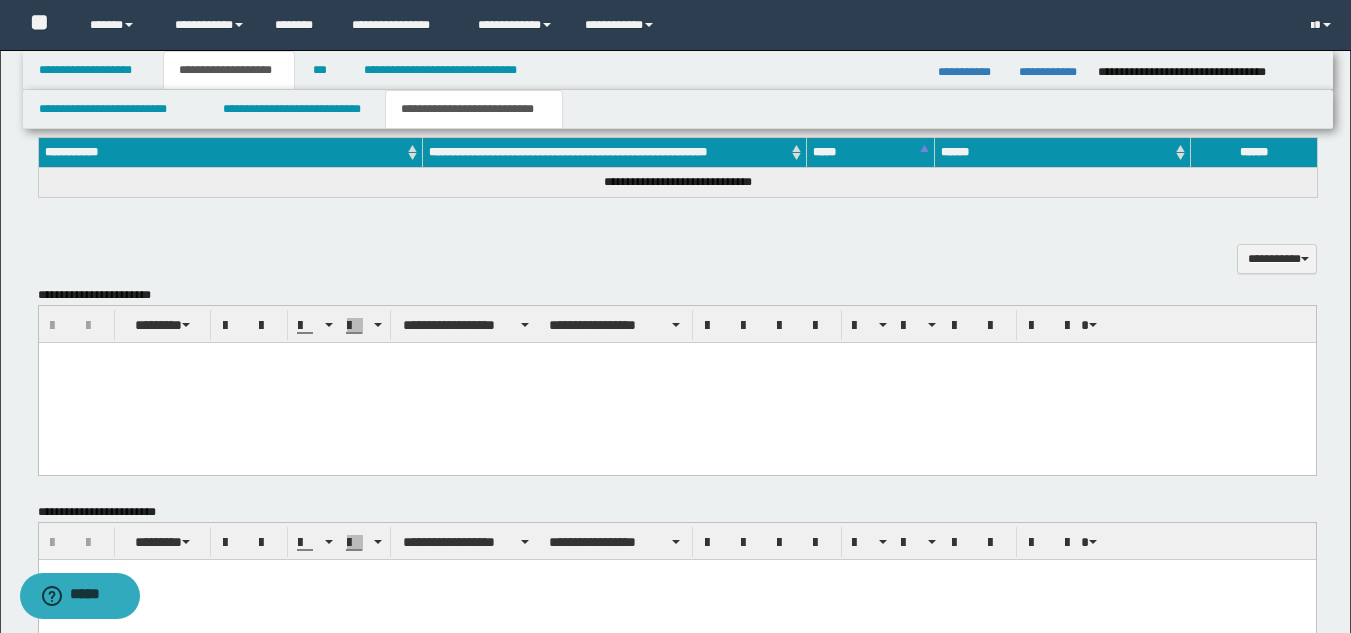 click at bounding box center [676, 382] 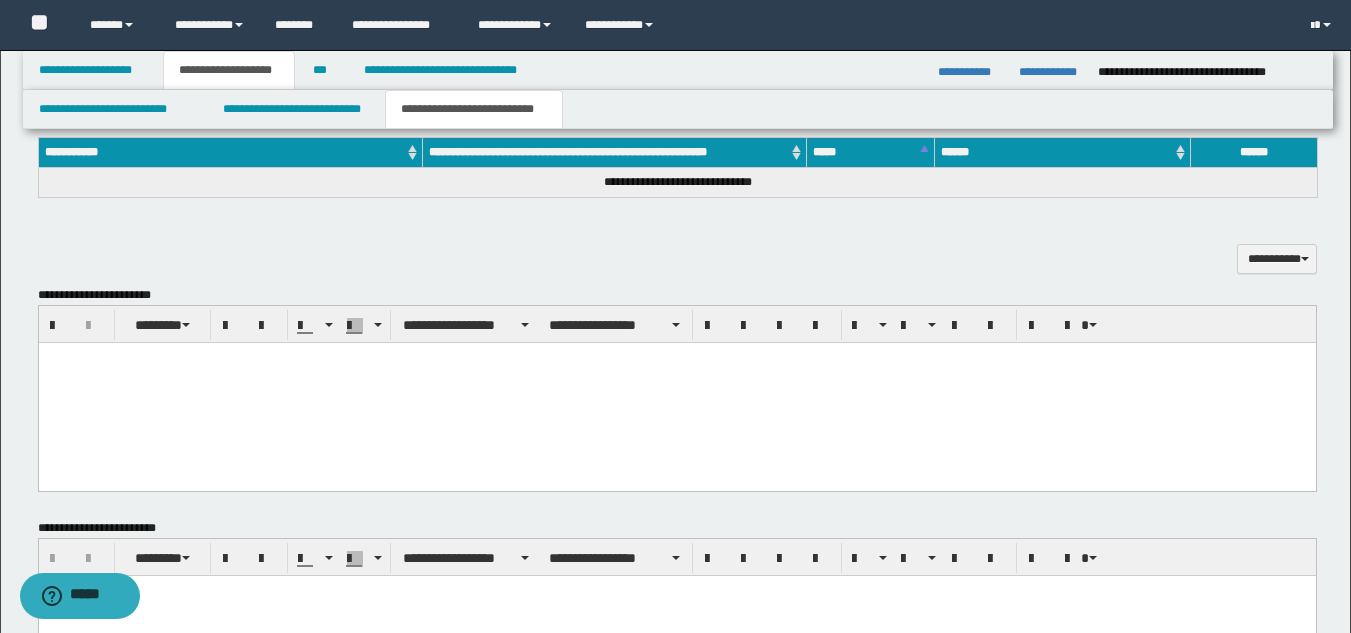 paste 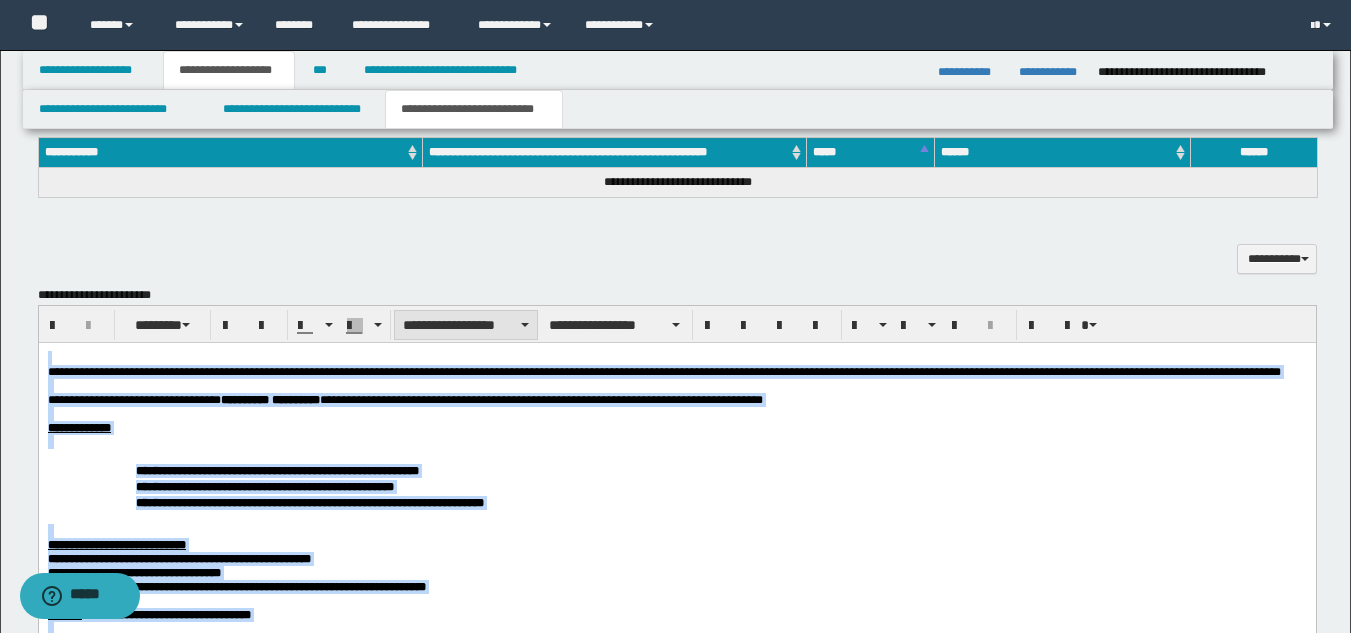 click on "**********" at bounding box center [466, 325] 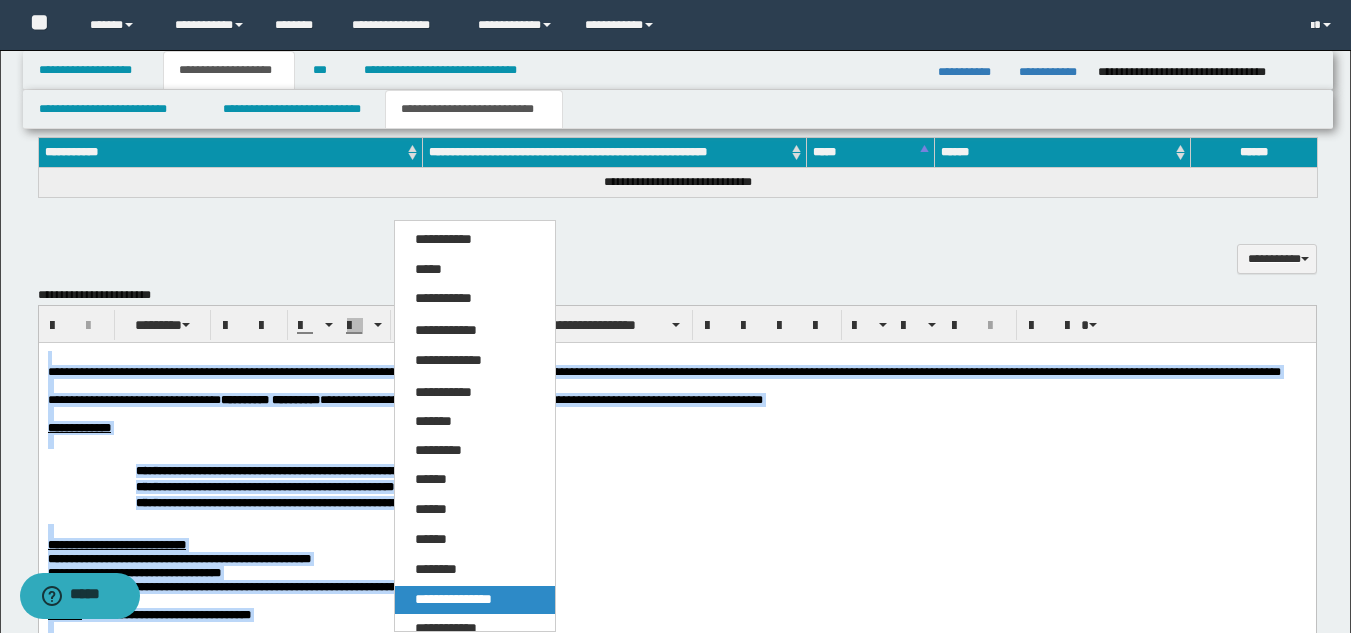 drag, startPoint x: 478, startPoint y: 594, endPoint x: 463, endPoint y: 189, distance: 405.27768 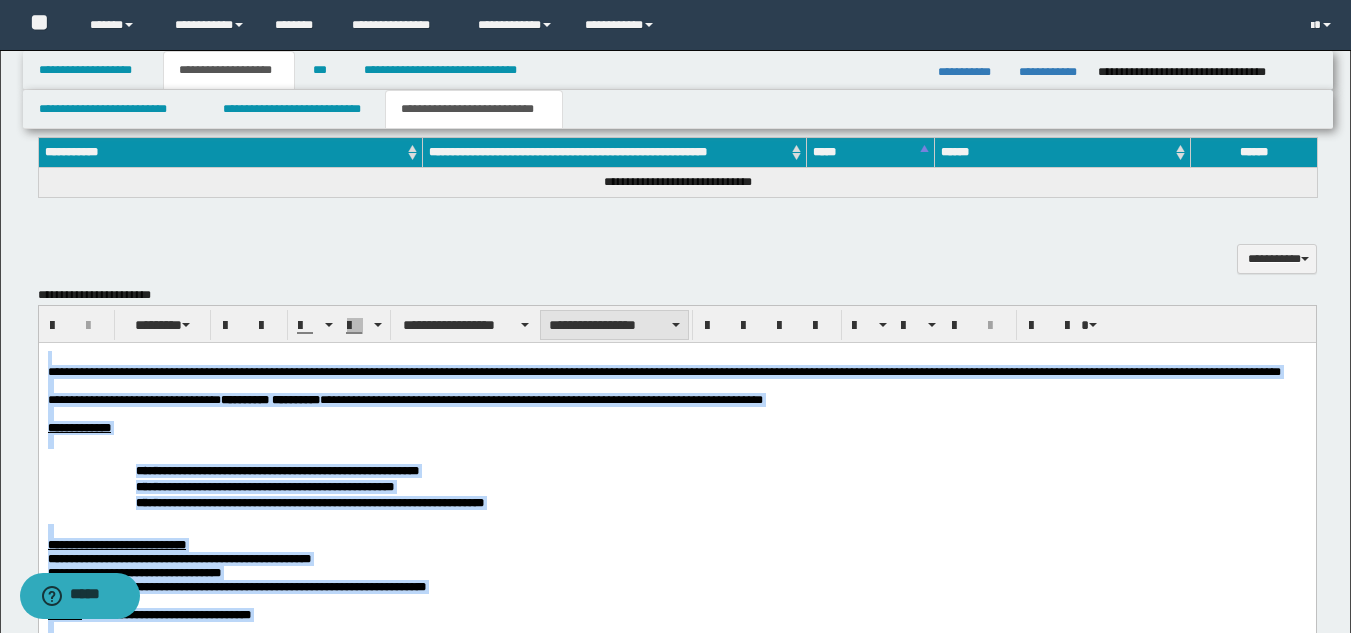 click on "**********" at bounding box center (614, 325) 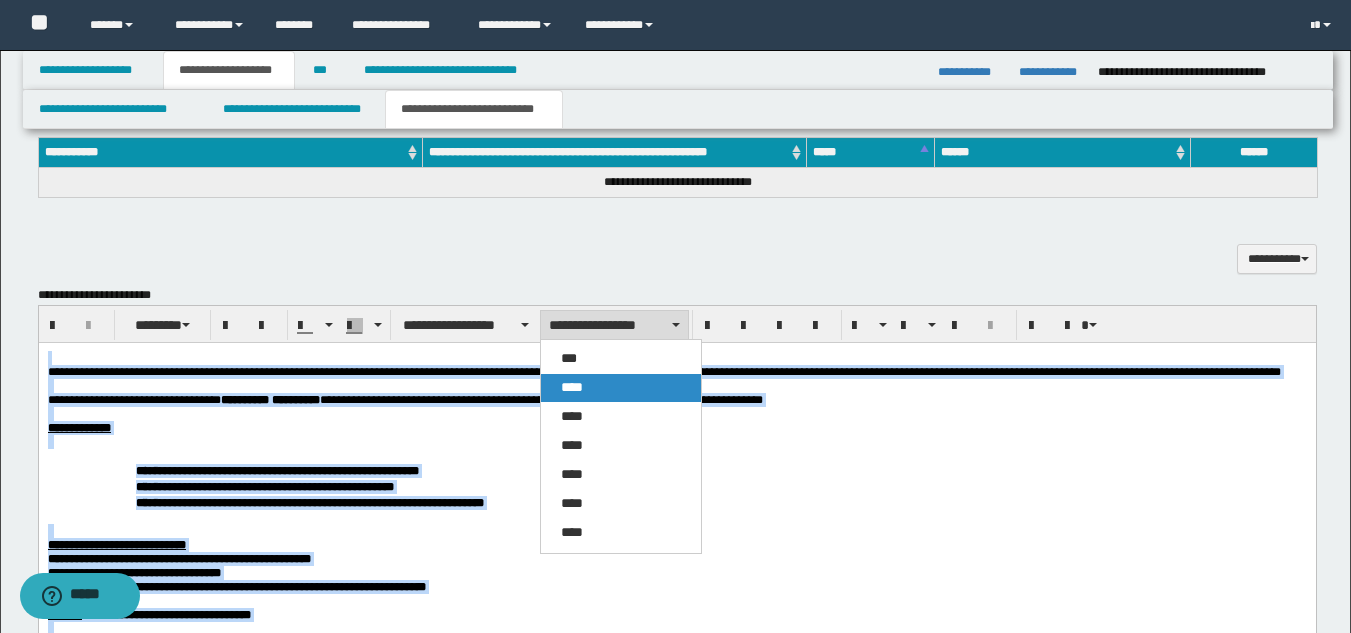 click on "****" at bounding box center [621, 388] 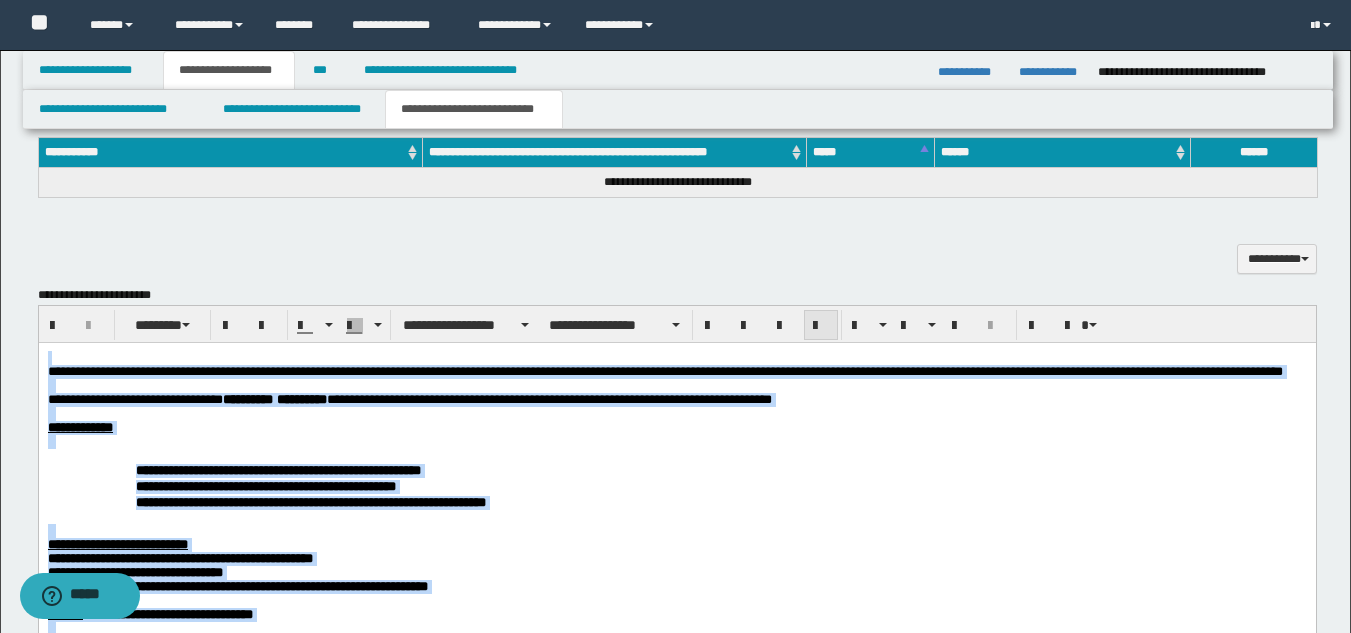 click at bounding box center (821, 325) 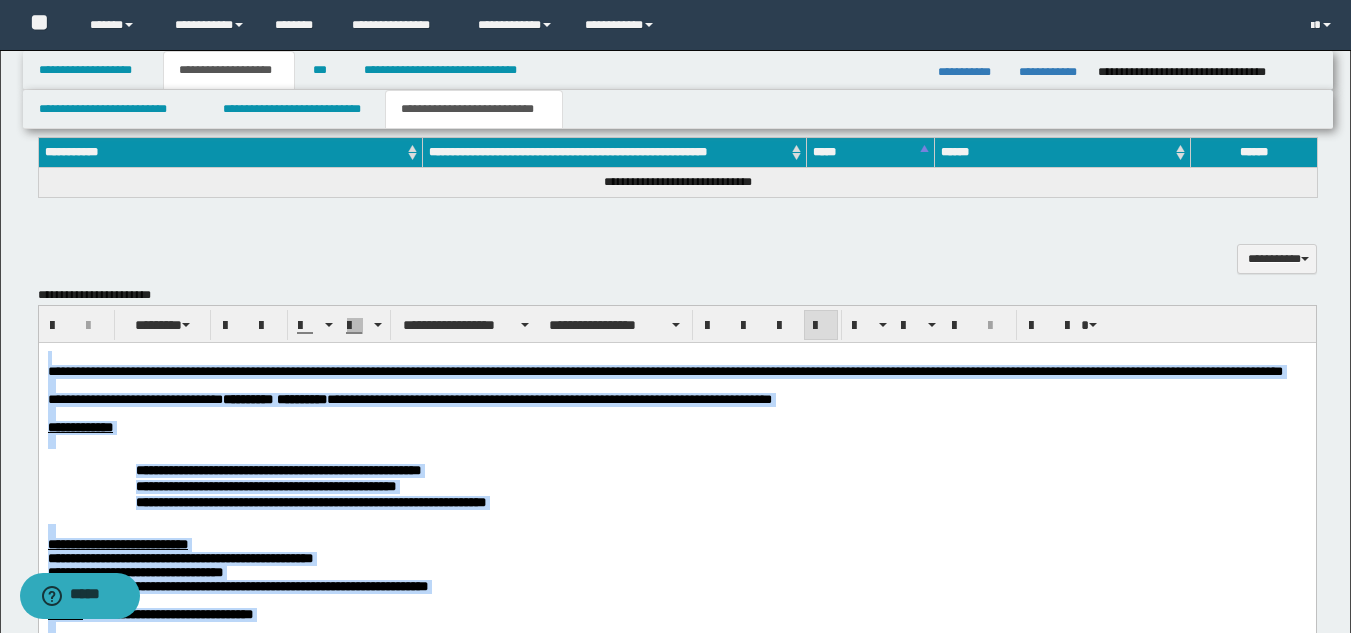 click at bounding box center (676, 441) 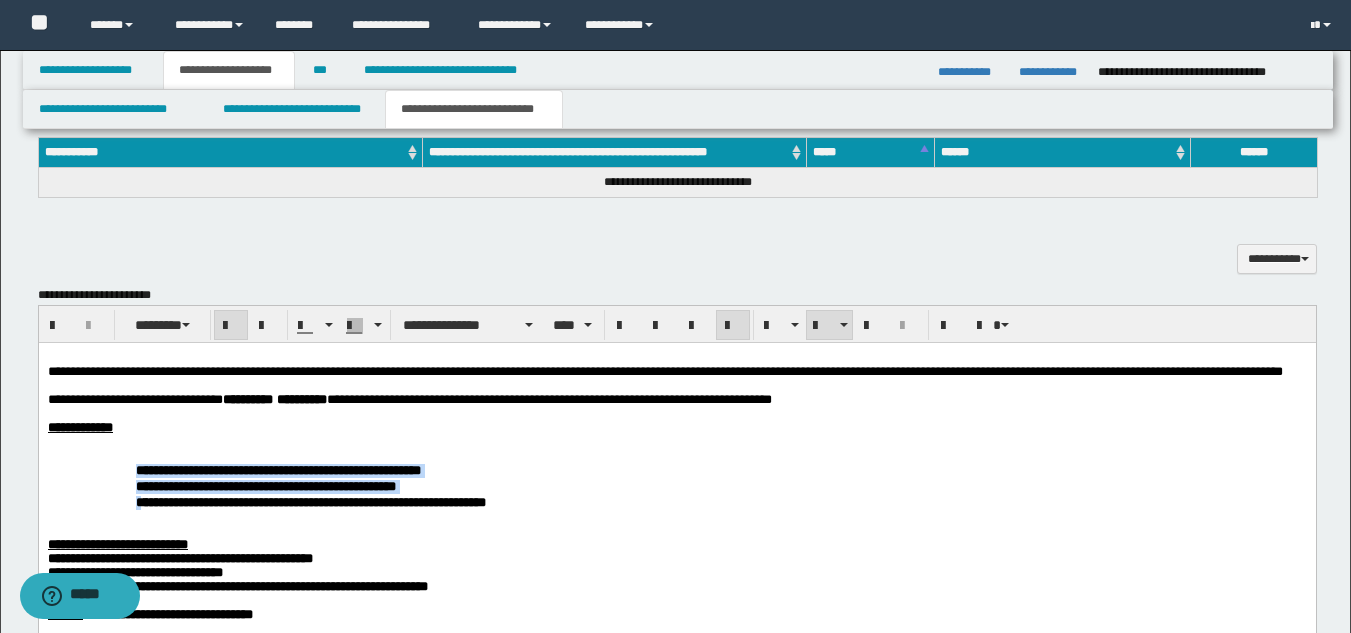 drag, startPoint x: 132, startPoint y: 494, endPoint x: 296, endPoint y: 483, distance: 164.36848 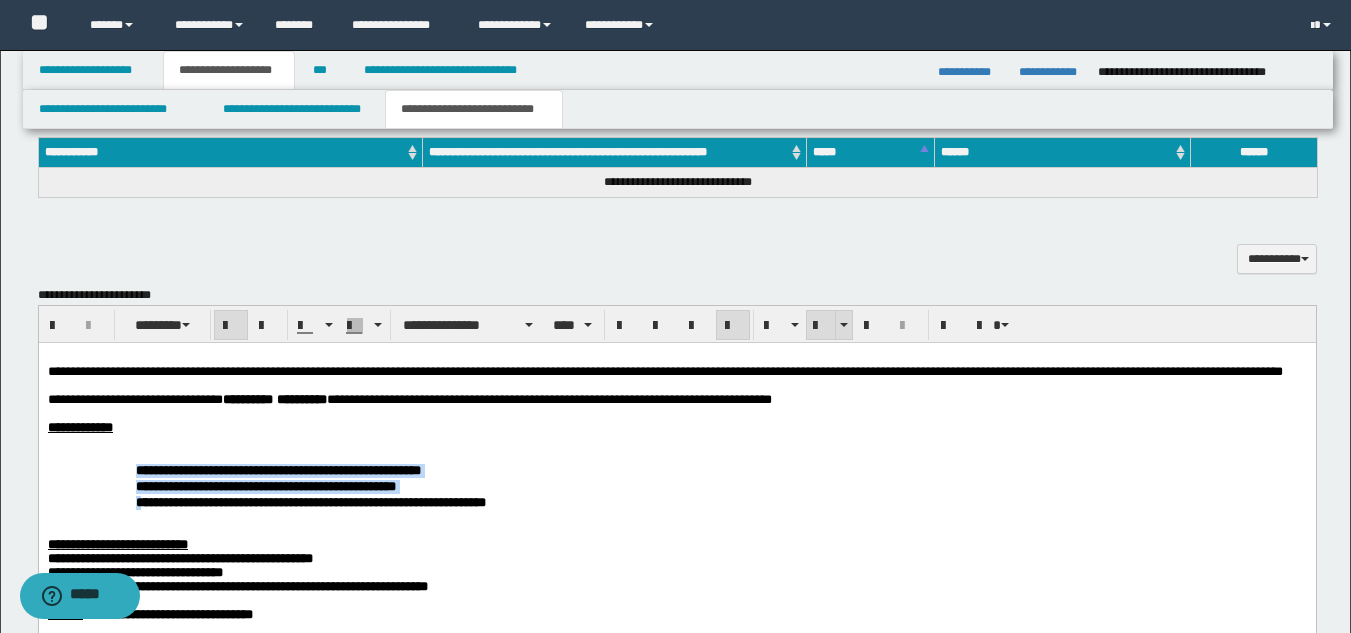 click at bounding box center (821, 326) 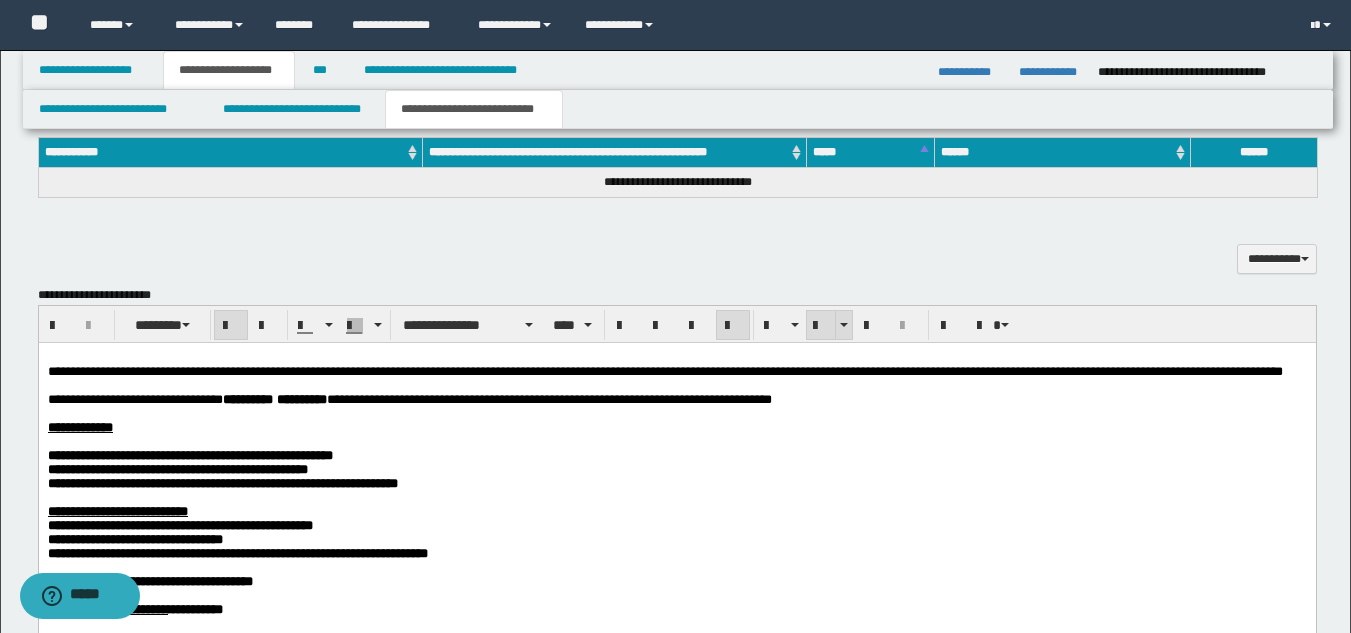 click at bounding box center (821, 326) 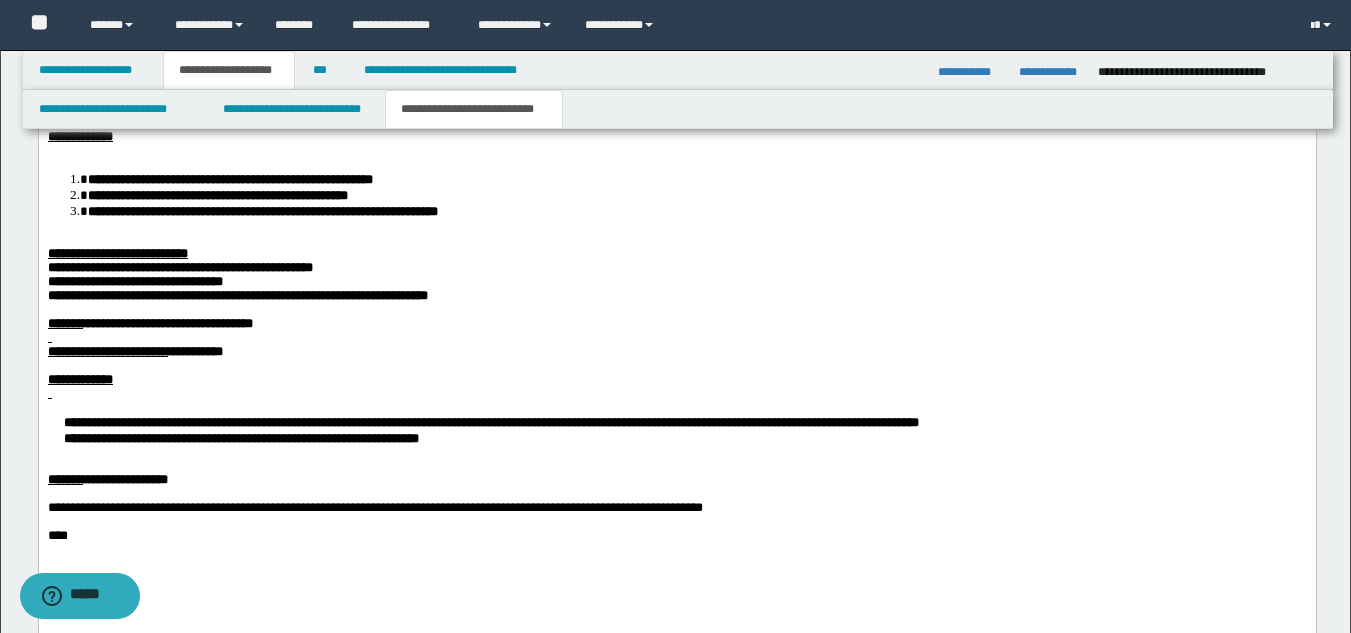 scroll, scrollTop: 1246, scrollLeft: 0, axis: vertical 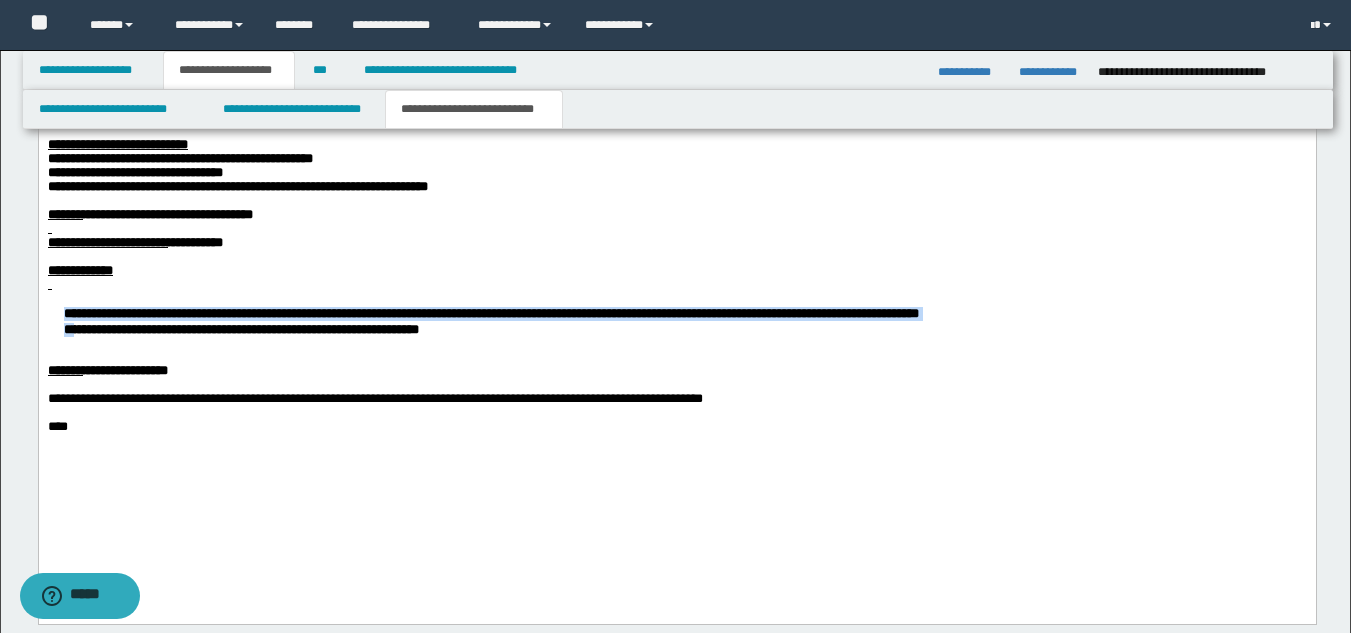 drag, startPoint x: 61, startPoint y: 364, endPoint x: 95, endPoint y: 400, distance: 49.517673 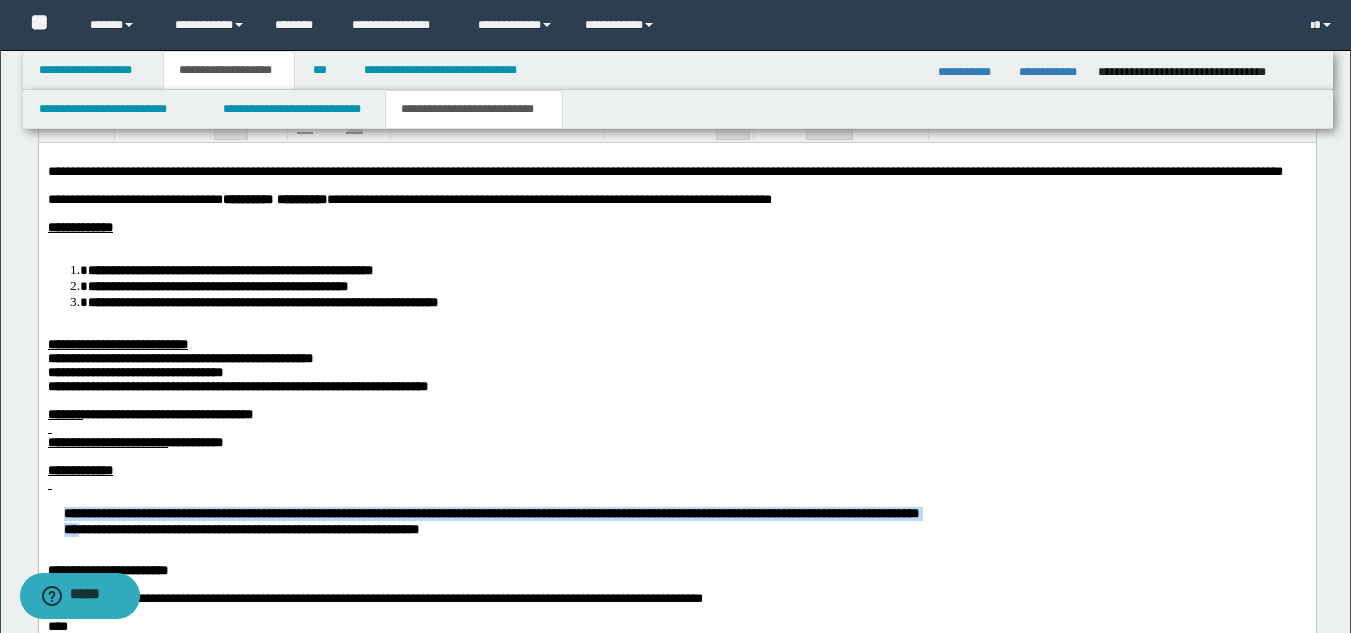 scroll, scrollTop: 946, scrollLeft: 0, axis: vertical 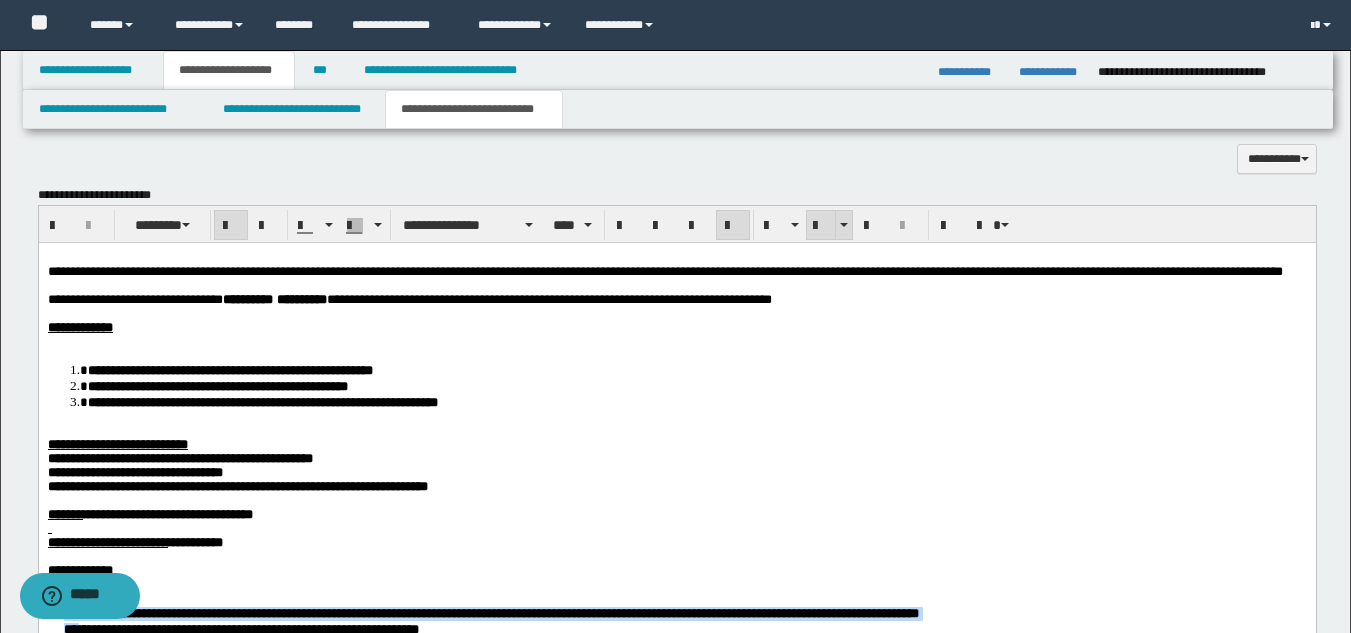 click at bounding box center [821, 226] 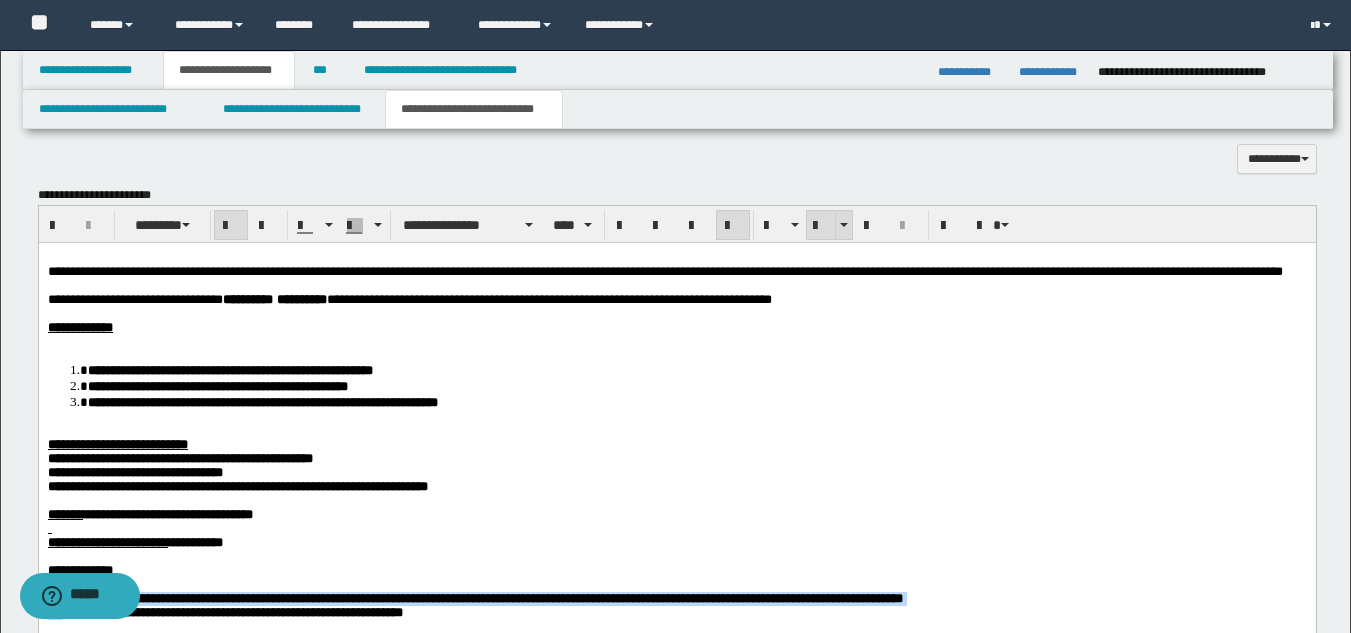 click at bounding box center [821, 226] 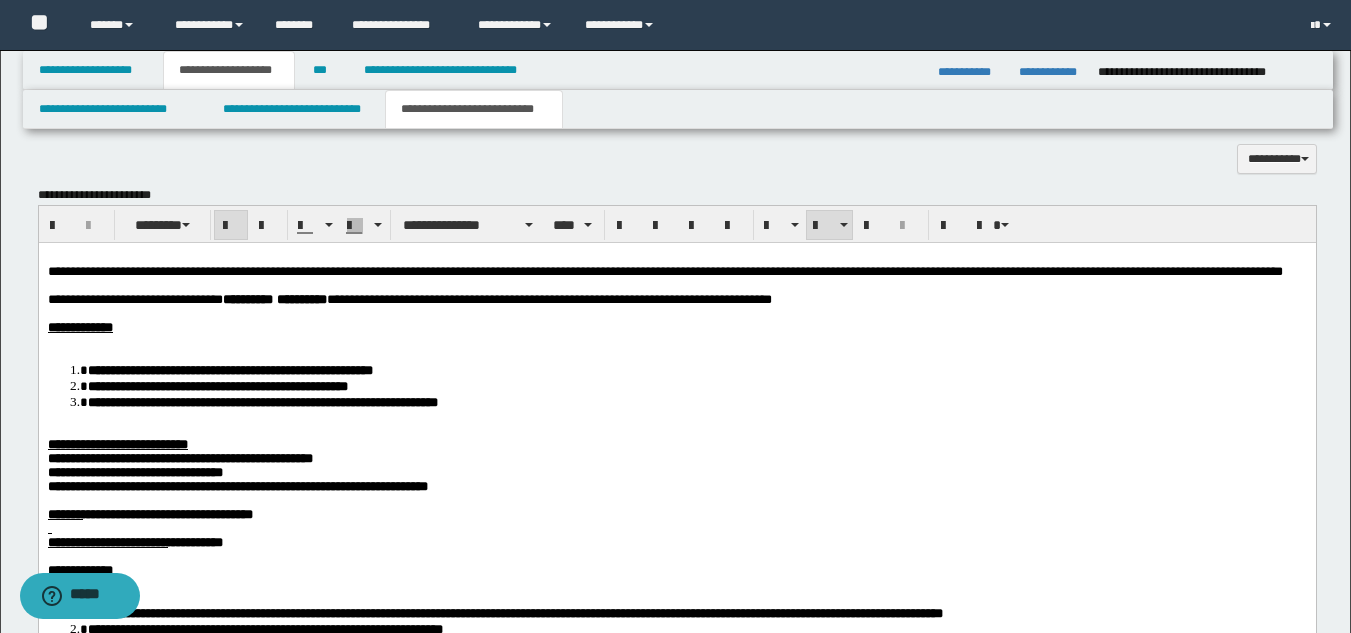 click at bounding box center [676, 341] 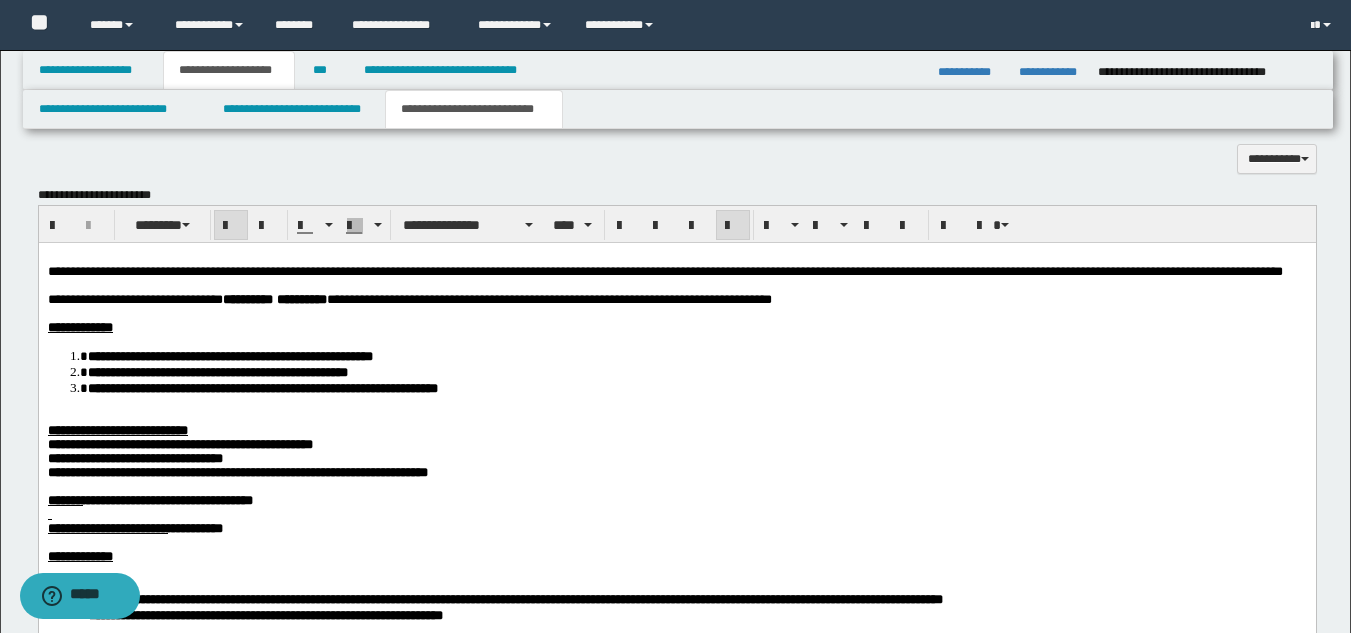 click on "**********" at bounding box center (676, 509) 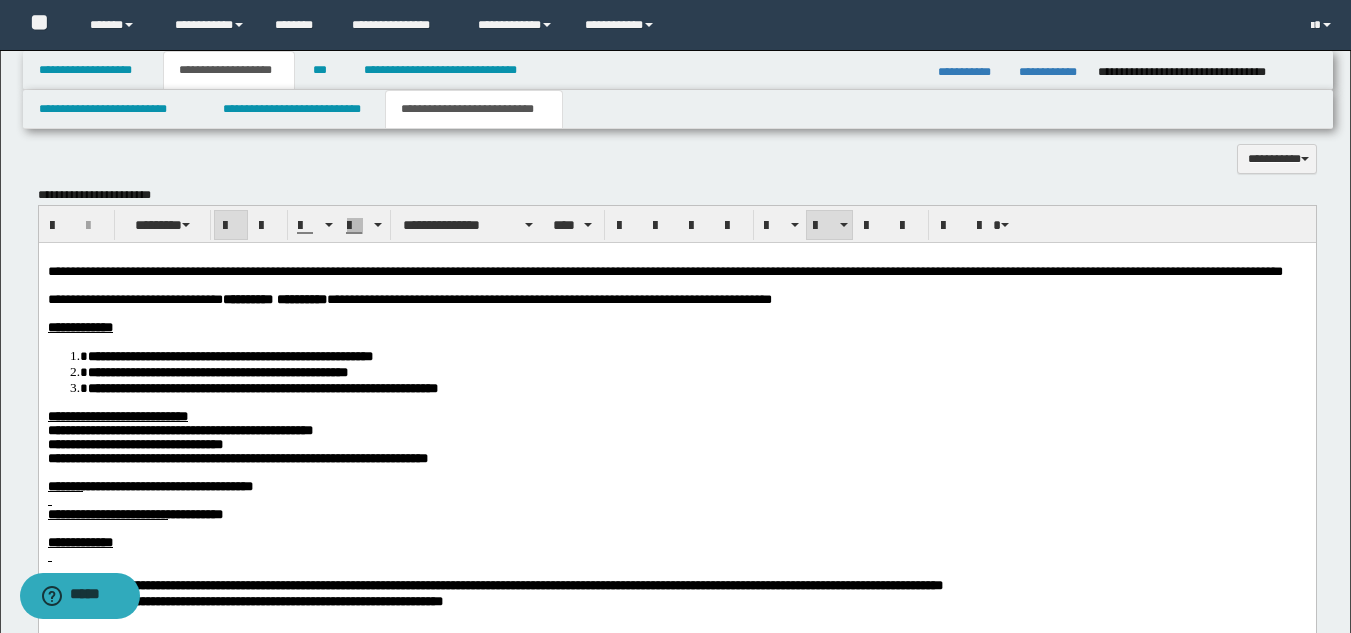 click on "**********" at bounding box center [237, 457] 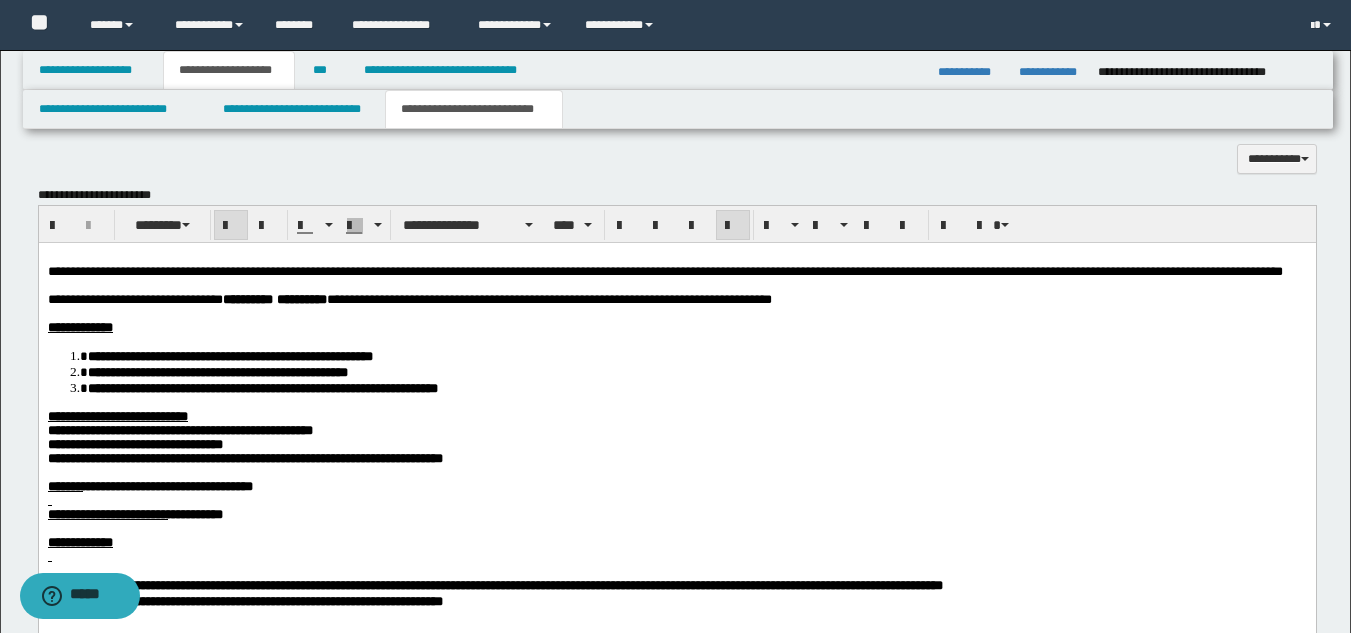 click on "**********" at bounding box center [179, 429] 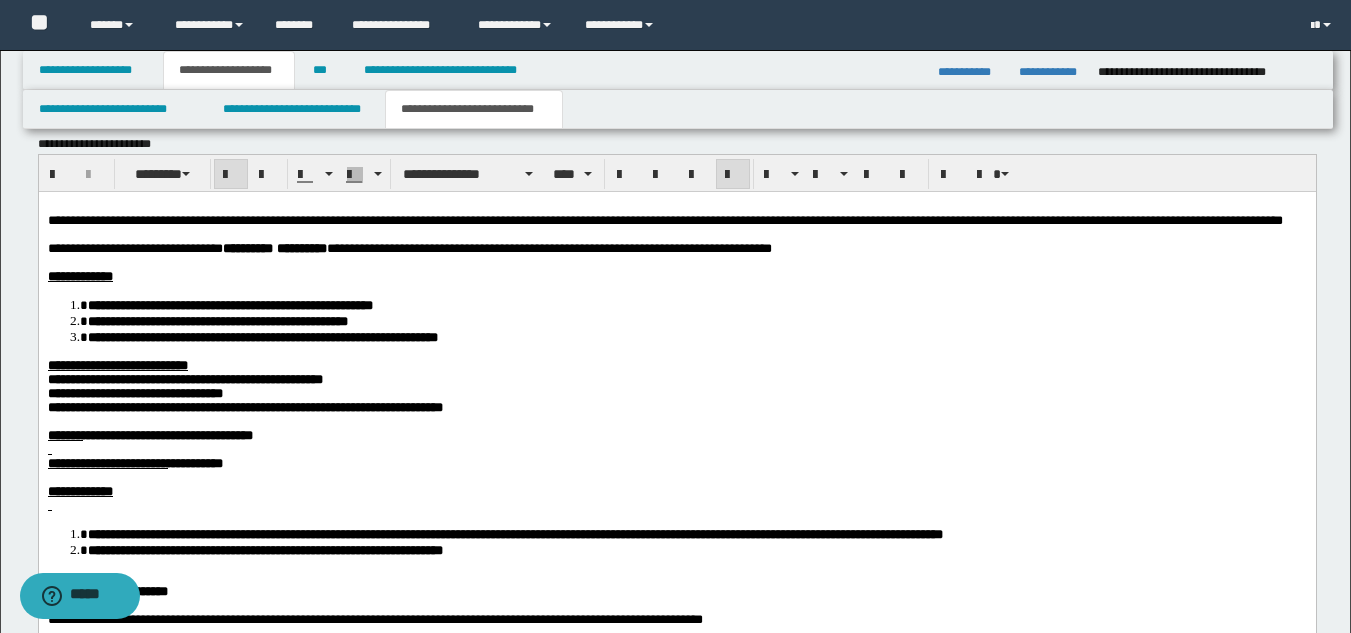 scroll, scrollTop: 1046, scrollLeft: 0, axis: vertical 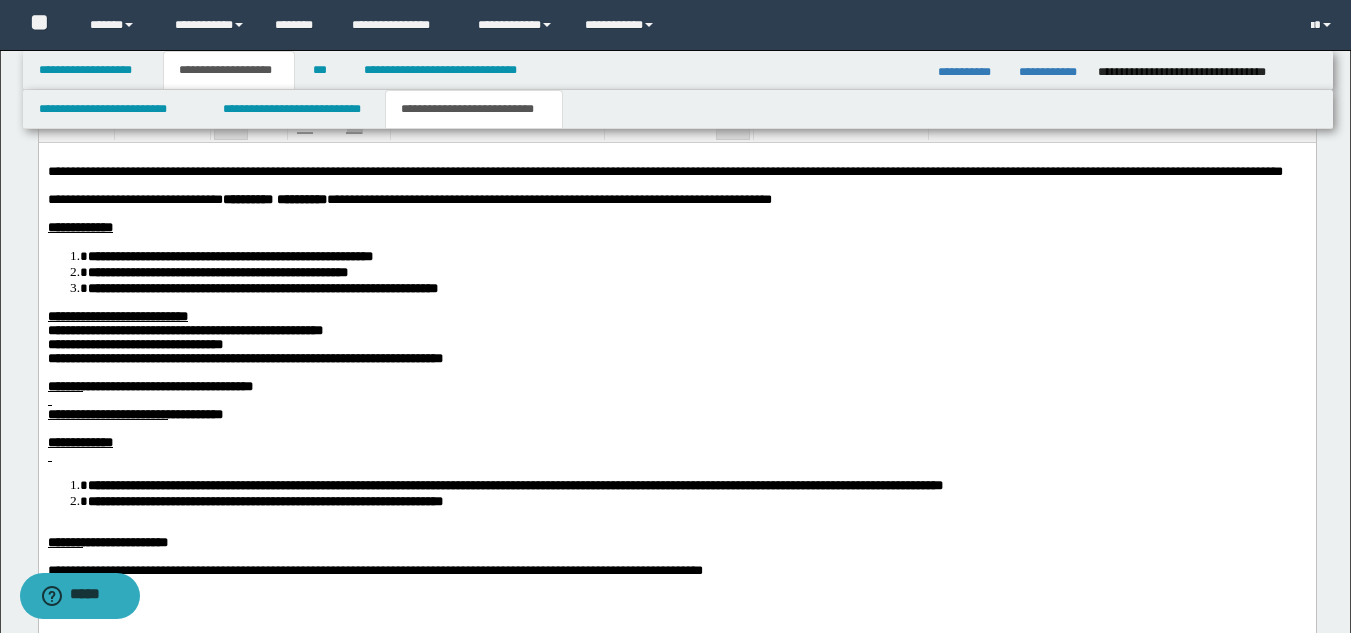 click at bounding box center [676, 456] 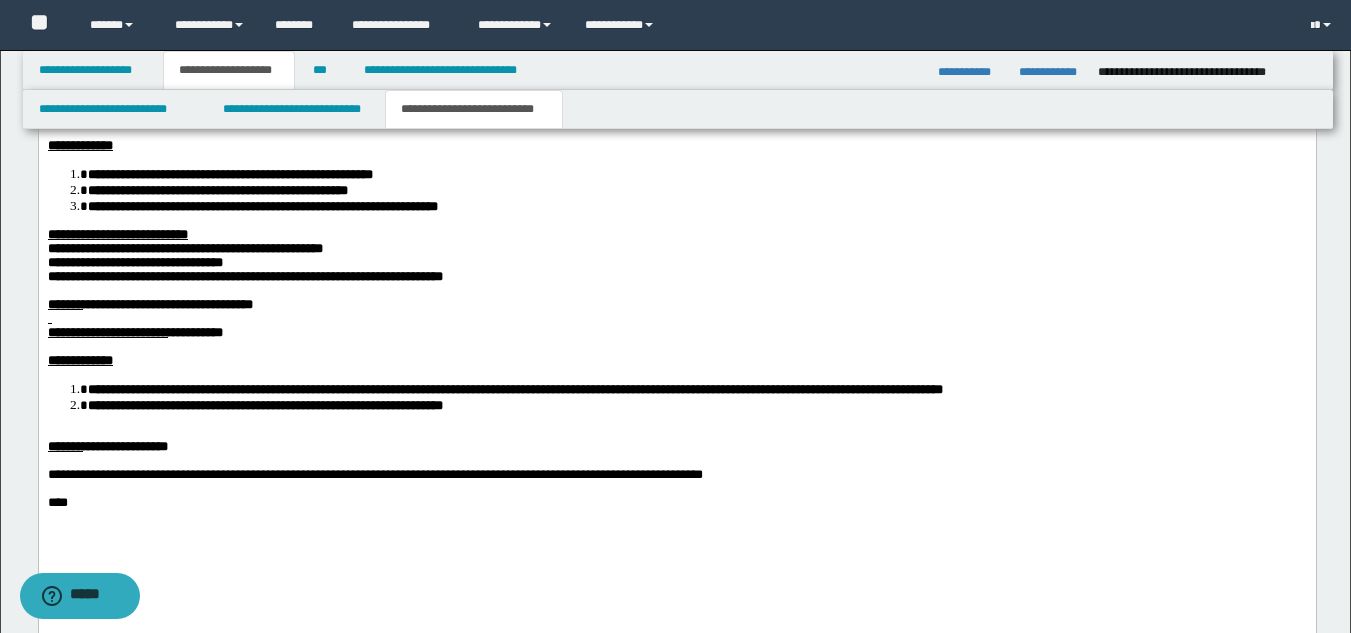 scroll, scrollTop: 1146, scrollLeft: 0, axis: vertical 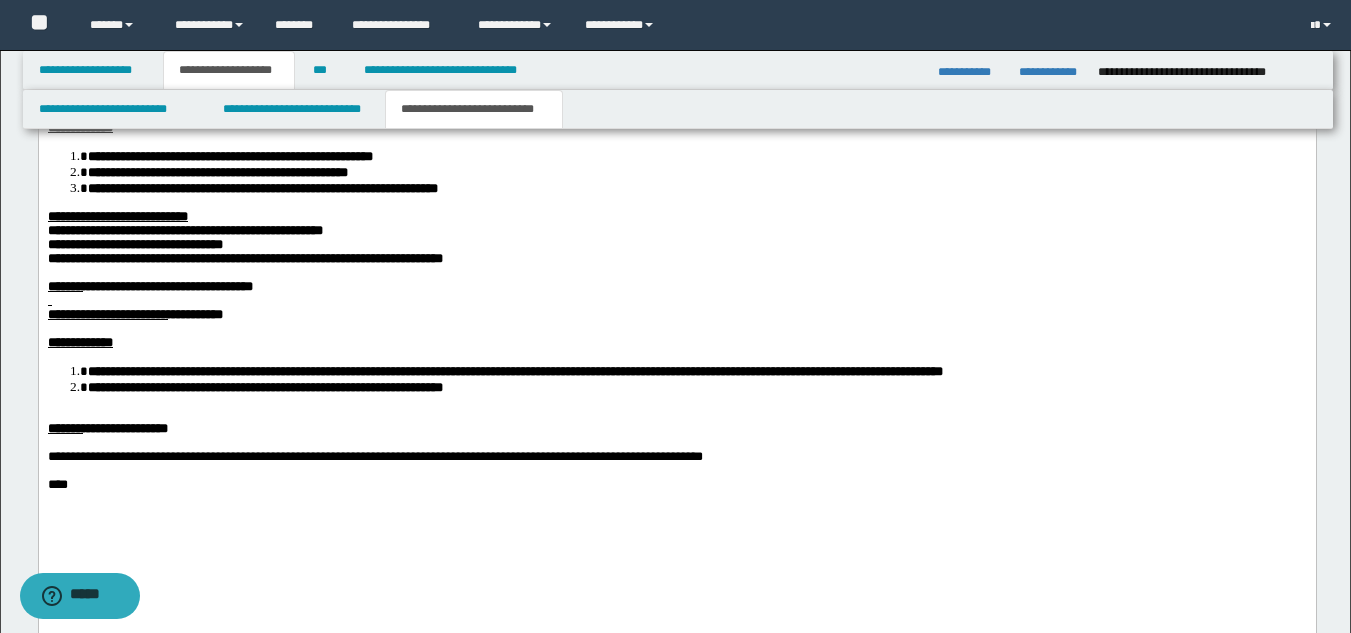 click at bounding box center [676, 414] 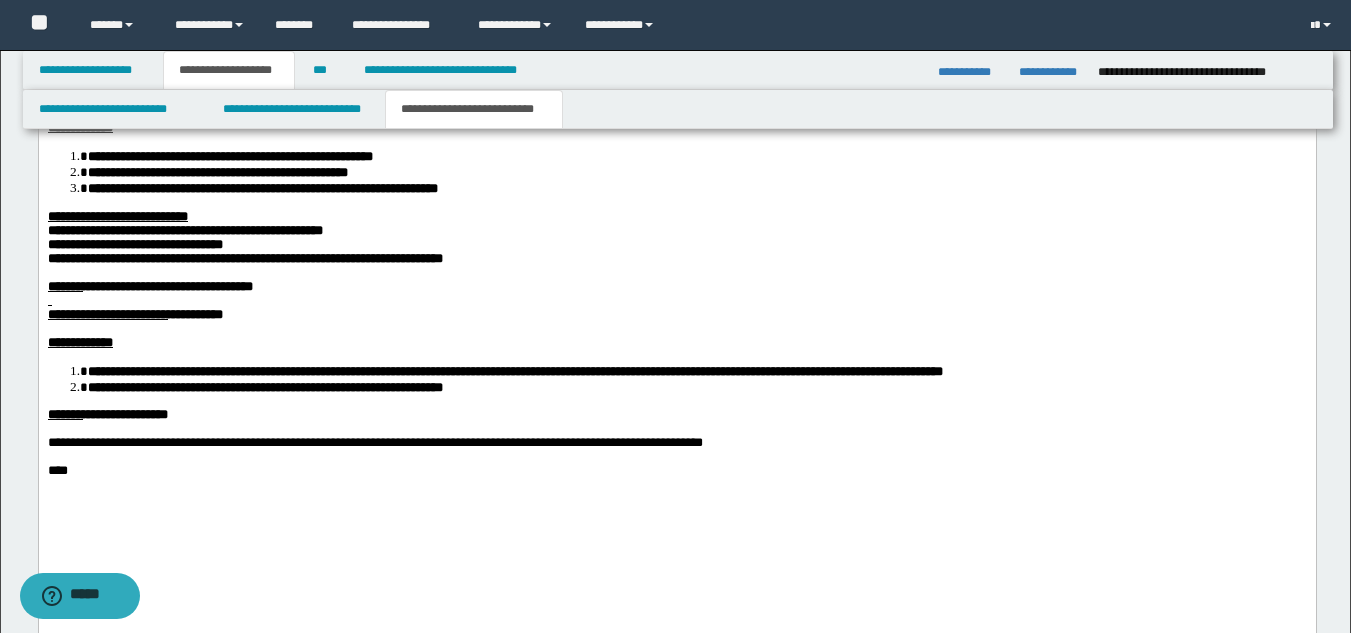 click at bounding box center (676, 300) 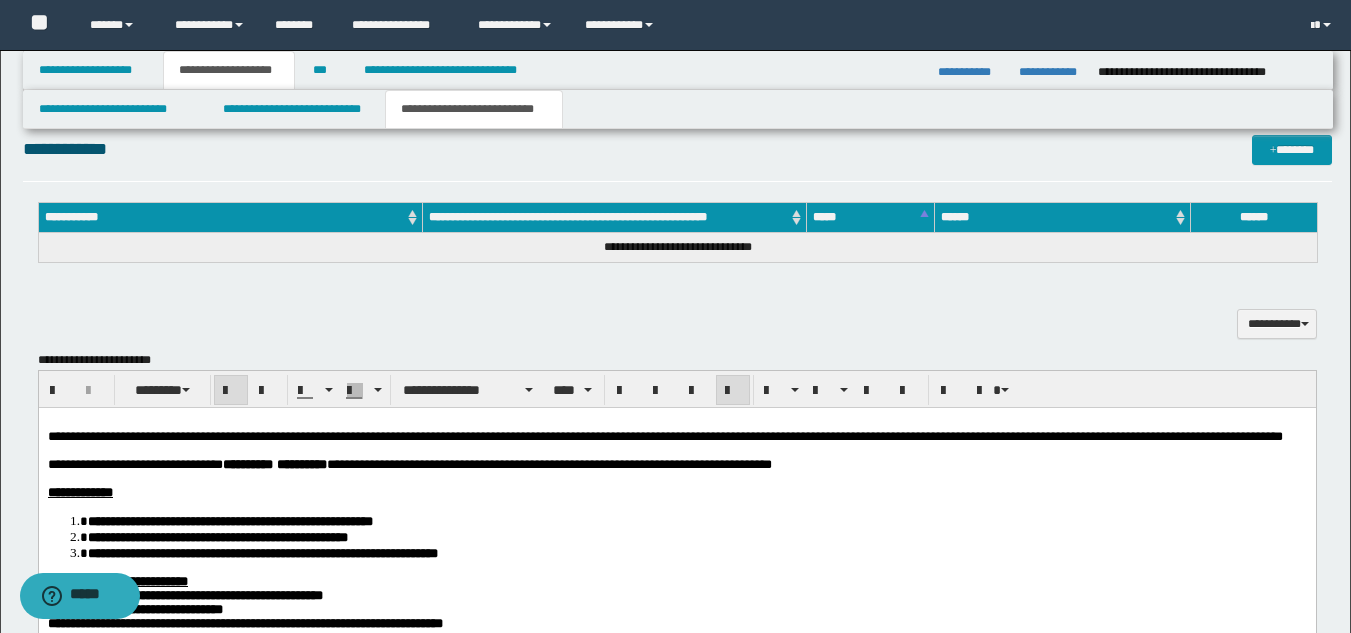 scroll, scrollTop: 746, scrollLeft: 0, axis: vertical 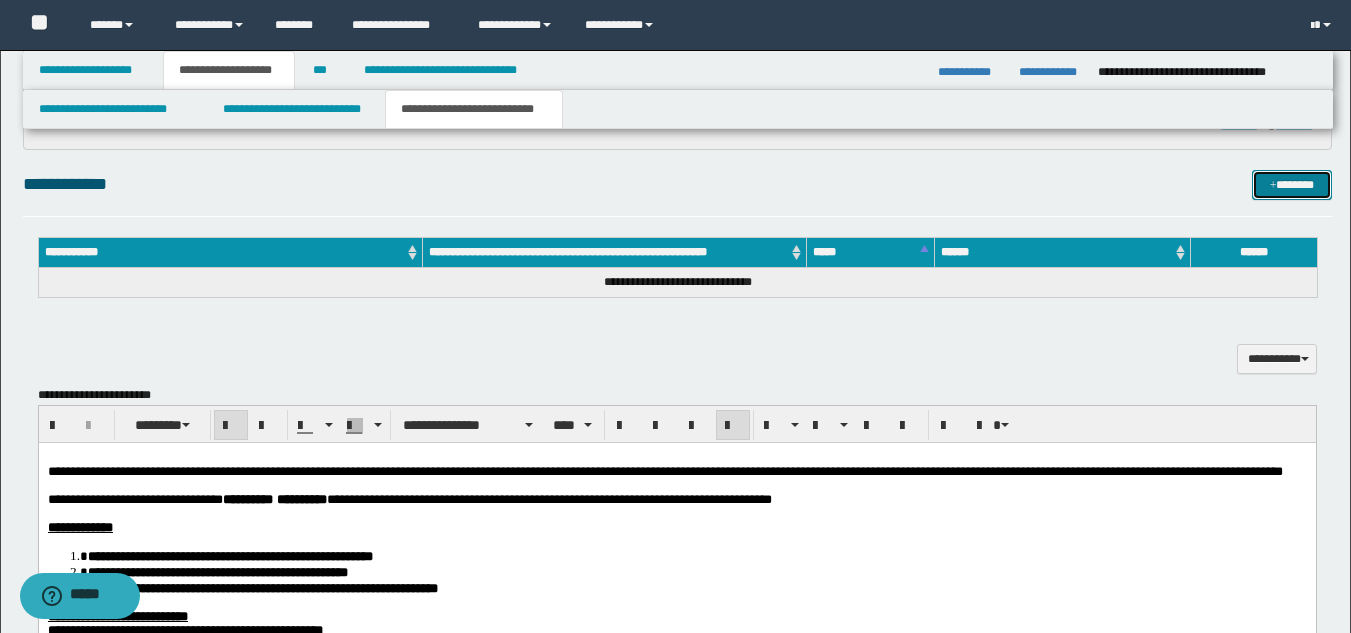 click on "*******" at bounding box center (1292, 185) 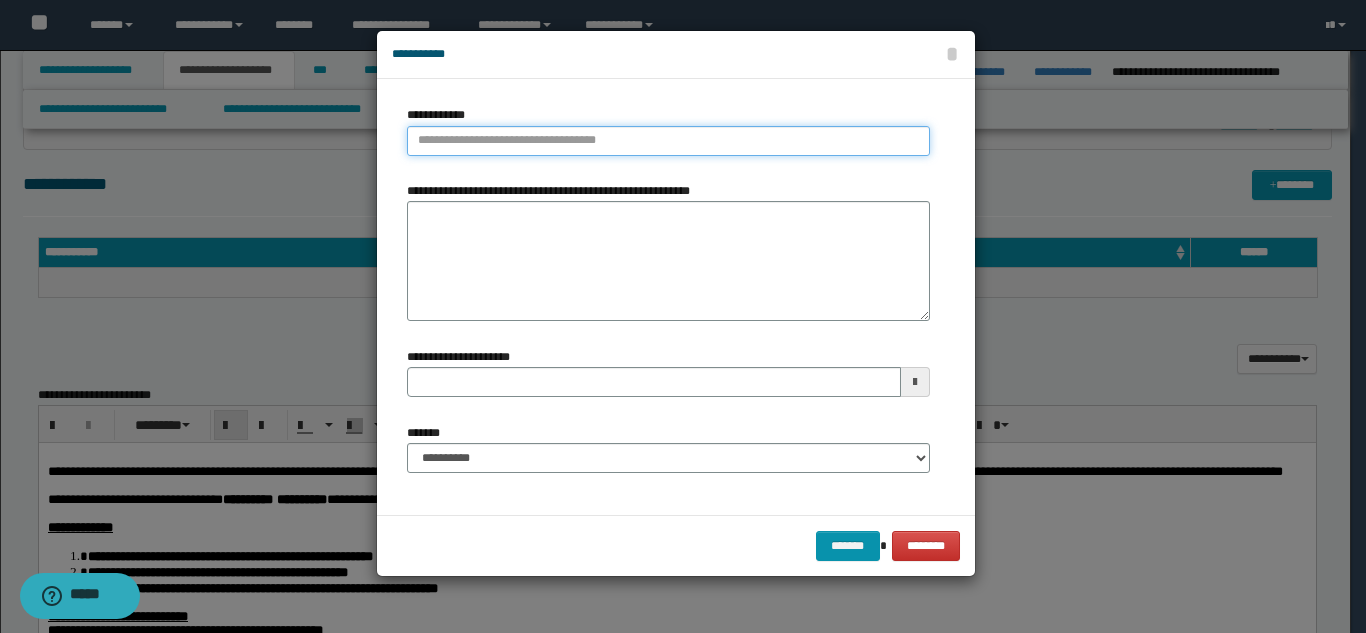 click on "**********" at bounding box center (668, 141) 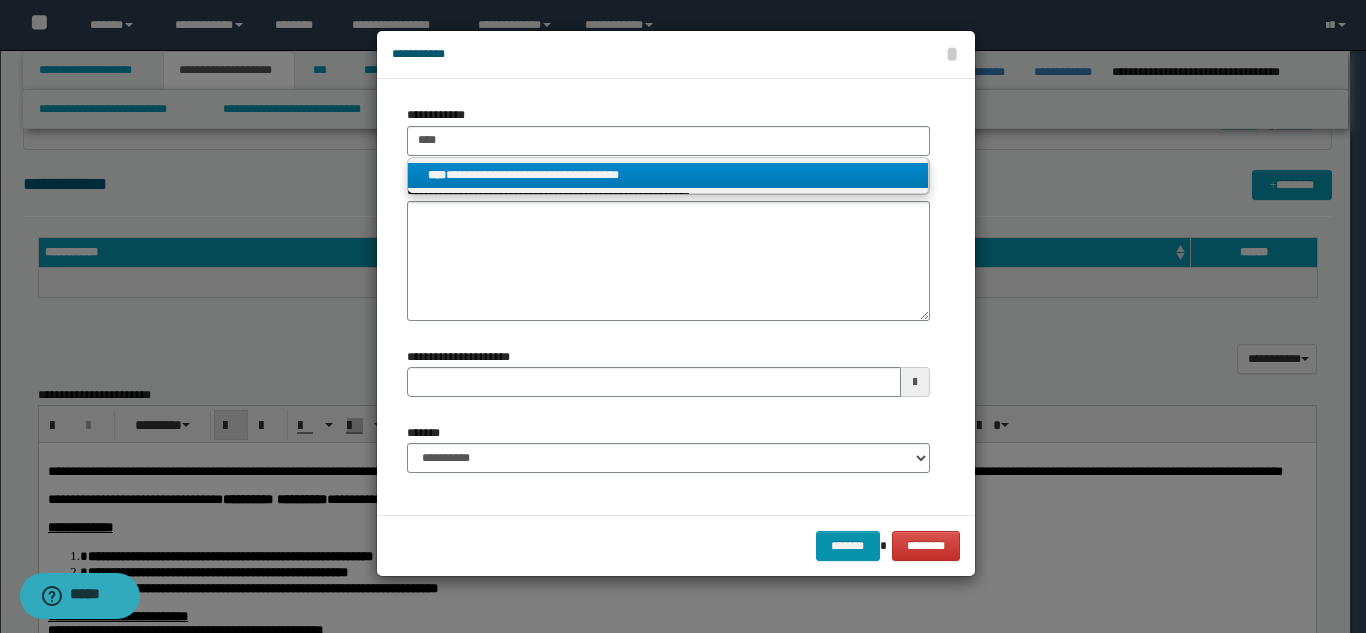 click on "**********" at bounding box center (668, 175) 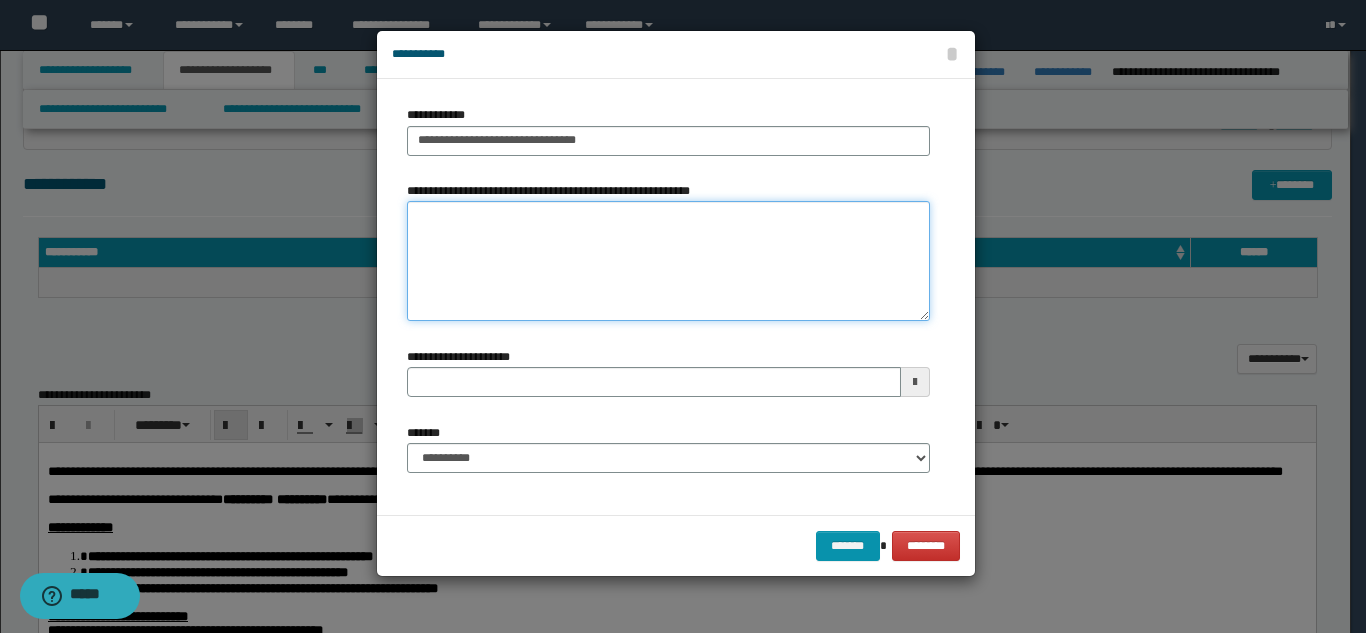 click on "**********" at bounding box center [668, 261] 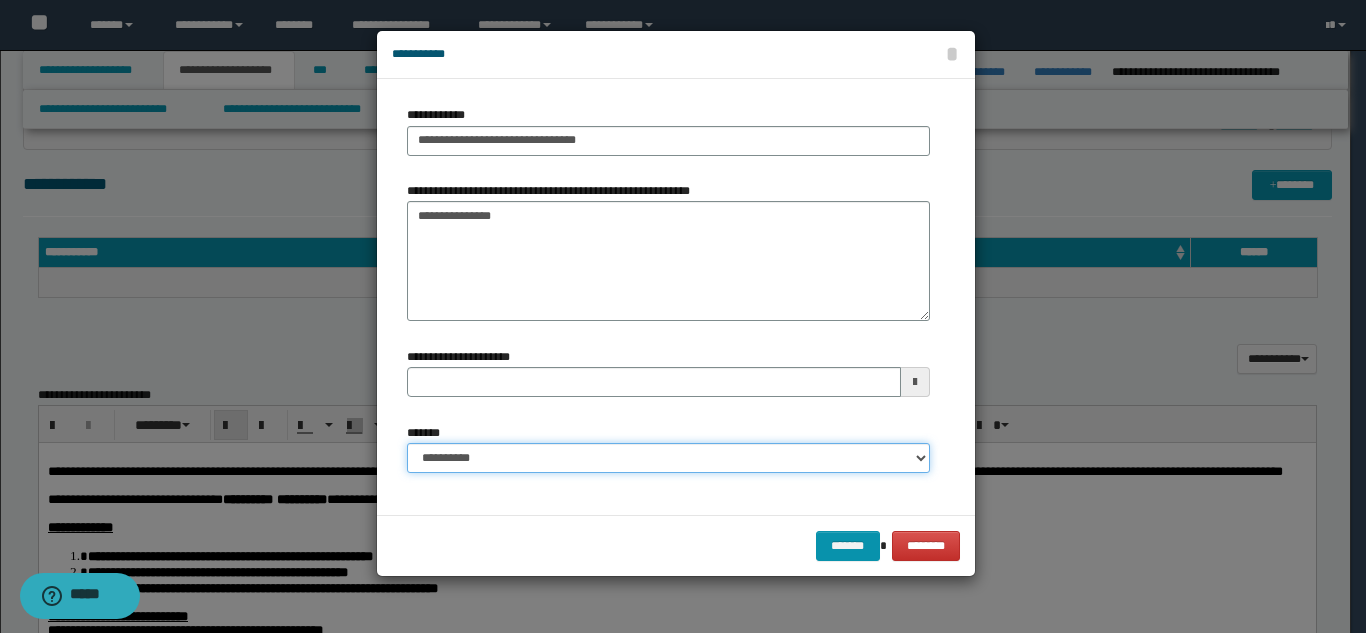 click on "**********" at bounding box center (668, 458) 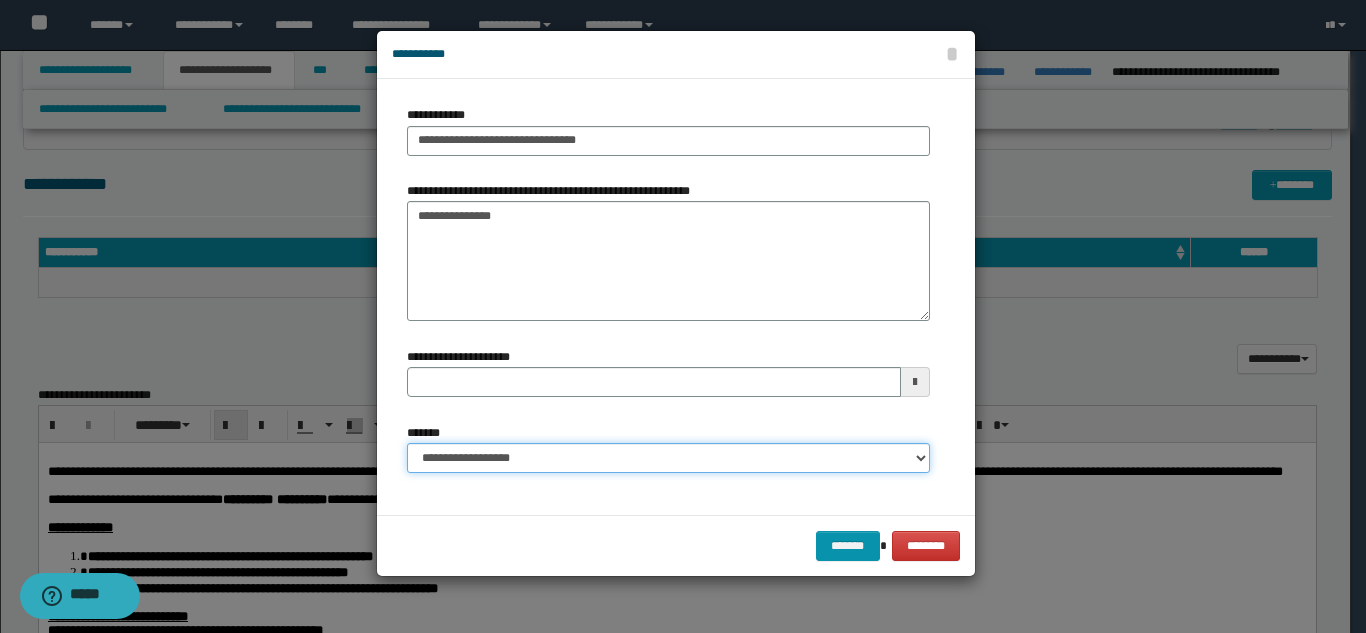 click on "**********" at bounding box center [668, 458] 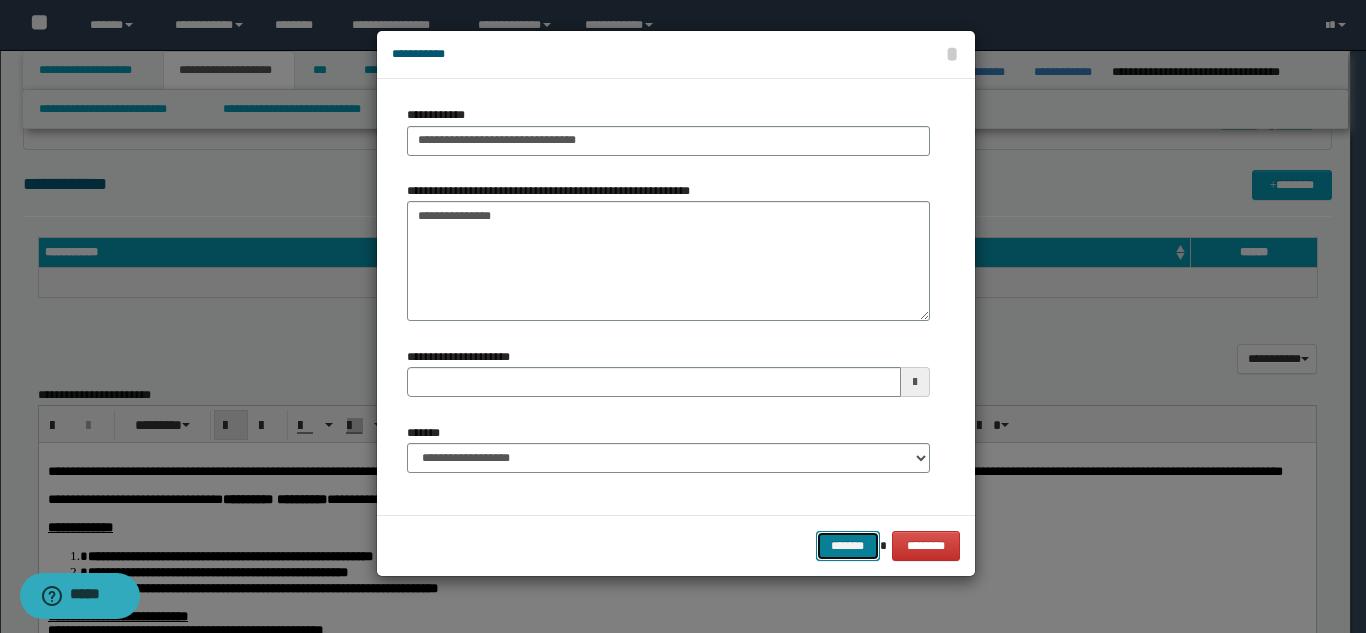 click on "*******" at bounding box center (848, 546) 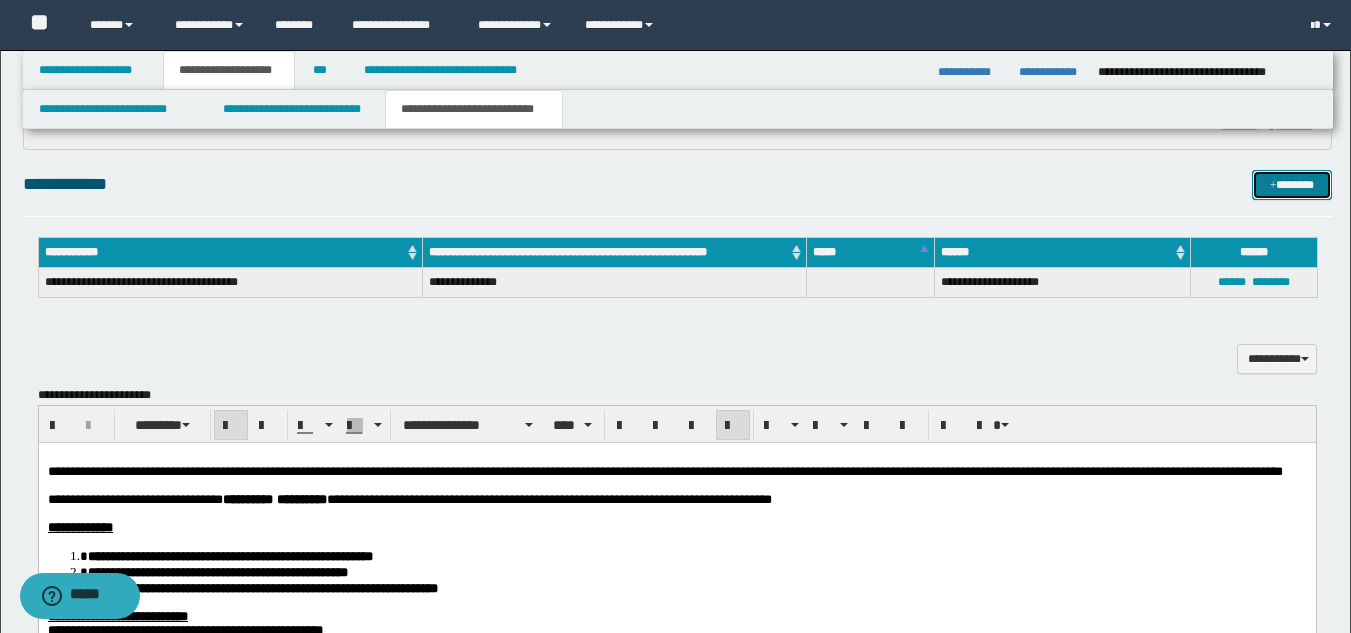 click on "*******" at bounding box center (1292, 185) 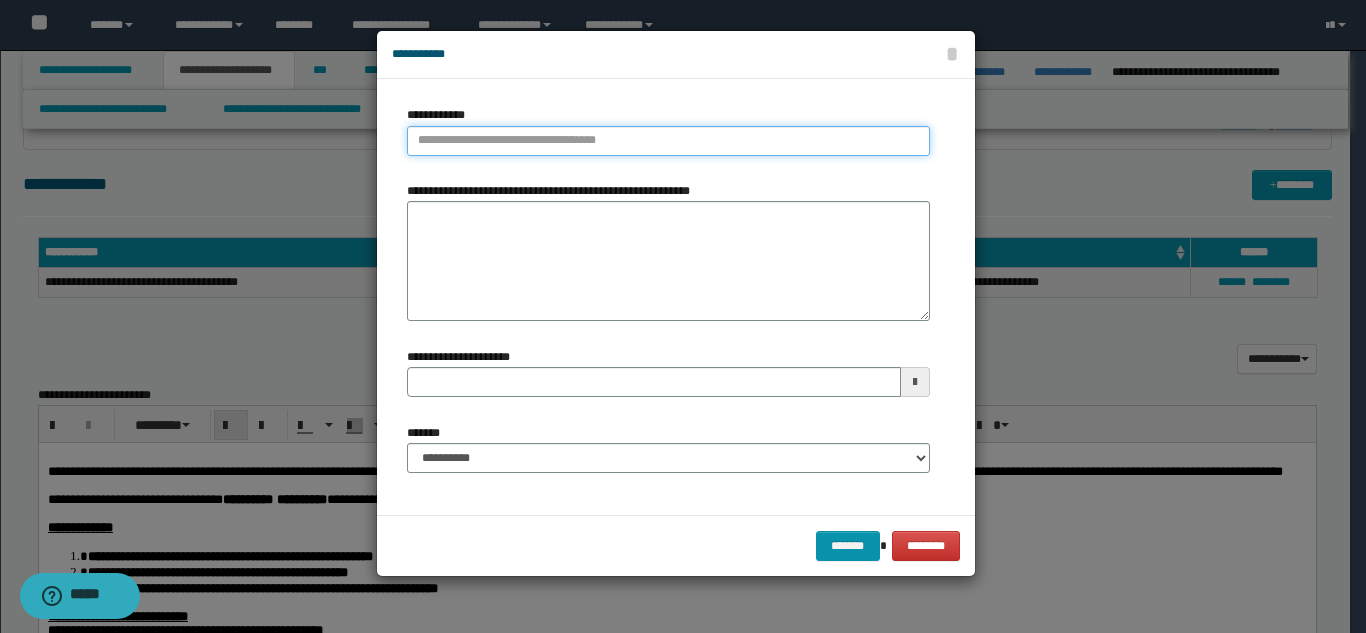 click on "**********" at bounding box center [668, 141] 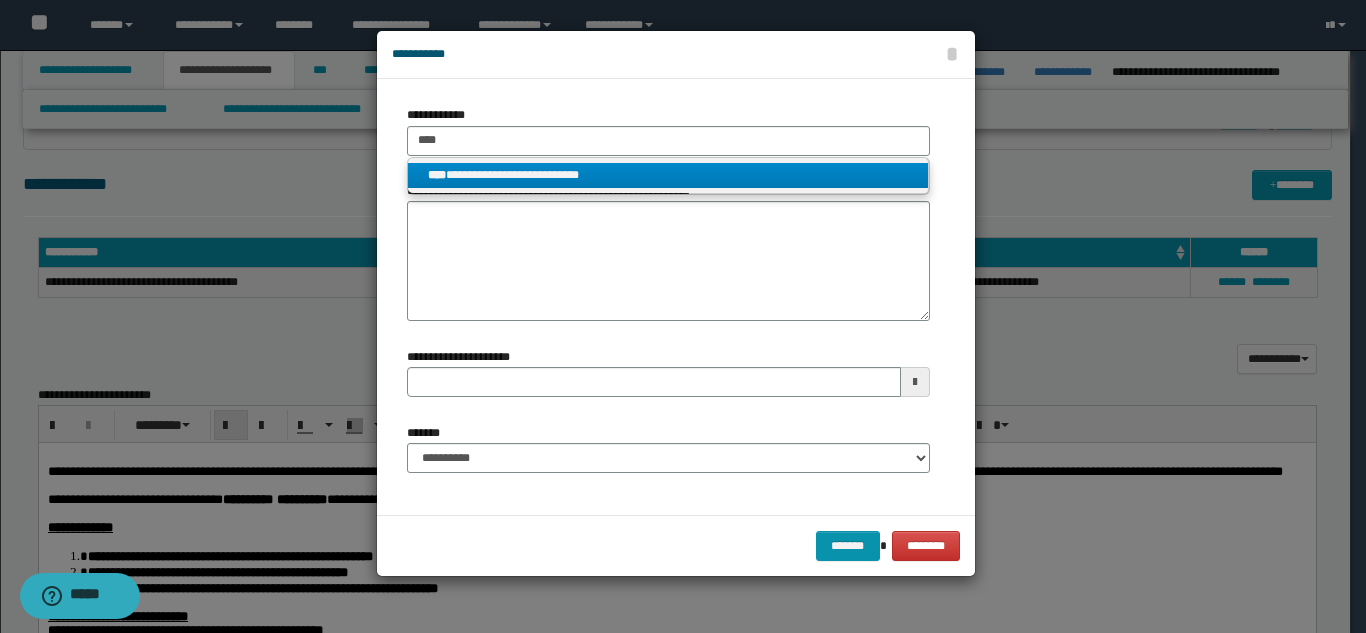 click on "**********" at bounding box center (668, 175) 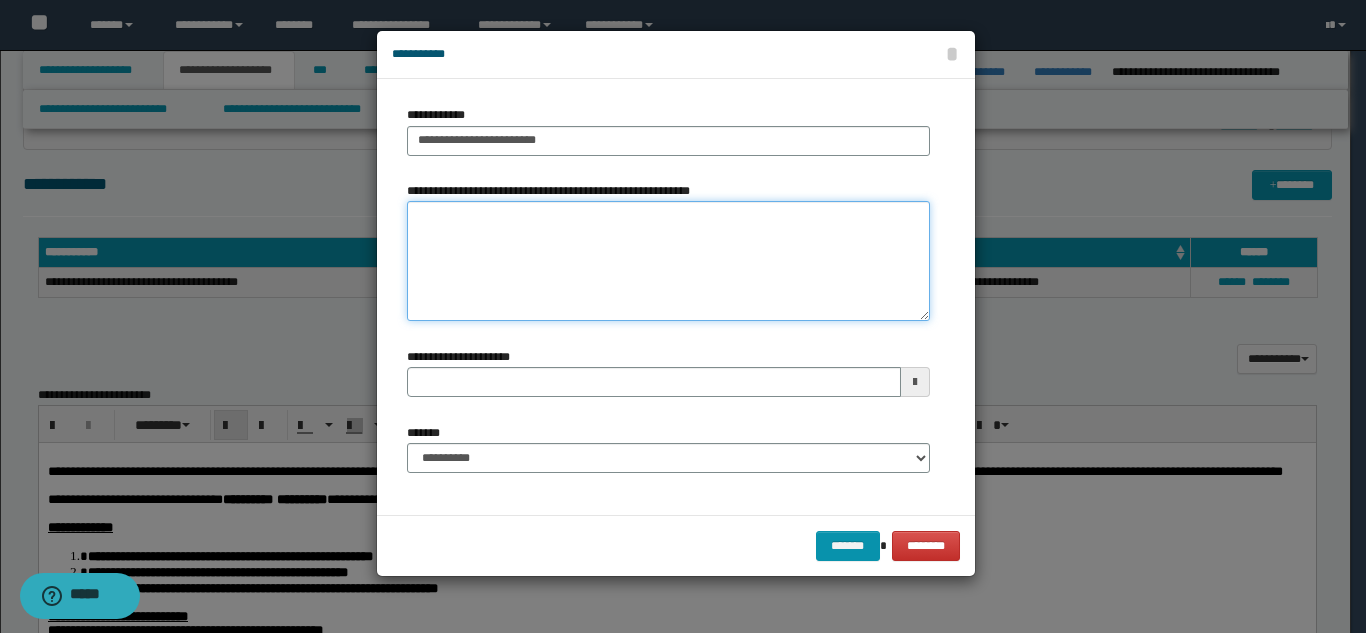 click on "**********" at bounding box center [668, 261] 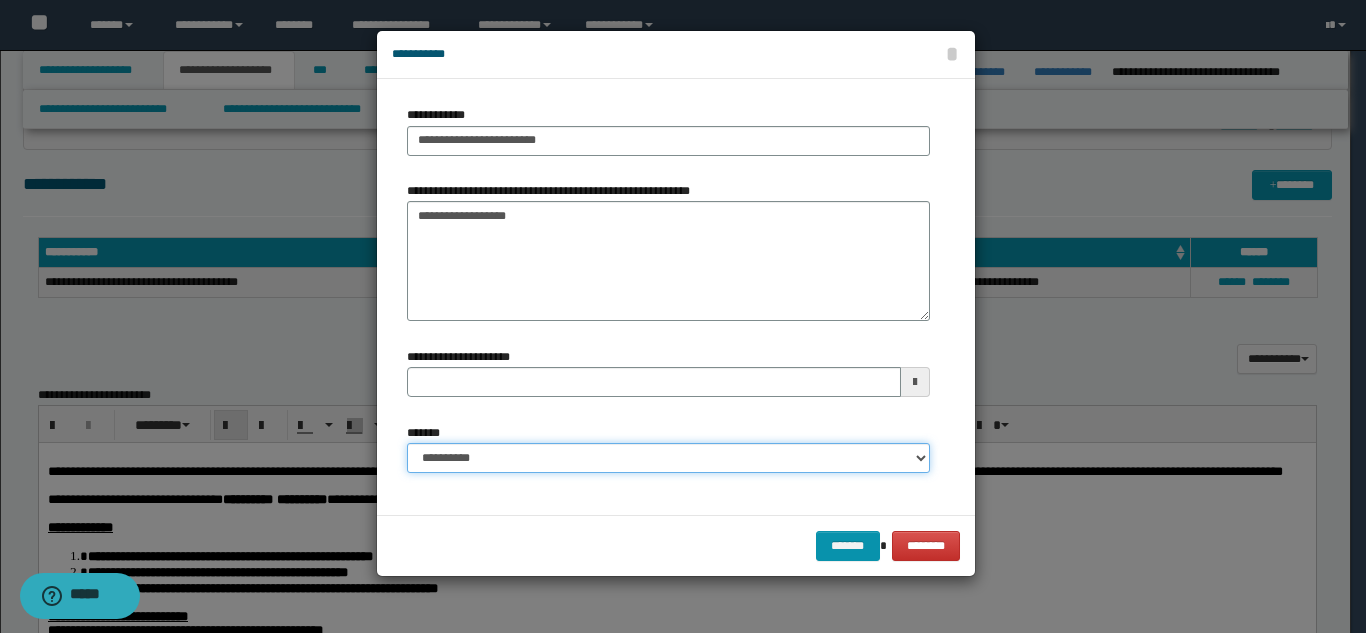 click on "**********" at bounding box center (668, 458) 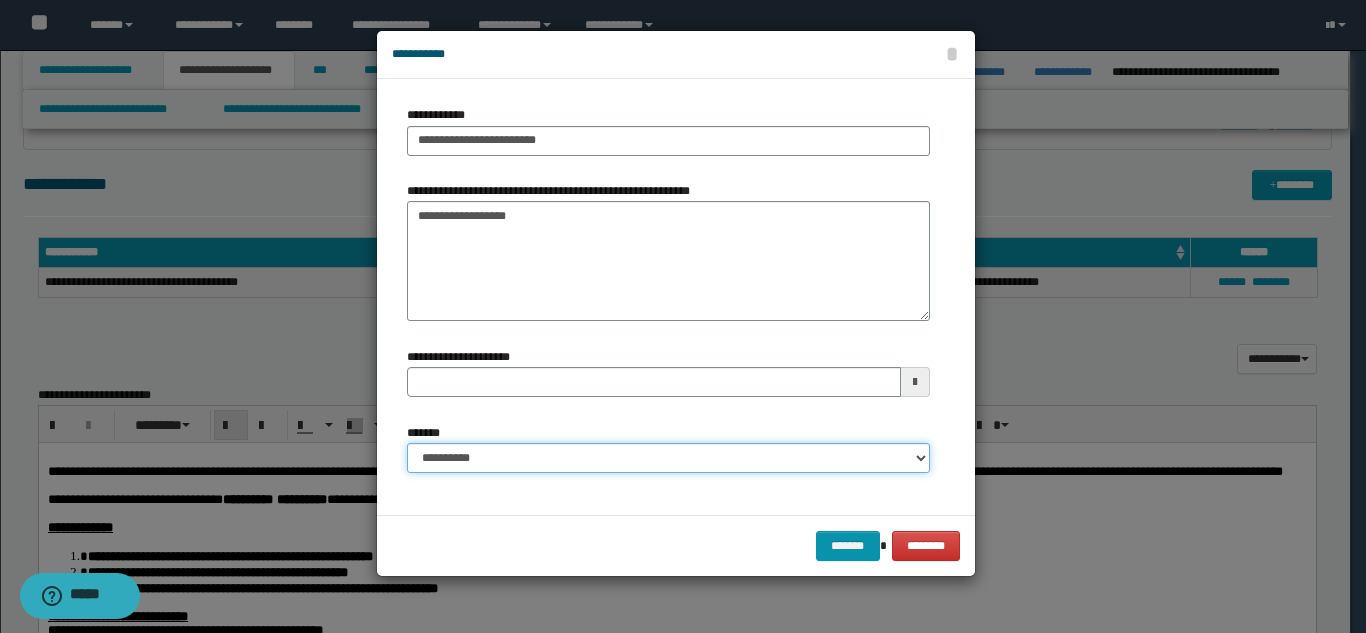 click on "**********" at bounding box center [668, 458] 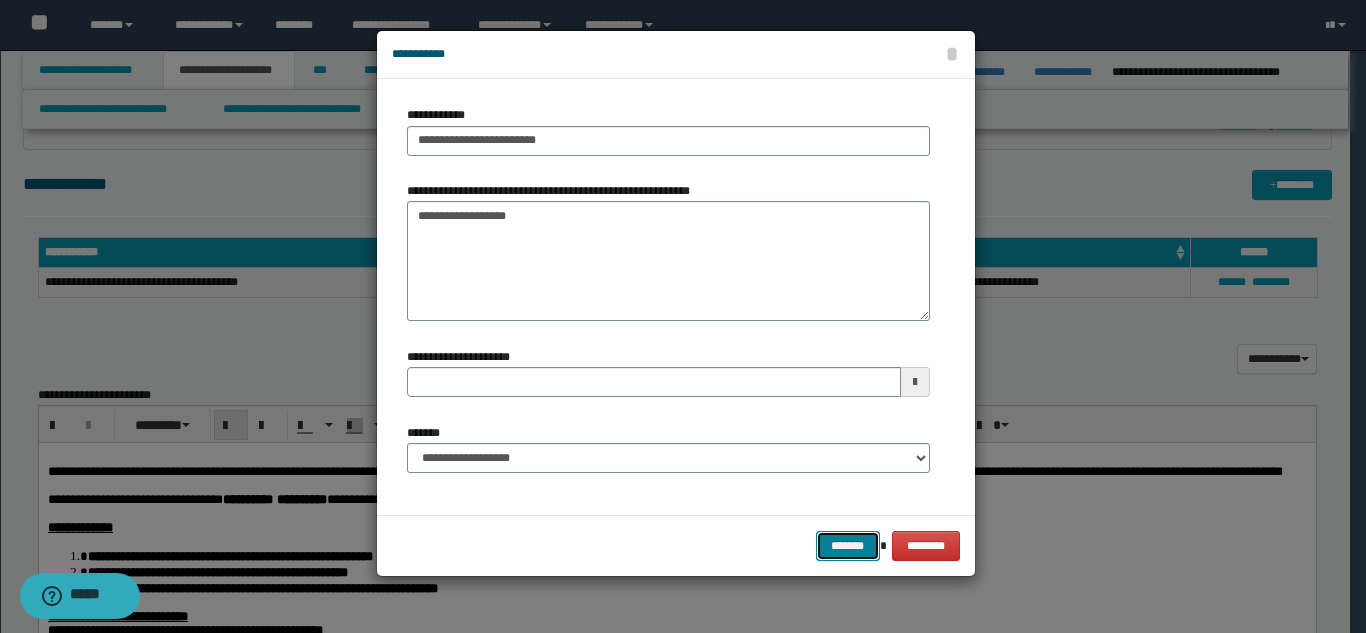 click on "*******" at bounding box center [848, 546] 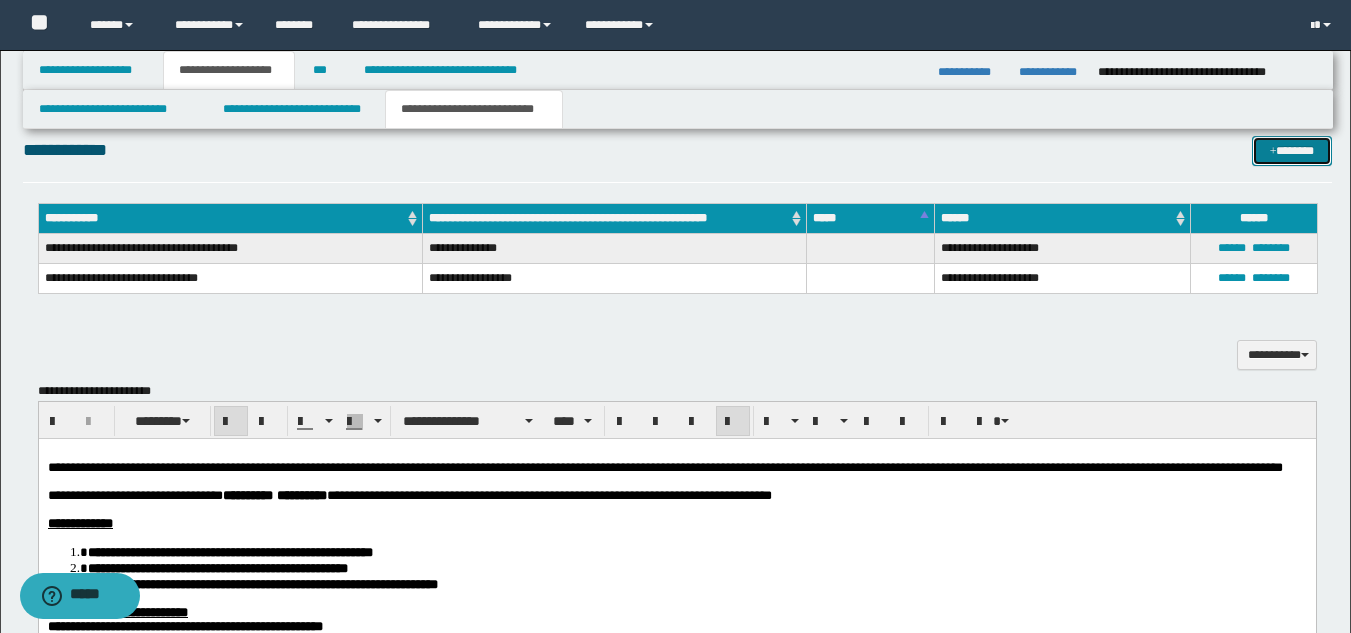 scroll, scrollTop: 746, scrollLeft: 0, axis: vertical 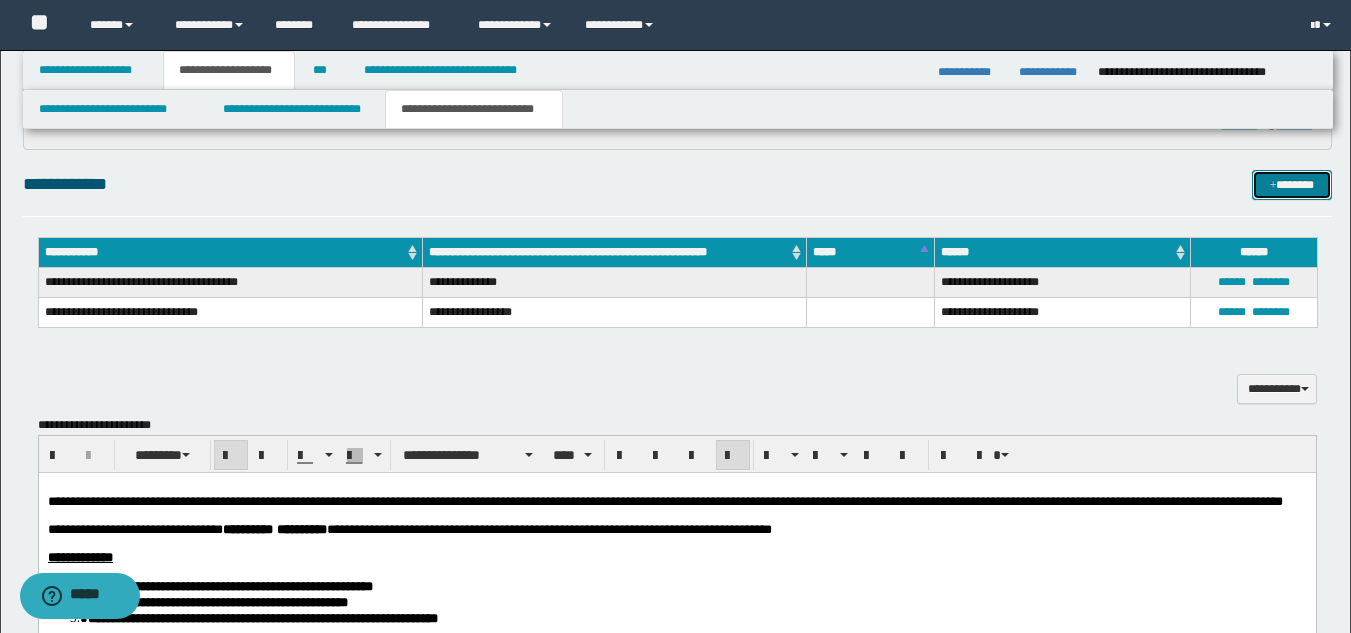 click on "*******" at bounding box center [1292, 185] 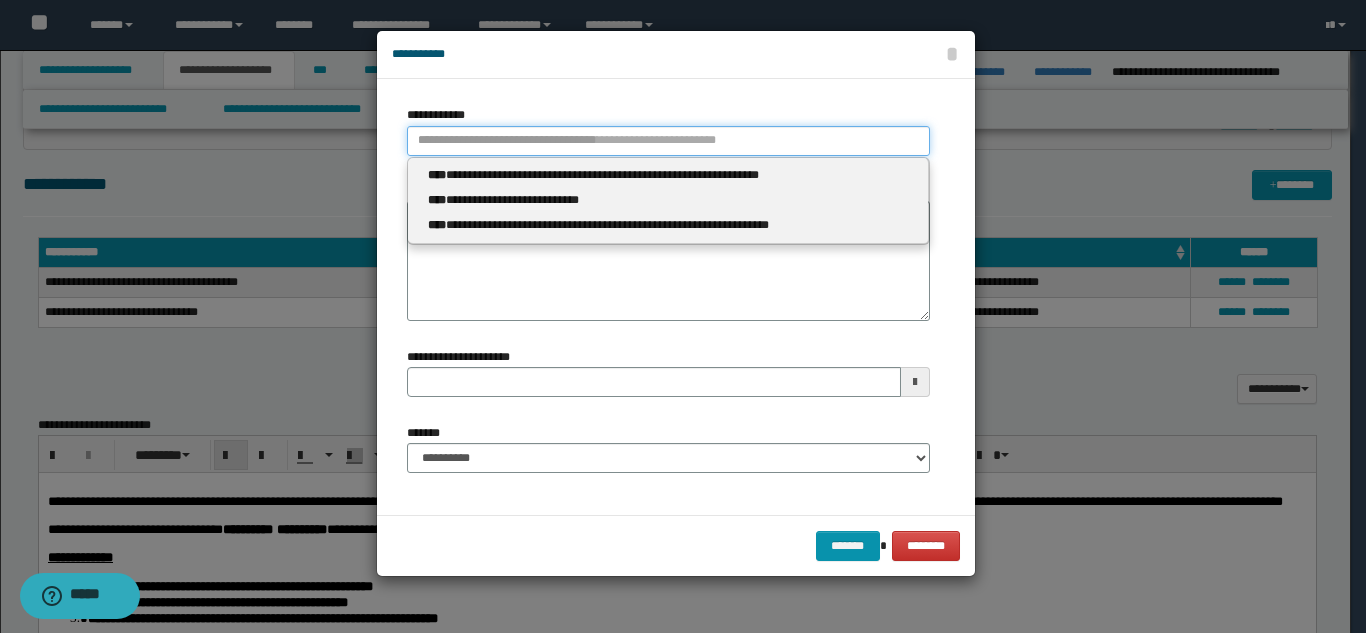 click on "**********" at bounding box center (668, 141) 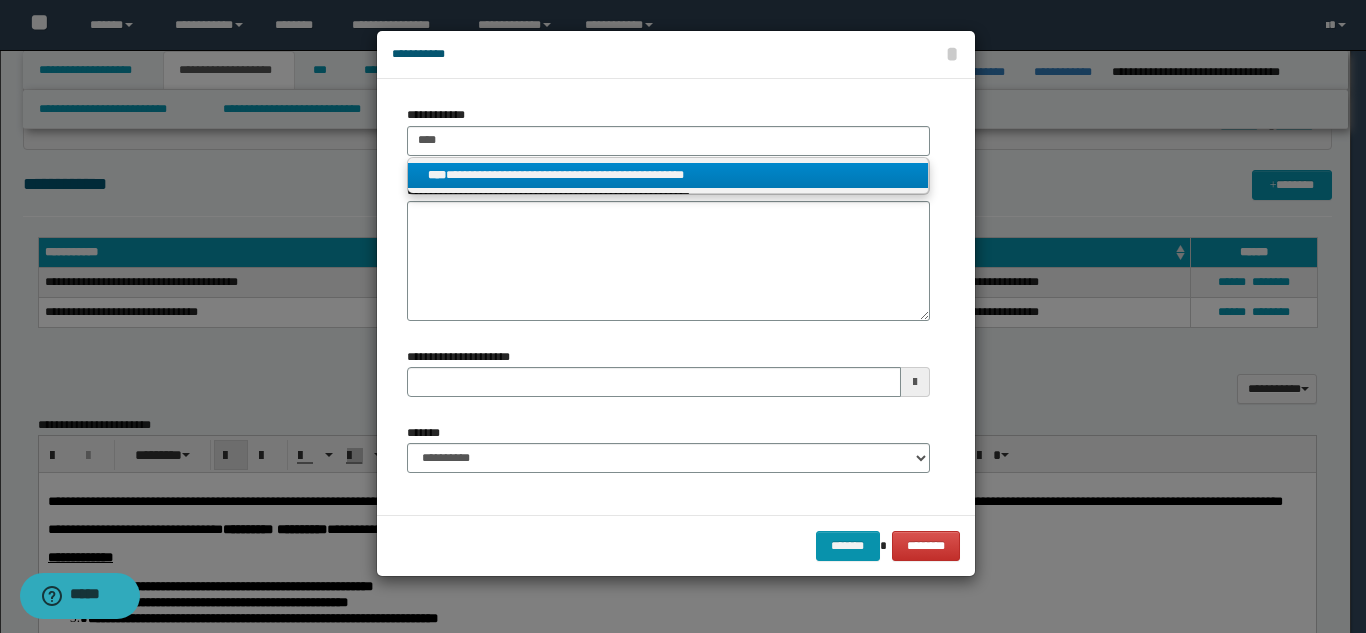 click on "**********" at bounding box center [668, 175] 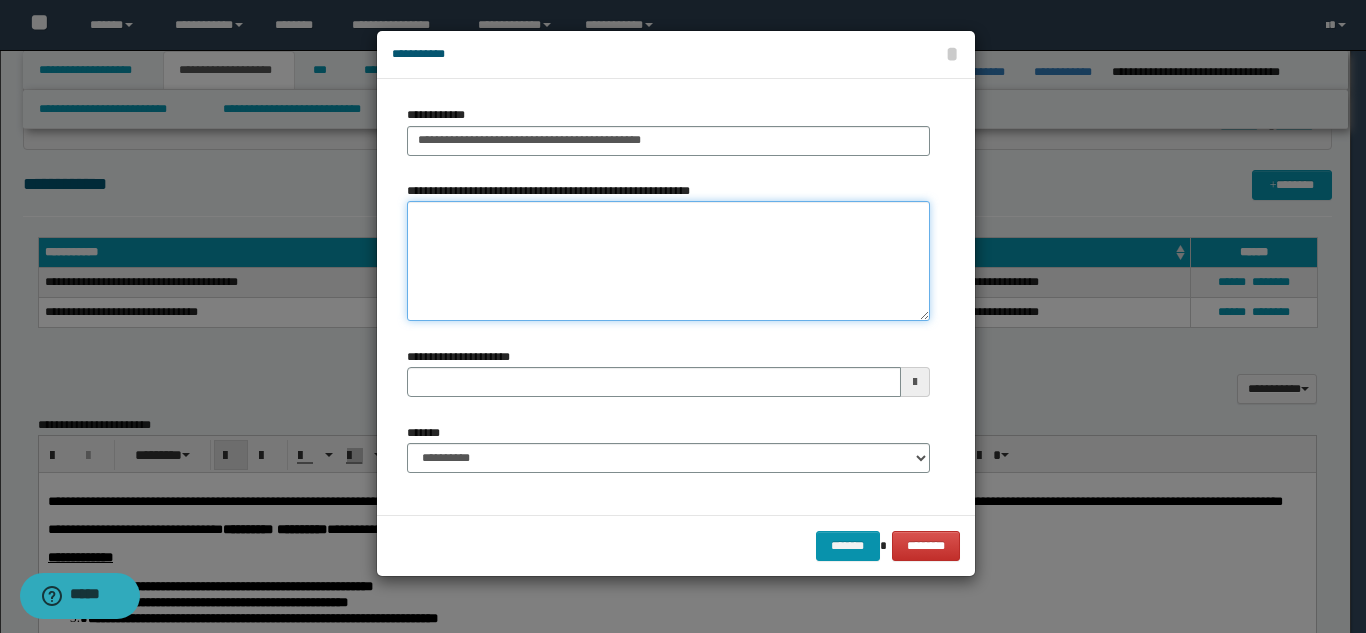 click on "**********" at bounding box center (668, 261) 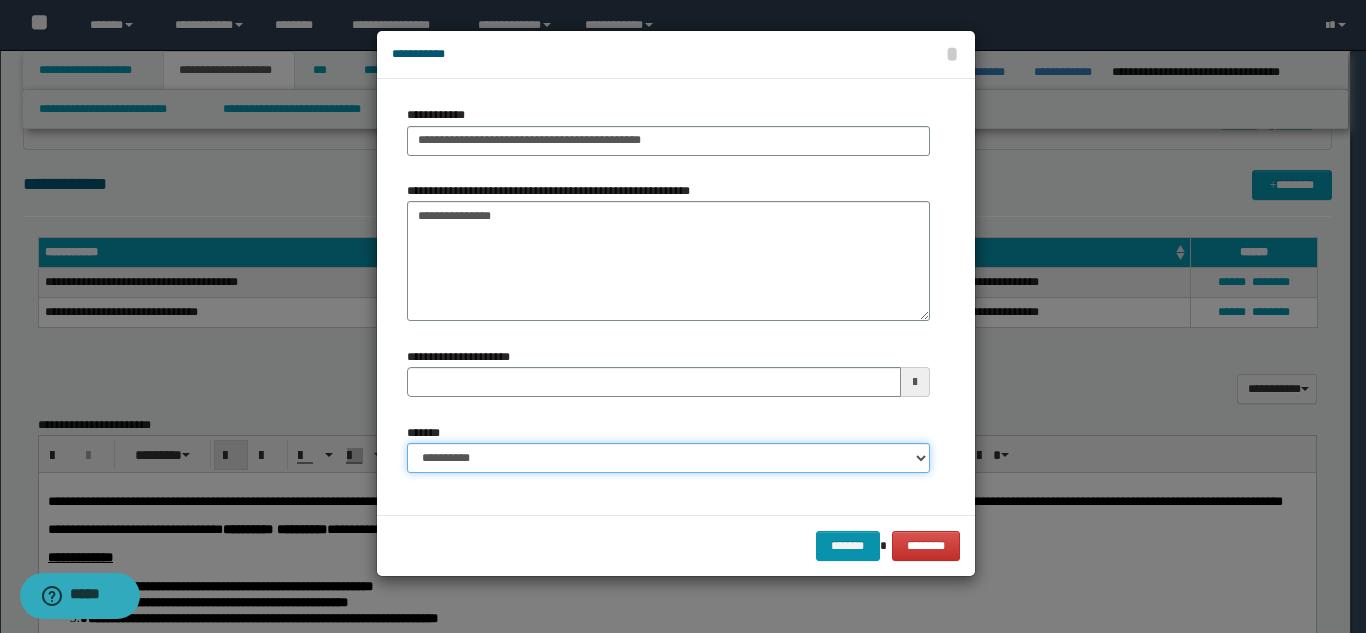 click on "**********" at bounding box center (668, 458) 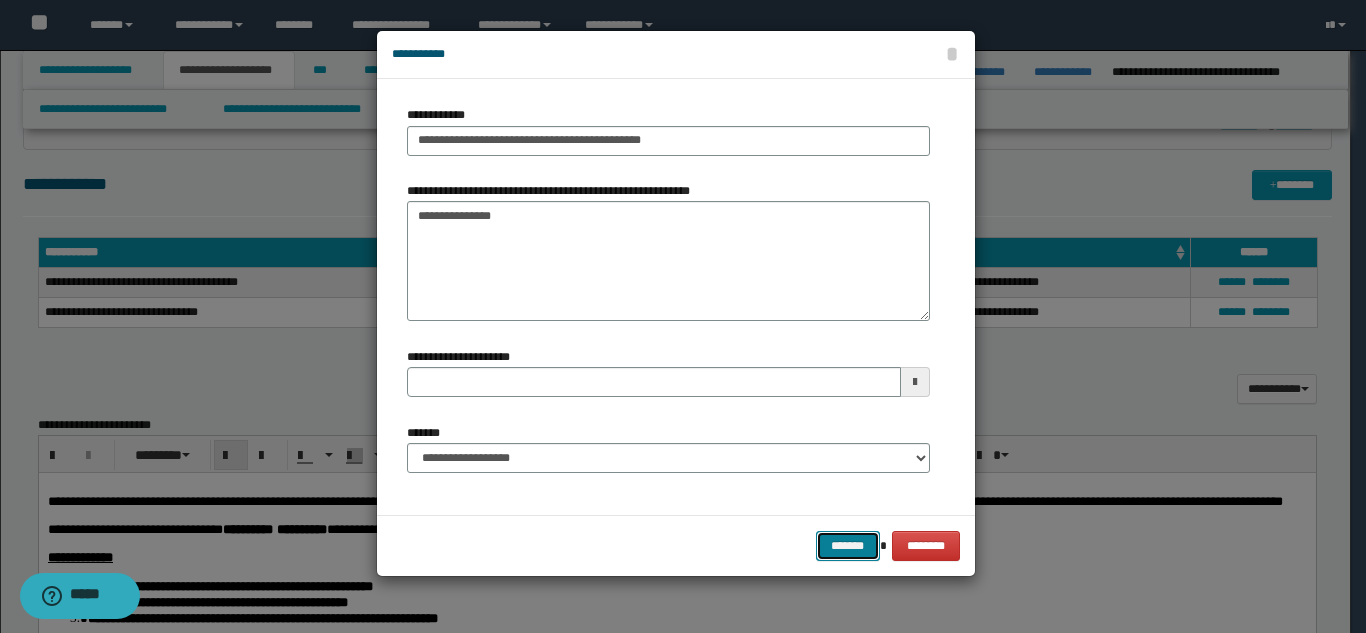 click on "*******" at bounding box center (848, 546) 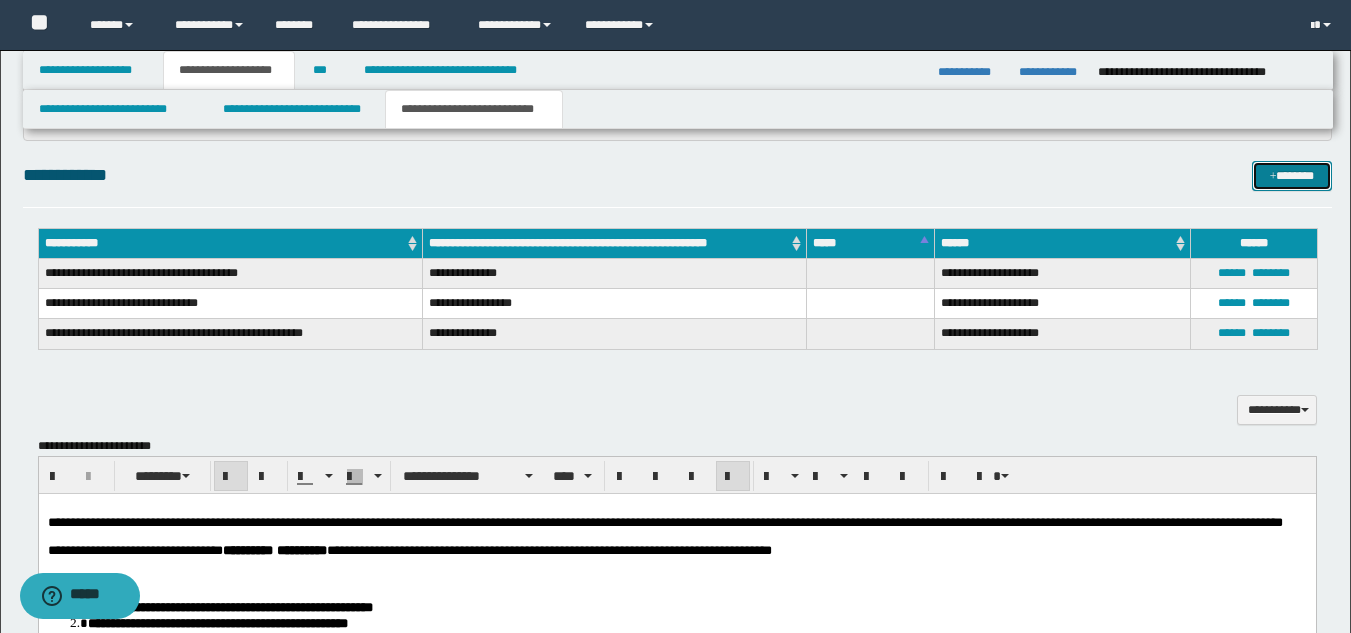 scroll, scrollTop: 746, scrollLeft: 0, axis: vertical 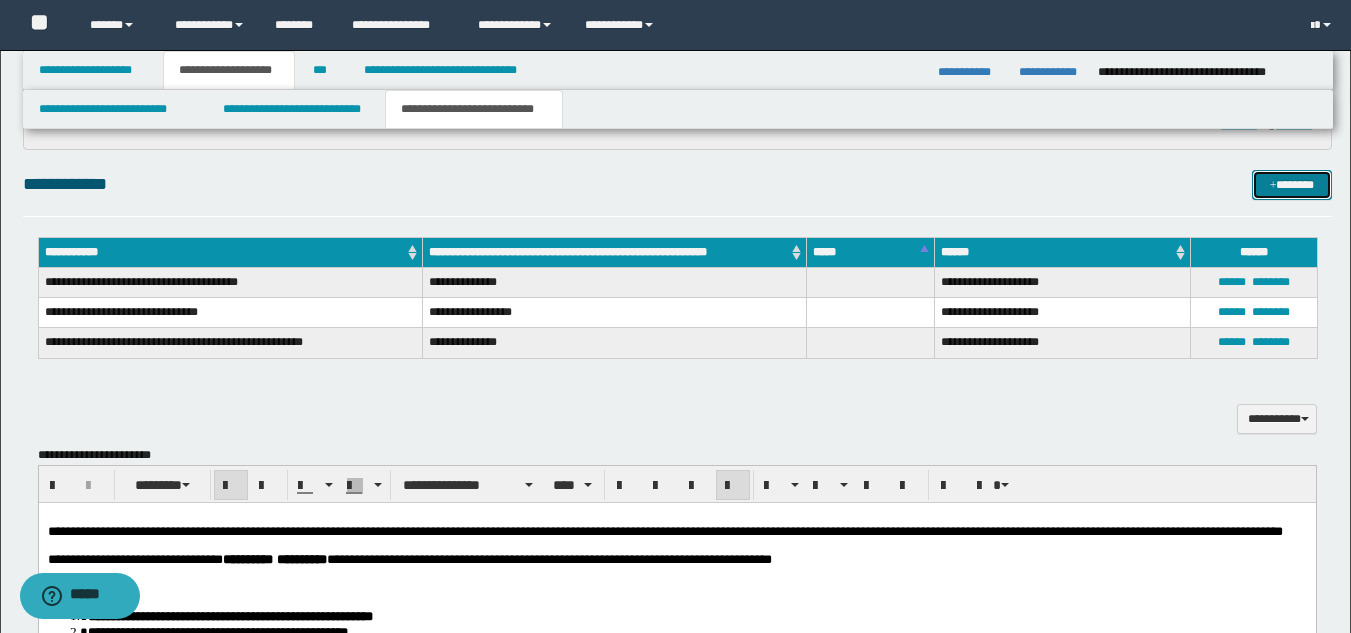 click on "*******" at bounding box center [1292, 185] 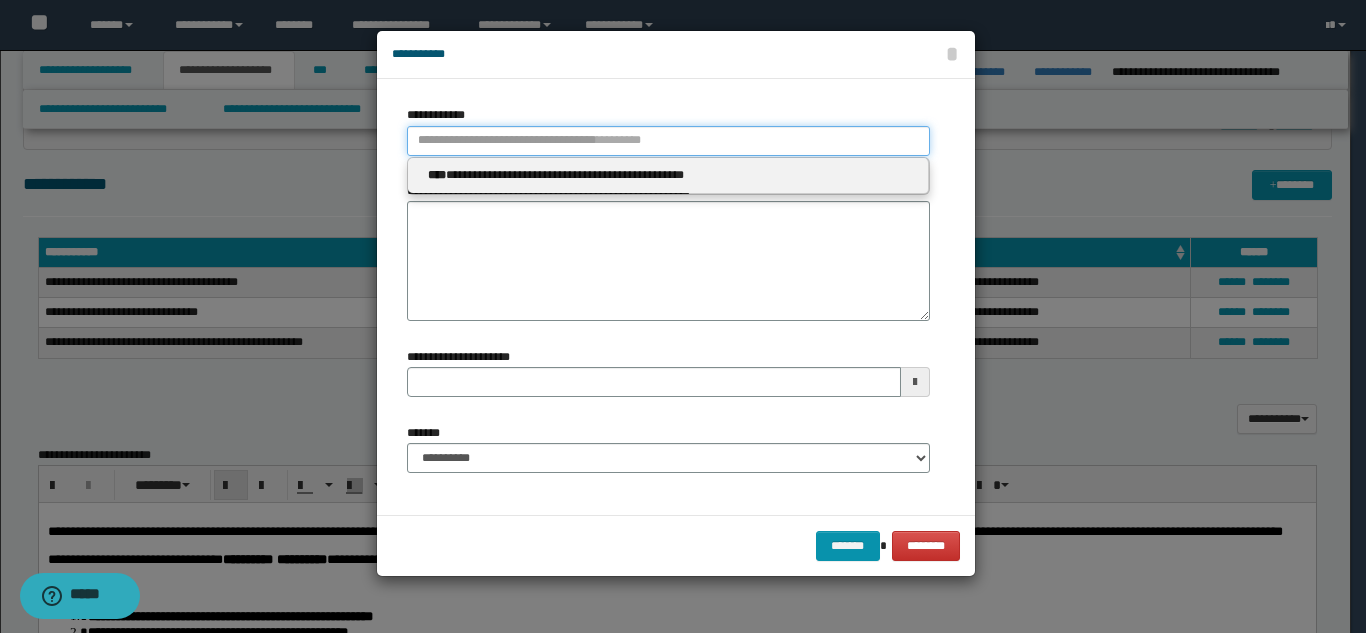 click on "**********" at bounding box center [668, 141] 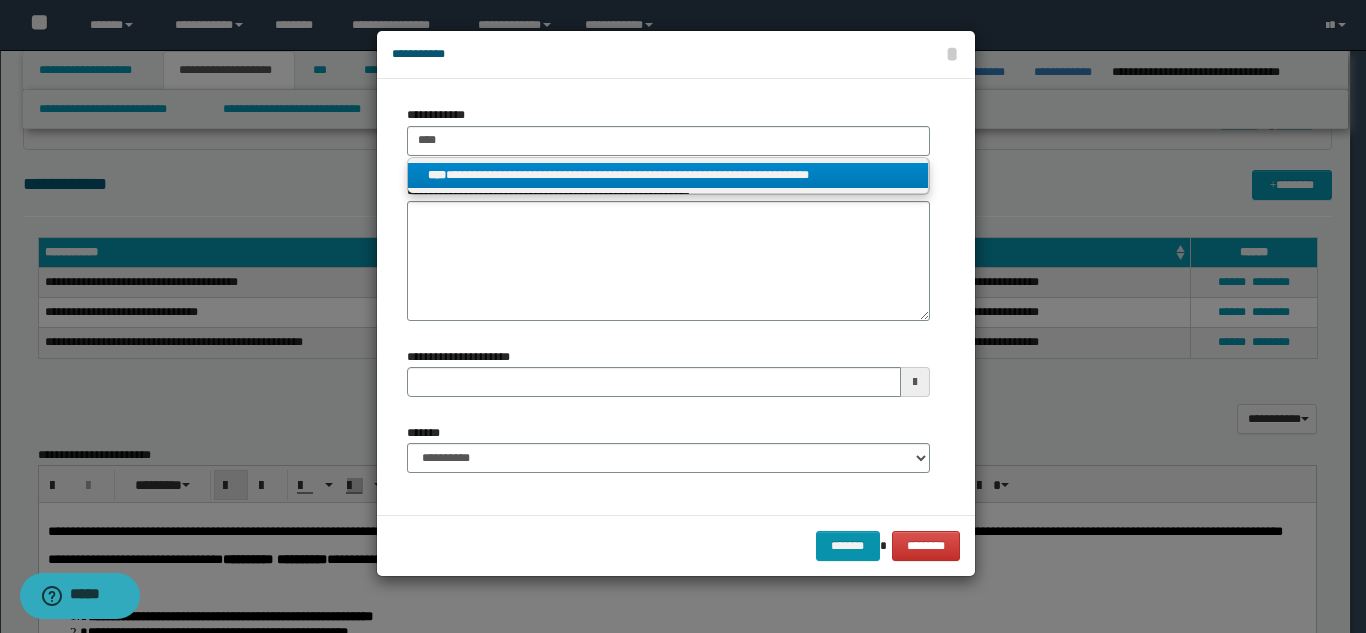 click on "**********" at bounding box center [668, 175] 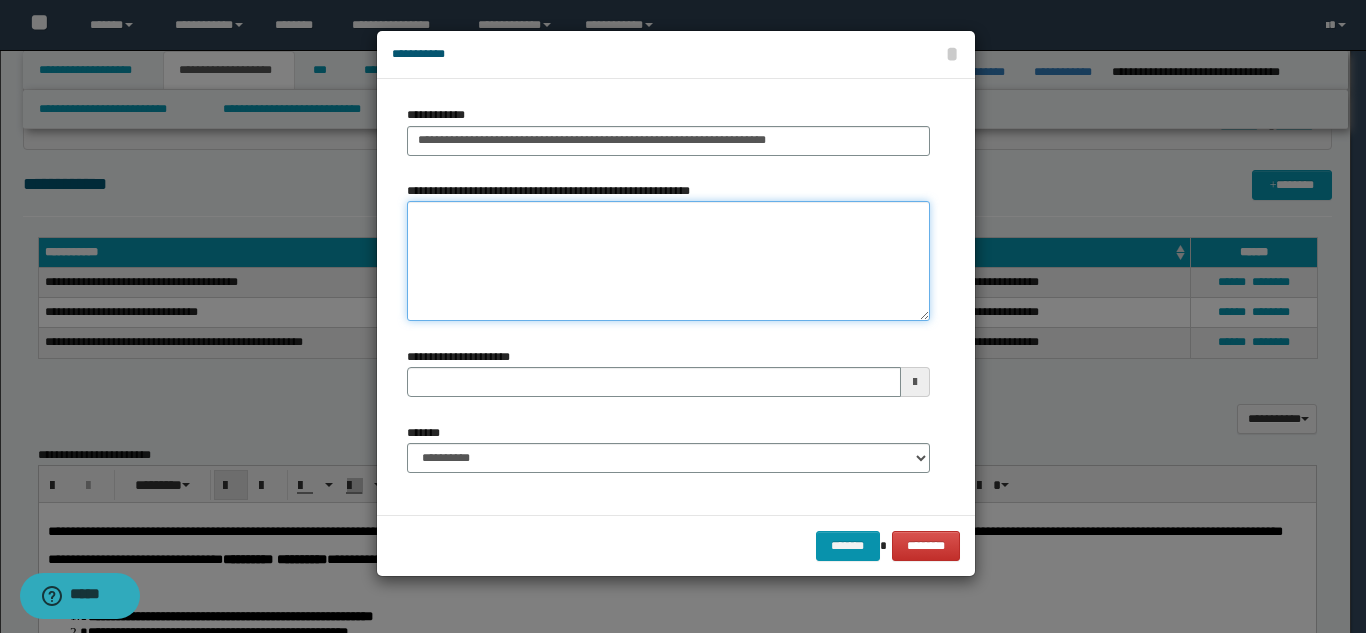 click on "**********" at bounding box center [668, 261] 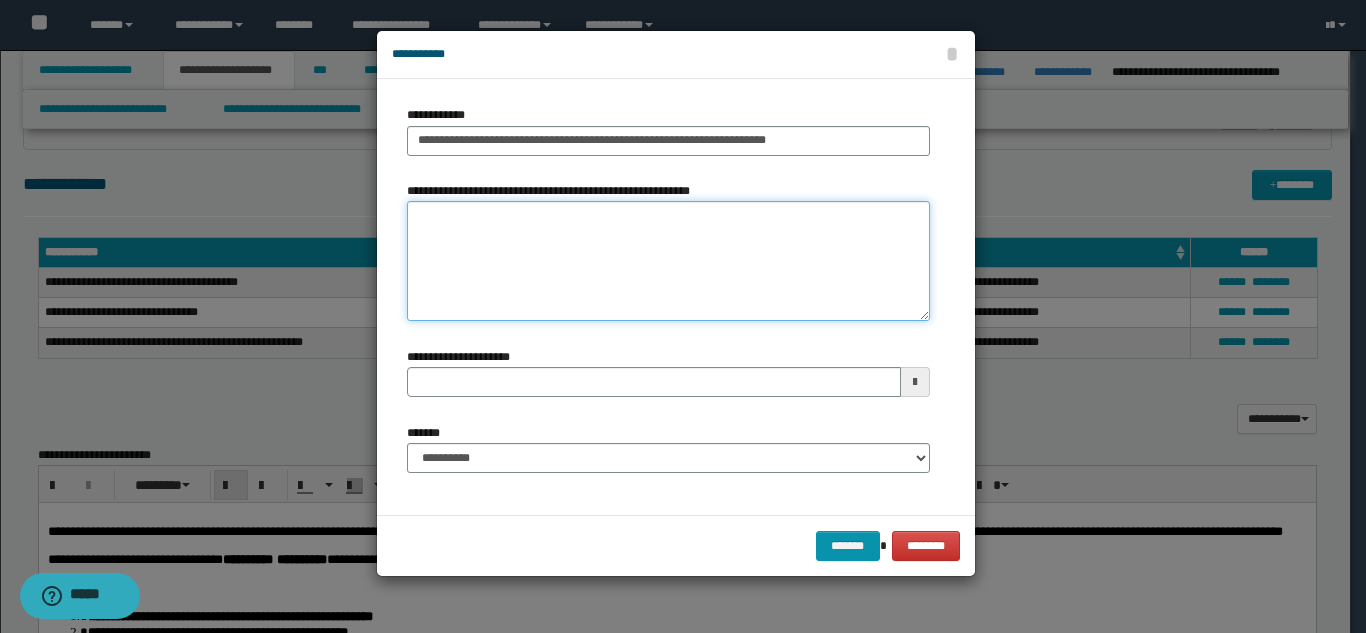 paste on "**********" 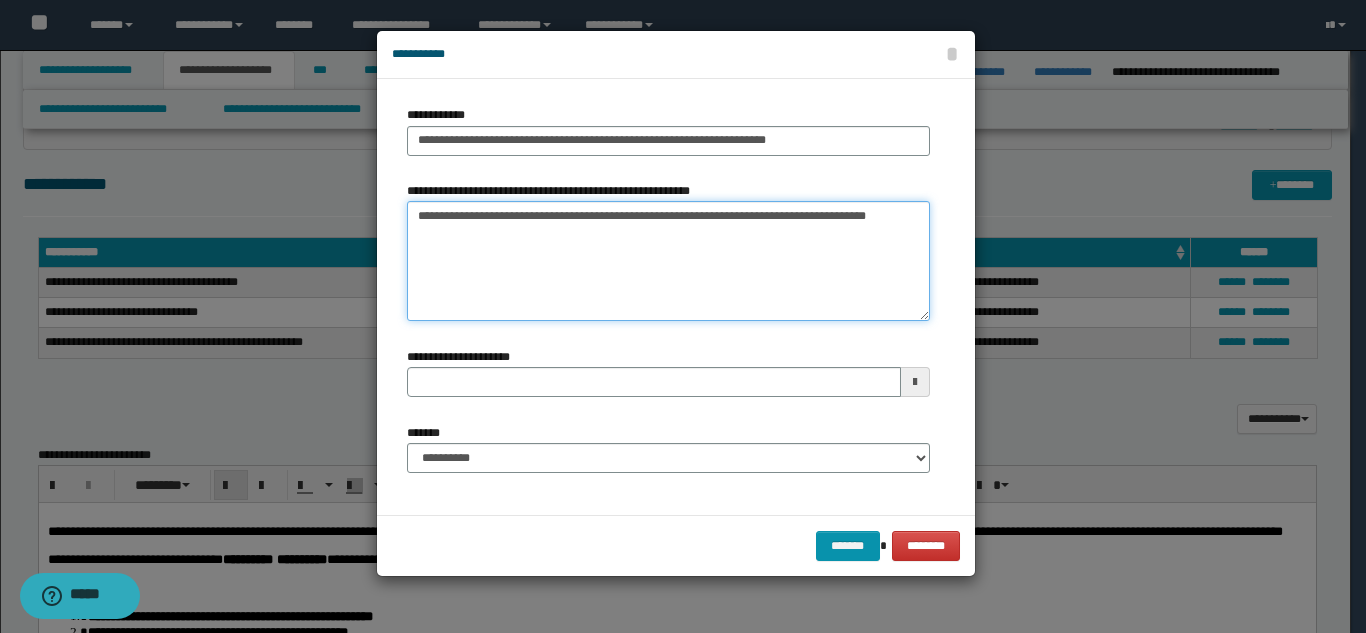 click on "**********" at bounding box center [668, 261] 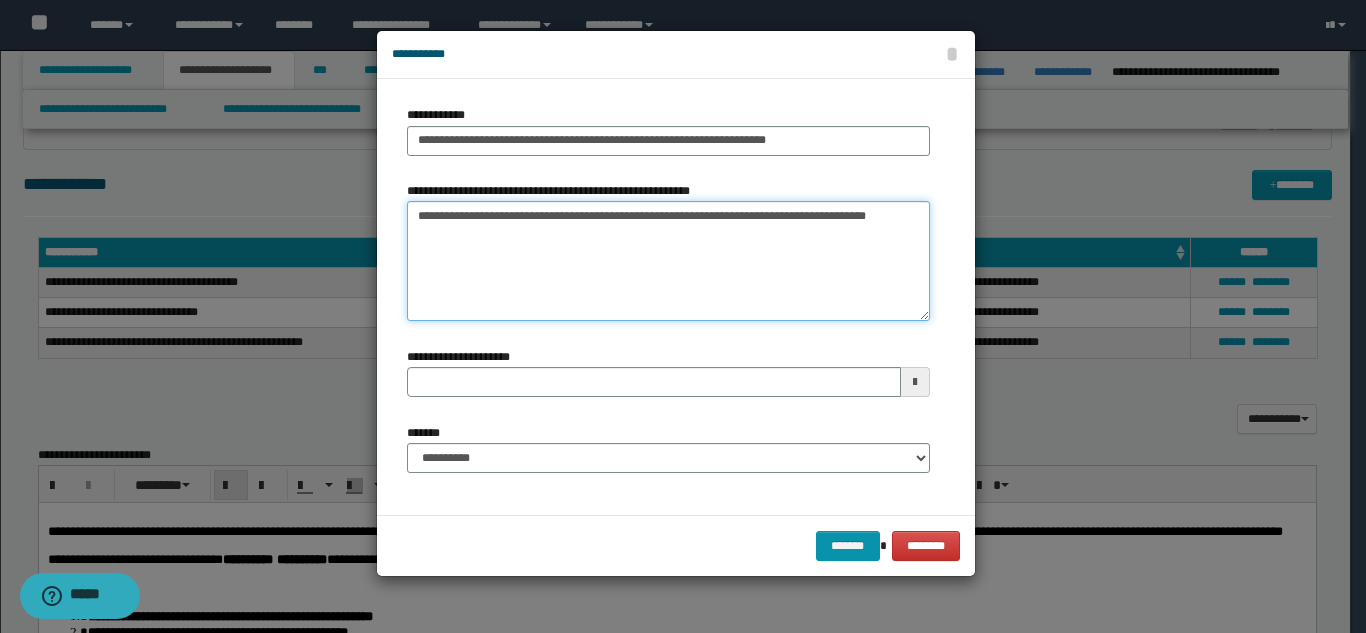 click on "**********" at bounding box center [668, 261] 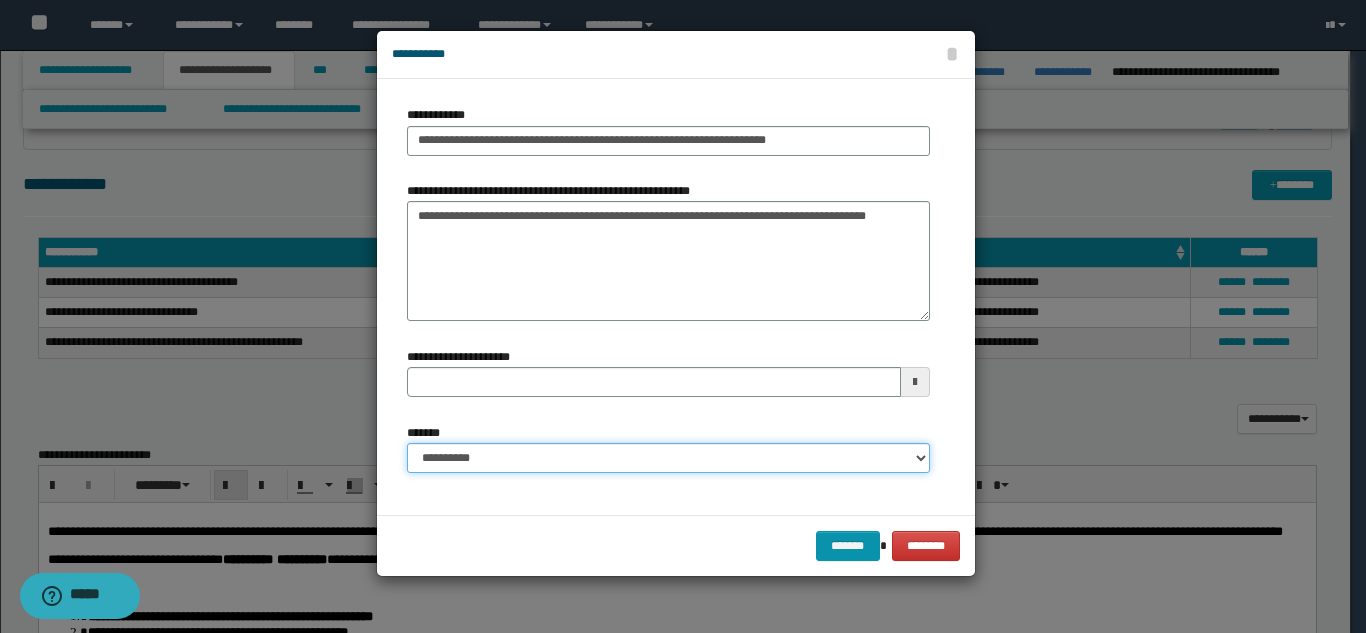 click on "**********" at bounding box center [668, 458] 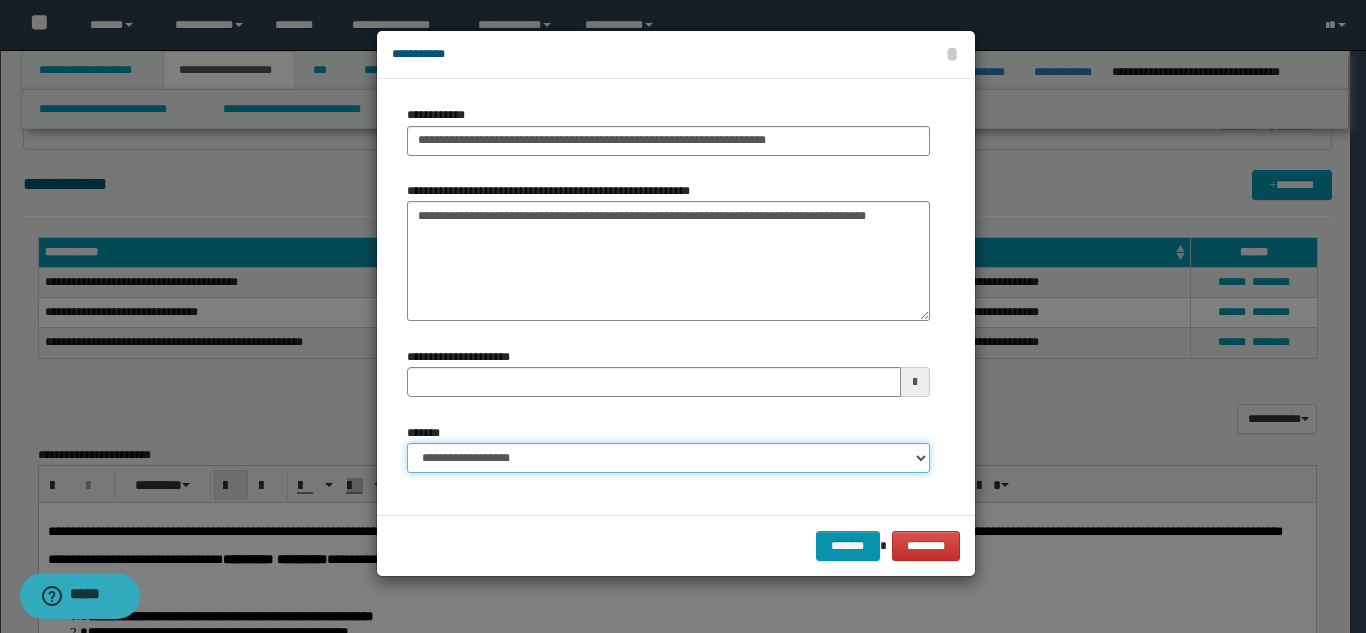 click on "**********" at bounding box center [668, 458] 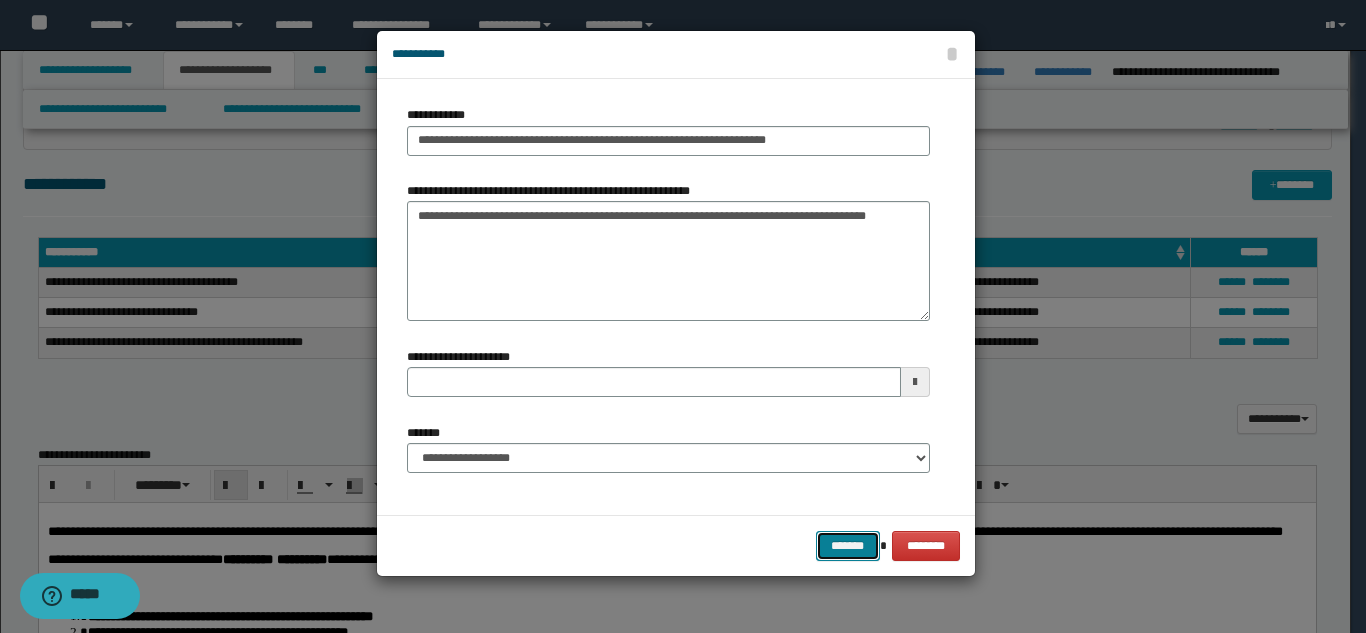 click on "*******" at bounding box center (848, 546) 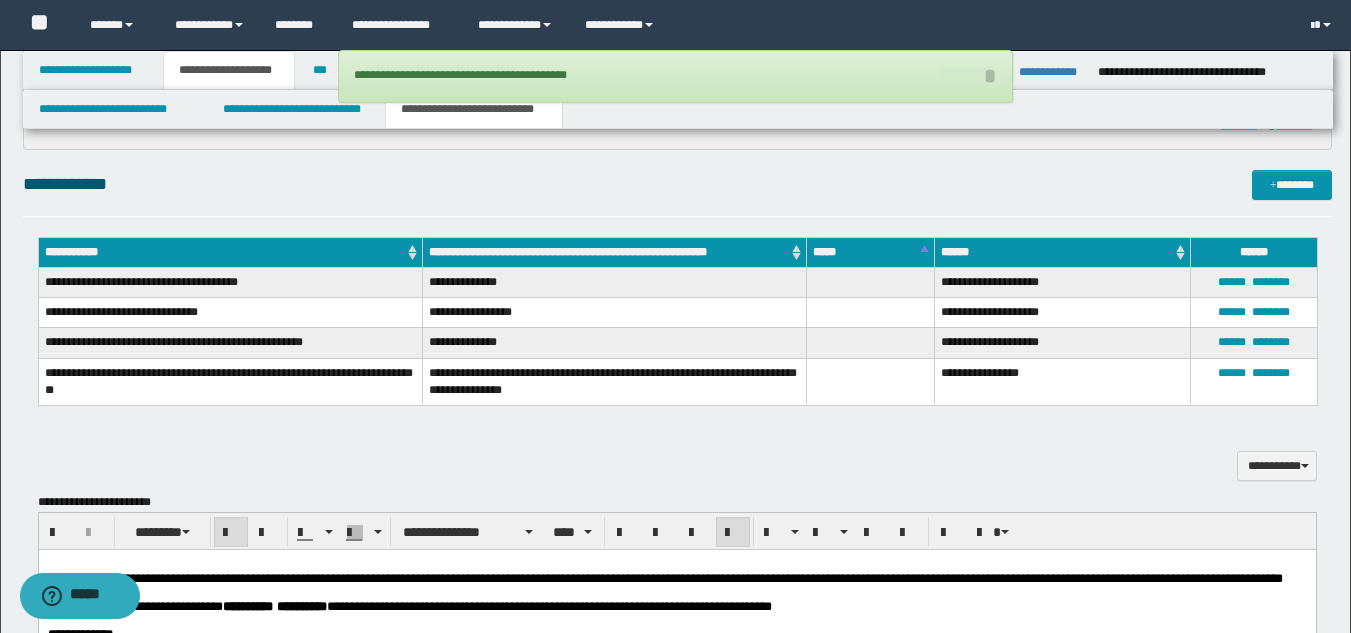 click on "**********" at bounding box center [677, 193] 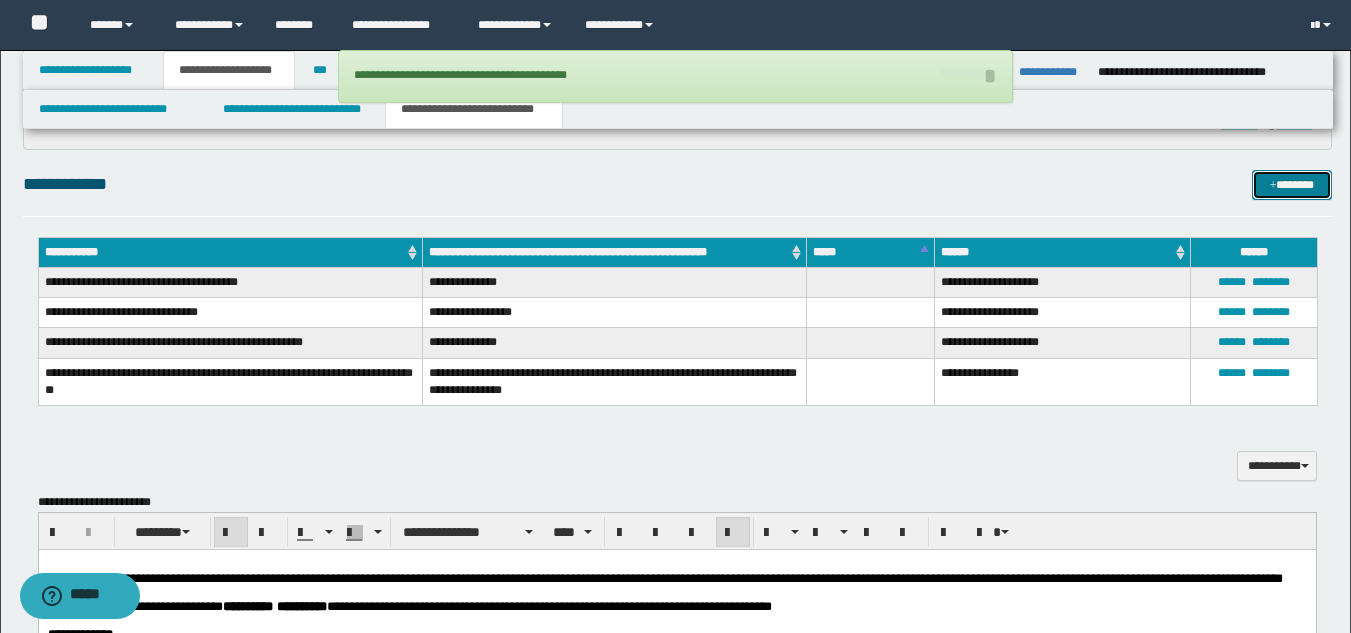 click on "*******" at bounding box center (1292, 185) 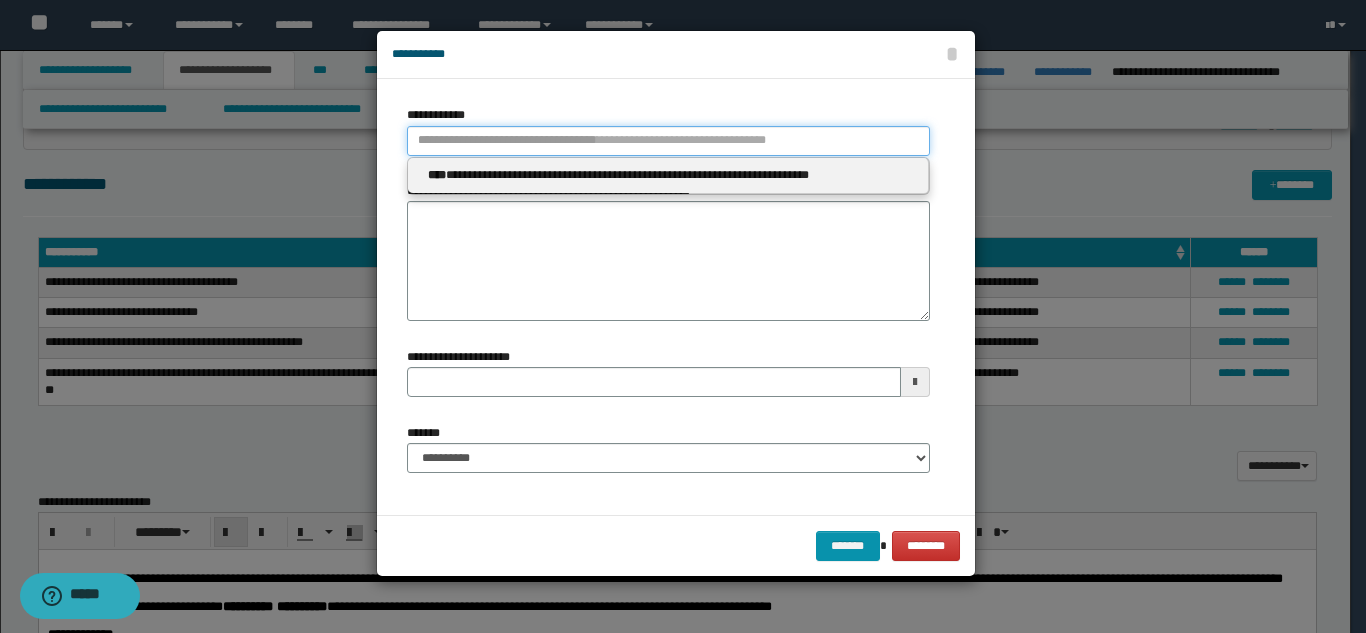 click on "**********" at bounding box center [668, 141] 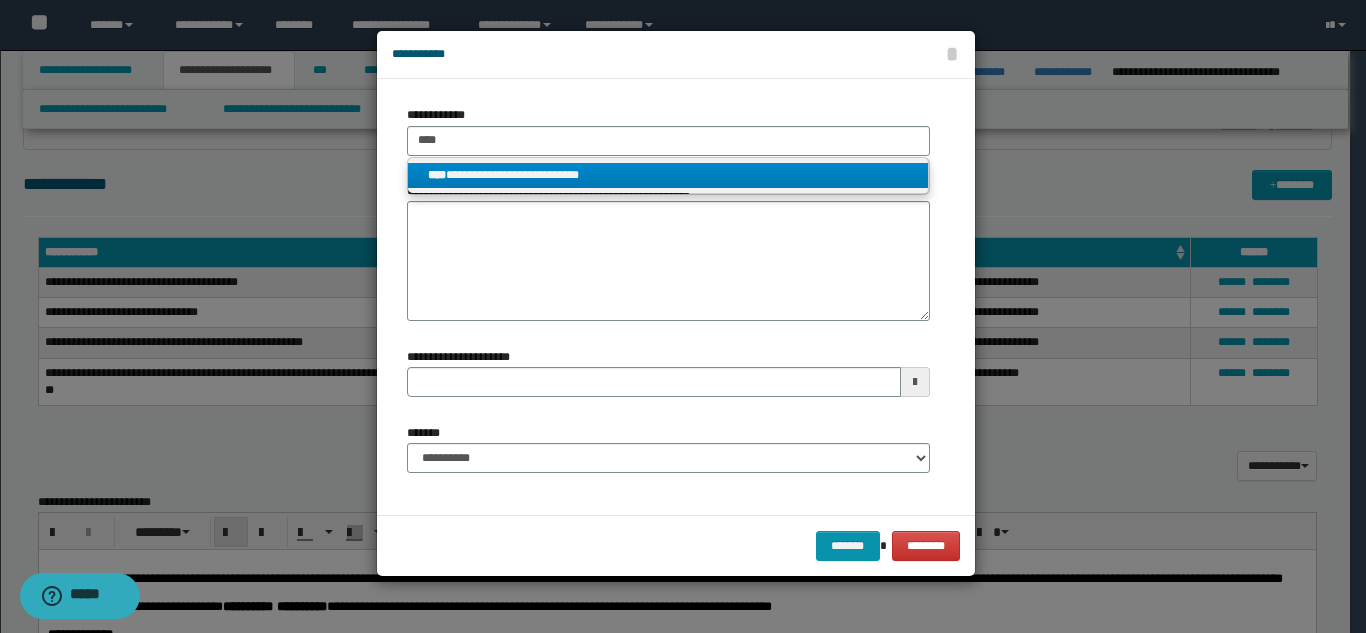 click on "**********" at bounding box center (668, 175) 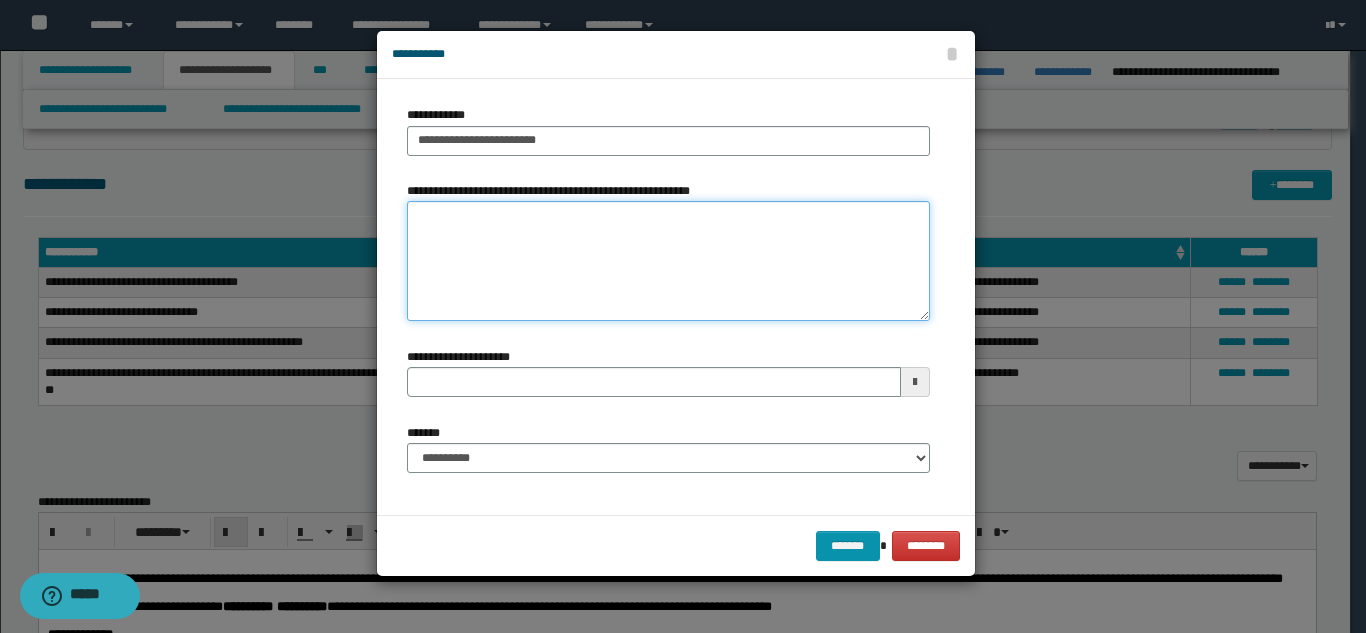 click on "**********" at bounding box center [668, 261] 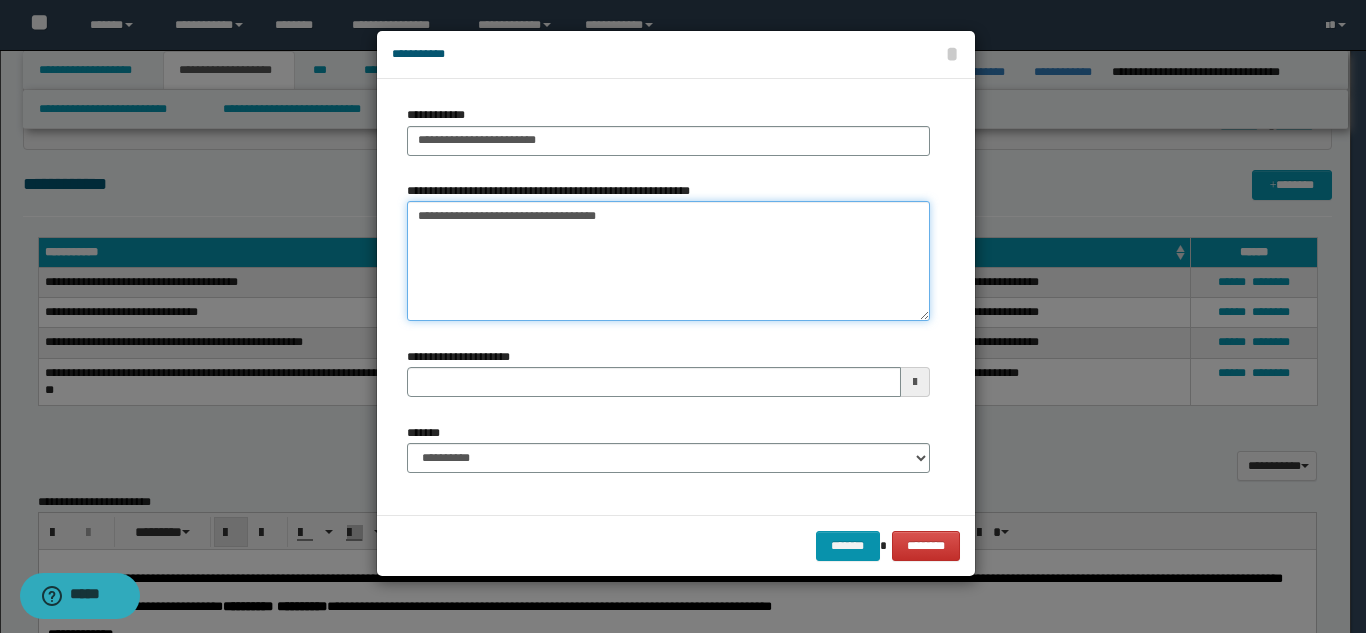 click on "**********" at bounding box center (668, 261) 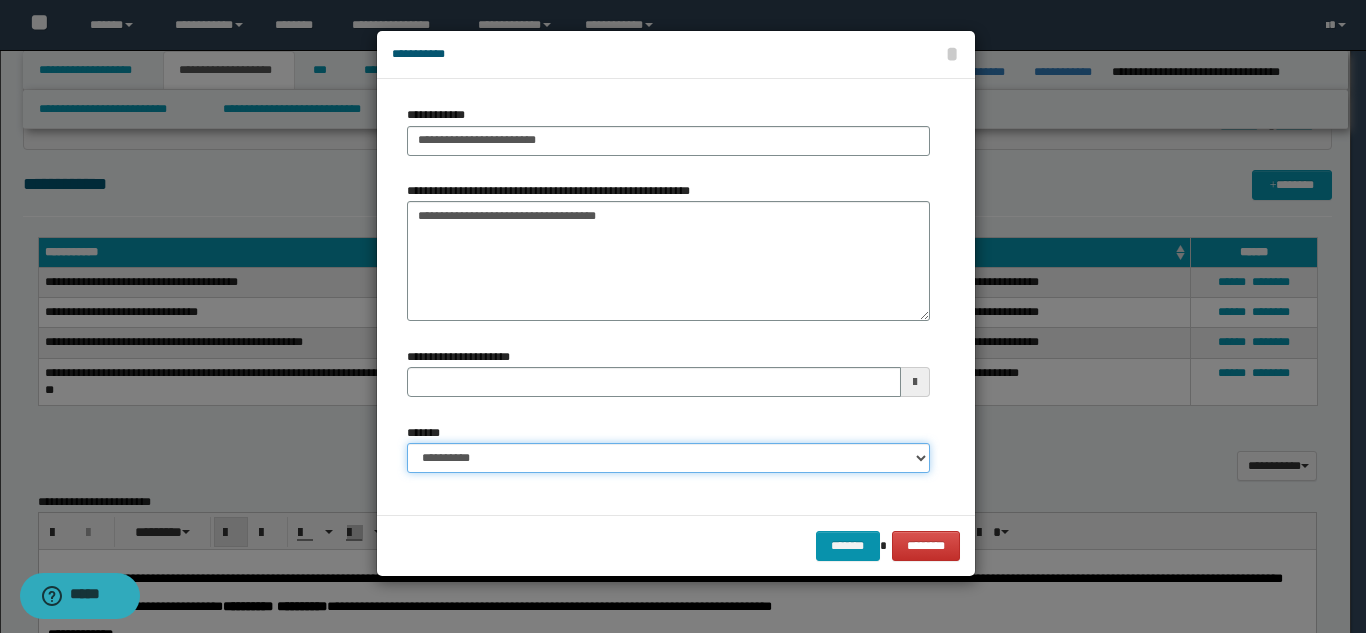 click on "**********" at bounding box center (668, 458) 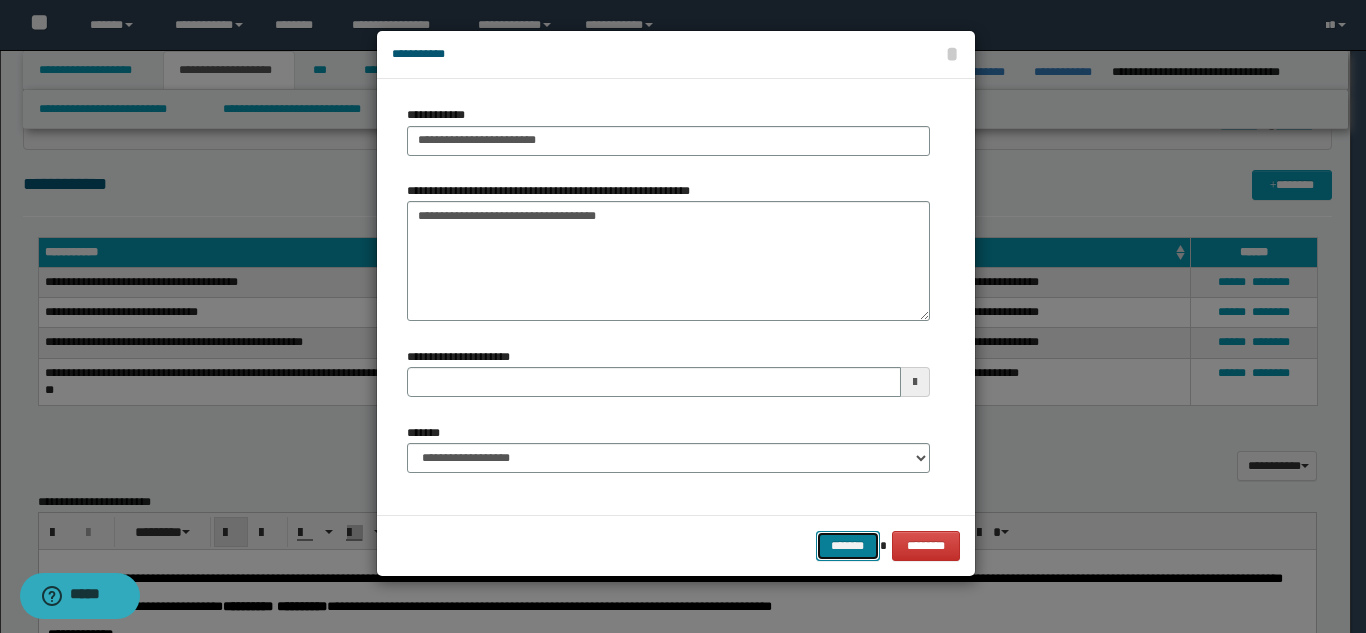 click on "*******" at bounding box center (848, 546) 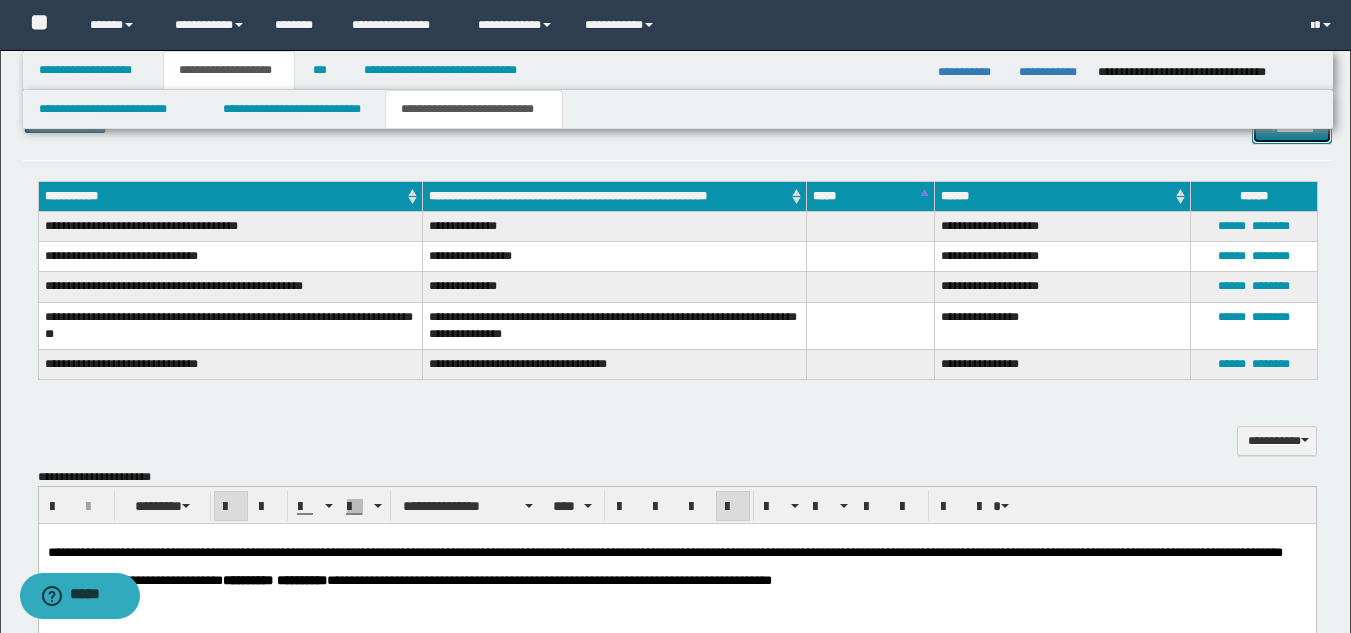 scroll, scrollTop: 746, scrollLeft: 0, axis: vertical 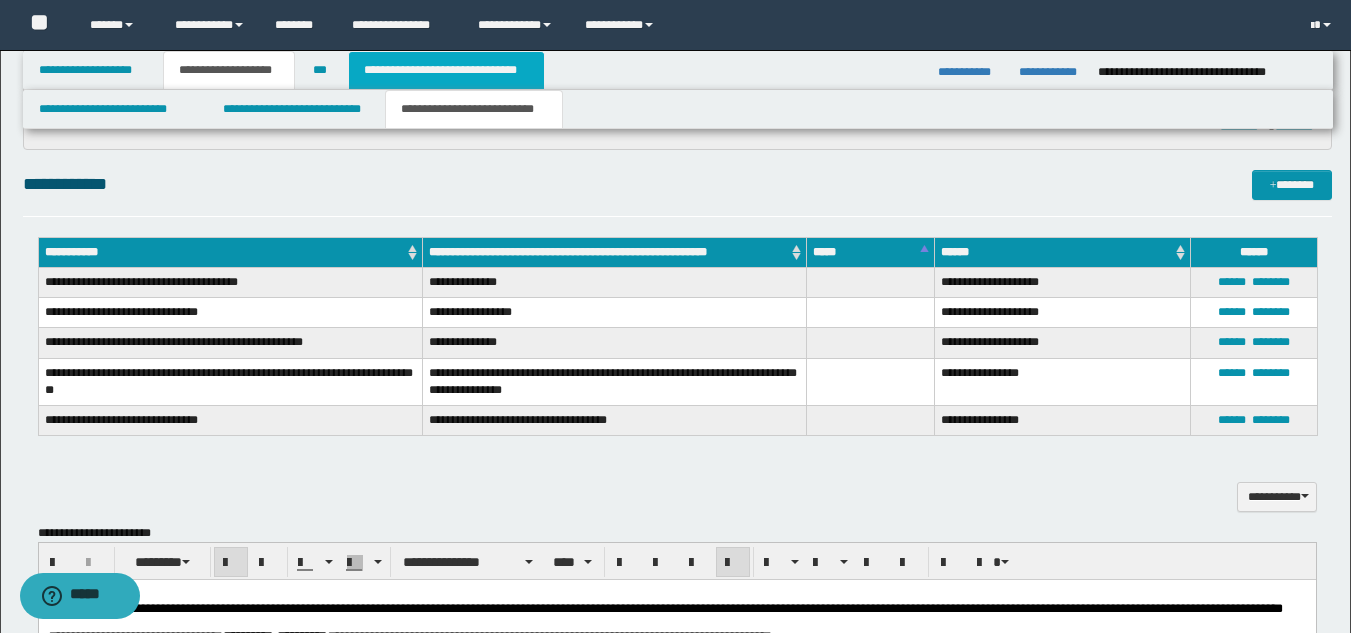 click on "**********" at bounding box center [446, 70] 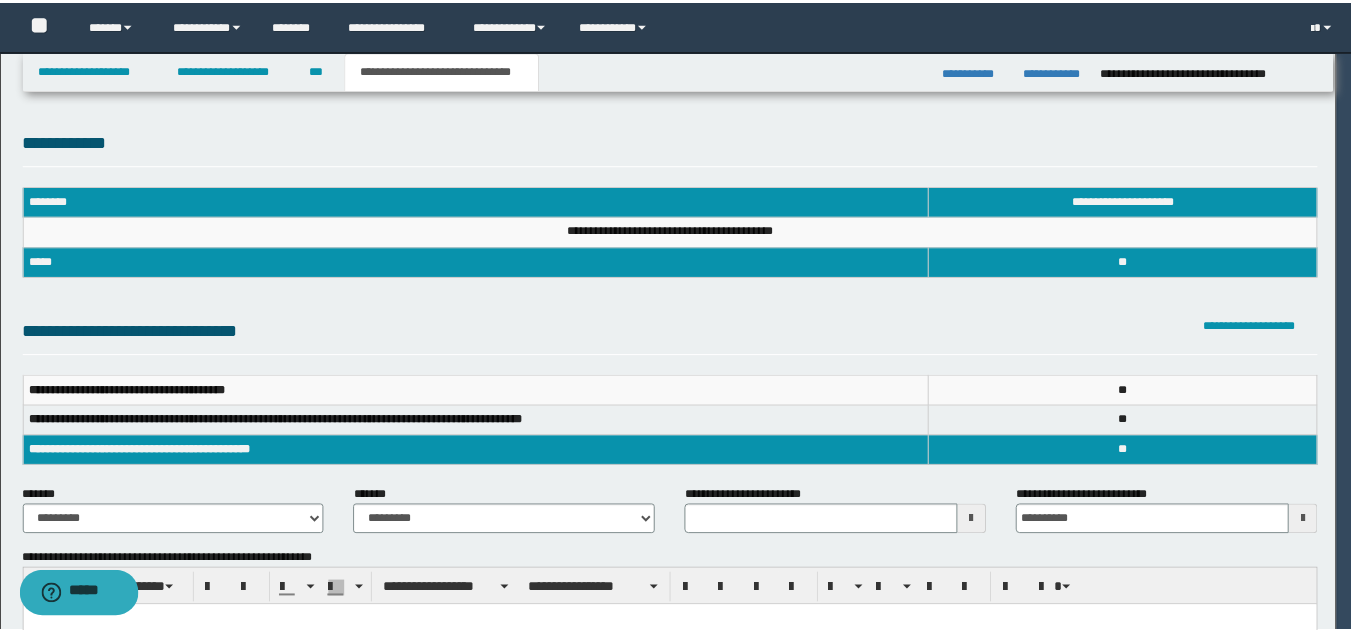 scroll, scrollTop: 0, scrollLeft: 0, axis: both 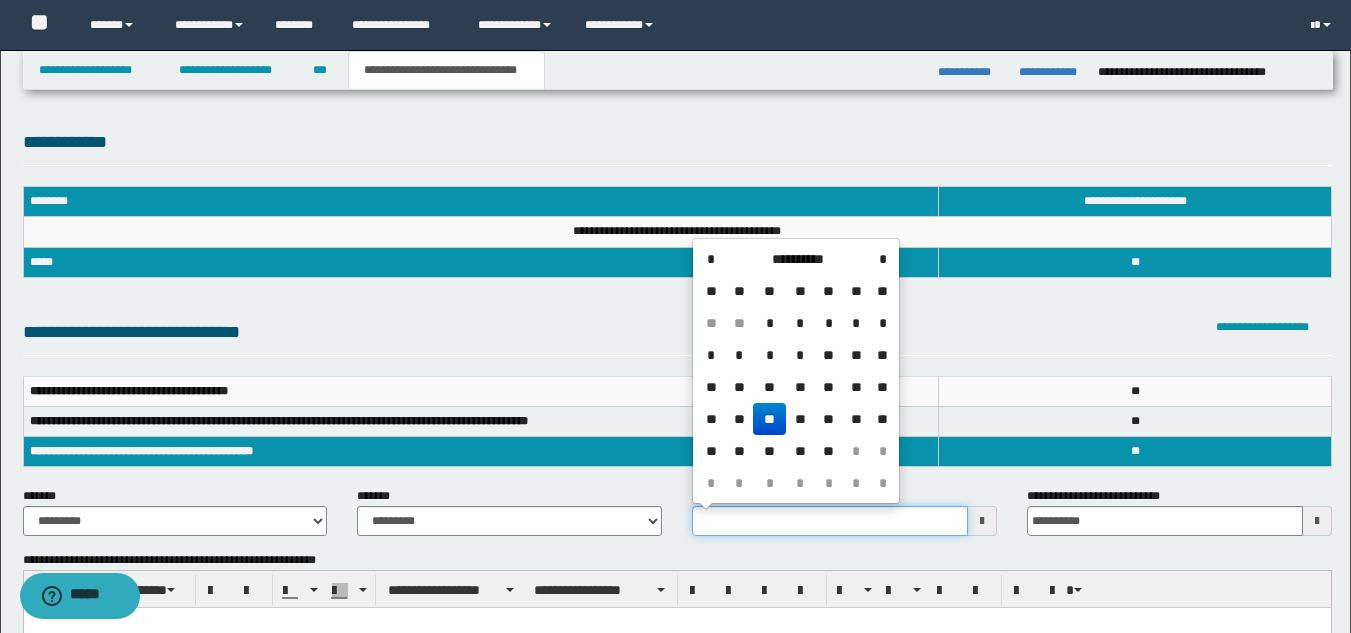 click on "**********" at bounding box center [830, 521] 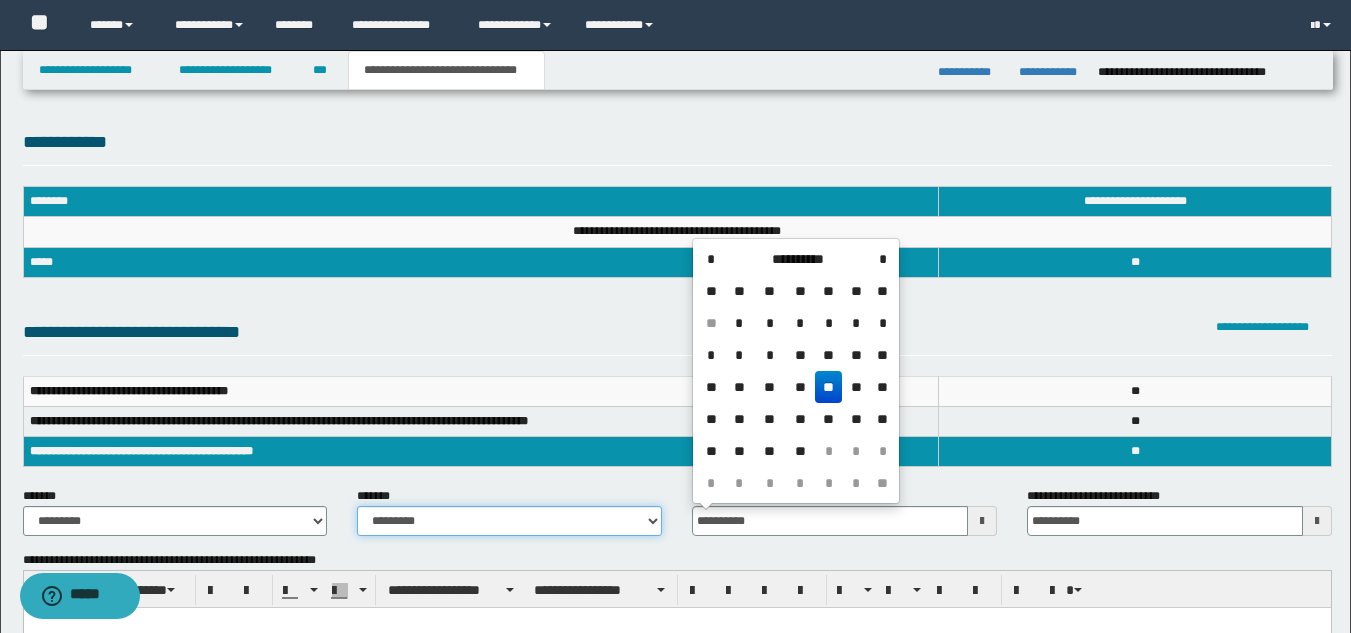 click on "**********" at bounding box center (509, 521) 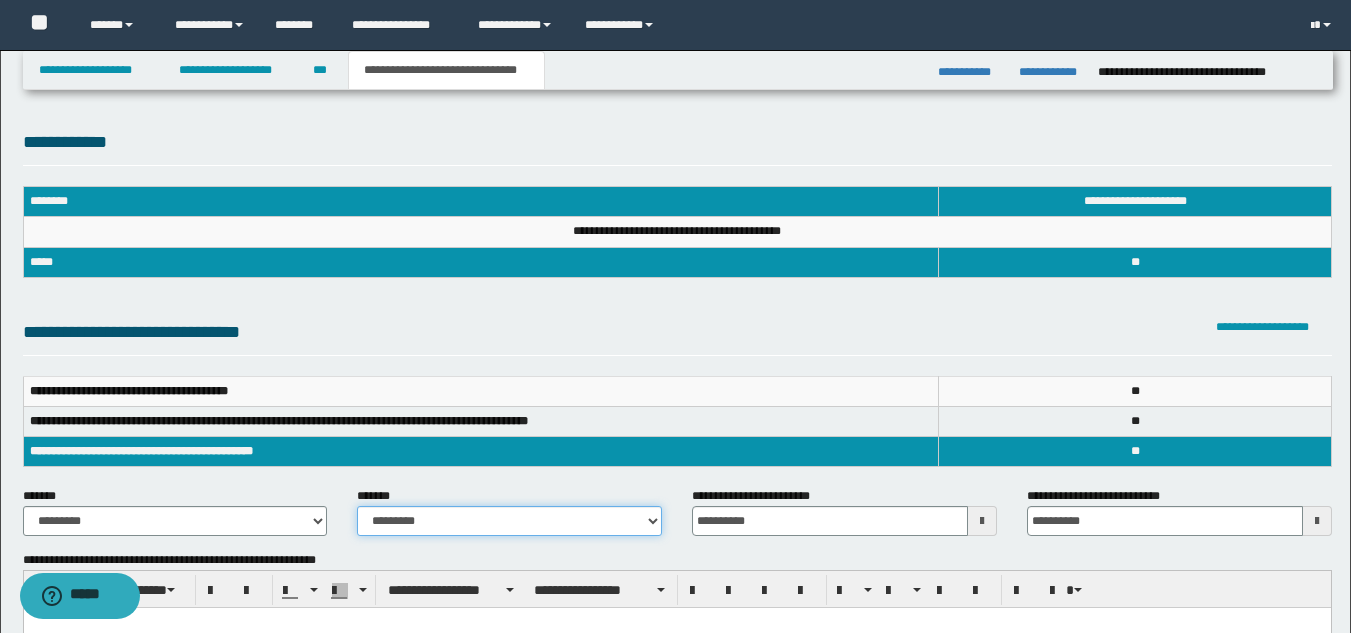 click on "**********" at bounding box center [509, 521] 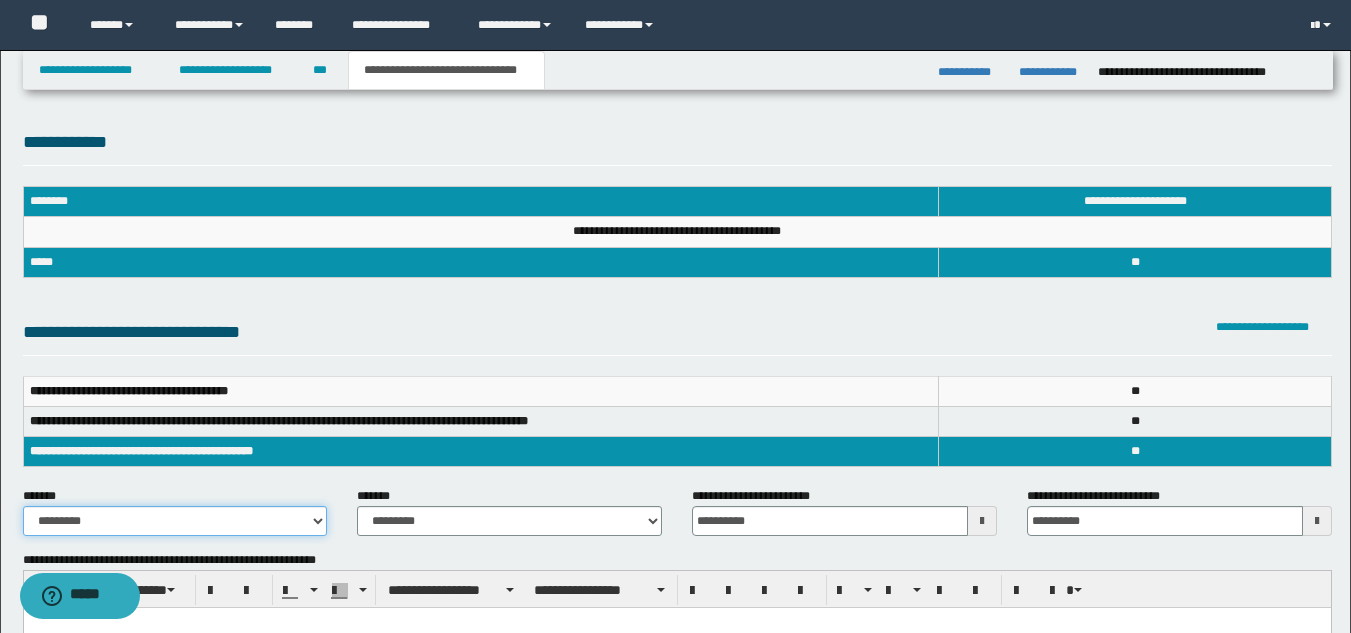click on "**********" at bounding box center [175, 521] 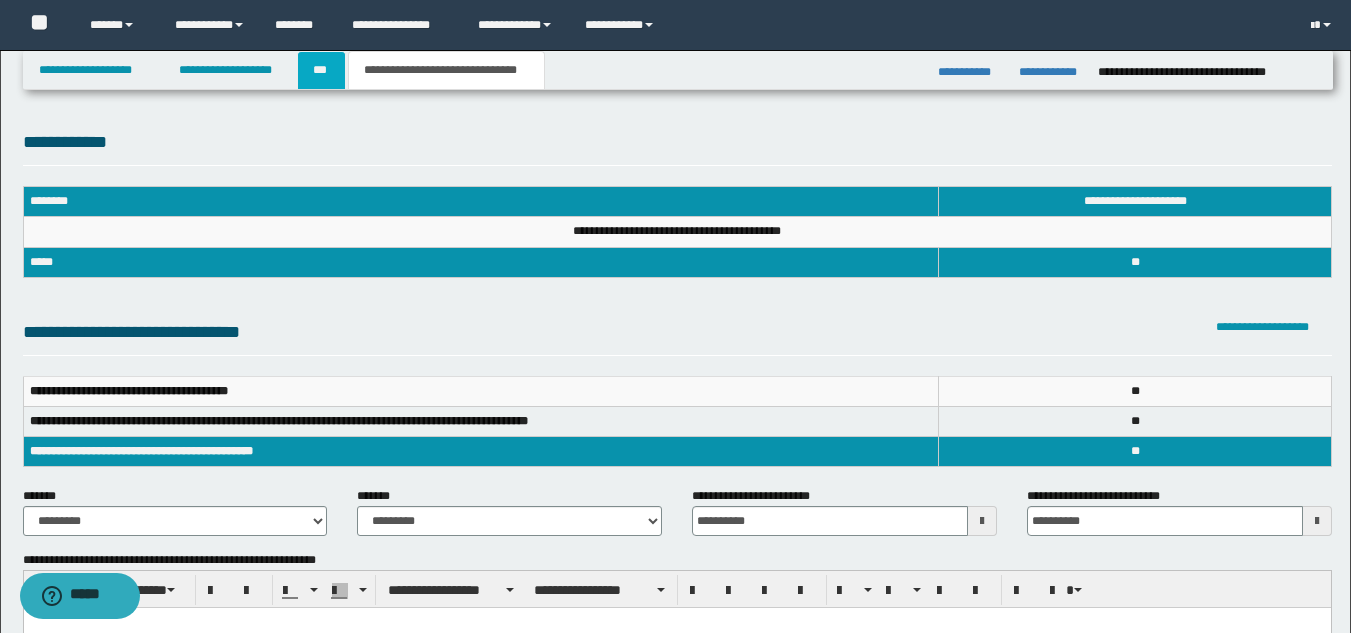click on "***" at bounding box center [321, 70] 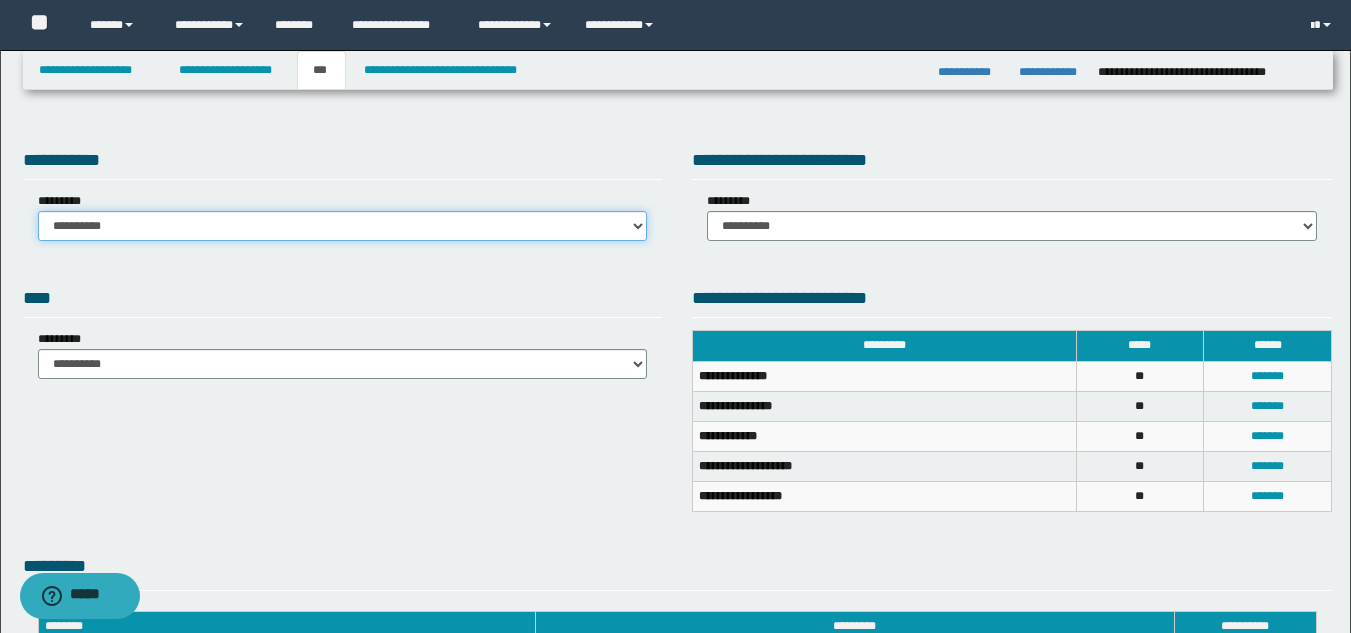 click on "**********" at bounding box center (343, 226) 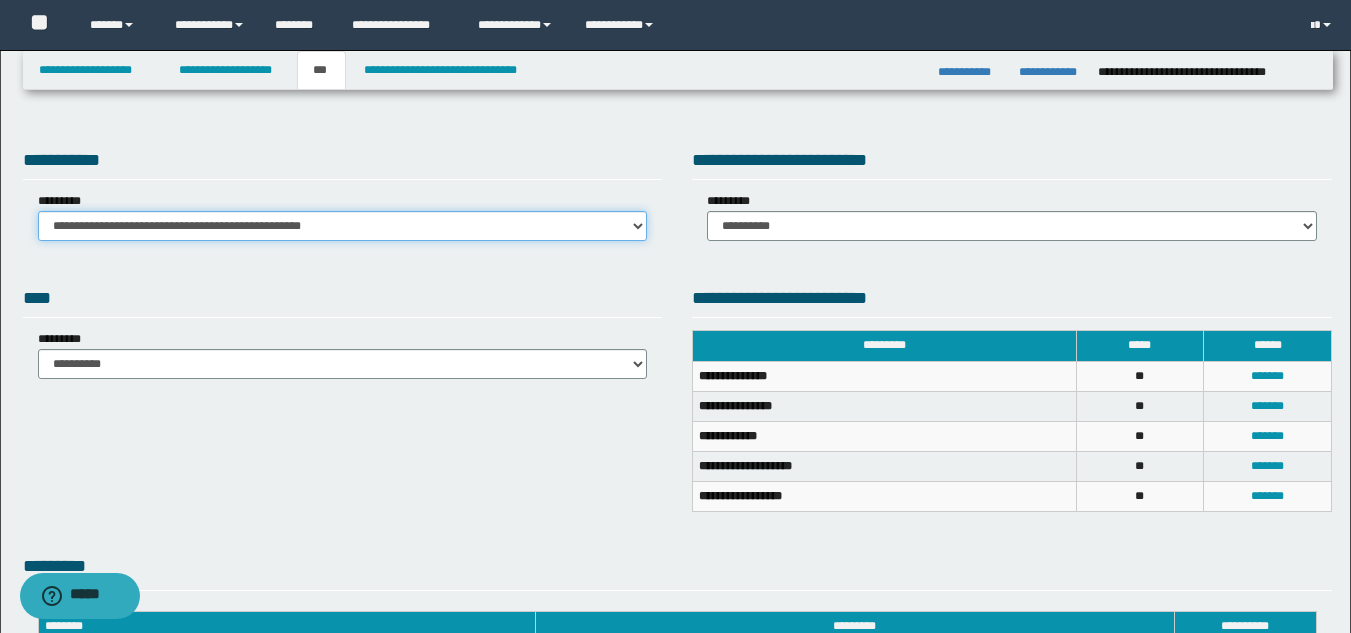 click on "**********" at bounding box center (343, 226) 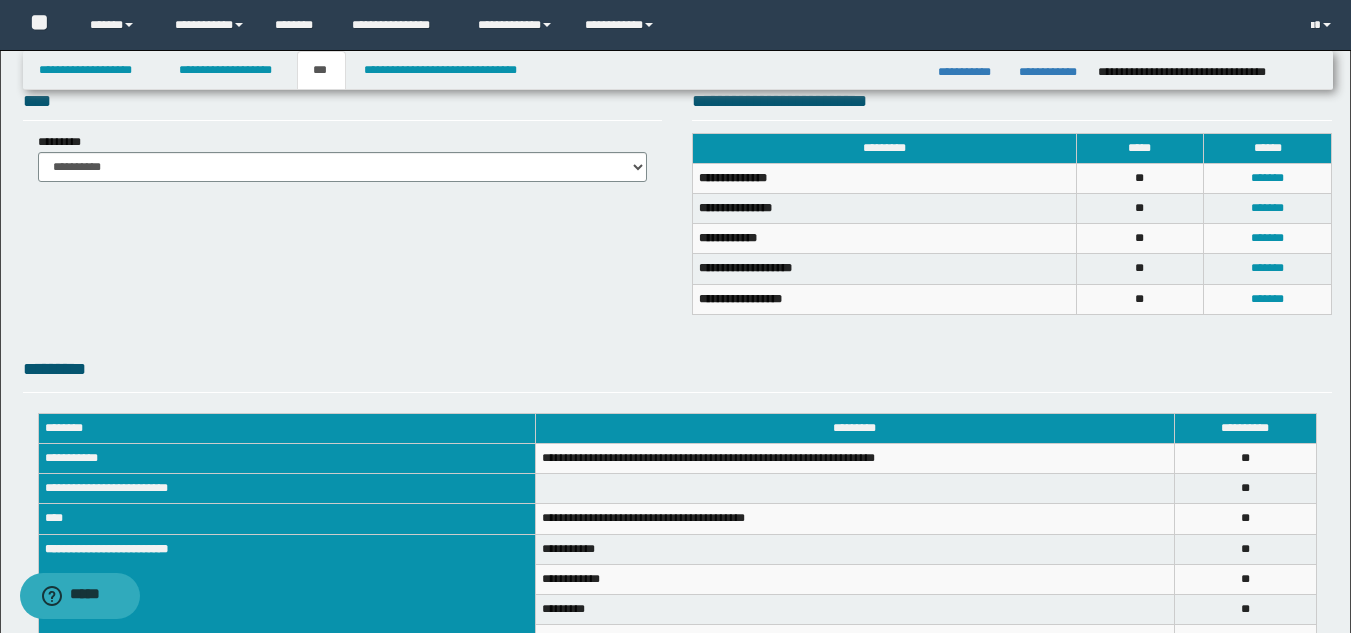 scroll, scrollTop: 302, scrollLeft: 0, axis: vertical 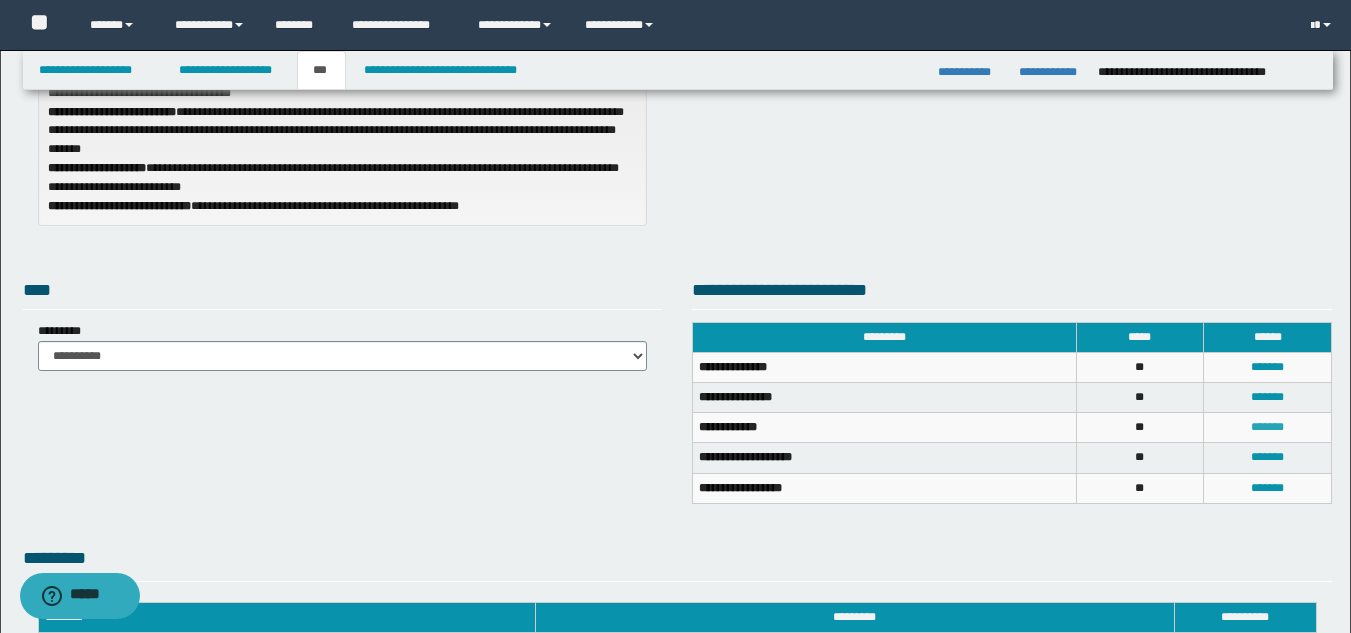 click on "*******" at bounding box center (1267, 427) 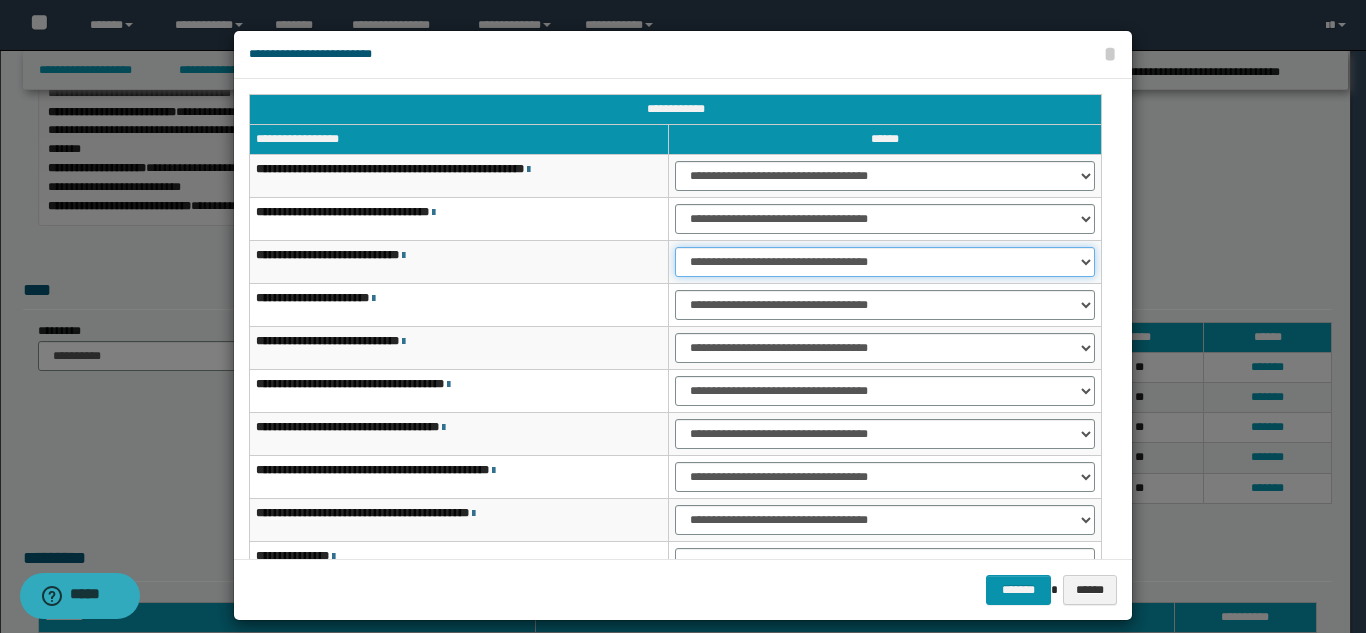 click on "**********" at bounding box center (885, 262) 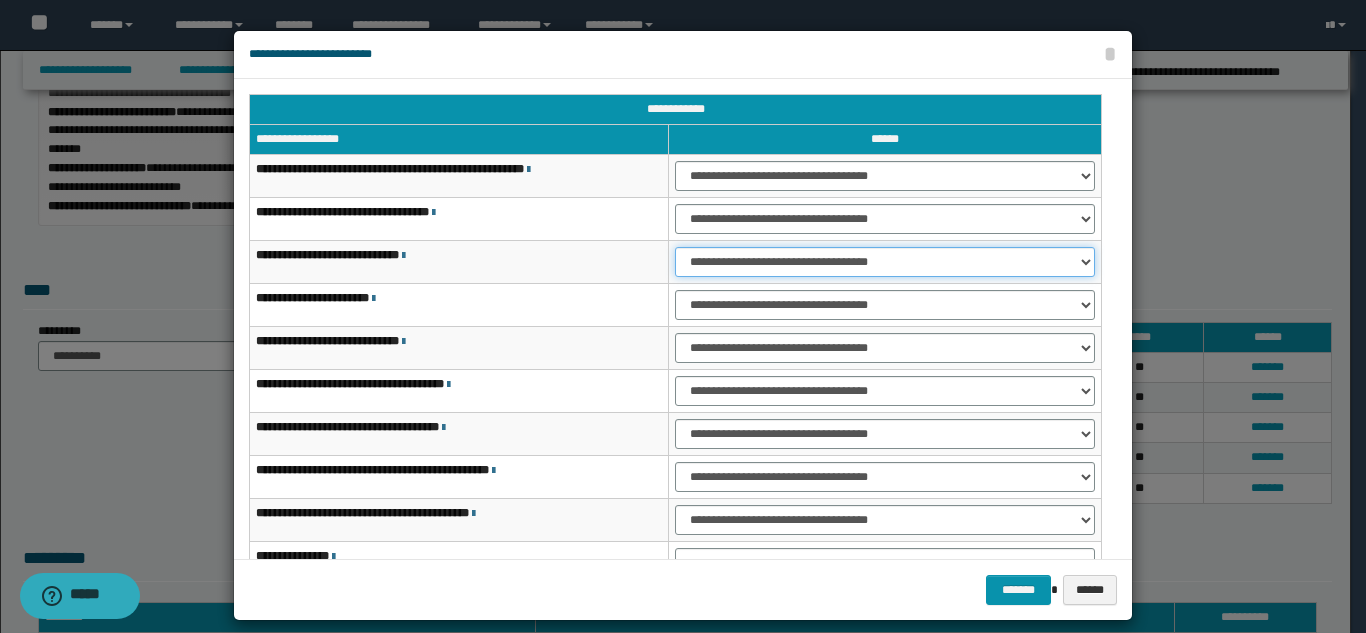 click on "**********" at bounding box center (885, 262) 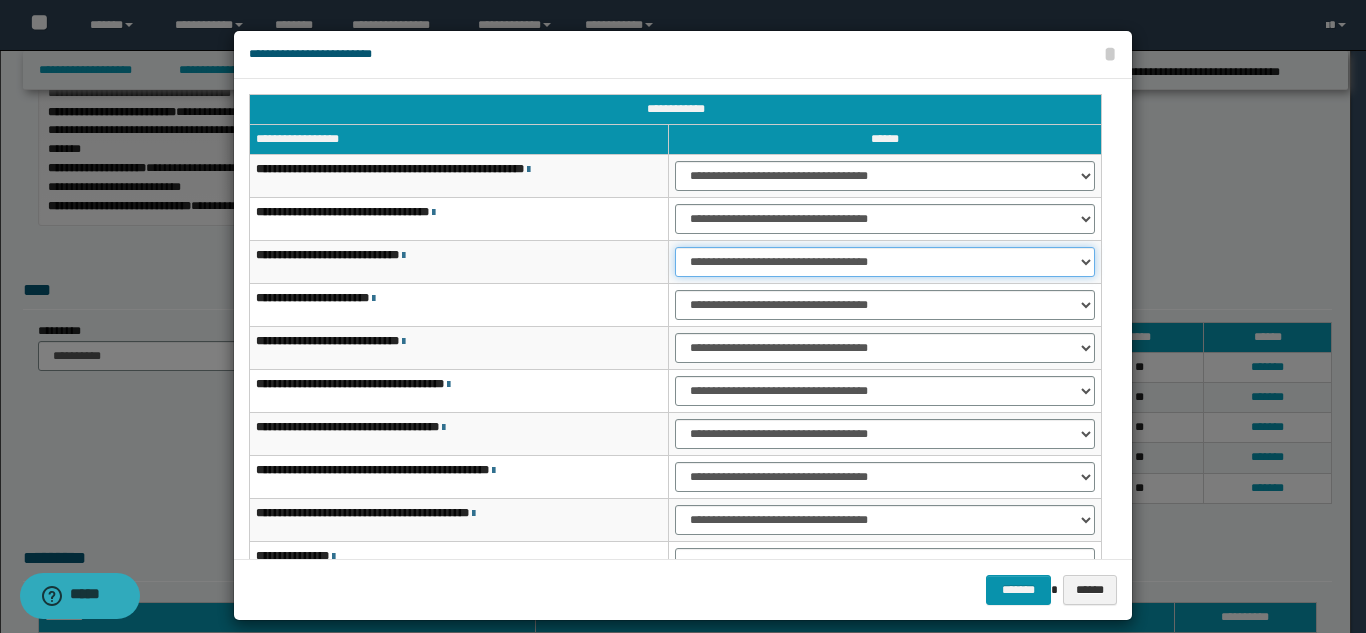 click on "**********" at bounding box center [885, 262] 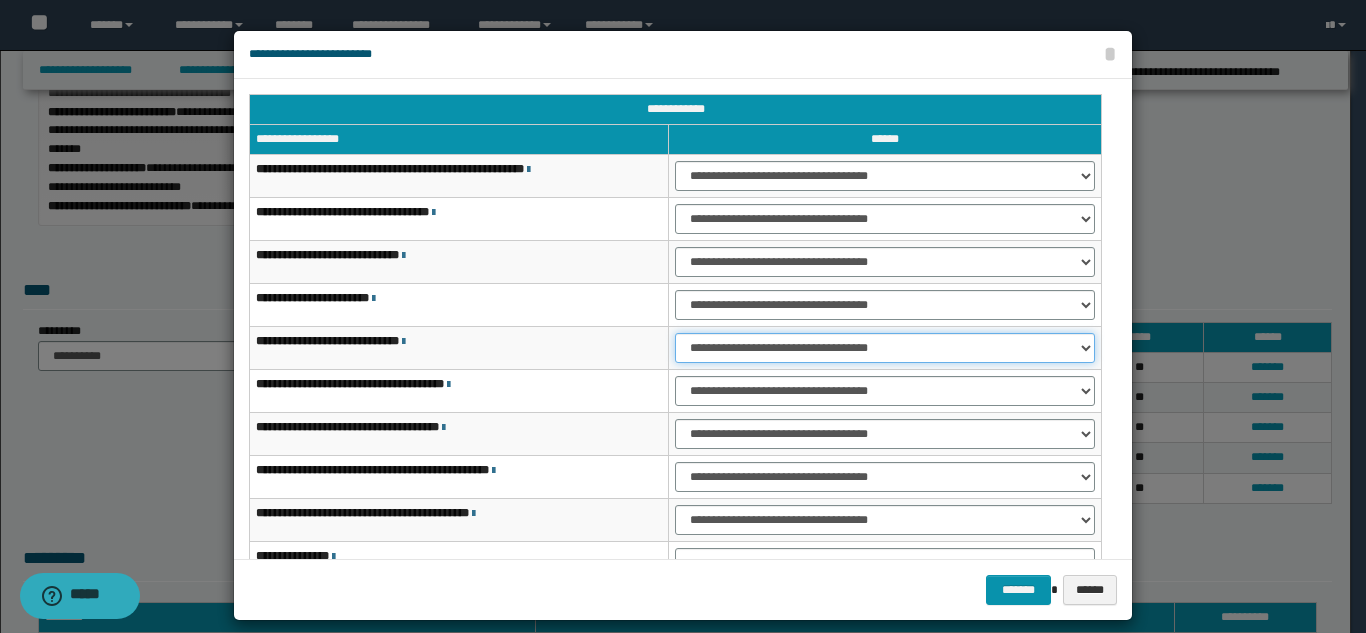 click on "**********" at bounding box center [885, 348] 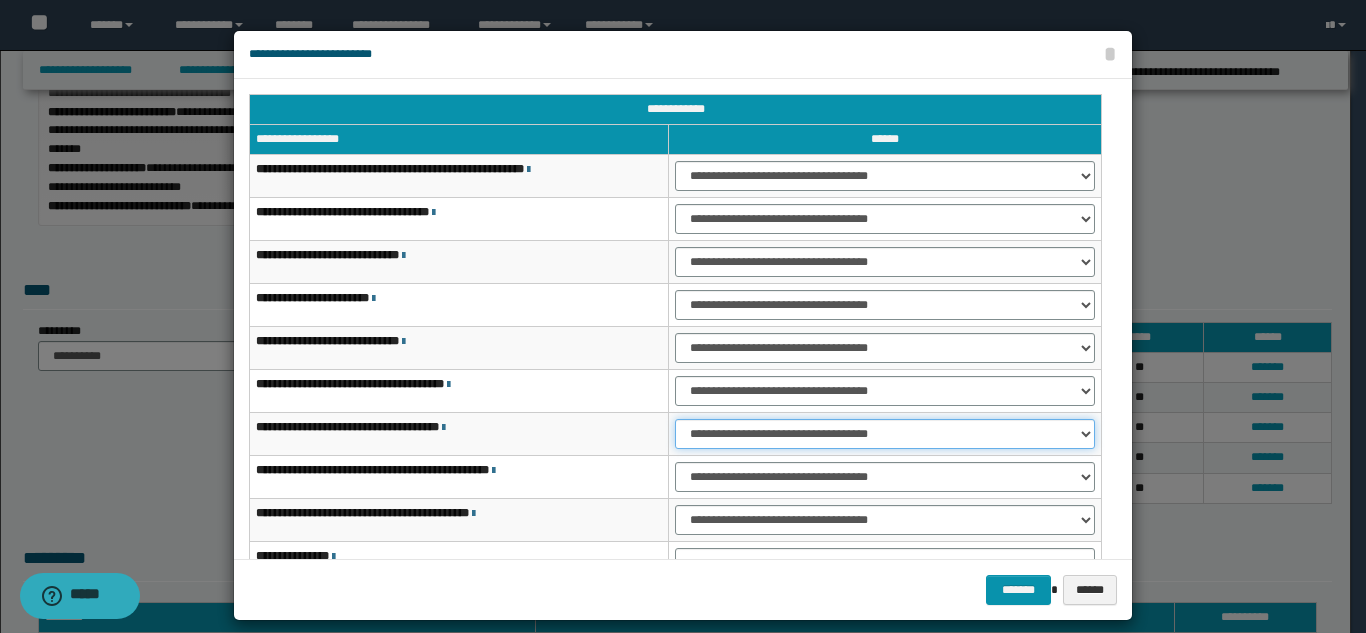 drag, startPoint x: 735, startPoint y: 428, endPoint x: 735, endPoint y: 441, distance: 13 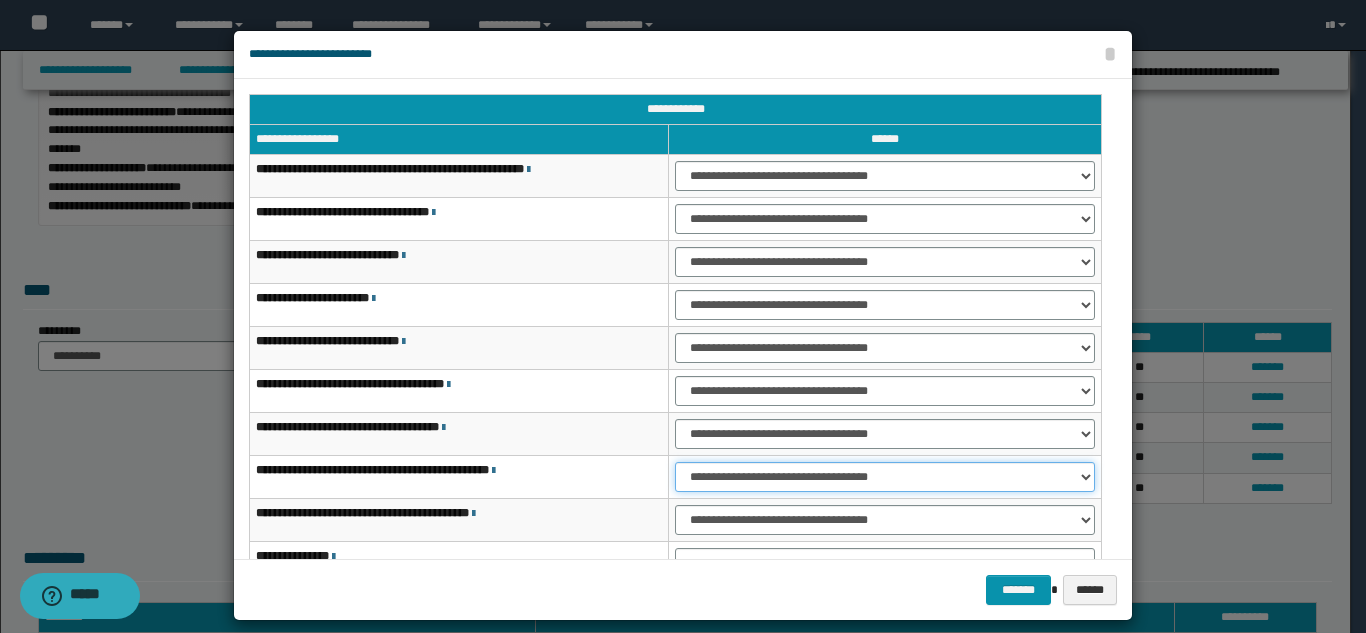 click on "**********" at bounding box center [885, 477] 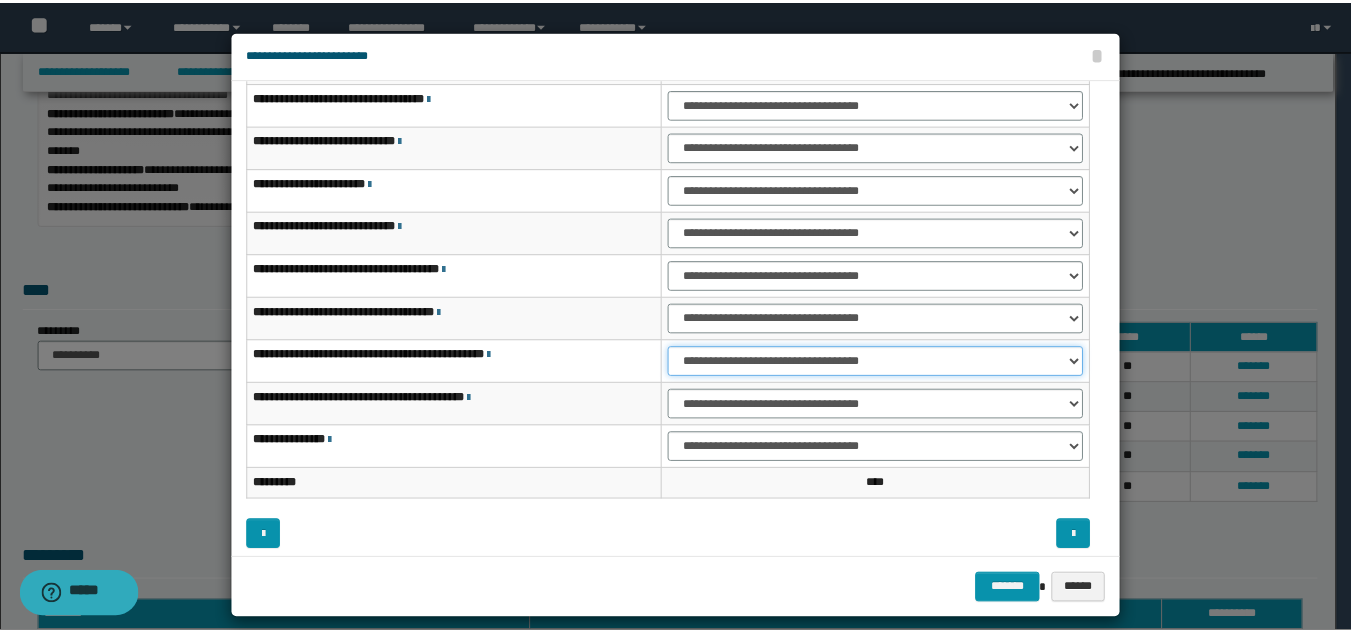scroll, scrollTop: 121, scrollLeft: 0, axis: vertical 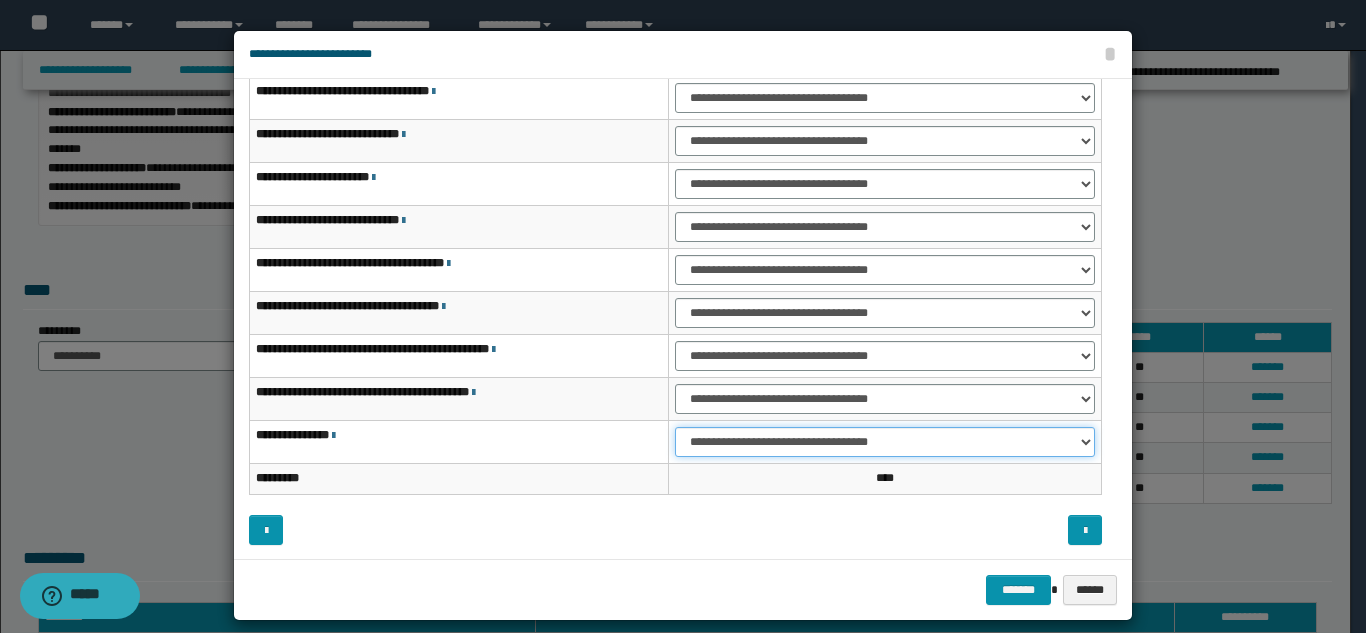 click on "**********" at bounding box center [885, 442] 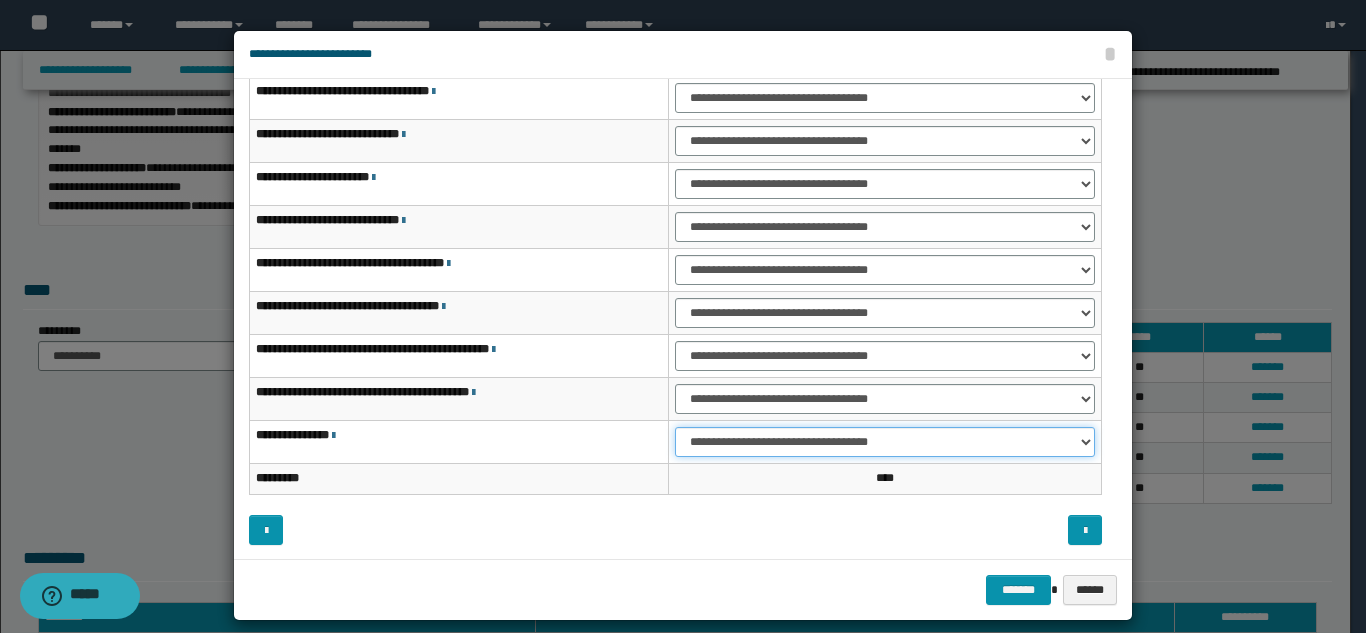 click on "**********" at bounding box center (885, 442) 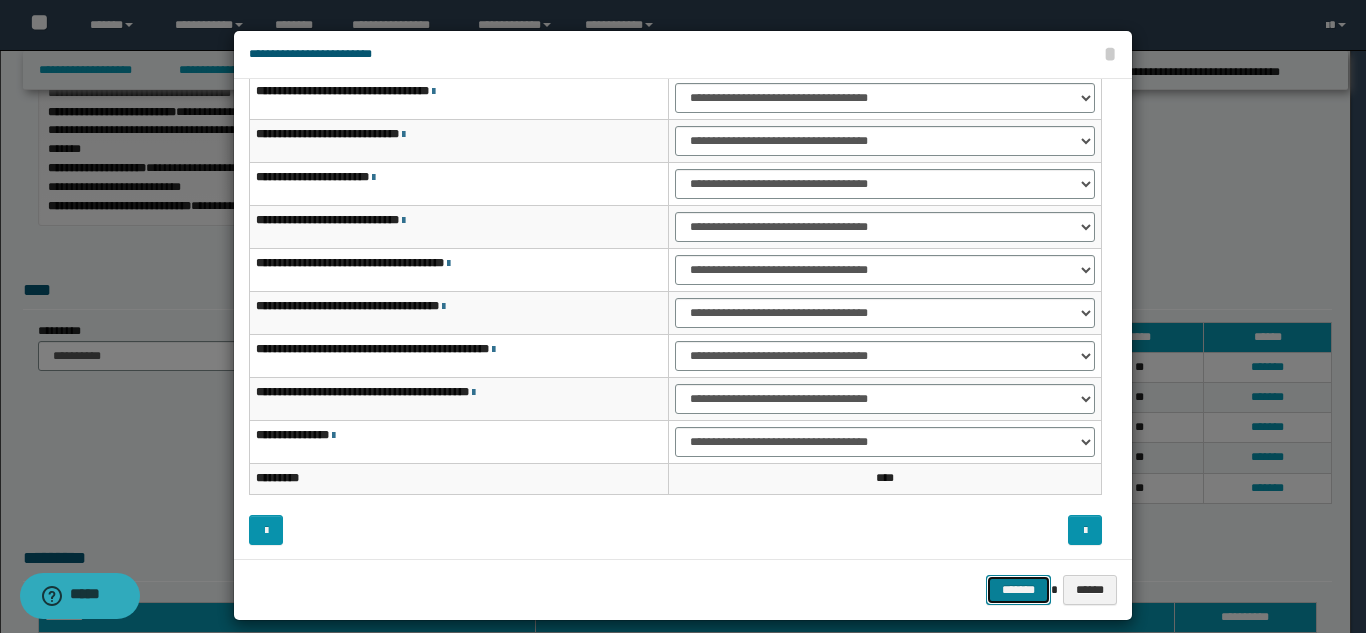 click on "*******" at bounding box center [1018, 590] 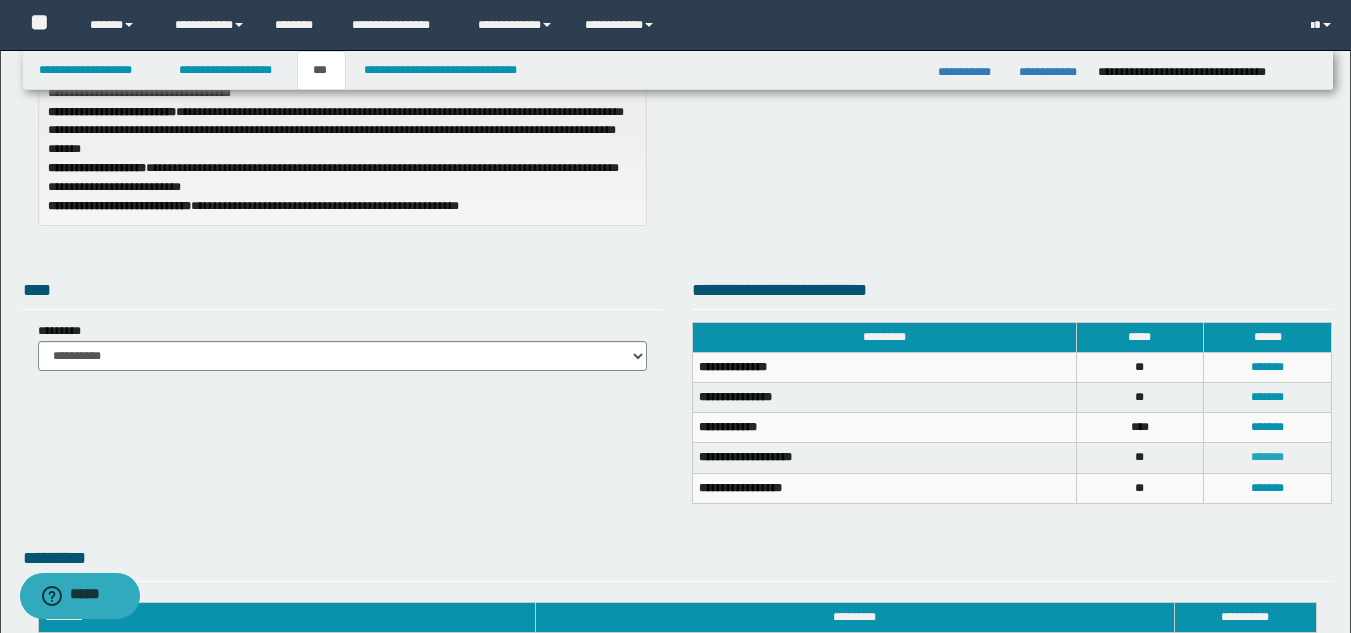 click on "*******" at bounding box center (1267, 457) 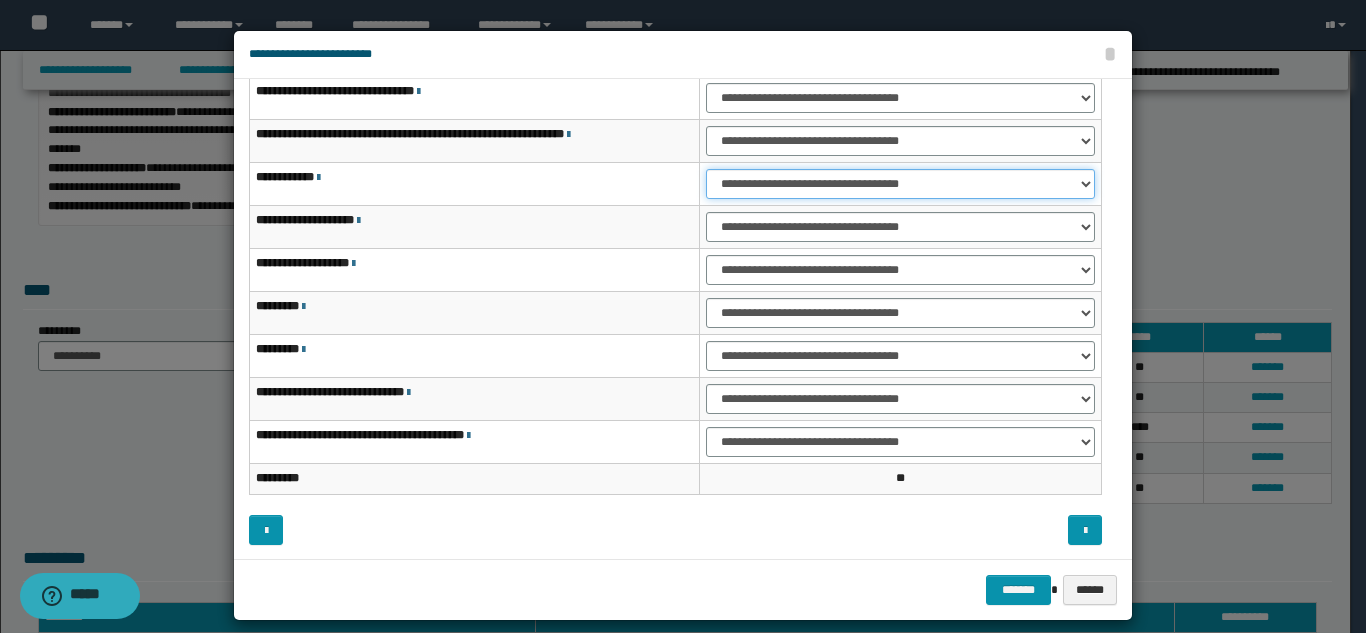 drag, startPoint x: 751, startPoint y: 181, endPoint x: 748, endPoint y: 196, distance: 15.297058 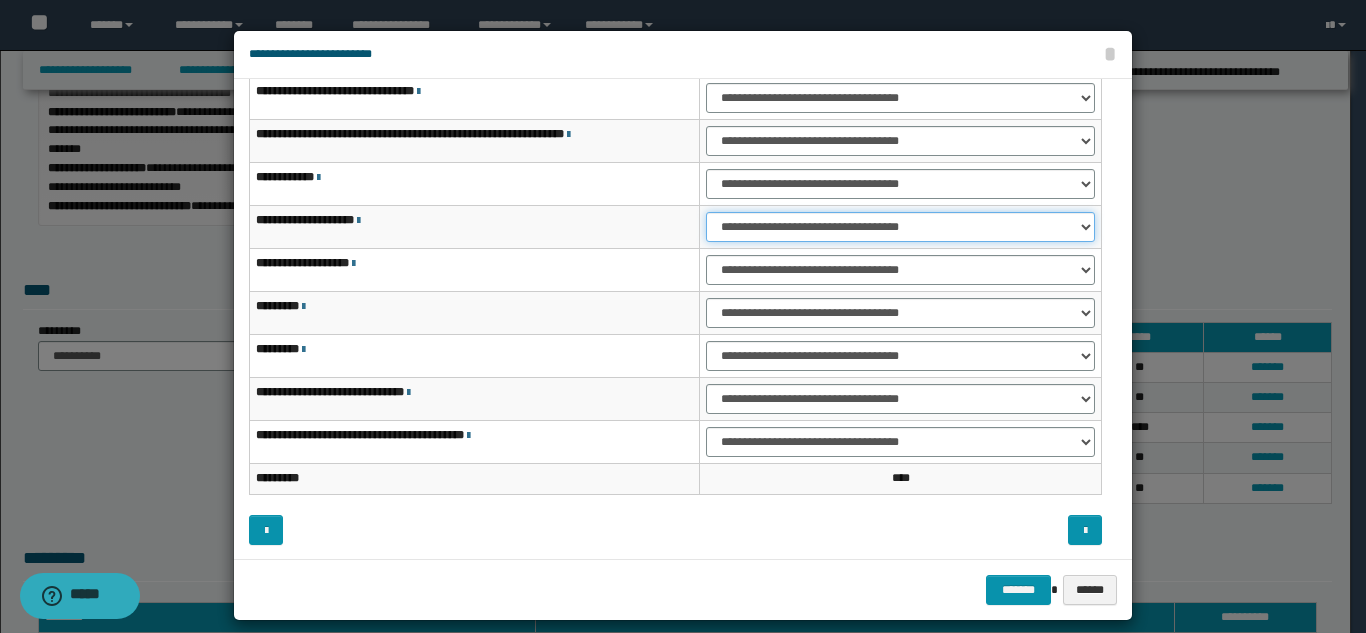 click on "**********" at bounding box center (900, 227) 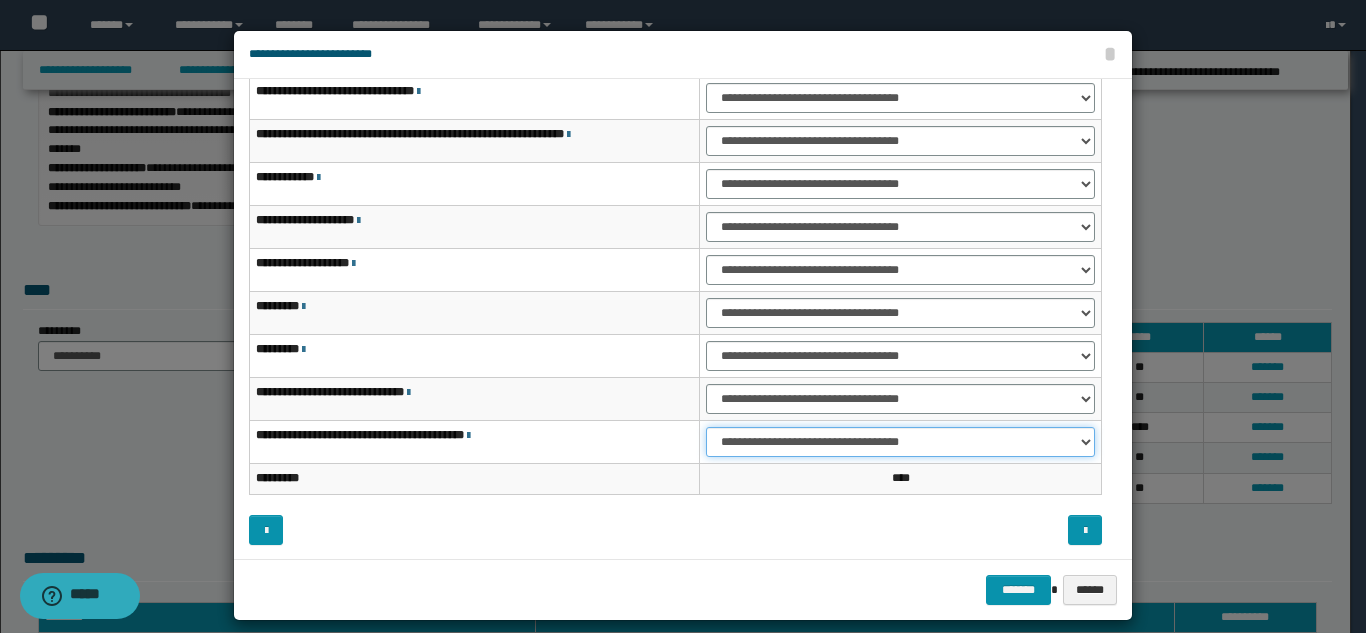 click on "**********" at bounding box center [900, 442] 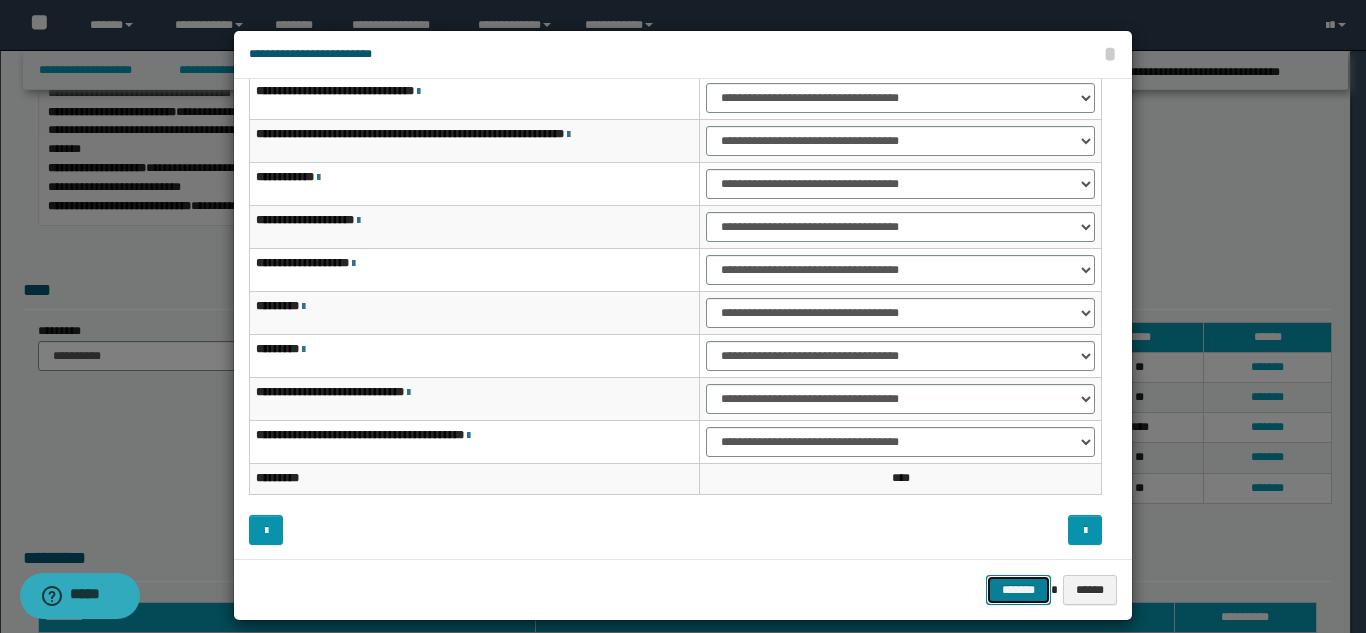 click on "*******" at bounding box center (1018, 590) 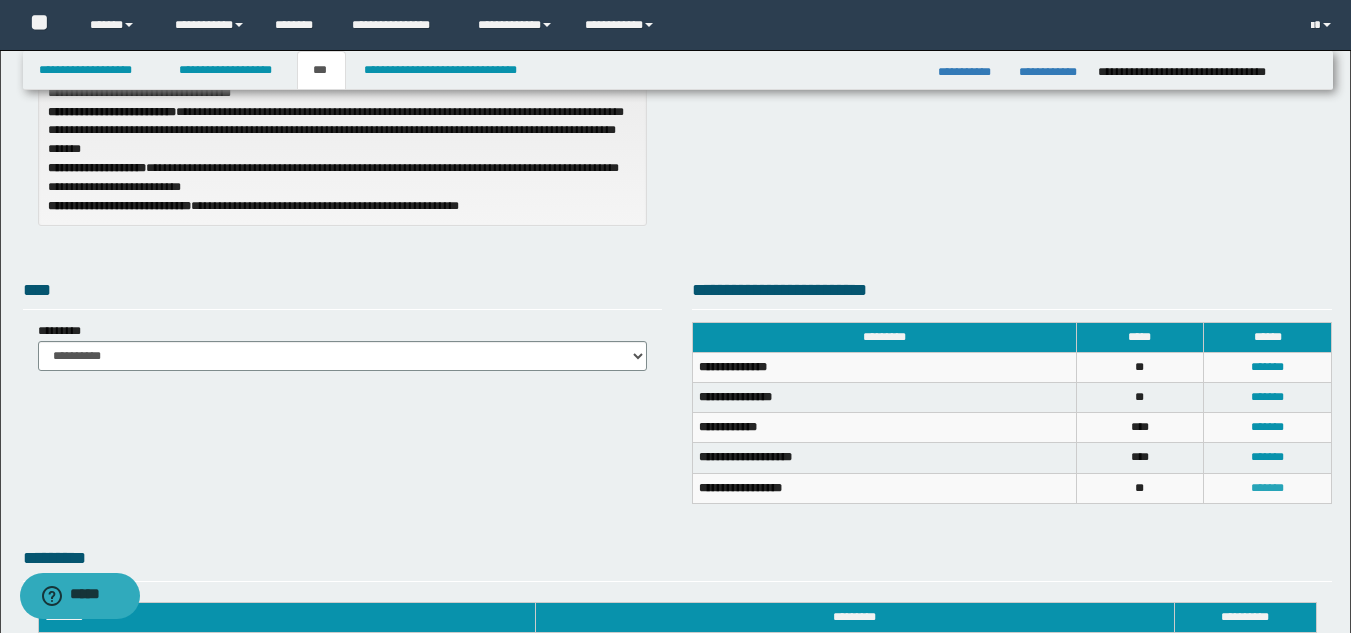 click on "*******" at bounding box center [1267, 488] 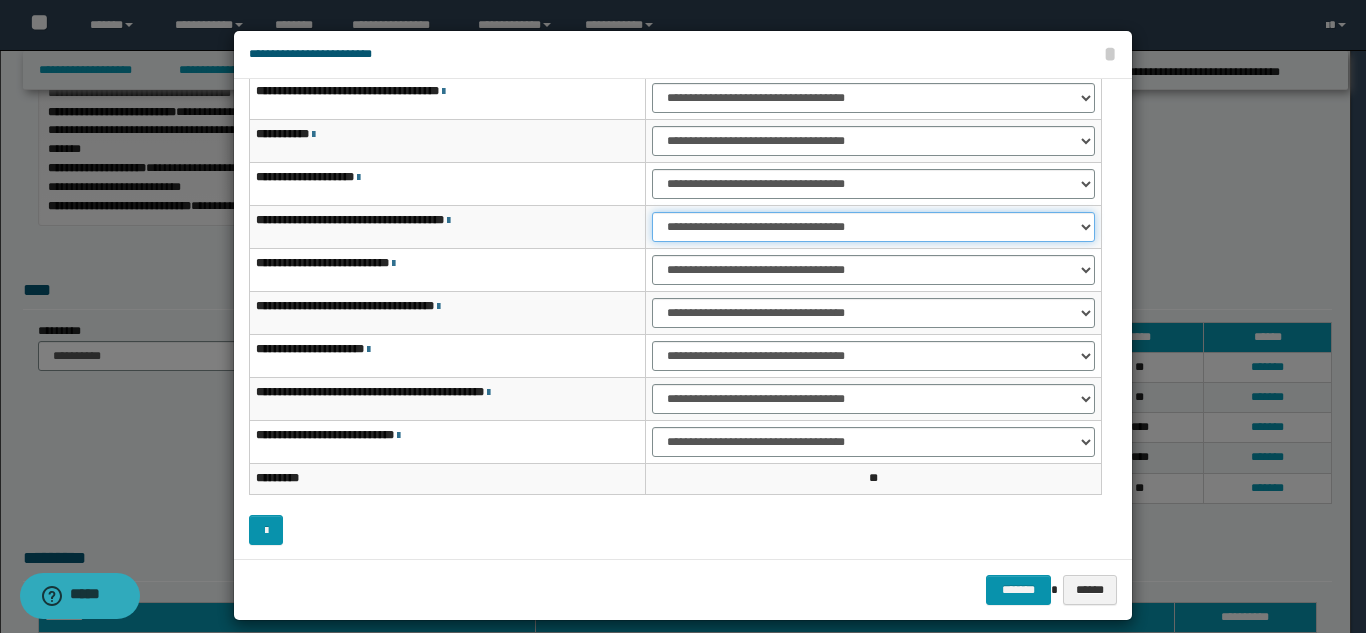 click on "**********" at bounding box center (873, 227) 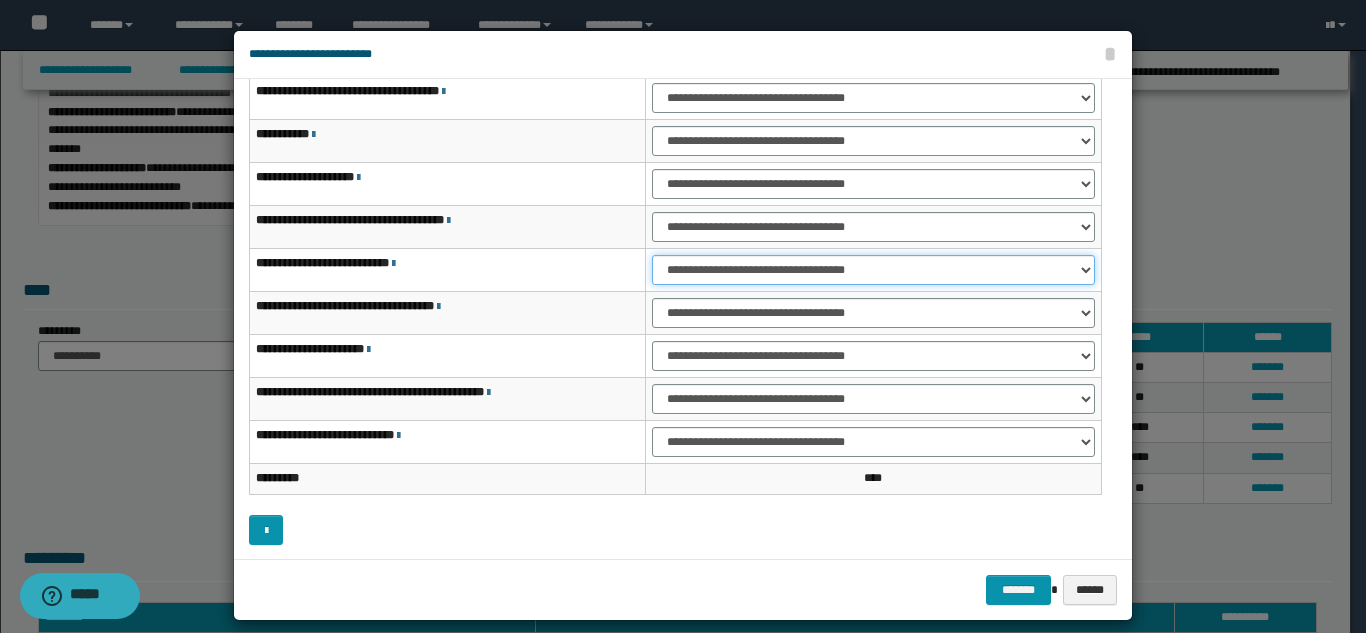 click on "**********" at bounding box center (873, 270) 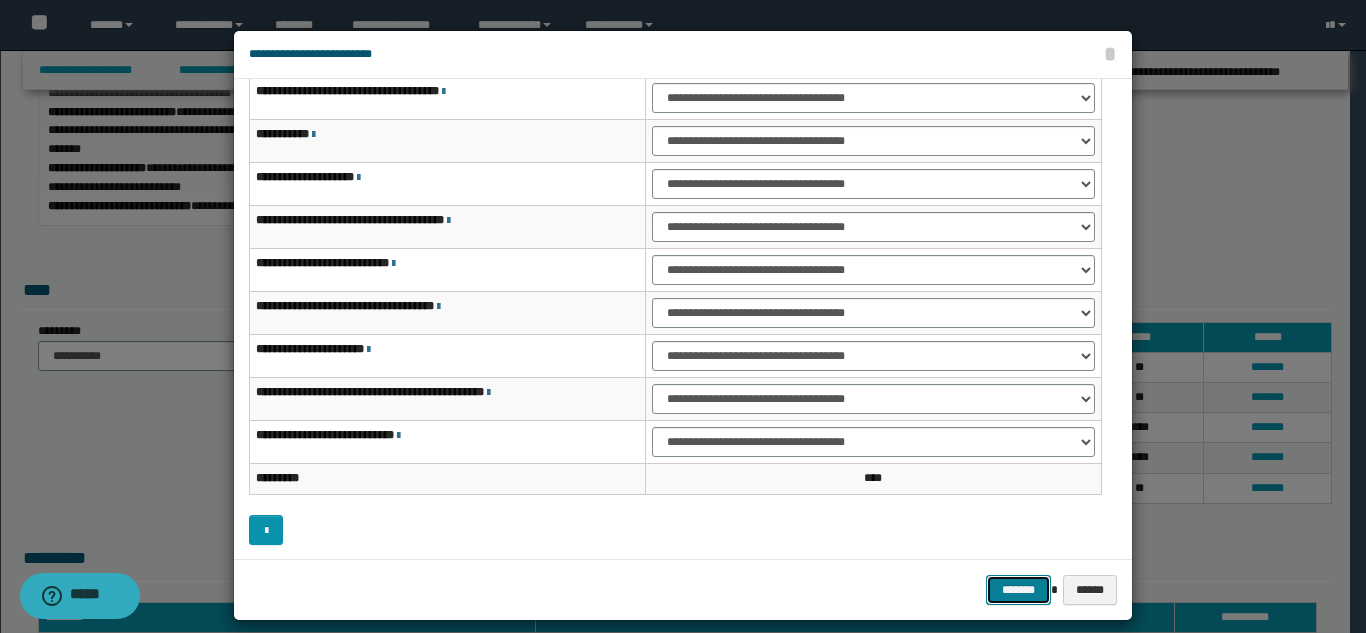 click on "*******" at bounding box center (1018, 590) 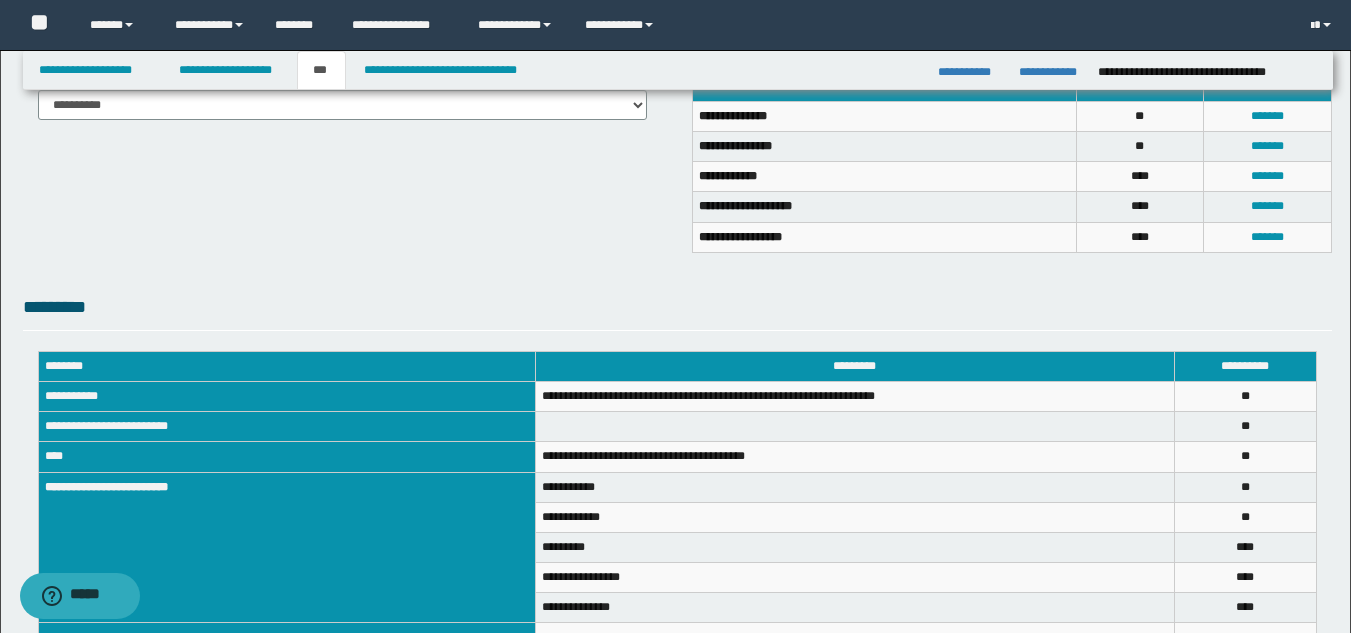 scroll, scrollTop: 536, scrollLeft: 0, axis: vertical 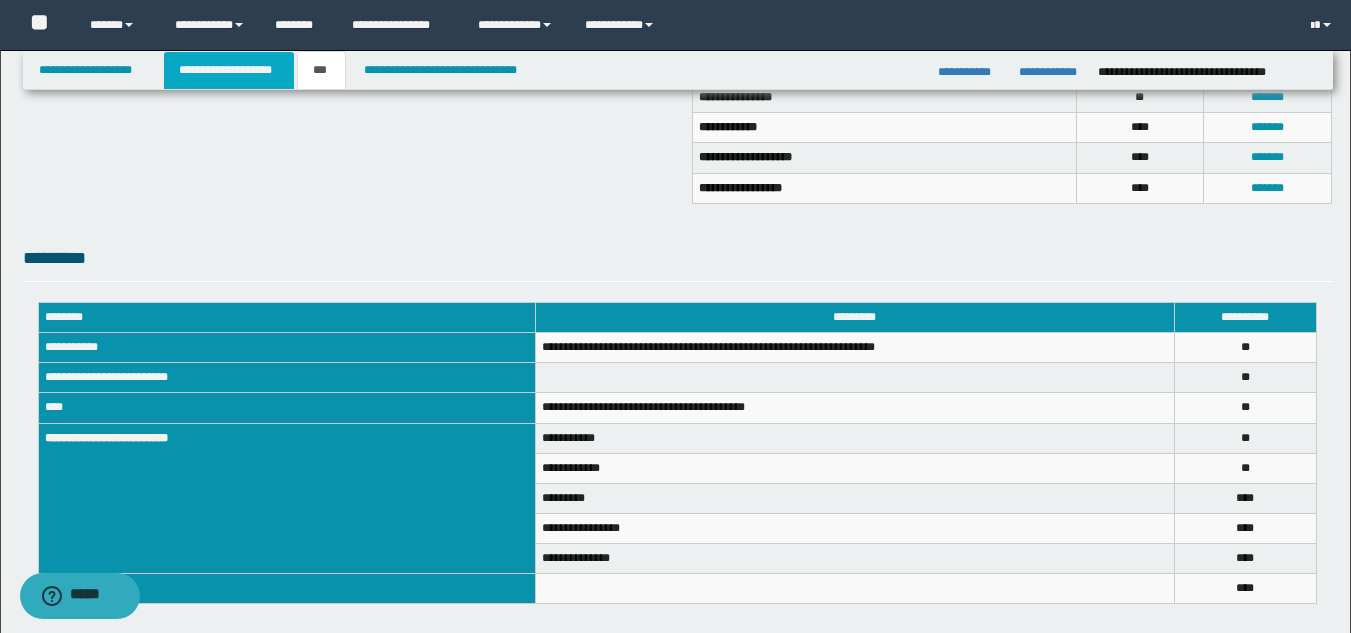 click on "**********" at bounding box center [229, 70] 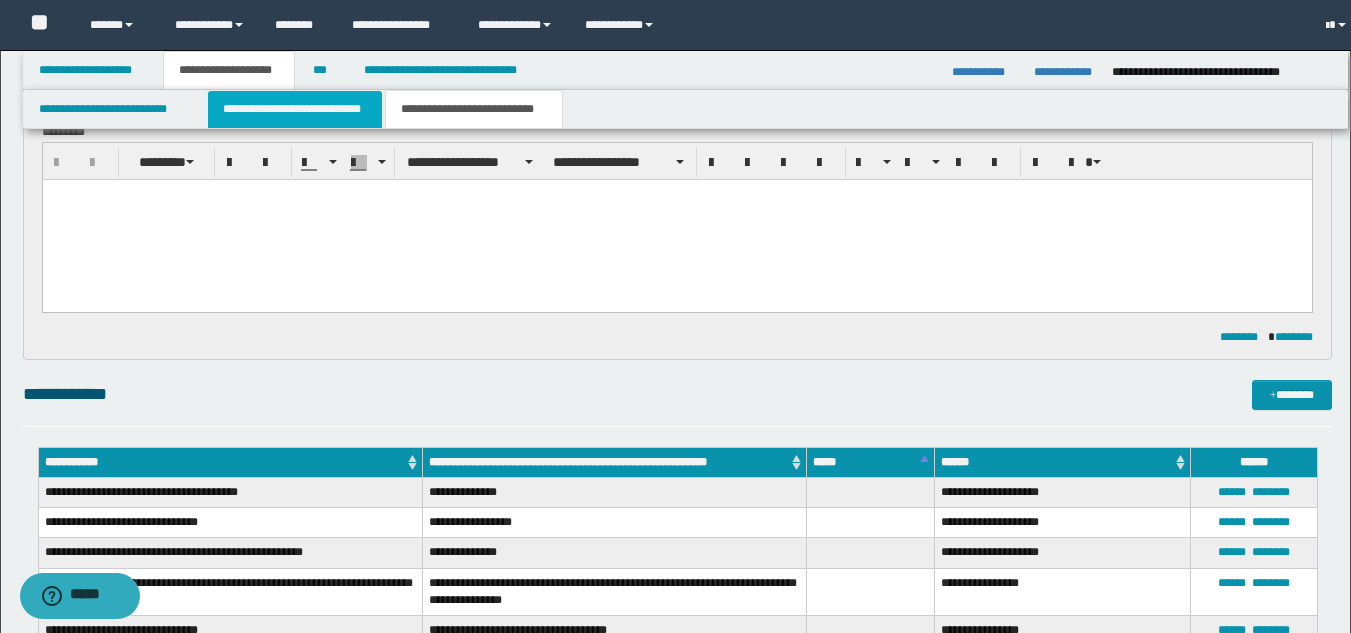 scroll, scrollTop: 567, scrollLeft: 0, axis: vertical 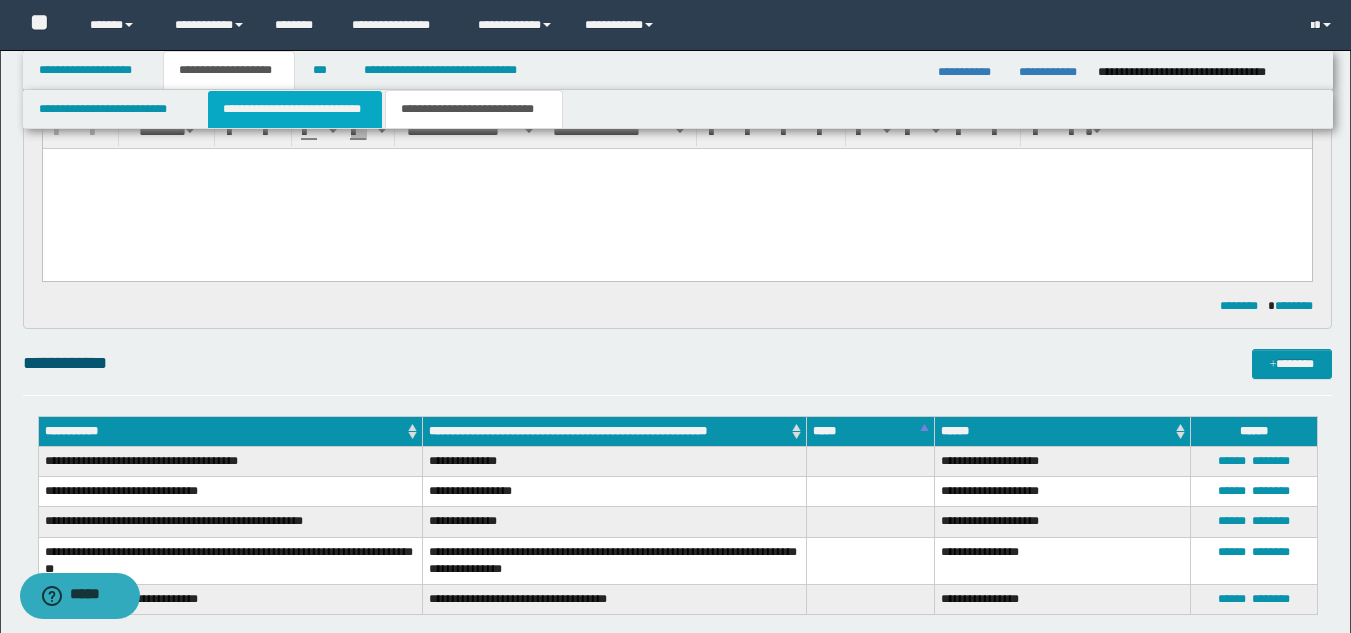 click on "**********" at bounding box center [295, 109] 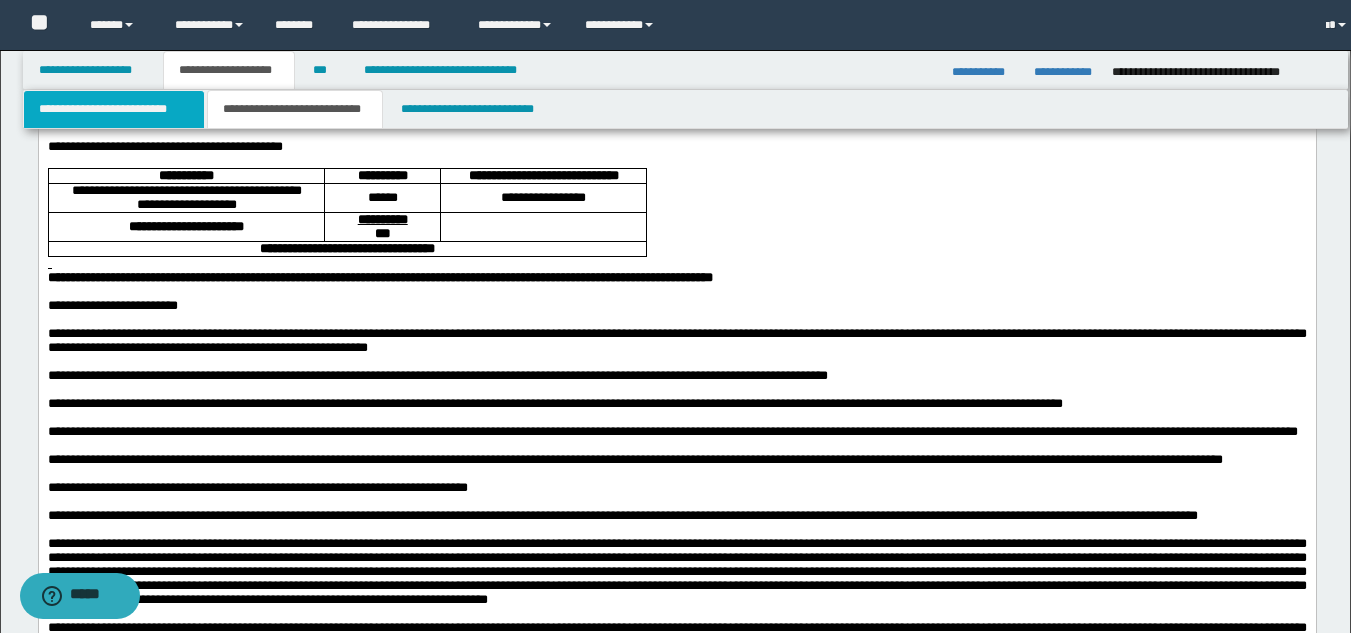 click on "**********" at bounding box center [114, 109] 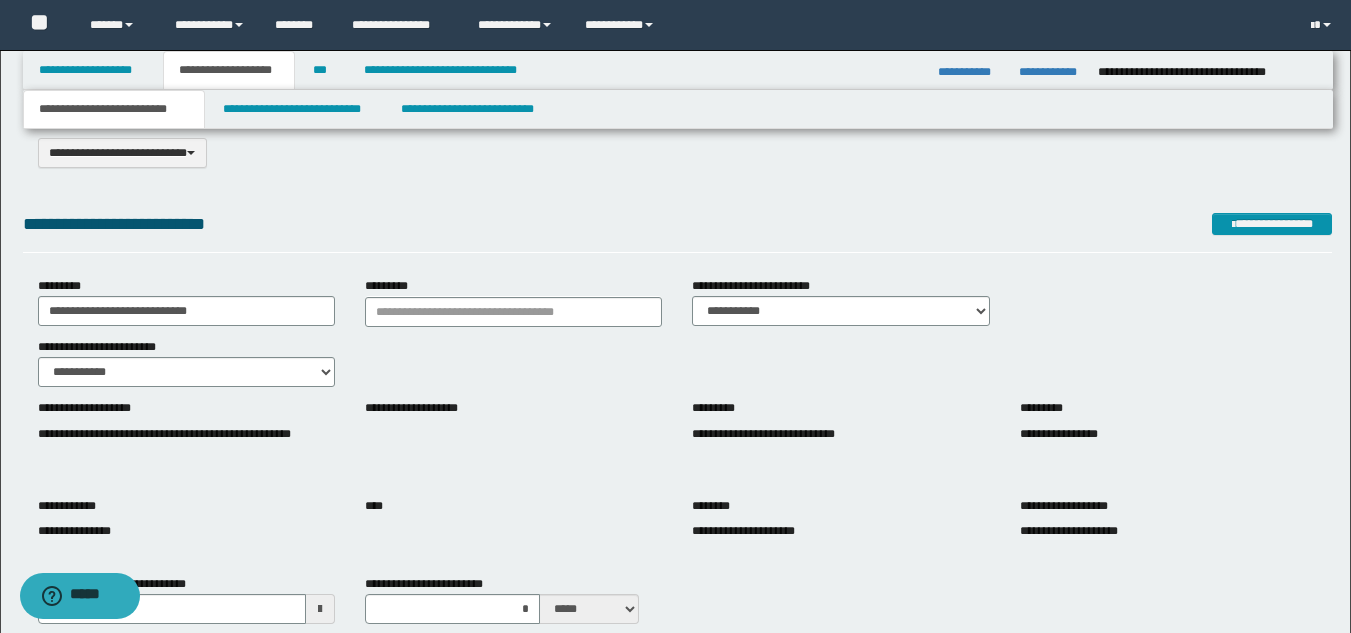 scroll, scrollTop: 0, scrollLeft: 0, axis: both 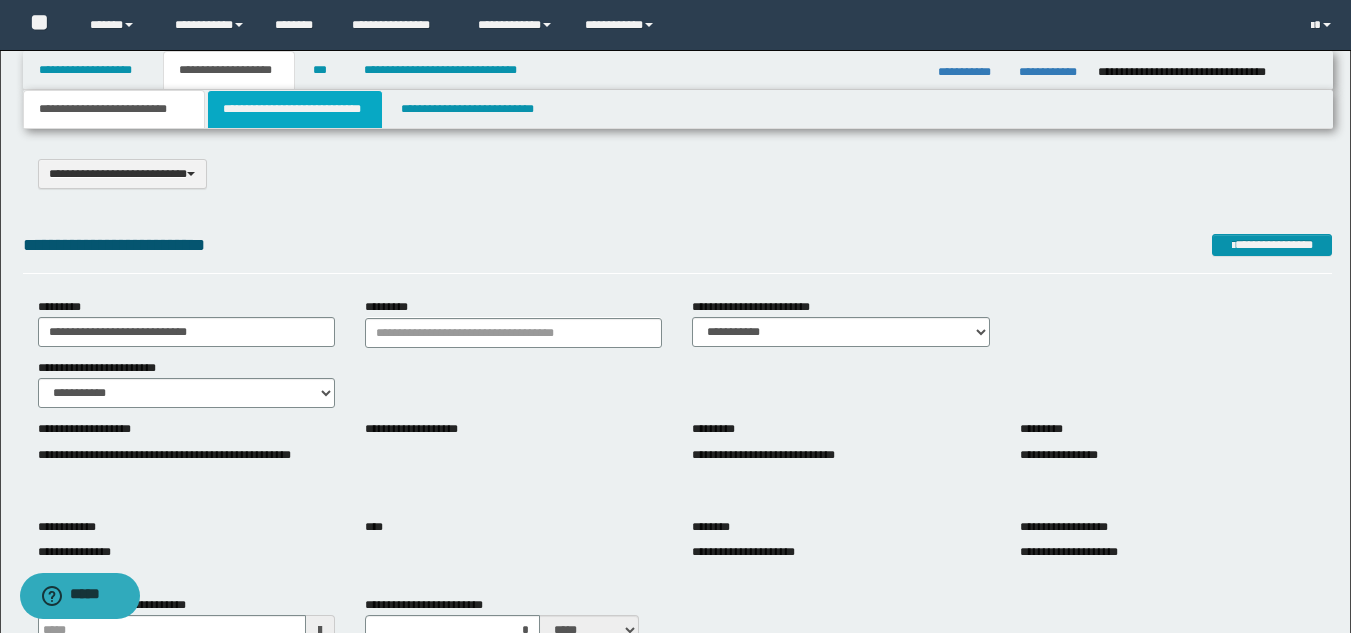 click on "**********" at bounding box center [295, 109] 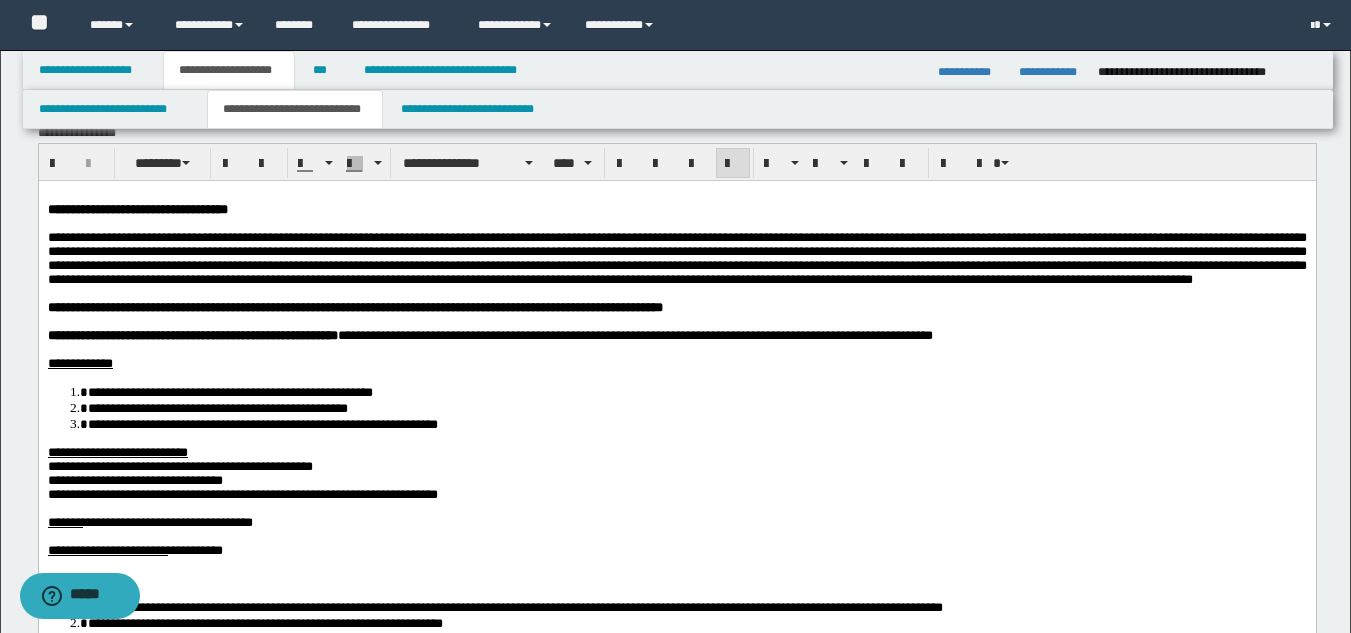 scroll, scrollTop: 0, scrollLeft: 0, axis: both 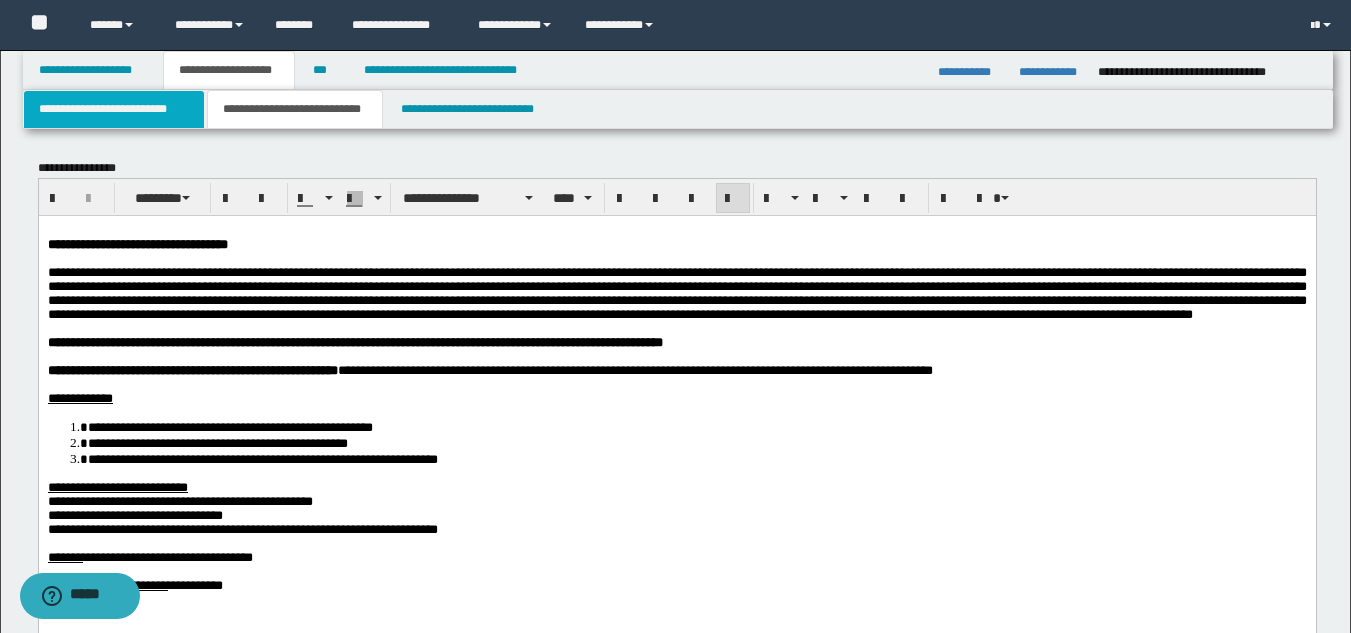 click on "**********" at bounding box center [114, 109] 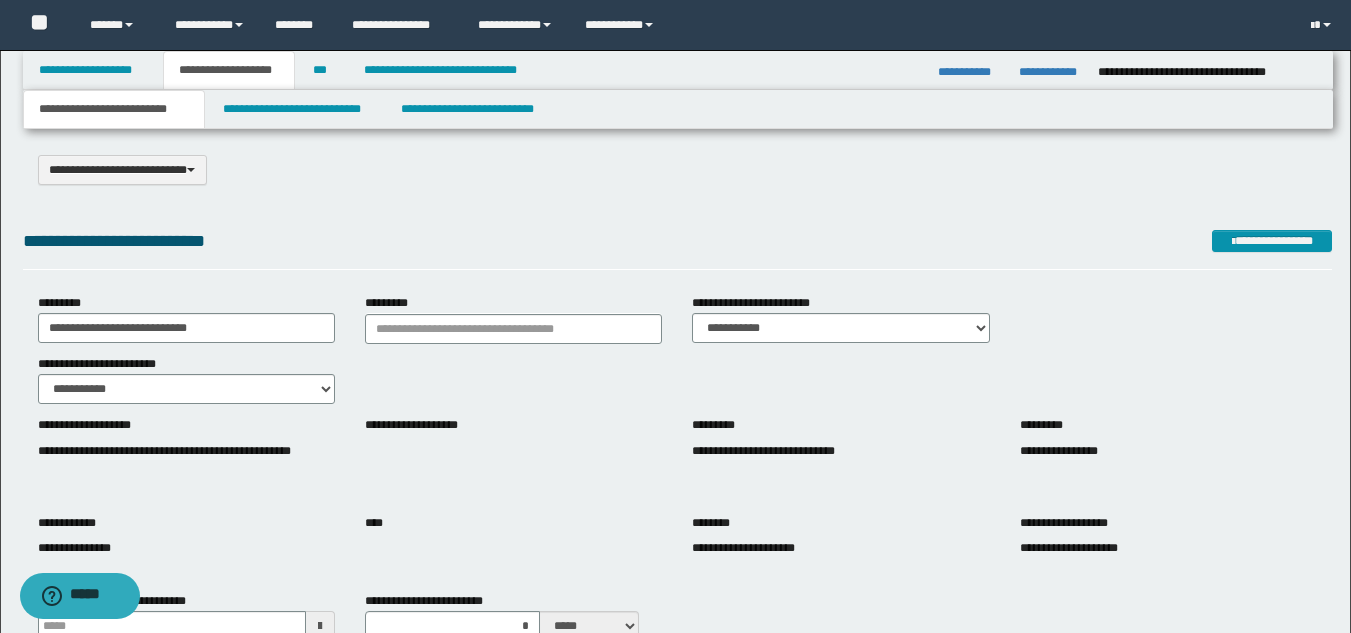 scroll, scrollTop: 0, scrollLeft: 0, axis: both 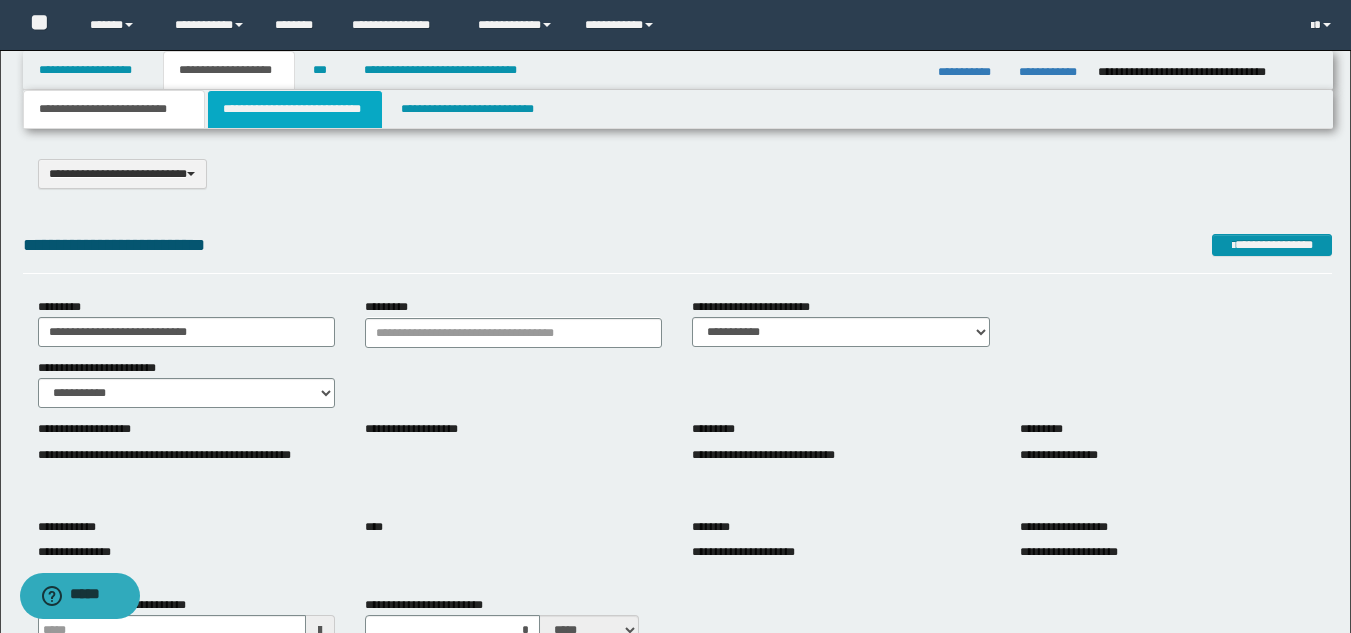 click on "**********" at bounding box center [295, 109] 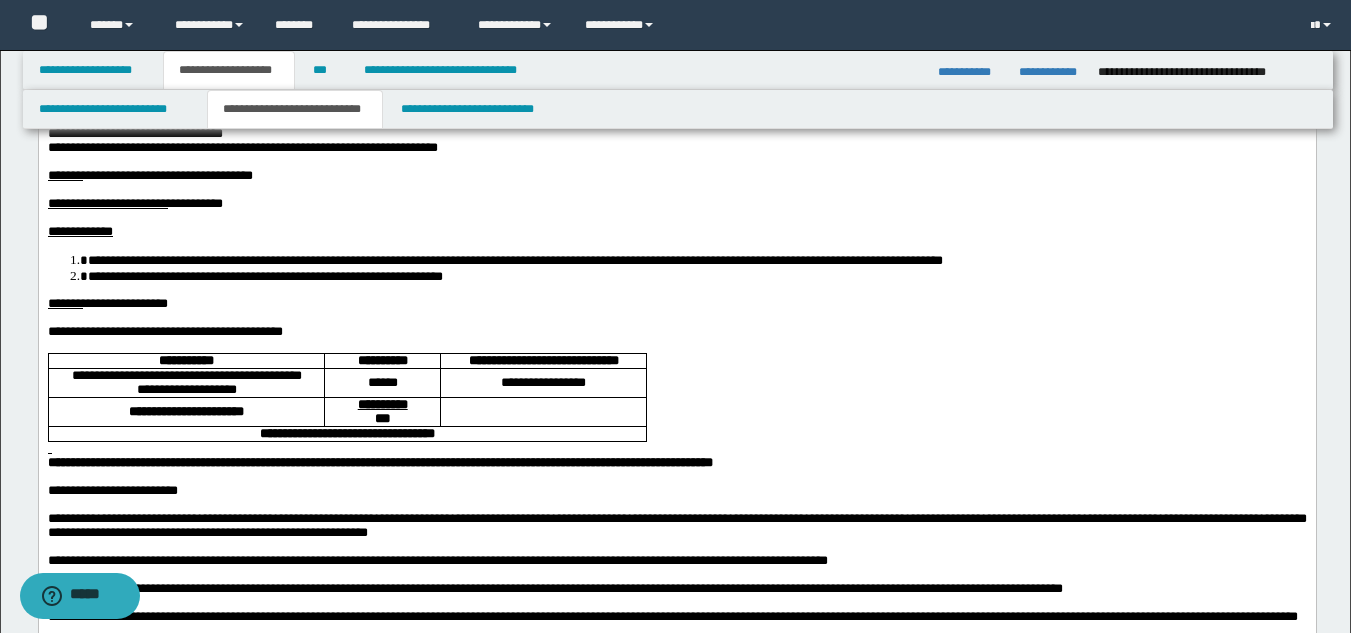 scroll, scrollTop: 400, scrollLeft: 0, axis: vertical 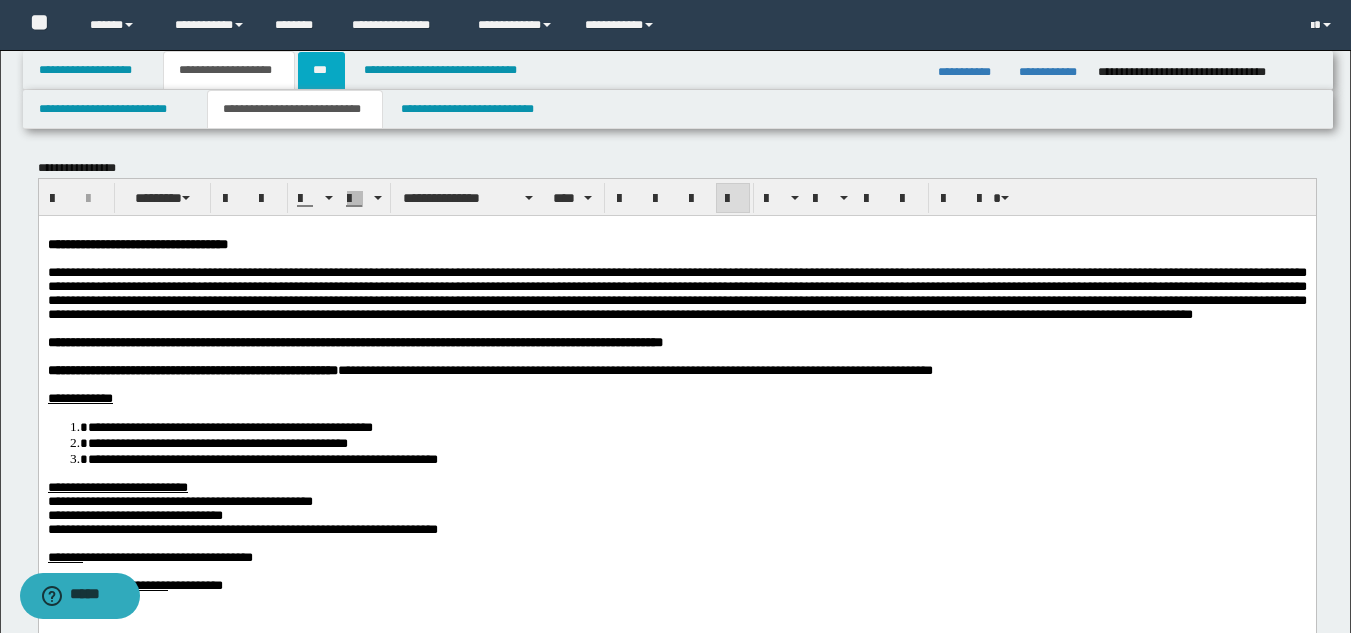 click on "***" at bounding box center (321, 70) 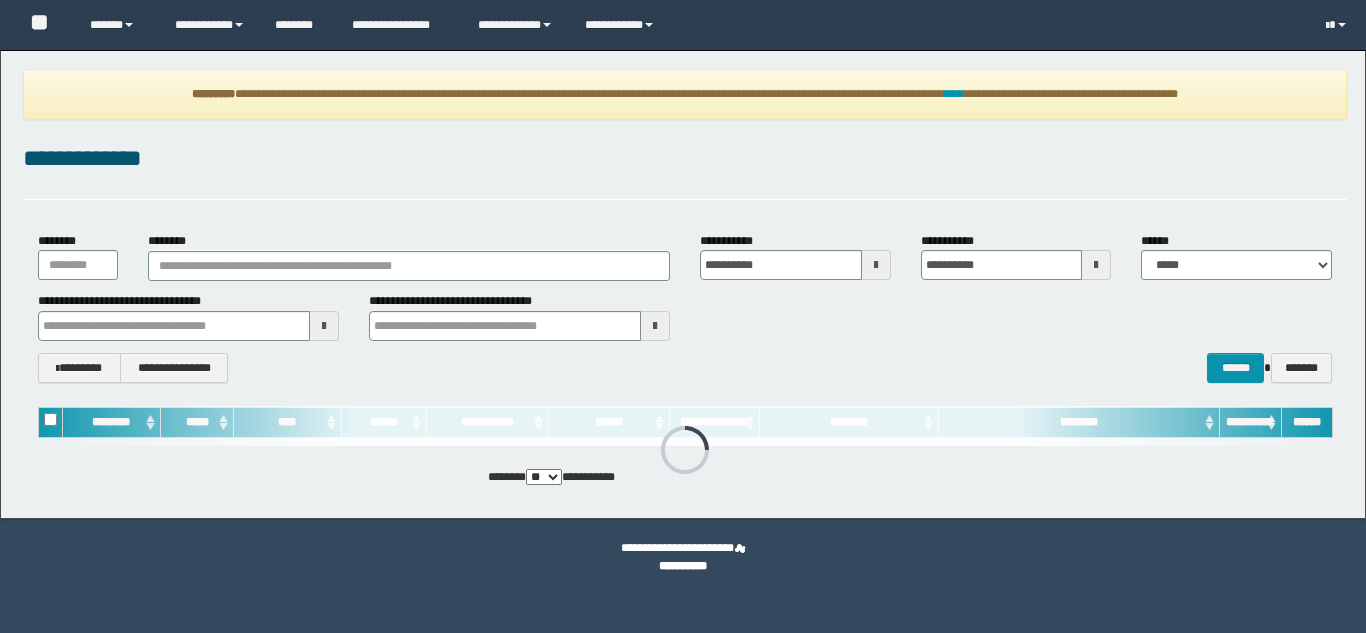 scroll, scrollTop: 0, scrollLeft: 0, axis: both 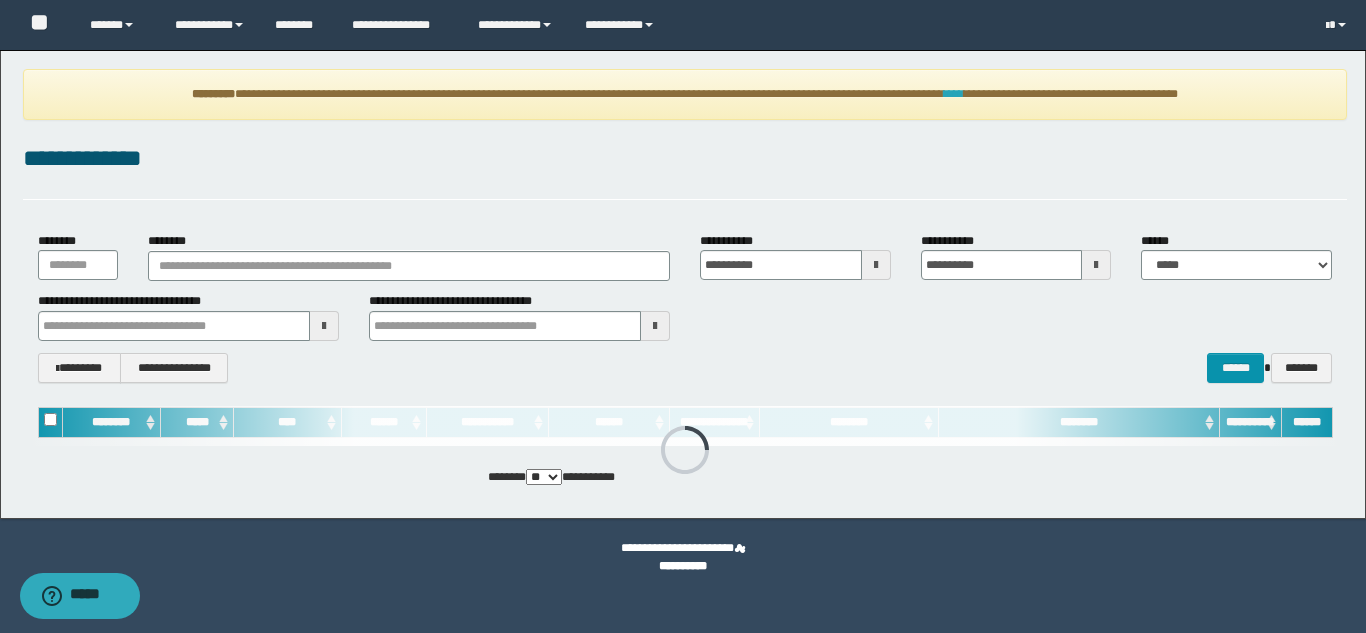 click on "****" at bounding box center (954, 94) 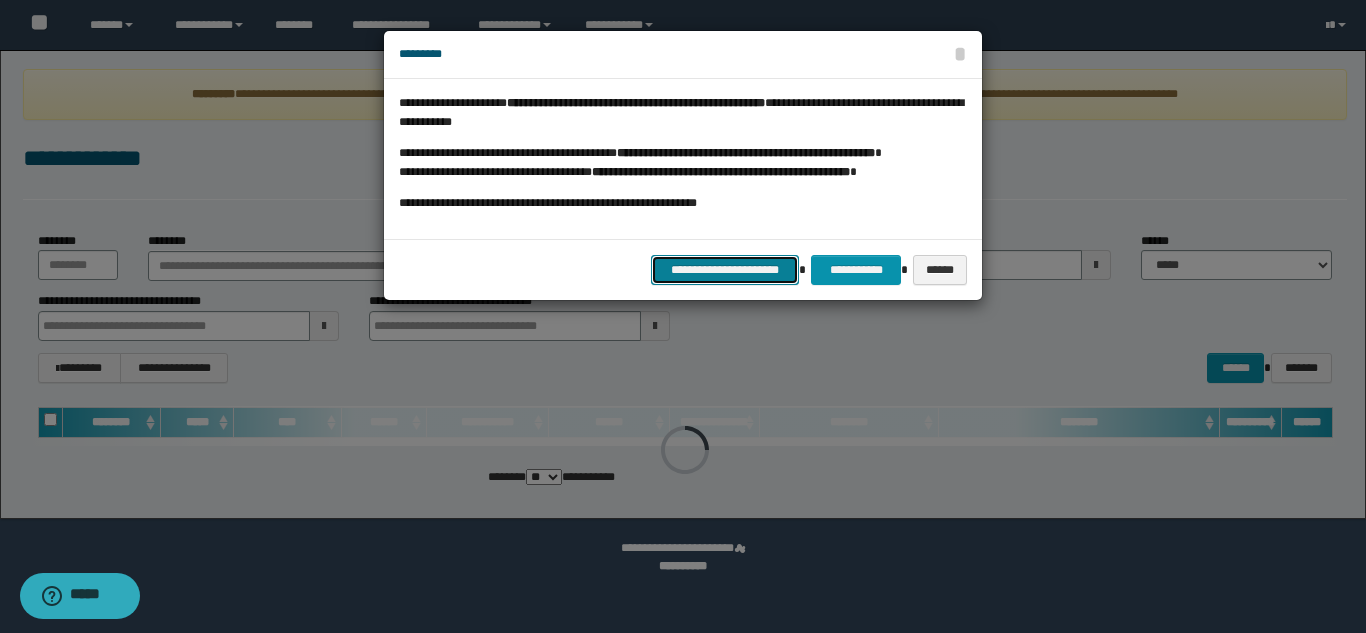 click on "**********" at bounding box center [725, 270] 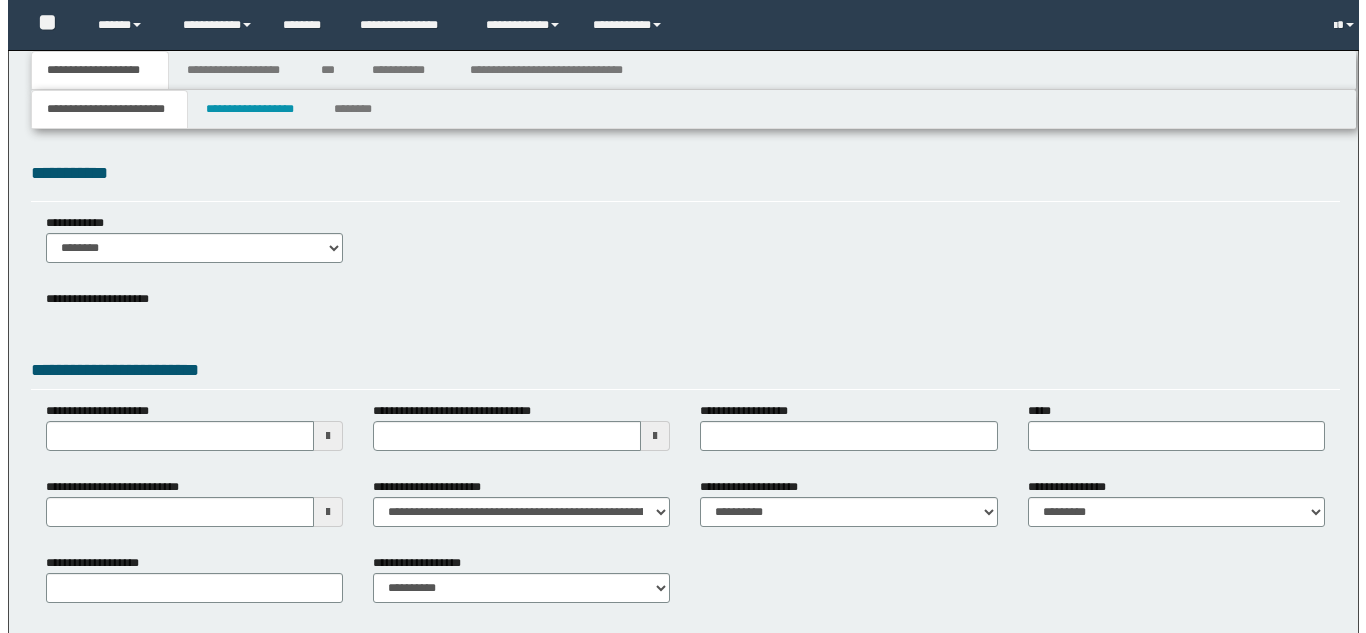 scroll, scrollTop: 0, scrollLeft: 0, axis: both 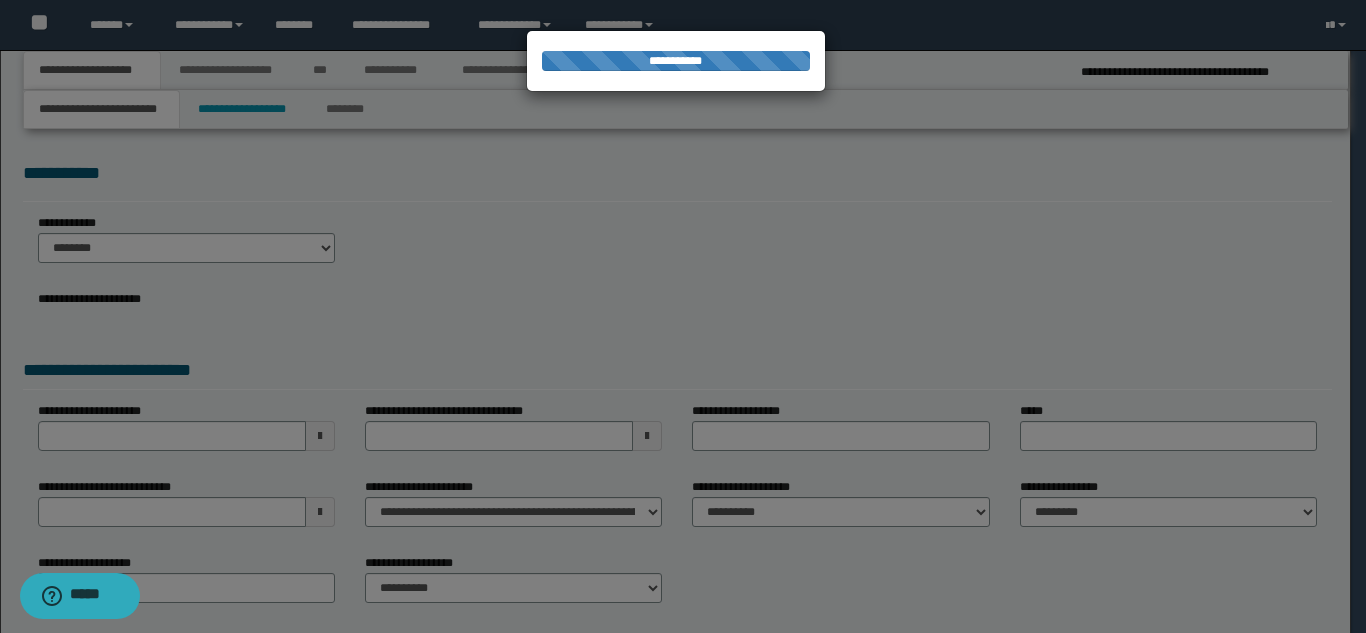 select on "*" 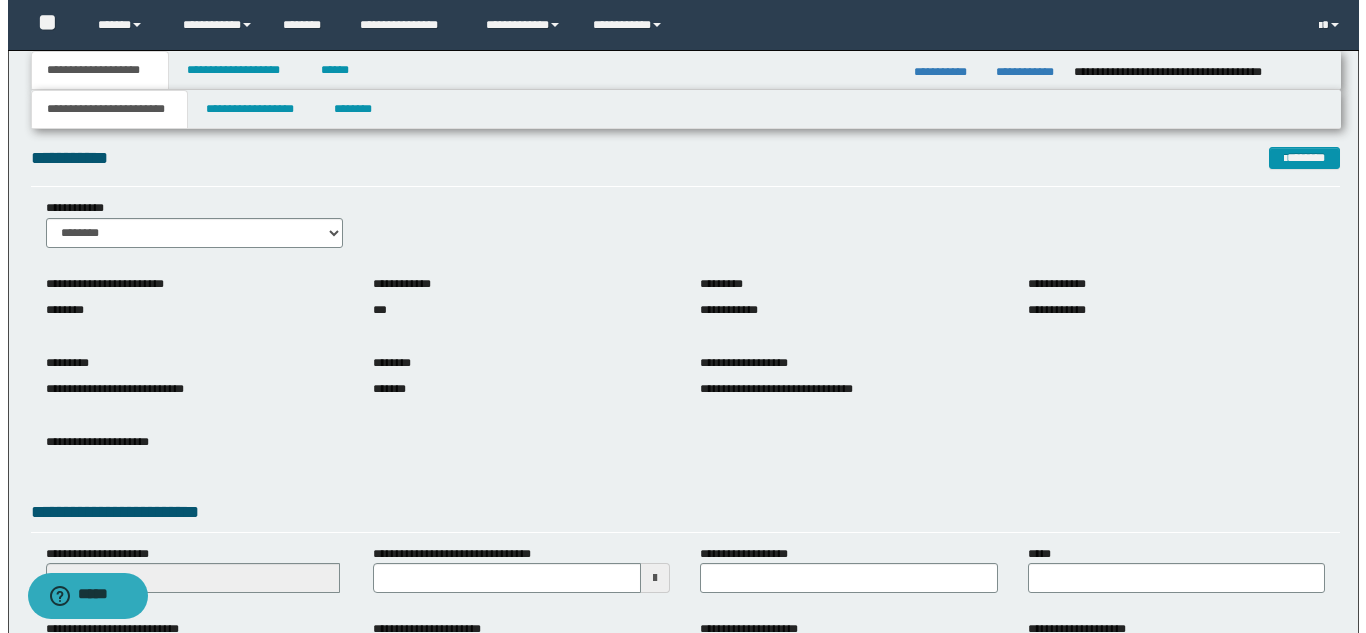 scroll, scrollTop: 0, scrollLeft: 0, axis: both 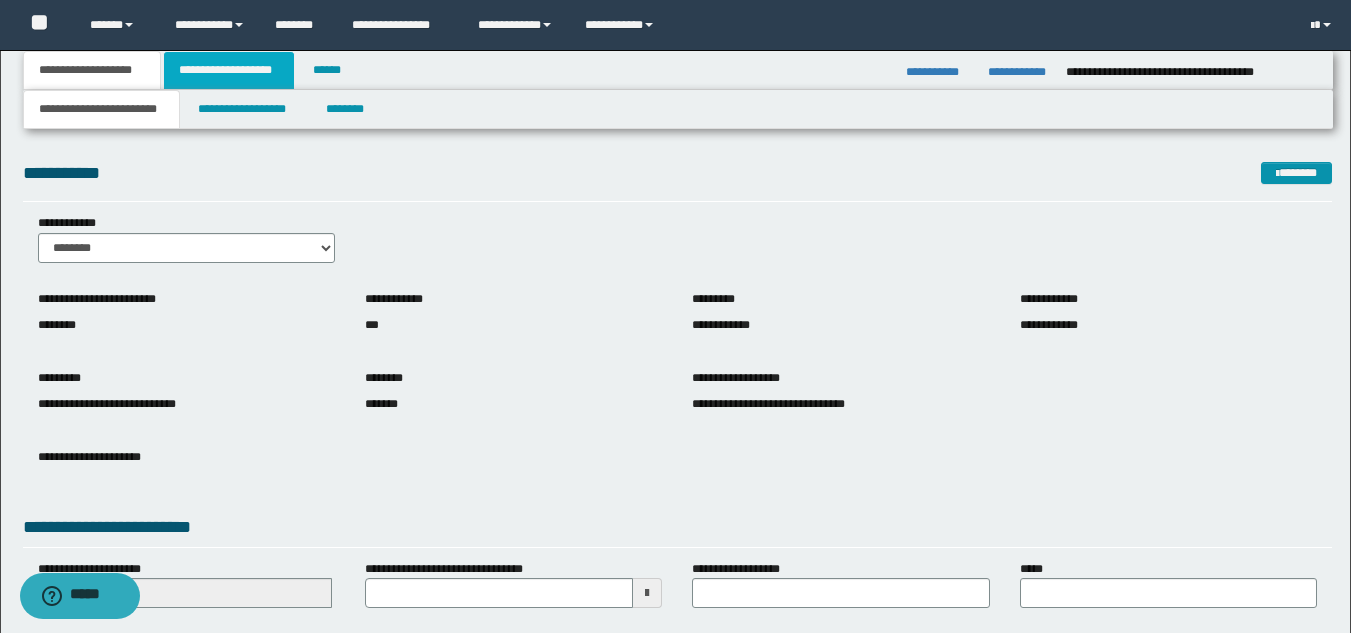 click on "**********" at bounding box center (229, 70) 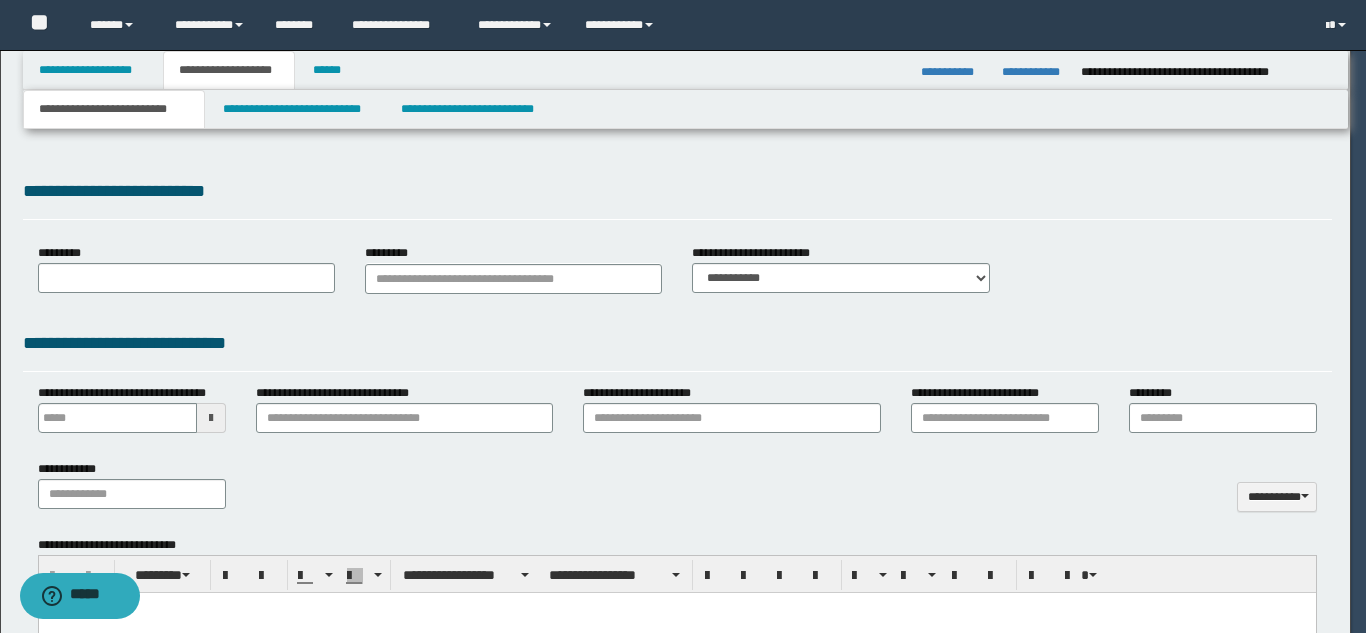 type 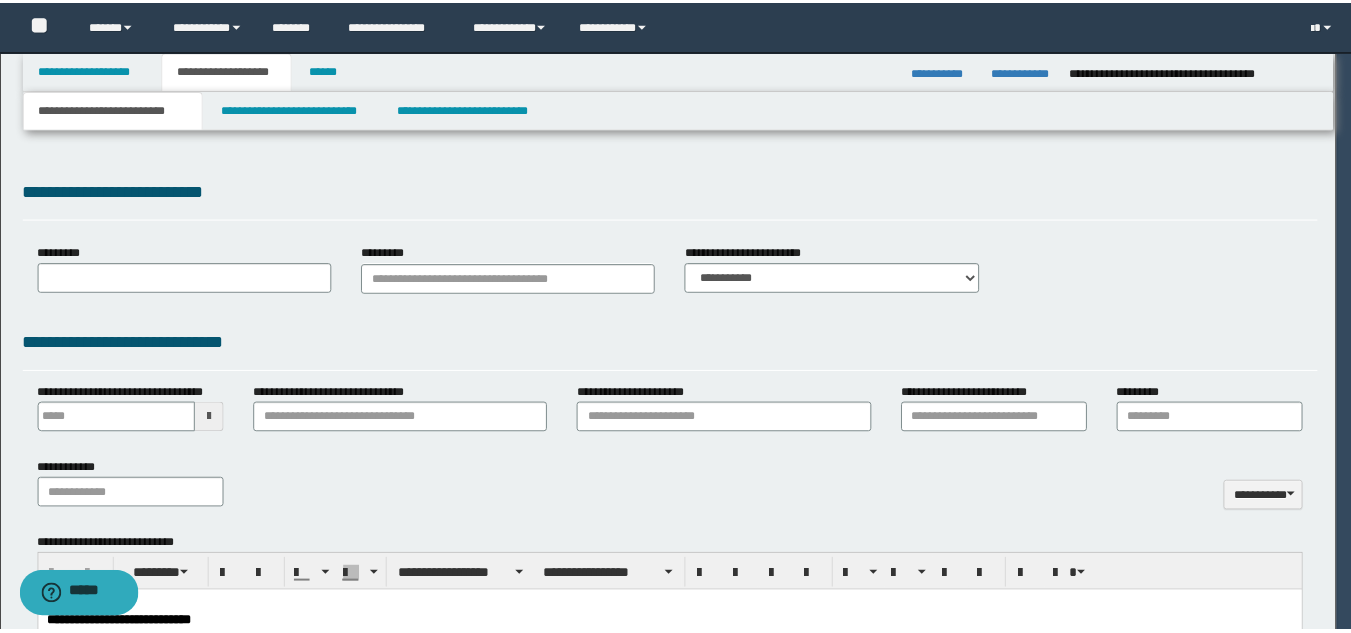 scroll, scrollTop: 0, scrollLeft: 0, axis: both 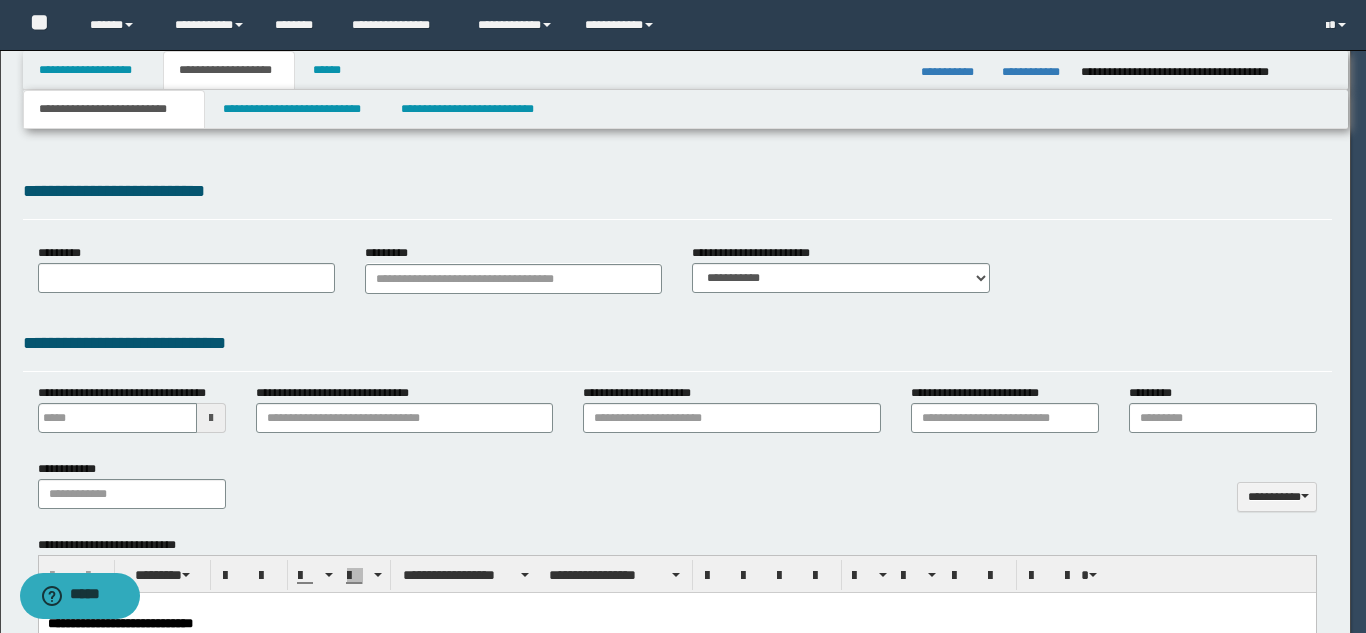 type on "**********" 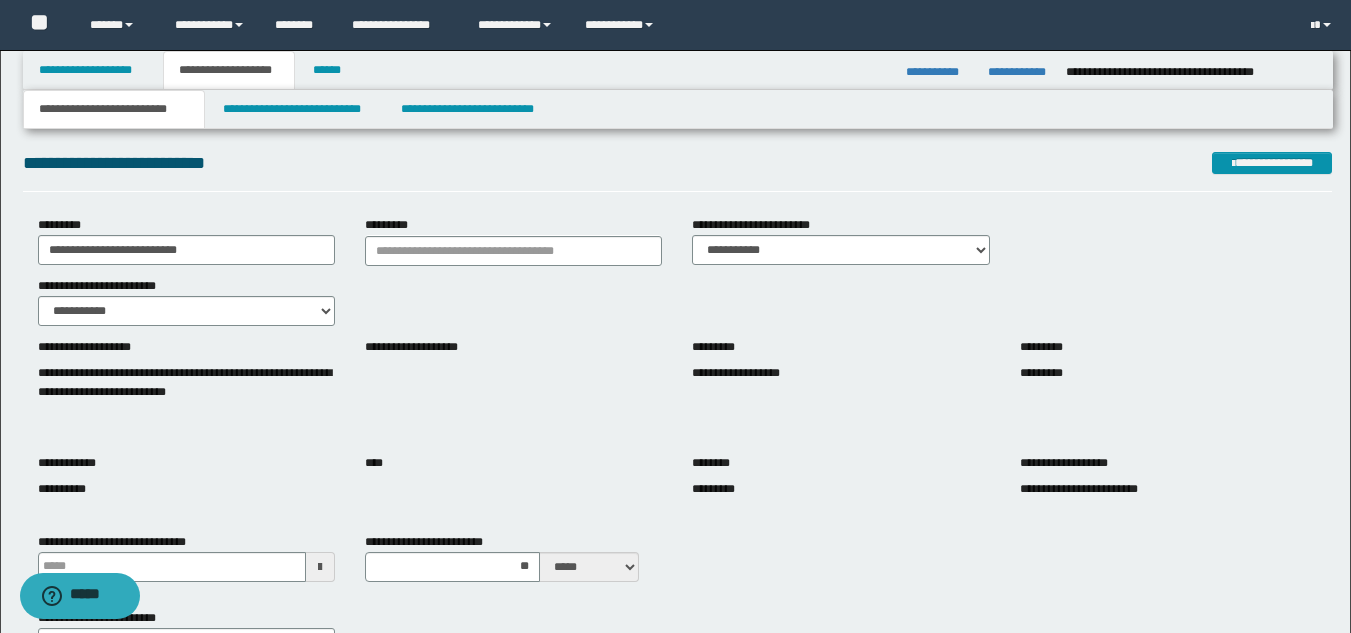scroll, scrollTop: 0, scrollLeft: 0, axis: both 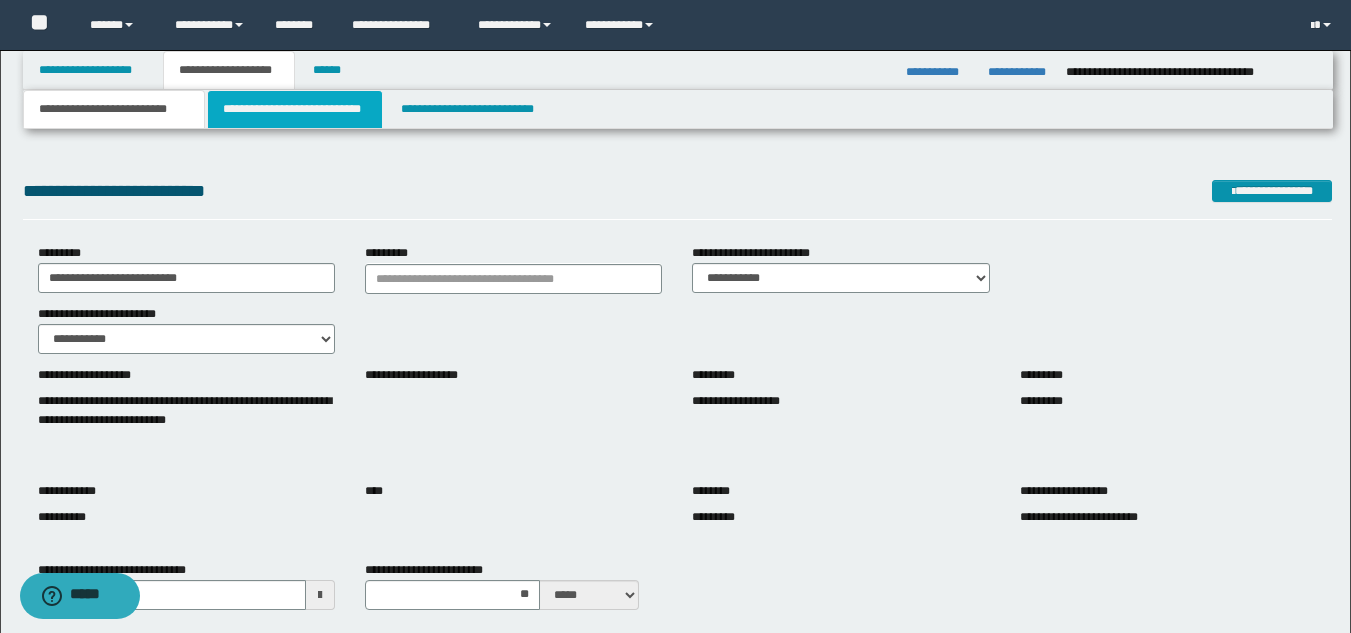 click on "**********" at bounding box center (295, 109) 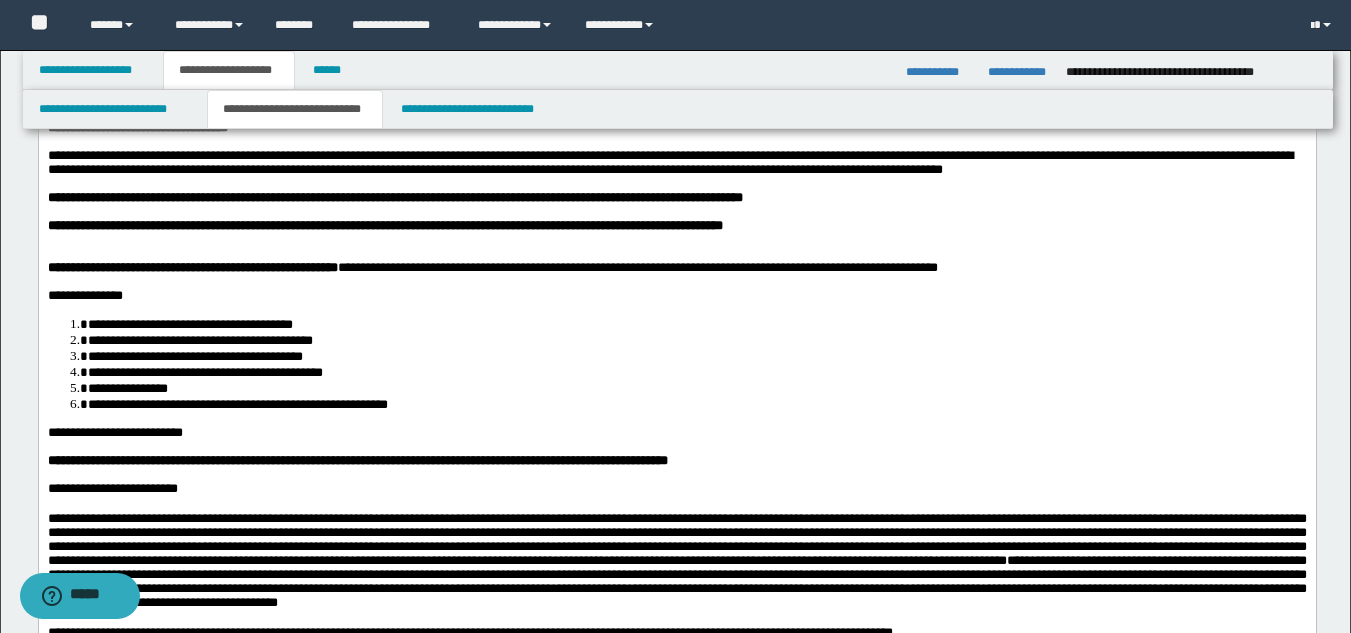 scroll, scrollTop: 100, scrollLeft: 0, axis: vertical 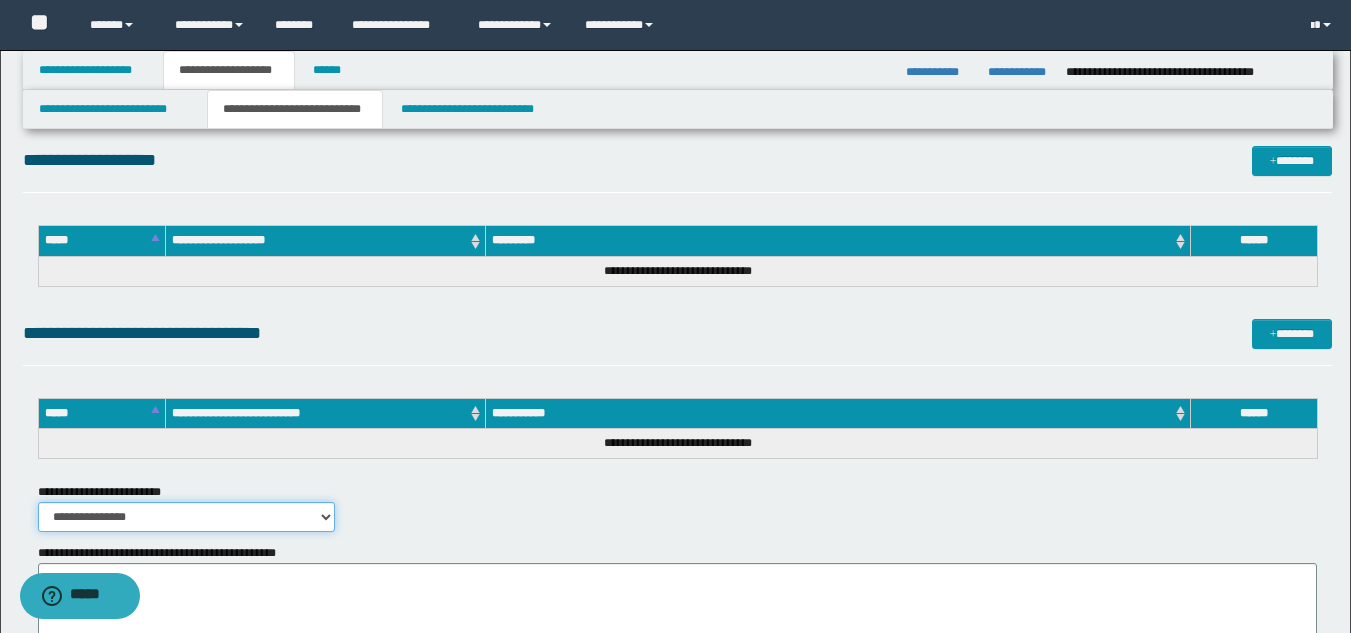 click on "**********" at bounding box center (186, 517) 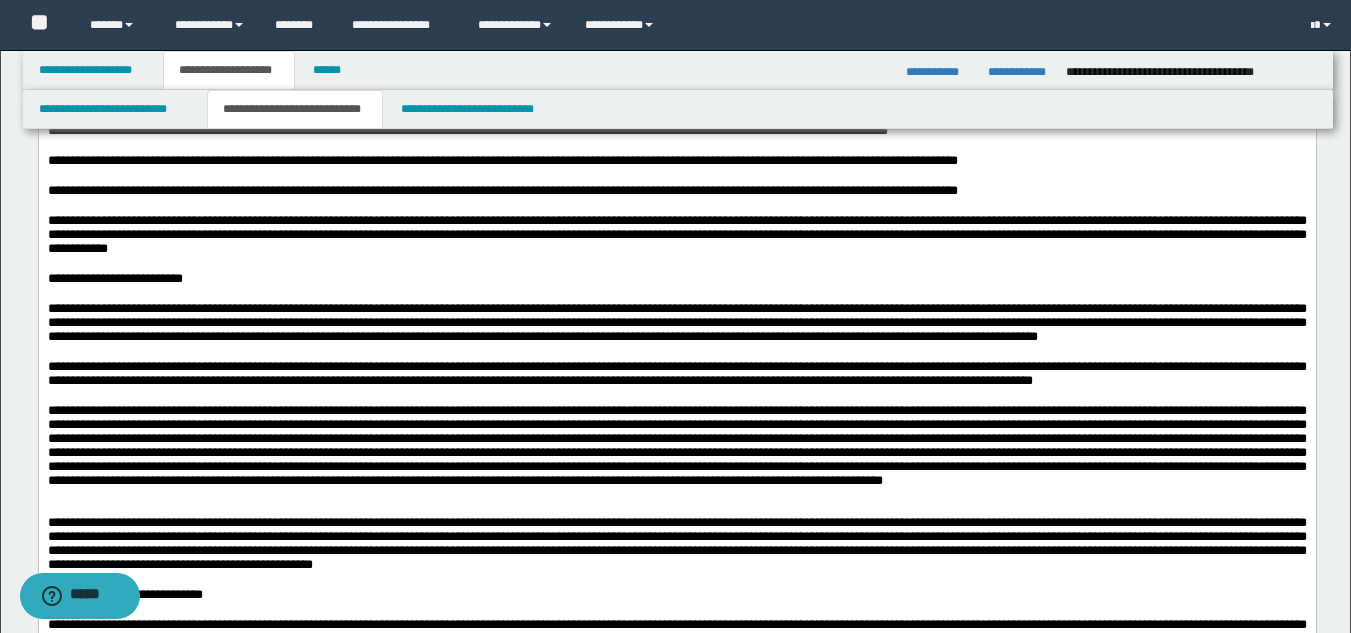 scroll, scrollTop: 0, scrollLeft: 0, axis: both 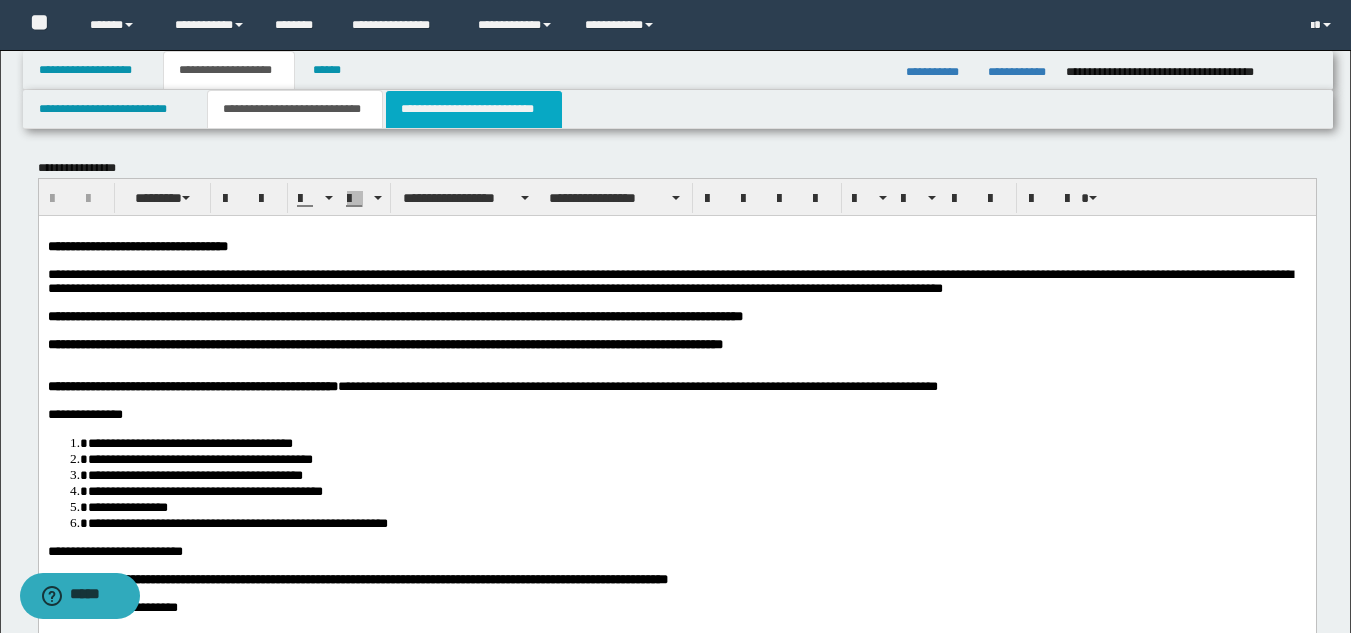 click on "**********" at bounding box center (474, 109) 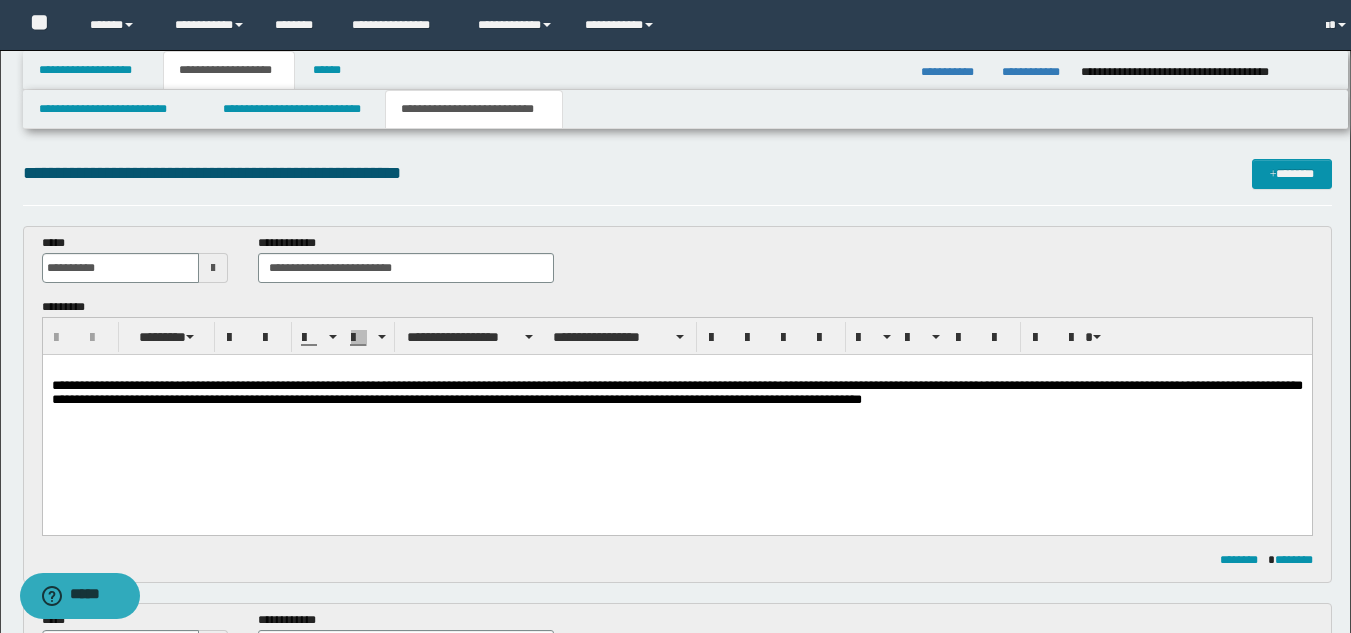 scroll, scrollTop: 0, scrollLeft: 0, axis: both 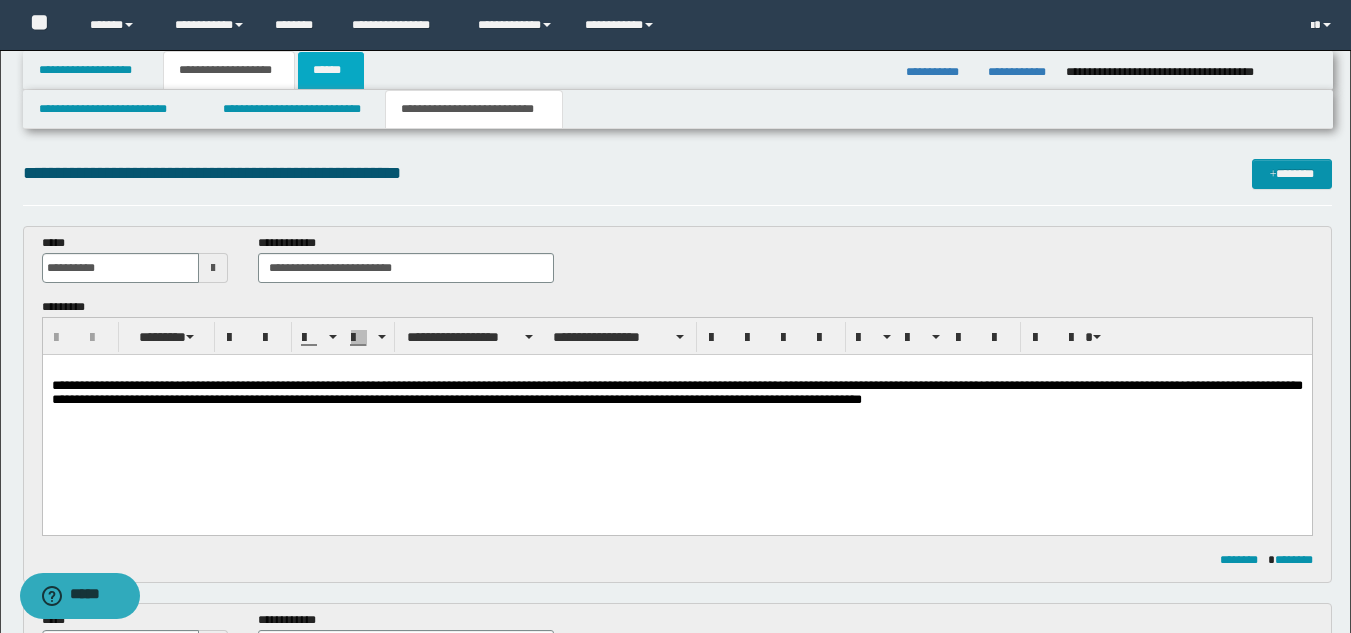 click on "******" at bounding box center (331, 70) 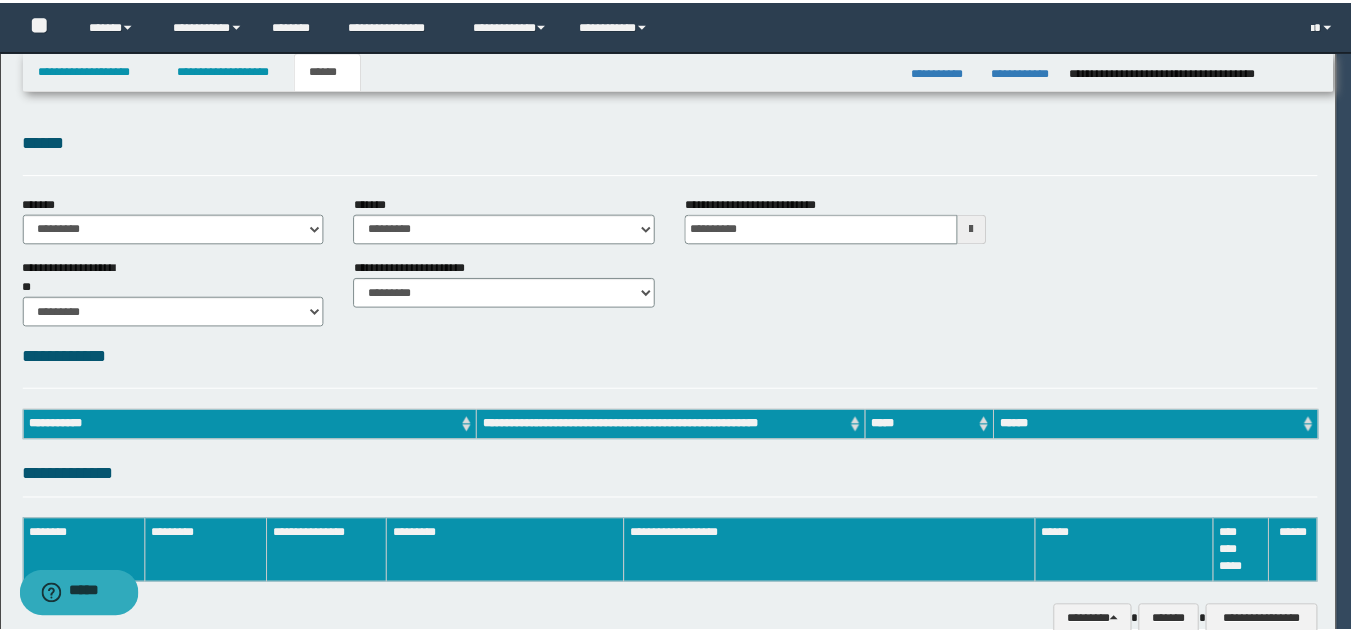 scroll, scrollTop: 0, scrollLeft: 0, axis: both 